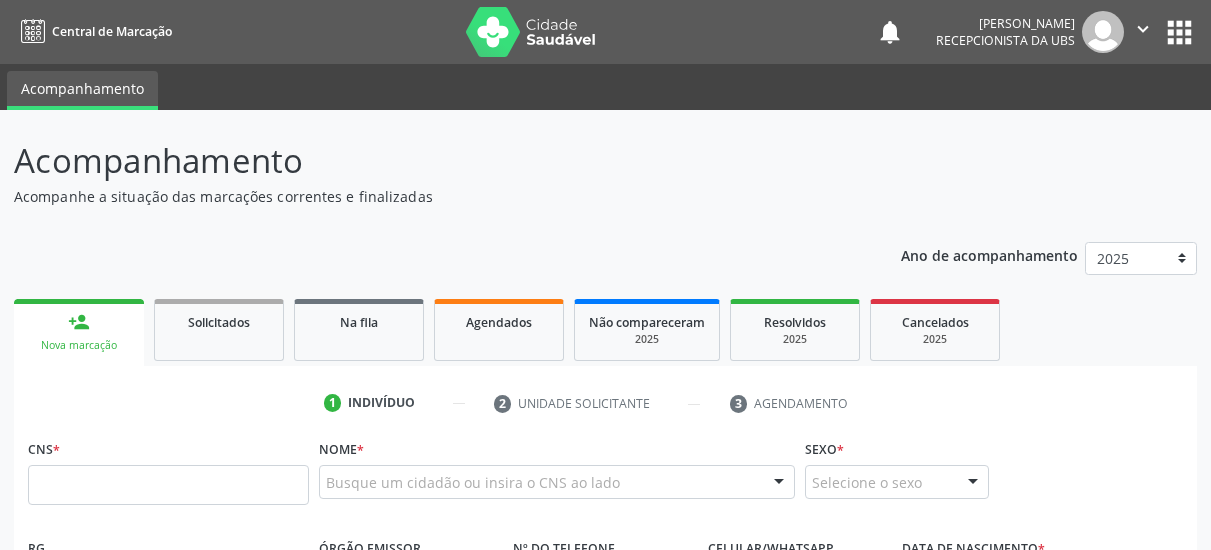 scroll, scrollTop: 0, scrollLeft: 0, axis: both 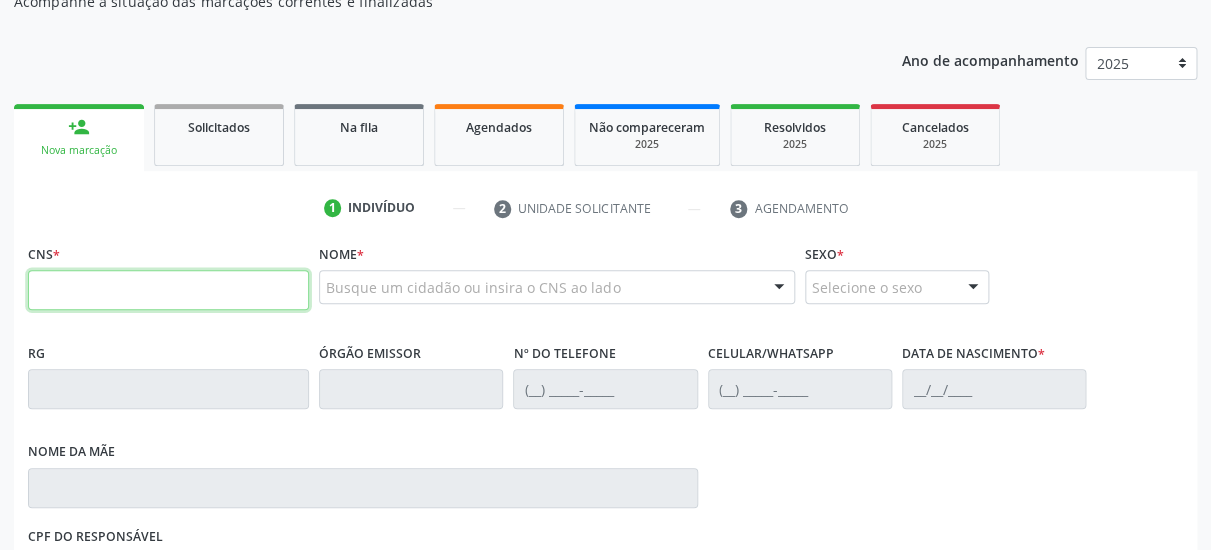 click at bounding box center [168, 290] 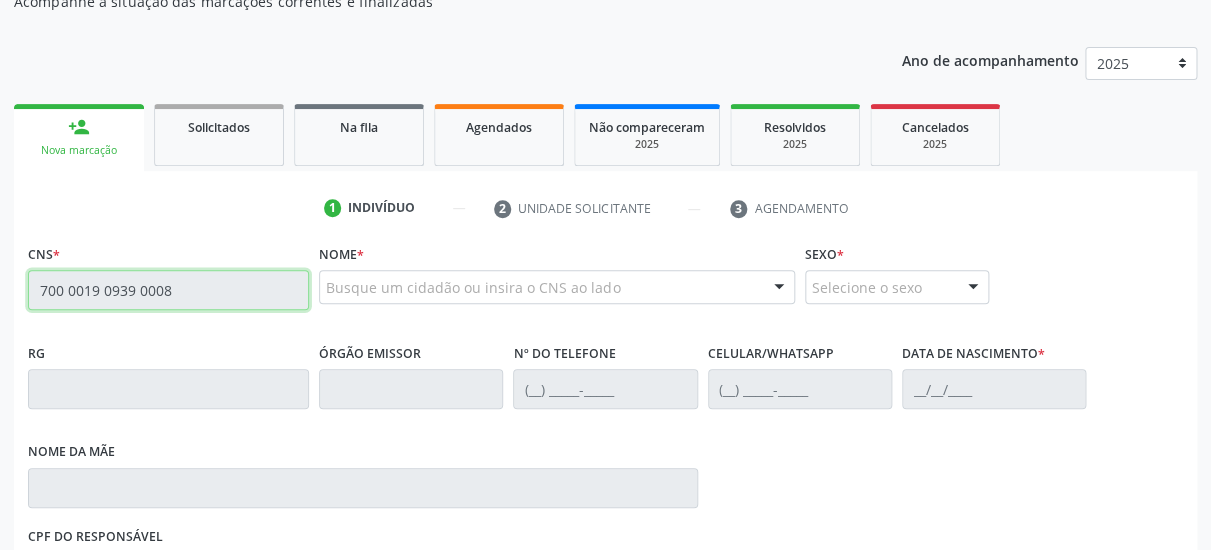type on "700 0019 0939 0008" 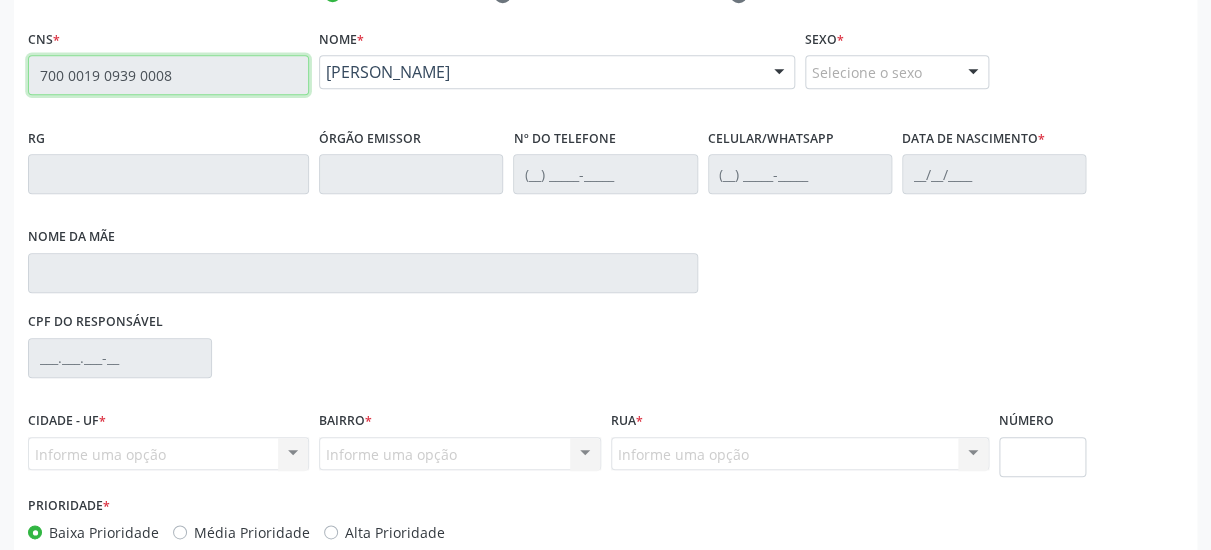 scroll, scrollTop: 519, scrollLeft: 0, axis: vertical 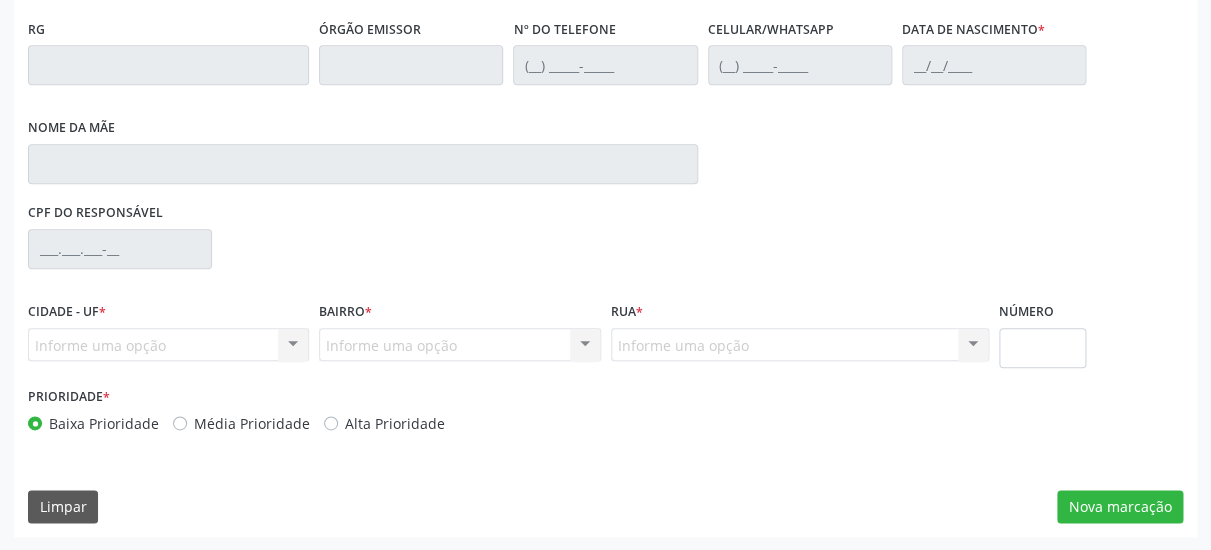 type on "[PHONE_NUMBER]" 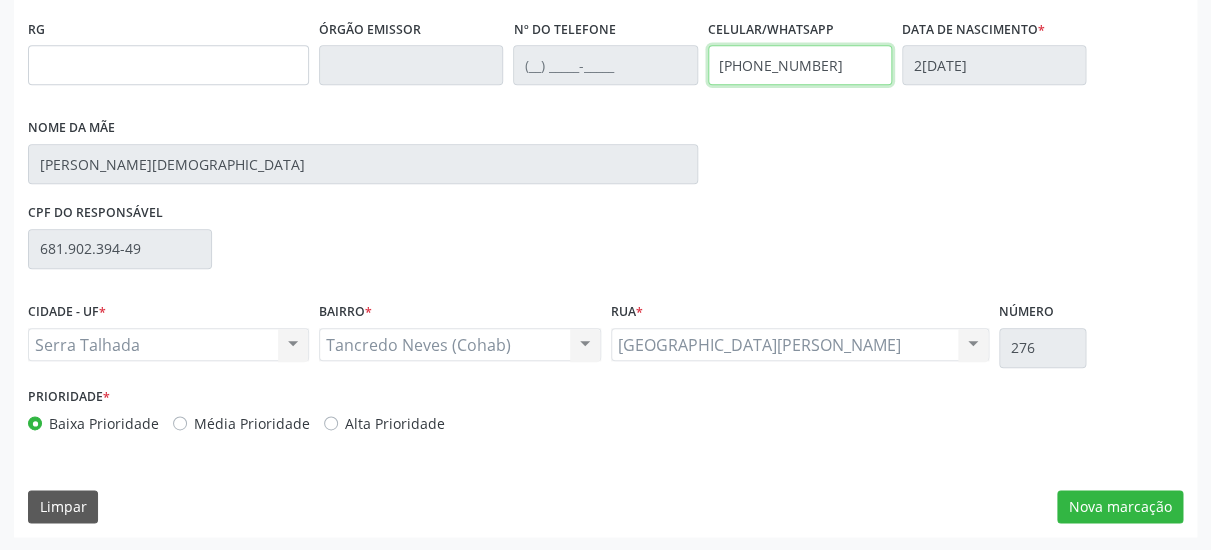 drag, startPoint x: 852, startPoint y: 72, endPoint x: 589, endPoint y: 53, distance: 263.68542 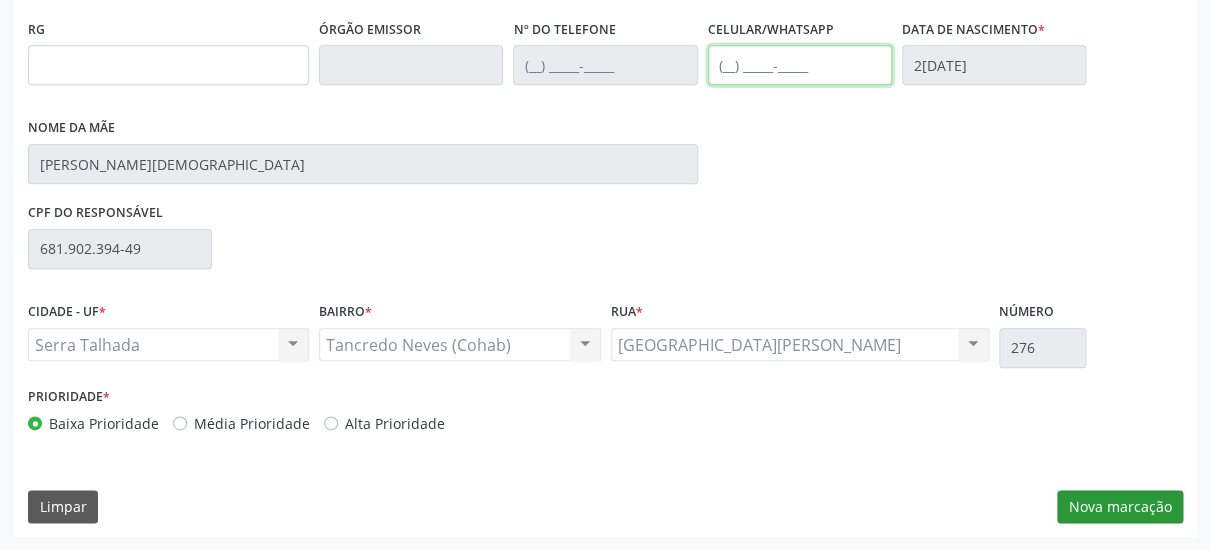 type 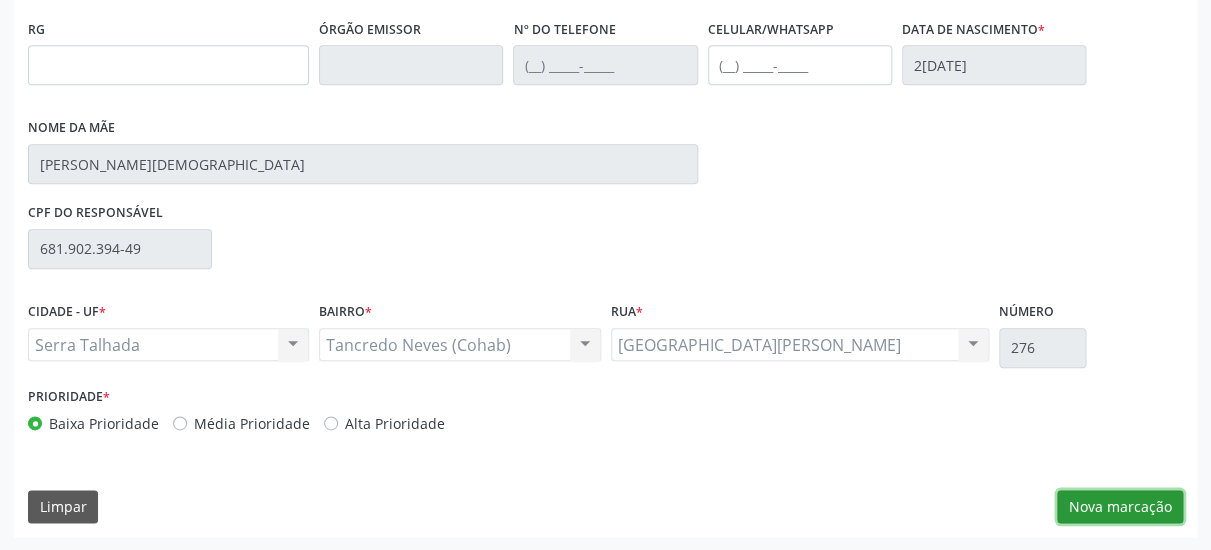 click on "Nova marcação" at bounding box center [1120, 507] 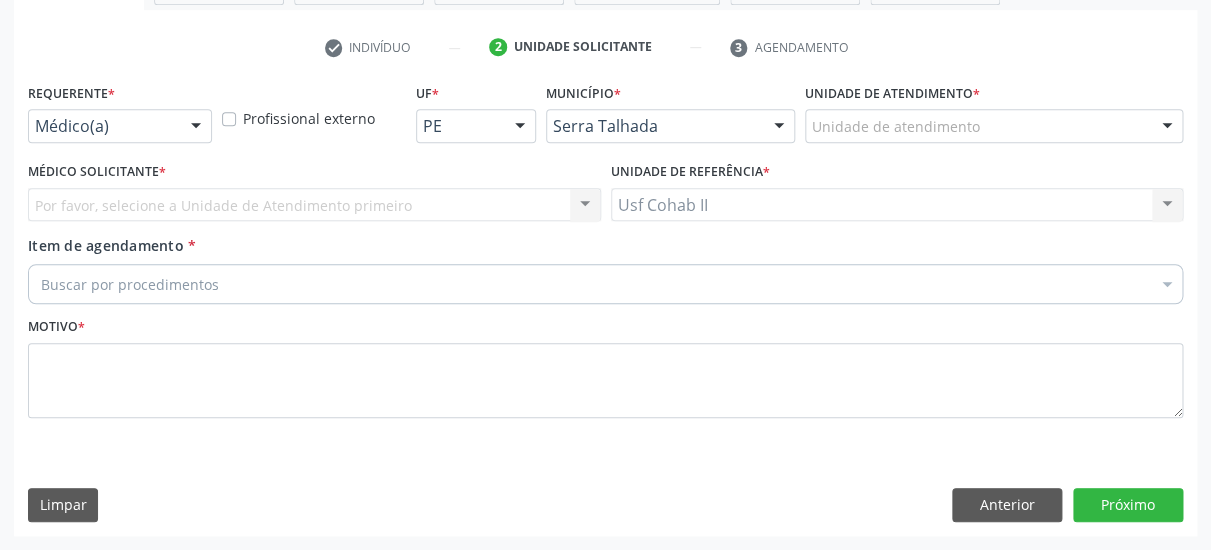 scroll, scrollTop: 373, scrollLeft: 0, axis: vertical 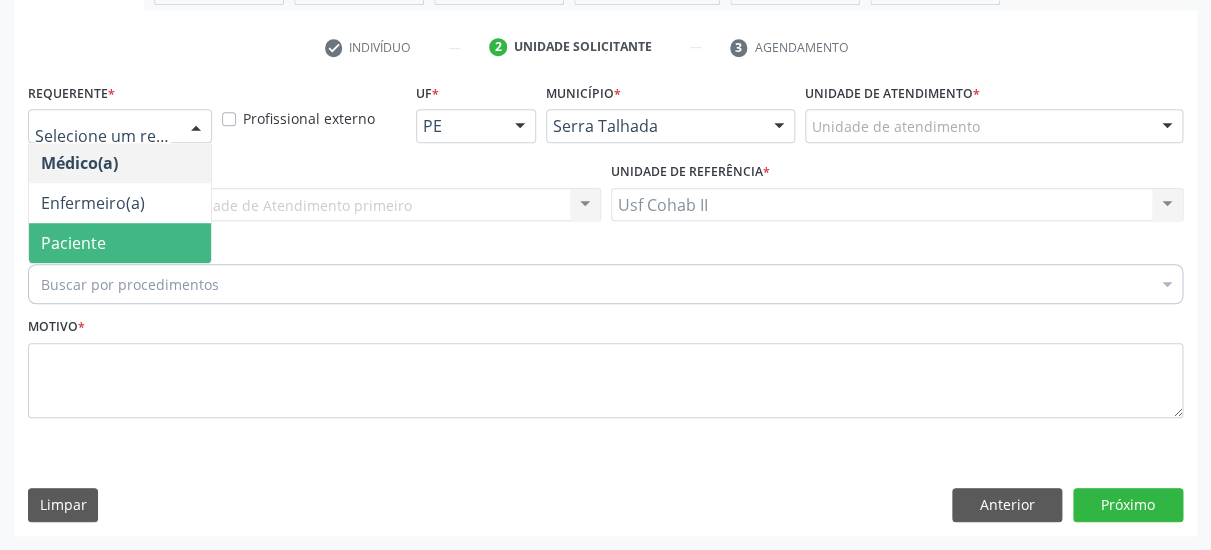 click on "Paciente" at bounding box center (120, 243) 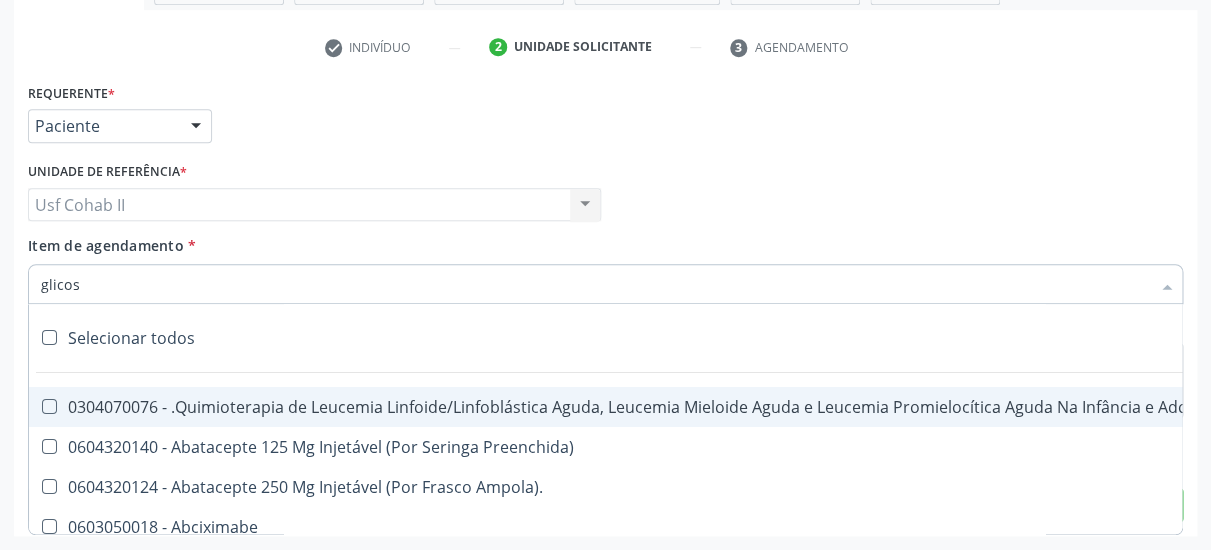 type on "glicose" 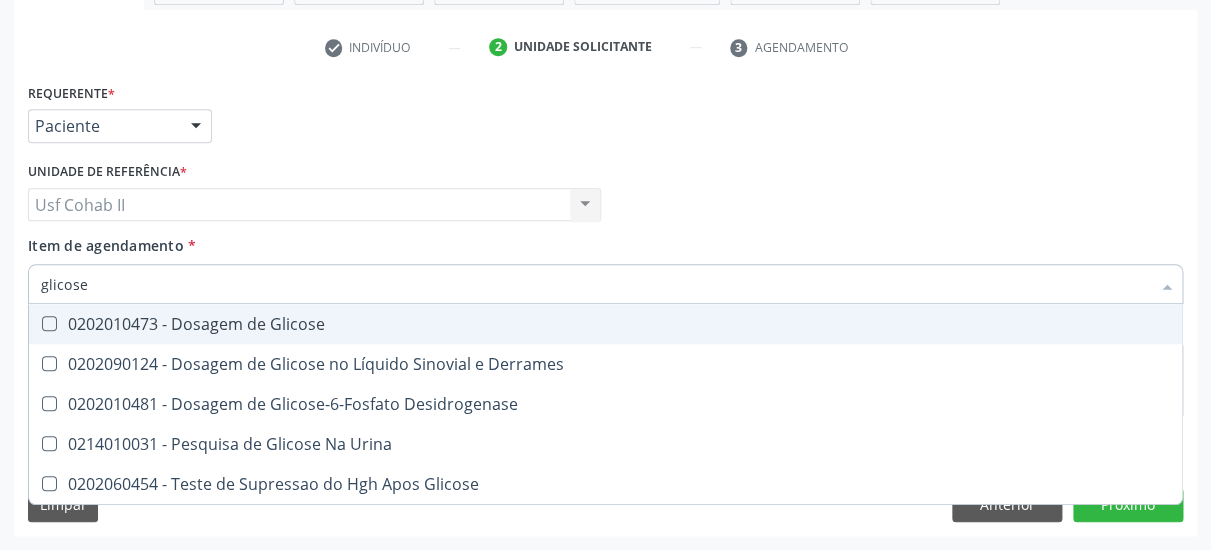 click on "0202010473 - Dosagem de Glicose" at bounding box center (605, 324) 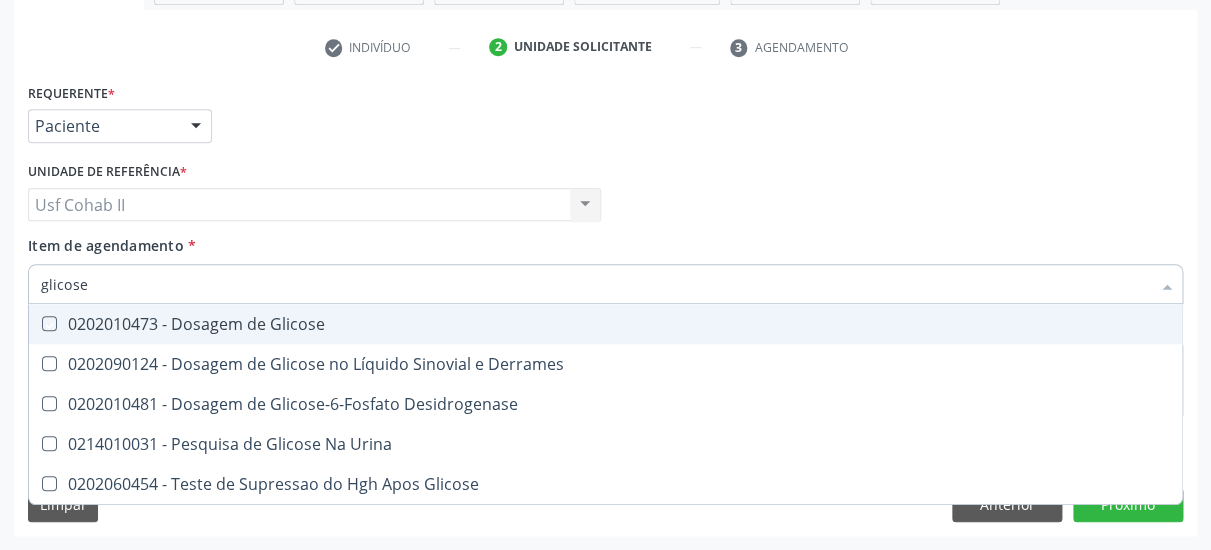 checkbox on "true" 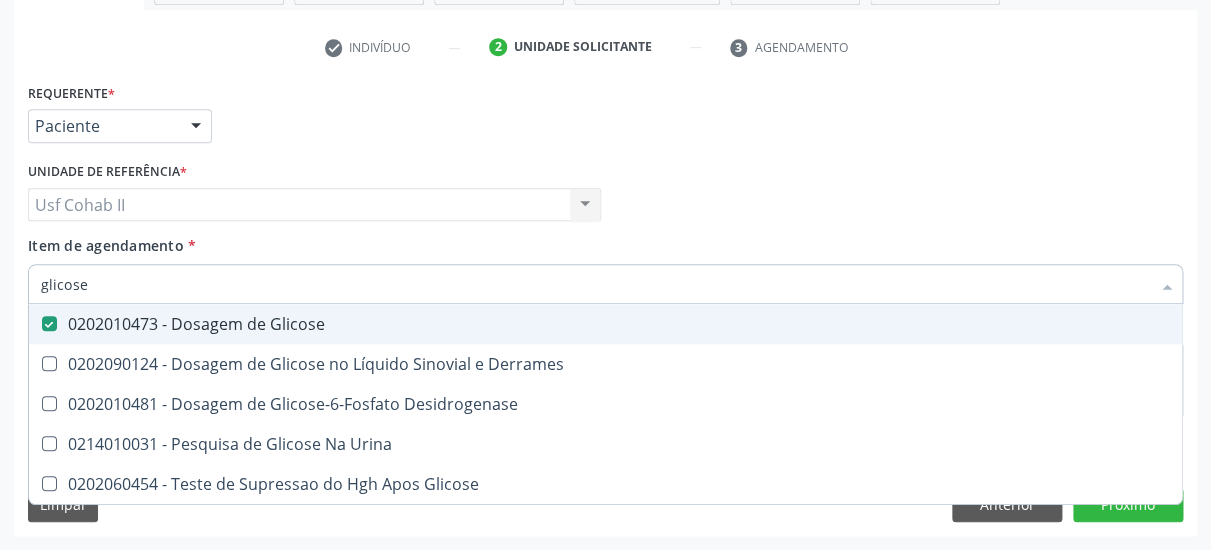 click on "Item de agendamento
*
glicose
Desfazer seleção
0202010473 - Dosagem de Glicose
0202090124 - Dosagem de Glicose no Líquido Sinovial e Derrames
0202010481 - Dosagem de Glicose-6-Fosfato Desidrogenase
0214010031 - Pesquisa de Glicose Na Urina
0202060454 - Teste de Supressao do Hgh Apos Glicose
Nenhum resultado encontrado para: " glicose  "
Não há nenhuma opção para ser exibida." at bounding box center (605, 266) 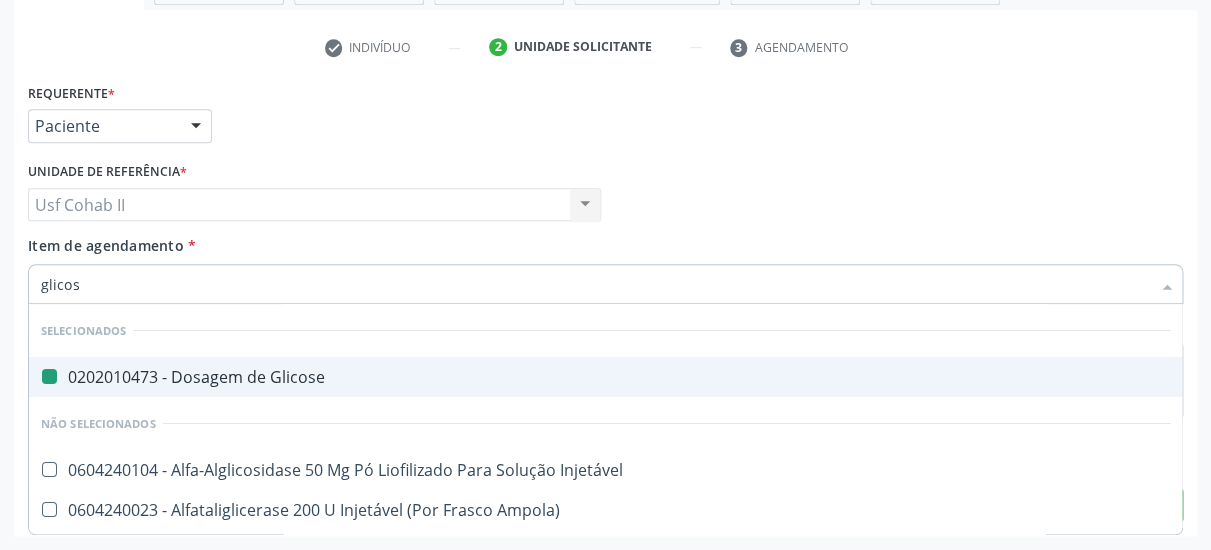 type on "glicosi" 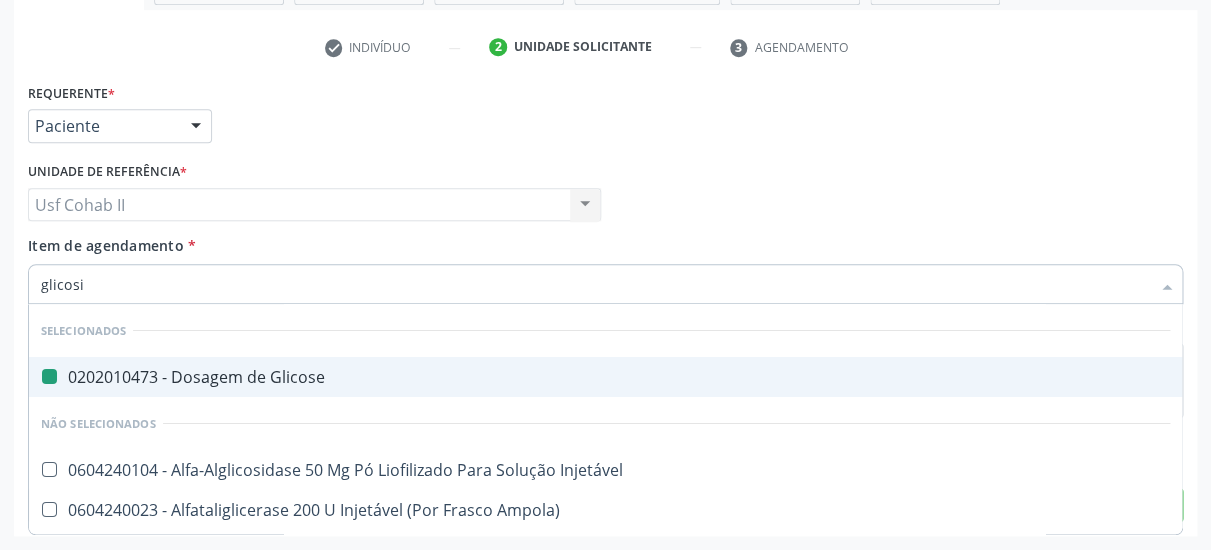 checkbox on "false" 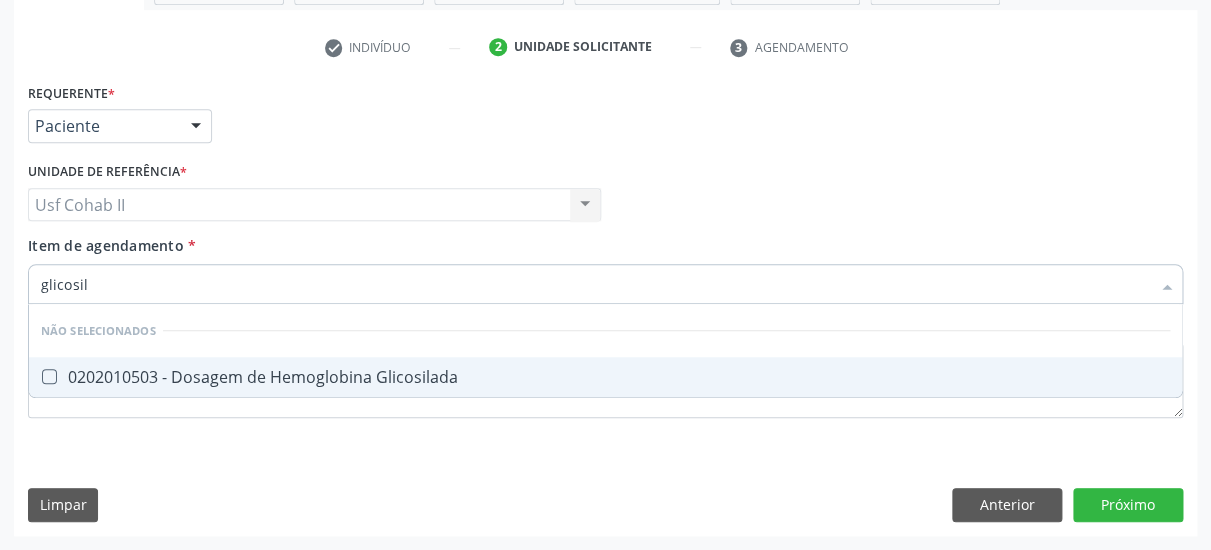 click on "0202010503 - Dosagem de Hemoglobina Glicosilada" at bounding box center (605, 377) 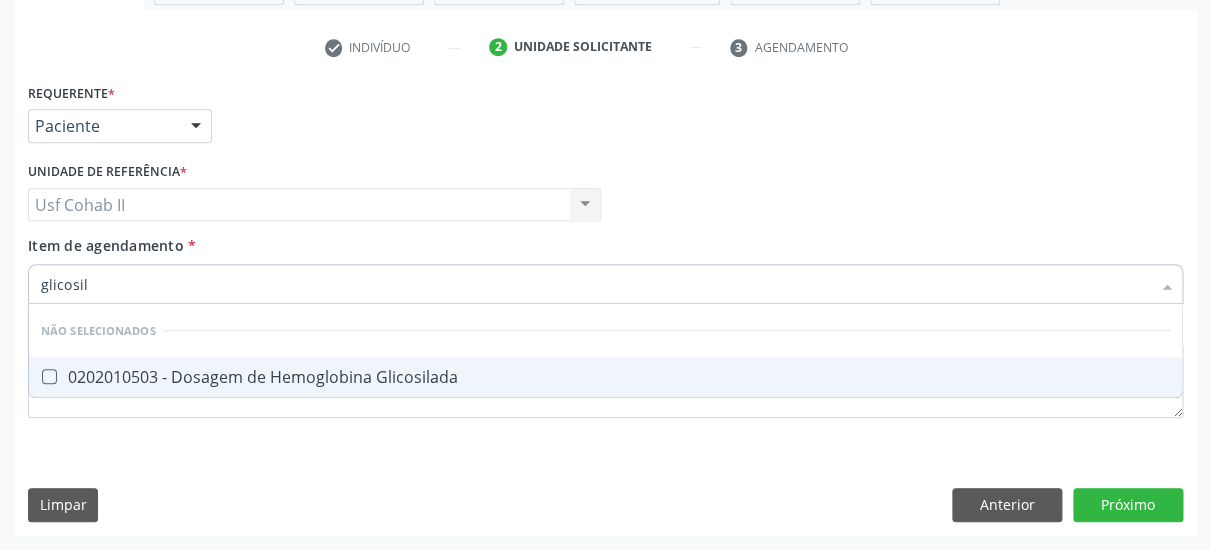 checkbox on "true" 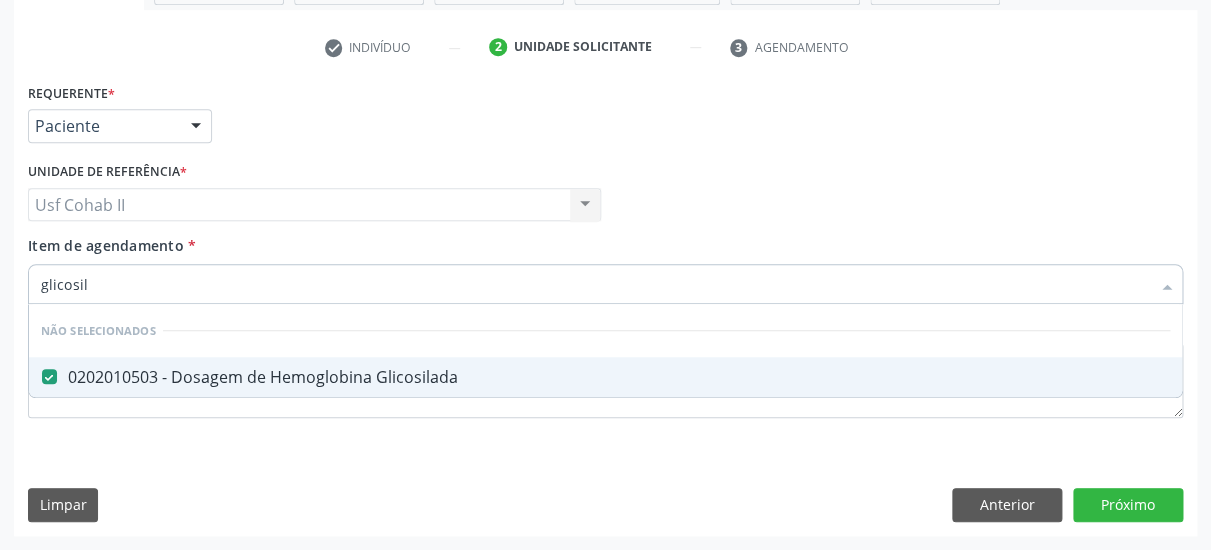 click on "Requerente
*
Paciente         Médico(a)   Enfermeiro(a)   Paciente
Nenhum resultado encontrado para: "   "
Não há nenhuma opção para ser exibida.
UF
PE         PE
Nenhum resultado encontrado para: "   "
Não há nenhuma opção para ser exibida.
Município
Serra Talhada         [GEOGRAPHIC_DATA] resultado encontrado para: "   "
Não há nenhuma opção para ser exibida." at bounding box center [605, 117] 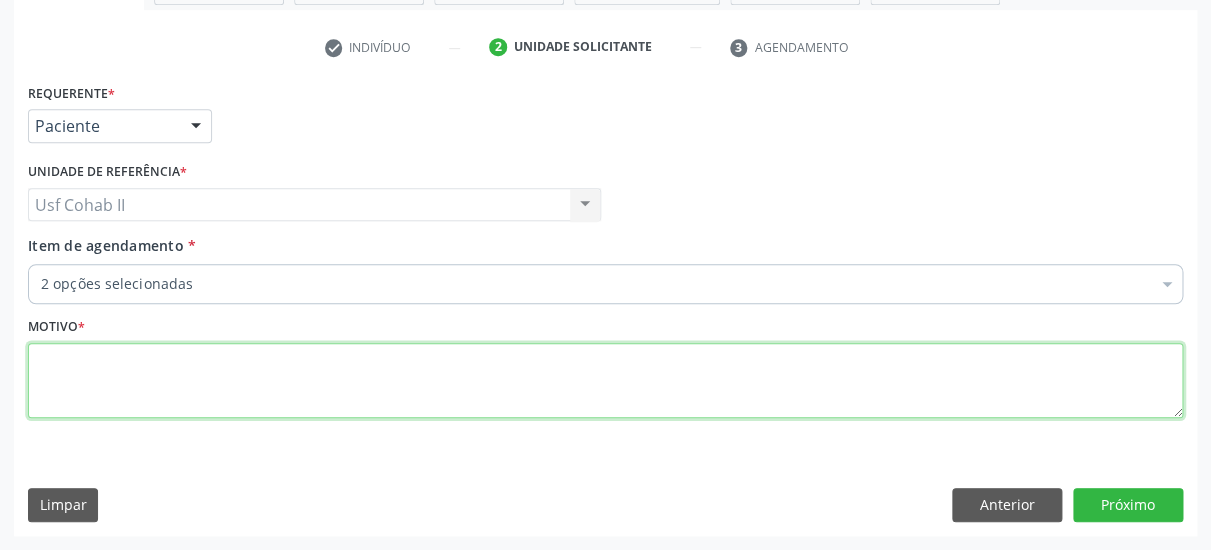 click at bounding box center (605, 381) 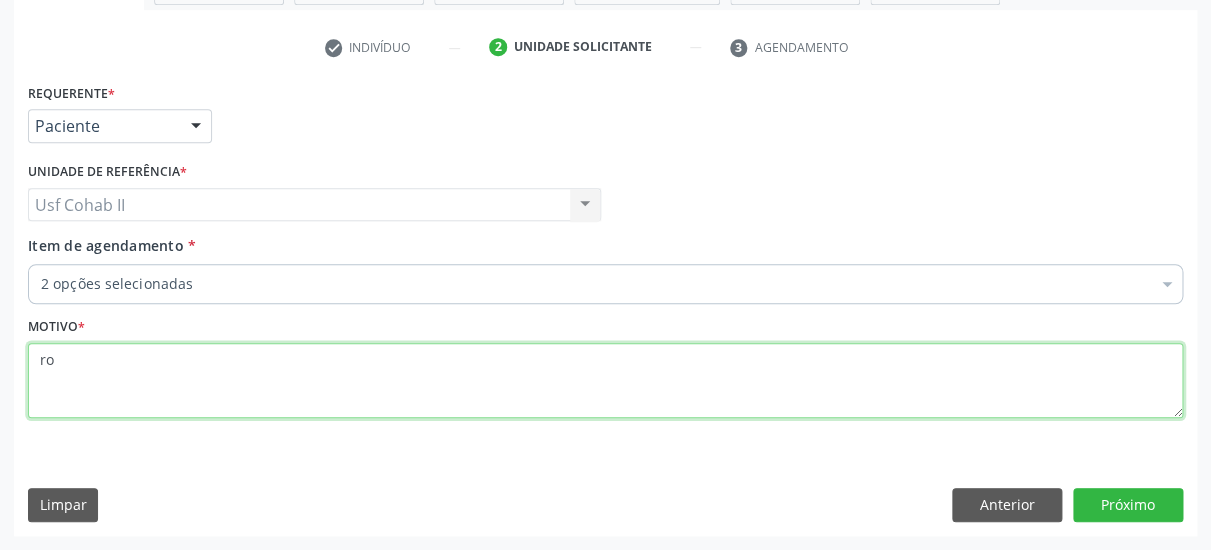 type on "r" 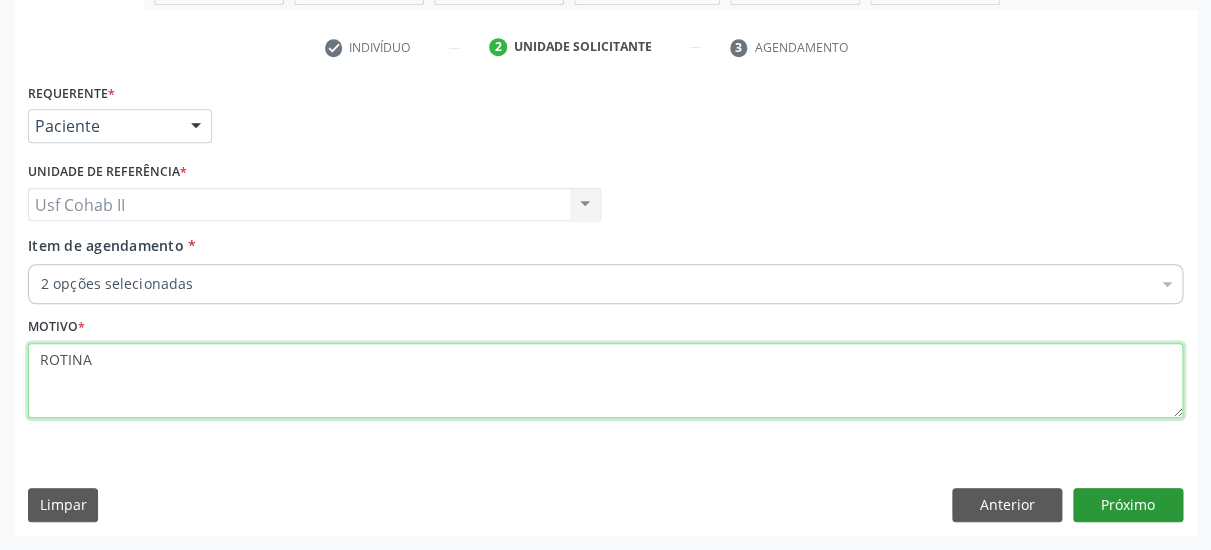 type on "ROTINA" 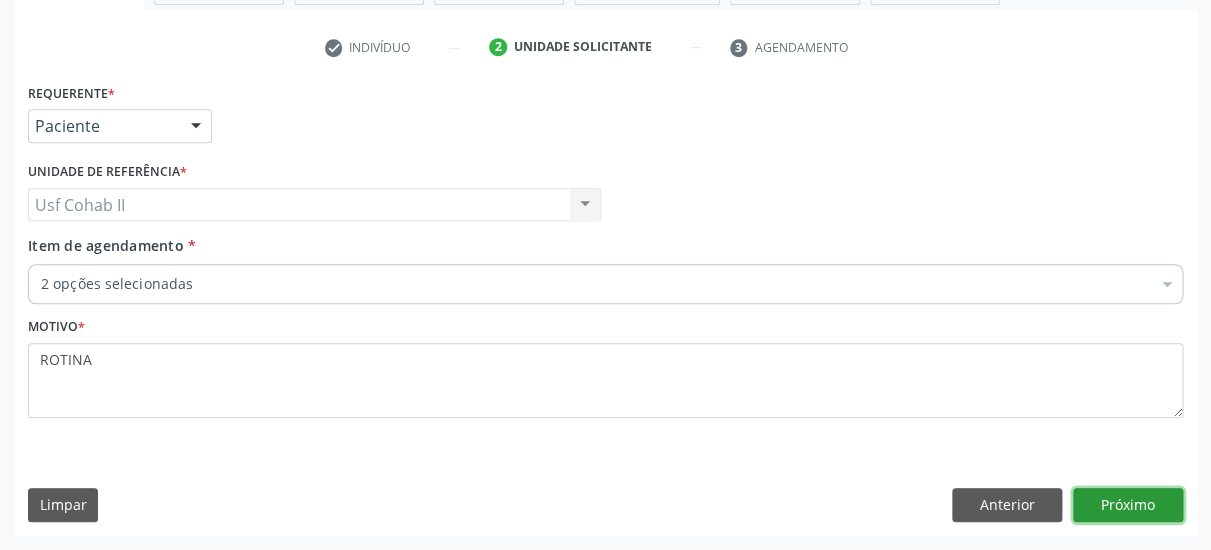click on "Próximo" at bounding box center [1128, 505] 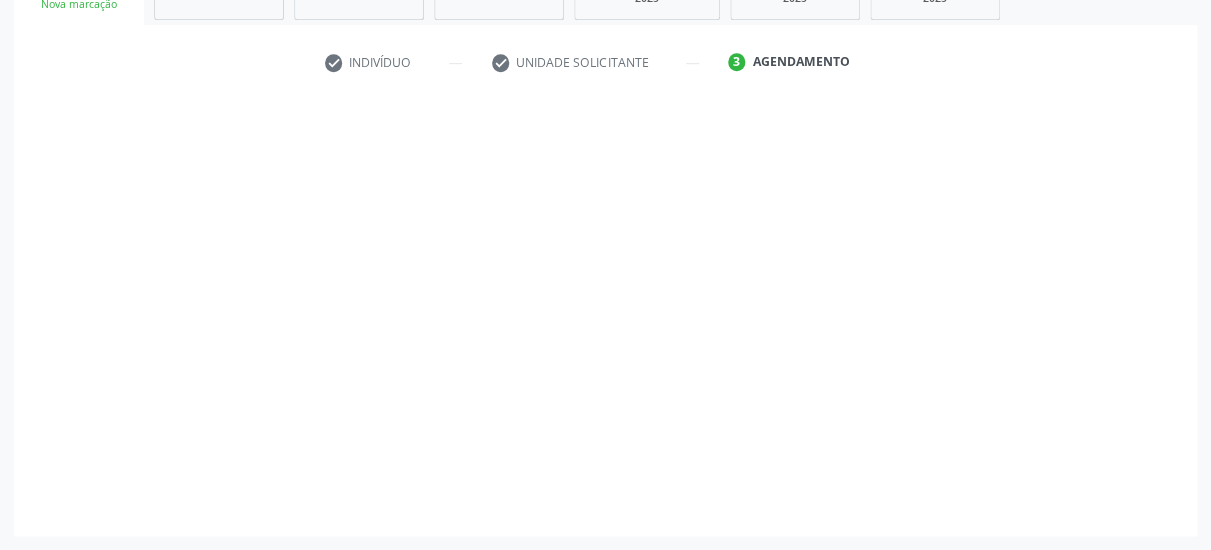 scroll, scrollTop: 340, scrollLeft: 0, axis: vertical 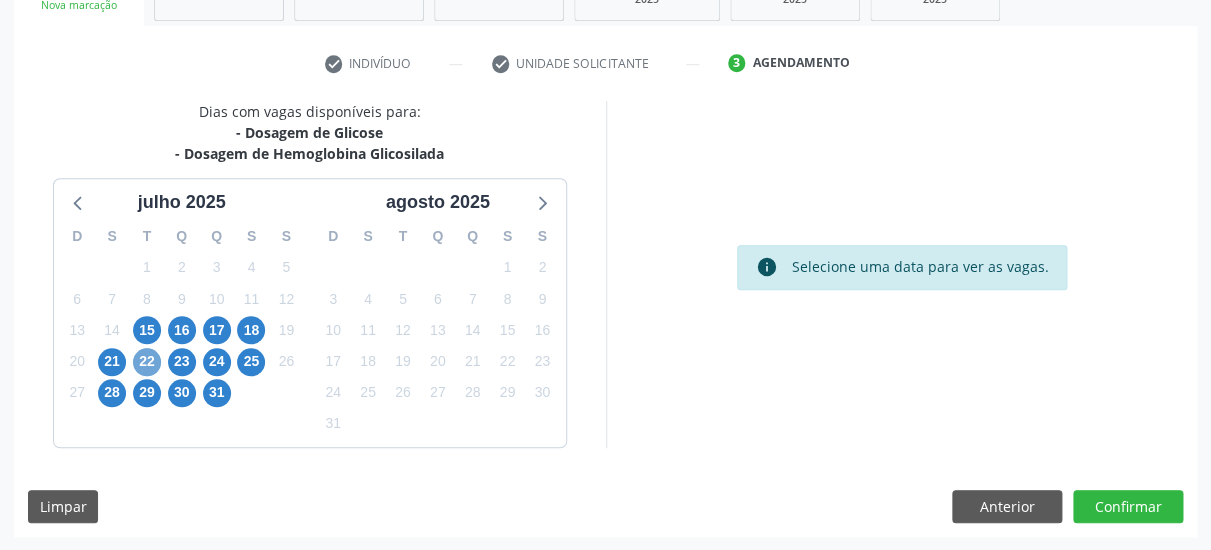 click on "22" at bounding box center (147, 362) 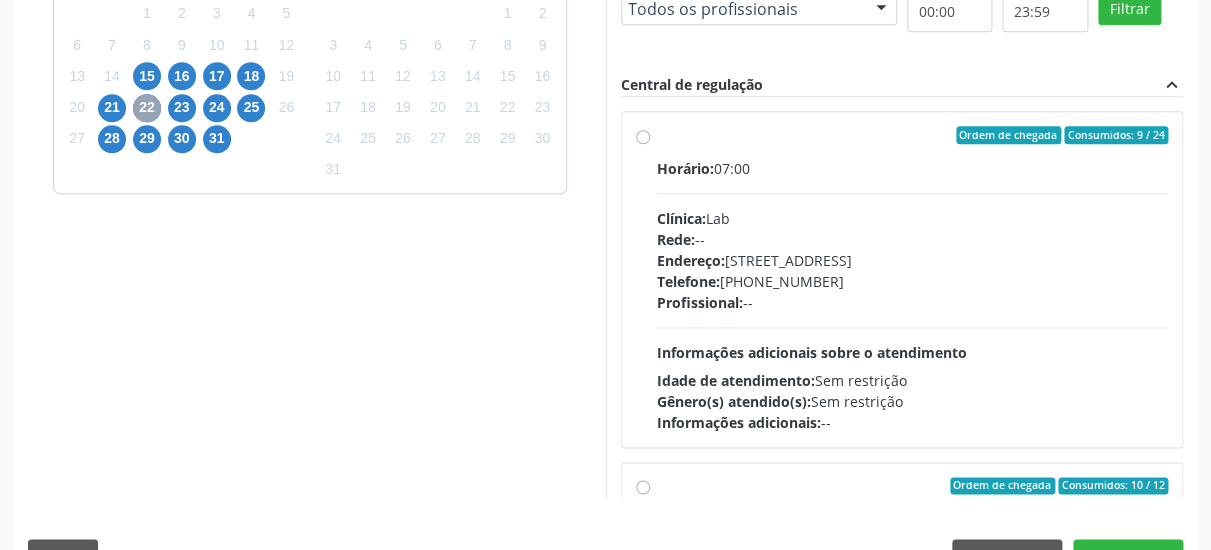 scroll, scrollTop: 622, scrollLeft: 0, axis: vertical 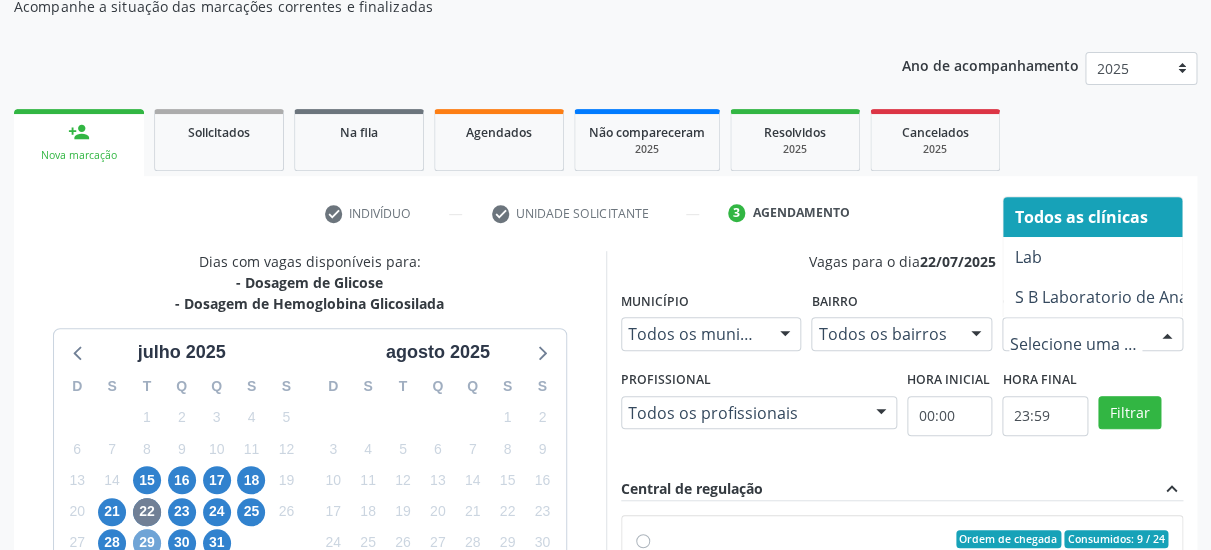 click on "29" at bounding box center [147, 544] 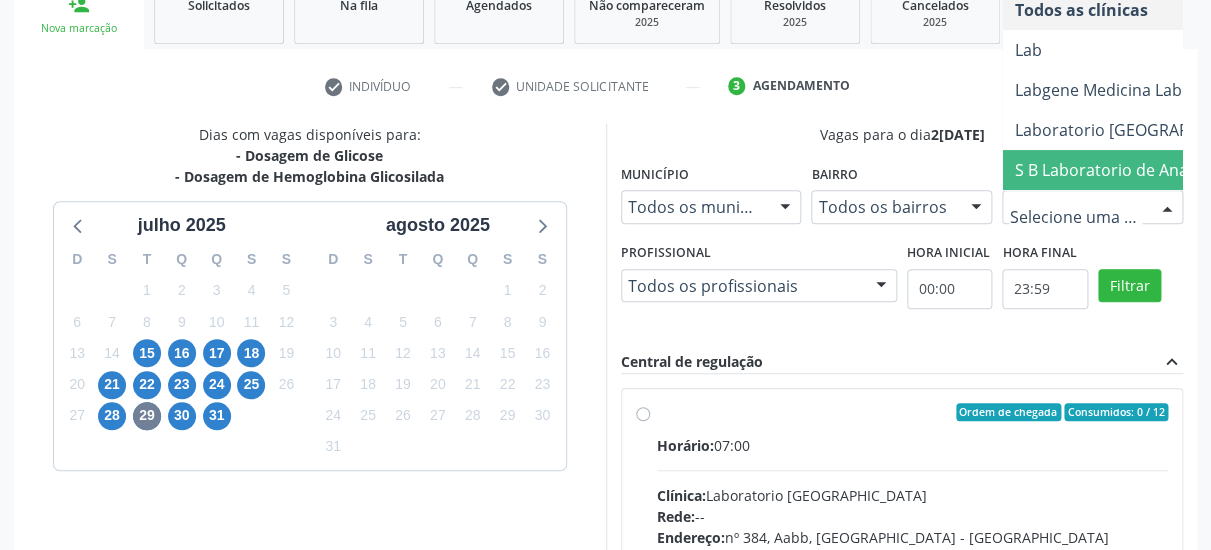 scroll, scrollTop: 513, scrollLeft: 0, axis: vertical 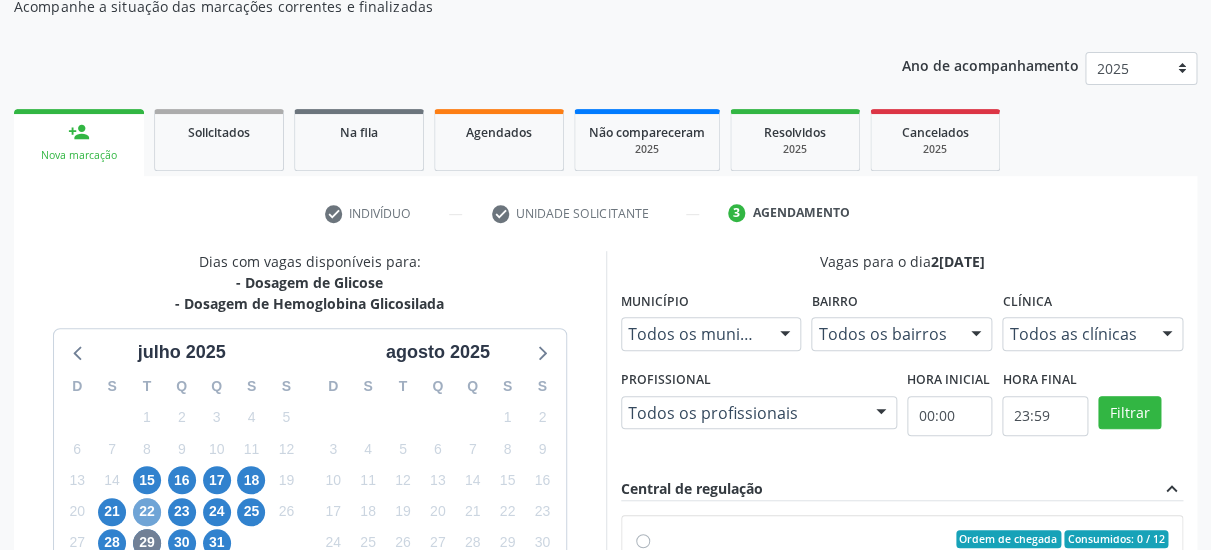 click on "22" at bounding box center [147, 513] 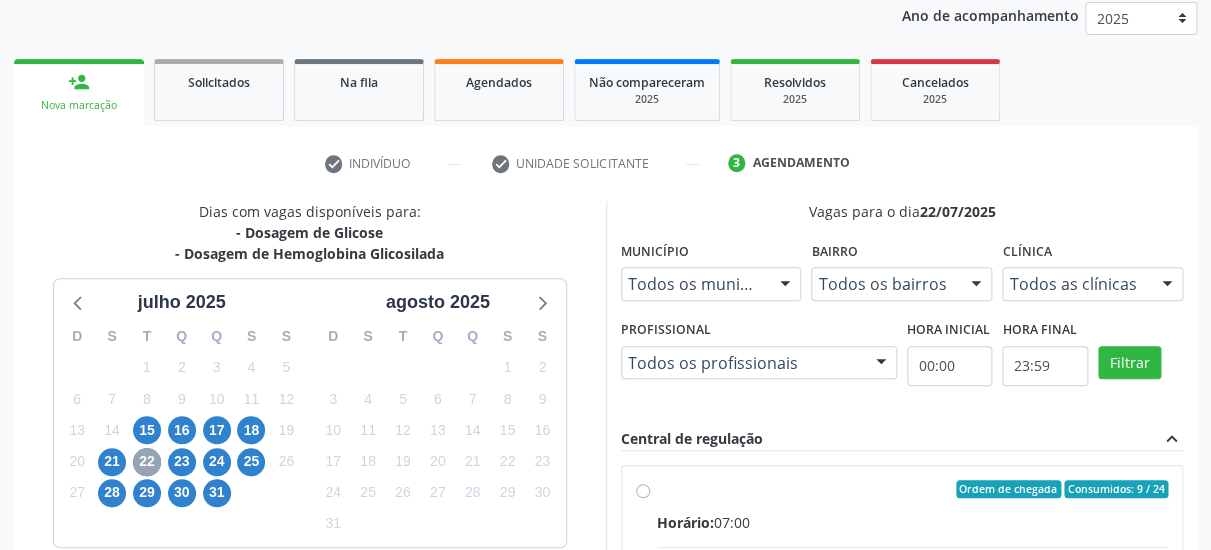 scroll, scrollTop: 406, scrollLeft: 0, axis: vertical 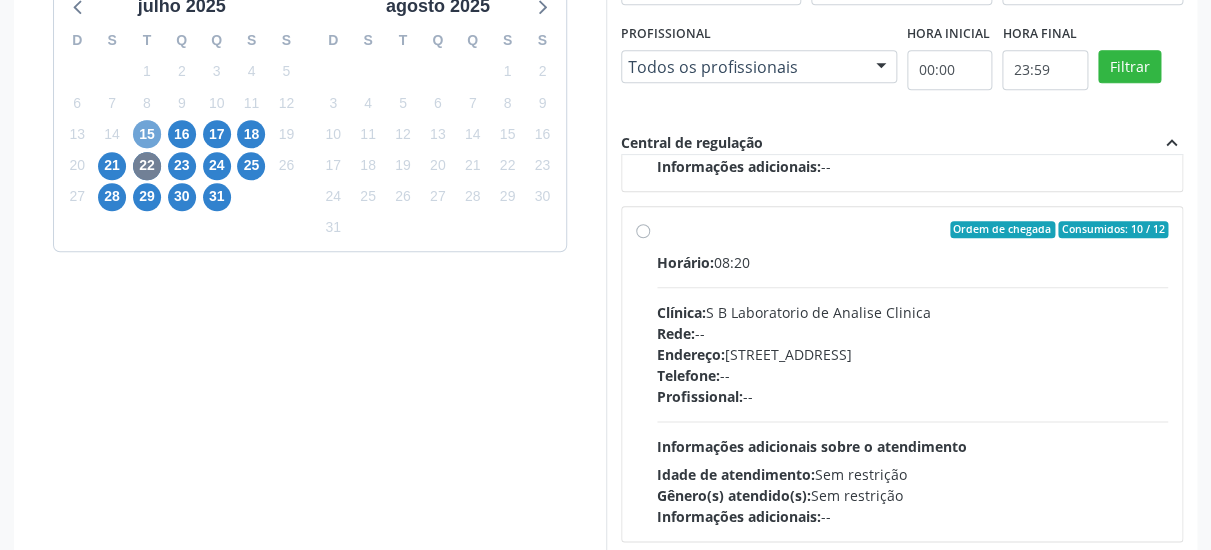 click on "15" at bounding box center (147, 134) 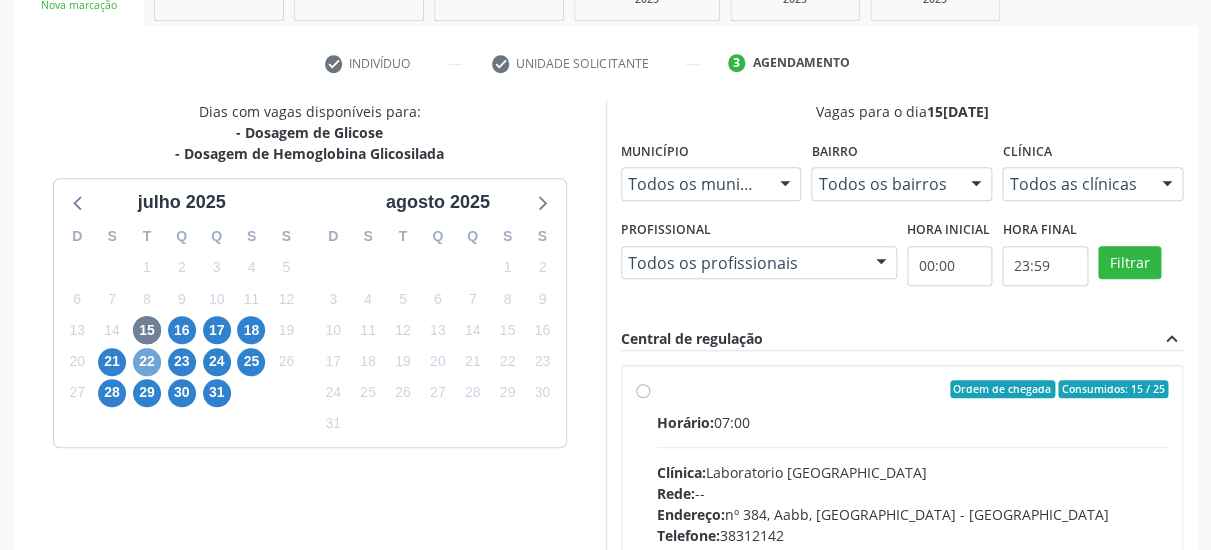 click on "22" at bounding box center (147, 362) 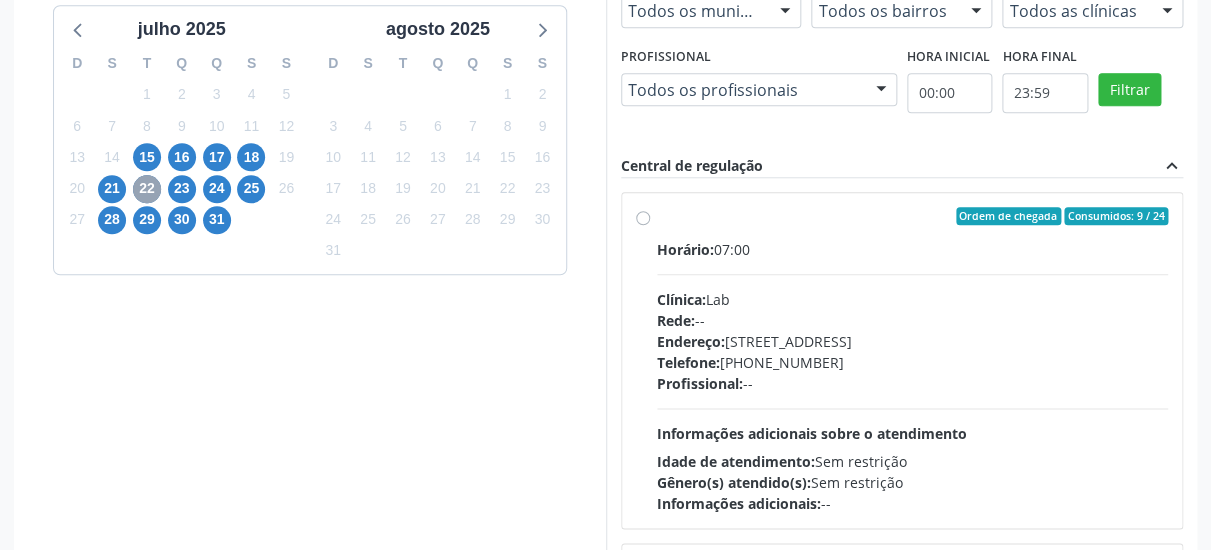 scroll, scrollTop: 536, scrollLeft: 0, axis: vertical 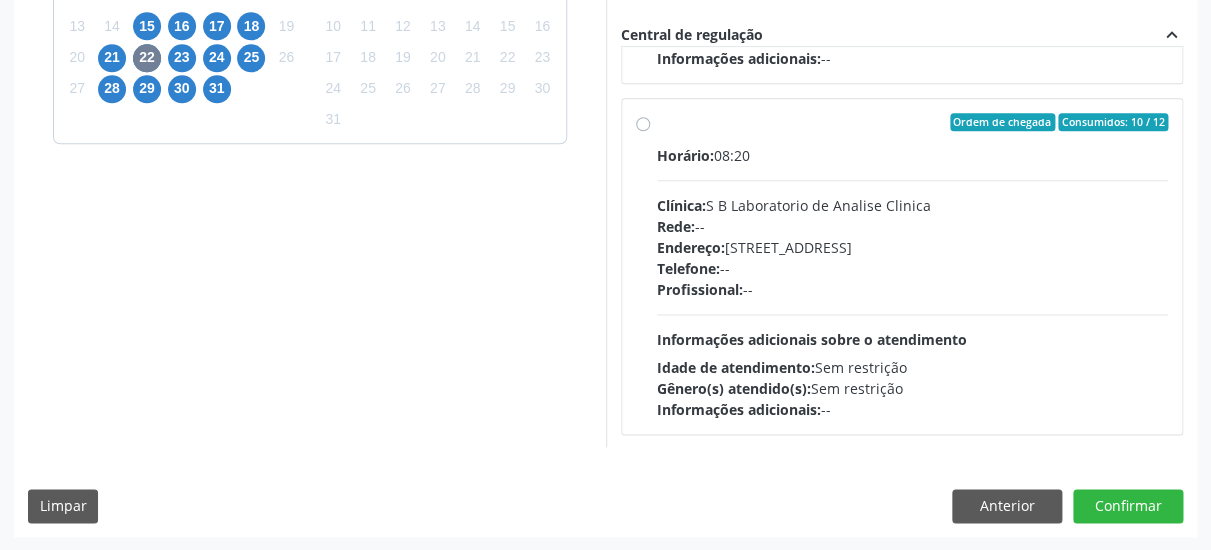 click on "Dias com vagas disponíveis para:
- Dosagem de Glicose
- Dosagem de Hemoglobina Glicosilada
ju[DATE] S T Q Q S S 29 30 1 2 3 4 5 6 7 8 9 10 11 12 13 14 15 16 17 18 19 20 21 22 23 24 25 26 27 28 29 30 31 1 2 3 4 5 6 7 8 9 [DATE] S T Q Q S S 27 28 29 30 31 1 2 3 4 5 6 7 8 9 10 11 12 13 14 15 16 17 18 19 20 21 22 23 24 25 26 27 28 29 30 31 1 2 3 4 5 6
Vagas para o dia
22[DATE]
Município
Todos os municípios         Todos os municípios   [GEOGRAPHIC_DATA] - [GEOGRAPHIC_DATA] resultado encontrado para: "   "
Não há nenhuma opção para ser exibida.
Bairro
Todos os bairros         Todos os bairros   [GEOGRAPHIC_DATA]   N S da [GEOGRAPHIC_DATA] resultado encontrado para: "   "
Não há nenhuma opção para ser exibida.
Clínica
Todos as clínicas         Todos as clínicas   Lab   Laboratorio [GEOGRAPHIC_DATA]         "" at bounding box center [605, 166] 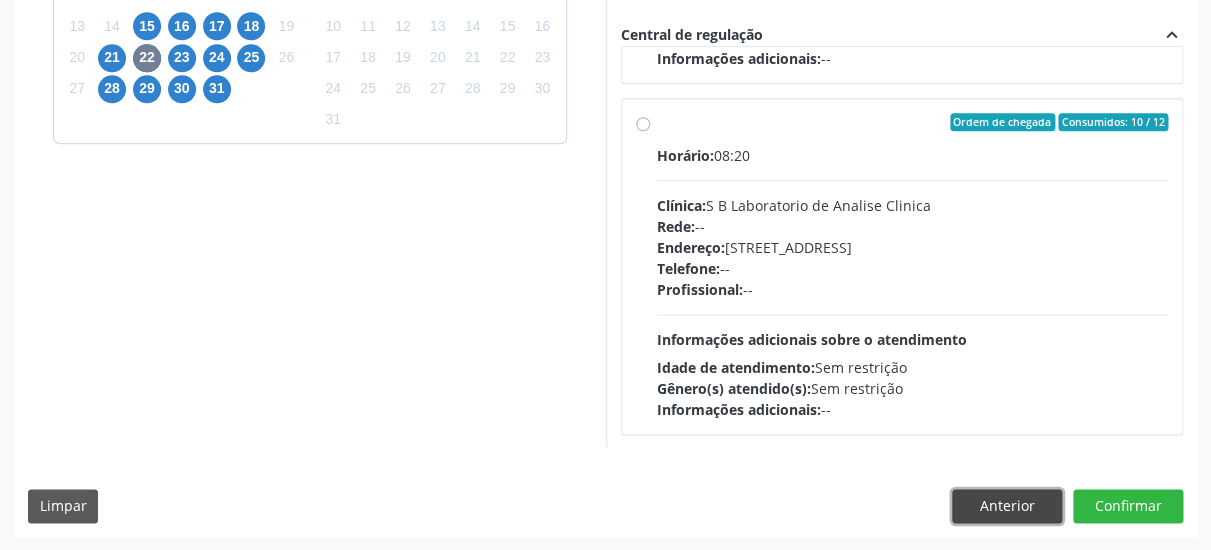 click on "Anterior" at bounding box center [1007, 506] 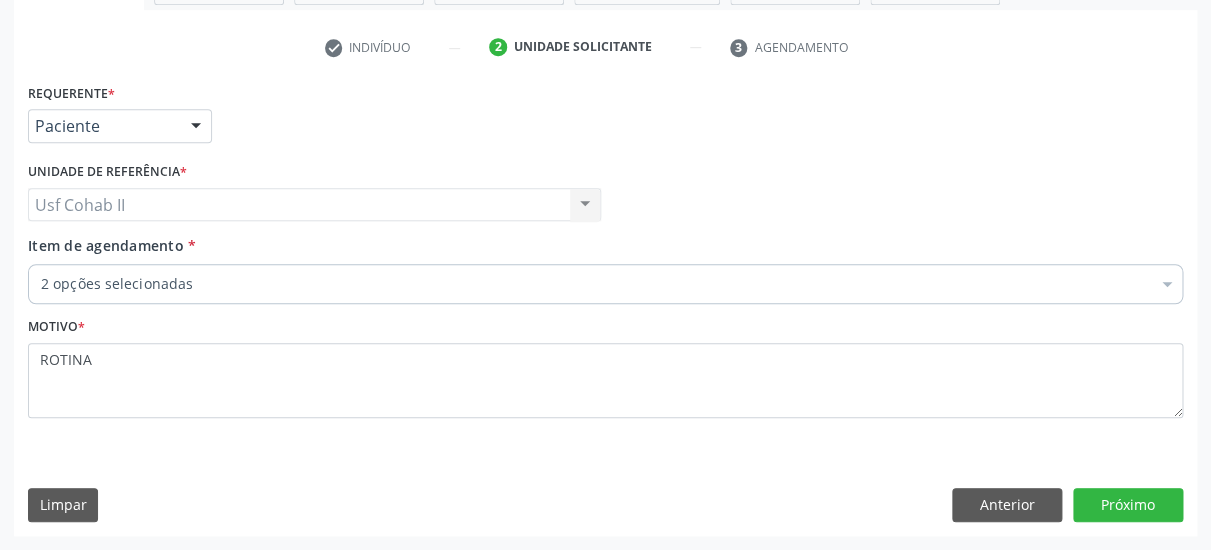 scroll, scrollTop: 373, scrollLeft: 0, axis: vertical 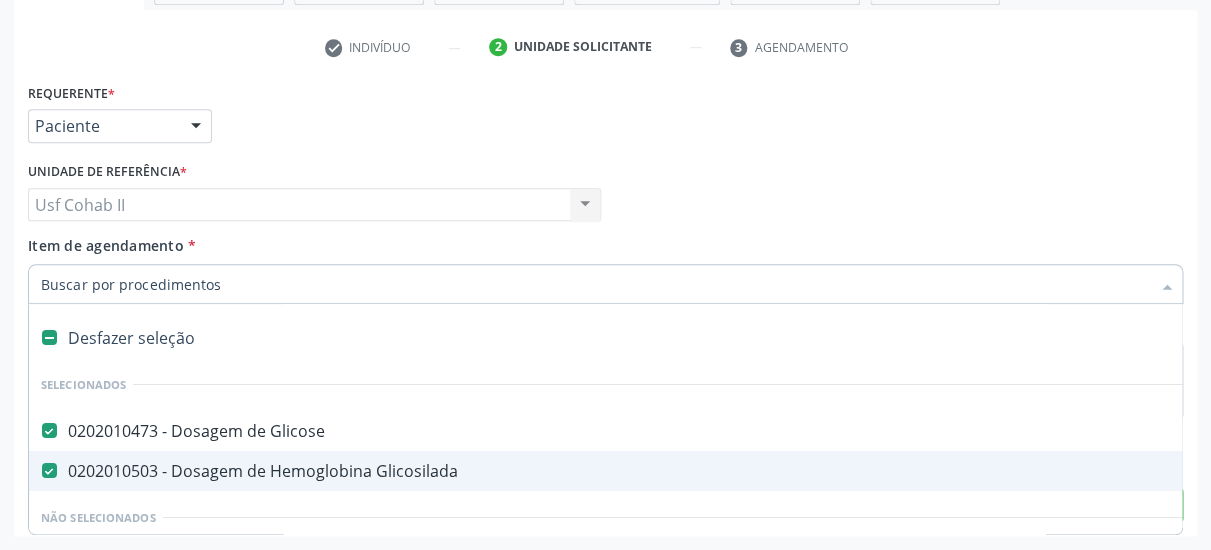 click on "Requerente
*
Paciente         Médico(a)   Enfermeiro(a)   Paciente
Nenhum resultado encontrado para: "   "
Não há nenhuma opção para ser exibida.
UF
PE         PE
Nenhum resultado encontrado para: "   "
Não há nenhuma opção para ser exibida.
Município
Serra Talhada         [GEOGRAPHIC_DATA] resultado encontrado para: "   "
Não há nenhuma opção para ser exibida." at bounding box center (605, 117) 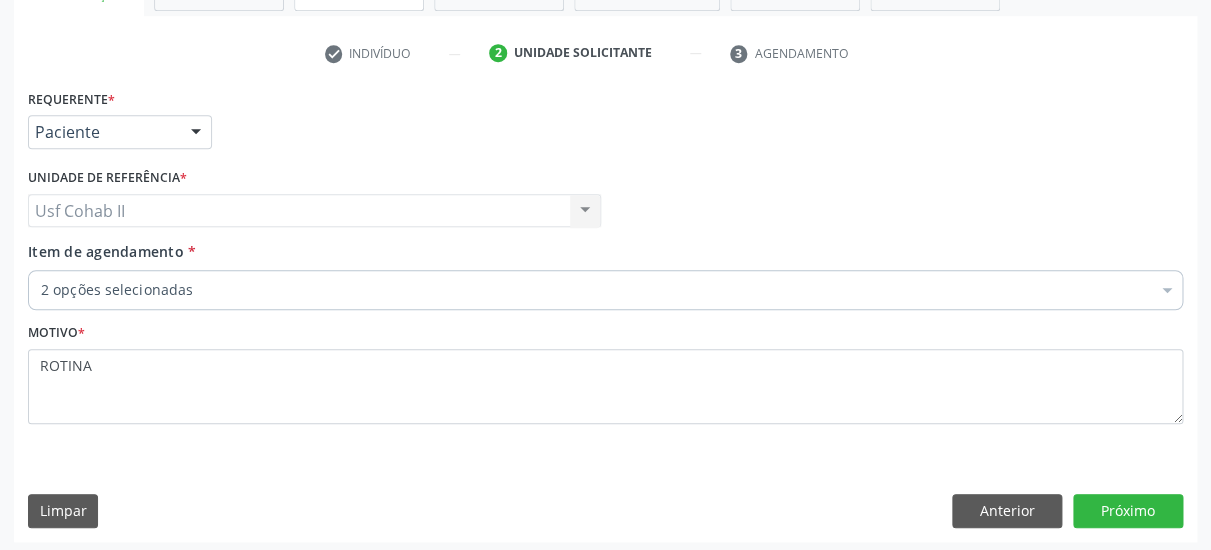 scroll, scrollTop: 373, scrollLeft: 0, axis: vertical 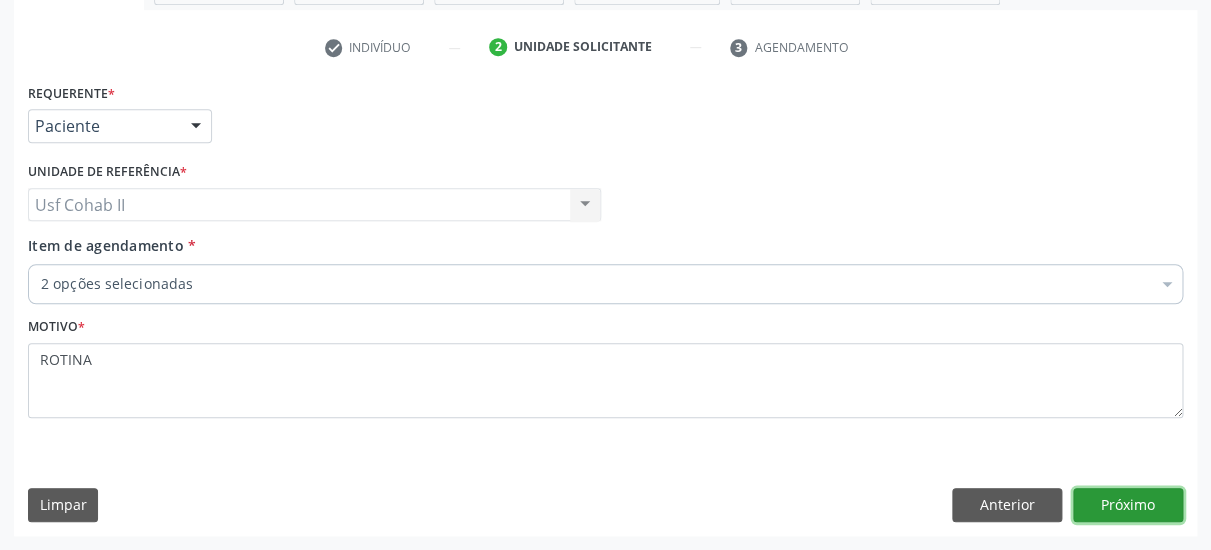 click on "Próximo" at bounding box center [1128, 505] 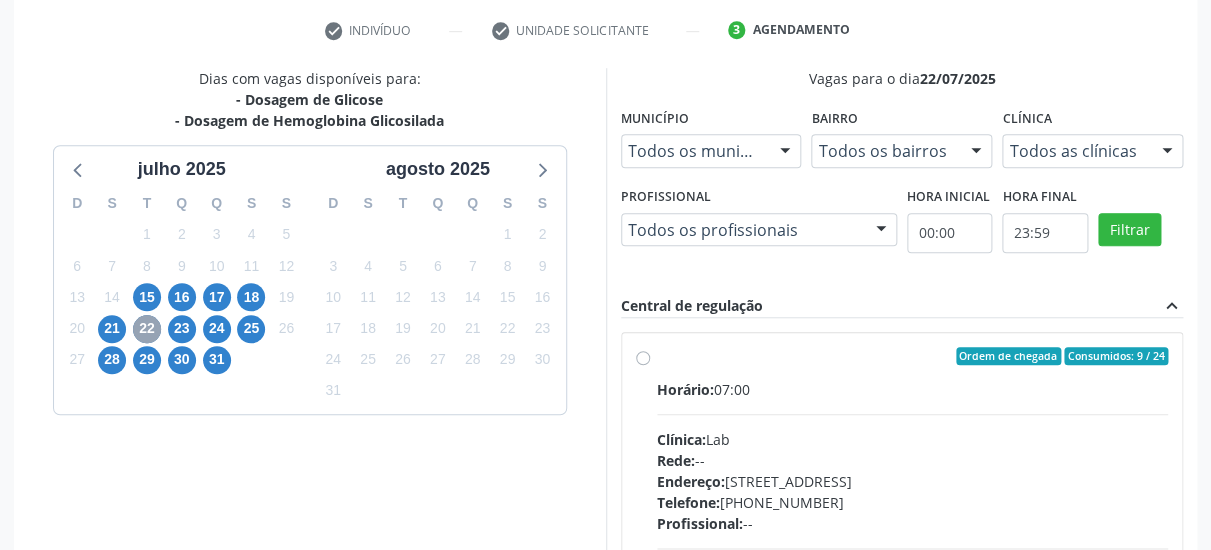 click on "22" at bounding box center (147, 329) 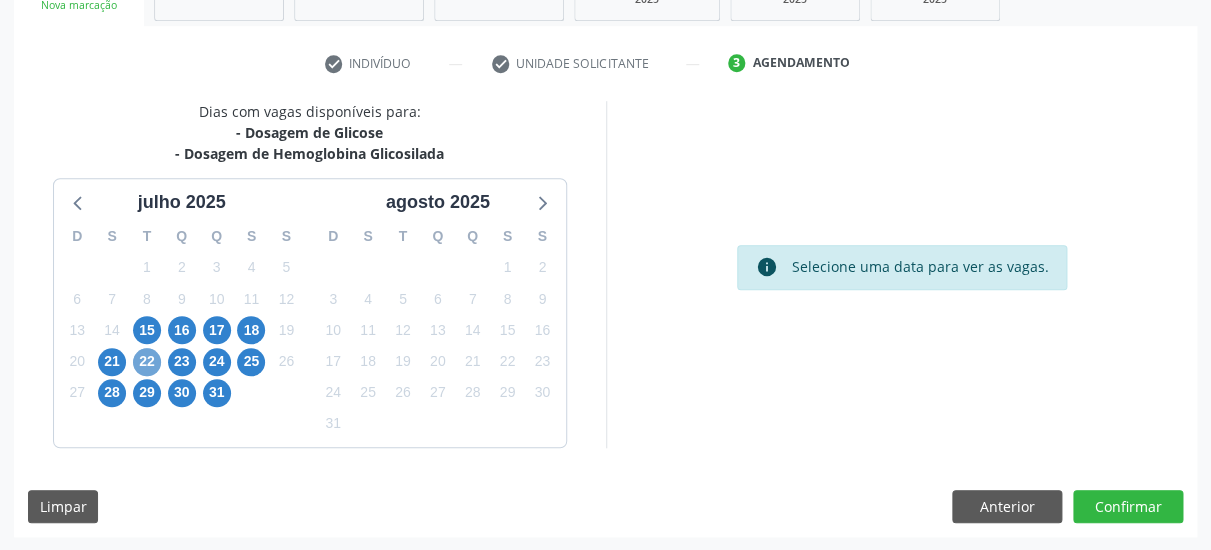 click on "22" at bounding box center (147, 362) 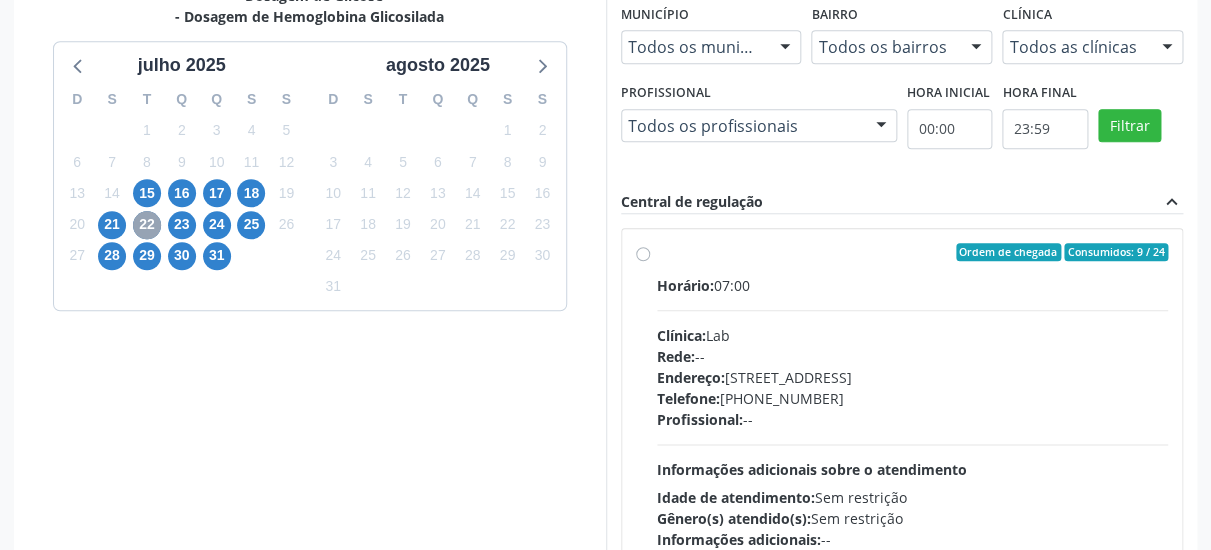 scroll, scrollTop: 644, scrollLeft: 0, axis: vertical 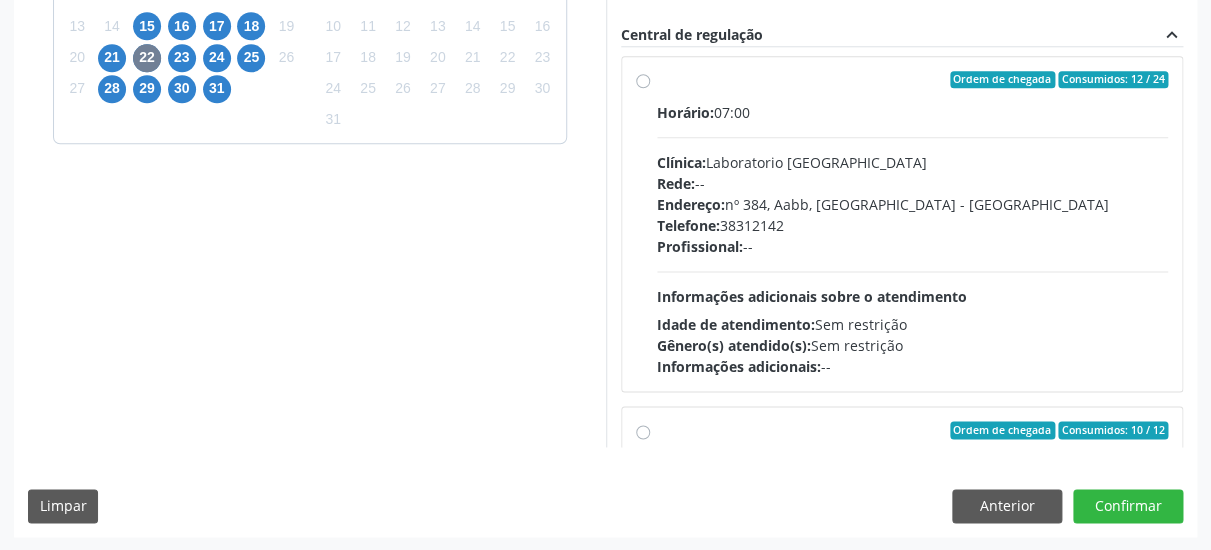 click on "Ordem de chegada
Consumidos: 12 / 24
Horário:   07:00
Clínica:  Laboratorio [GEOGRAPHIC_DATA]
Rede:
--
Endereço:   [STREET_ADDRESS]
Telefone:   [PHONE_NUMBER]
Profissional:
--
Informações adicionais sobre o atendimento
Idade de atendimento:
Sem restrição
Gênero(s) atendido(s):
Sem restrição
Informações adicionais:
--" at bounding box center (913, 224) 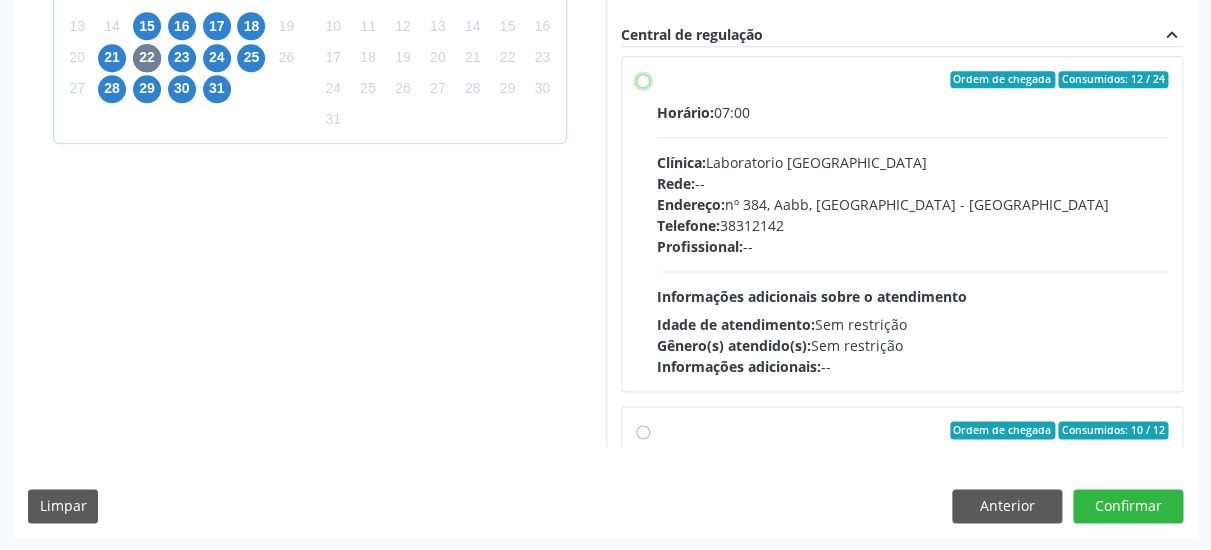 radio on "true" 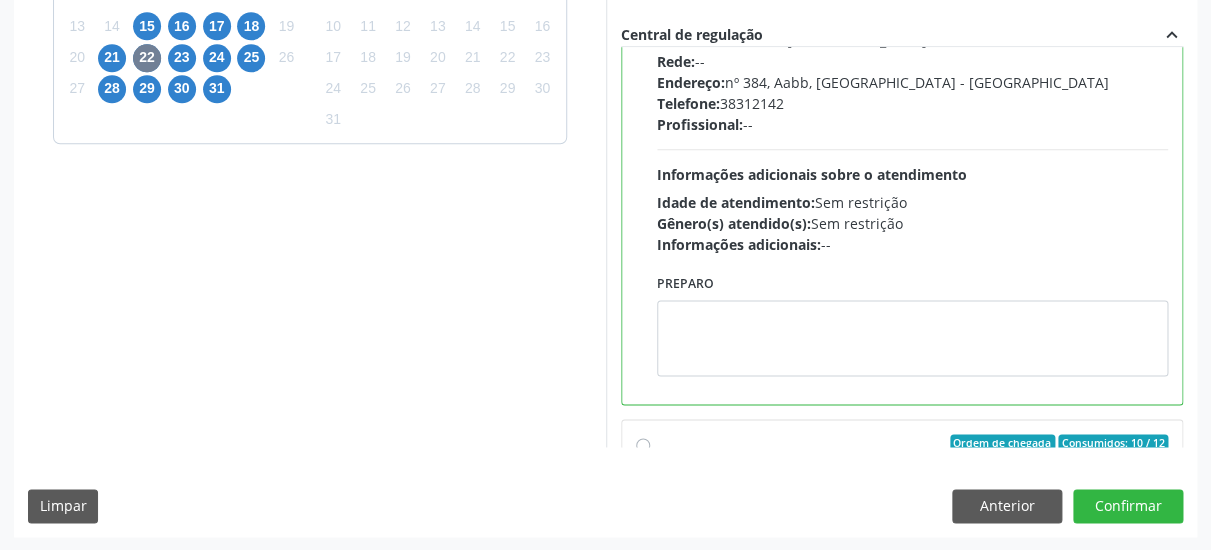 scroll, scrollTop: 594, scrollLeft: 0, axis: vertical 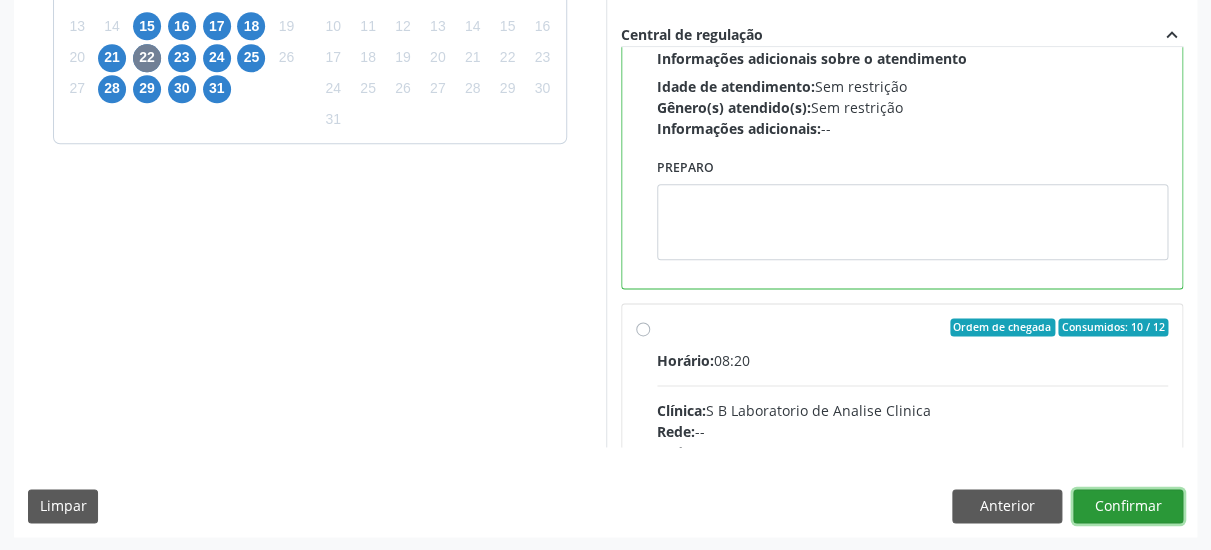 click on "Confirmar" at bounding box center [1128, 506] 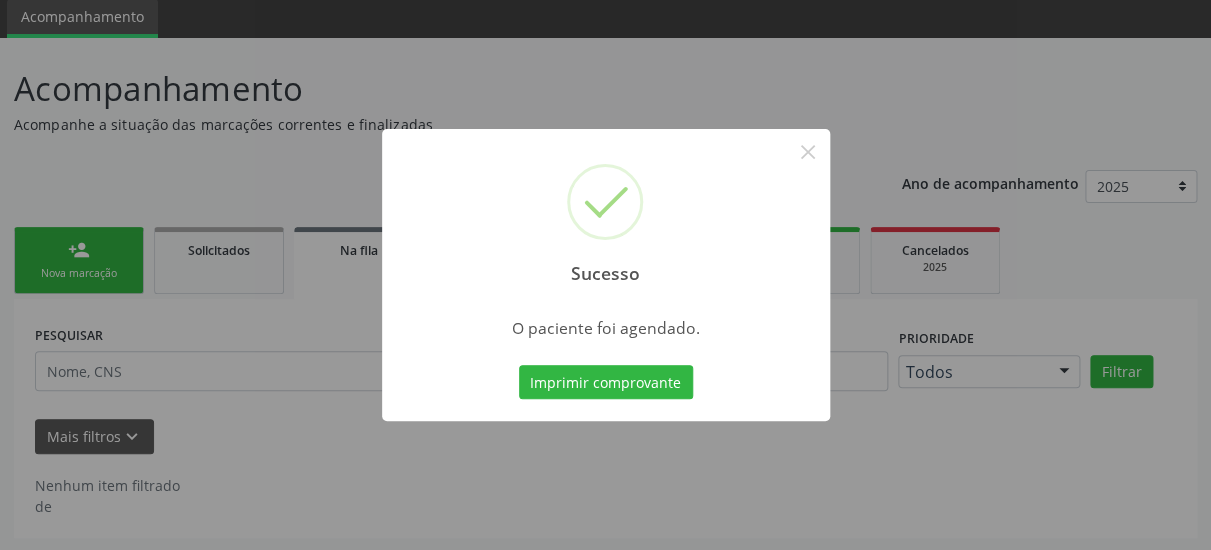 scroll, scrollTop: 51, scrollLeft: 0, axis: vertical 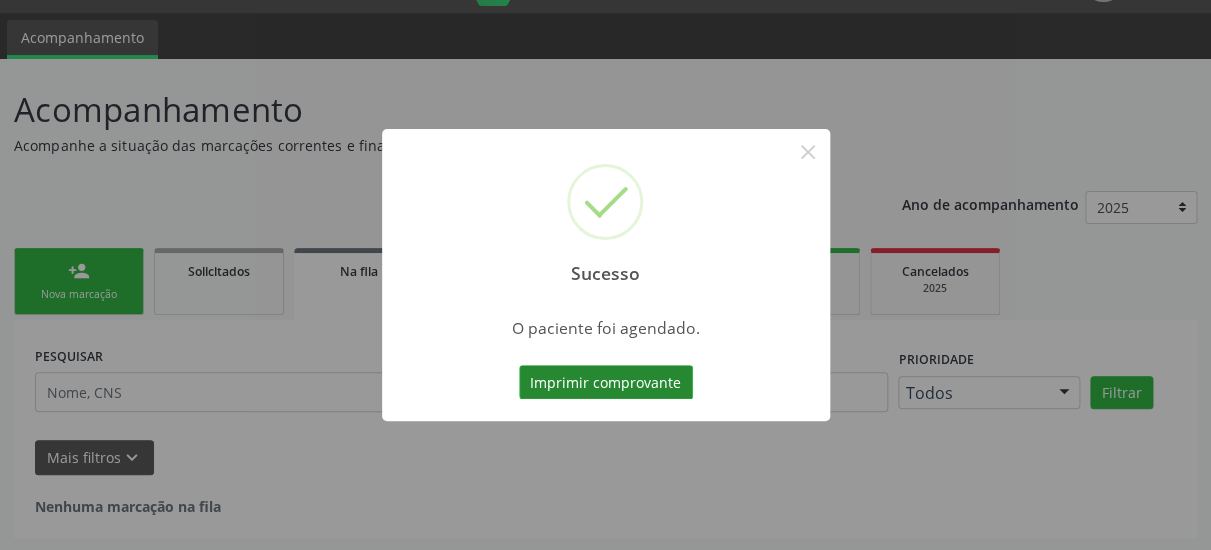 click on "Imprimir comprovante" at bounding box center (606, 382) 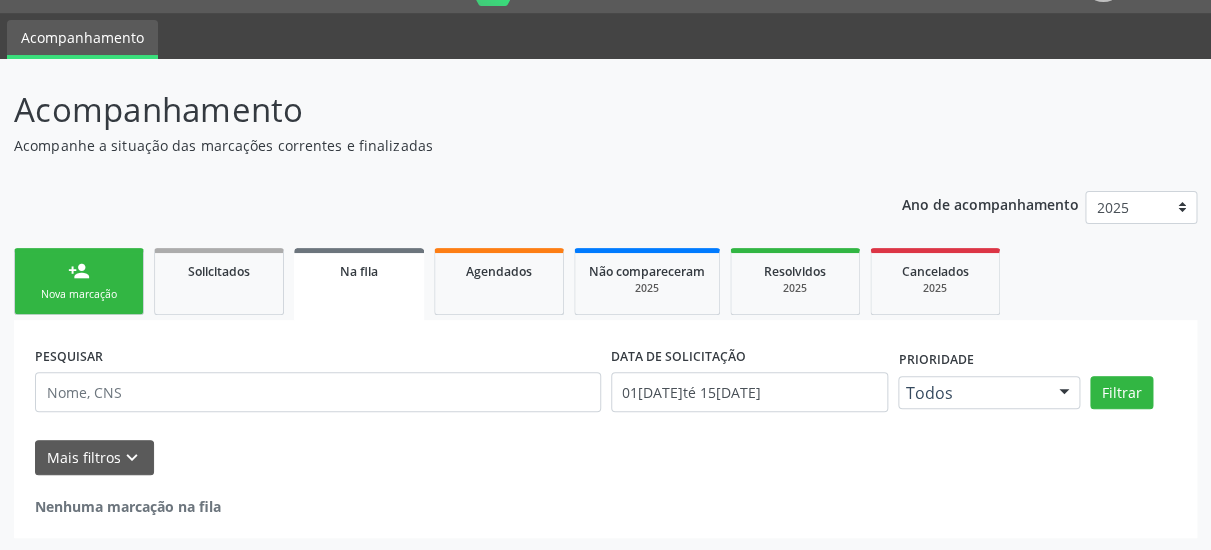 click on "person_add
Nova marcação" at bounding box center [79, 281] 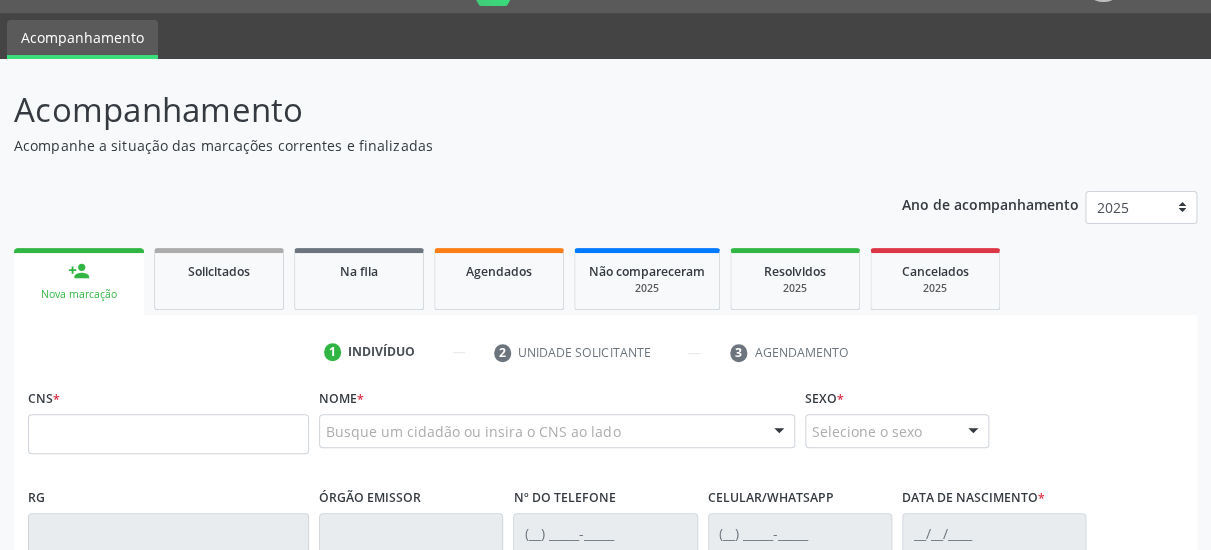 click on "Nova marcação" at bounding box center [79, 294] 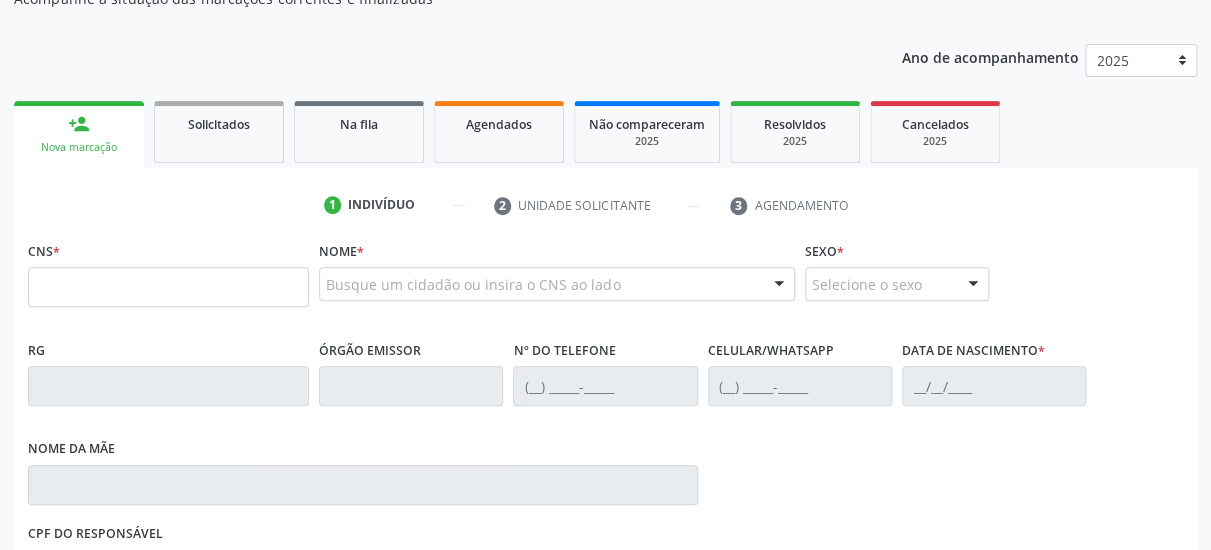 scroll, scrollTop: 267, scrollLeft: 0, axis: vertical 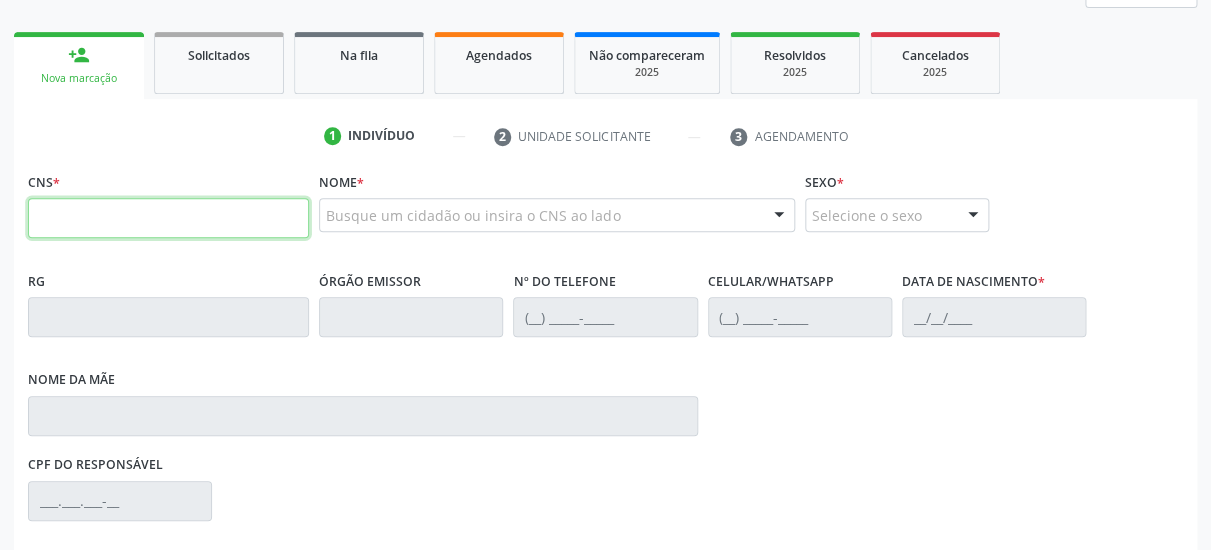 click at bounding box center (168, 218) 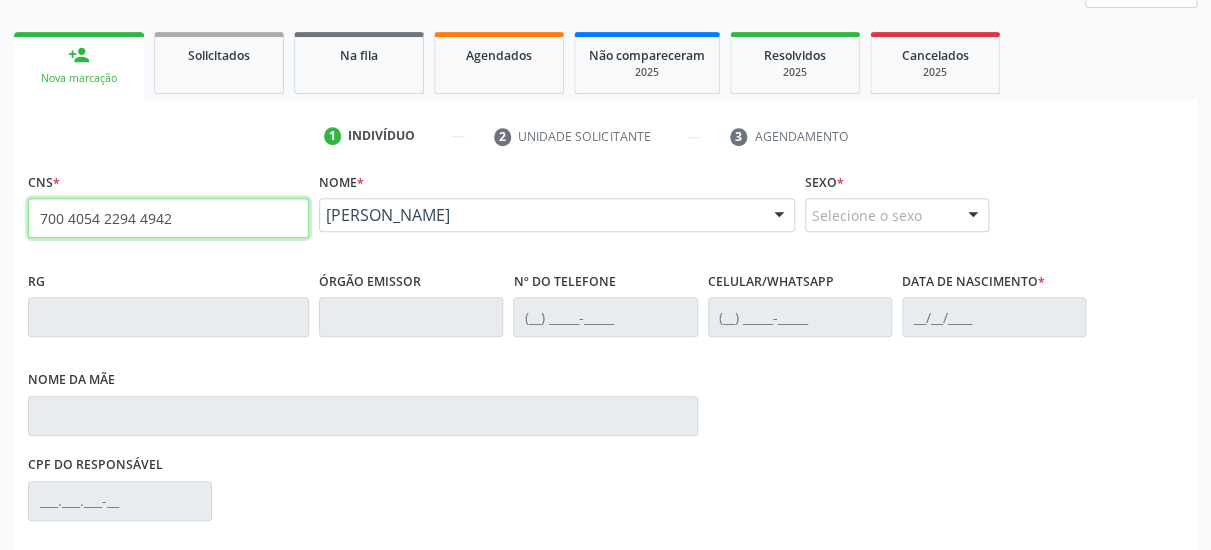type on "700 4054 2294 4942" 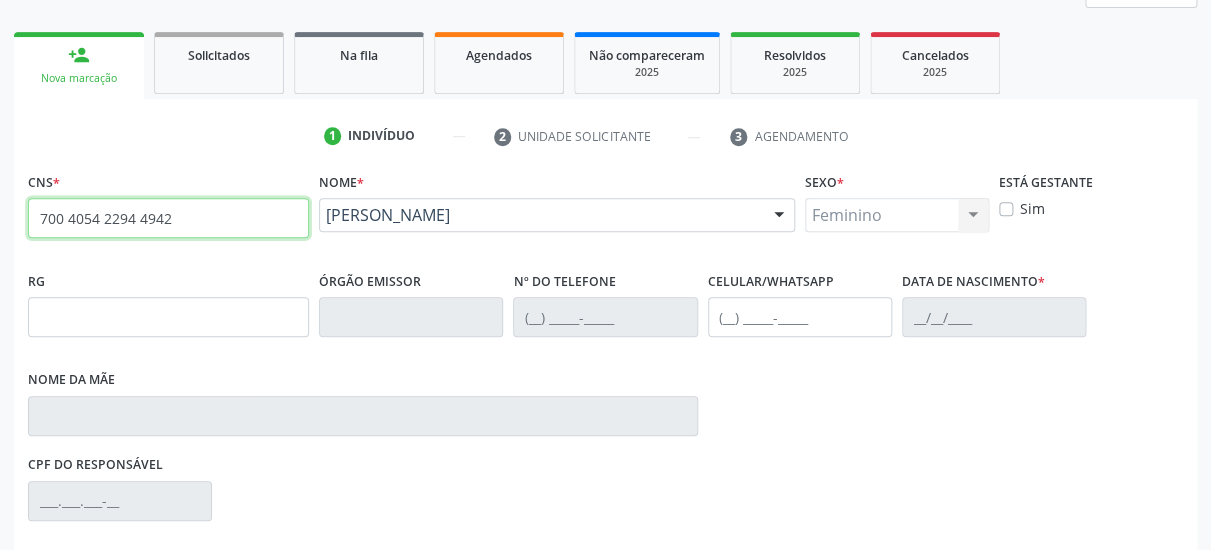 type on "[PHONE_NUMBER]" 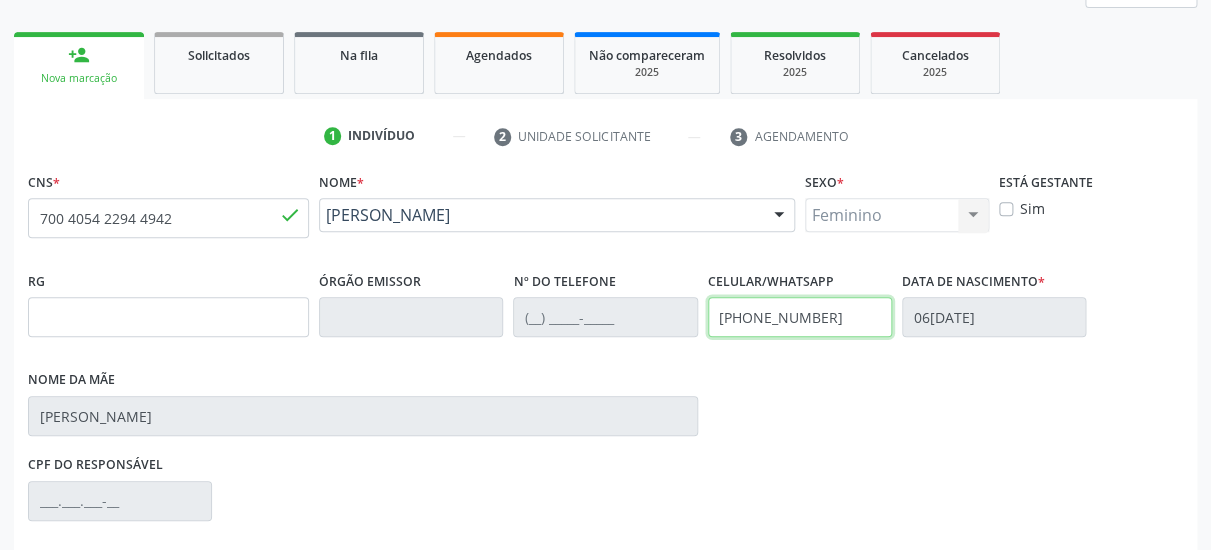 click on "[PHONE_NUMBER]" at bounding box center (800, 317) 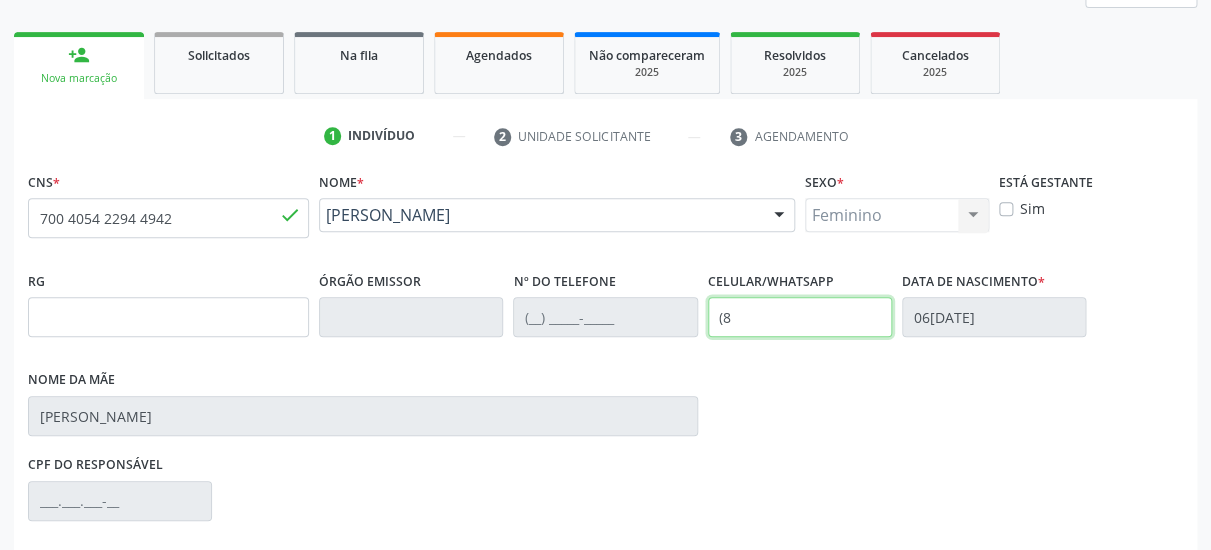 type on "(" 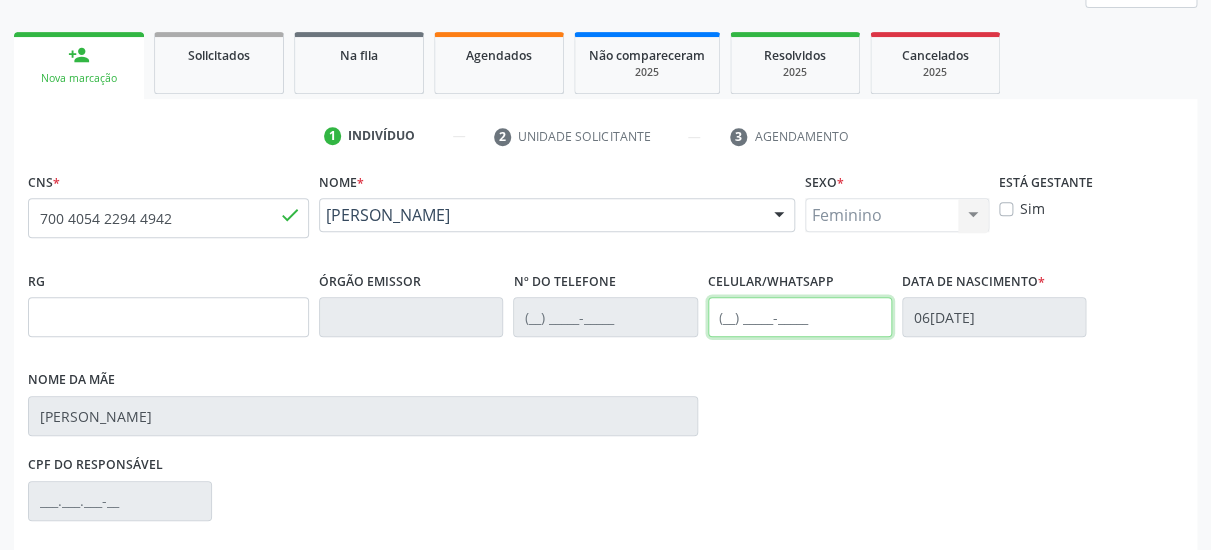 click at bounding box center [800, 317] 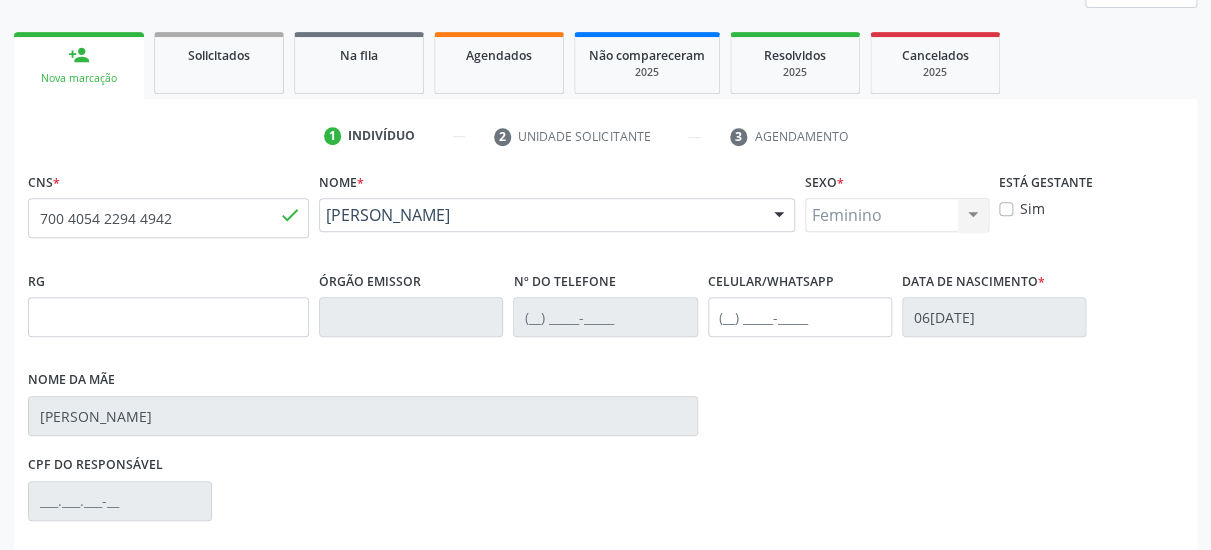 click on "RG
Órgão emissor
Nº do Telefone
Celular/WhatsApp
Data de nascimento
*
0[DATE]
Nome da mãe
[PERSON_NAME]" at bounding box center [605, 358] 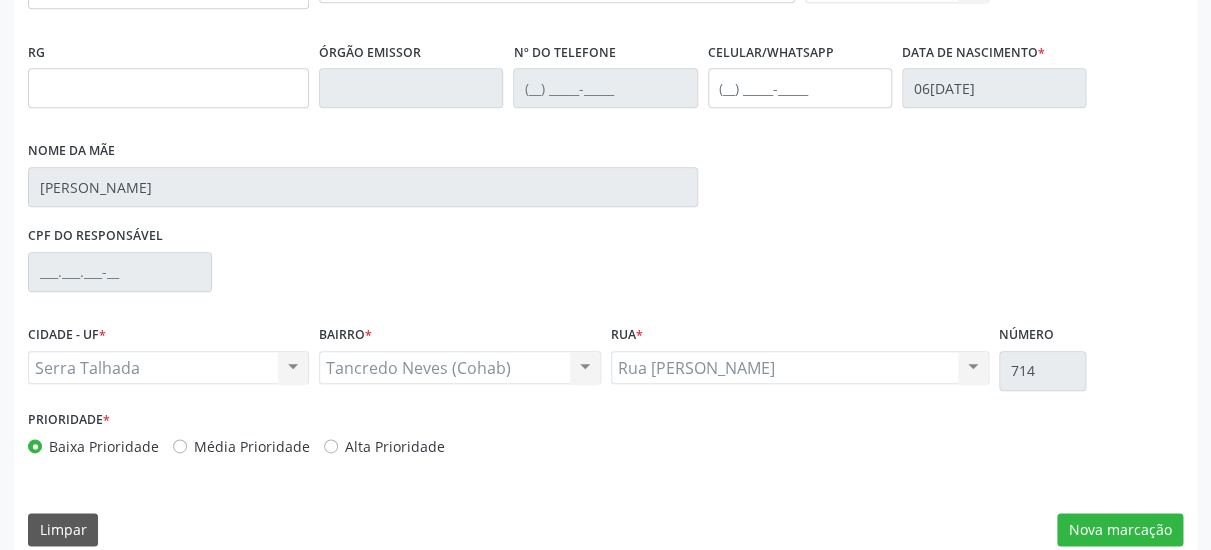 scroll, scrollTop: 519, scrollLeft: 0, axis: vertical 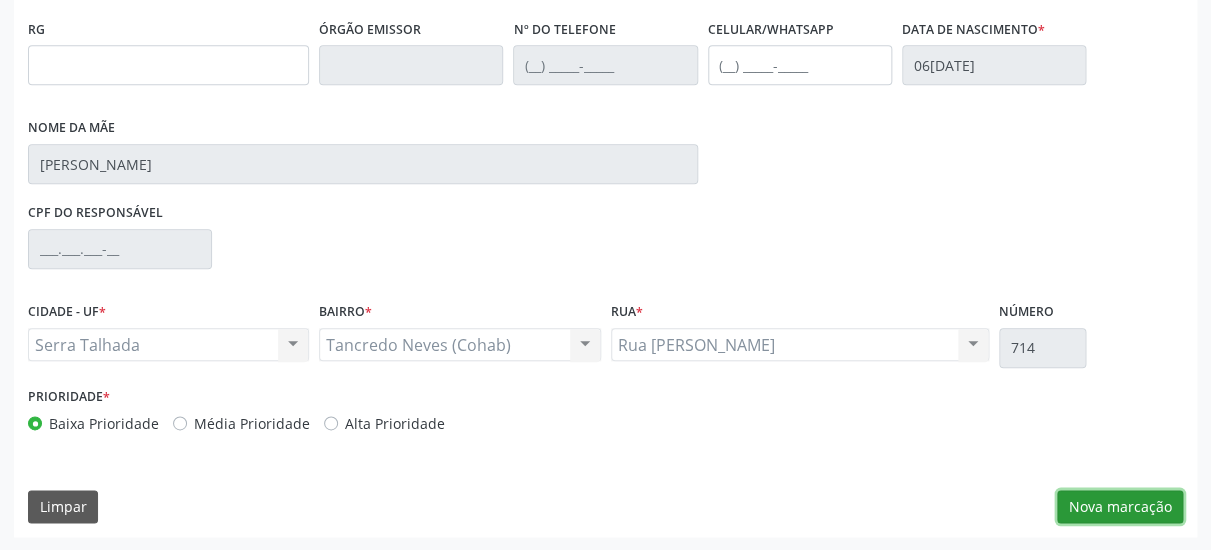click on "Nova marcação" at bounding box center [1120, 507] 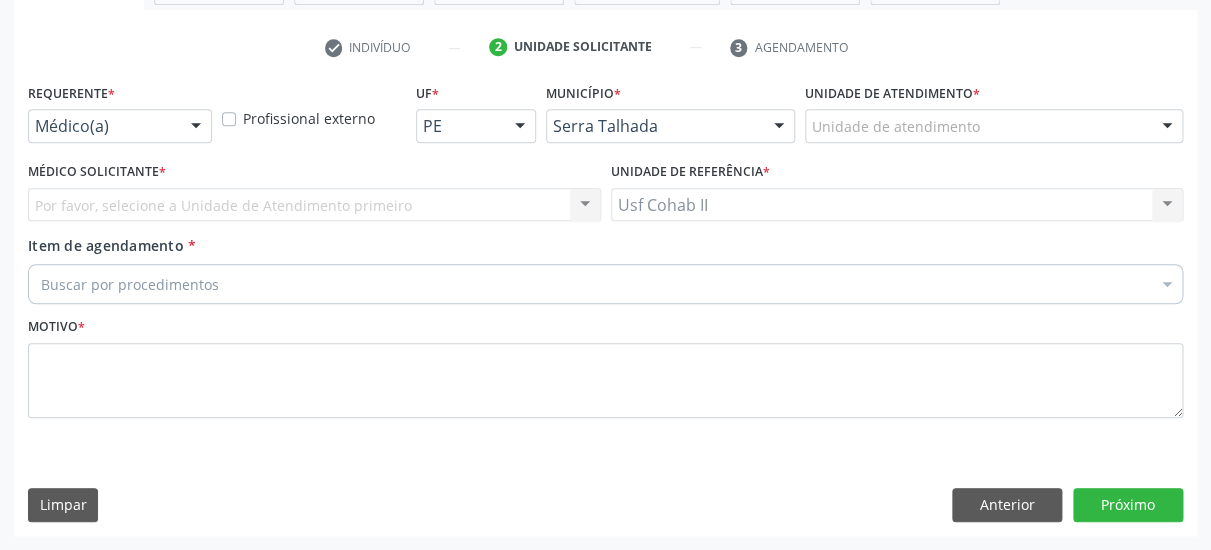 scroll, scrollTop: 373, scrollLeft: 0, axis: vertical 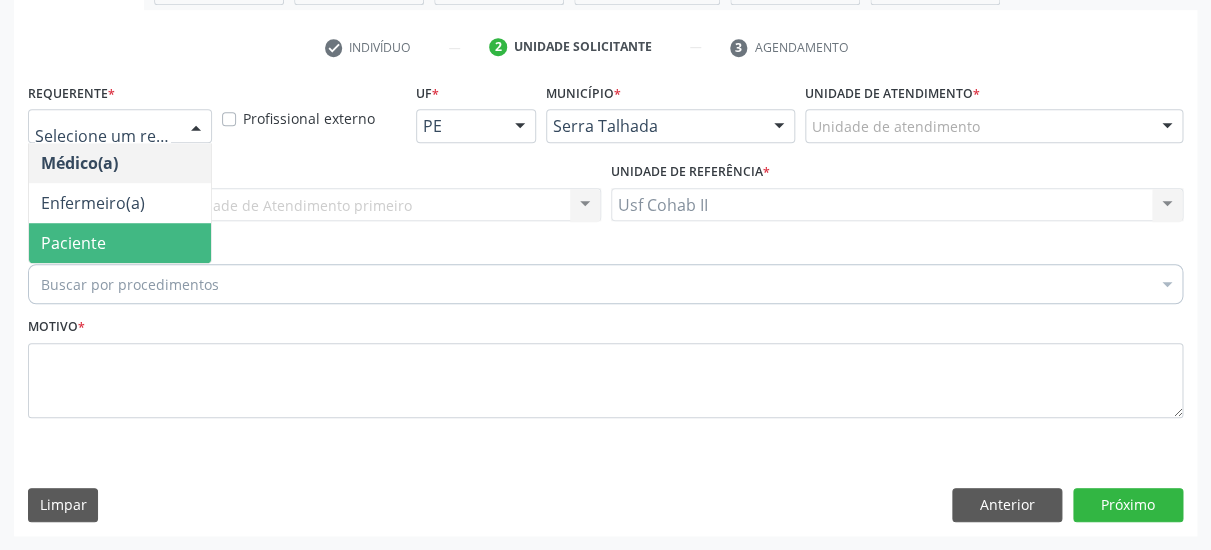 click on "Paciente" at bounding box center [120, 243] 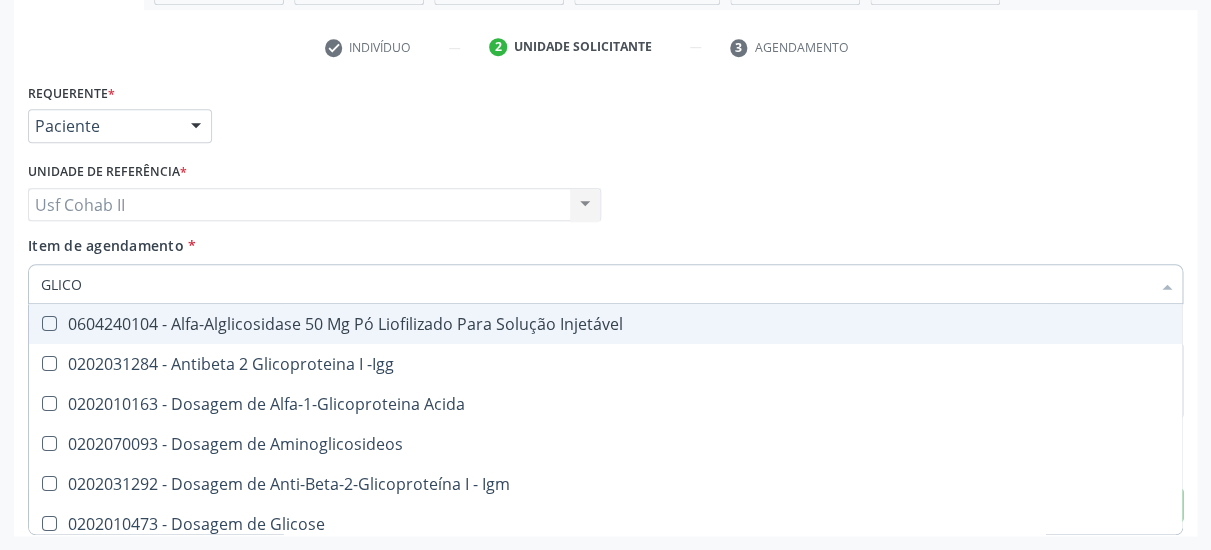 type on "GLICOS" 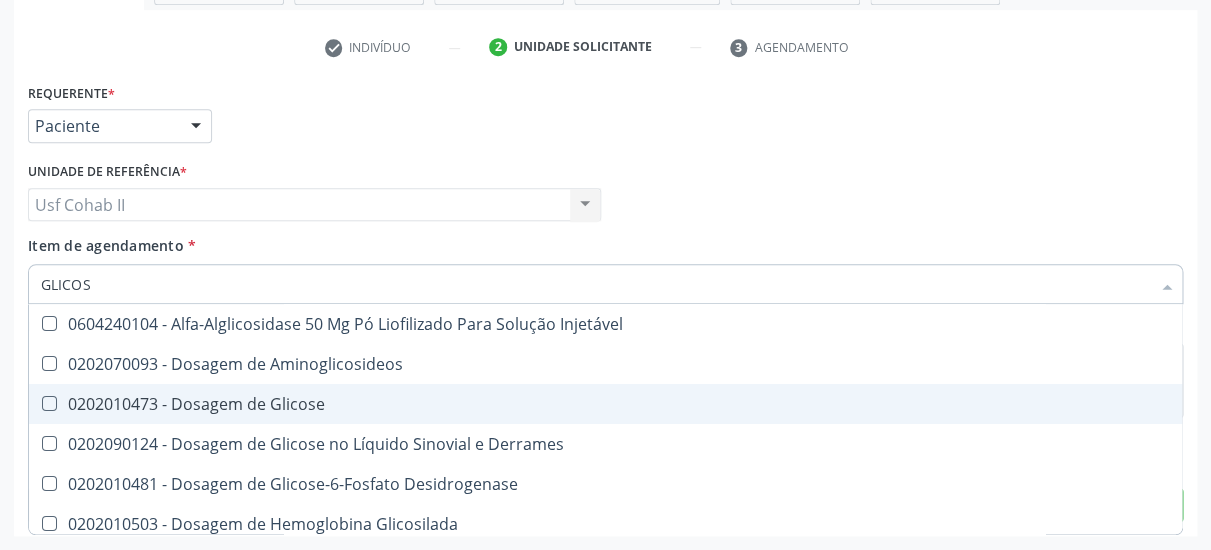 click on "0202010473 - Dosagem de Glicose" at bounding box center (605, 404) 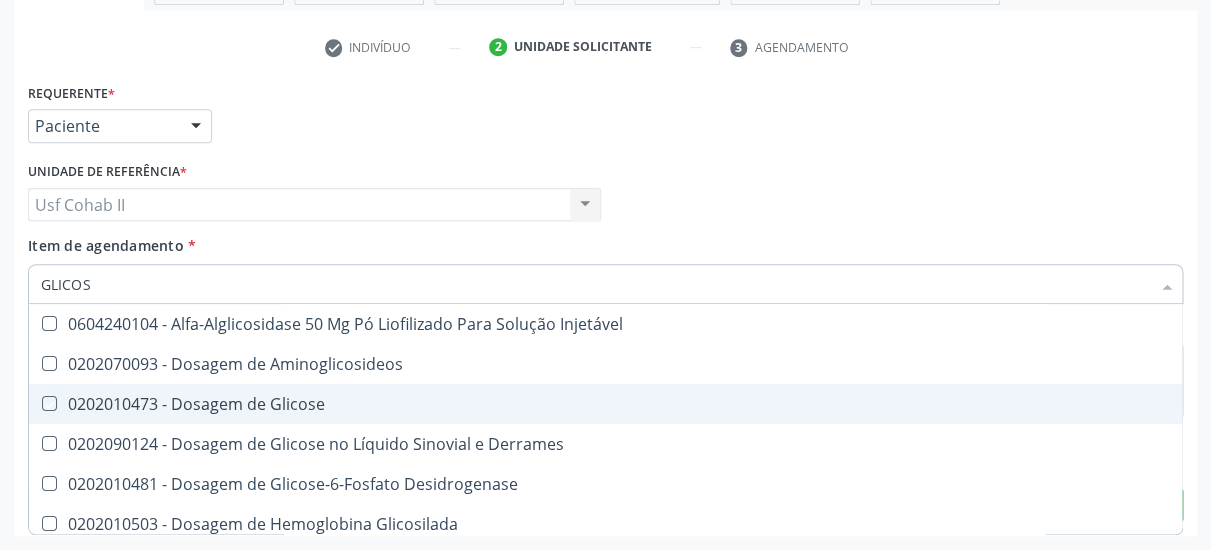 checkbox on "true" 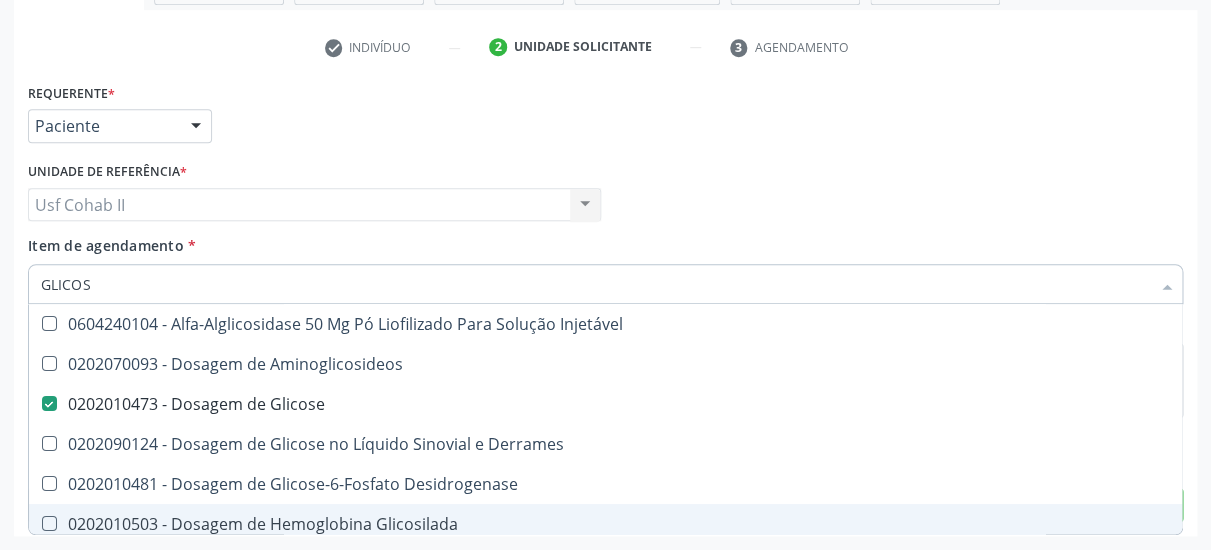 click on "0202010503 - Dosagem de Hemoglobina Glicosilada" at bounding box center (605, 524) 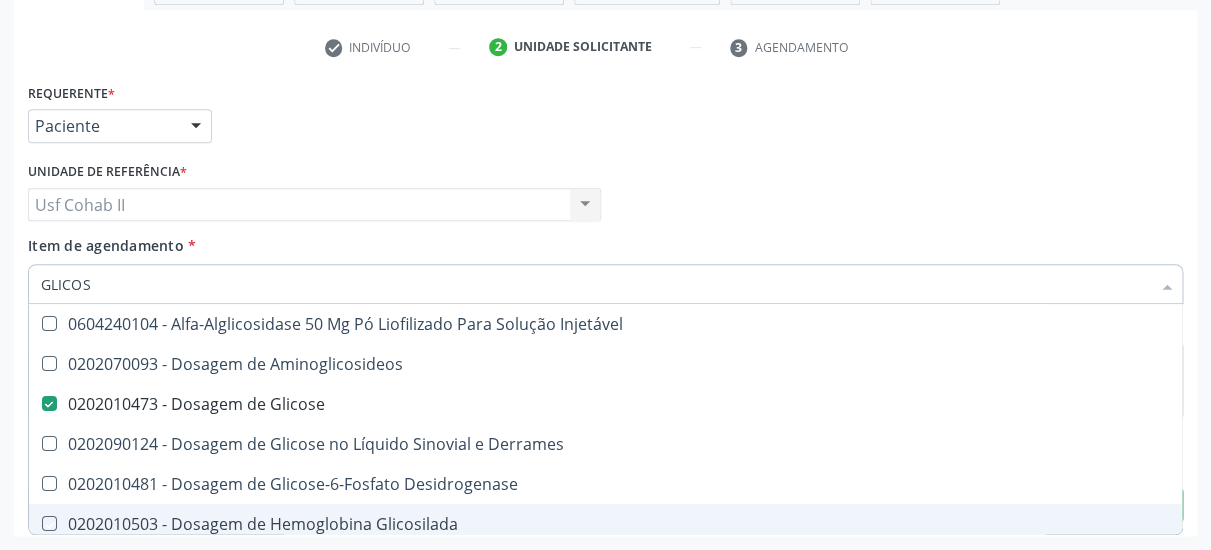 checkbox on "true" 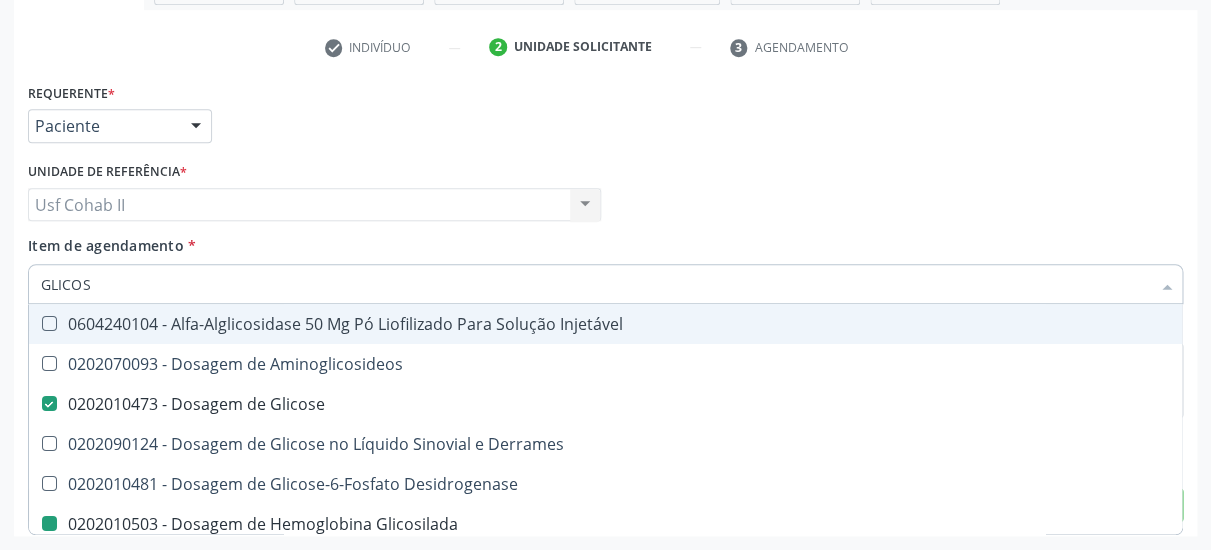 click on "Requerente
*
Paciente         Médico(a)   Enfermeiro(a)   Paciente
Nenhum resultado encontrado para: "   "
Não há nenhuma opção para ser exibida.
UF
PE         PE
Nenhum resultado encontrado para: "   "
Não há nenhuma opção para ser exibida.
Município
Serra Talhada         [GEOGRAPHIC_DATA] resultado encontrado para: "   "
Não há nenhuma opção para ser exibida." at bounding box center [605, 117] 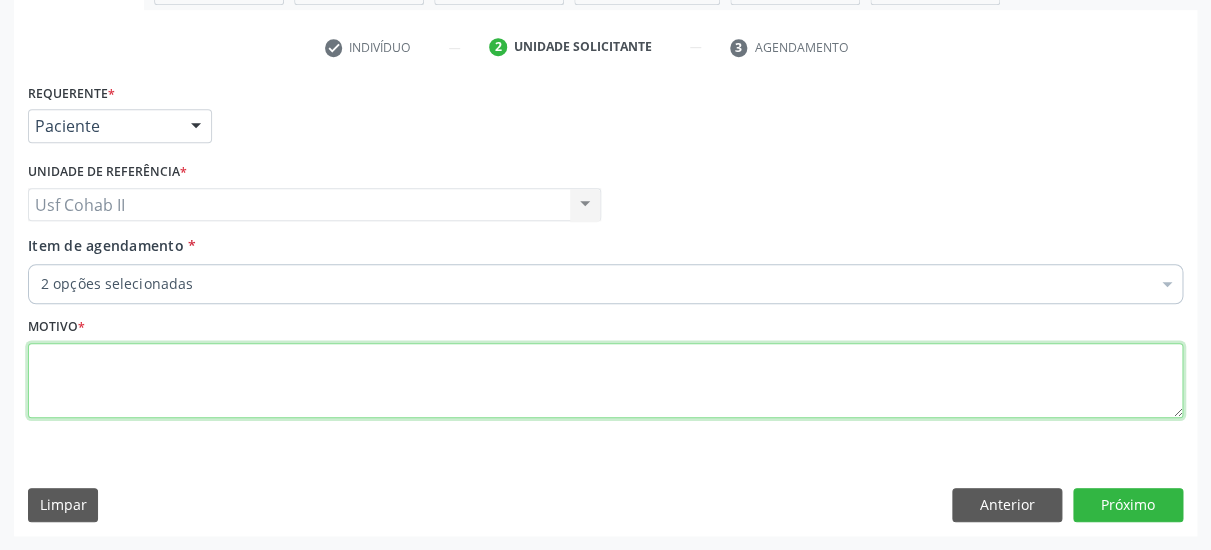 click at bounding box center [605, 381] 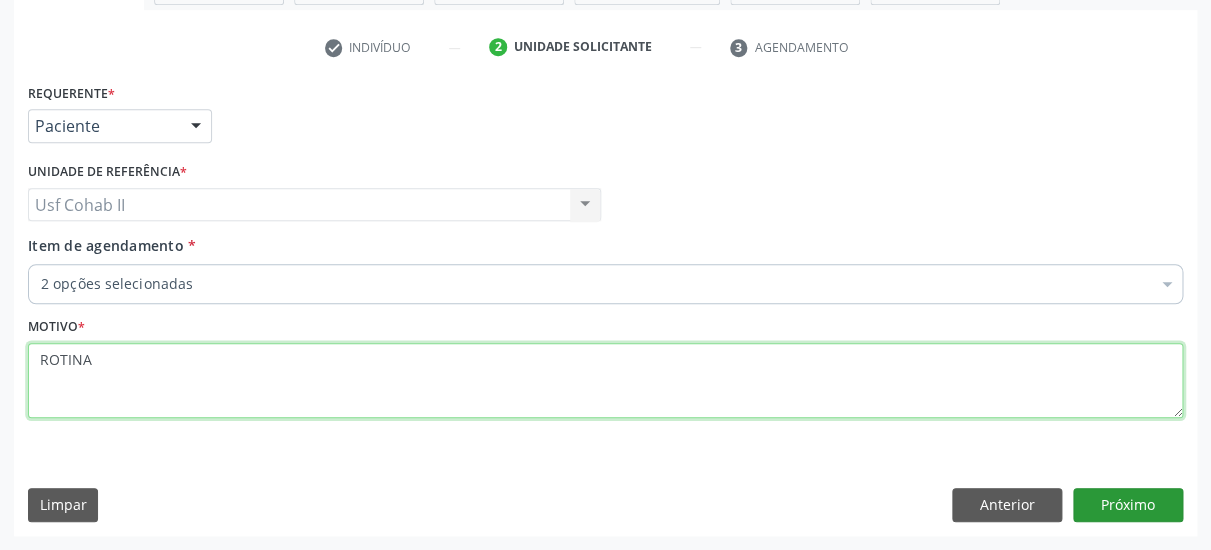 type on "ROTINA" 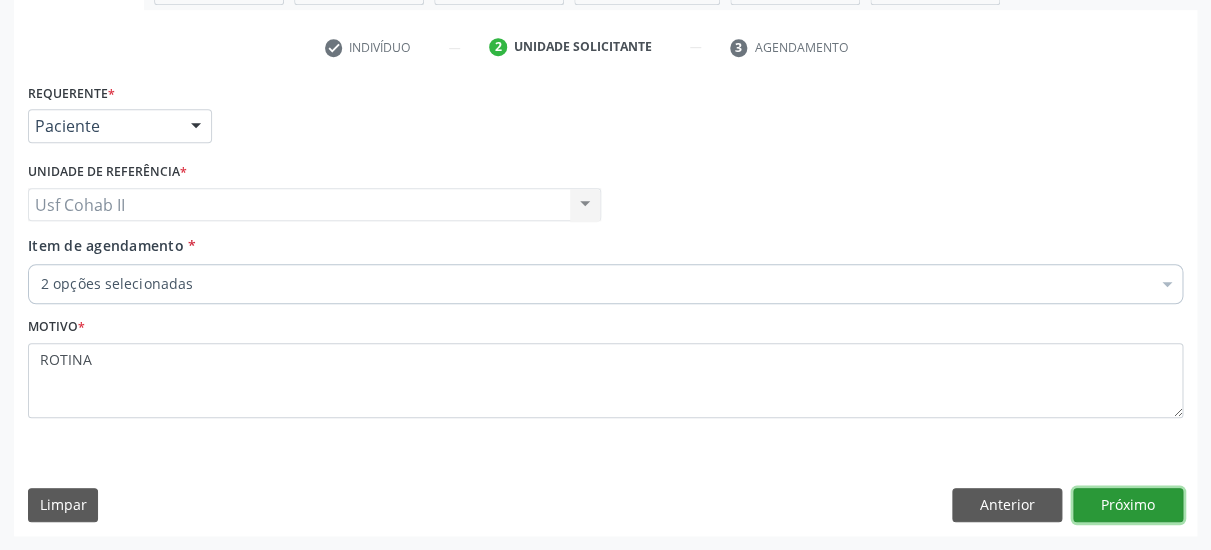 click on "Próximo" at bounding box center (1128, 505) 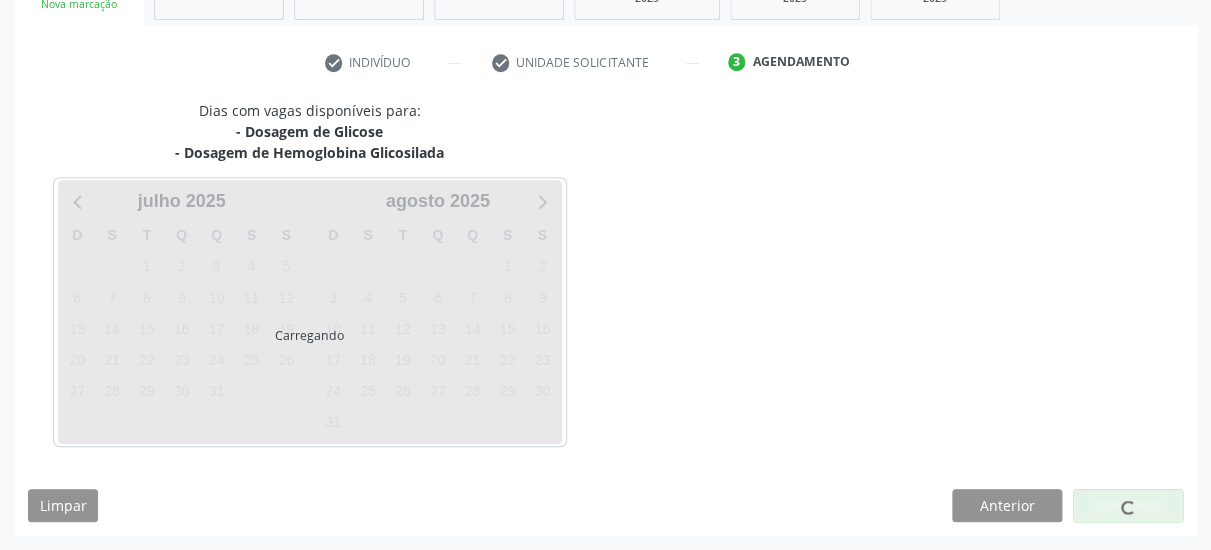scroll, scrollTop: 340, scrollLeft: 0, axis: vertical 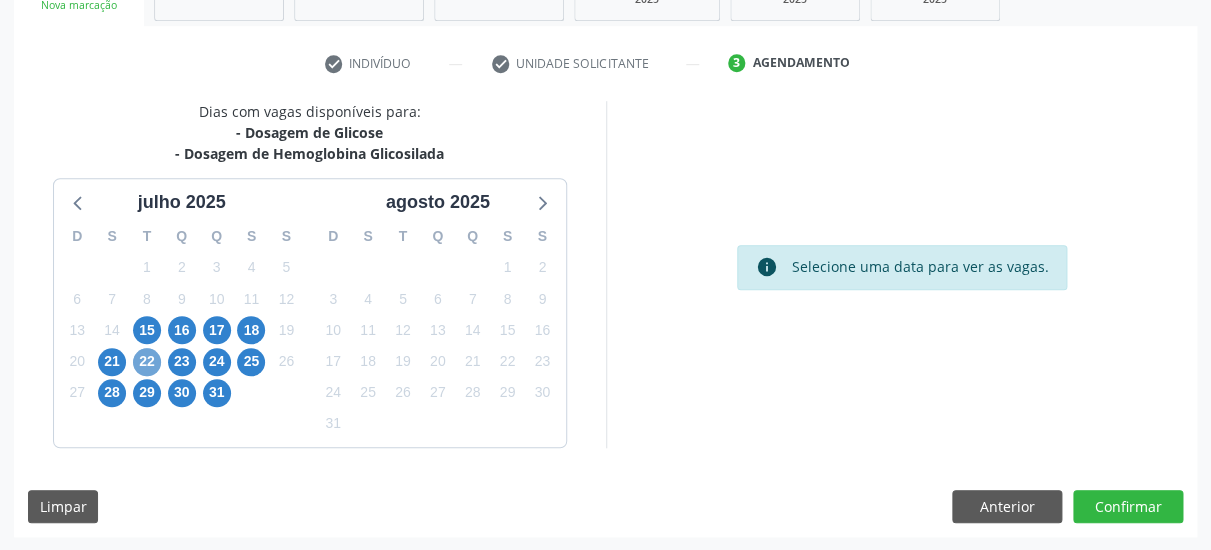 click on "22" at bounding box center (147, 362) 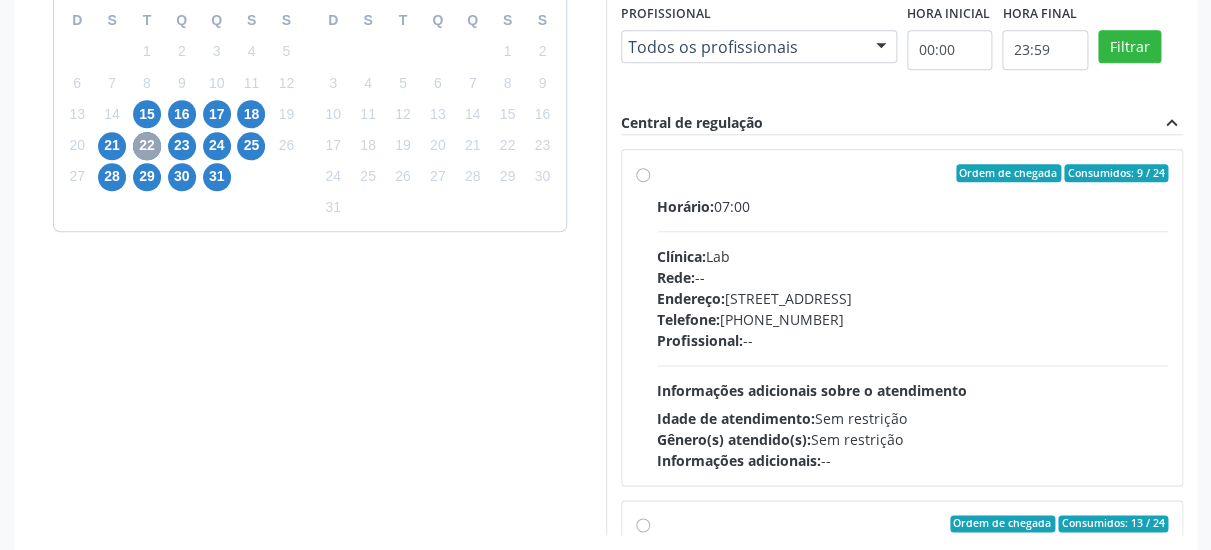 scroll, scrollTop: 644, scrollLeft: 0, axis: vertical 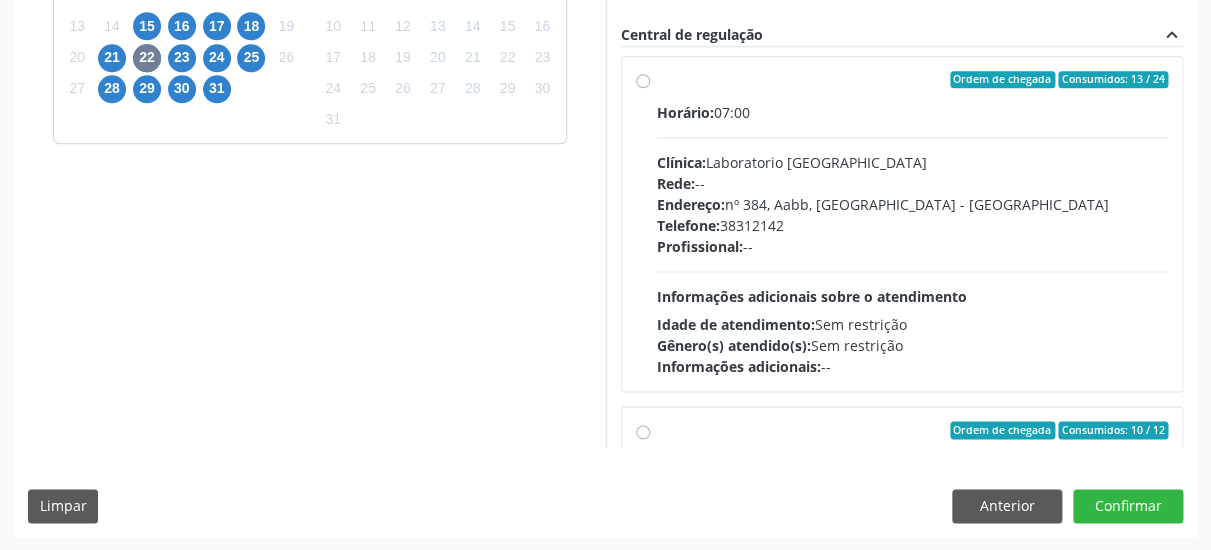 click on "Ordem de chegada
Consumidos: 13 / 24
Horário:   07:00
Clínica:  Laboratorio [GEOGRAPHIC_DATA]
Rede:
--
Endereço:   [STREET_ADDRESS]
Telefone:   [PHONE_NUMBER]
Profissional:
--
Informações adicionais sobre o atendimento
Idade de atendimento:
Sem restrição
Gênero(s) atendido(s):
Sem restrição
Informações adicionais:
--" at bounding box center (913, 224) 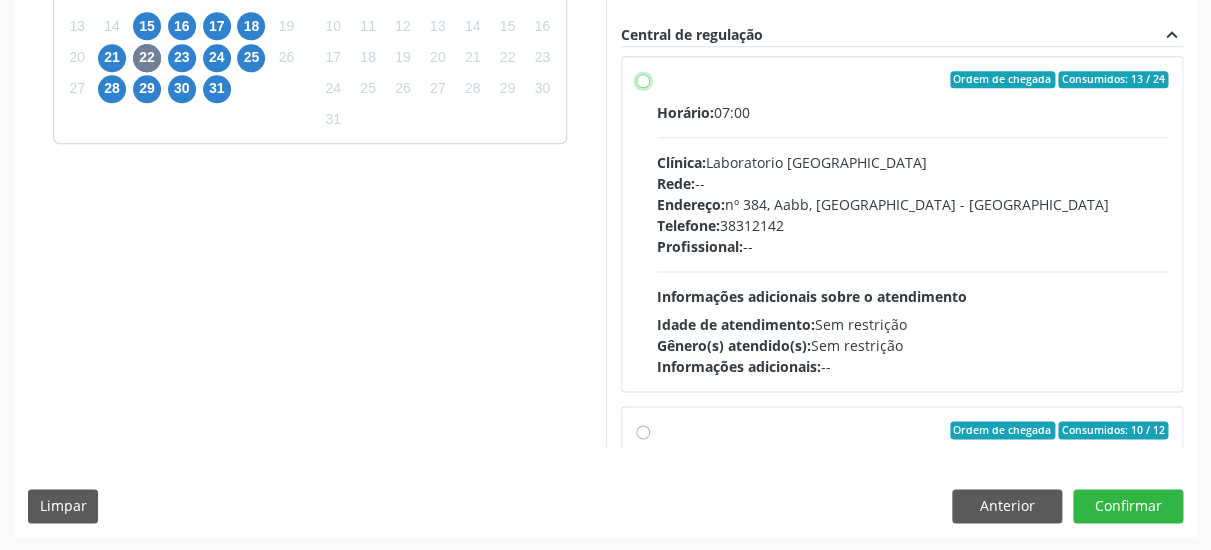 radio on "true" 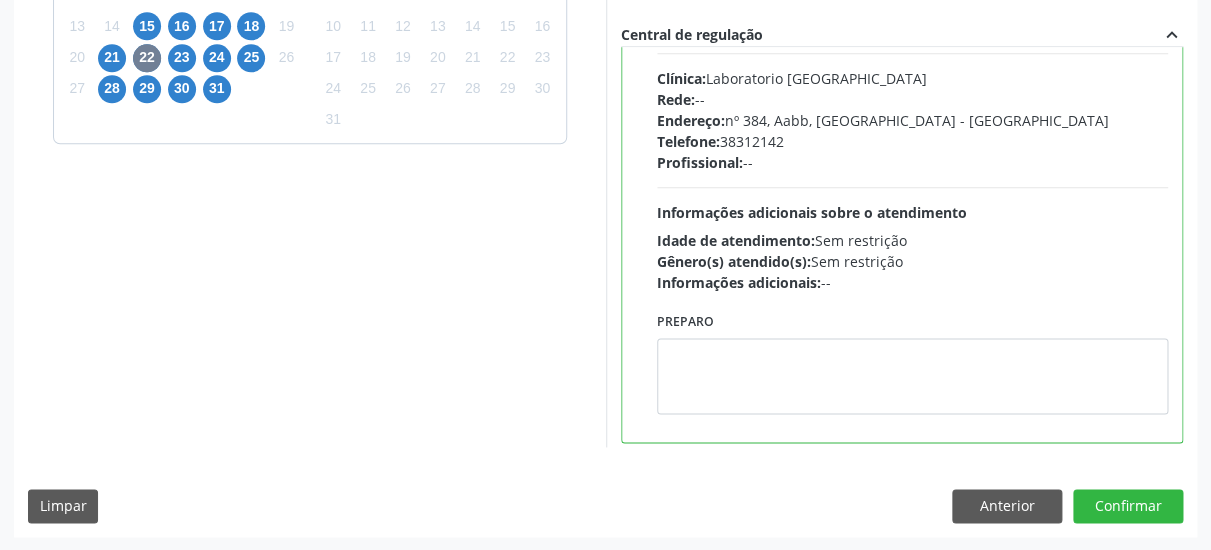 scroll, scrollTop: 475, scrollLeft: 0, axis: vertical 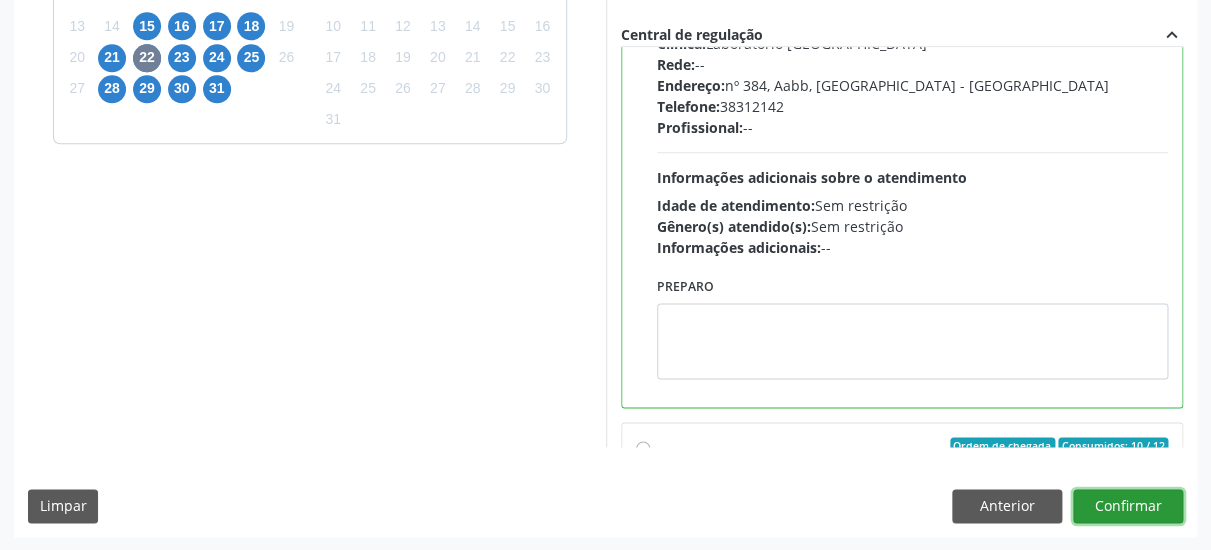 click on "Confirmar" at bounding box center [1128, 506] 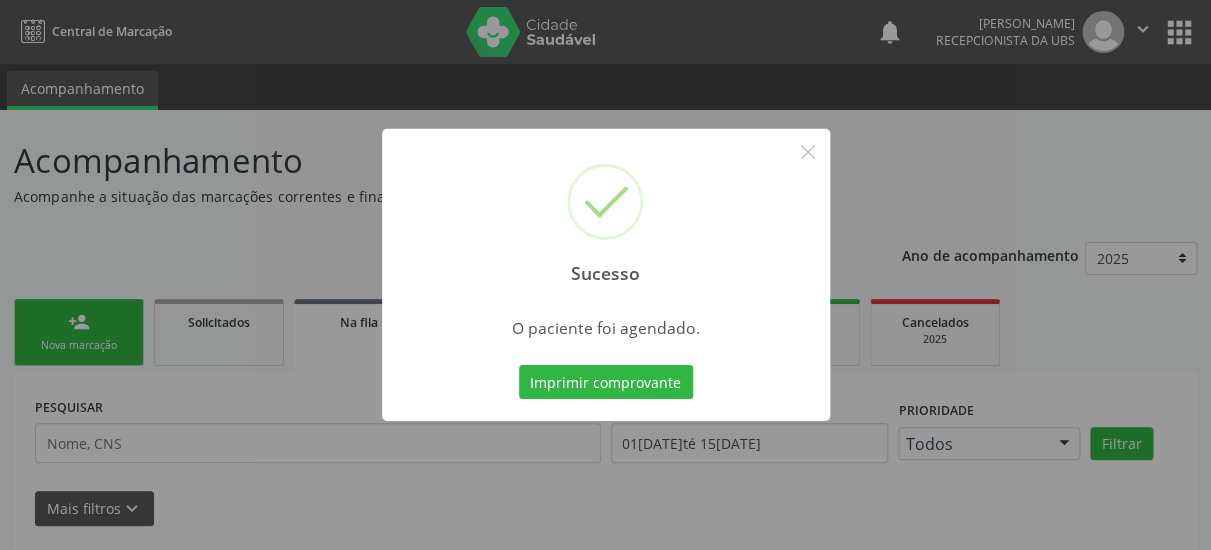 scroll, scrollTop: 0, scrollLeft: 0, axis: both 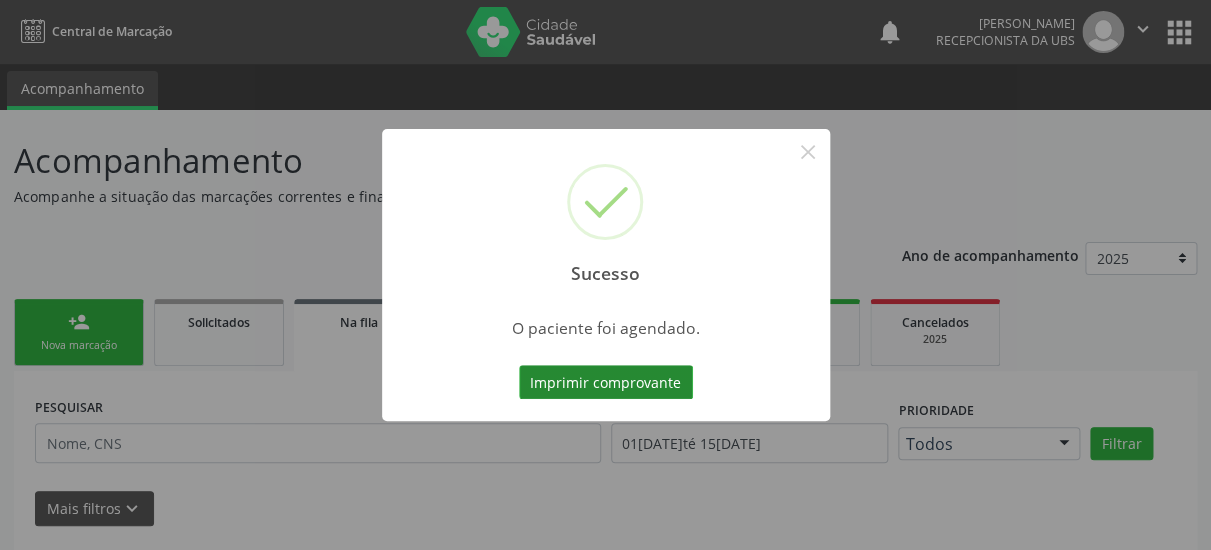 click on "Imprimir comprovante" at bounding box center (606, 382) 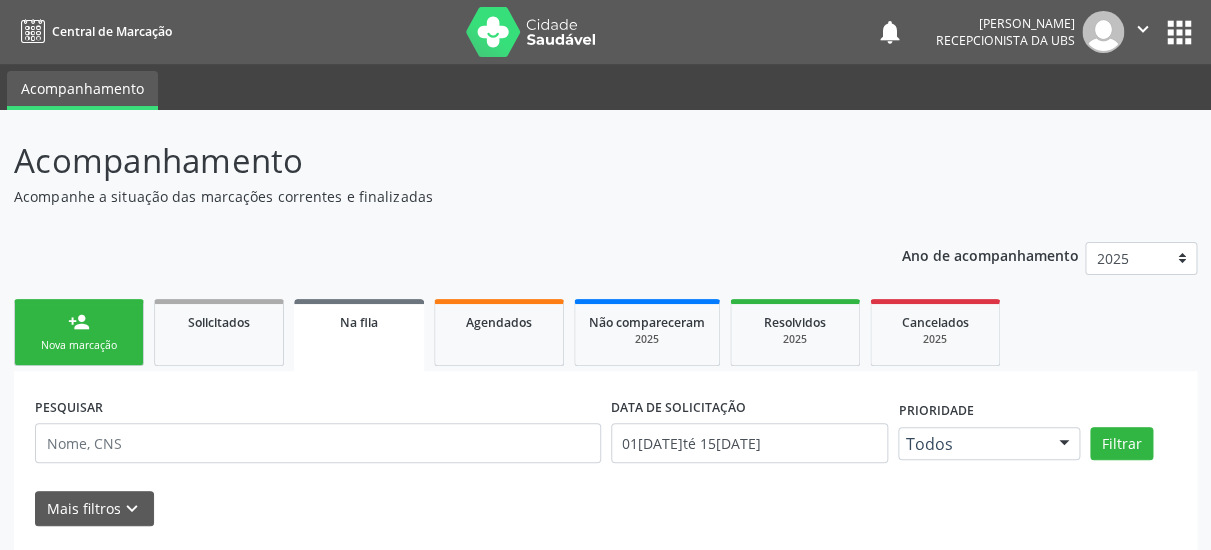 click on "person_add
Nova marcação" at bounding box center [79, 332] 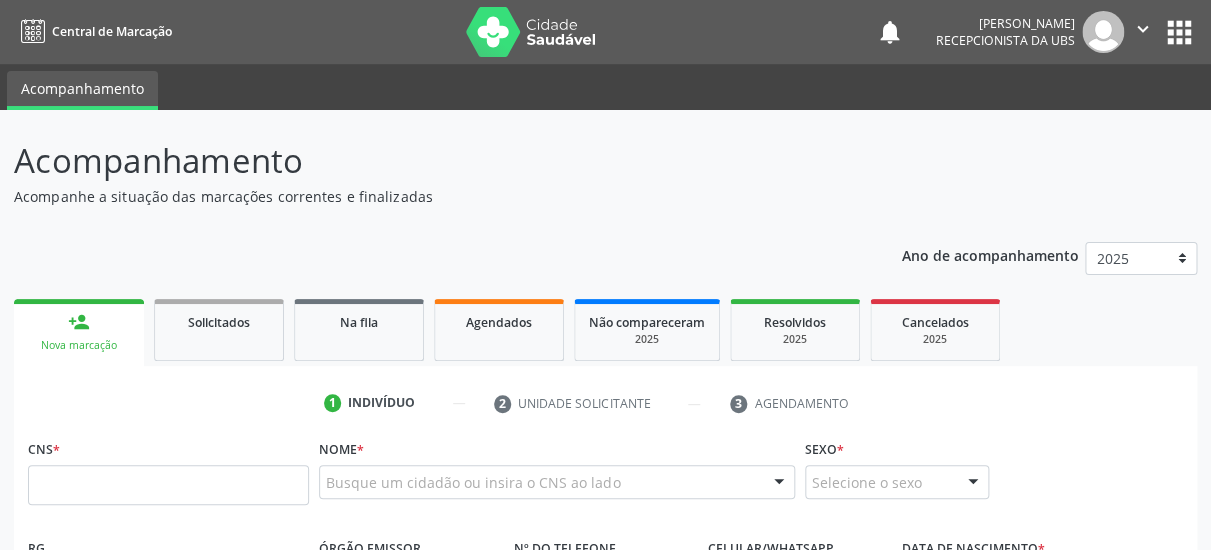 scroll, scrollTop: 51, scrollLeft: 0, axis: vertical 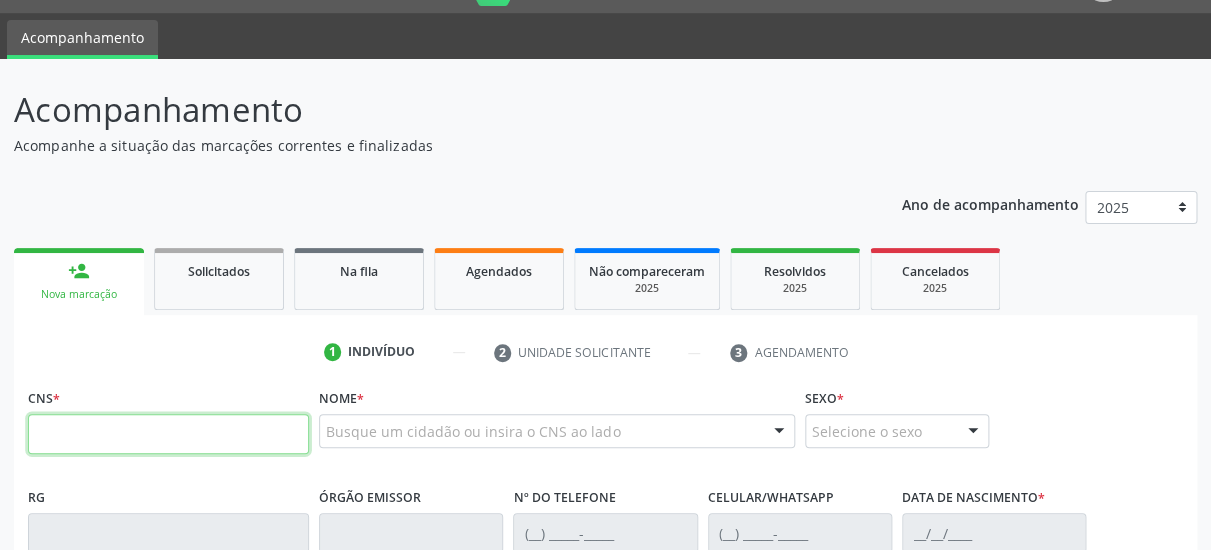 click at bounding box center [168, 434] 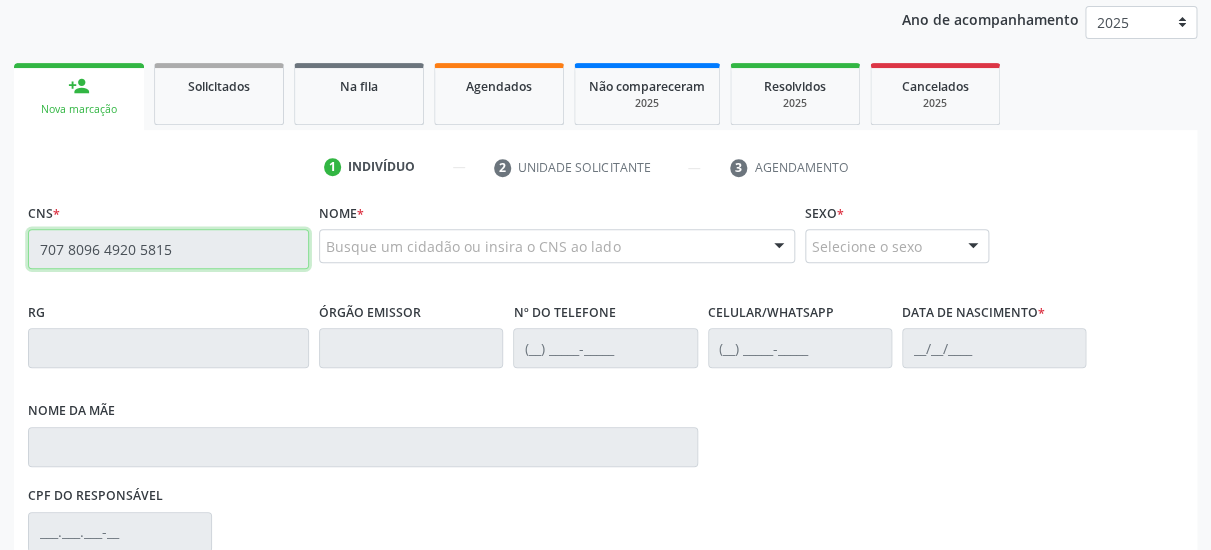 scroll, scrollTop: 375, scrollLeft: 0, axis: vertical 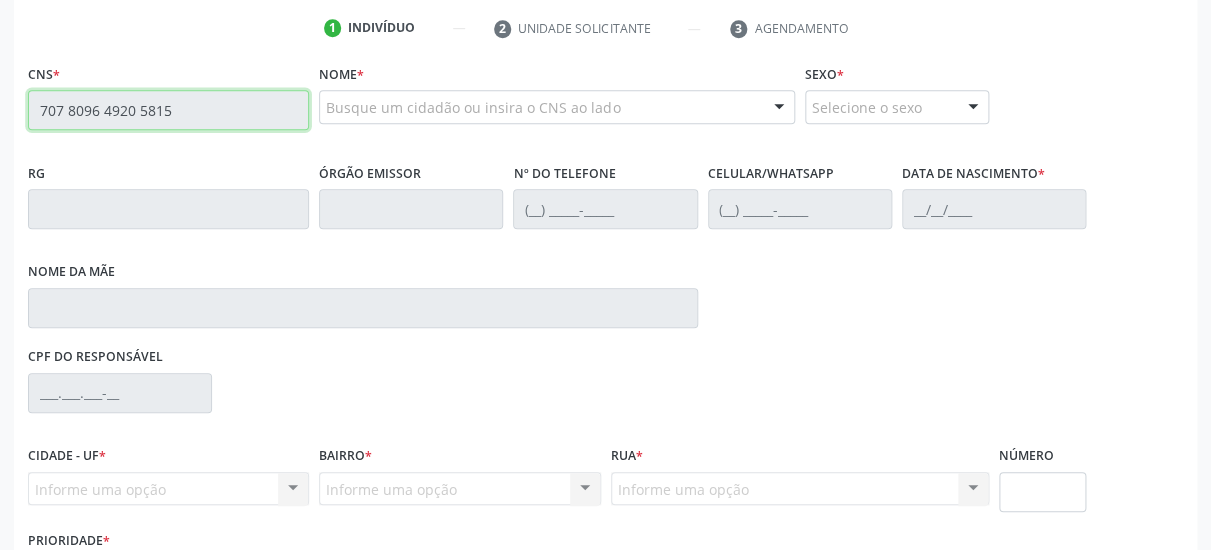 type on "707 8096 4920 5815" 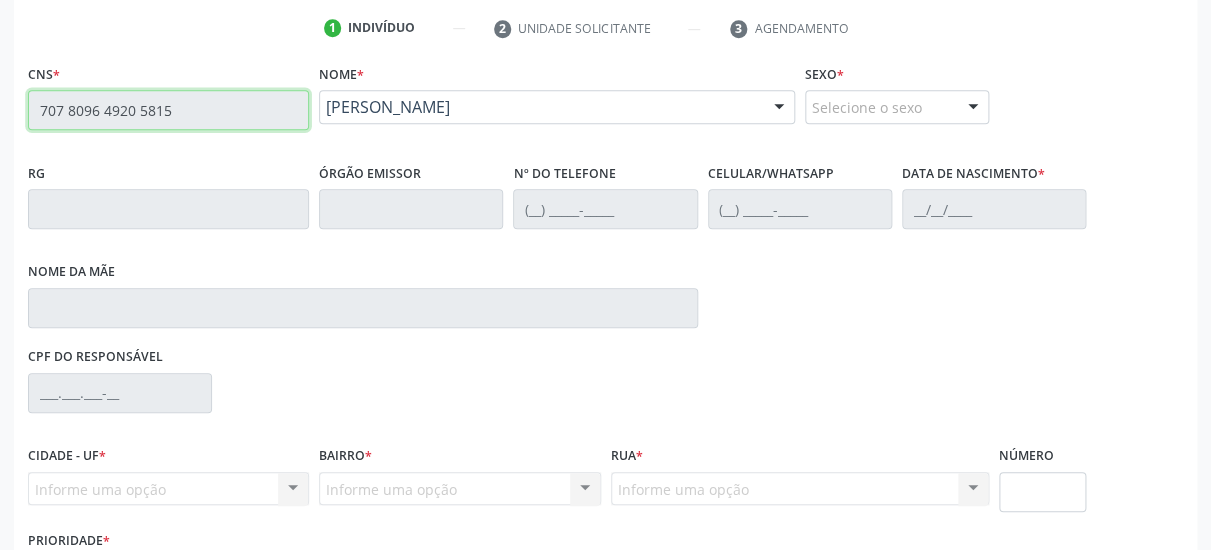 type on "(87) 99922-9922" 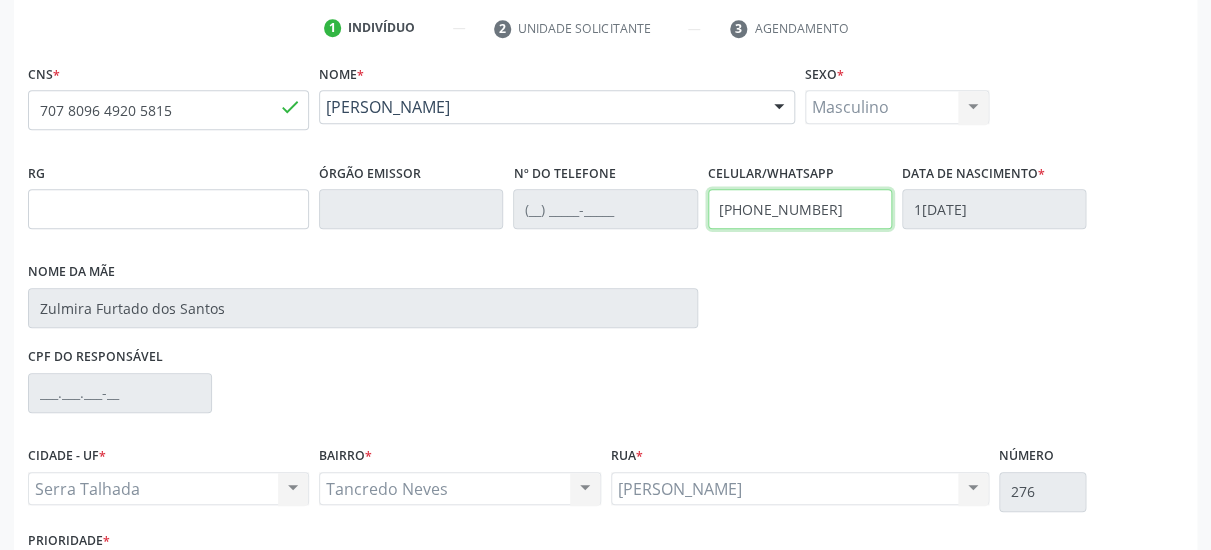 drag, startPoint x: 830, startPoint y: 212, endPoint x: 141, endPoint y: 228, distance: 689.1857 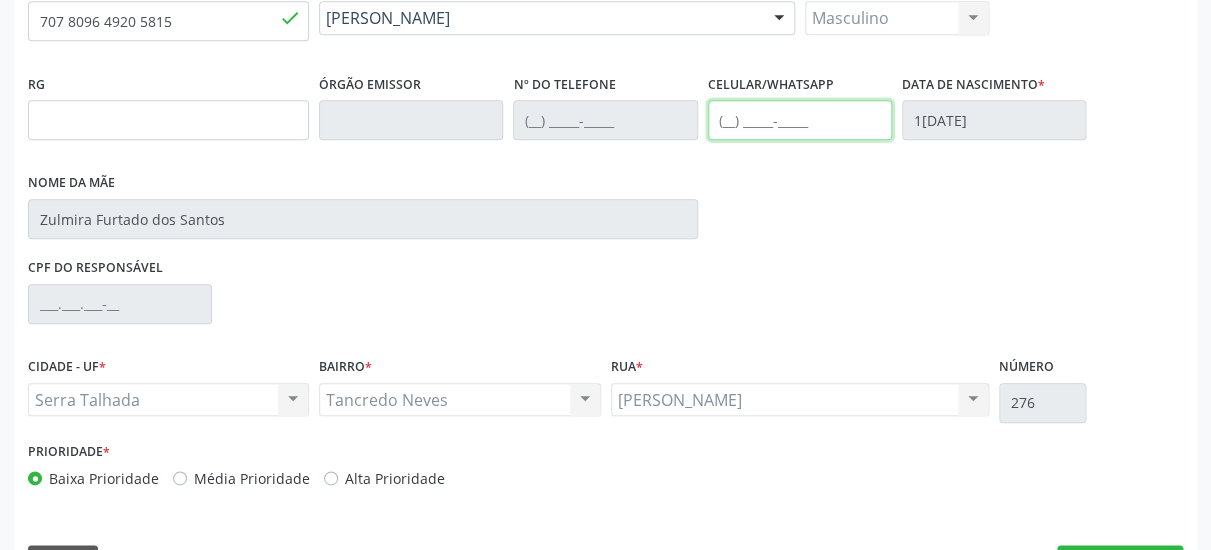 scroll, scrollTop: 519, scrollLeft: 0, axis: vertical 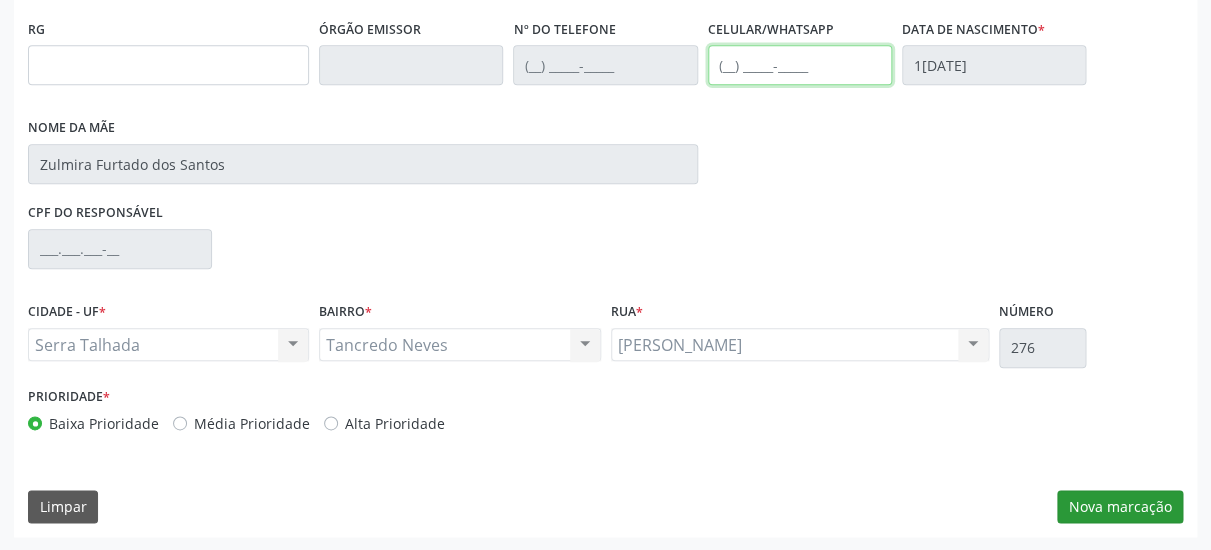 type 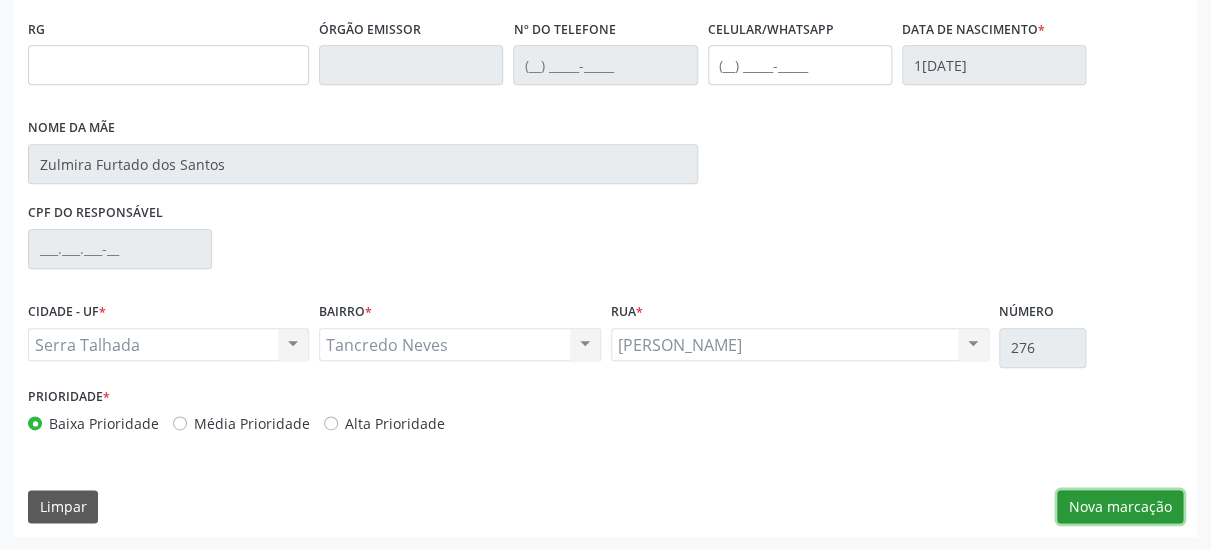 click on "Nova marcação" at bounding box center [1120, 507] 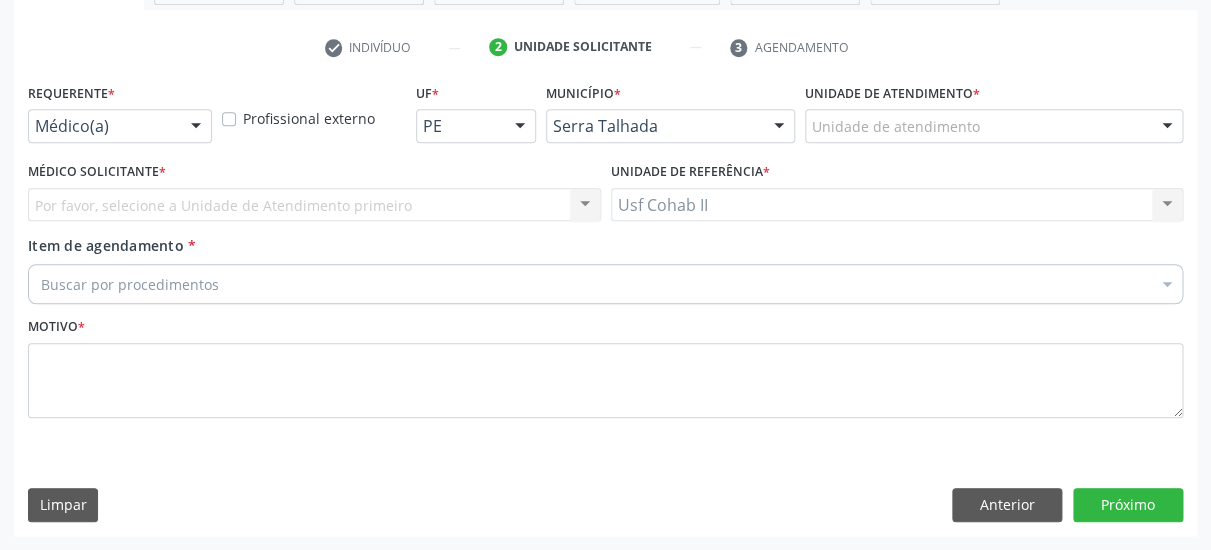 scroll, scrollTop: 373, scrollLeft: 0, axis: vertical 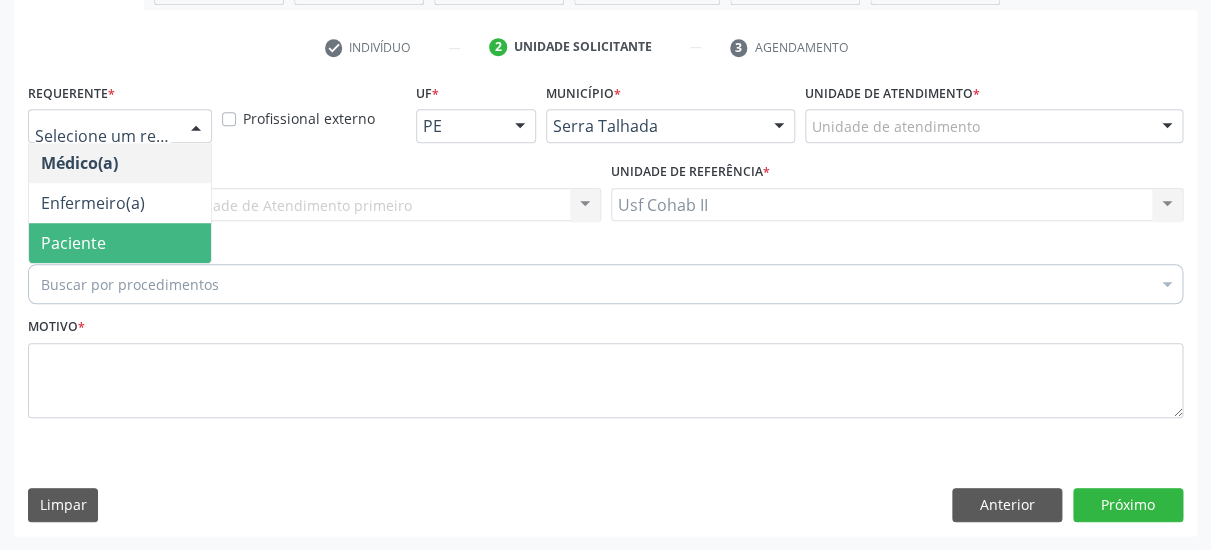 click on "Paciente" at bounding box center (120, 243) 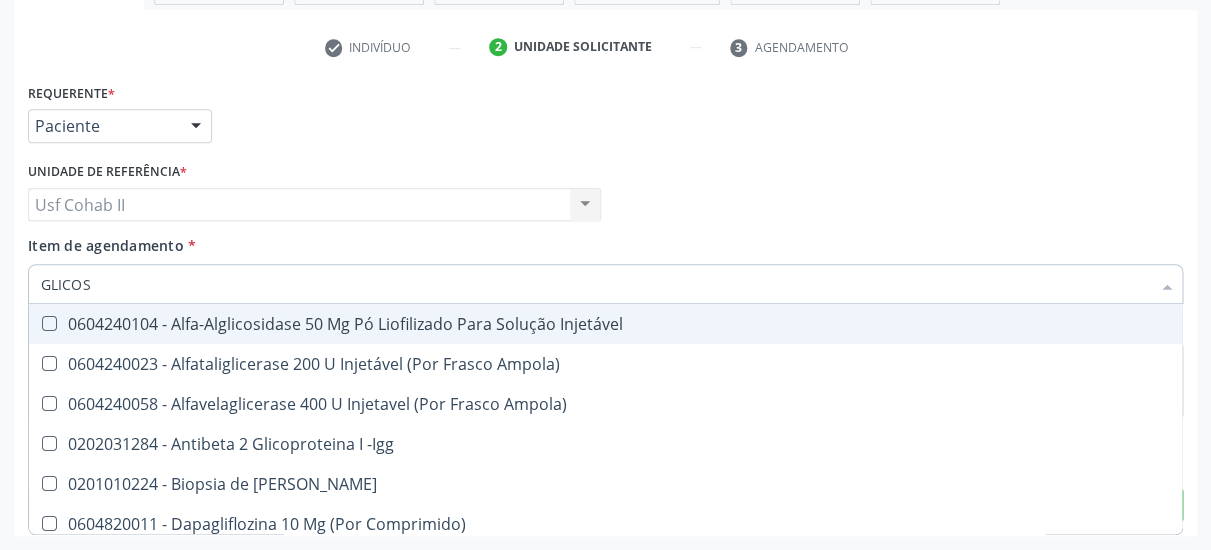 type on "GLICOSE" 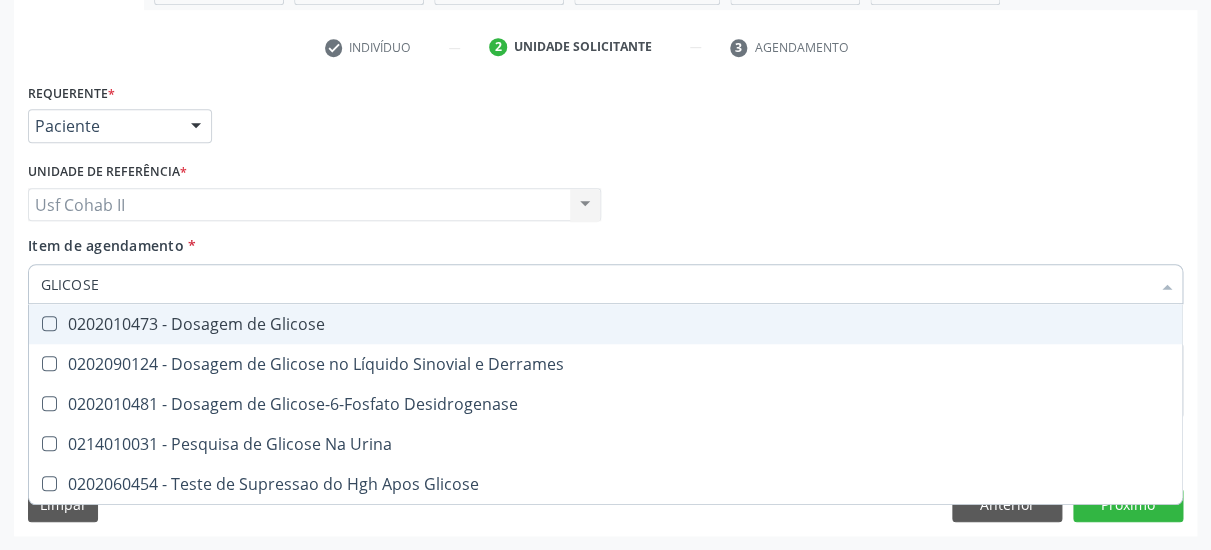 click on "0202010473 - Dosagem de Glicose" at bounding box center [605, 324] 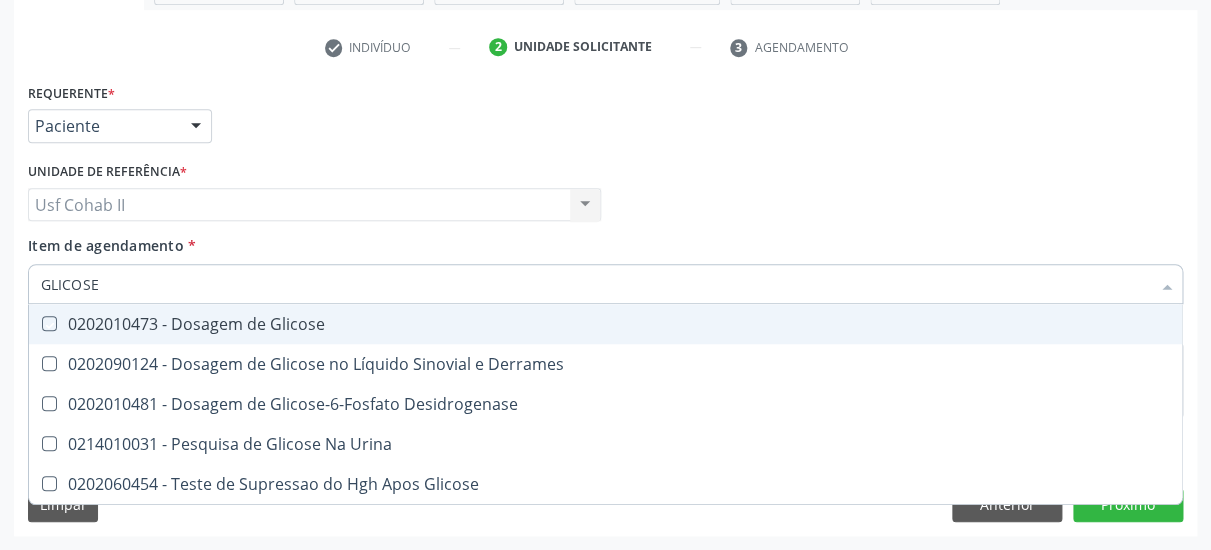 checkbox on "true" 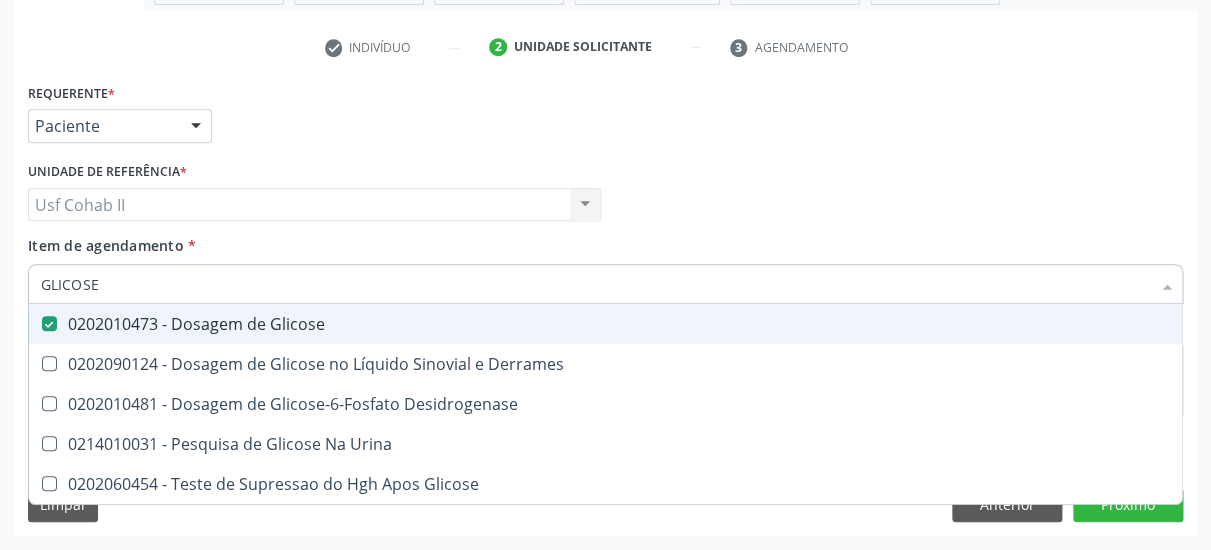click on "GLICOSE" at bounding box center (595, 284) 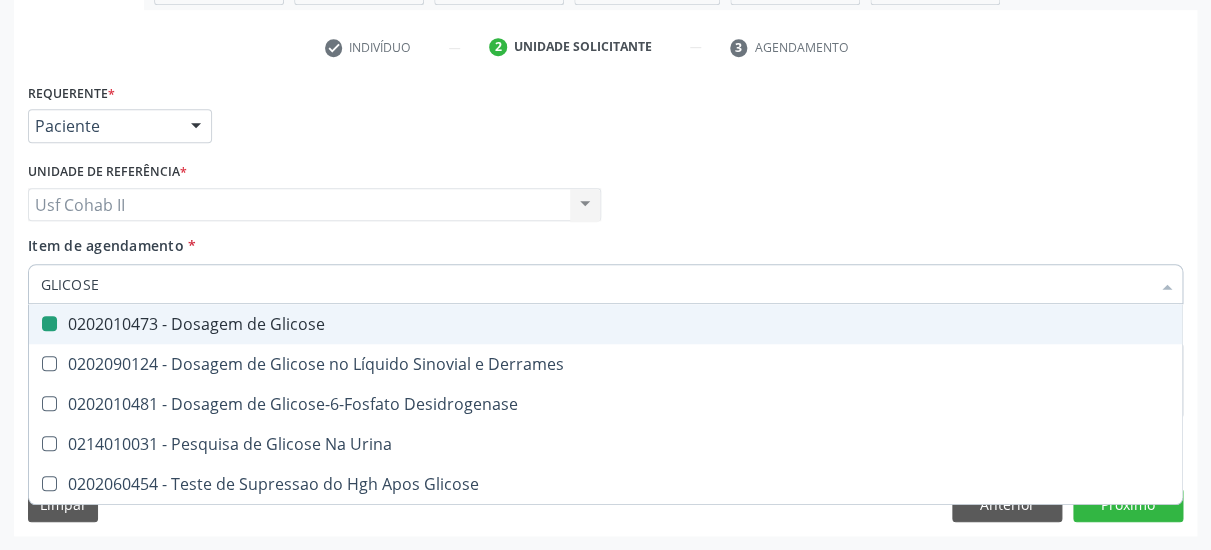 type on "GLICOS" 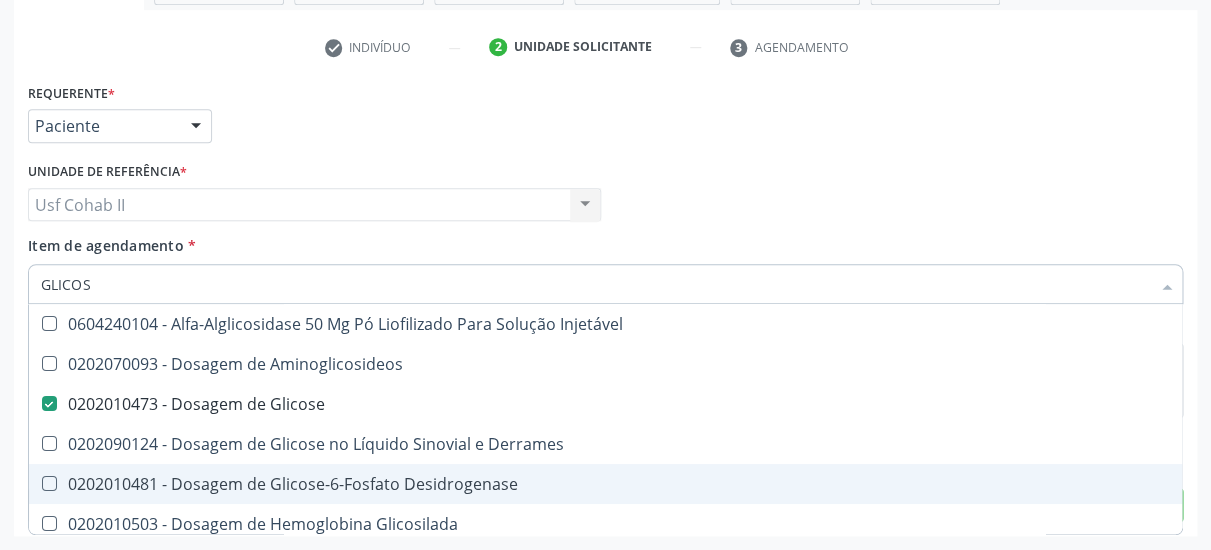 type on "GLICOS" 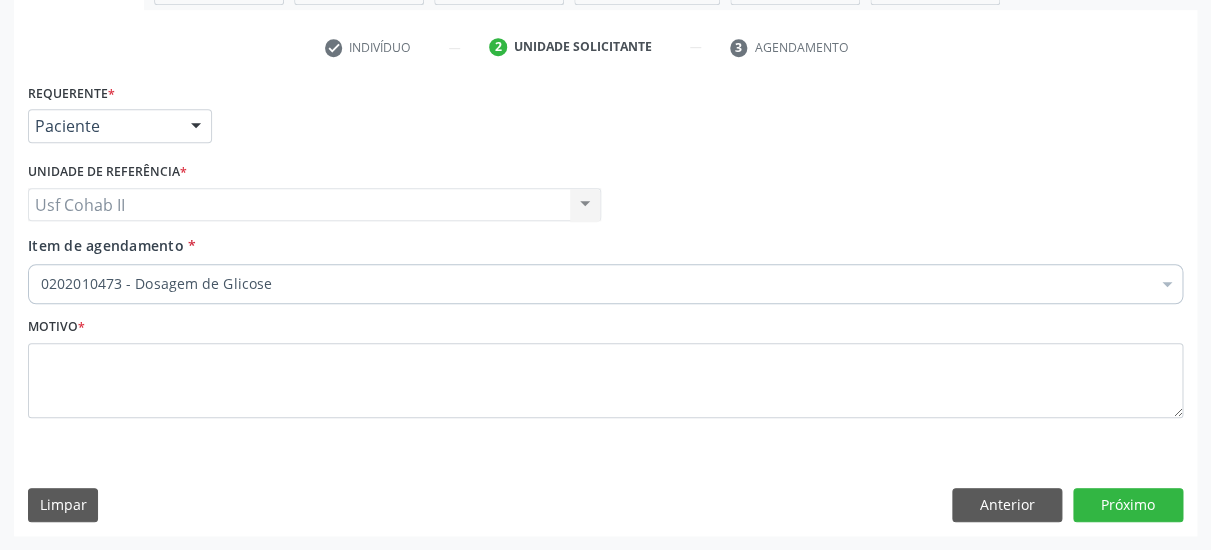 type 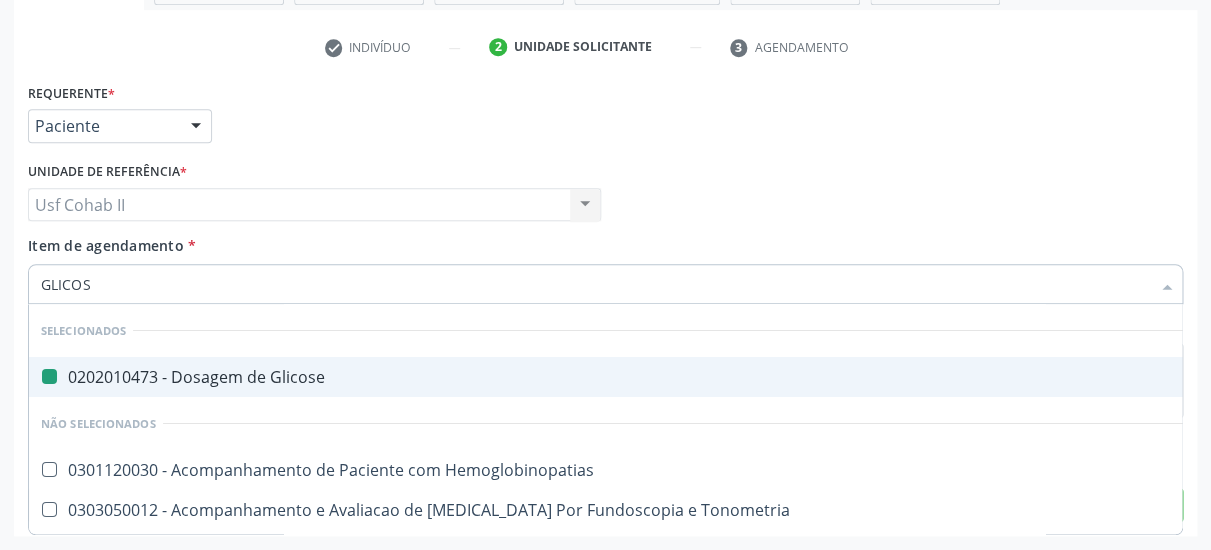 type on "GLICOSI" 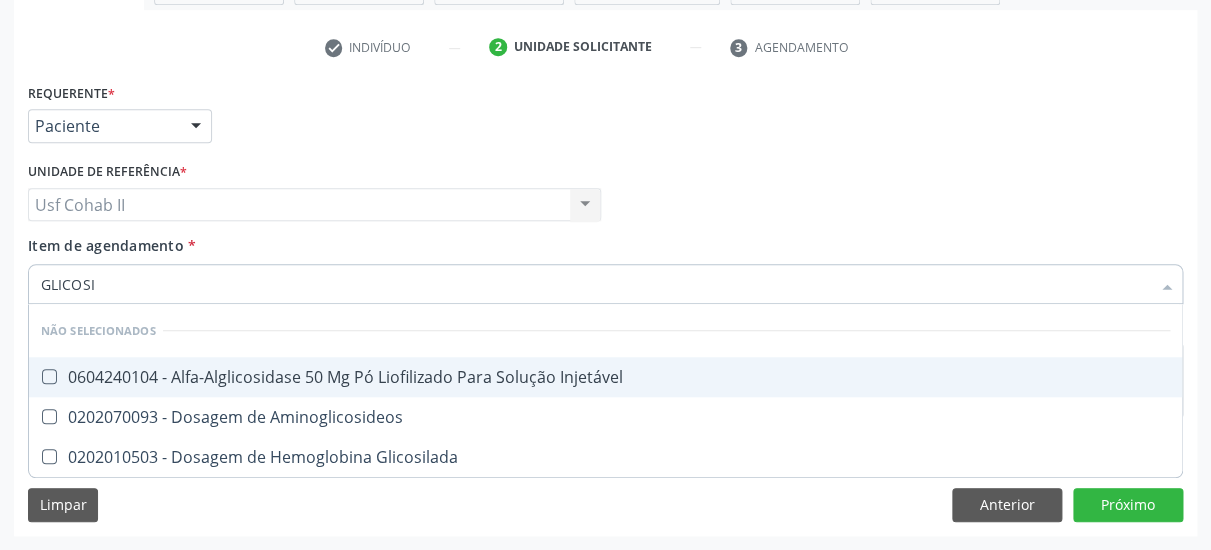 checkbox on "false" 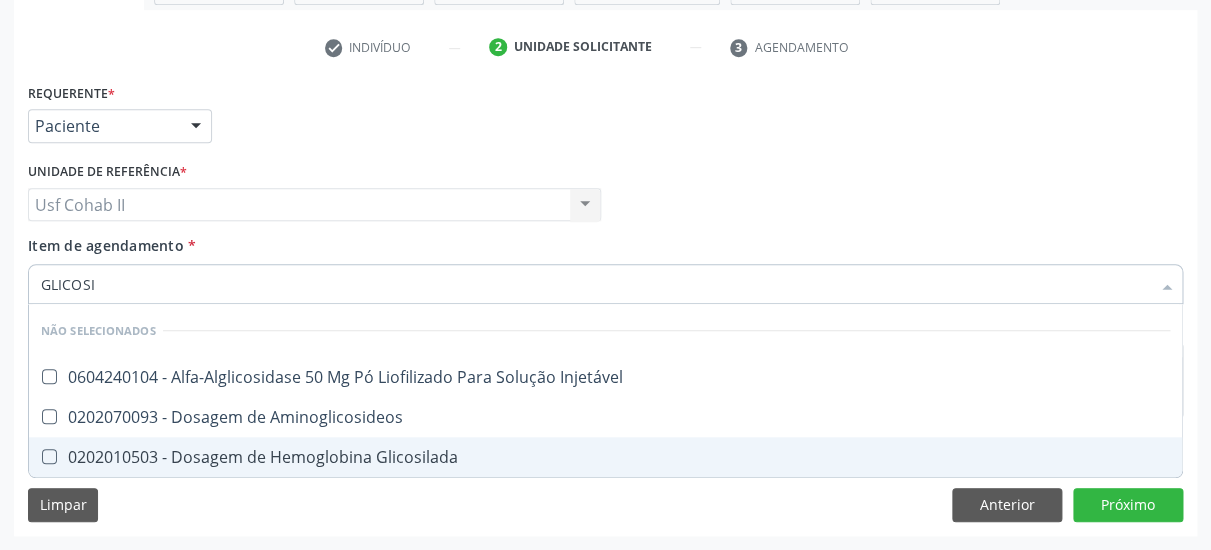 click on "0202010503 - Dosagem de Hemoglobina Glicosilada" at bounding box center (605, 457) 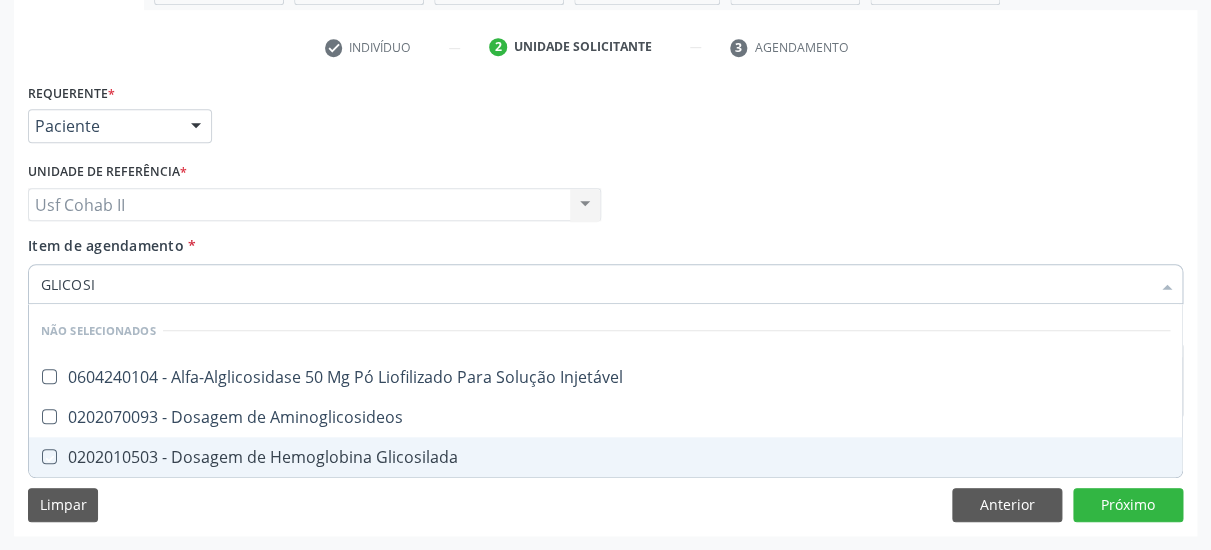 checkbox on "true" 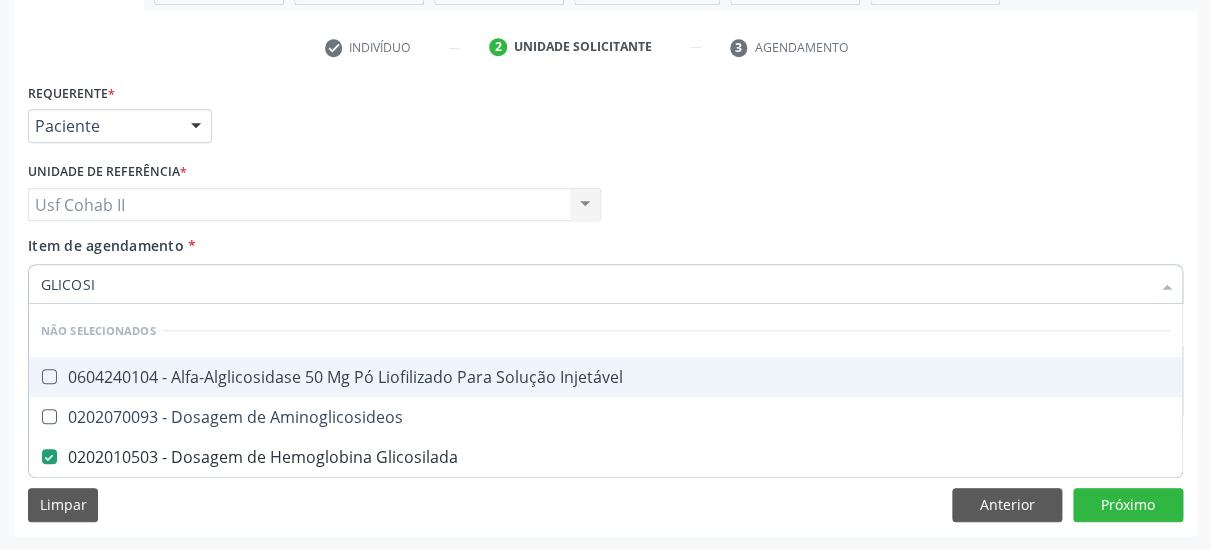 type on "GLICOSI" 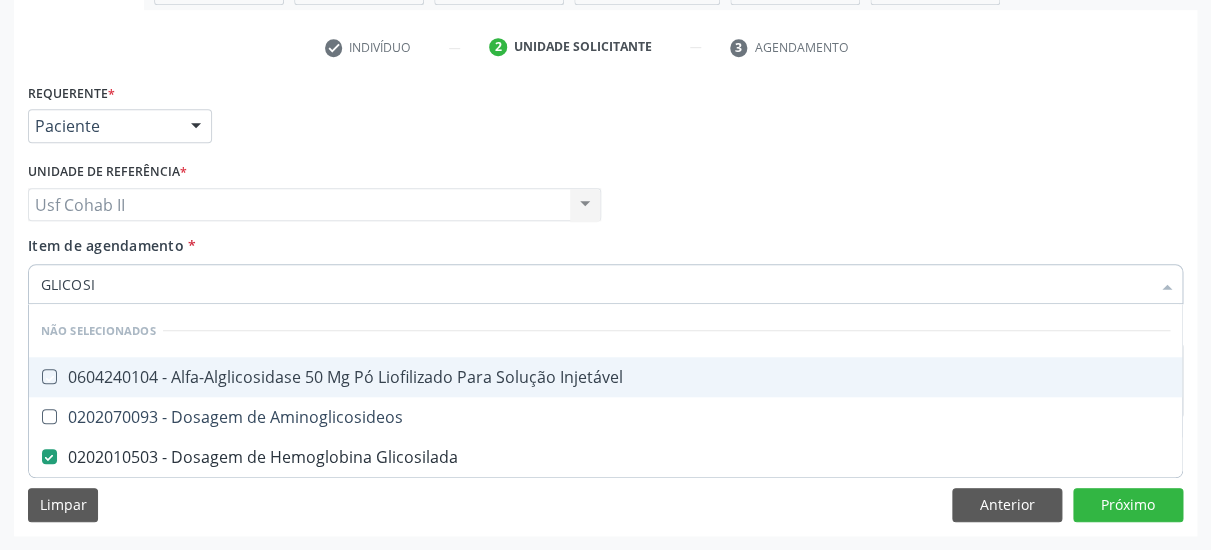 click on "Requerente
*
Paciente         Médico(a)   Enfermeiro(a)   Paciente
Nenhum resultado encontrado para: "   "
Não há nenhuma opção para ser exibida.
UF
PE         PE
Nenhum resultado encontrado para: "   "
Não há nenhuma opção para ser exibida.
Município
Serra Talhada         Serra Talhada
Nenhum resultado encontrado para: "   "
Não há nenhuma opção para ser exibida." at bounding box center [605, 117] 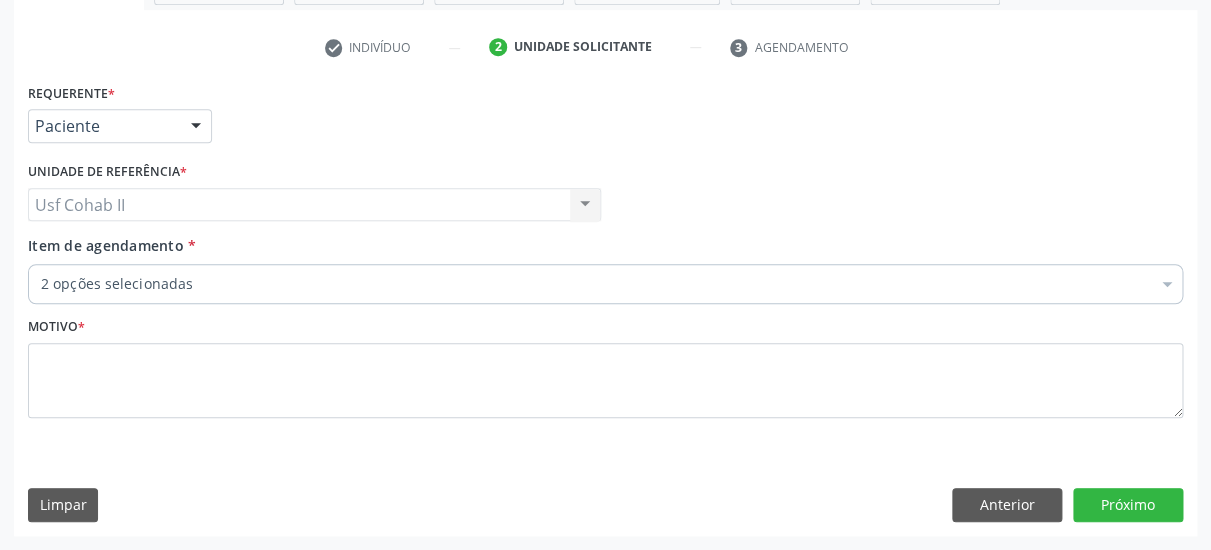 type 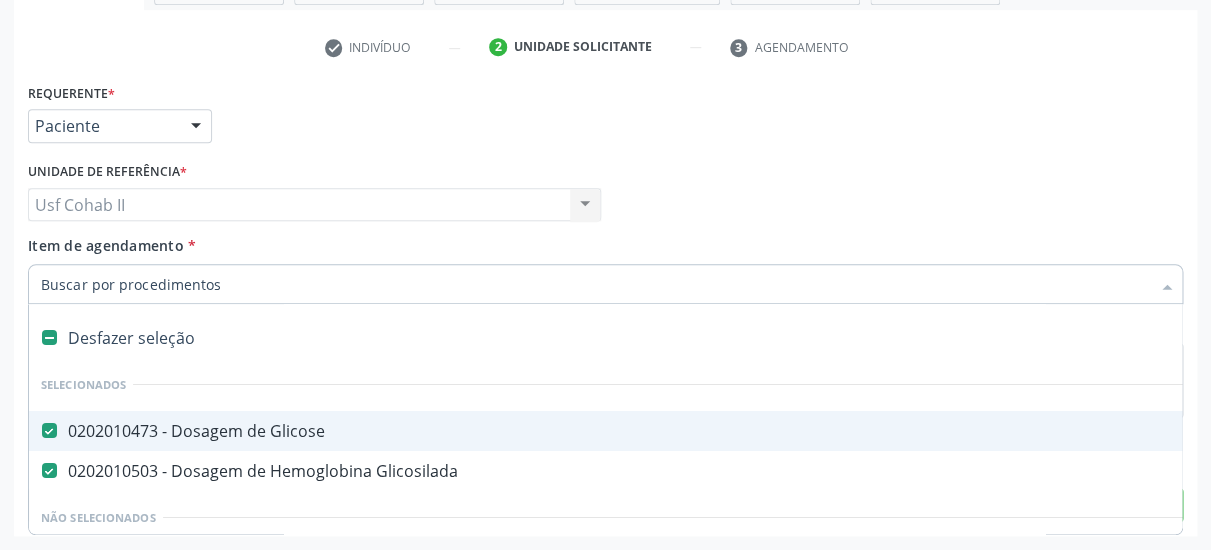 type on "G" 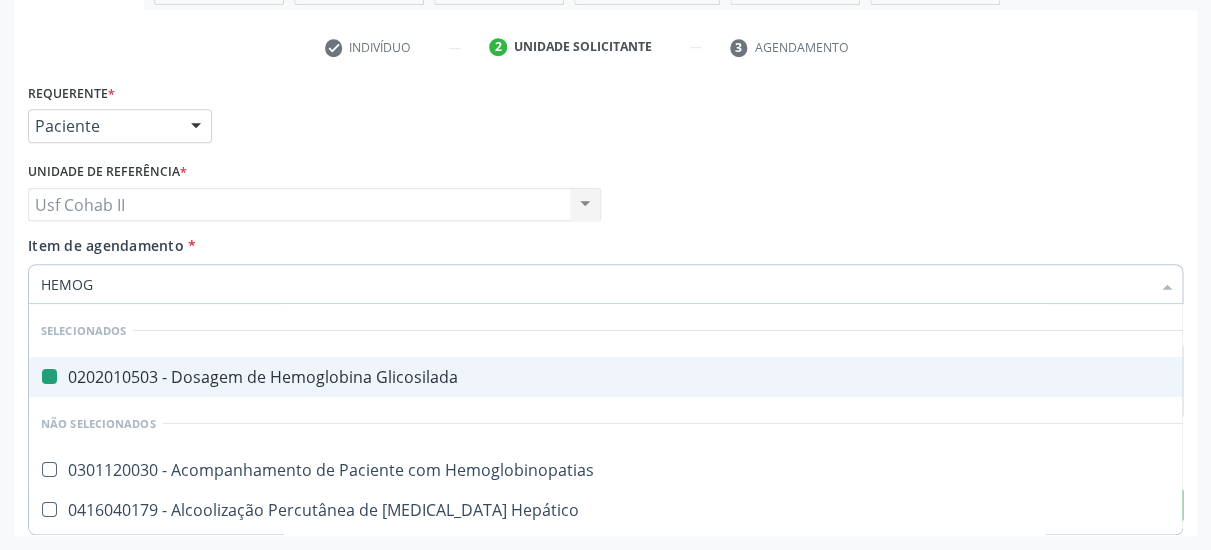 type on "HEMOGR" 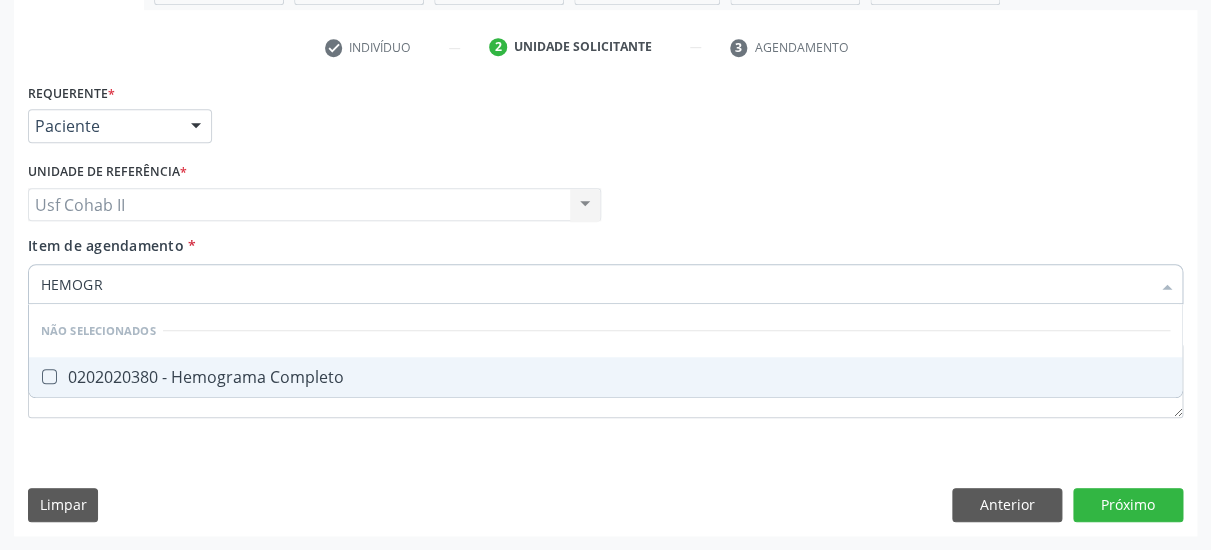 click on "0202020380 - Hemograma Completo" at bounding box center (605, 377) 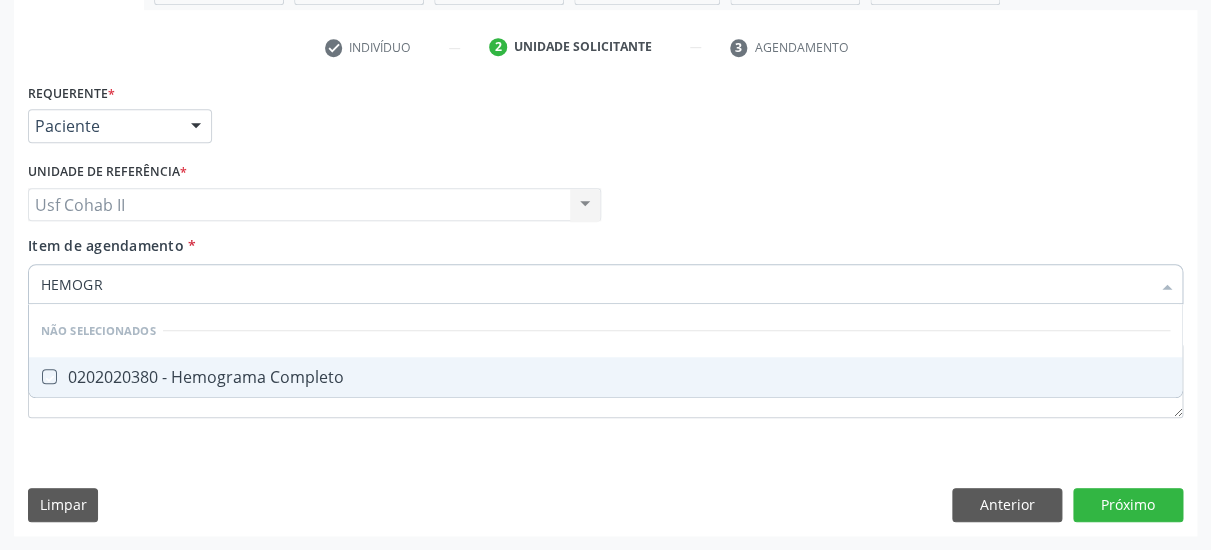 checkbox on "true" 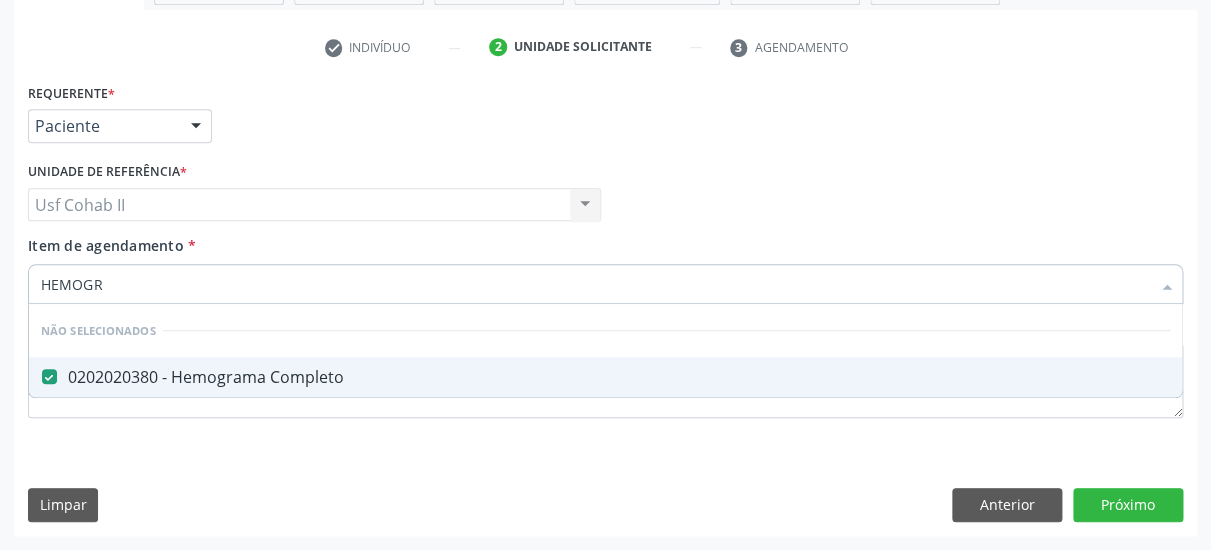 type on "HEMOGR" 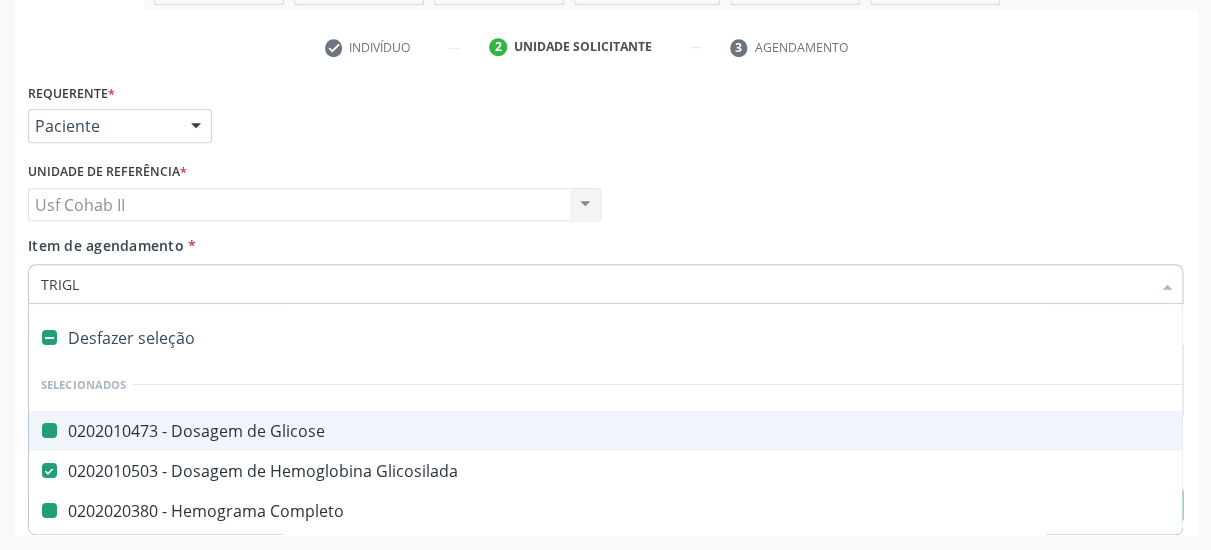 type on "TRIGLI" 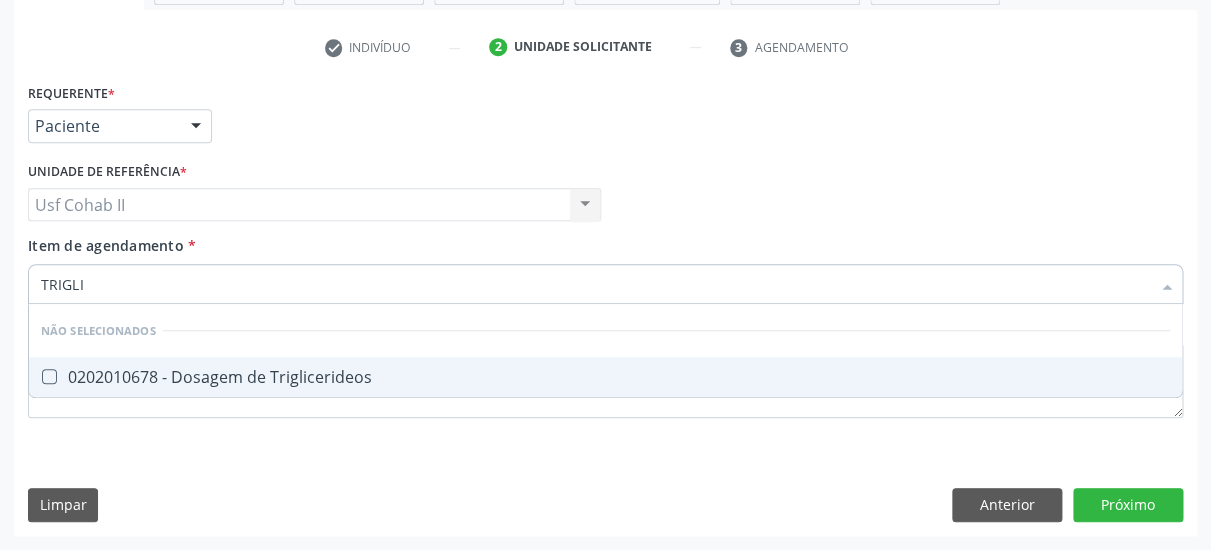 checkbox on "false" 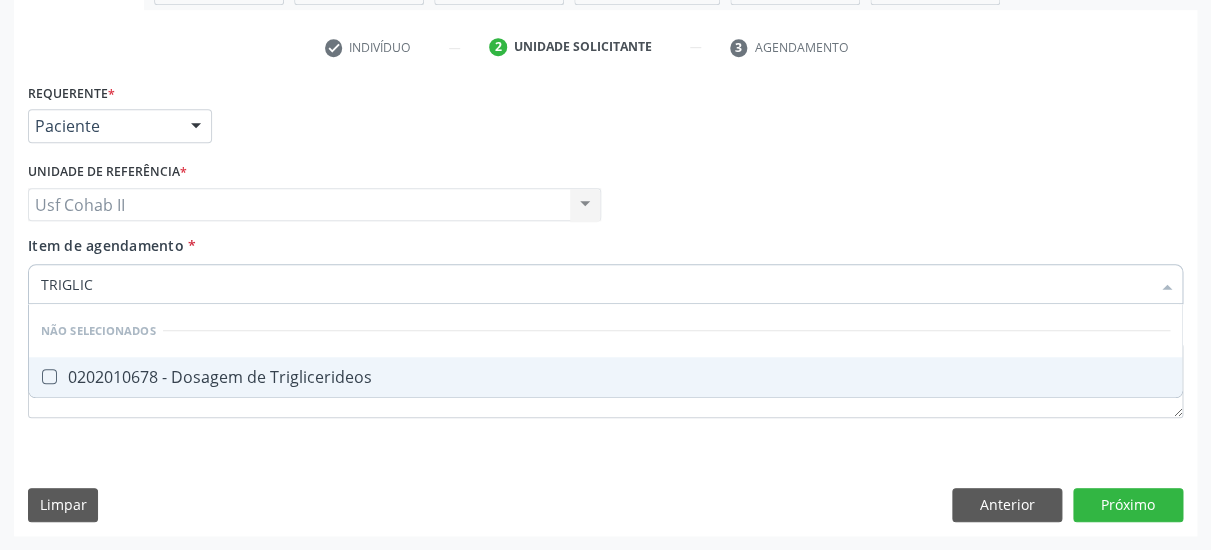 click on "0202010678 - Dosagem de Triglicerideos" at bounding box center [605, 377] 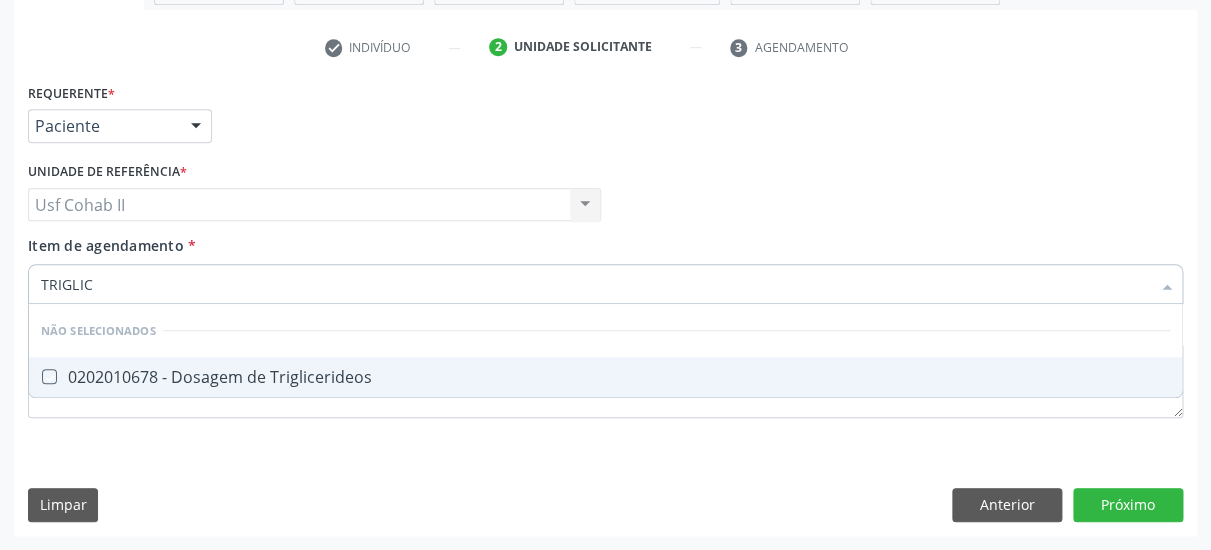 checkbox on "true" 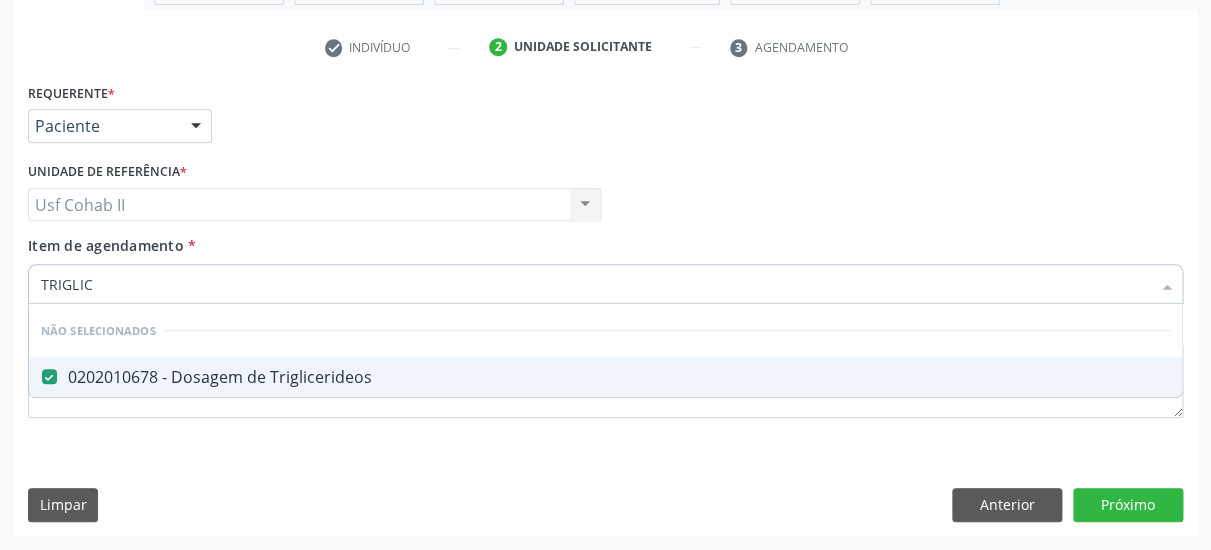 click on "Item de agendamento
*
TRIGLIC
Desfazer seleção
Não selecionados
0202010678 - Dosagem de Triglicerideos
Nenhum resultado encontrado para: " TRIGLIC  "
Não há nenhuma opção para ser exibida." at bounding box center (605, 266) 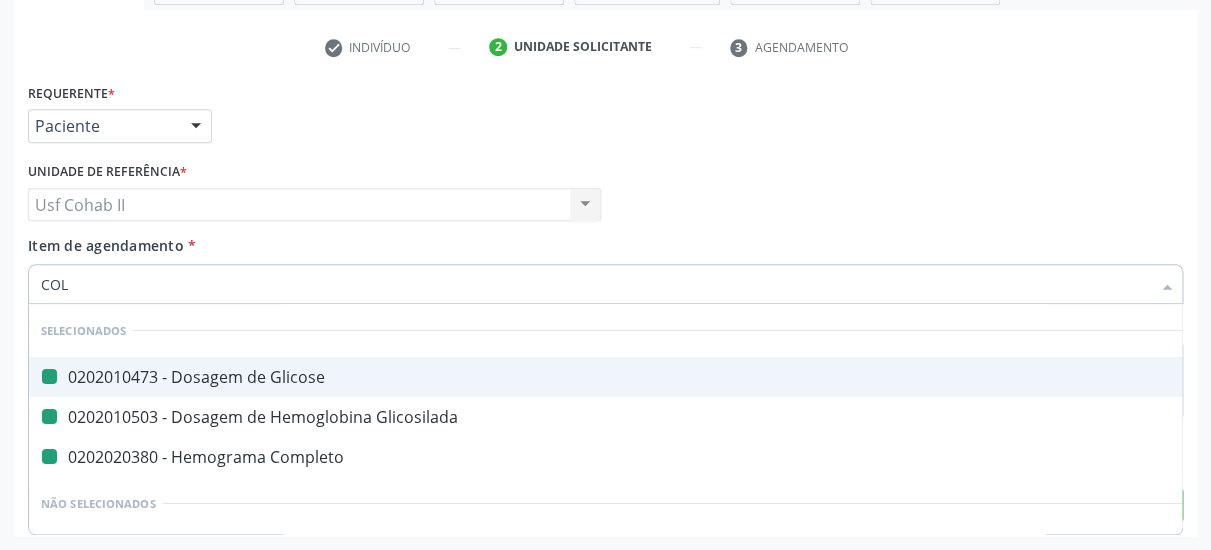 type on "COLE" 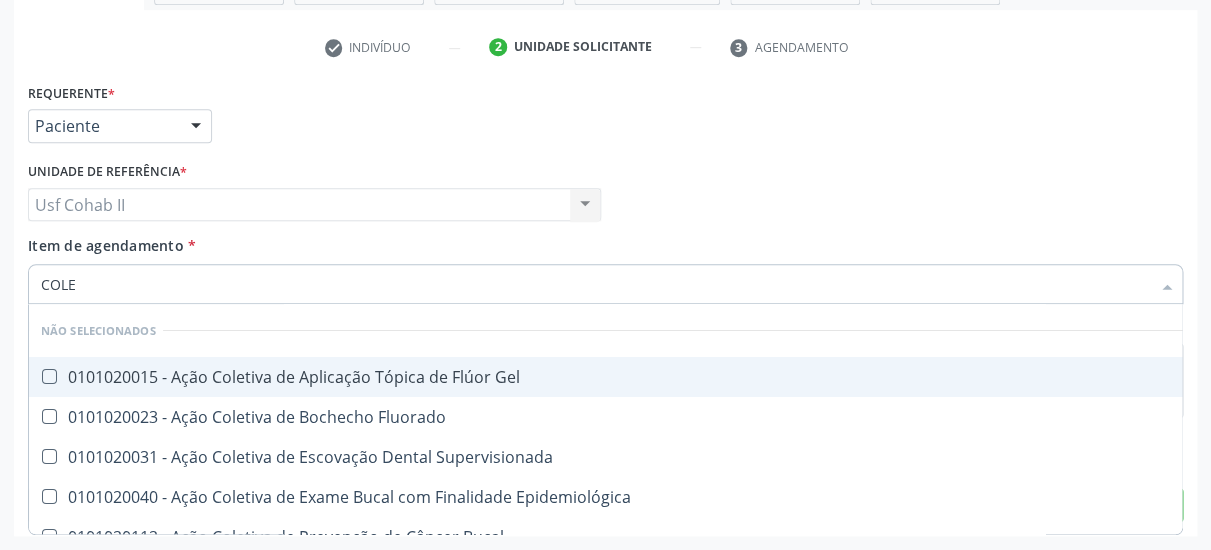 checkbox on "false" 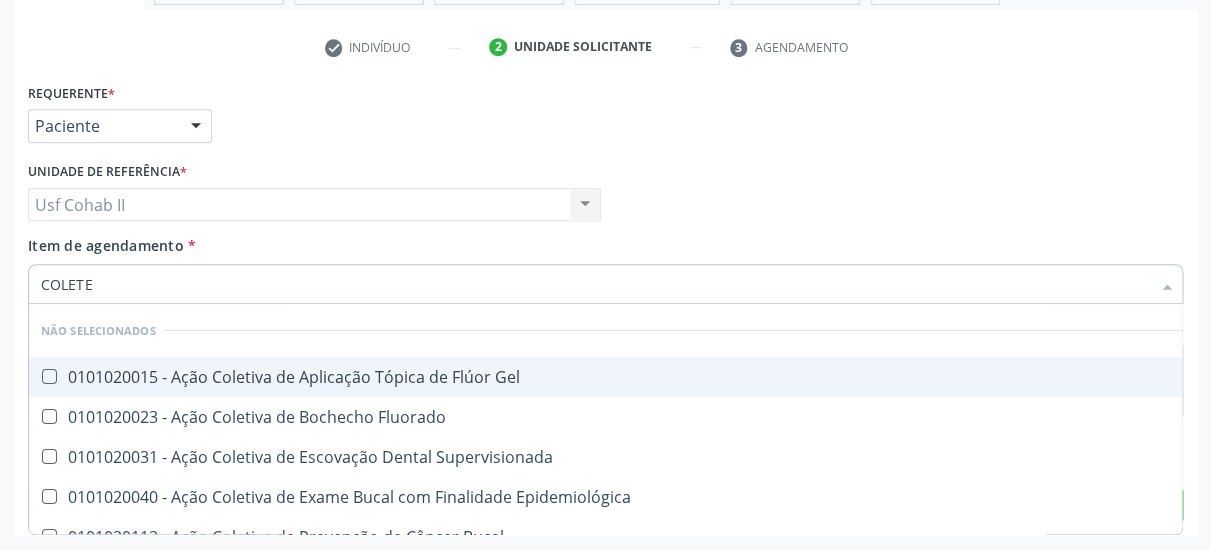 click on "COLETE" at bounding box center (595, 284) 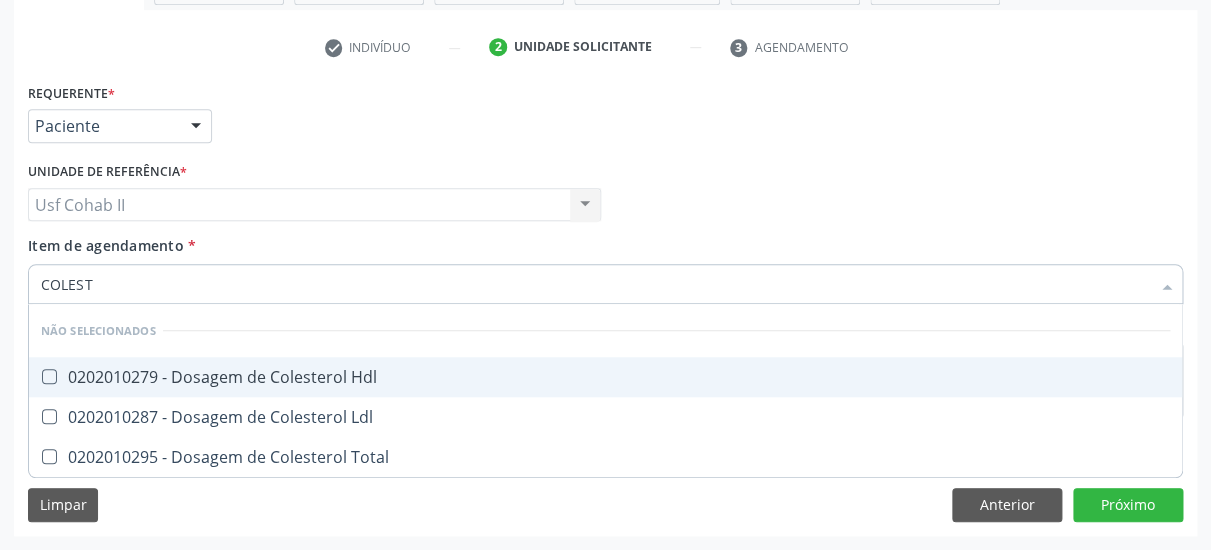 type on "COLESTE" 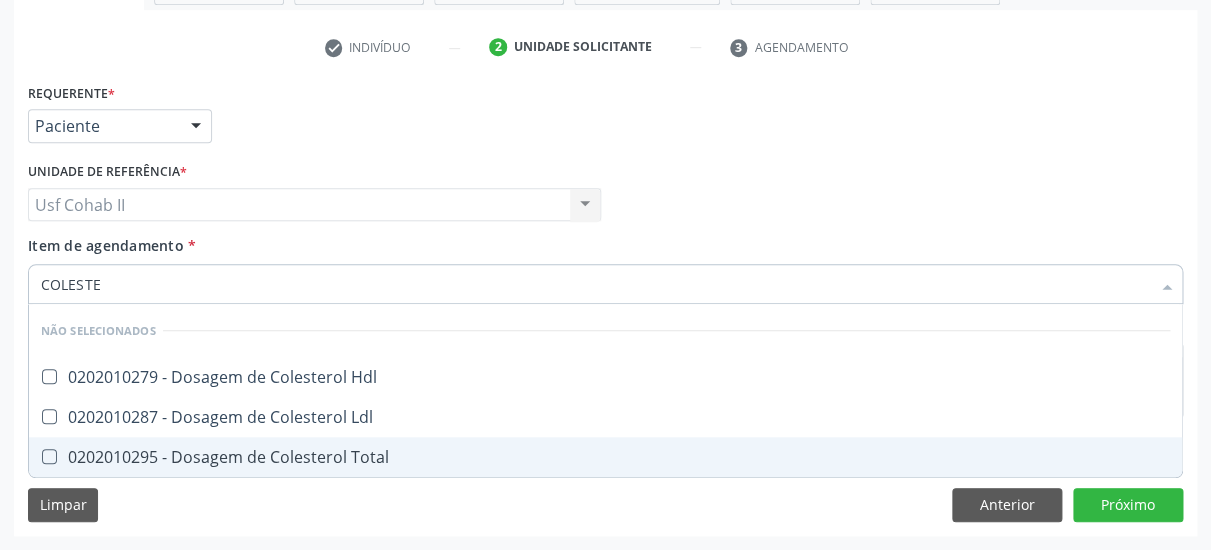 click on "0202010295 - Dosagem de Colesterol Total" at bounding box center (605, 457) 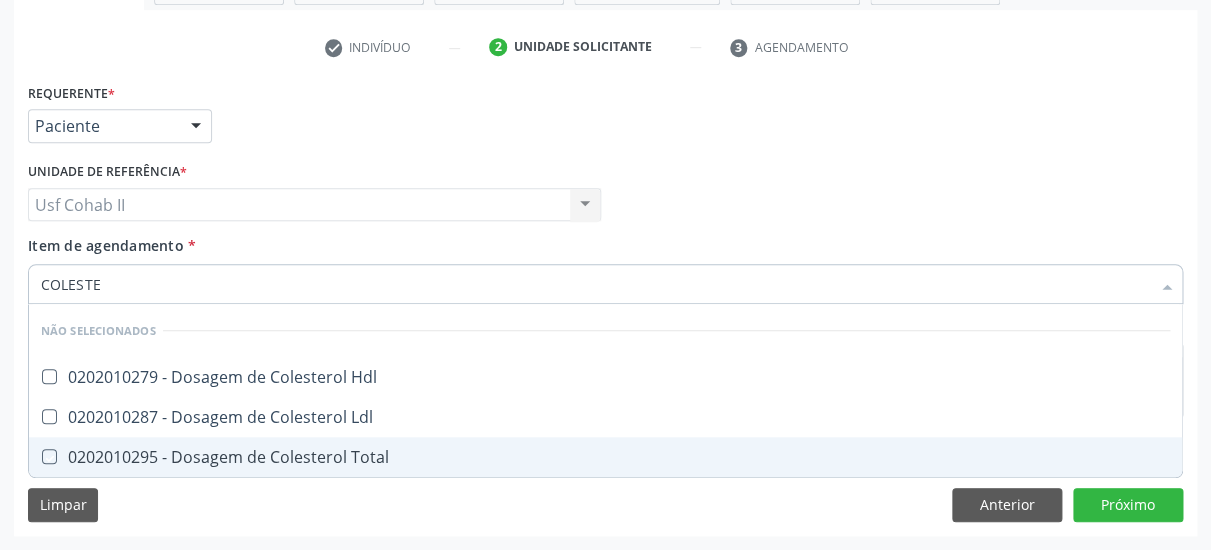checkbox on "true" 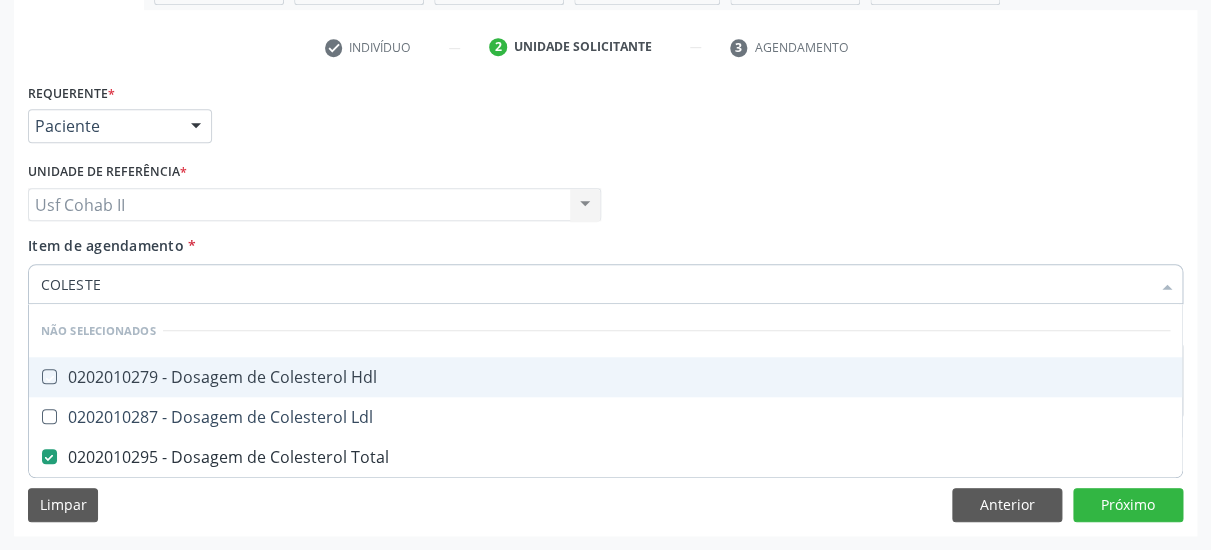 click on "Item de agendamento
*
COLESTE
Desfazer seleção
Não selecionados
0202010279 - Dosagem de Colesterol Hdl
0202010287 - Dosagem de Colesterol Ldl
0202010295 - Dosagem de Colesterol Total
Nenhum resultado encontrado para: " COLESTE  "
Não há nenhuma opção para ser exibida." at bounding box center (605, 266) 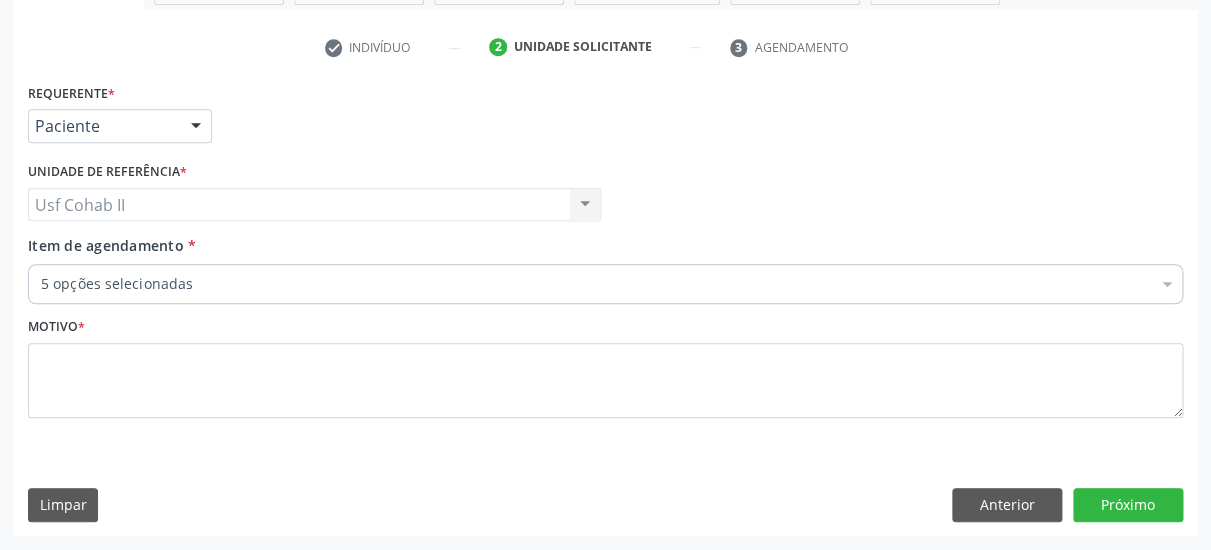 checkbox on "true" 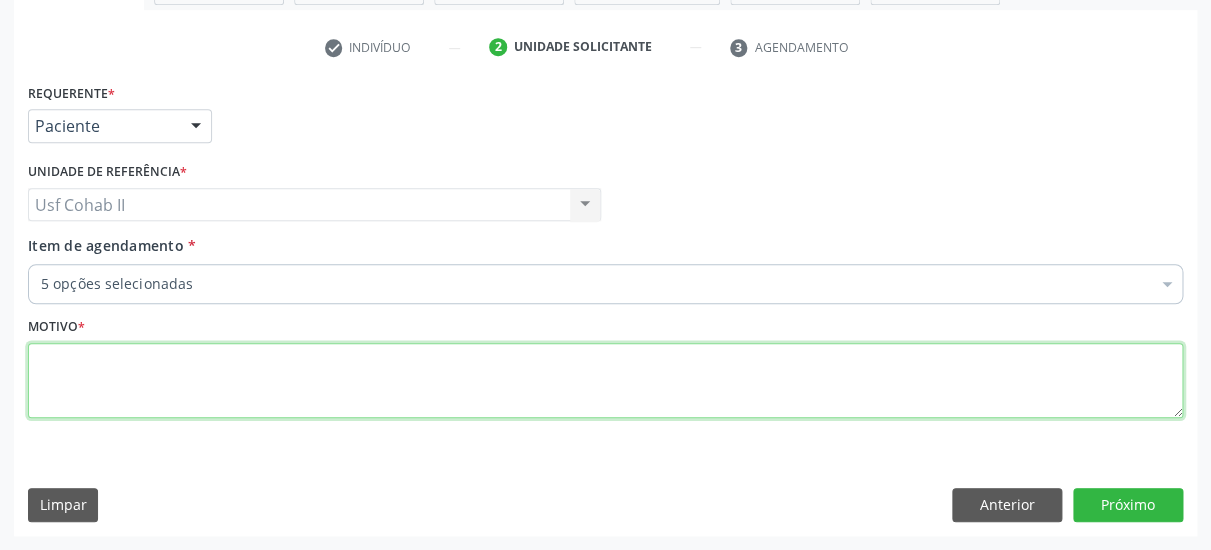 click at bounding box center [605, 381] 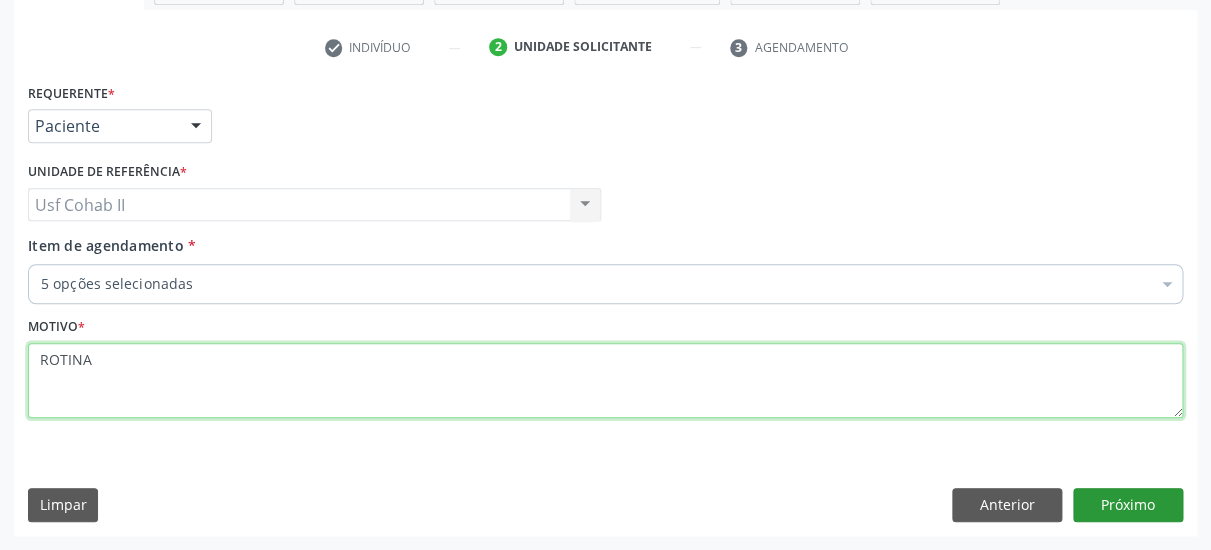 type on "ROTINA" 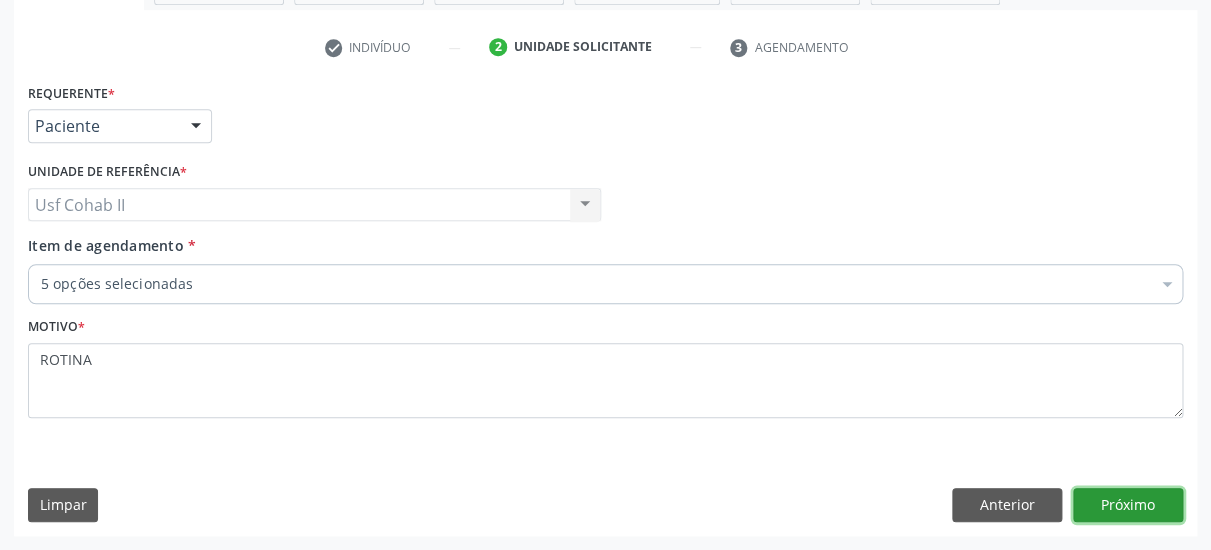 click on "Próximo" at bounding box center (1128, 505) 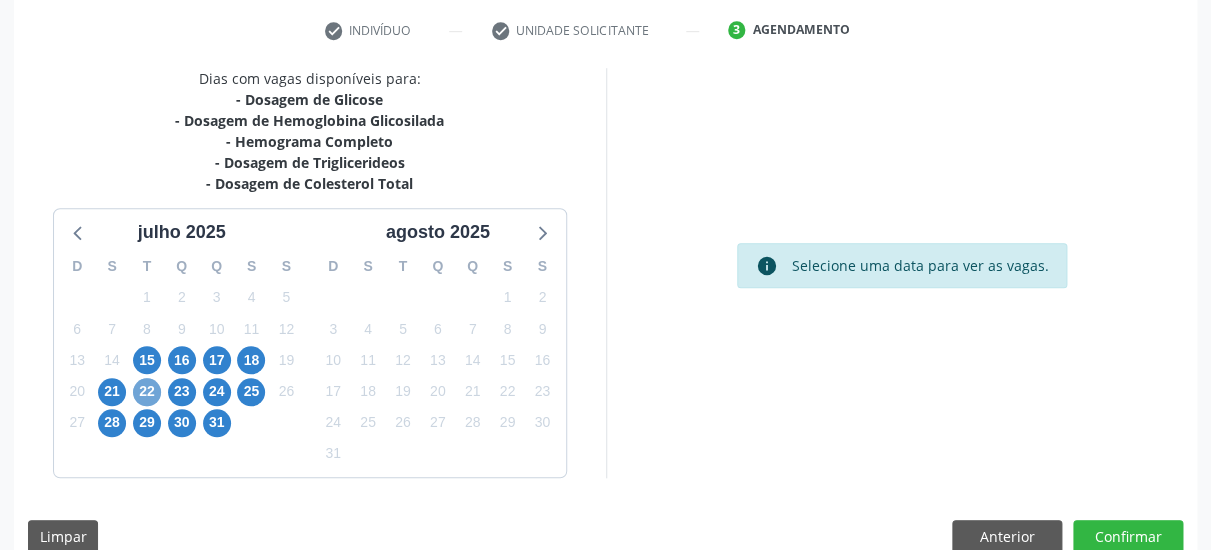 click on "22" at bounding box center (147, 392) 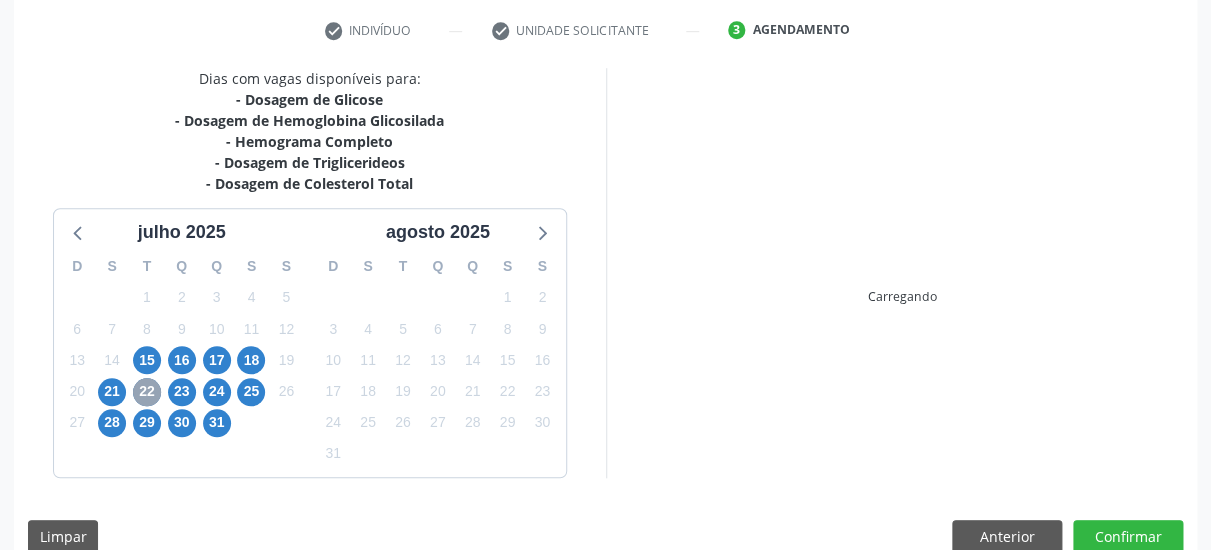 scroll, scrollTop: 403, scrollLeft: 0, axis: vertical 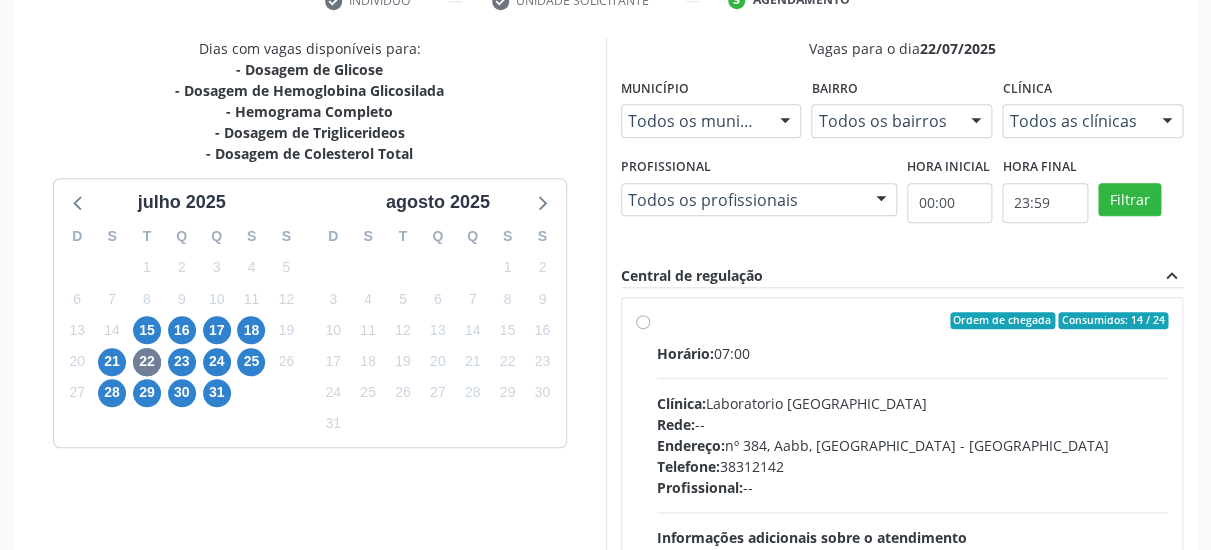 click on "Ordem de chegada
Consumidos: 14 / 24
Horário:   07:00
Clínica:  Laboratorio Sao Francisco
Rede:
--
Endereço:   nº 384, Aabb, Serra Talhada - PE
Telefone:   38312142
Profissional:
--
Informações adicionais sobre o atendimento
Idade de atendimento:
Sem restrição
Gênero(s) atendido(s):
Sem restrição
Informações adicionais:
--" at bounding box center [913, 465] 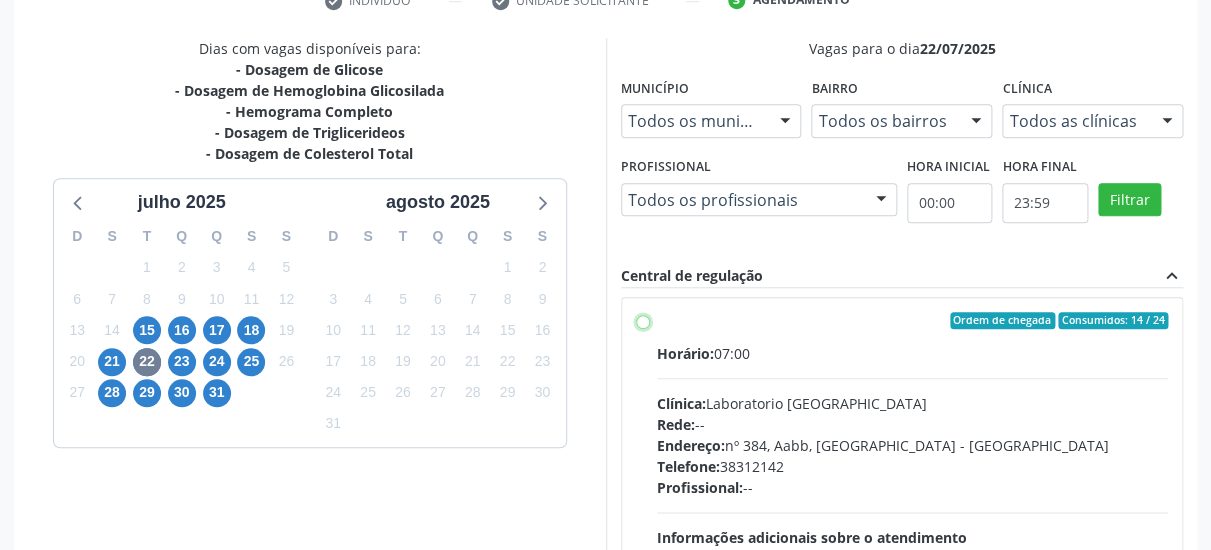 radio on "true" 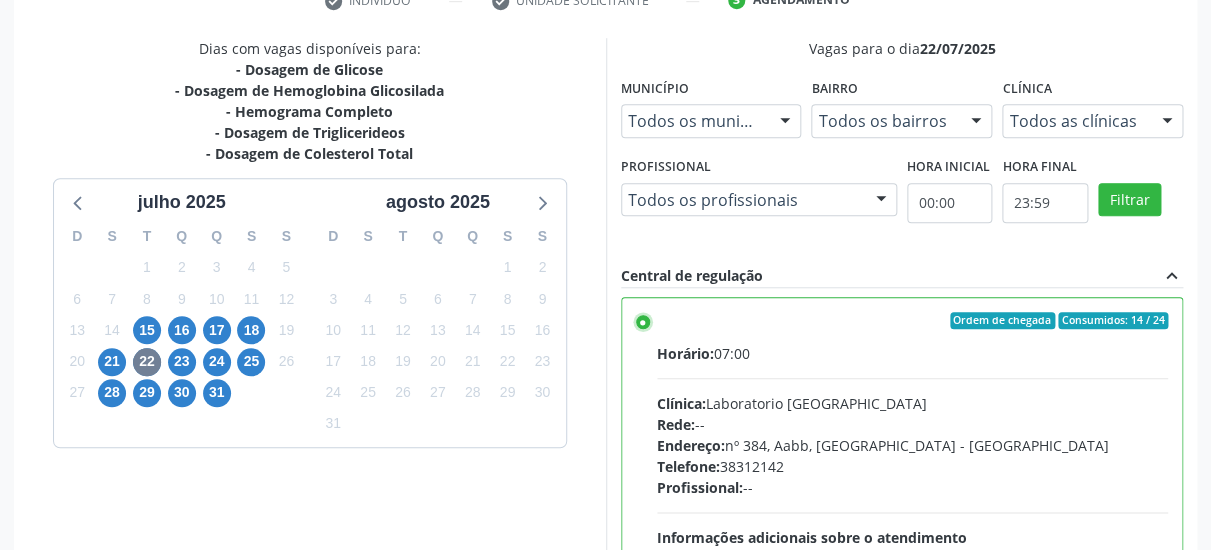 scroll, scrollTop: 475, scrollLeft: 0, axis: vertical 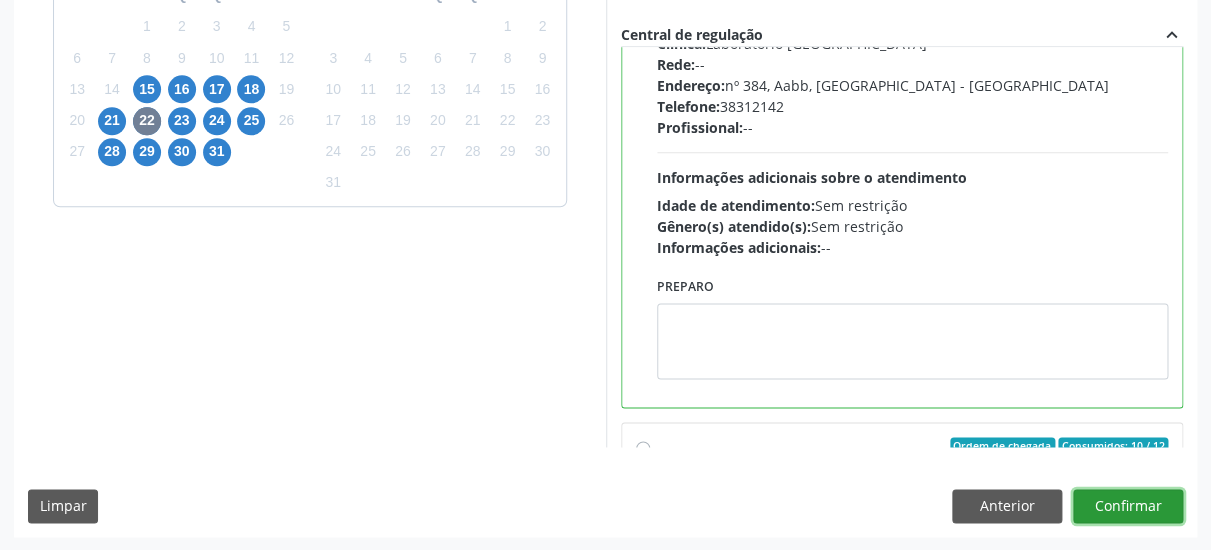 click on "Confirmar" at bounding box center (1128, 506) 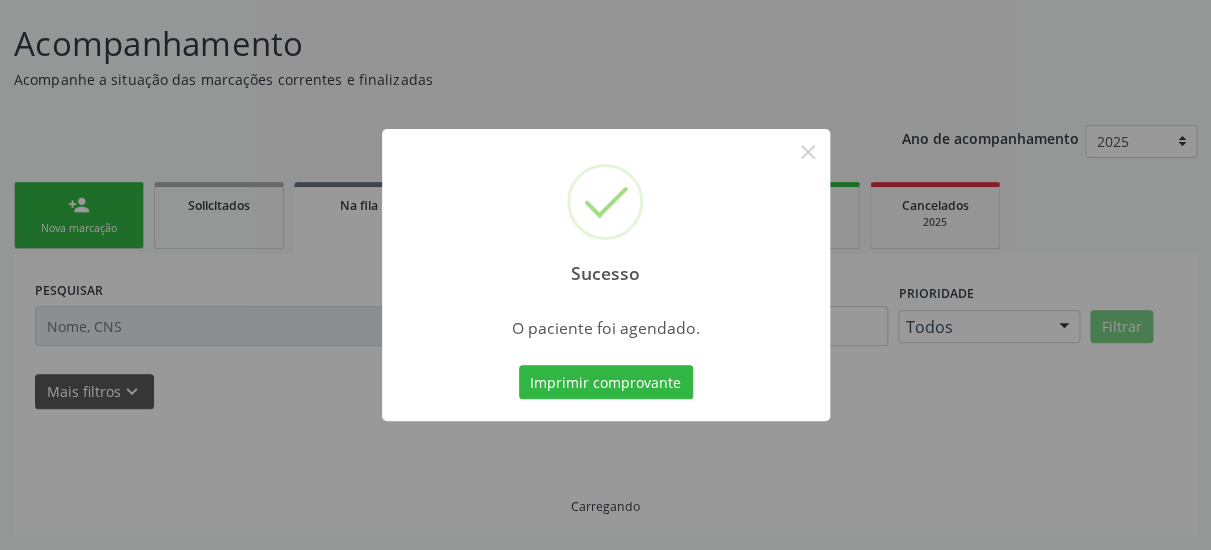 scroll, scrollTop: 51, scrollLeft: 0, axis: vertical 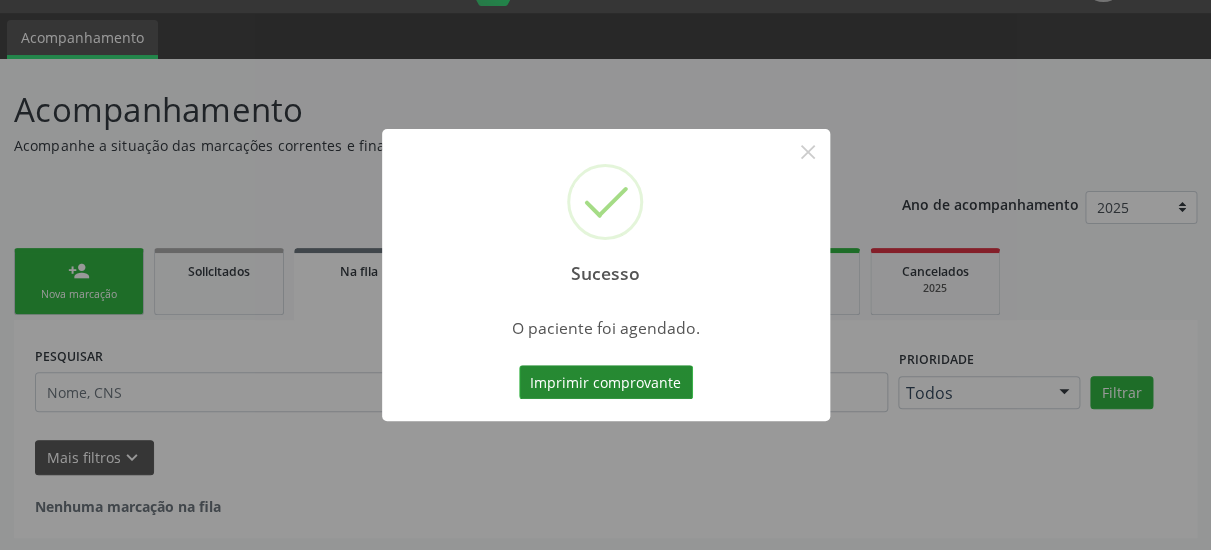 click on "Imprimir comprovante" at bounding box center (606, 382) 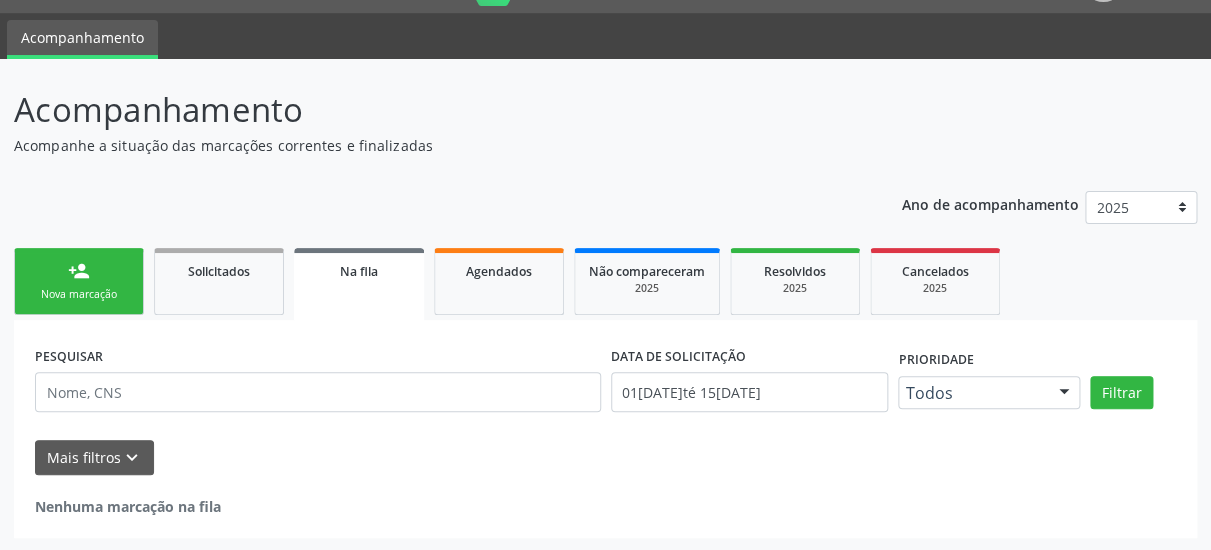 click on "person_add
Nova marcação" at bounding box center (79, 281) 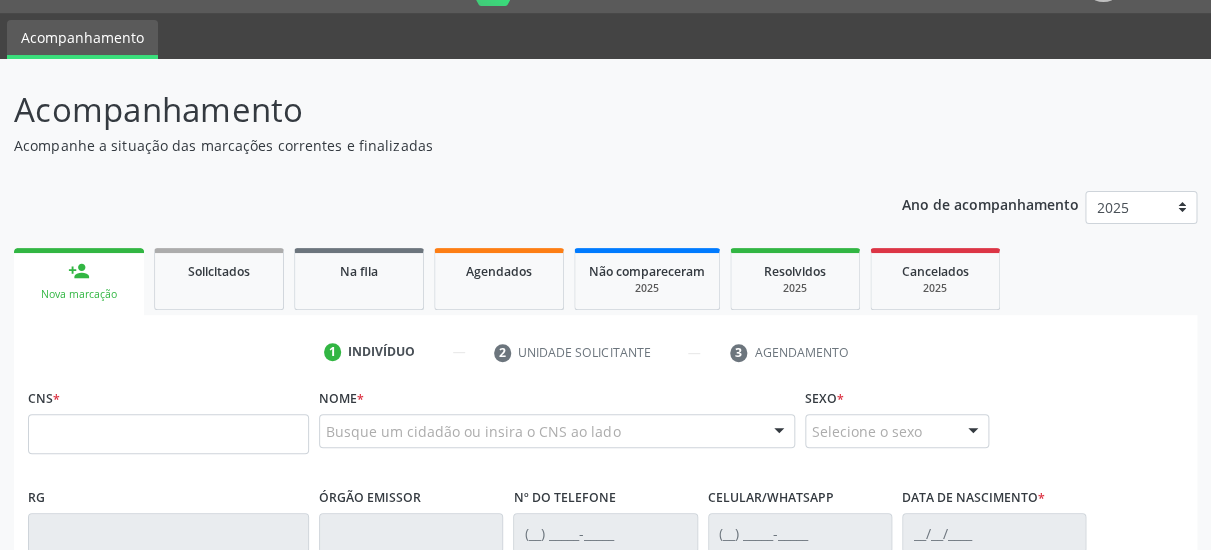 scroll, scrollTop: 267, scrollLeft: 0, axis: vertical 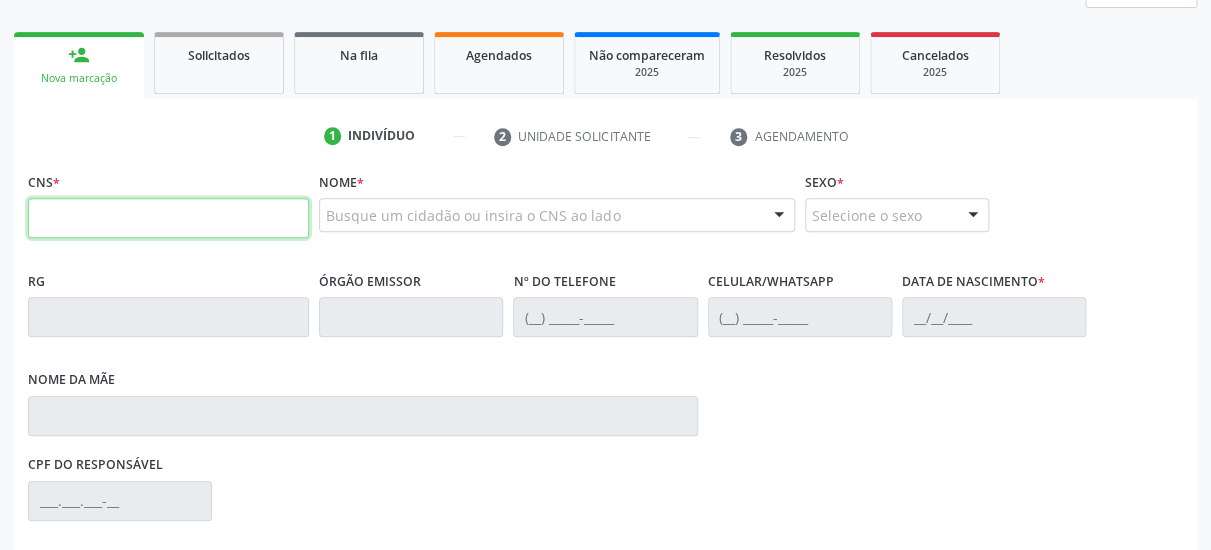 click at bounding box center (168, 218) 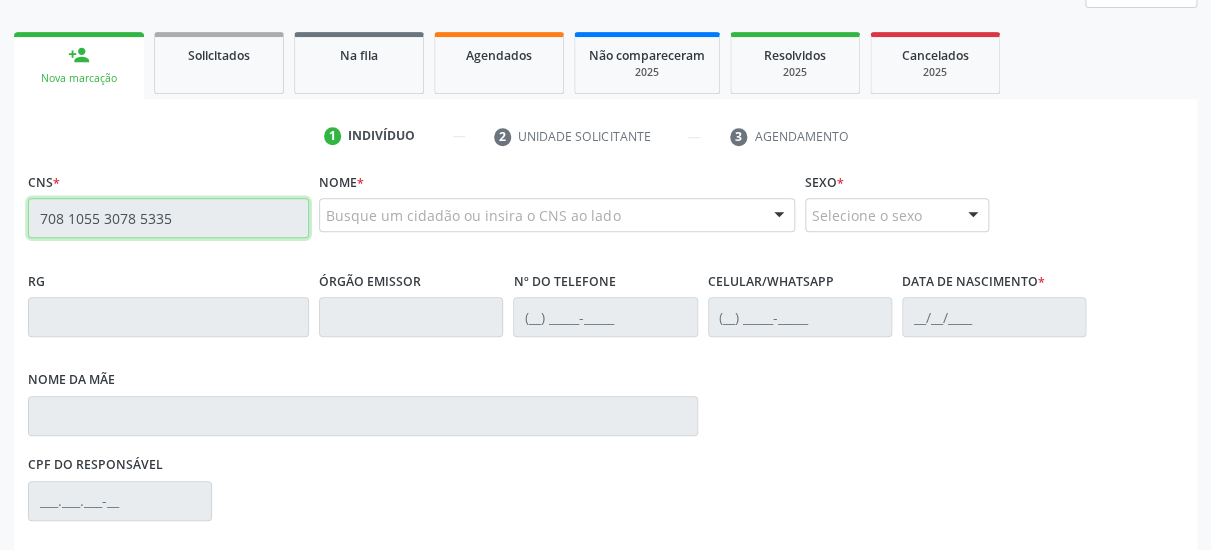 type on "708 1055 3078 5335" 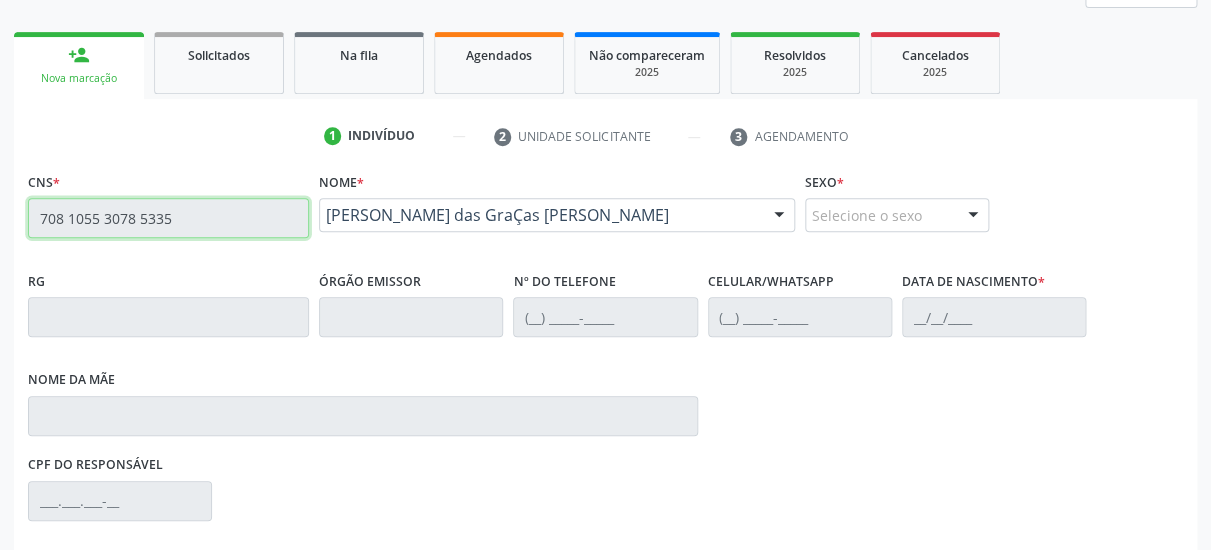type on "(87) 99951-9758" 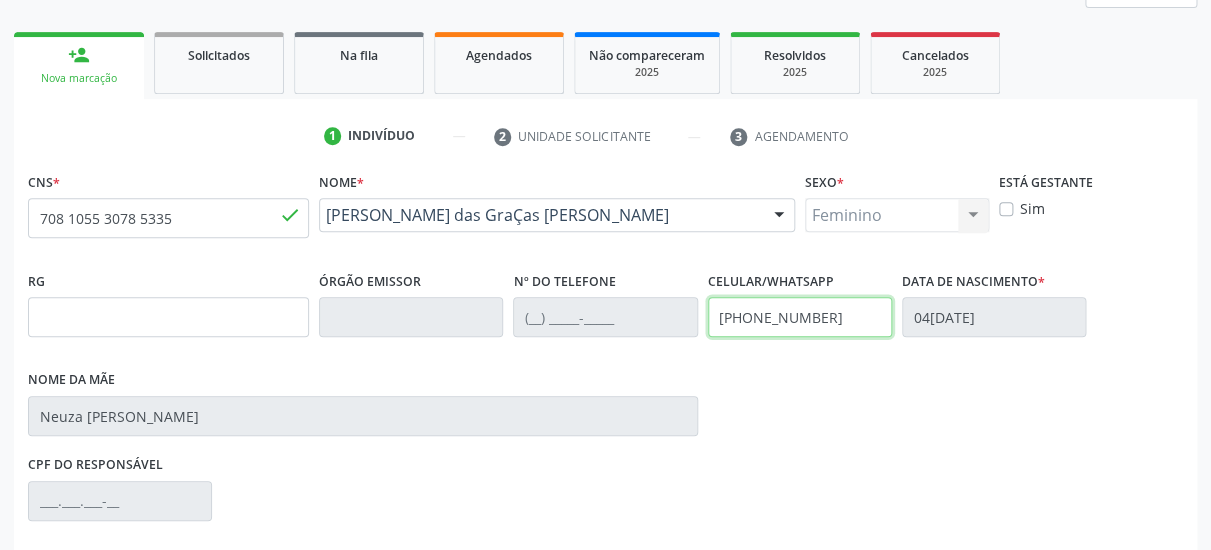 drag, startPoint x: 826, startPoint y: 317, endPoint x: 617, endPoint y: 320, distance: 209.02153 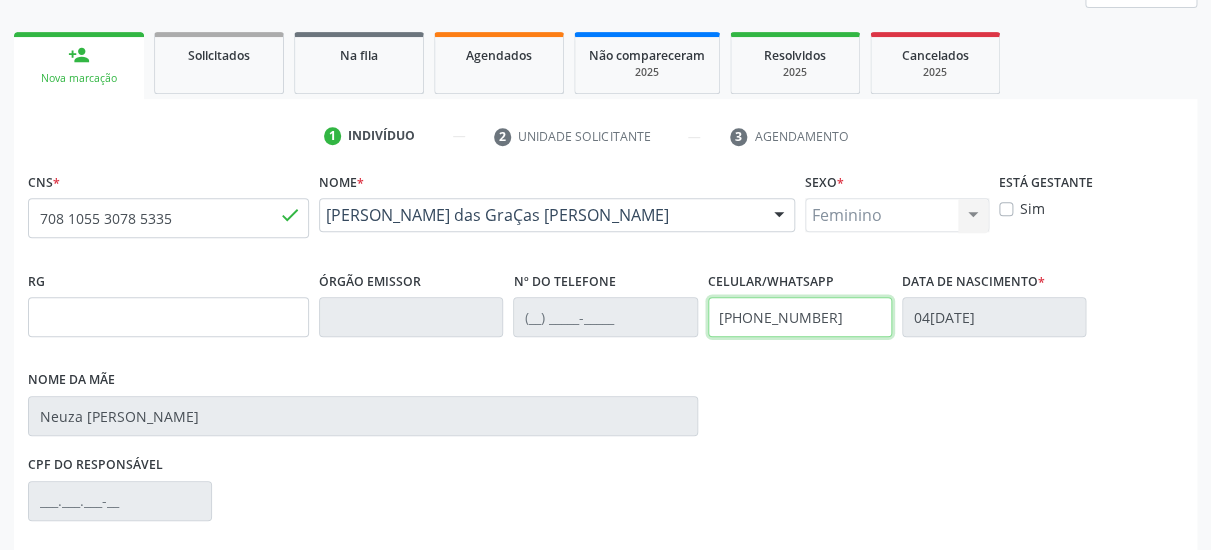 click on "(87) 99951-9758" at bounding box center [800, 317] 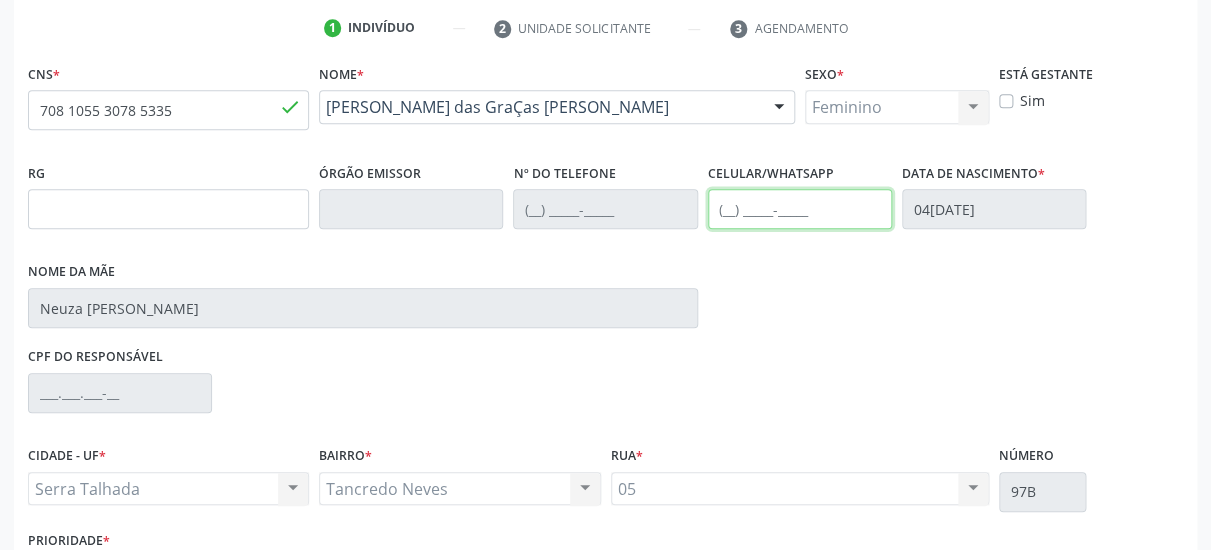 scroll, scrollTop: 519, scrollLeft: 0, axis: vertical 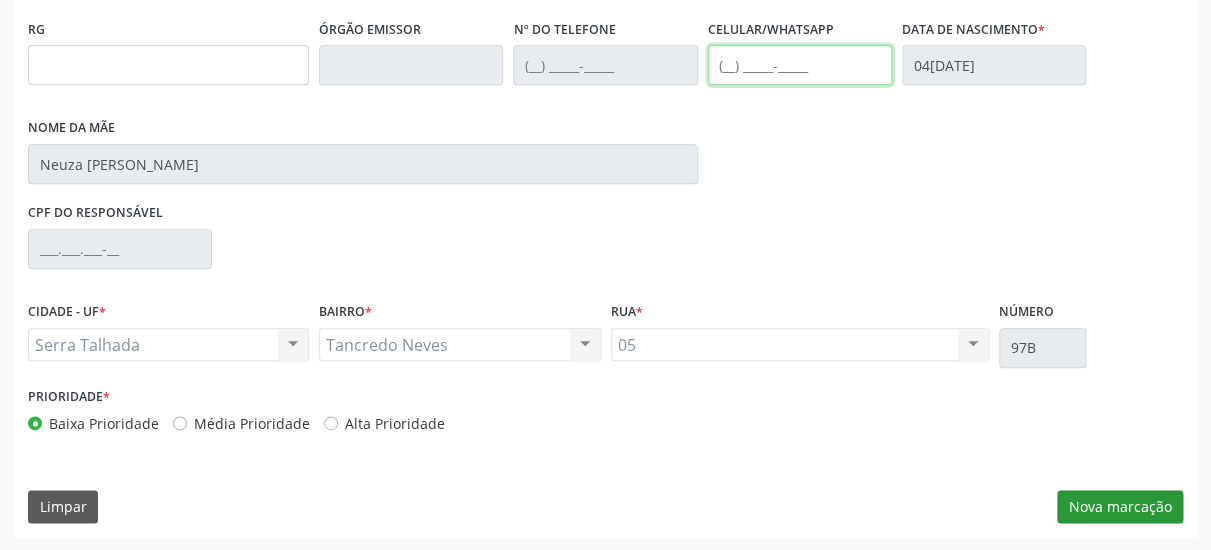 type 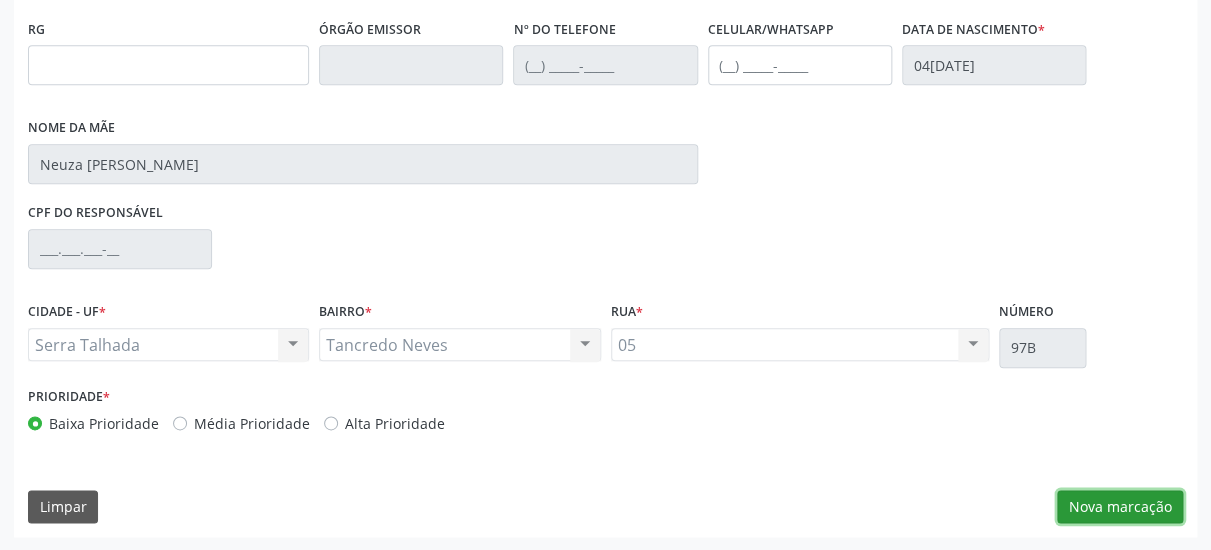 click on "Nova marcação" at bounding box center (1120, 507) 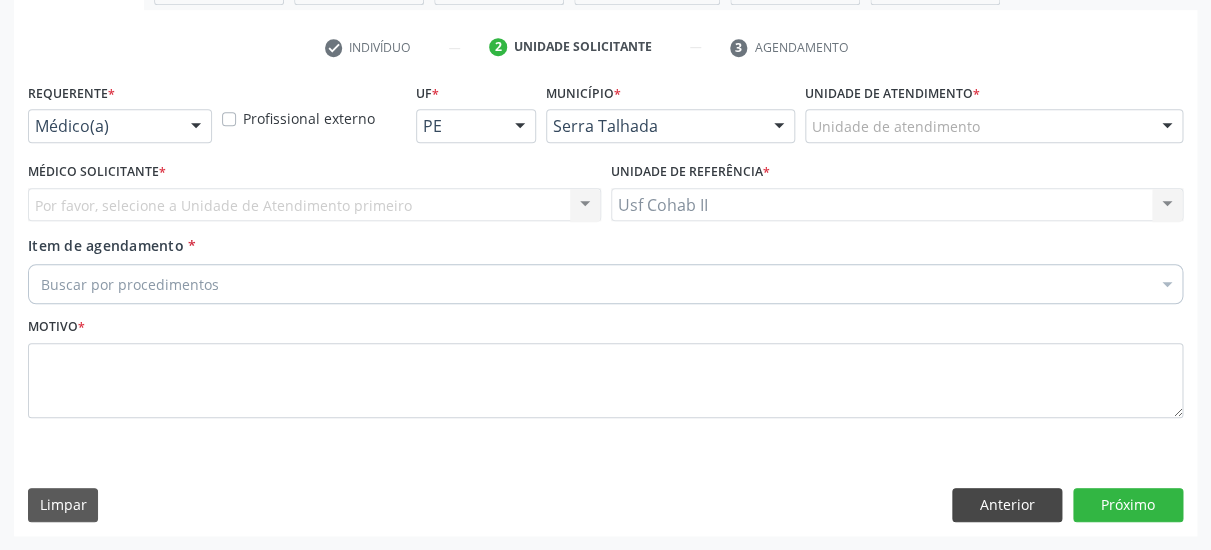 scroll, scrollTop: 373, scrollLeft: 0, axis: vertical 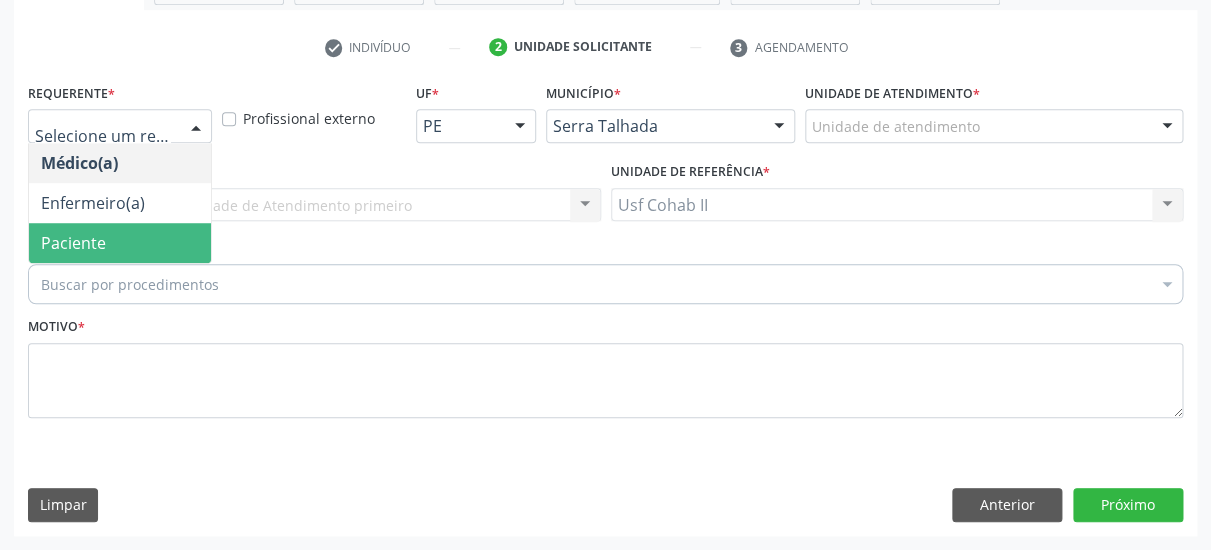 click on "Paciente" at bounding box center [120, 243] 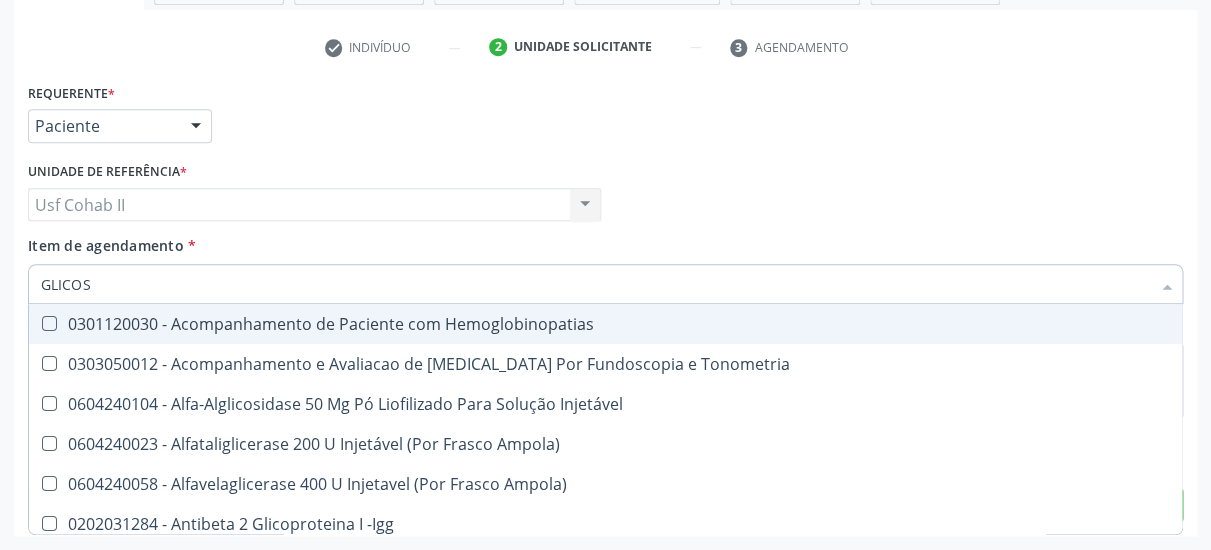 type on "GLICOSE" 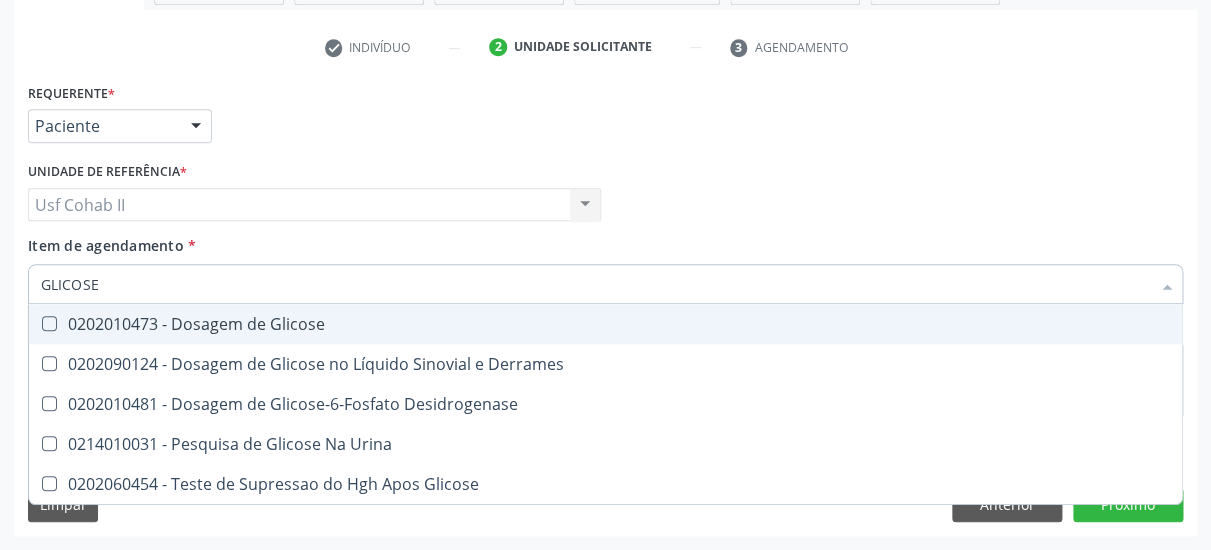 click on "0202010473 - Dosagem de Glicose" at bounding box center (605, 324) 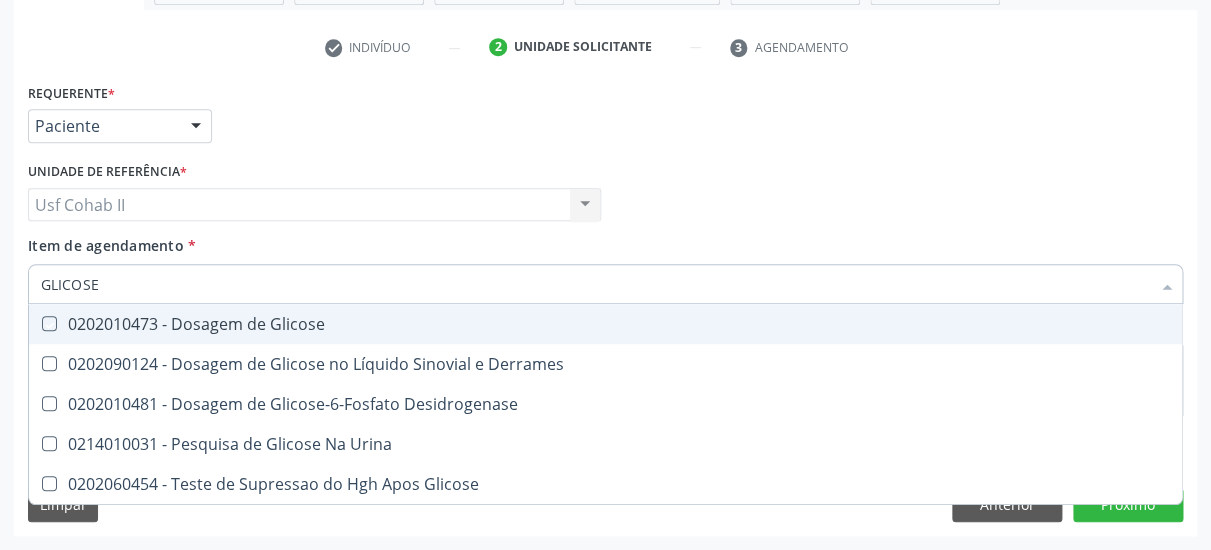 checkbox on "true" 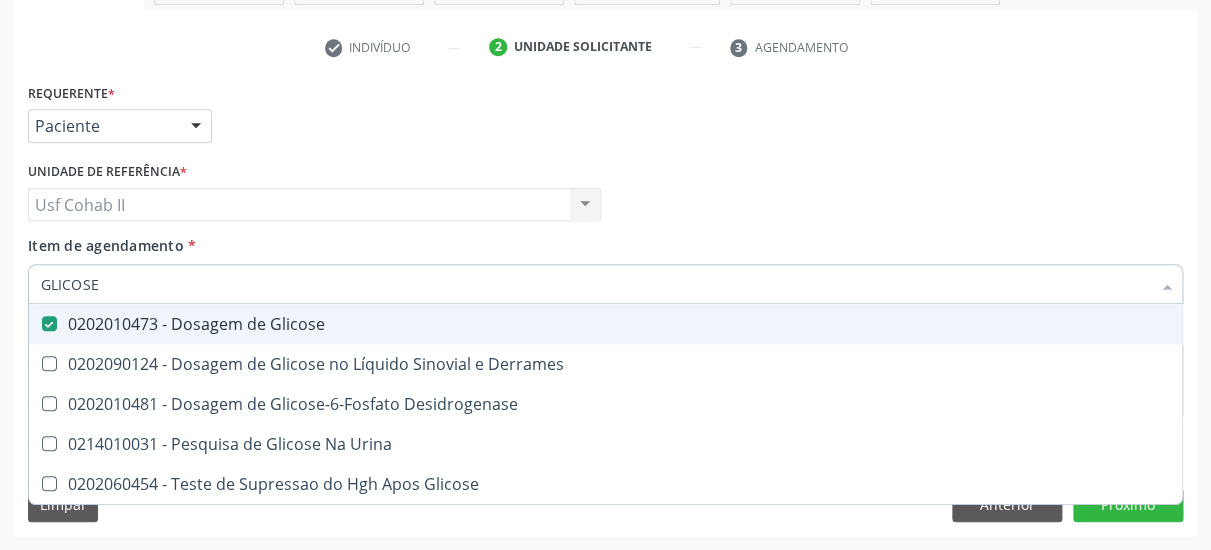 type on "GLICOS" 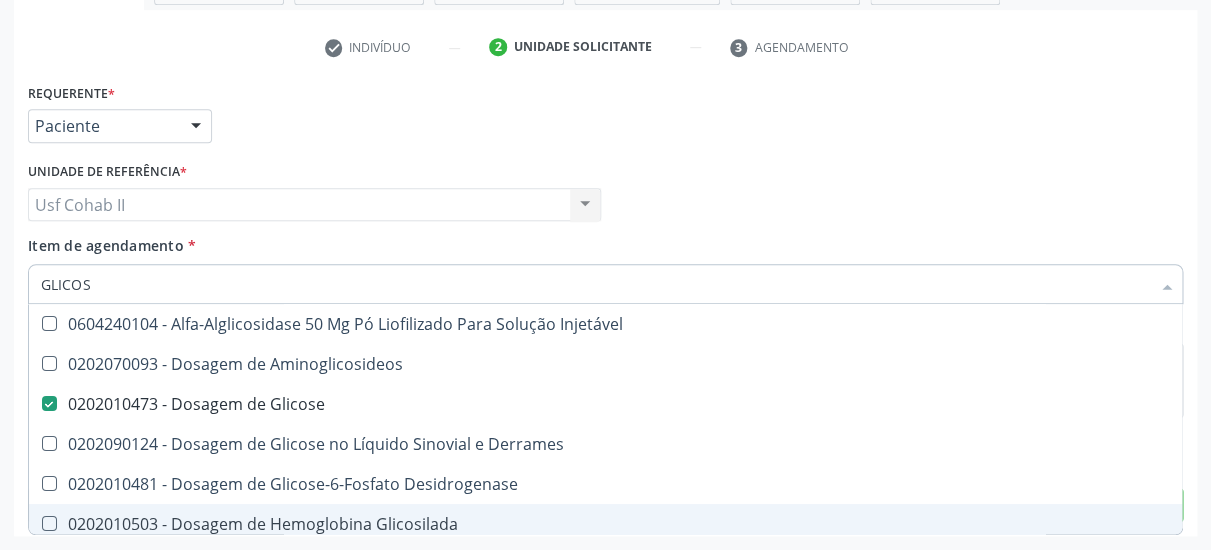click on "0202010503 - Dosagem de Hemoglobina Glicosilada" at bounding box center [605, 524] 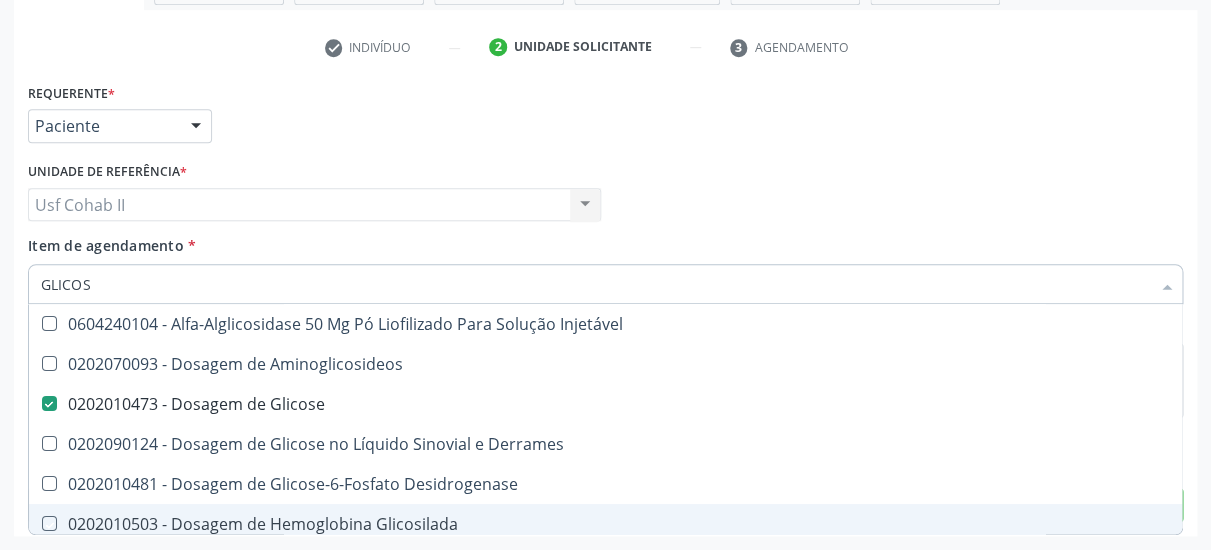 checkbox on "true" 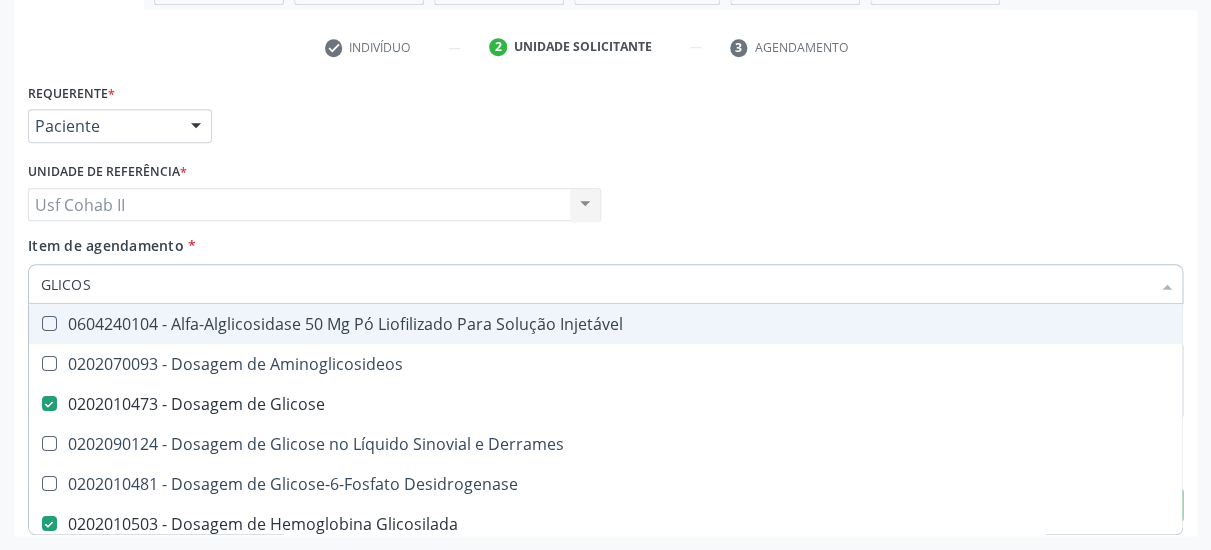 type on "GLICOS" 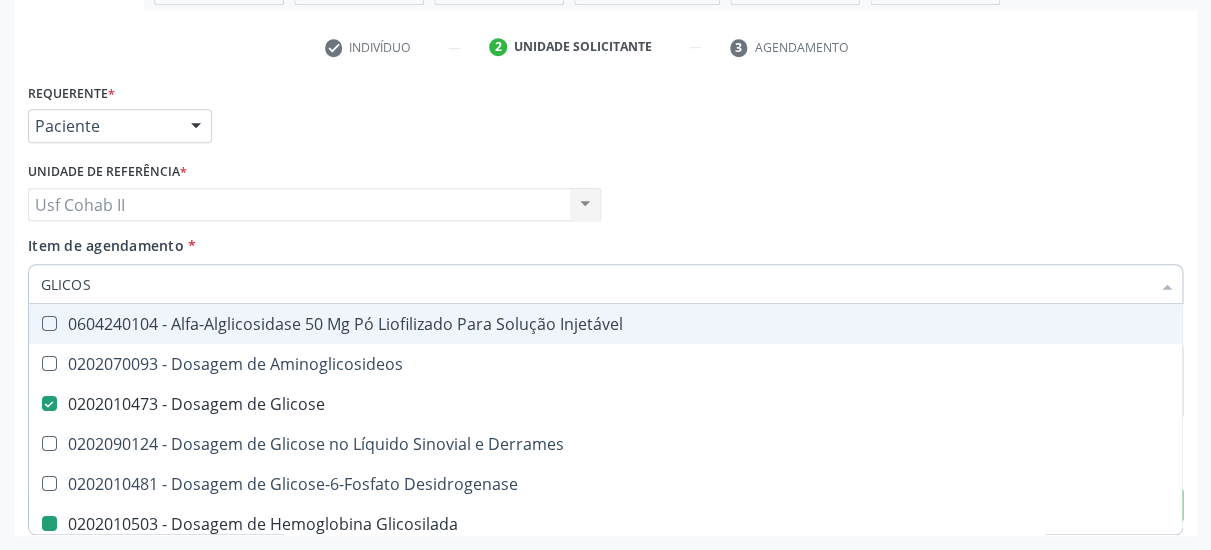click on "Item de agendamento
*
GLICOS
Desfazer seleção
0604240104 - Alfa-Alglicosidase 50 Mg Pó Liofilizado Para Solução Injetável
0202070093 - Dosagem de Aminoglicosideos
0202010473 - Dosagem de Glicose
0202090124 - Dosagem de Glicose no Líquido Sinovial e Derrames
0202010481 - Dosagem de Glicose-6-Fosfato Desidrogenase
0202010503 - Dosagem de Hemoglobina Glicosilada
0202100120 - Identificação de Glicosaminoglicanos Urinários Por Cromatografia em Camada Delgada , Eletroforese e Dosagem Quantitativa
0214010031 - Pesquisa de Glicose Na Urina
0202060454 - Teste de Supressao do Hgh Apos Glicose
Nenhum resultado encontrado para: " GLICOS  "
Não há nenhuma opção para ser exibida." at bounding box center (605, 266) 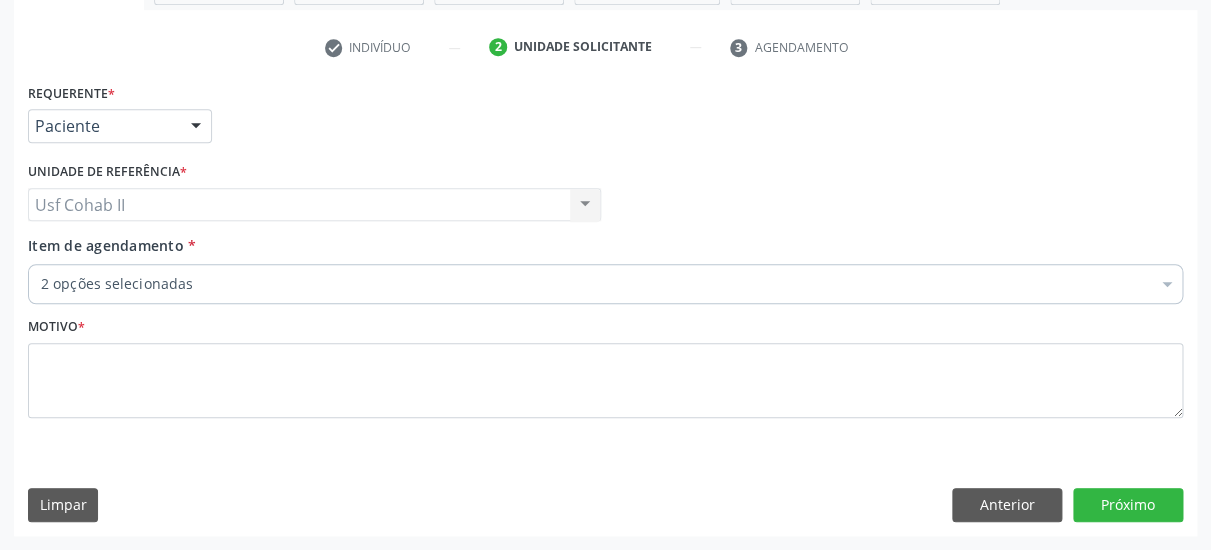 type 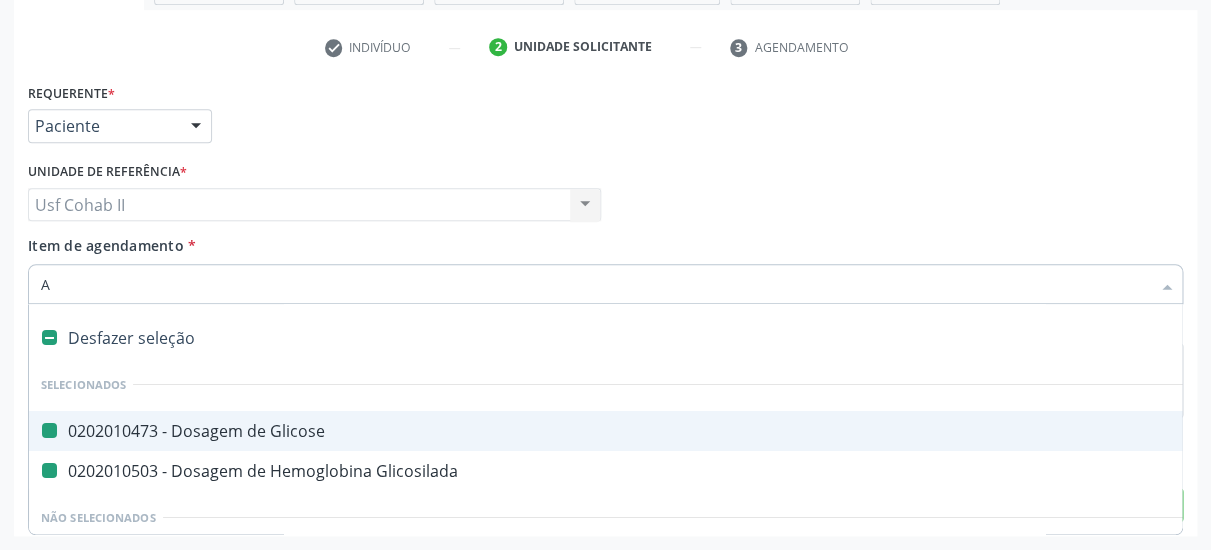 type on "AC" 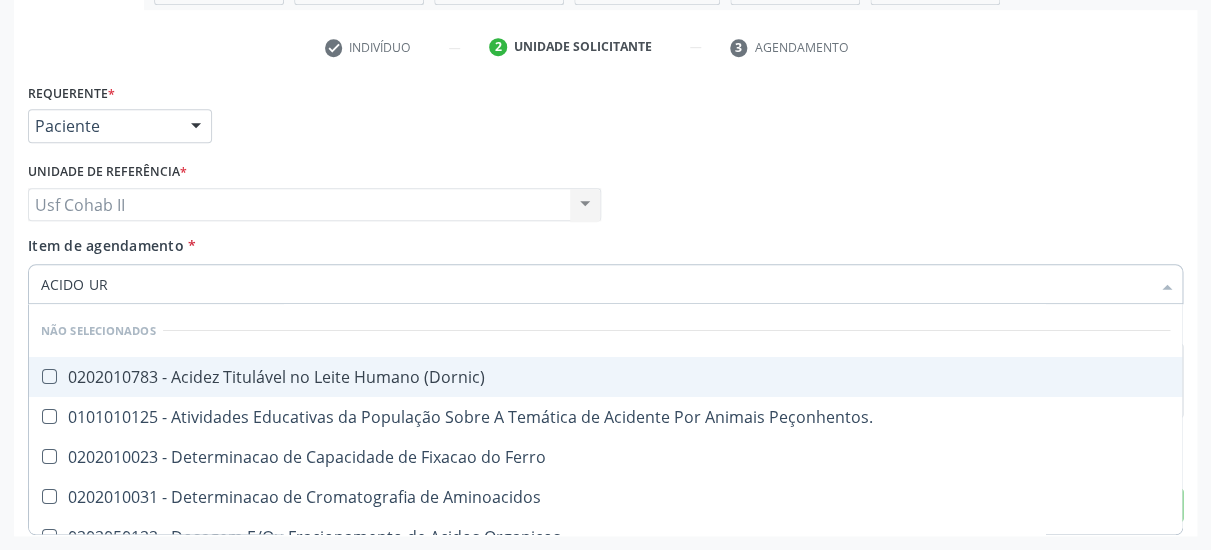 type on "ACIDO URI" 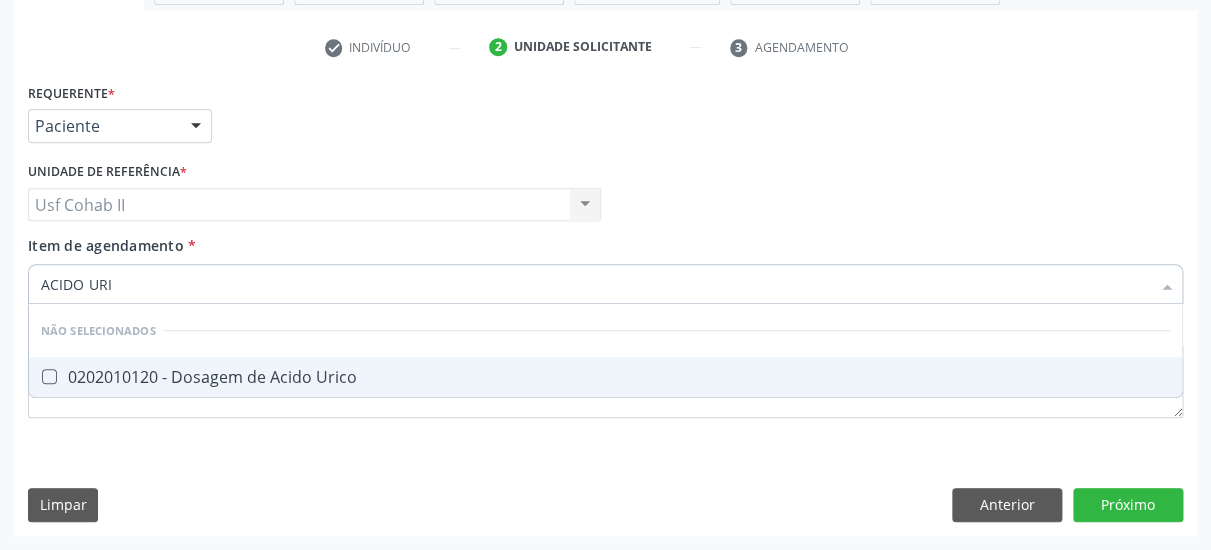 click on "0202010120 - Dosagem de Acido Urico" at bounding box center (605, 377) 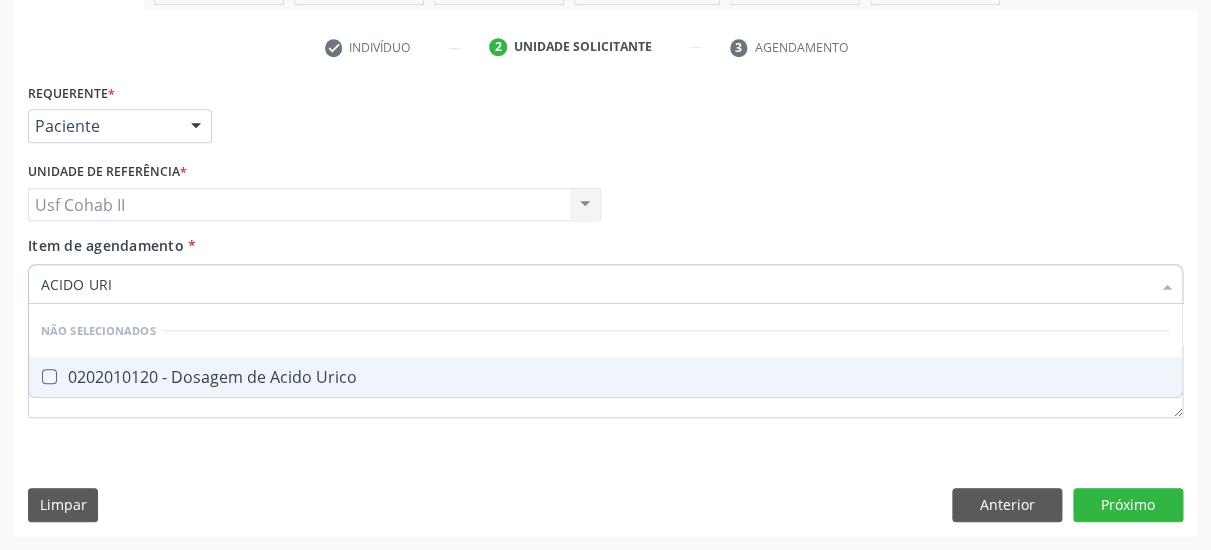 checkbox on "true" 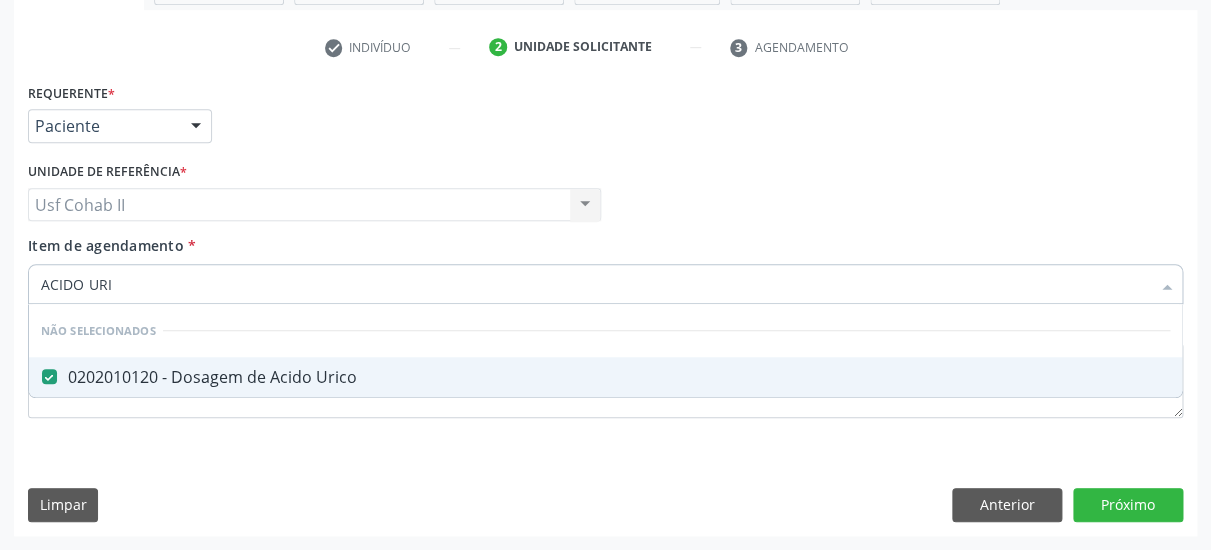 click on "Item de agendamento
*
ACIDO URI
Desfazer seleção
Não selecionados
0202010120 - Dosagem de Acido Urico
Nenhum resultado encontrado para: " ACIDO URI  "
Não há nenhuma opção para ser exibida." at bounding box center (605, 266) 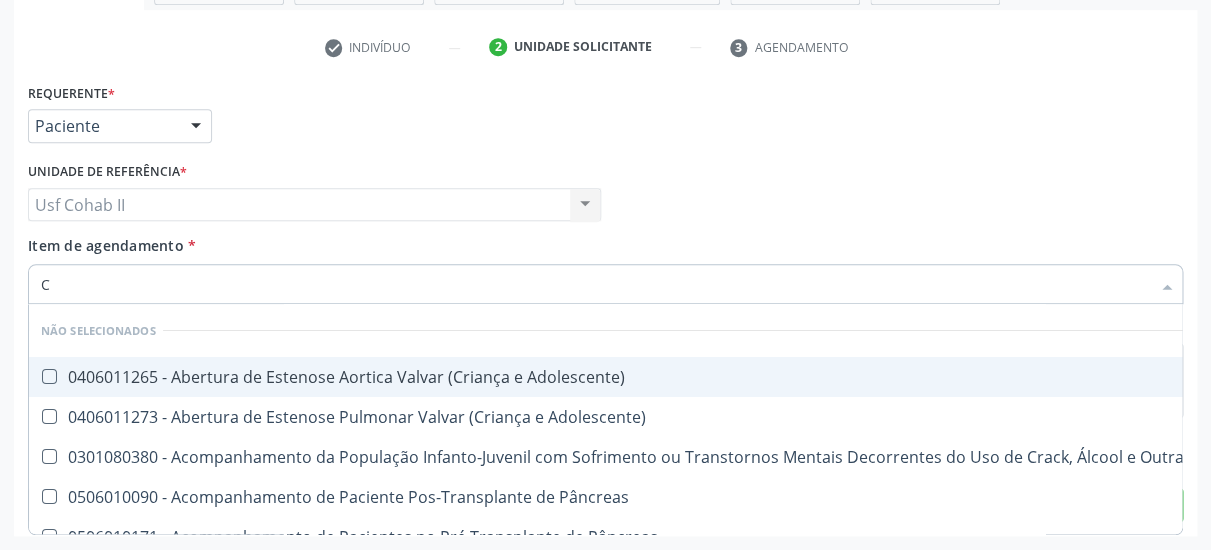 type on "CR" 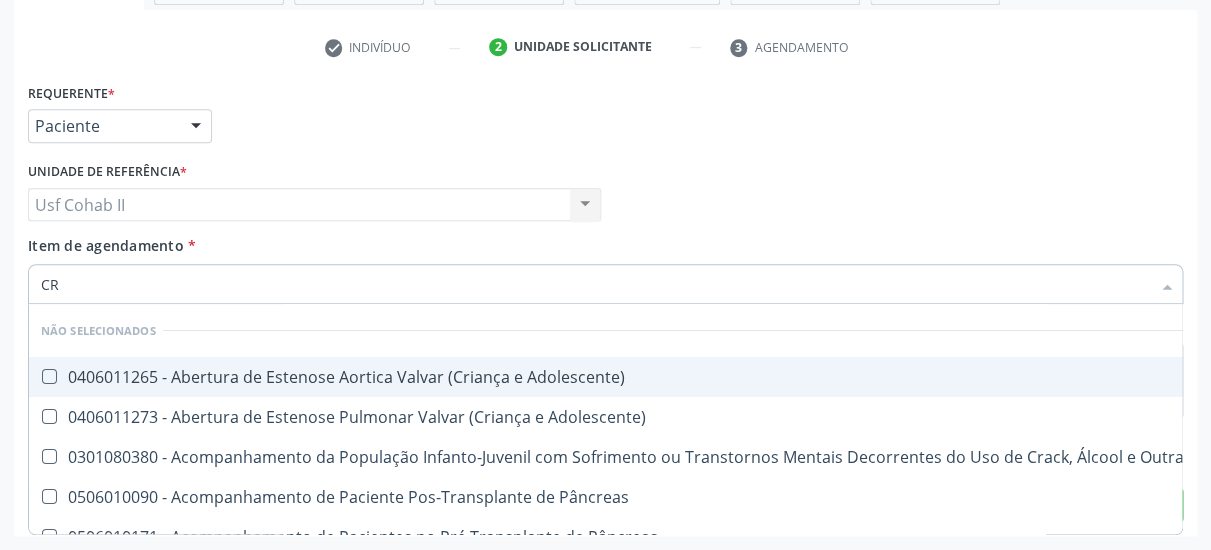 checkbox on "false" 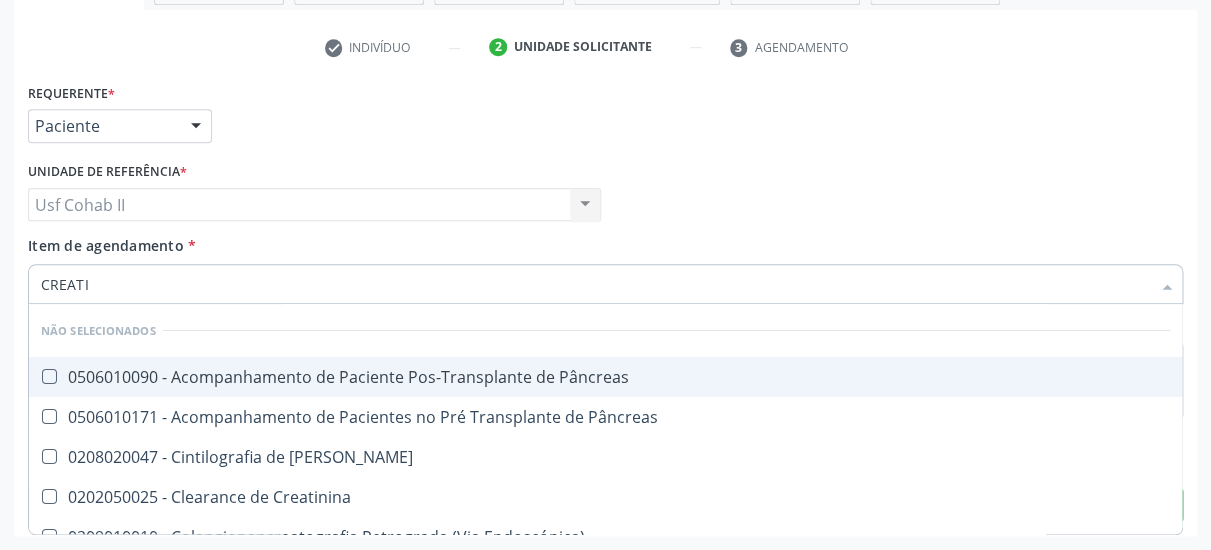 type on "CREATIN" 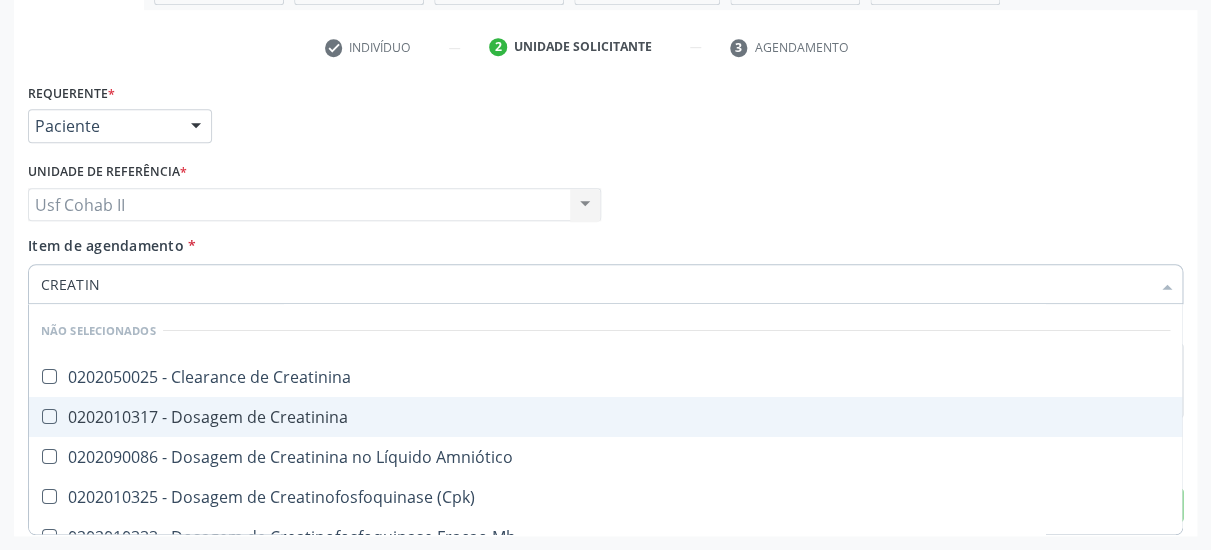 click on "0202010317 - Dosagem de Creatinina" at bounding box center [605, 417] 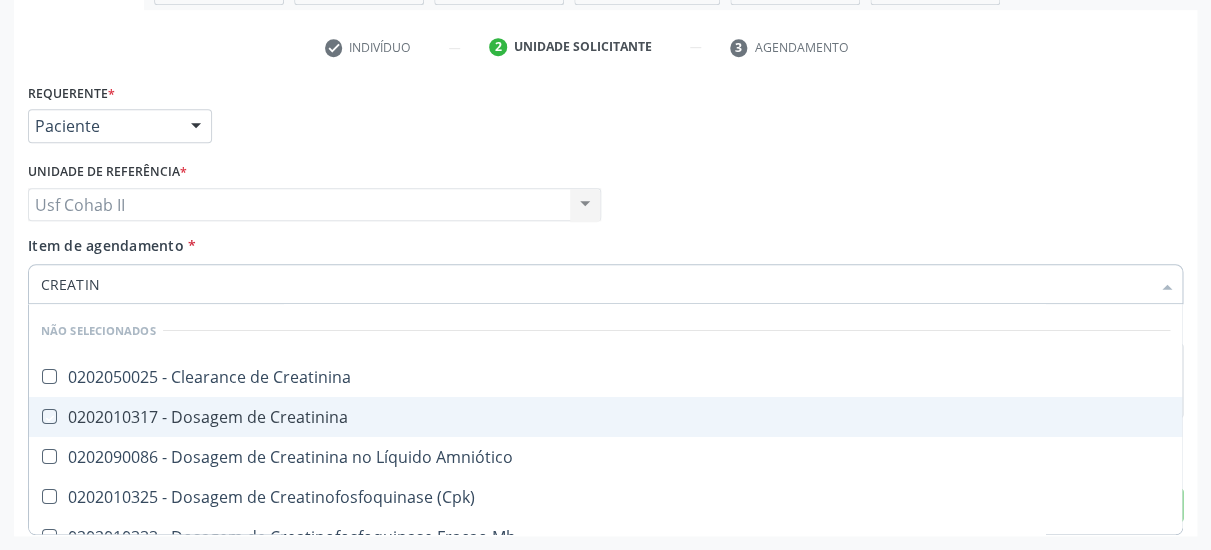 checkbox on "true" 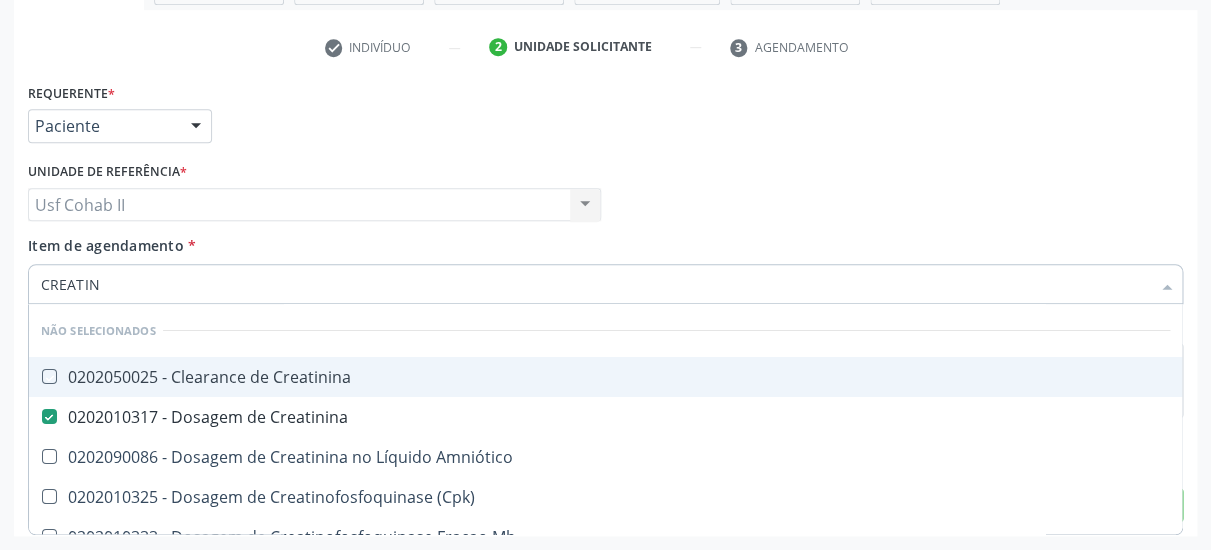 click on "Unidade de referência
*
Usf Cohab II         Usf Cohab II
Nenhum resultado encontrado para: "   "
Não há nenhuma opção para ser exibida." at bounding box center [314, 196] 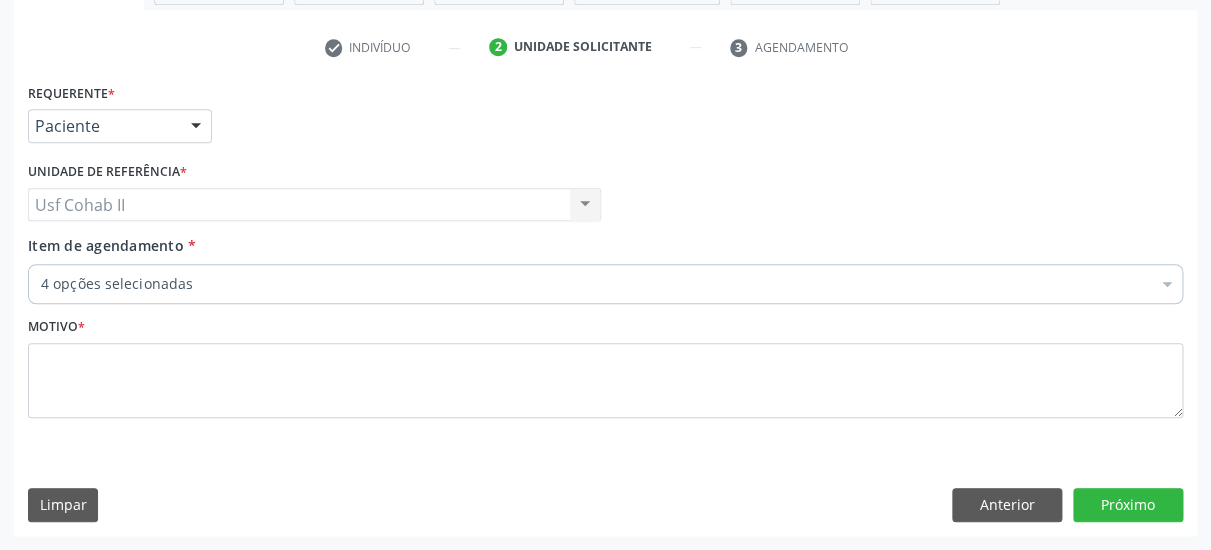 type 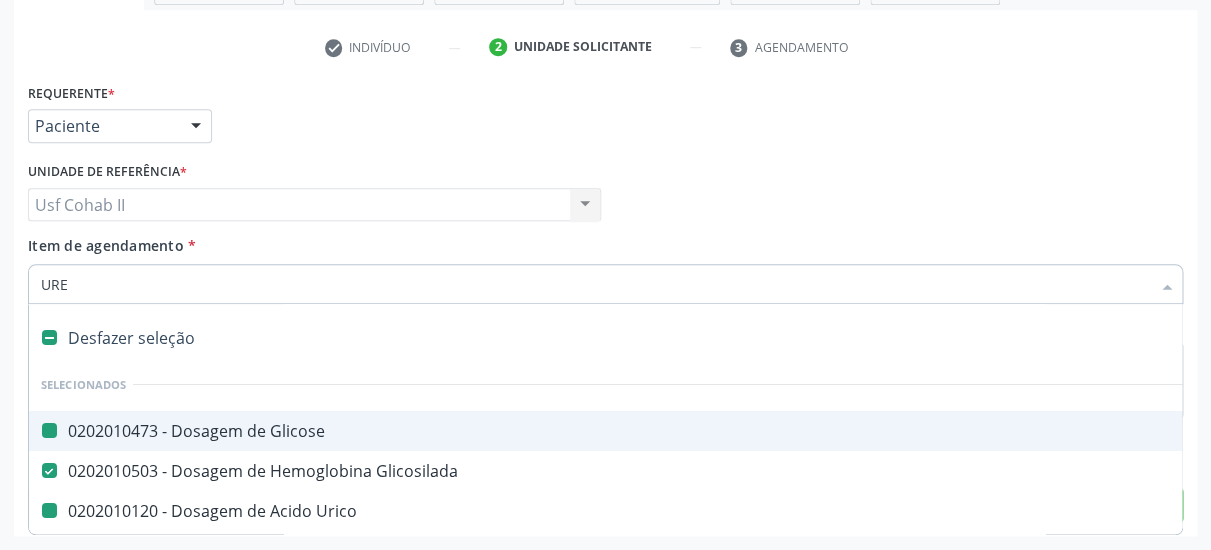 type on "UREI" 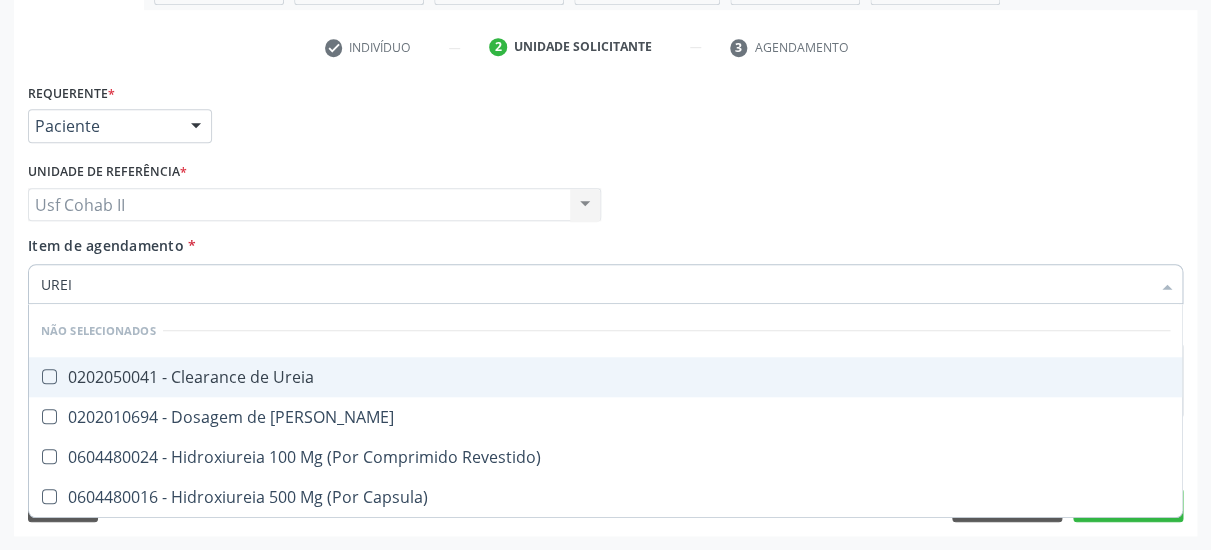 checkbox on "false" 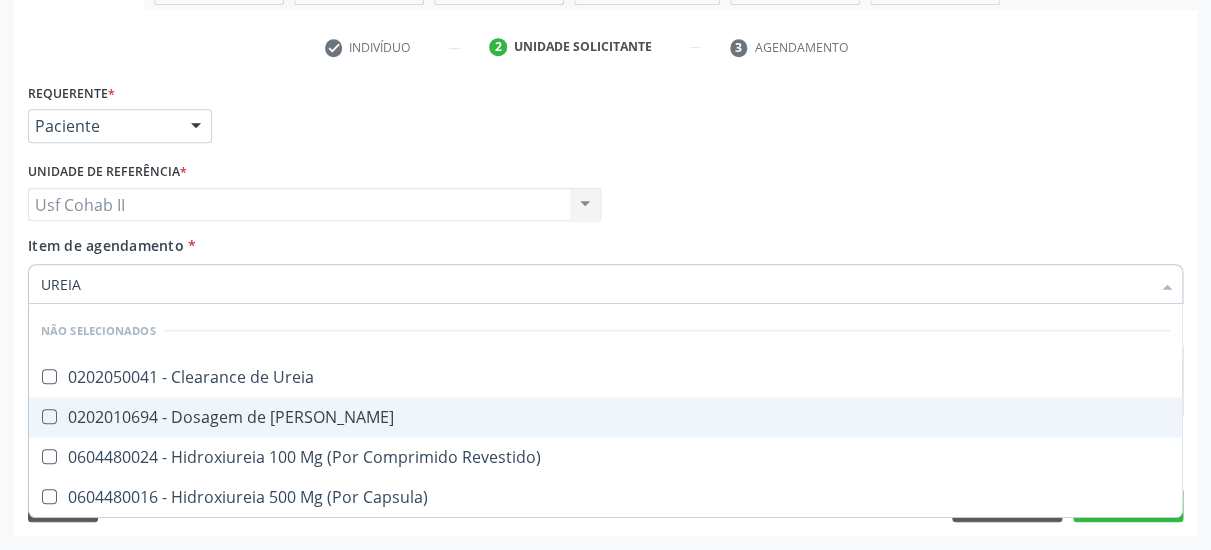 click on "0202010694 - Dosagem de Ureia" at bounding box center (605, 417) 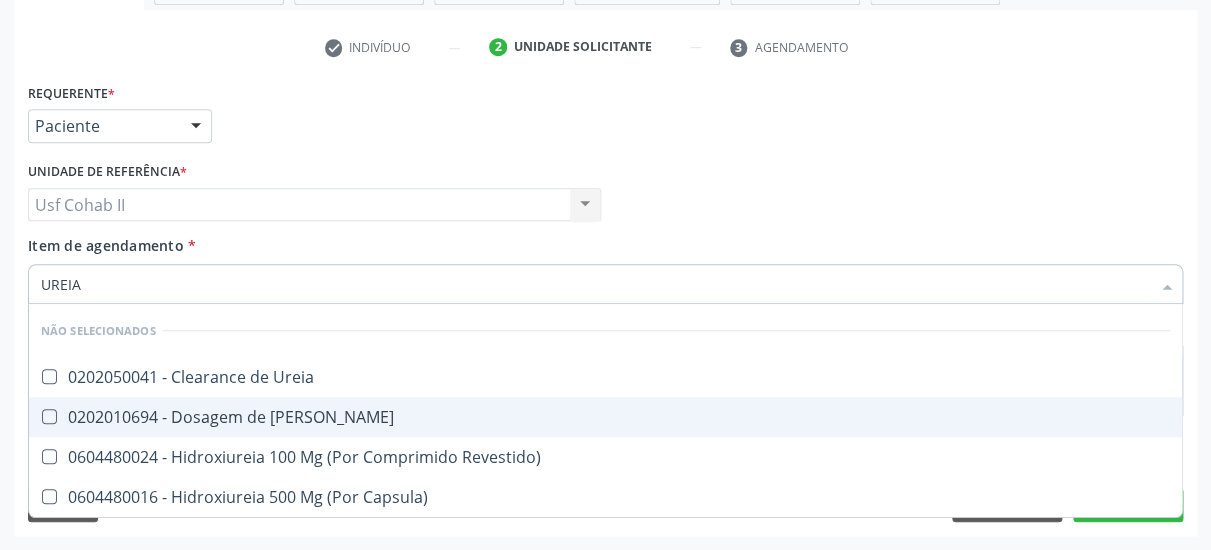 checkbox on "true" 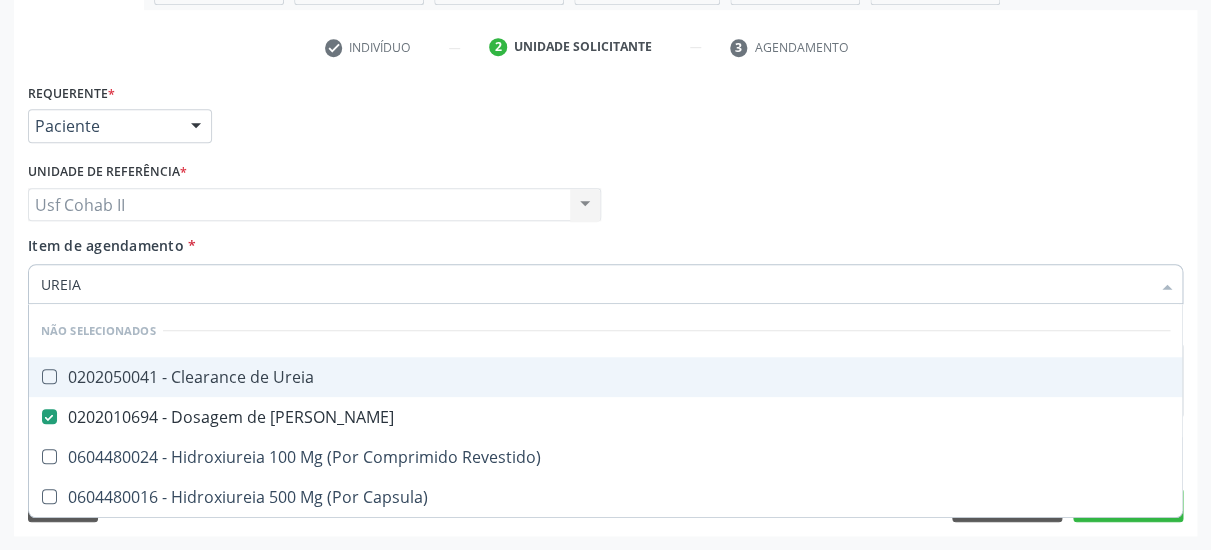 type on "UREIA" 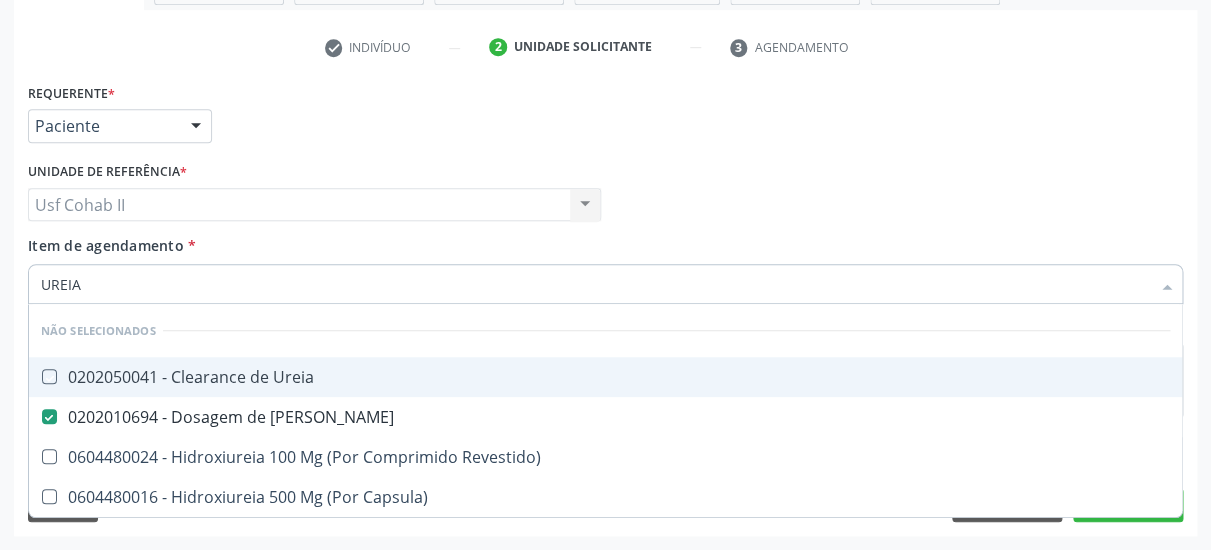 click on "Item de agendamento
*
UREIA
Desfazer seleção
Não selecionados
0202050041 - Clearance de Ureia
0202010694 - Dosagem de Ureia
0604480024 - Hidroxiureia 100 Mg (Por Comprimido Revestido)
0604480016 - Hidroxiureia 500 Mg (Por Capsula)
Nenhum resultado encontrado para: " UREIA  "
Não há nenhuma opção para ser exibida." at bounding box center [605, 266] 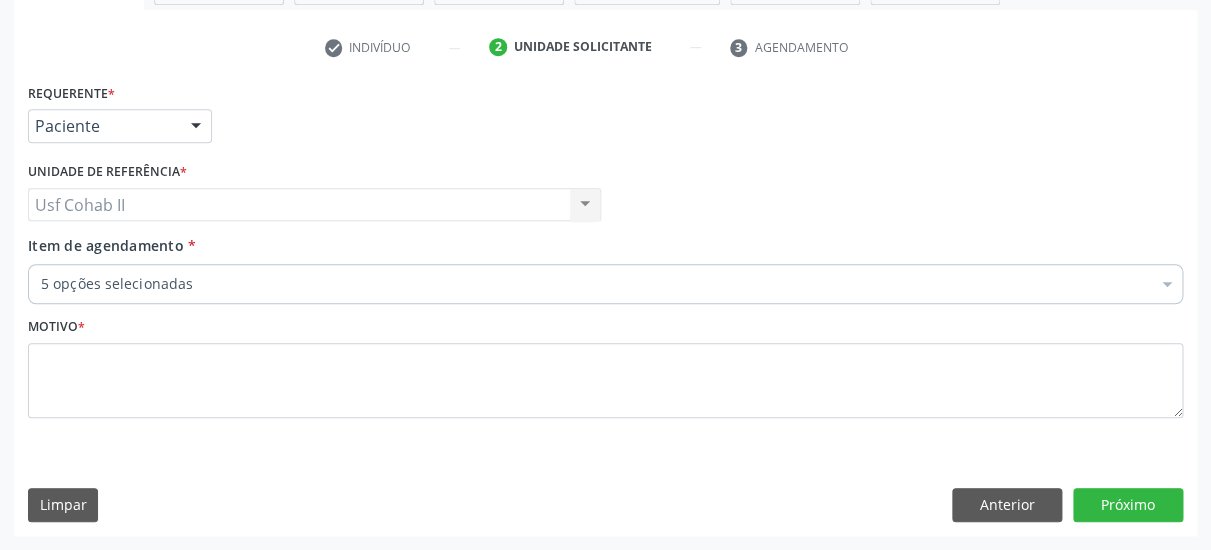 type 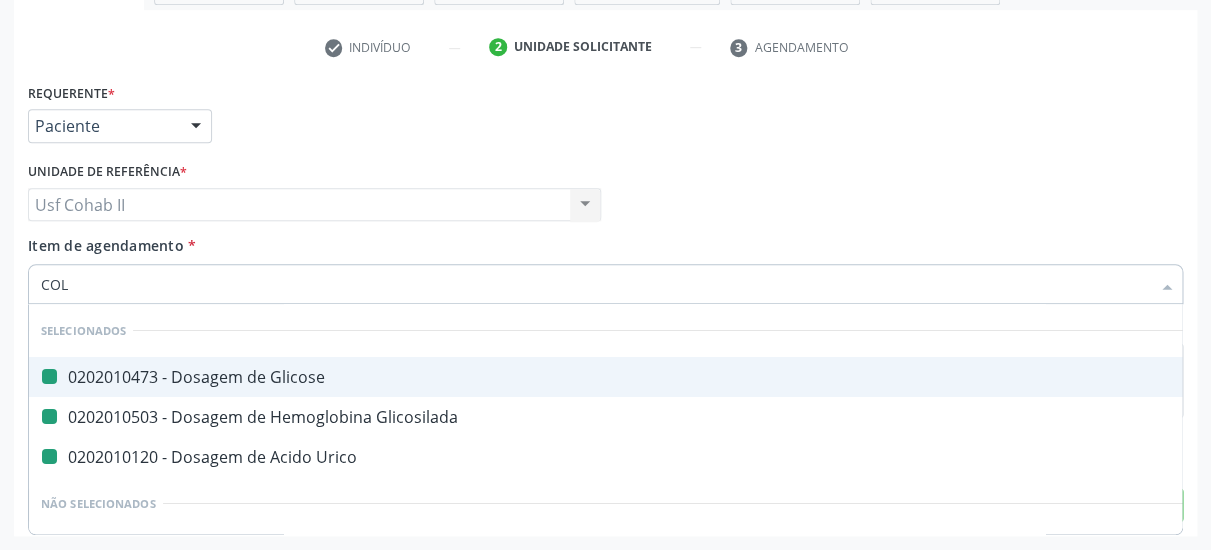 type on "COLE" 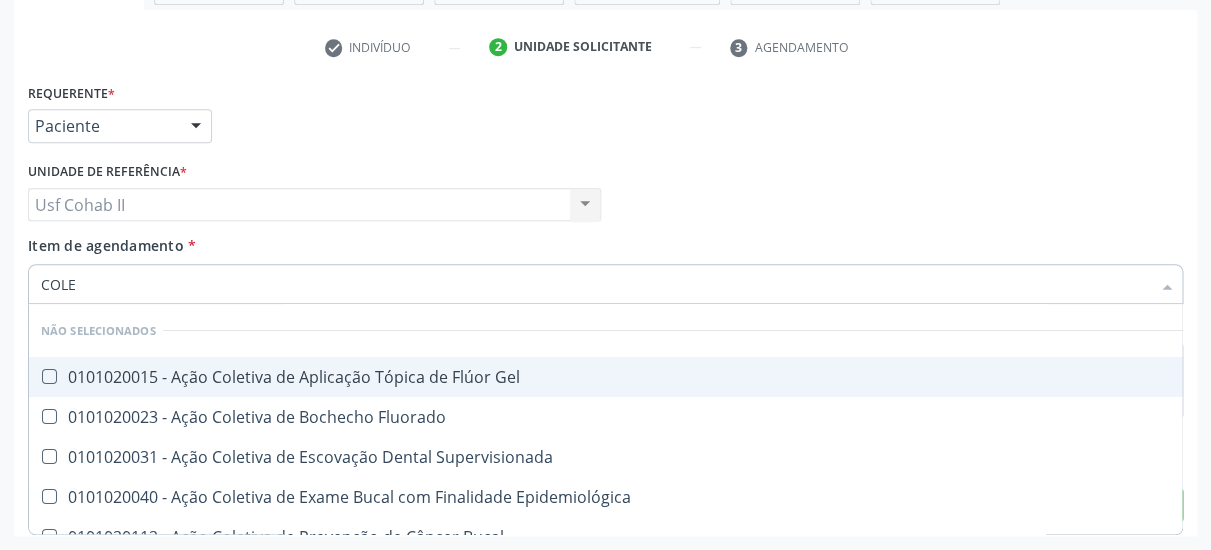 checkbox on "false" 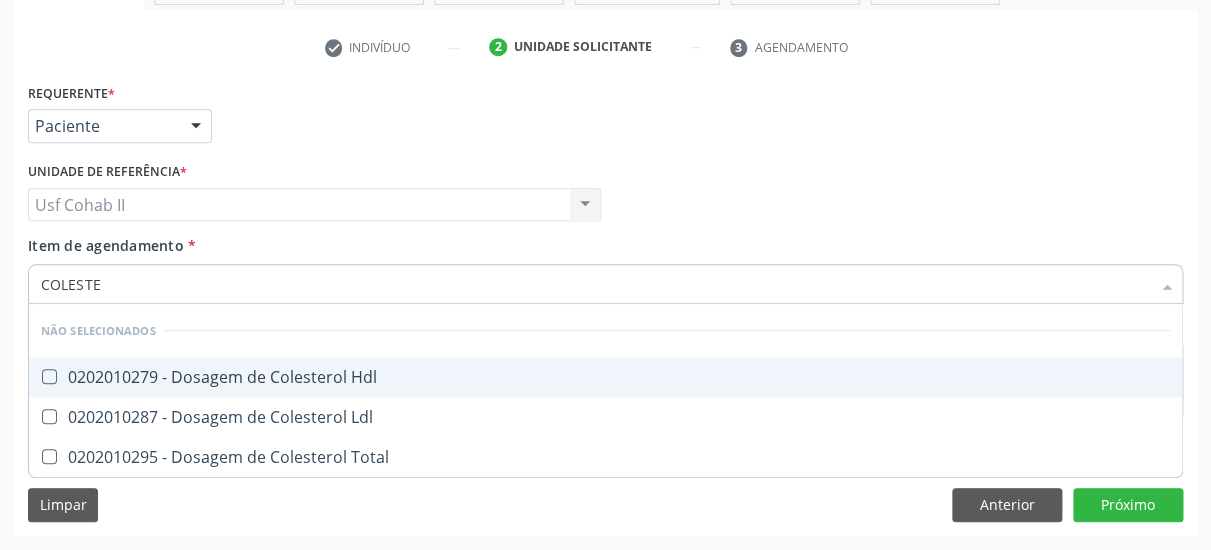 type on "COLESTER" 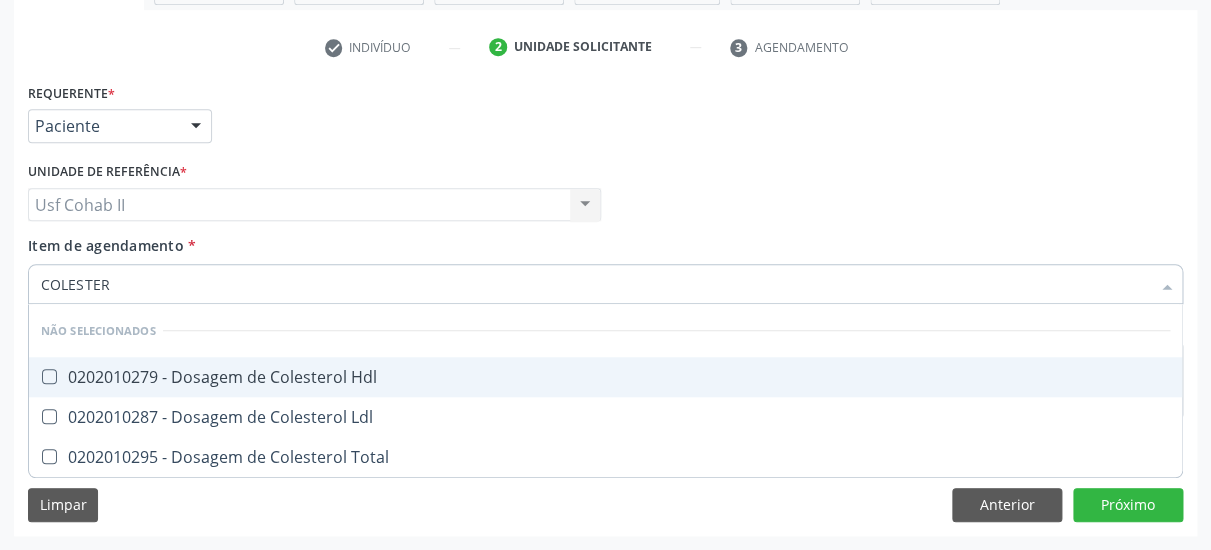 click on "0202010279 - Dosagem de Colesterol Hdl" at bounding box center [605, 377] 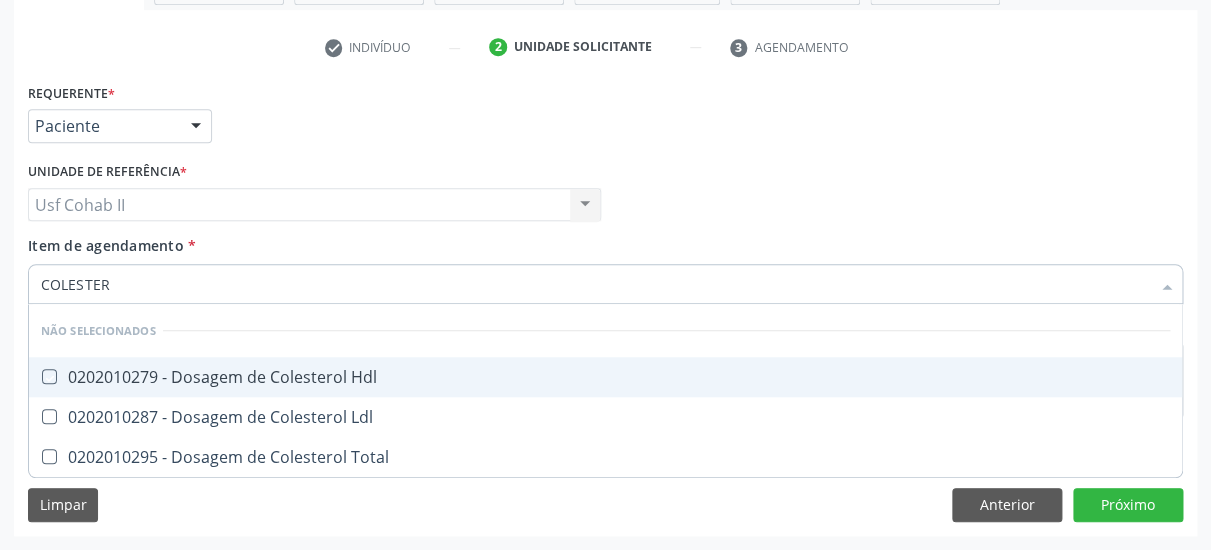 checkbox on "true" 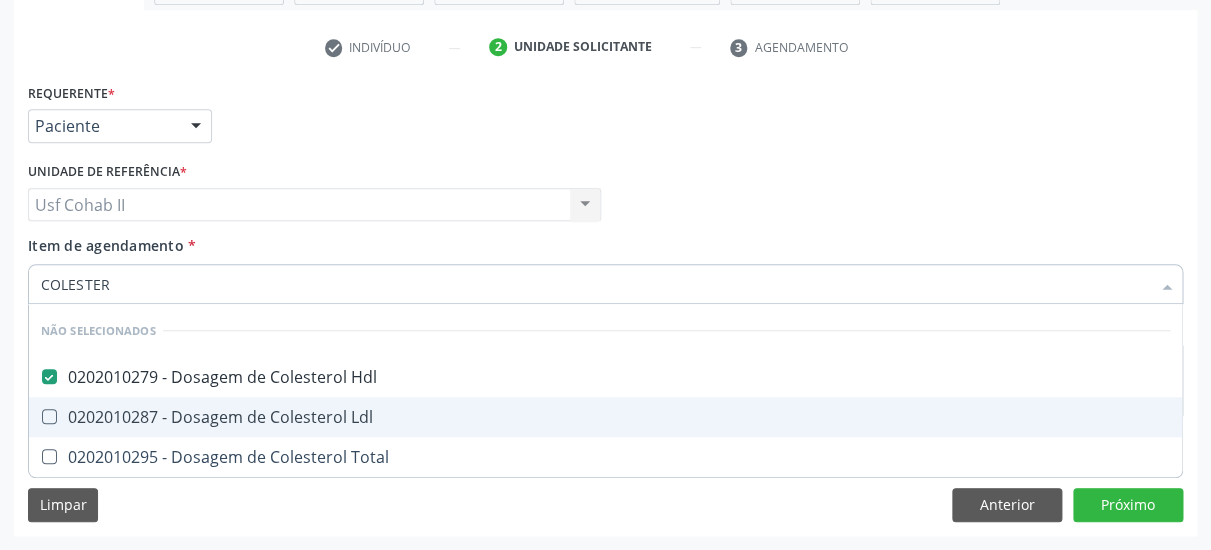 click on "0202010287 - Dosagem de Colesterol Ldl" at bounding box center (605, 417) 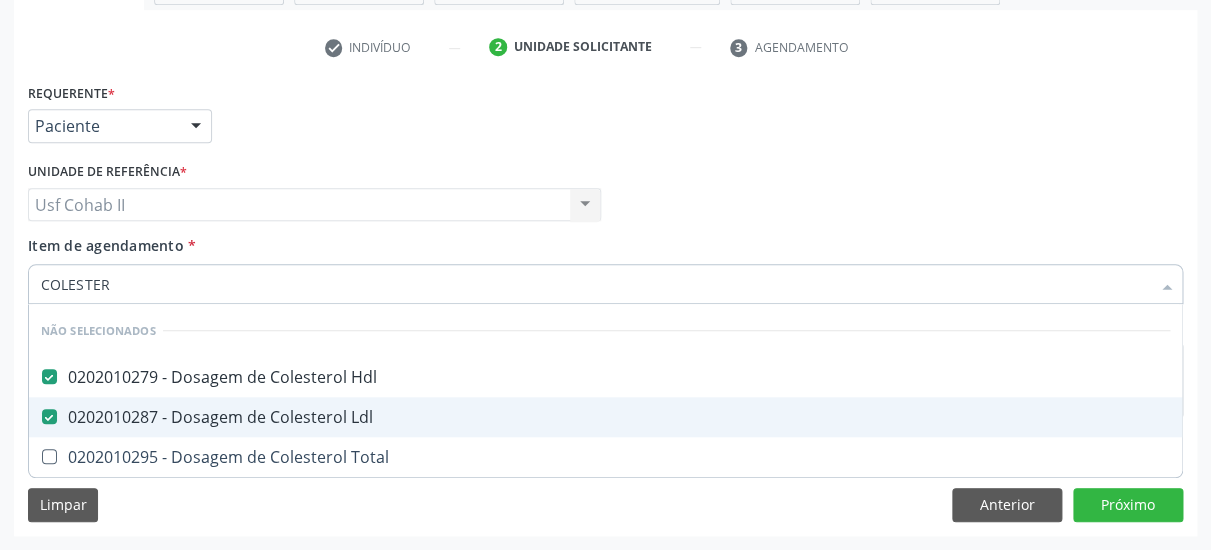 checkbox on "true" 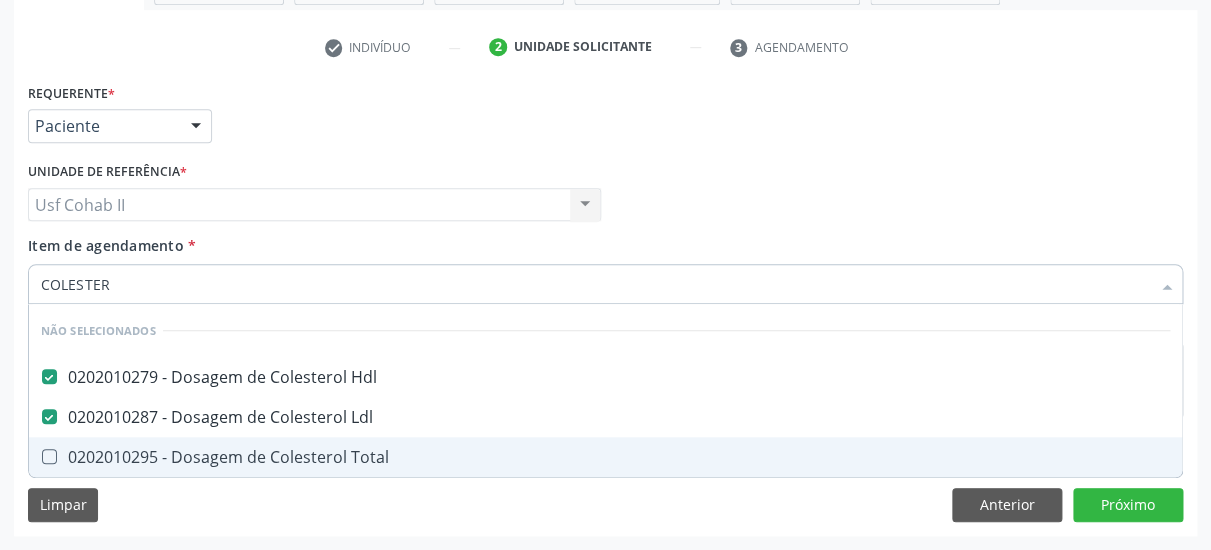 click on "0202010295 - Dosagem de Colesterol Total" at bounding box center (605, 457) 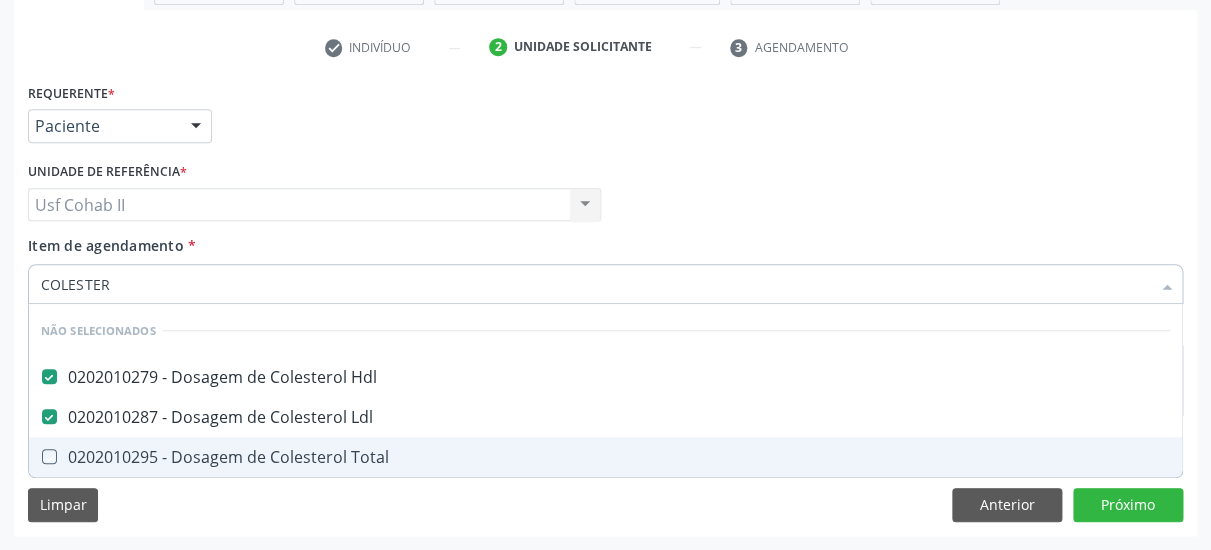 checkbox on "true" 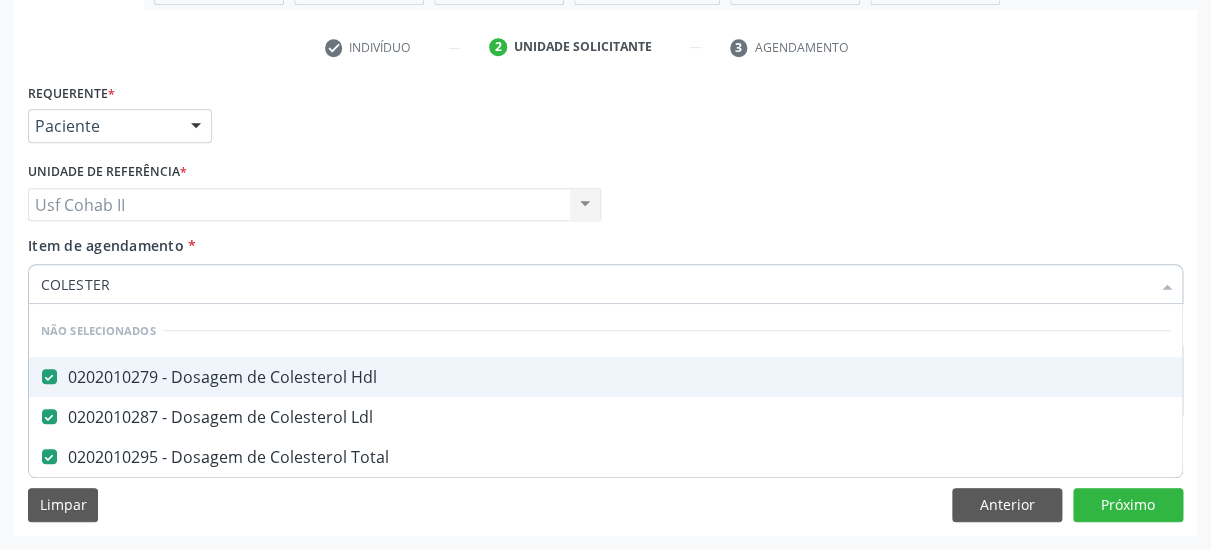 type on "COLESTER" 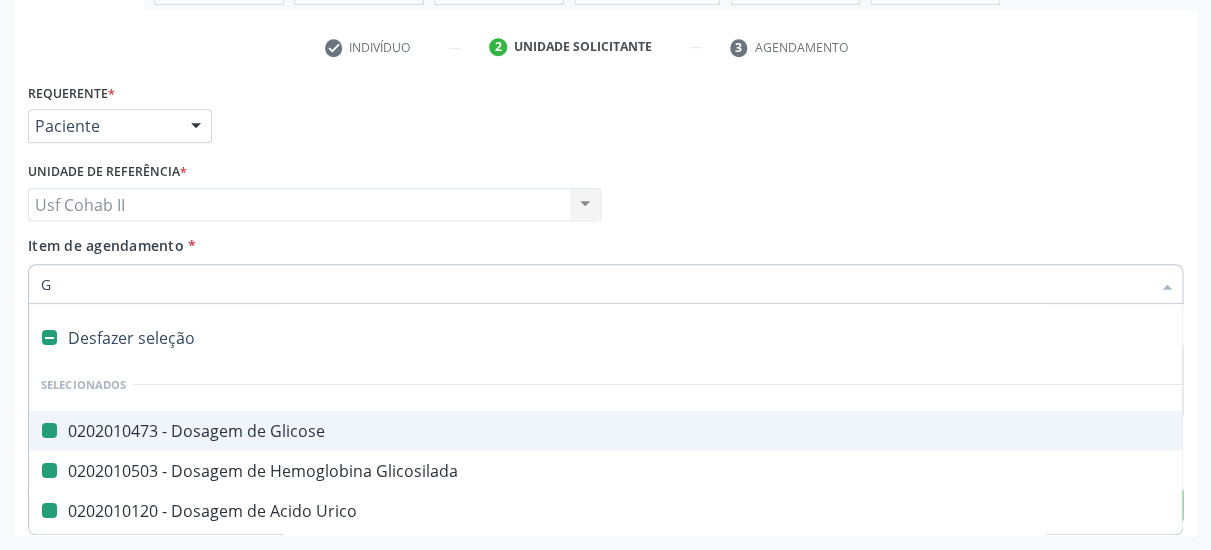 type on "GO" 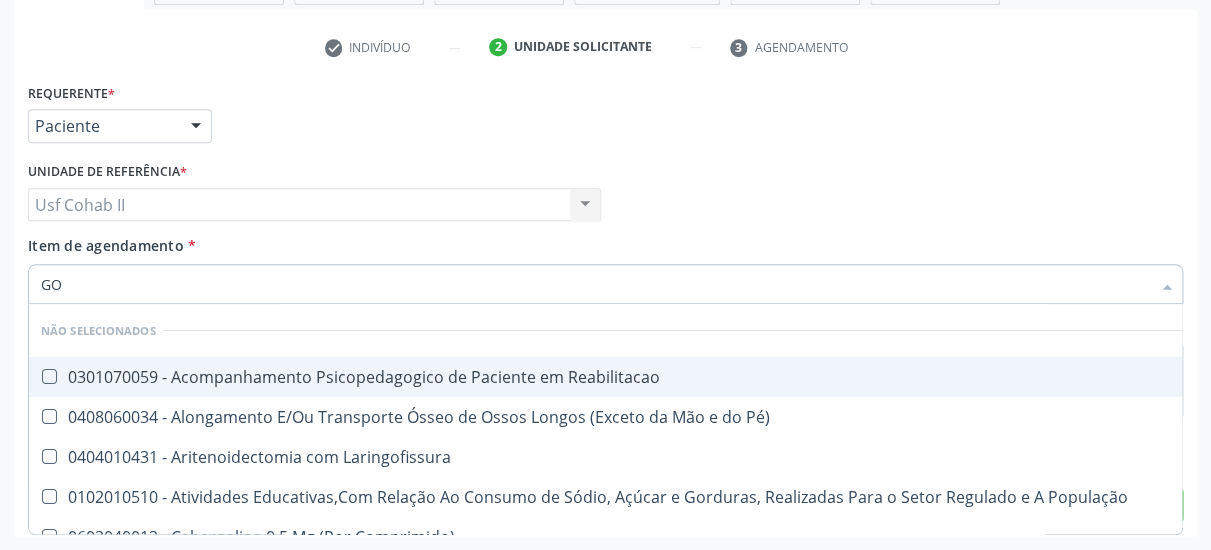 checkbox on "false" 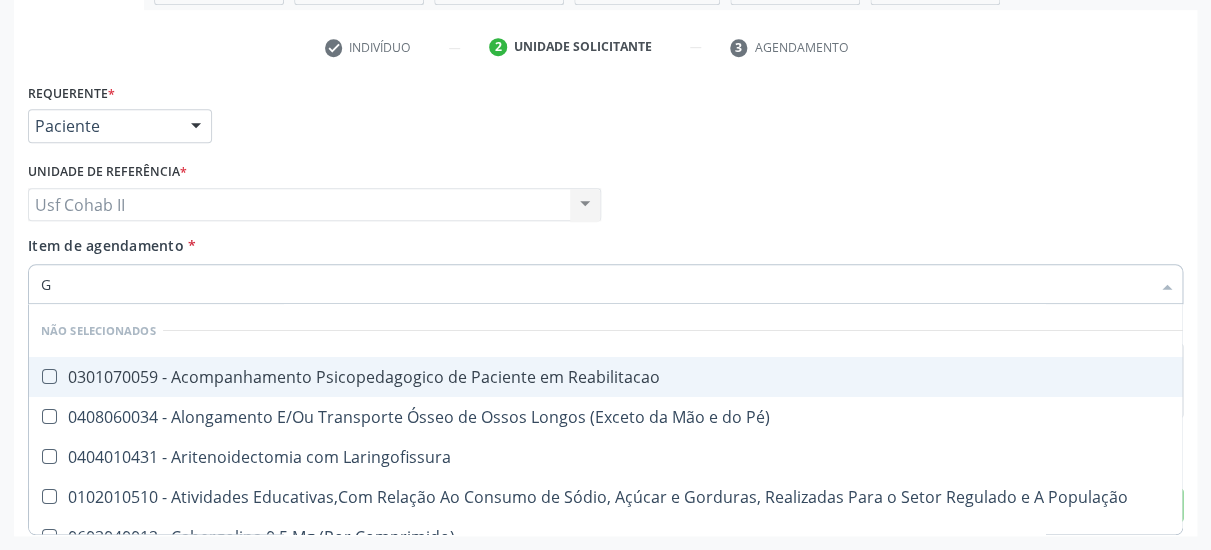 type 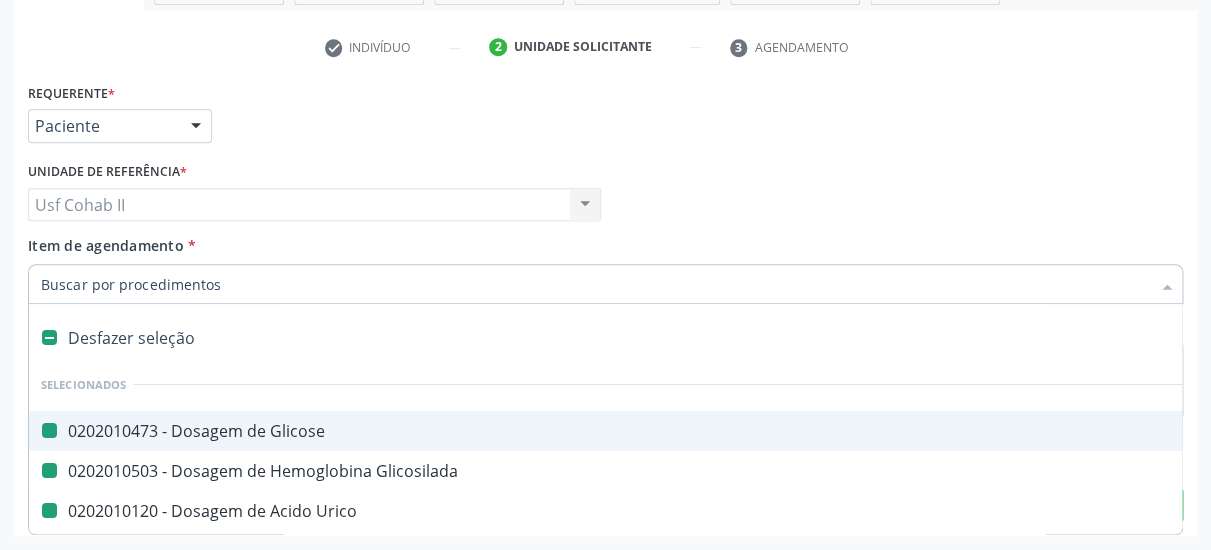 checkbox on "true" 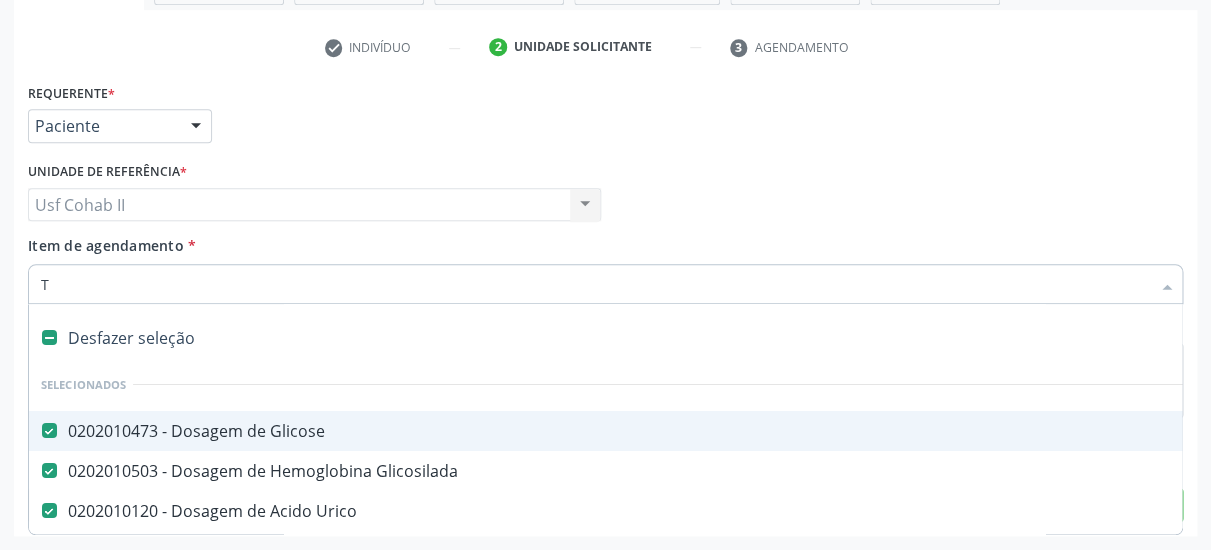 type on "TG" 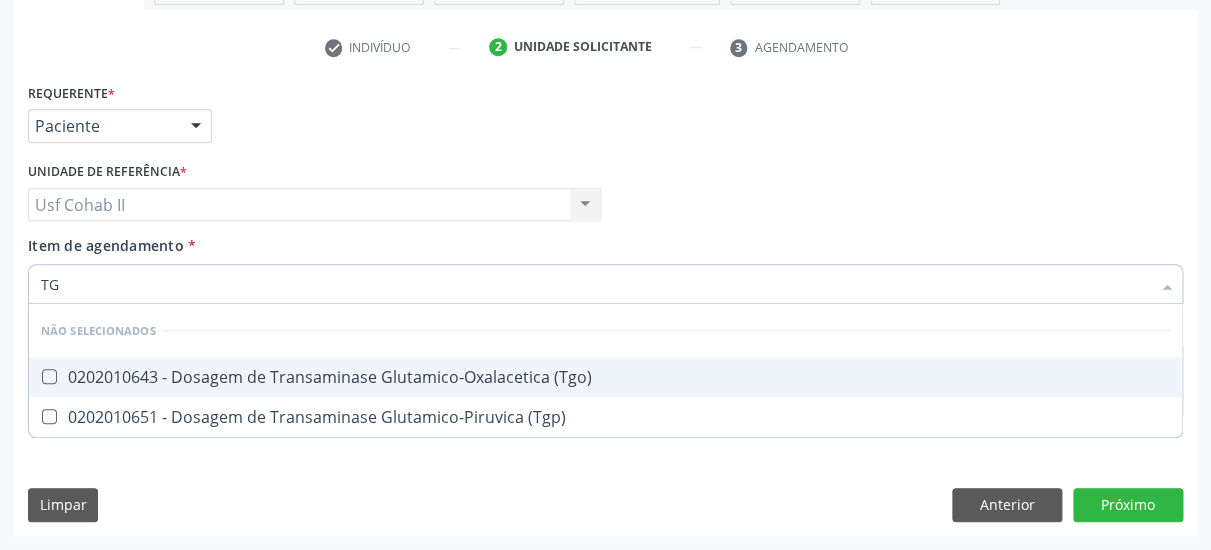 checkbox on "false" 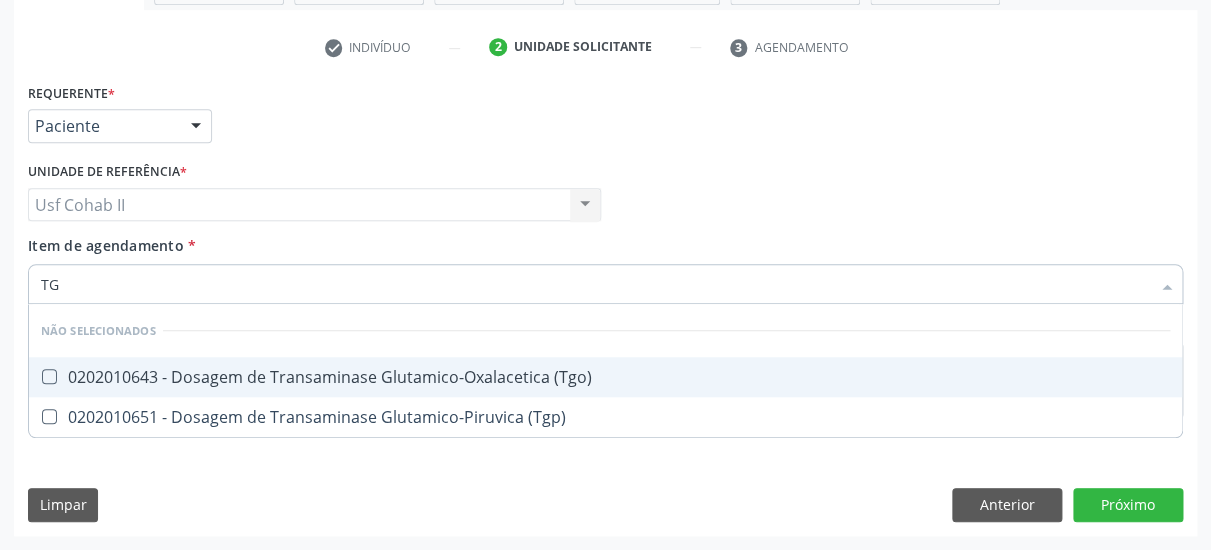 type on "TGO" 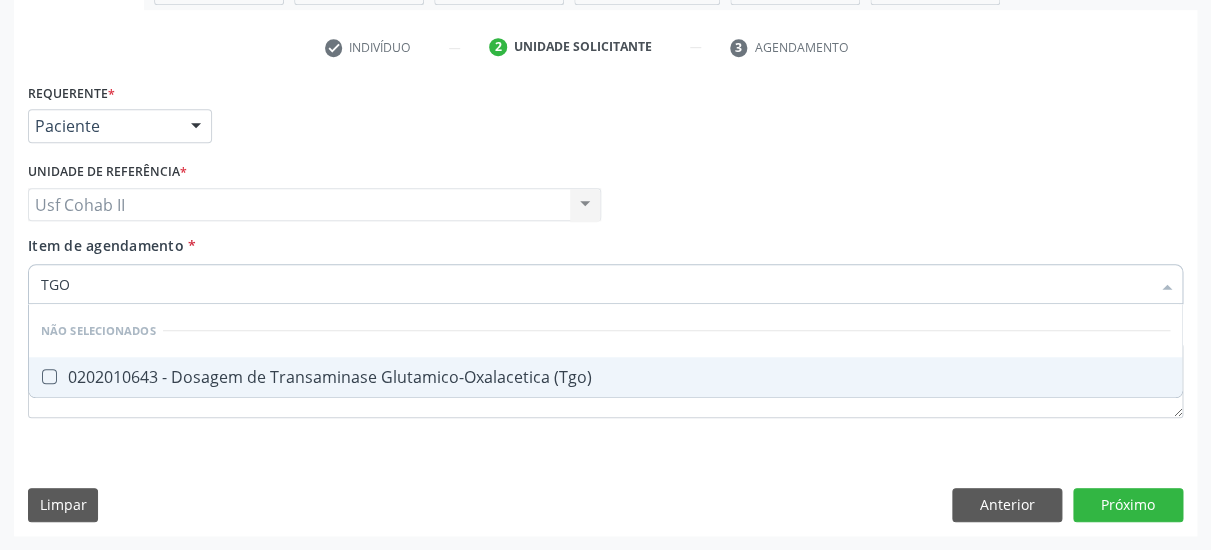 click on "0202010643 - Dosagem de Transaminase Glutamico-Oxalacetica (Tgo)" at bounding box center [605, 377] 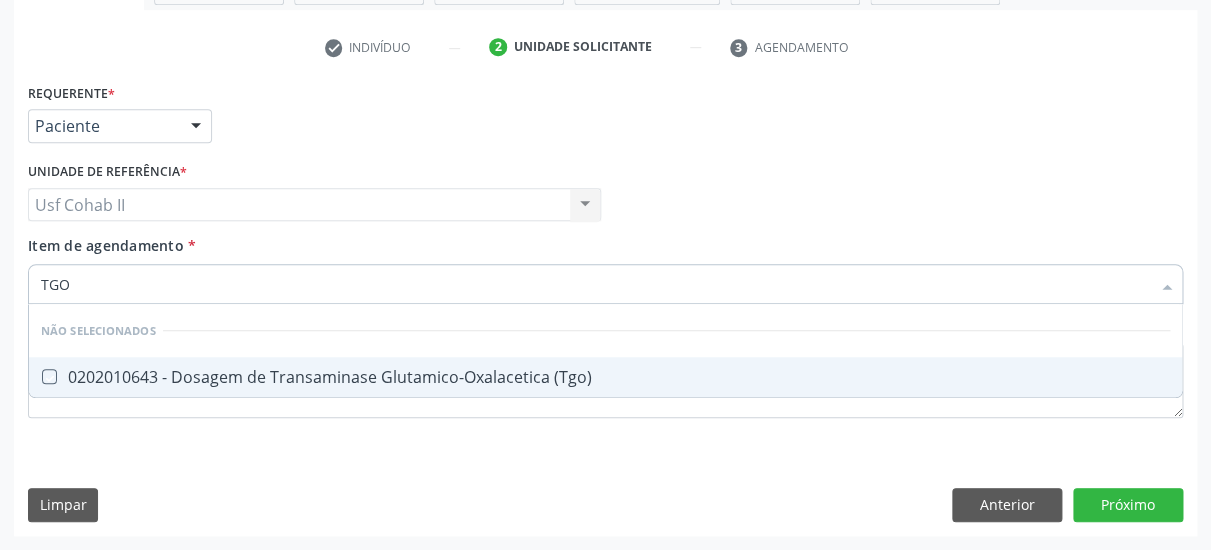 checkbox on "true" 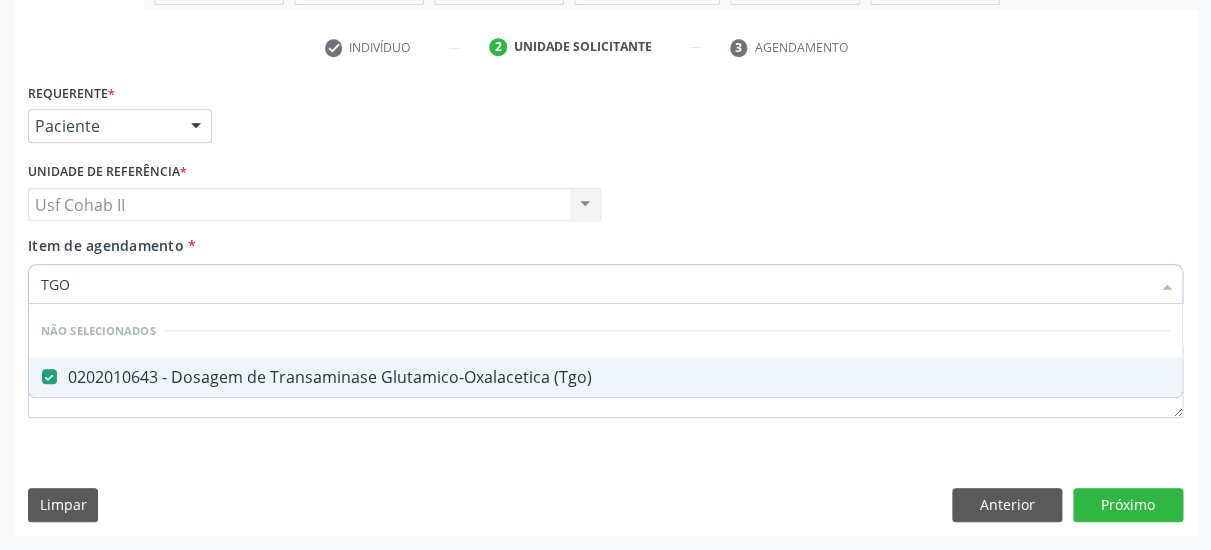 type on "TGO" 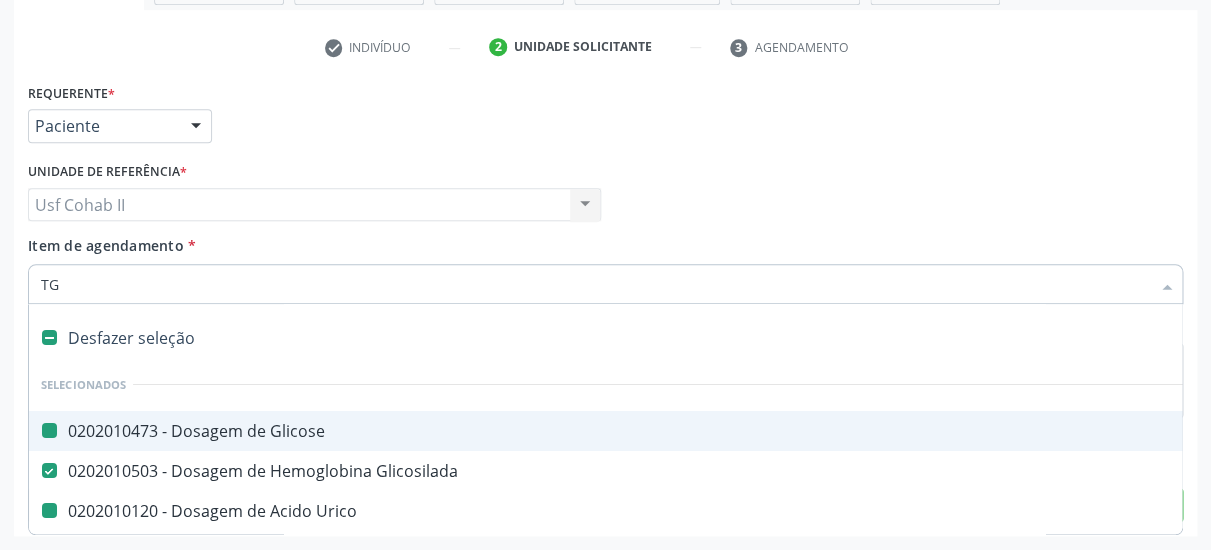 type on "TGP" 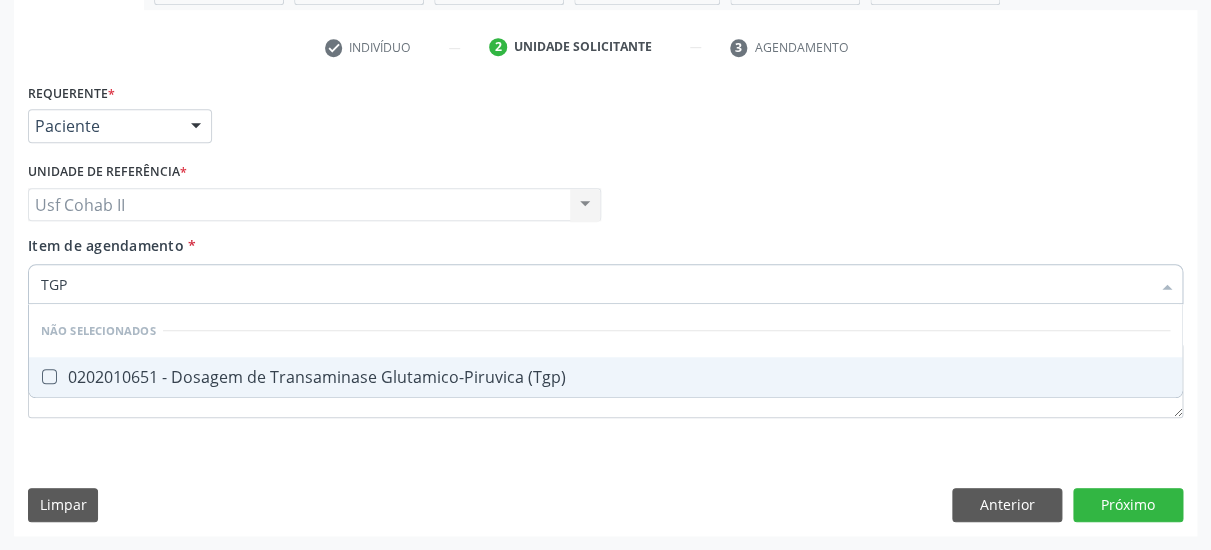 click on "0202010651 - Dosagem de Transaminase Glutamico-Piruvica (Tgp)" at bounding box center (605, 377) 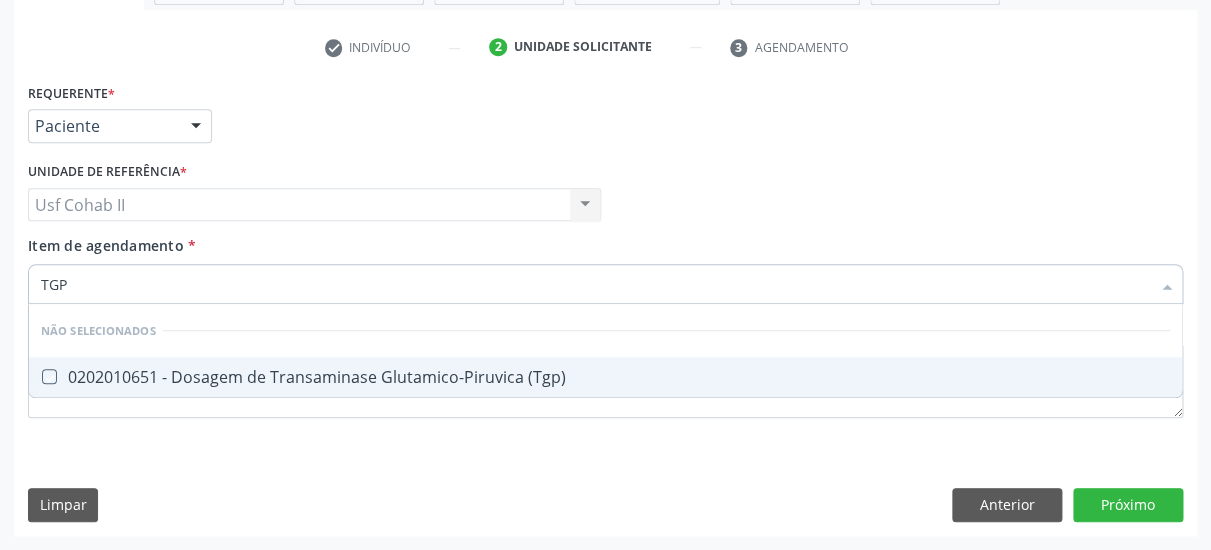 checkbox on "true" 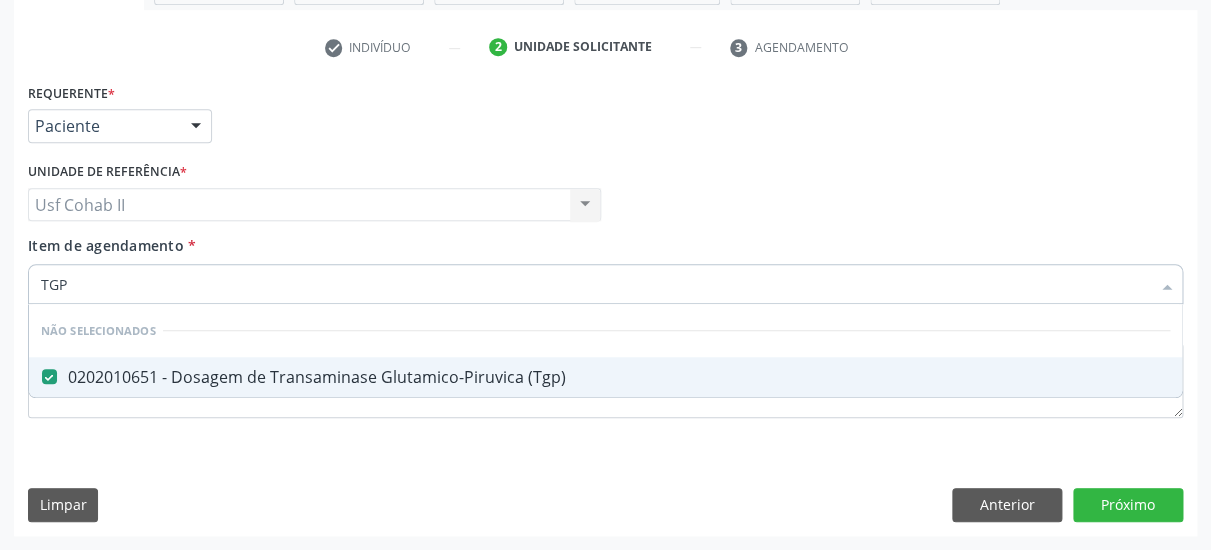 type on "TGP" 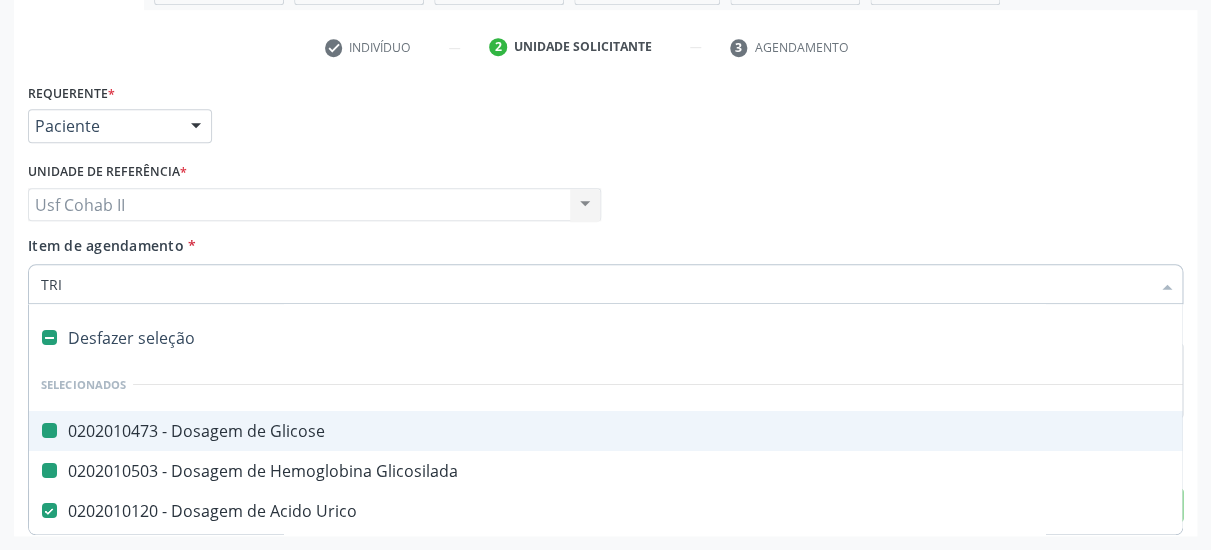 type on "TRIG" 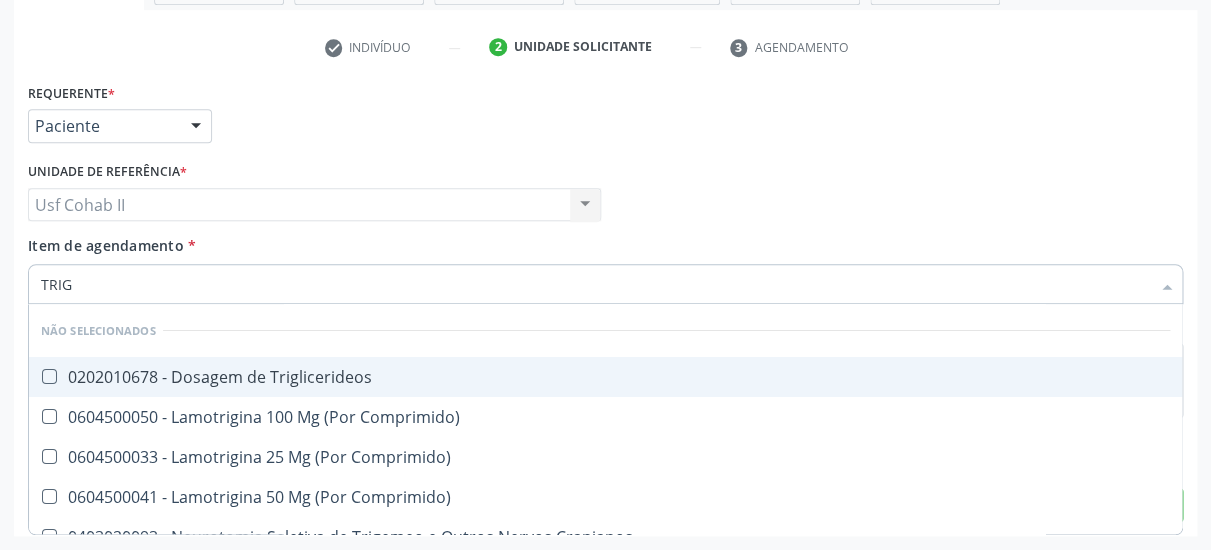 checkbox on "false" 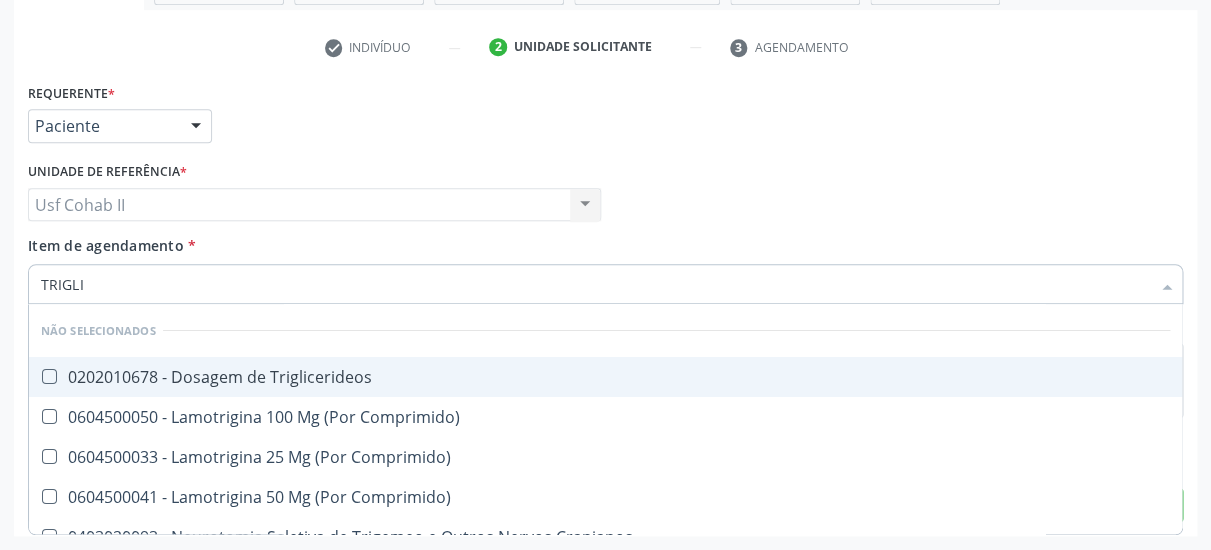 type on "TRIGLIC" 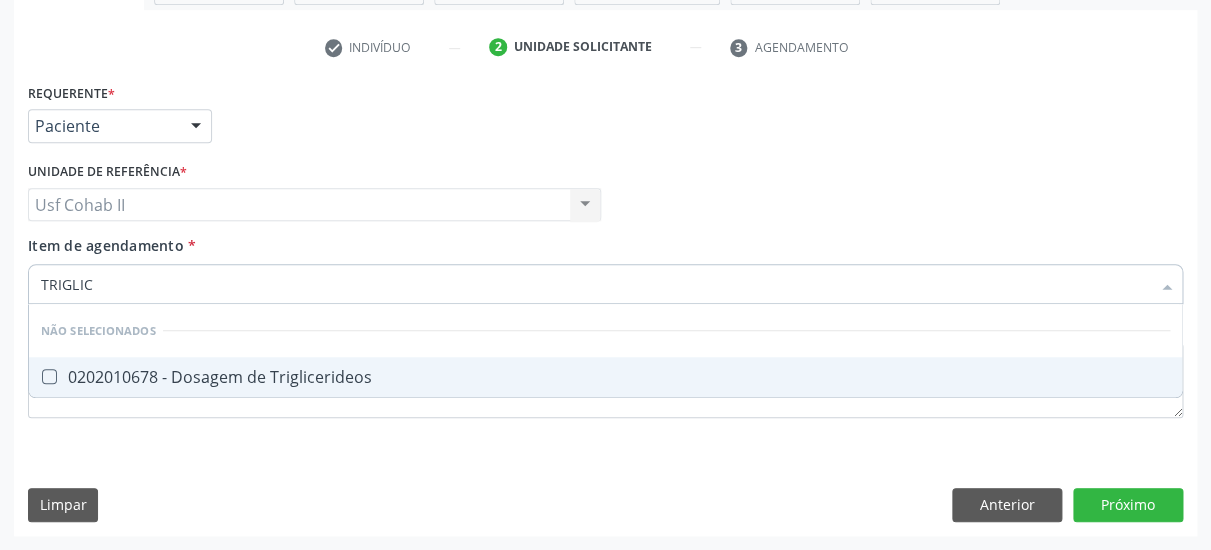 click on "0202010678 - Dosagem de Triglicerideos" at bounding box center [605, 377] 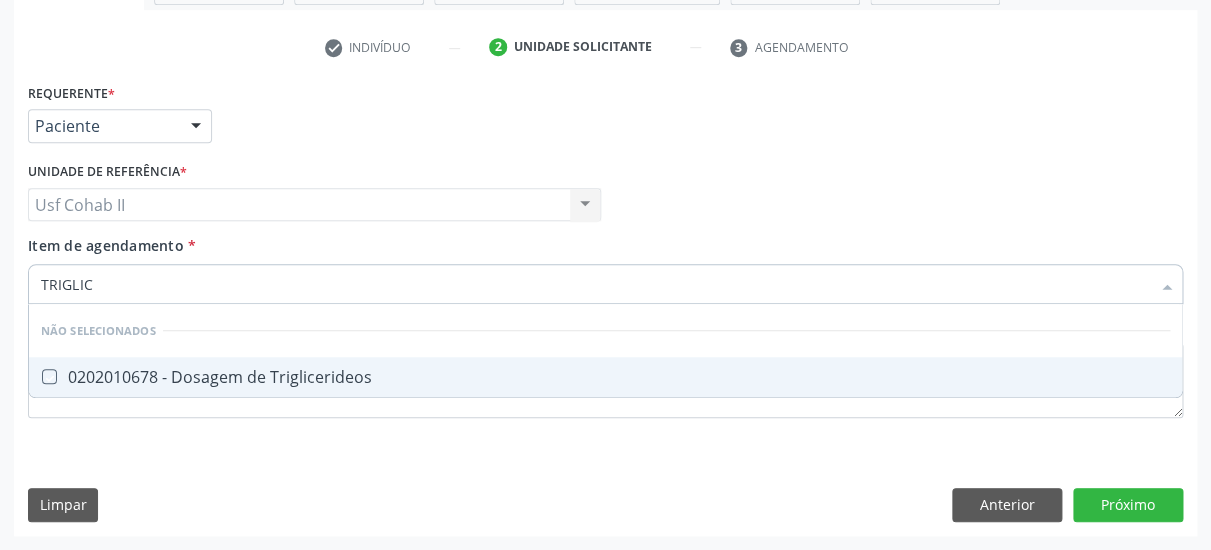 checkbox on "true" 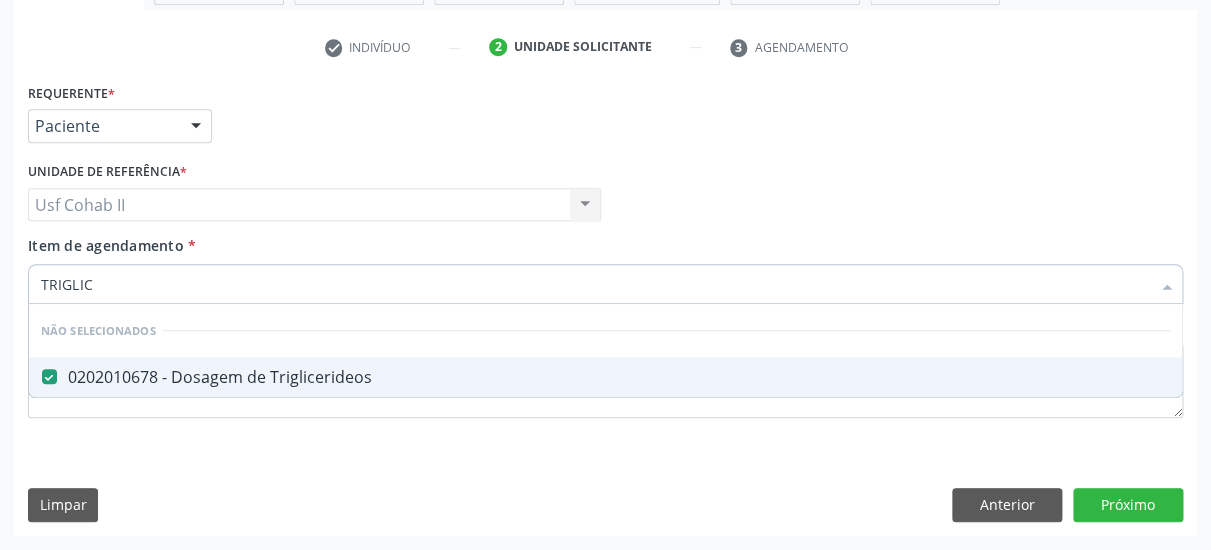 type on "TRIGLIC" 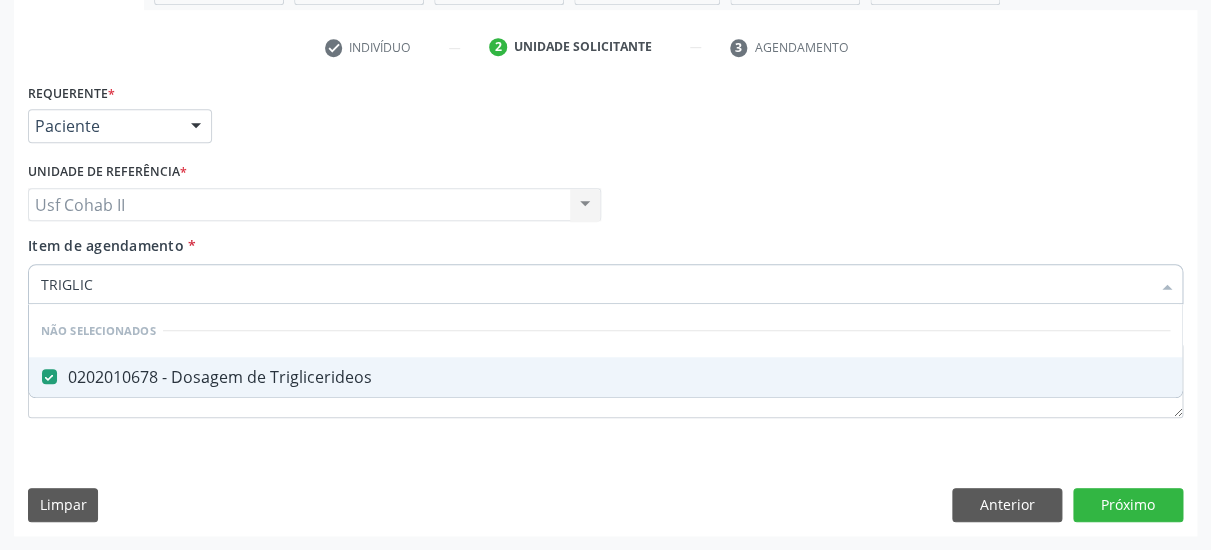 click on "Item de agendamento
*
TRIGLIC
Desfazer seleção
Não selecionados
0202010678 - Dosagem de Triglicerideos
Nenhum resultado encontrado para: " TRIGLIC  "
Não há nenhuma opção para ser exibida." at bounding box center (605, 266) 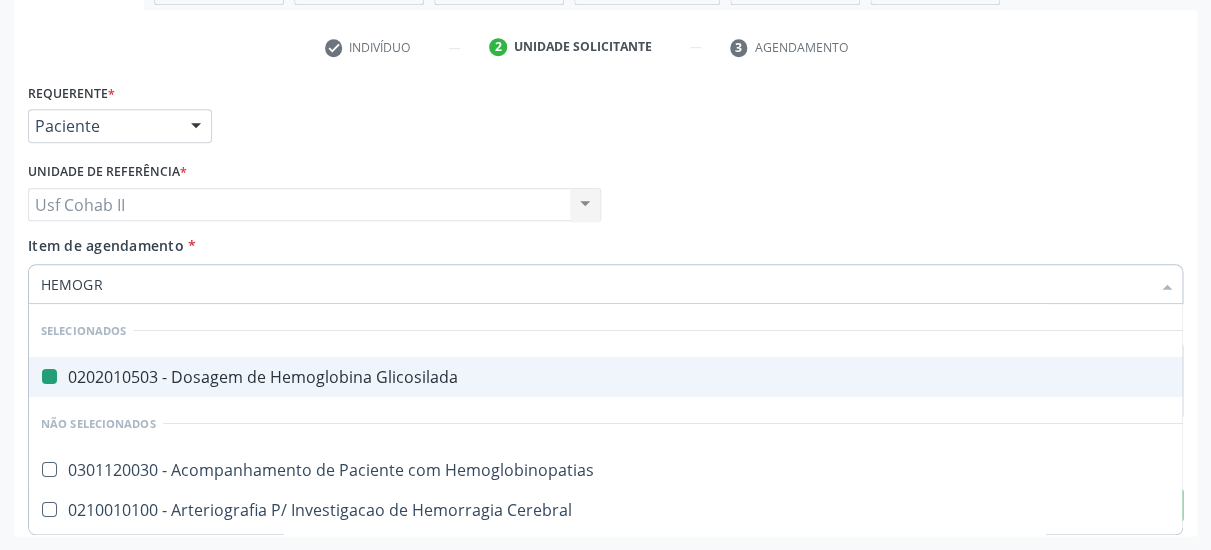 type on "HEMOGRA" 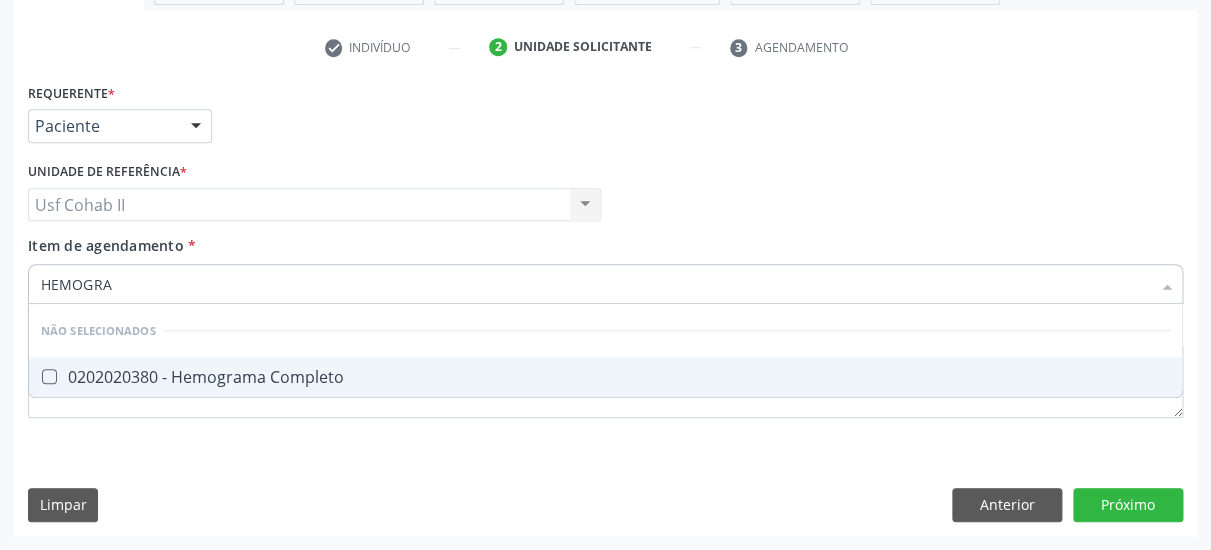 click on "0202020380 - Hemograma Completo" at bounding box center (605, 377) 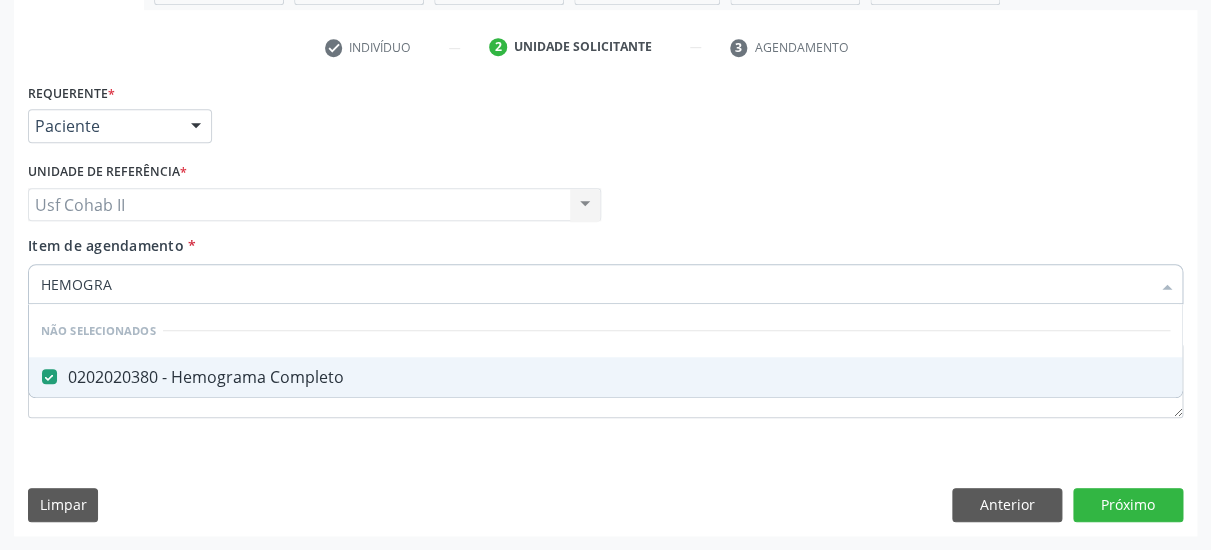 checkbox on "true" 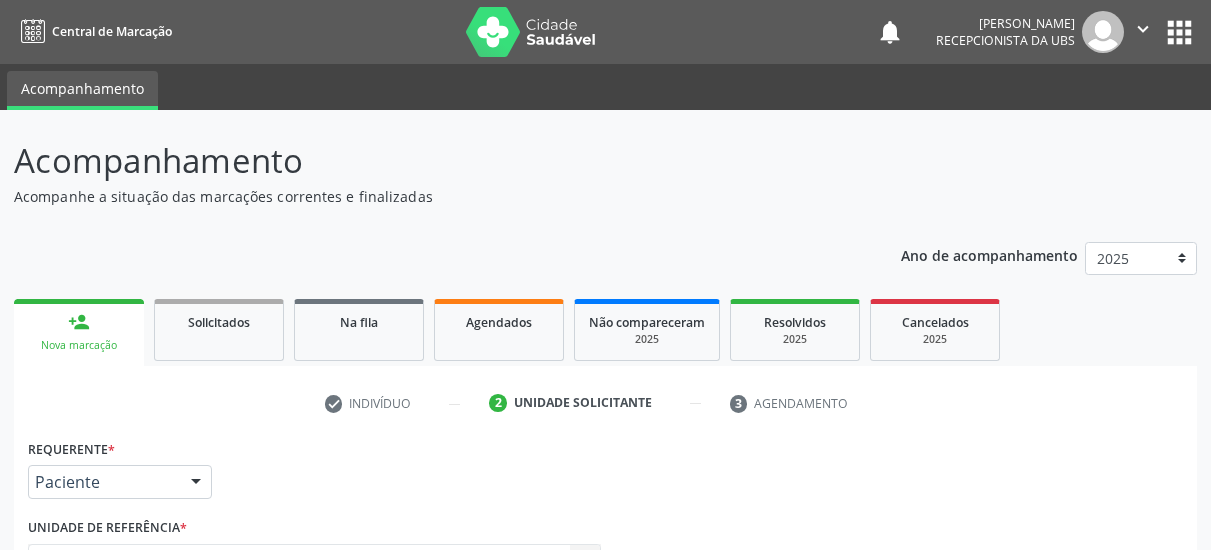 scroll, scrollTop: 374, scrollLeft: 0, axis: vertical 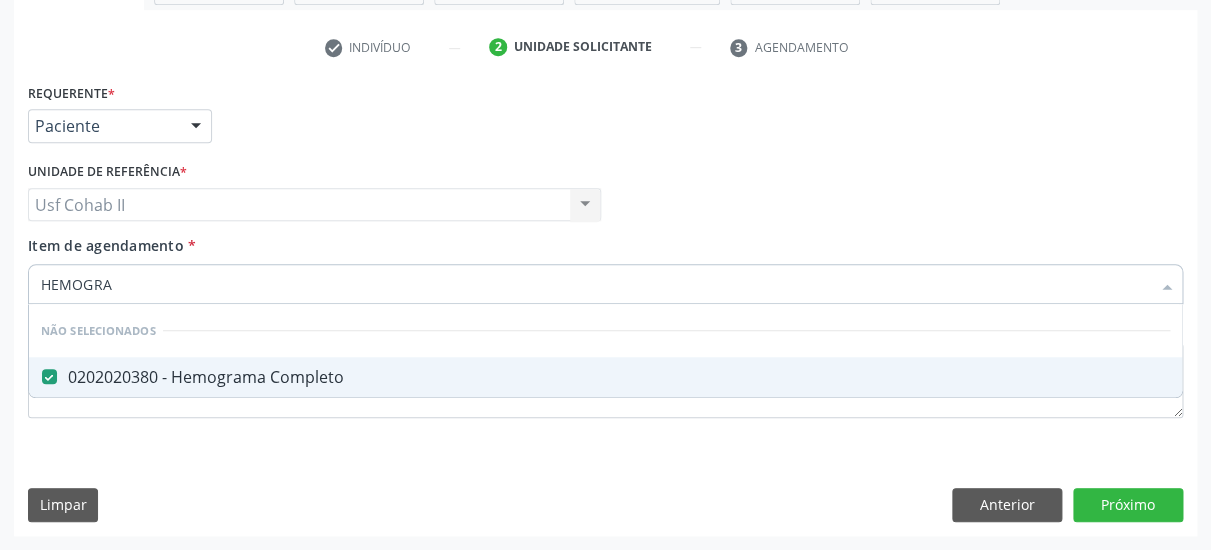 type on "HEMOGRA" 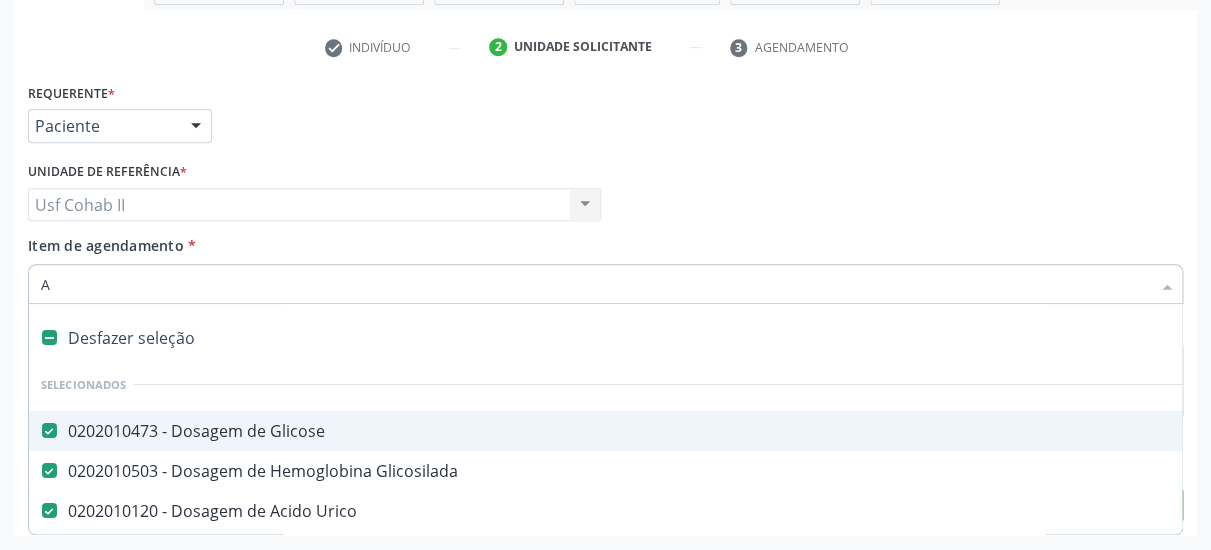 type on "AN" 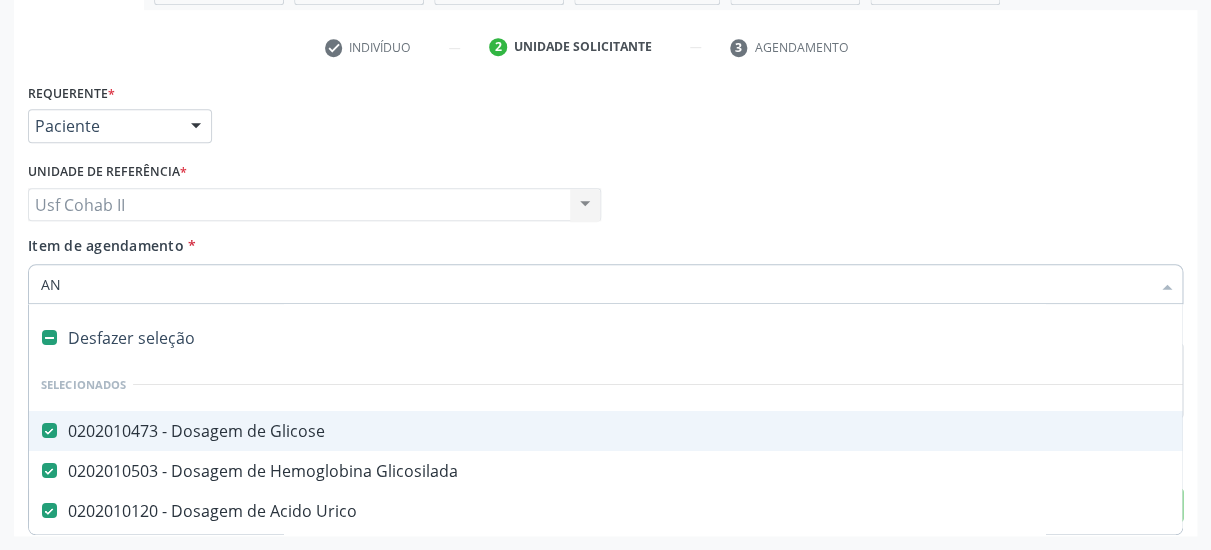 checkbox on "false" 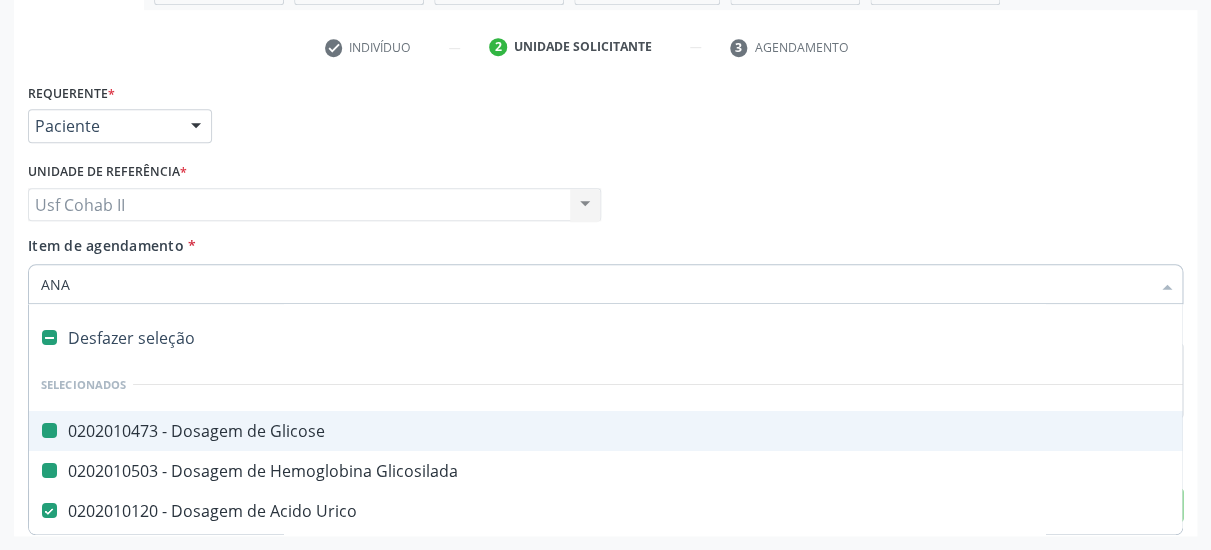type on "ANAL" 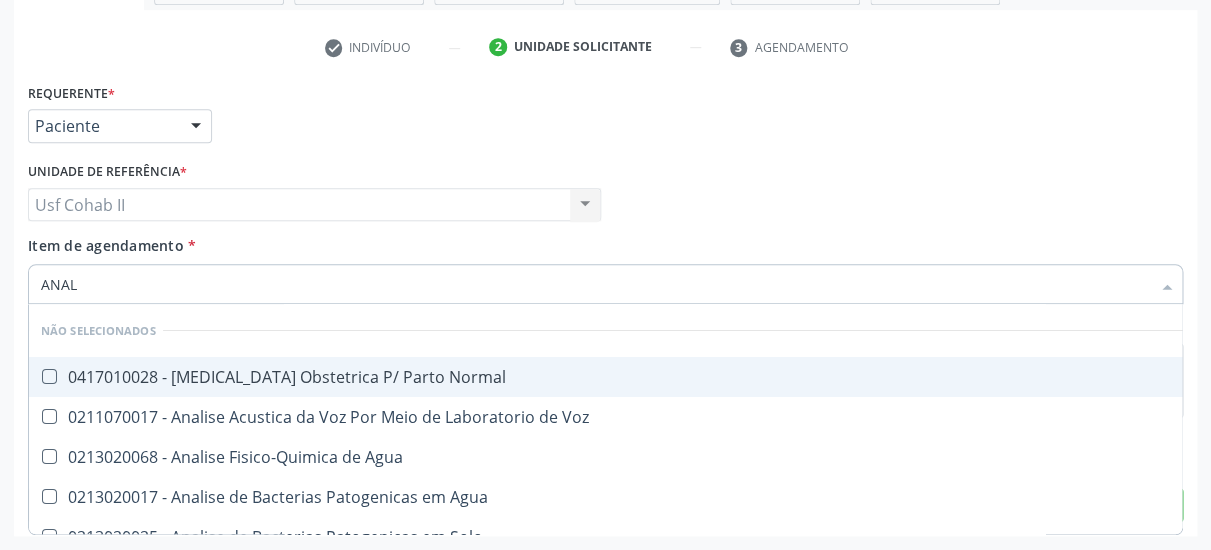 checkbox on "false" 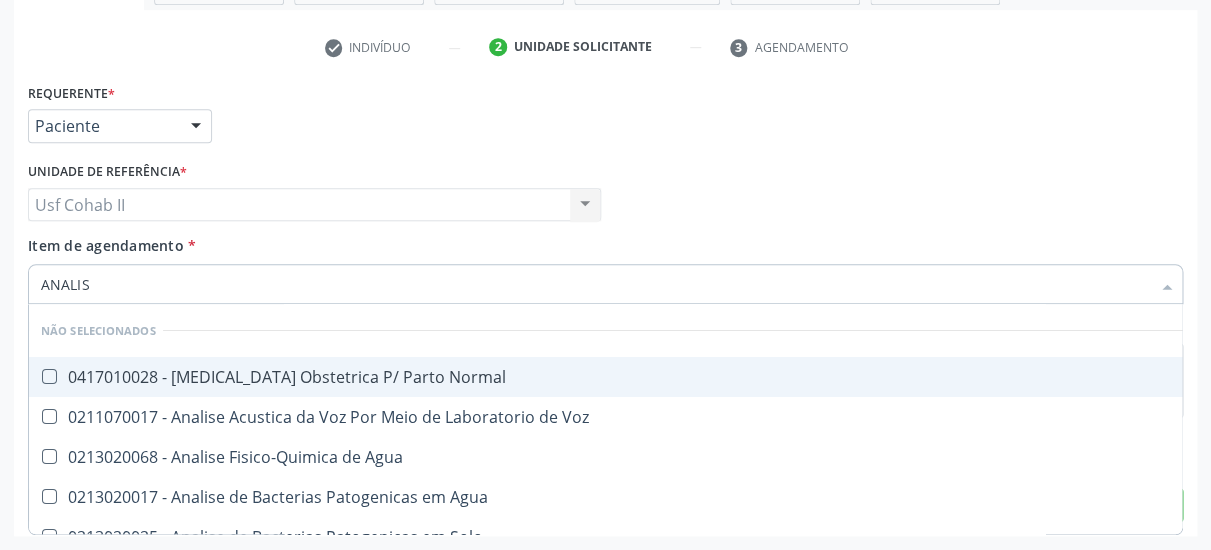 type on "ANALISE" 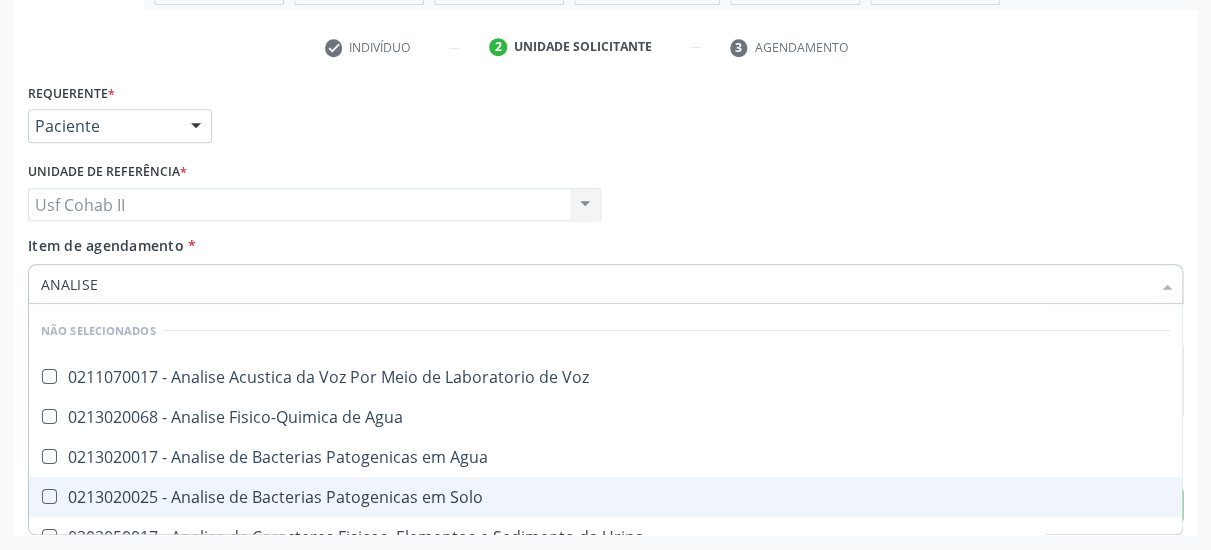 scroll, scrollTop: 130, scrollLeft: 0, axis: vertical 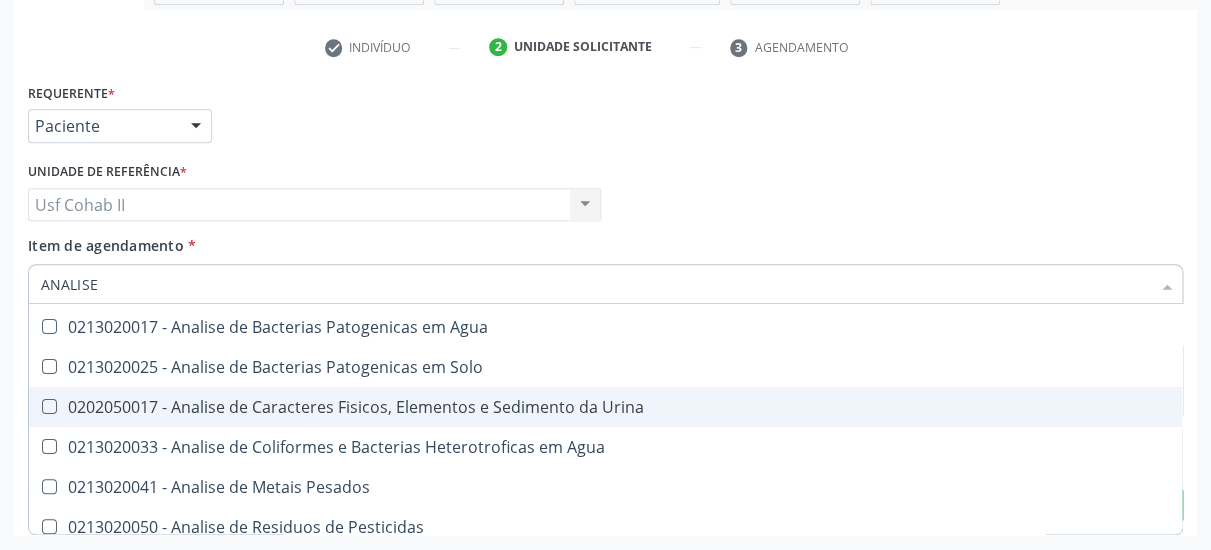 click on "0202050017 - Analise de Caracteres Fisicos, Elementos e Sedimento da Urina" at bounding box center (605, 407) 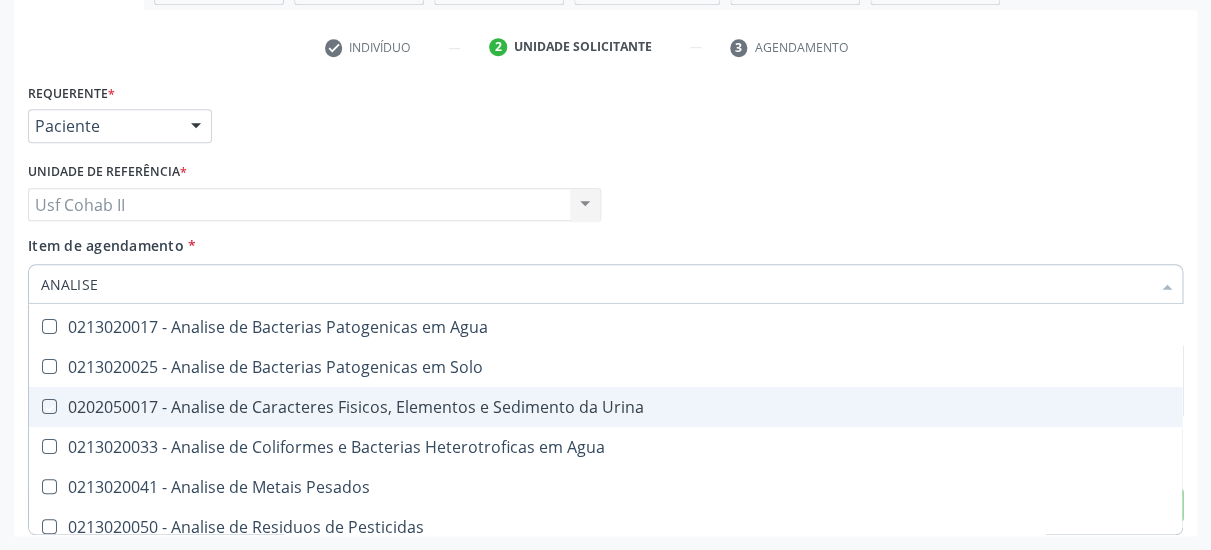 checkbox on "true" 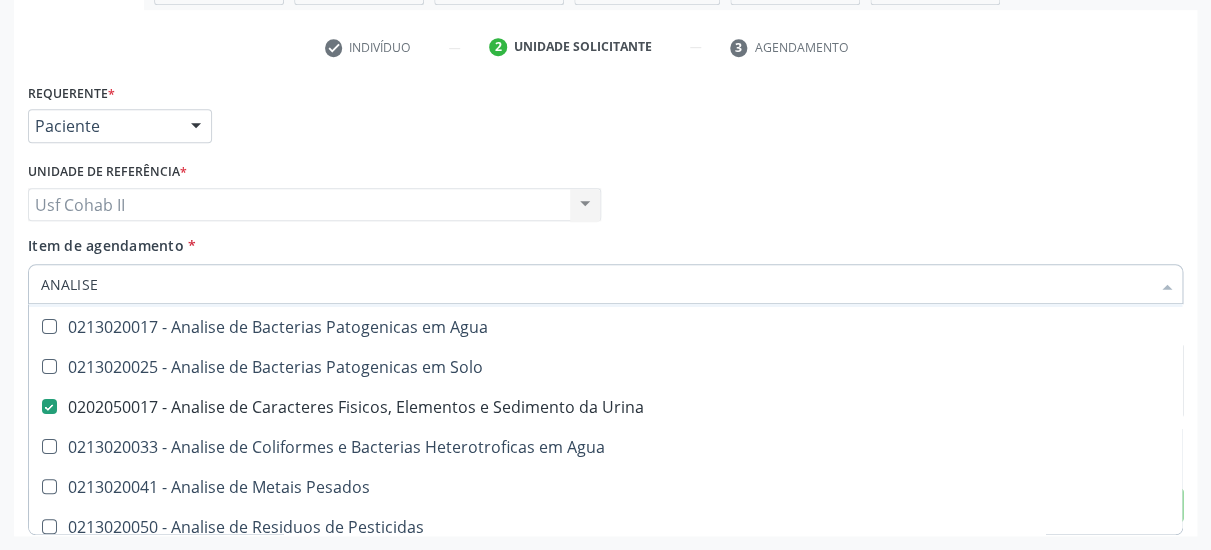 type on "ANALISE" 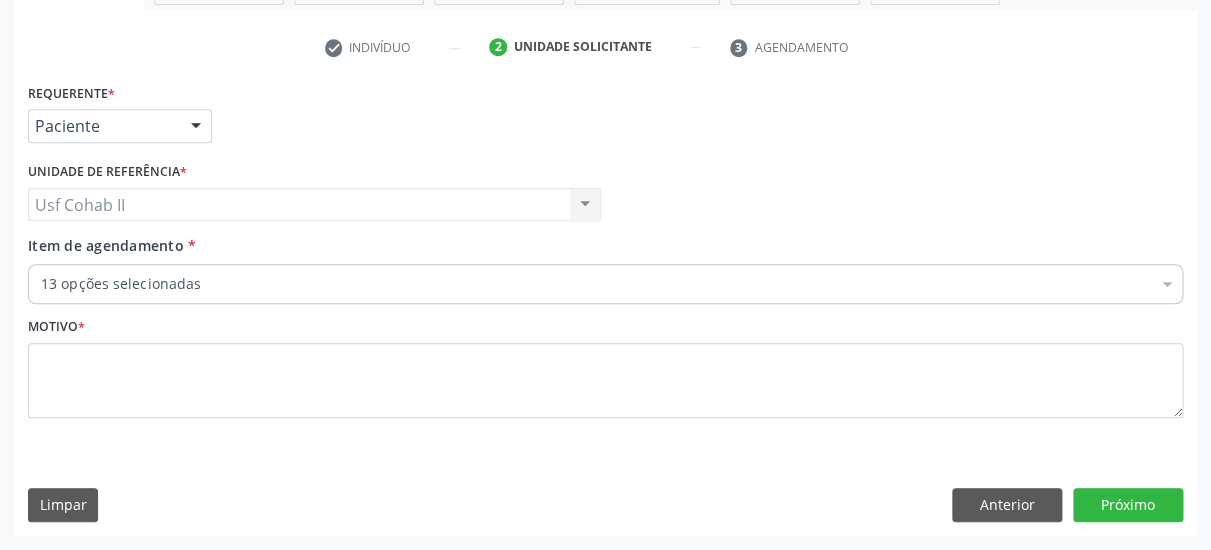 type 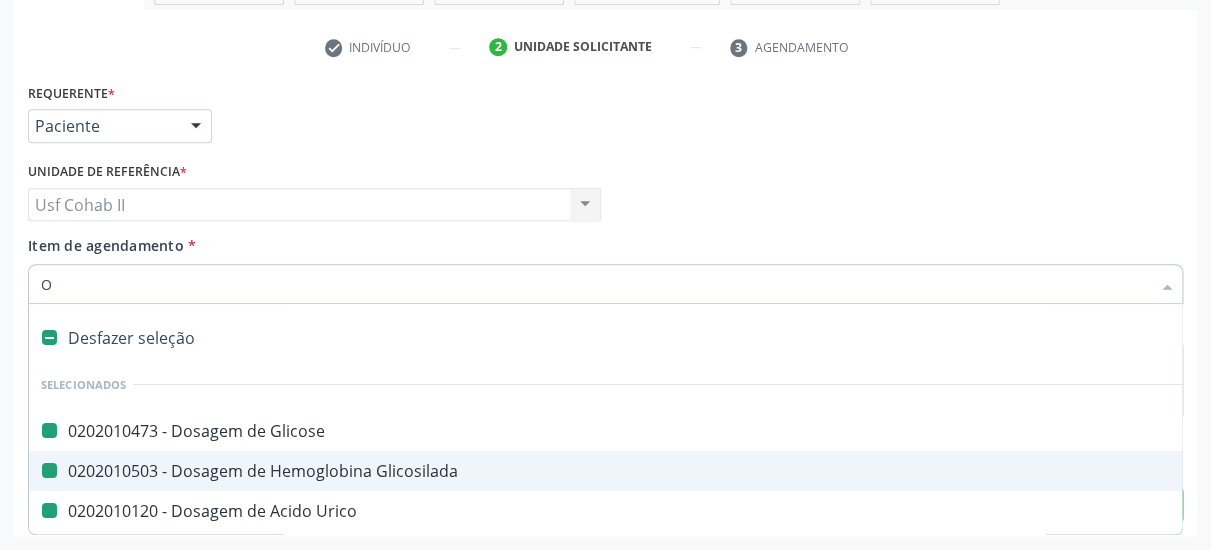 type on "OV" 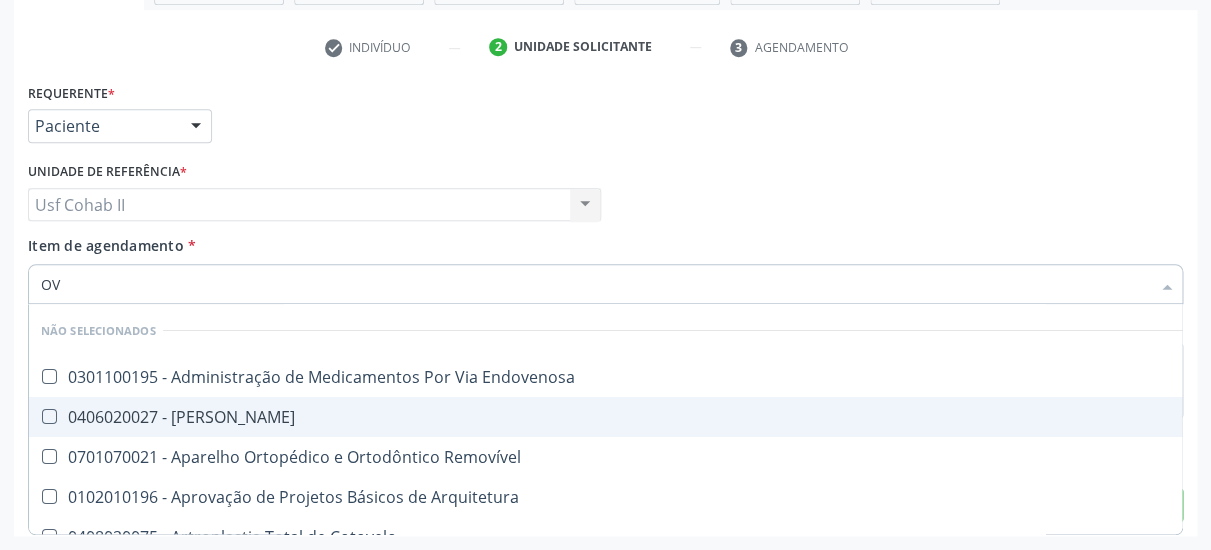 checkbox on "false" 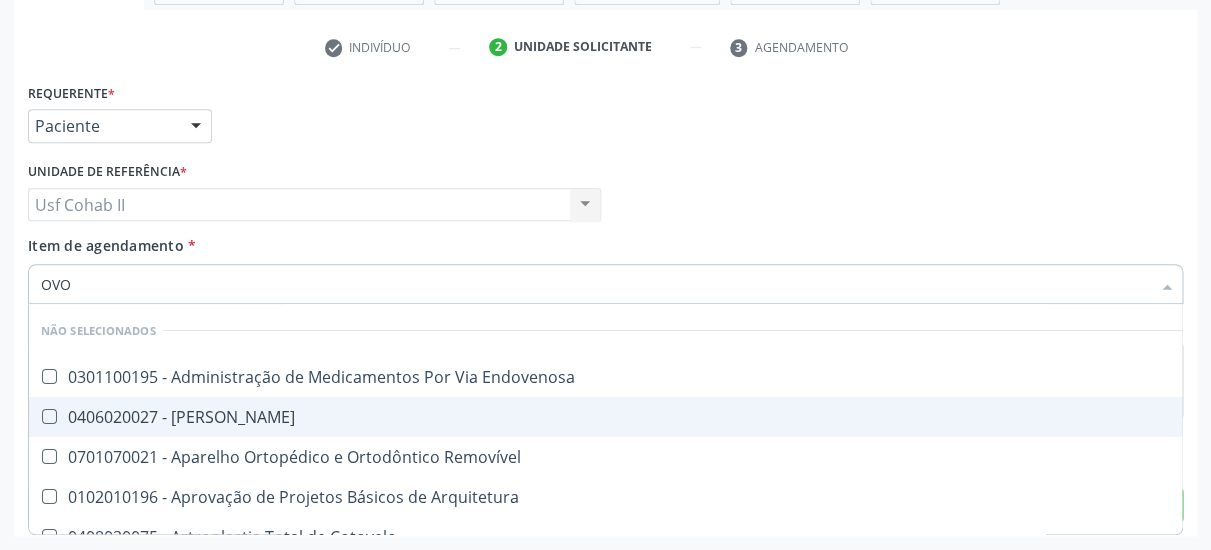 type on "OVOS" 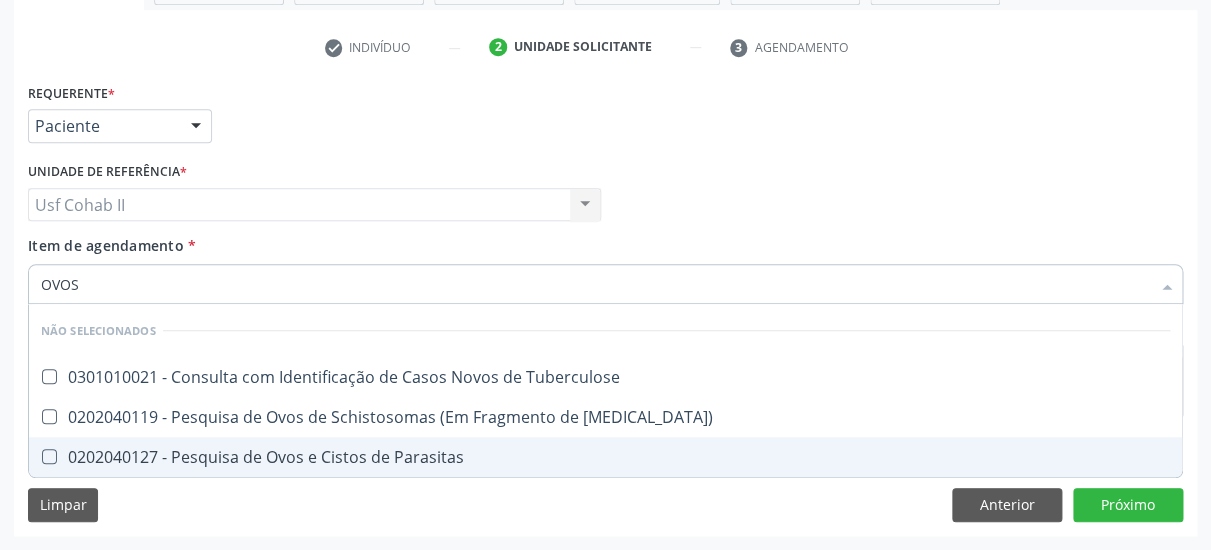 click on "0202040127 - Pesquisa de Ovos e Cistos de Parasitas" at bounding box center [605, 457] 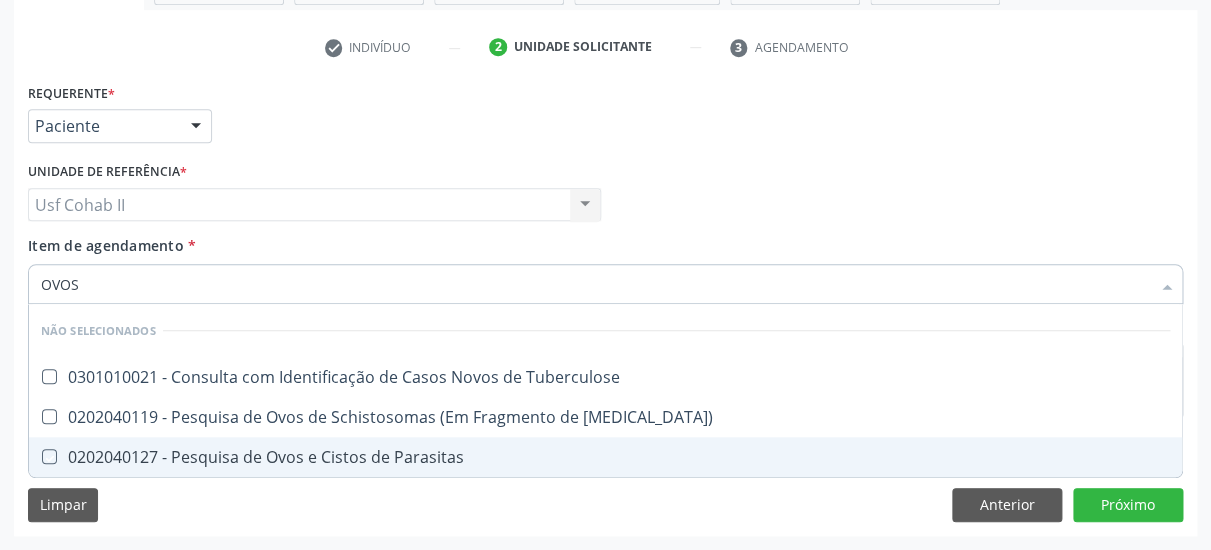 checkbox on "true" 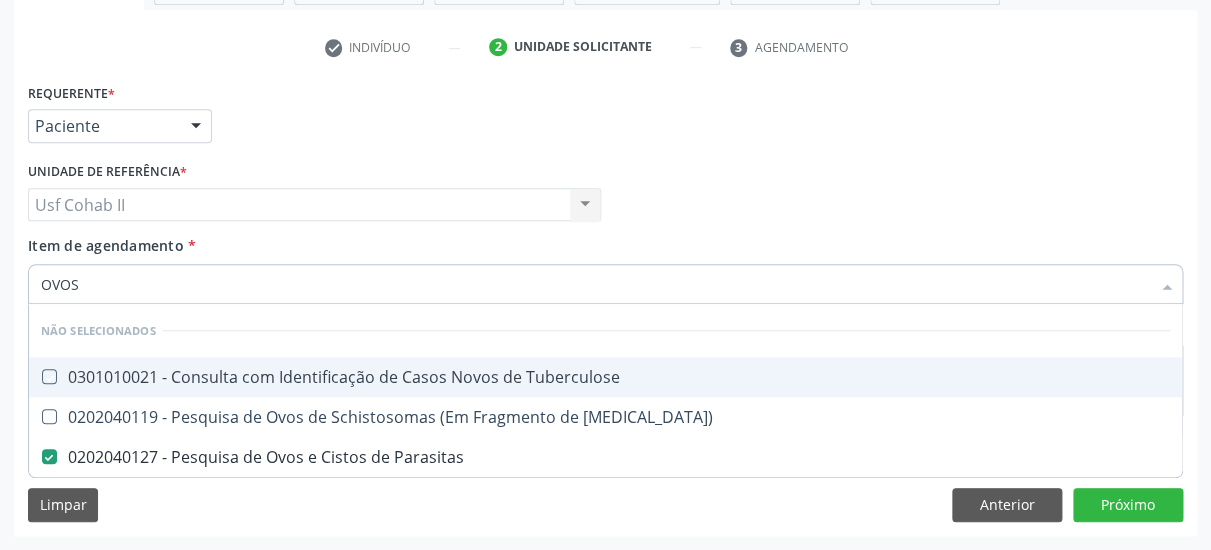 click on "Item de agendamento
*
OVOS
Desfazer seleção
Não selecionados
0301010021 - Consulta com Identificação de Casos Novos de Tuberculose
0202040119 - Pesquisa de Ovos de Schistosomas (Em Fragmento de Mucosa)
0202040127 - Pesquisa de Ovos e Cistos de Parasitas
Nenhum resultado encontrado para: " OVOS  "
Não há nenhuma opção para ser exibida." at bounding box center (605, 266) 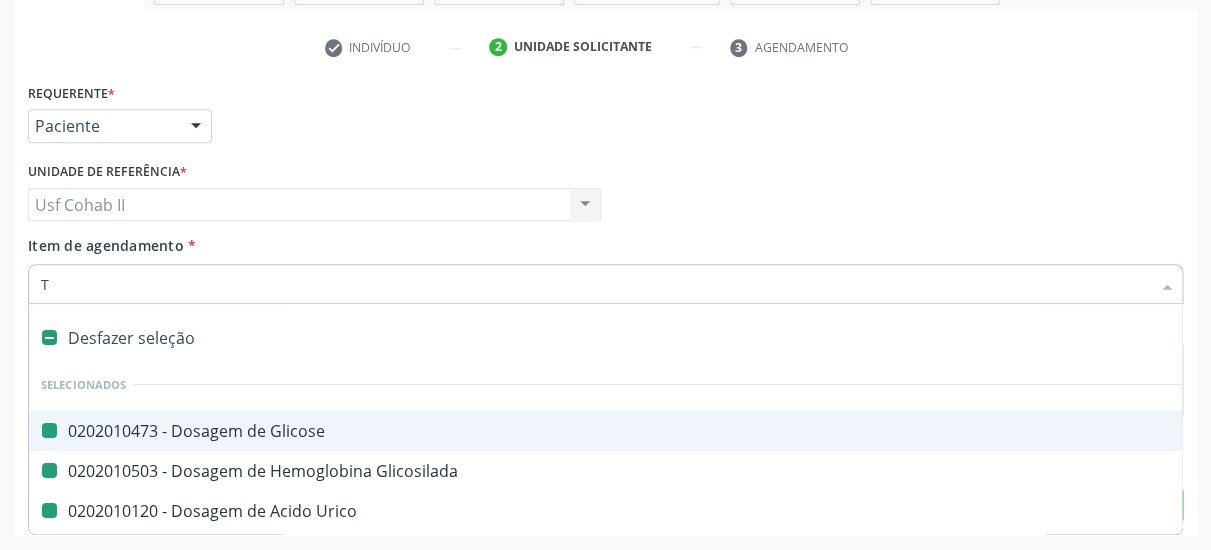 type on "T4" 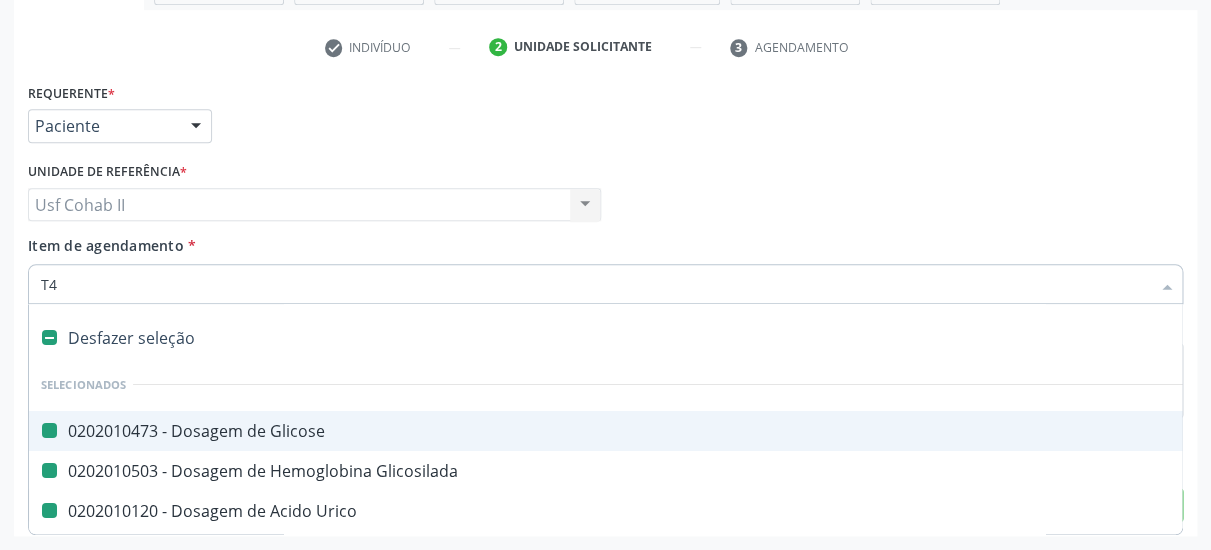 checkbox on "false" 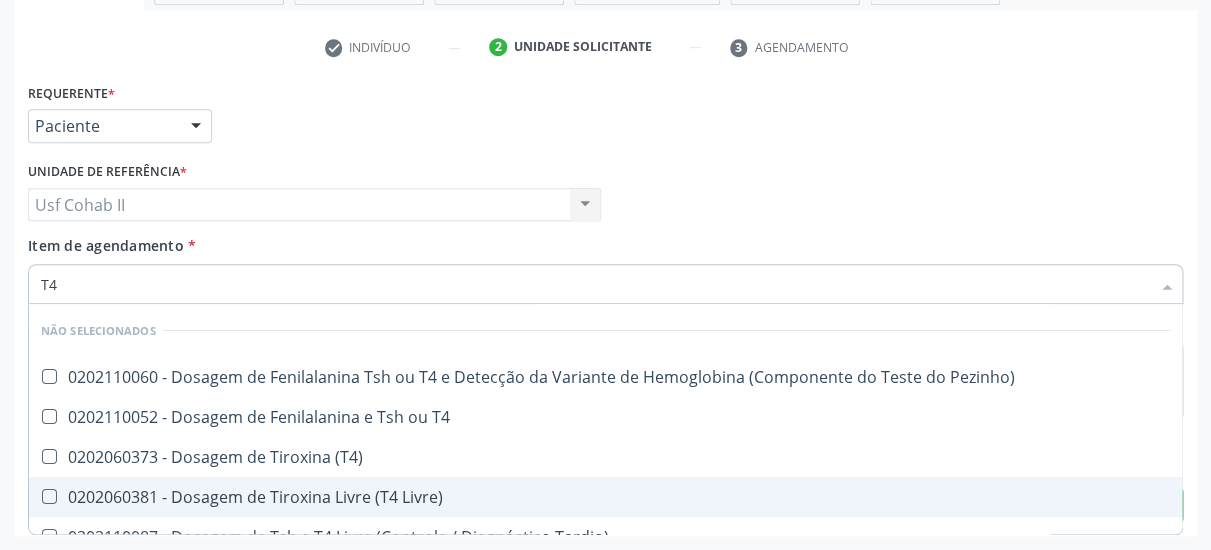 click on "0202060381 - Dosagem de Tiroxina Livre (T4 Livre)" at bounding box center (605, 497) 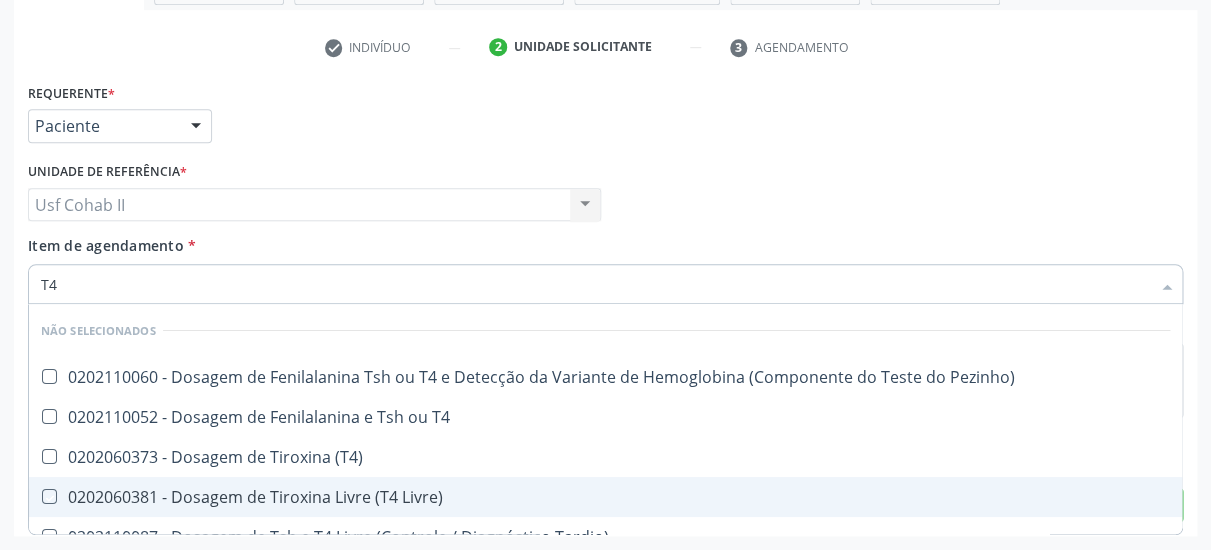 checkbox on "true" 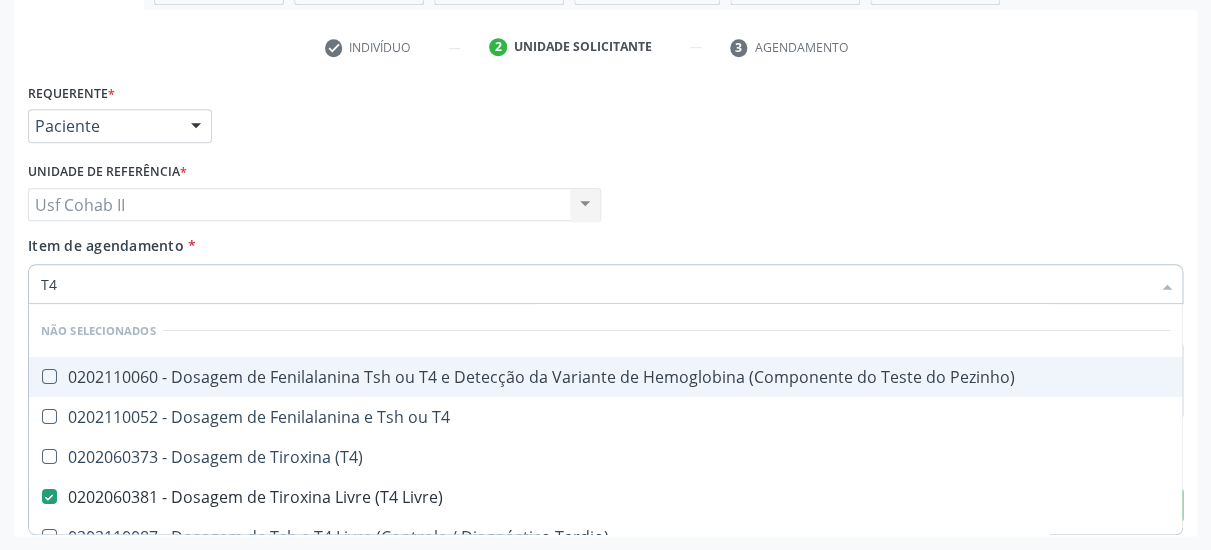 click on "Unidade de referência
*
Usf Cohab II         Usf Cohab II
Nenhum resultado encontrado para: "   "
Não há nenhuma opção para ser exibida." at bounding box center [314, 196] 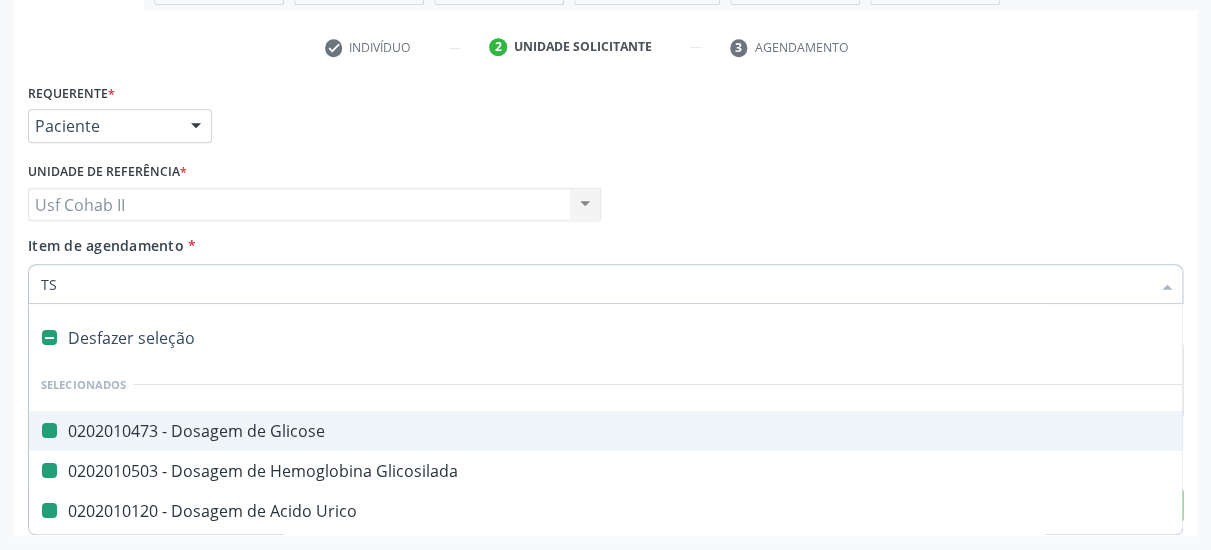 type on "TSH" 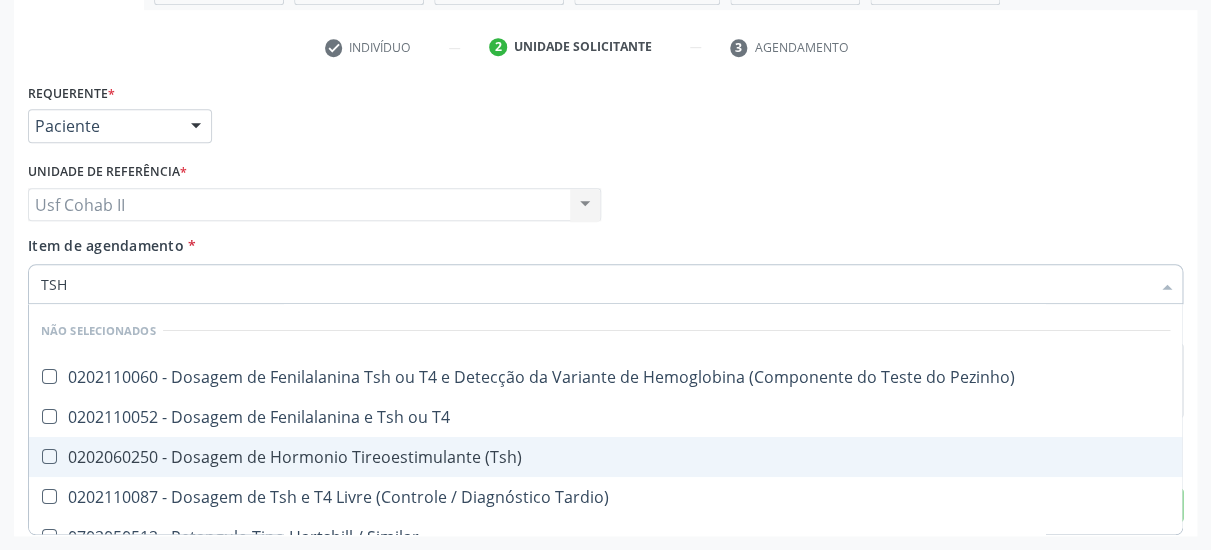 click on "0202060250 - Dosagem de Hormonio Tireoestimulante (Tsh)" at bounding box center (605, 457) 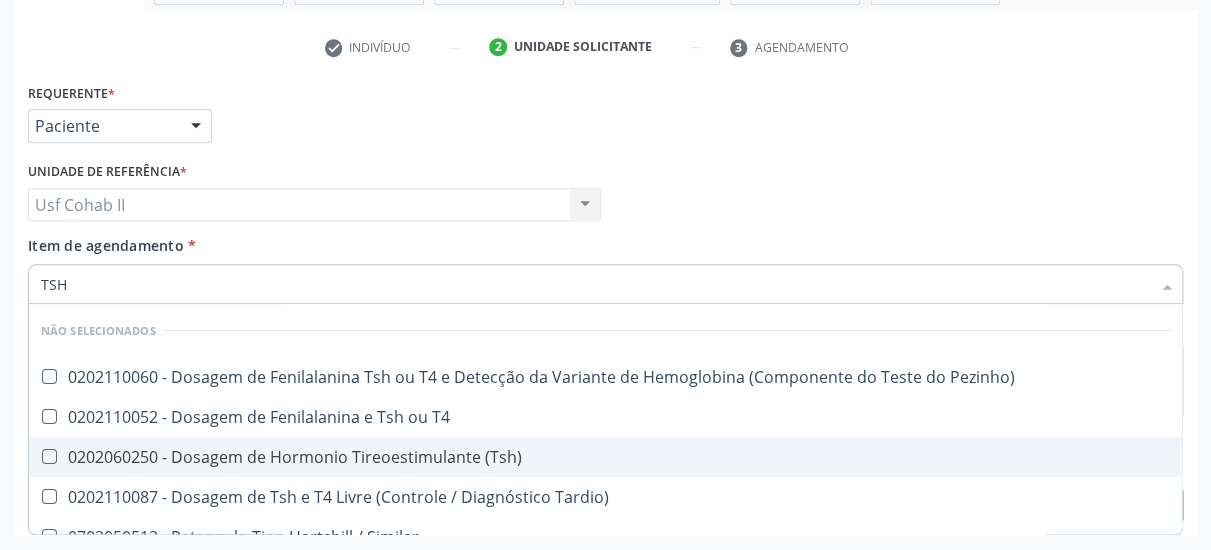 checkbox on "true" 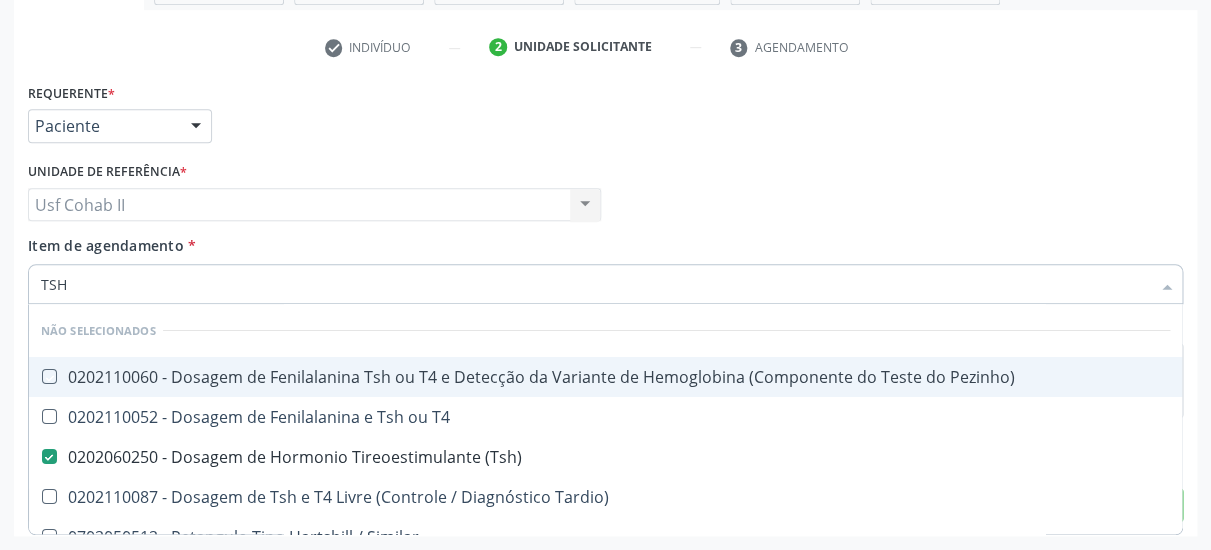 click on "Unidade de referência
*
Usf Cohab II         Usf Cohab II
Nenhum resultado encontrado para: "   "
Não há nenhuma opção para ser exibida." at bounding box center [314, 196] 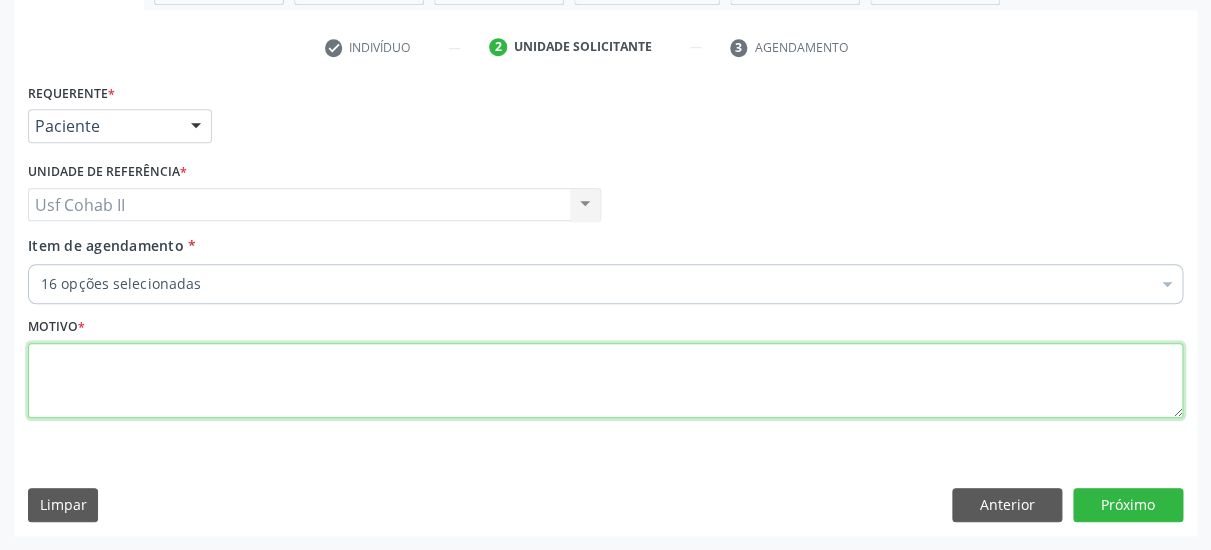 click at bounding box center [605, 381] 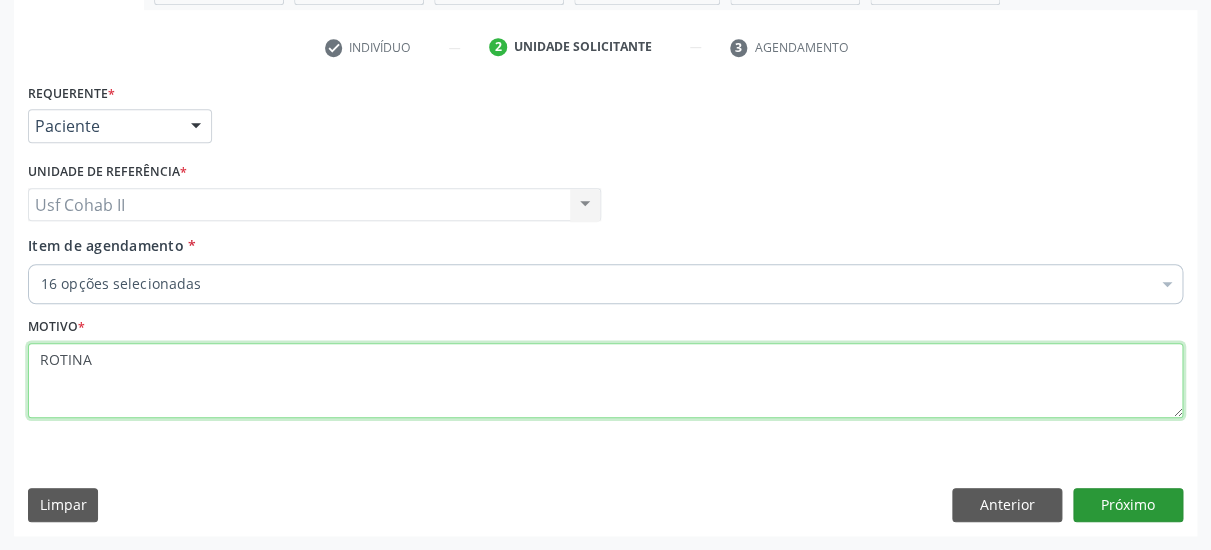 type on "ROTINA" 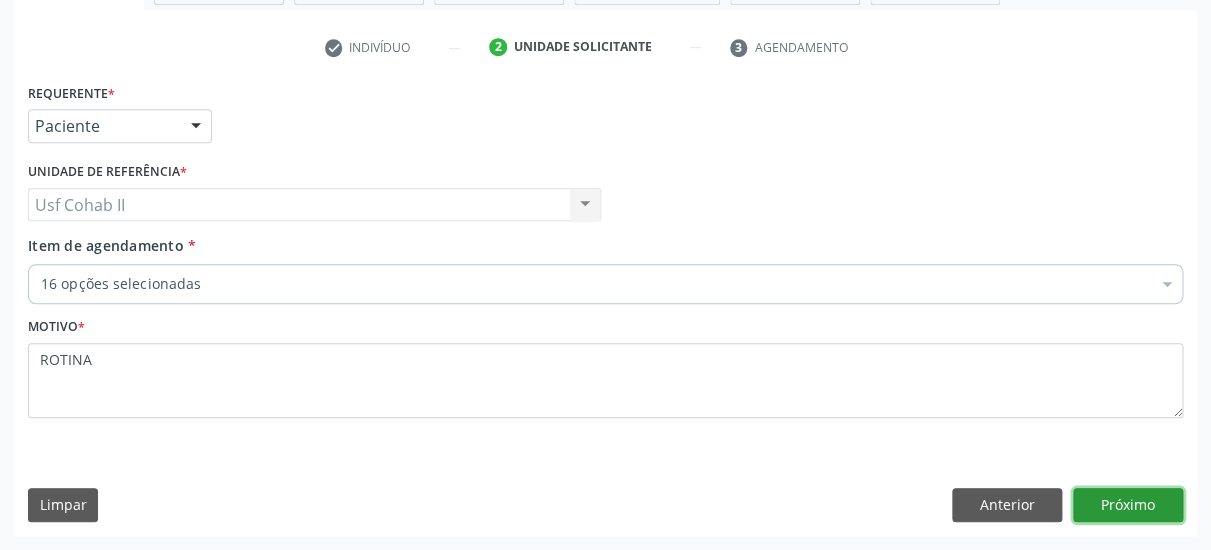 click on "Próximo" at bounding box center (1128, 505) 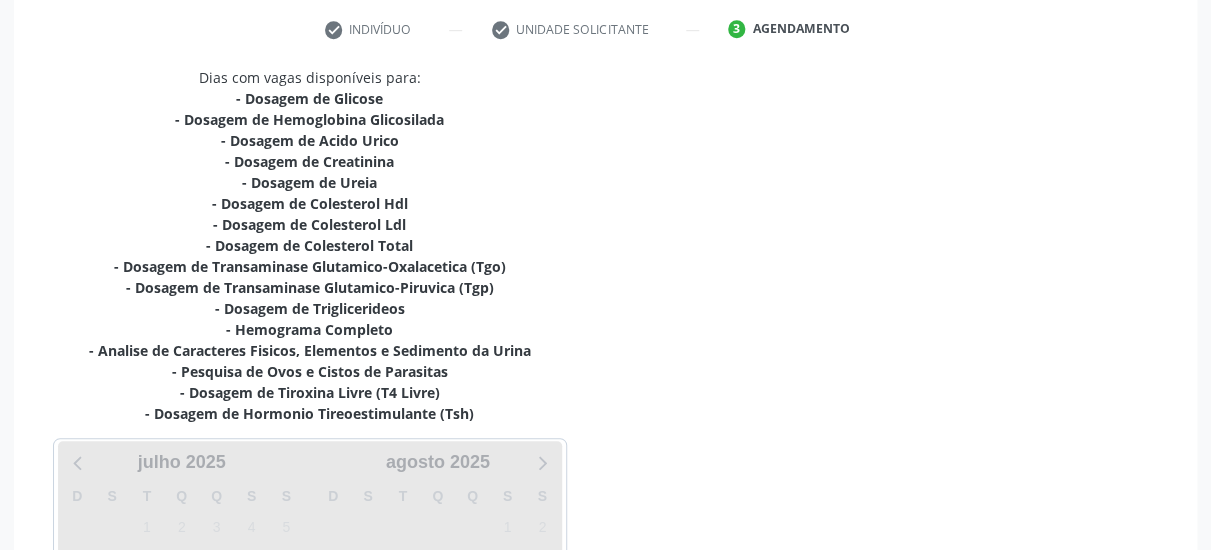 scroll, scrollTop: 589, scrollLeft: 0, axis: vertical 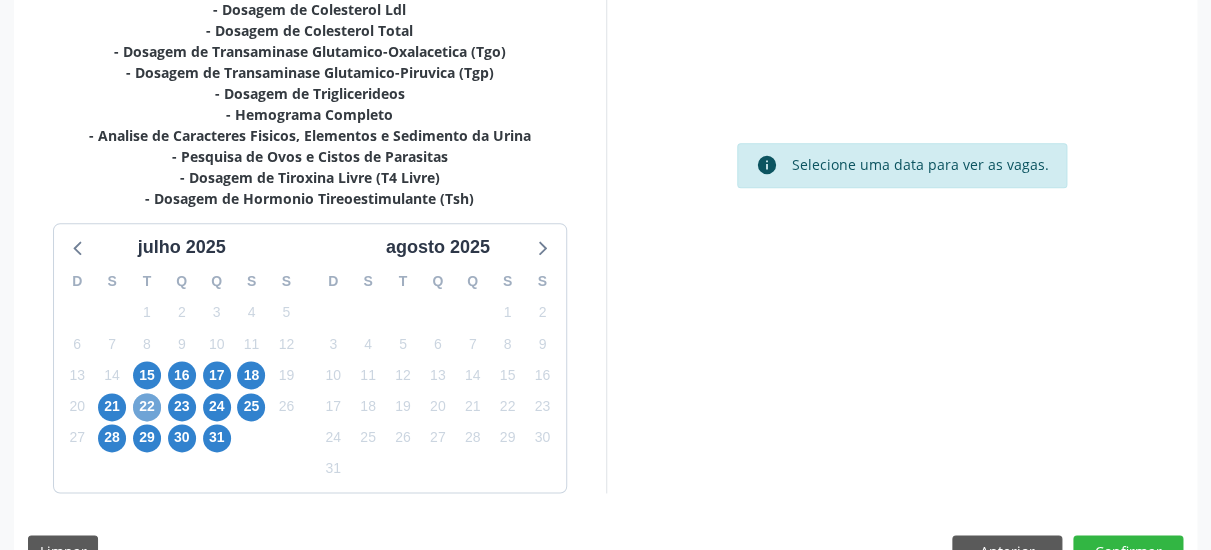 click on "22" at bounding box center (147, 407) 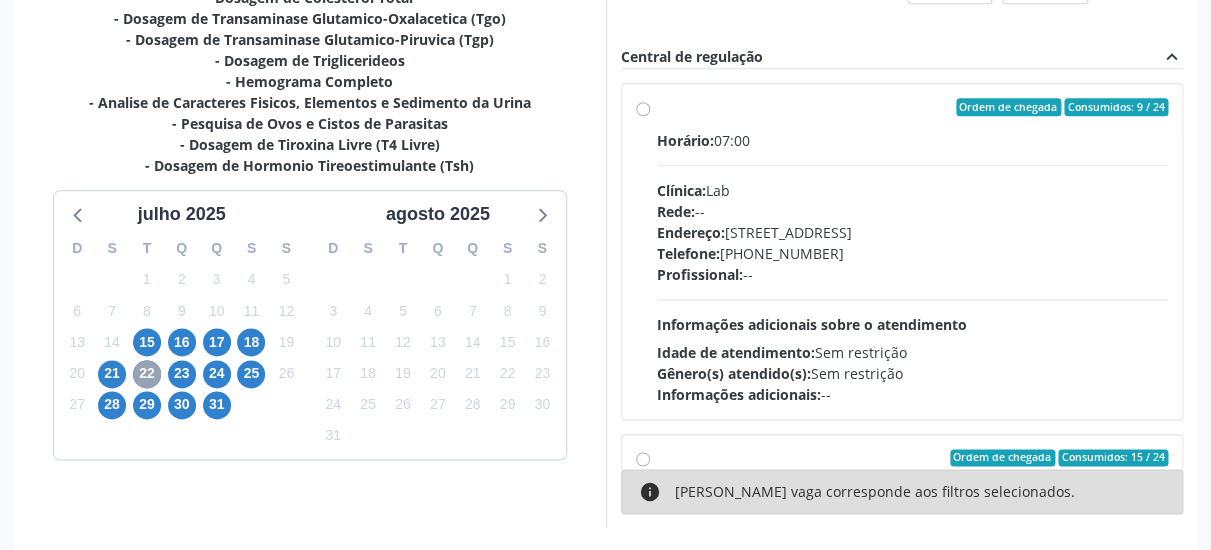 scroll, scrollTop: 634, scrollLeft: 0, axis: vertical 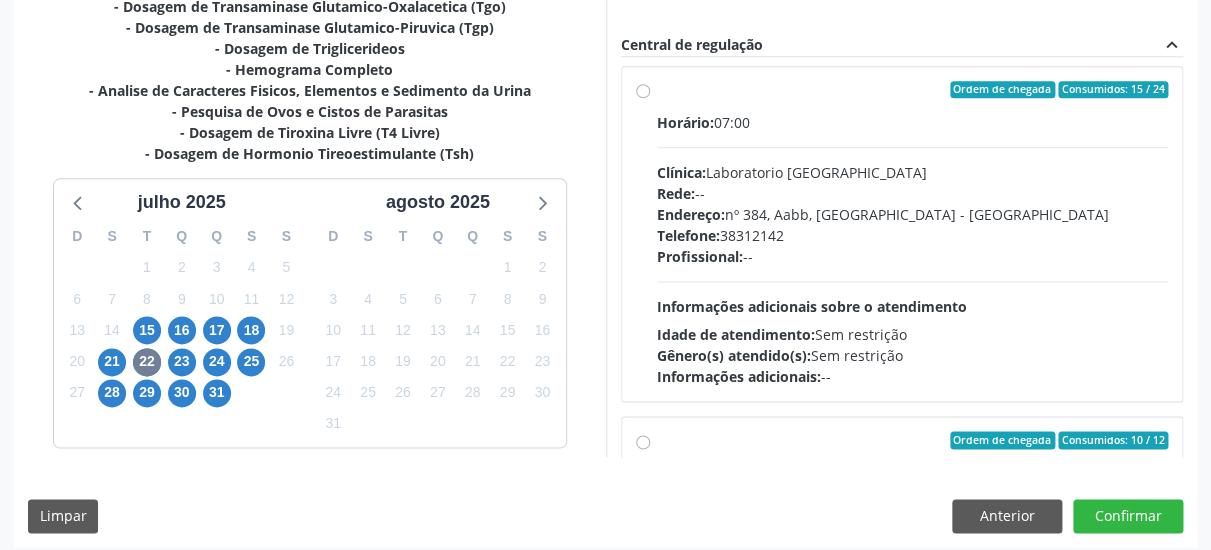 click on "Ordem de chegada
Consumidos: 15 / 24
Horário:   07:00
Clínica:  Laboratorio Sao Francisco
Rede:
--
Endereço:   nº 384, Aabb, Serra Talhada - PE
Telefone:   38312142
Profissional:
--
Informações adicionais sobre o atendimento
Idade de atendimento:
Sem restrição
Gênero(s) atendido(s):
Sem restrição
Informações adicionais:
--" at bounding box center (913, 234) 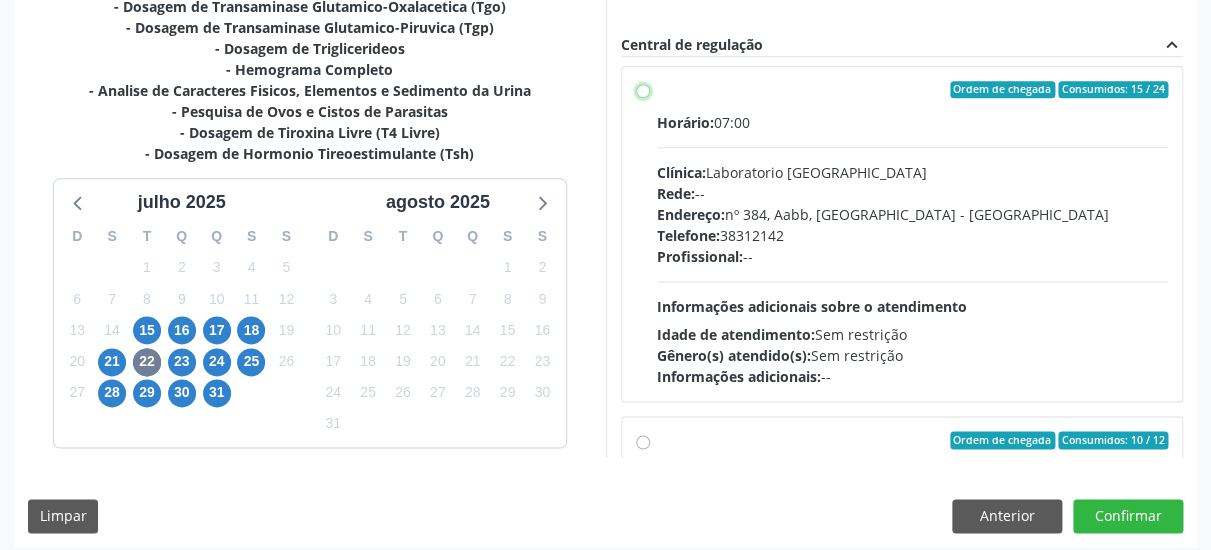 radio on "true" 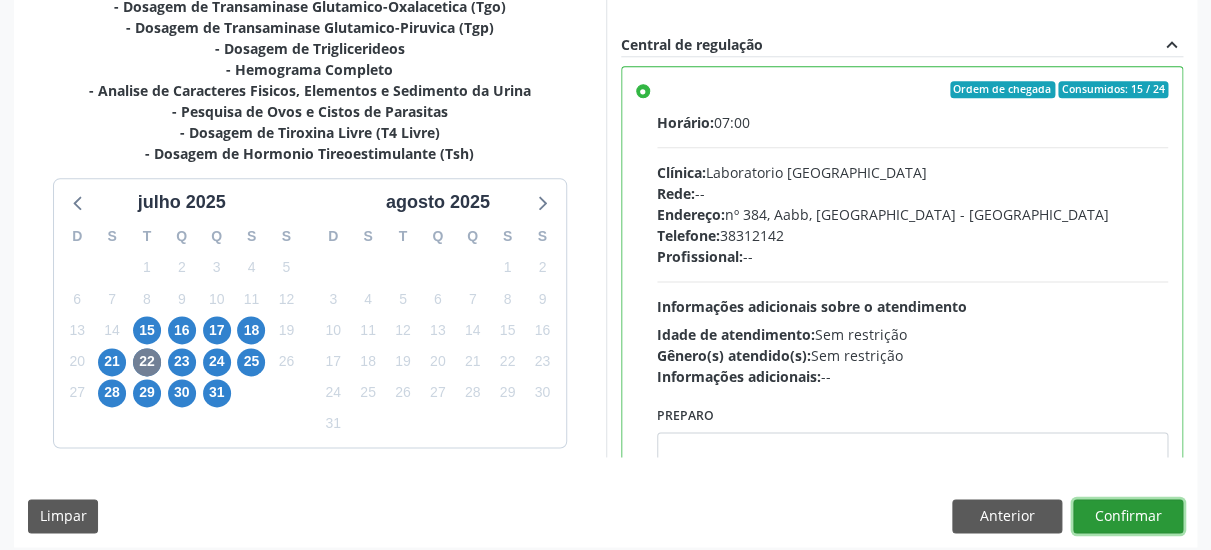 click on "Confirmar" at bounding box center [1128, 516] 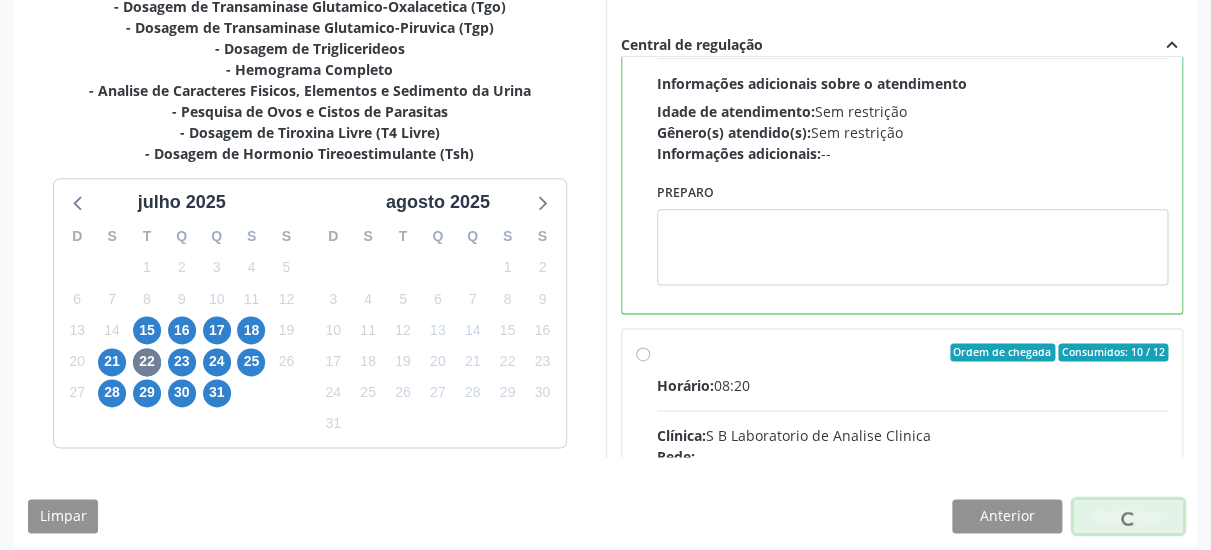 scroll, scrollTop: 594, scrollLeft: 0, axis: vertical 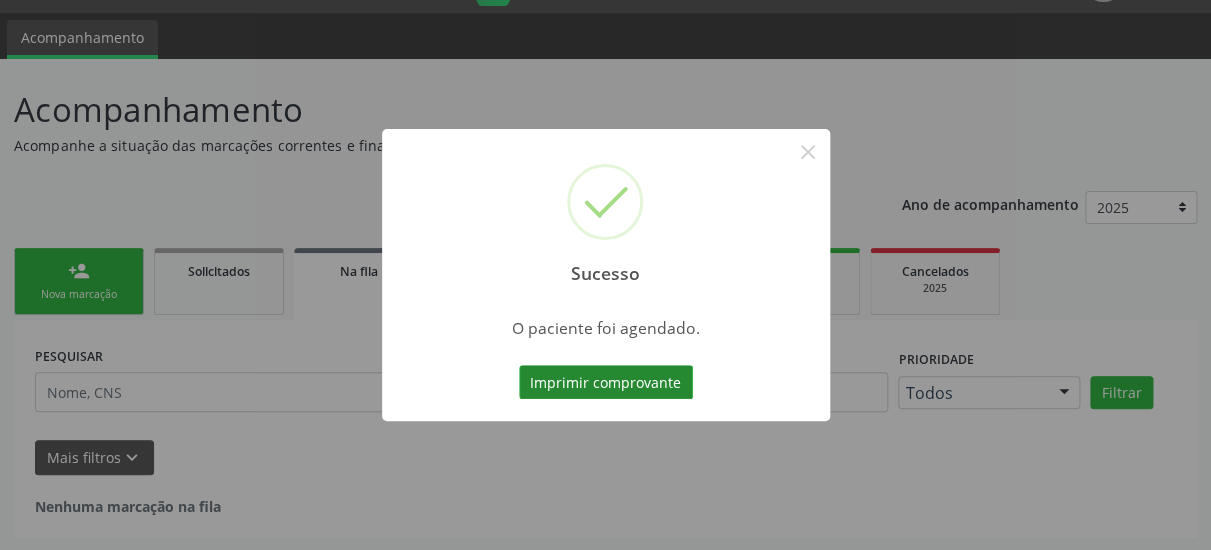 click on "Imprimir comprovante" at bounding box center (606, 382) 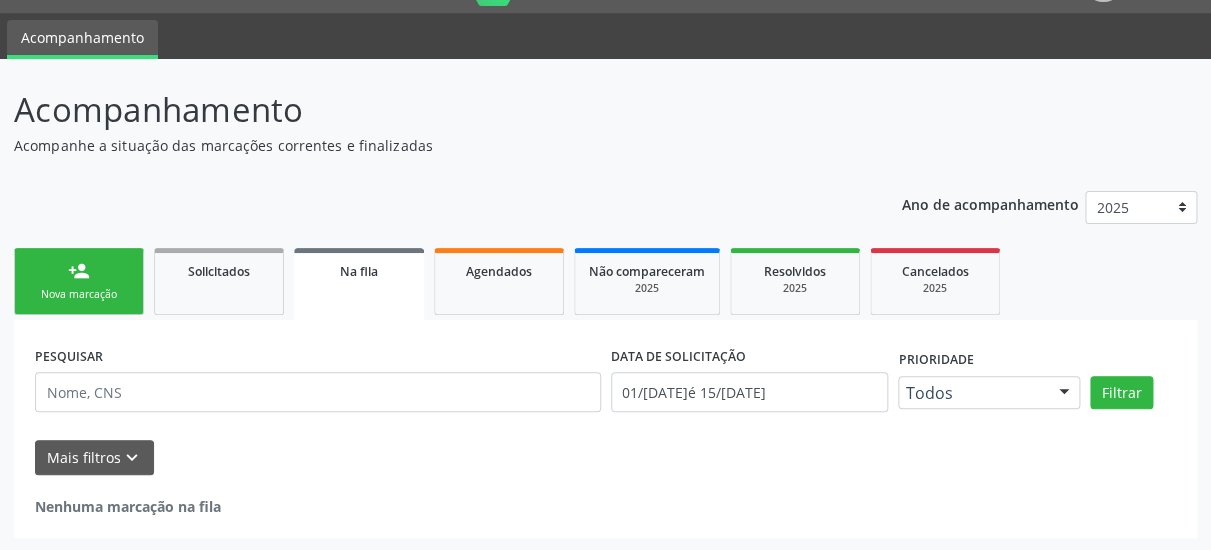 click on "Acompanhamento
Acompanhe a situação das marcações correntes e finalizadas
Relatórios
Ano de acompanhamento
2025 2024
person_add
Nova marcação
Solicitados   Na fila   Agendados   Não compareceram
2025
Resolvidos
2025
Cancelados
2025
PESQUISAR
DATA DE SOLICITAÇÃO
01/01/2024 até 15/07/2025
Prioridade
Todos         Todos   Baixa Prioridade   Média Prioridade   Alta Prioridade
Nenhum resultado encontrado para: "   "
Não há nenhuma opção para ser exibida.
Filtrar
Grupo/Subgrupo
Selecione um grupo ou subgrupo
Todos os grupos e subgrupos
01 - Ações de promoção e prevenção em saúde
01.01 - Ações coletivas/individuais em saúde
01.02 - Vigilância em saúde" at bounding box center [605, 305] 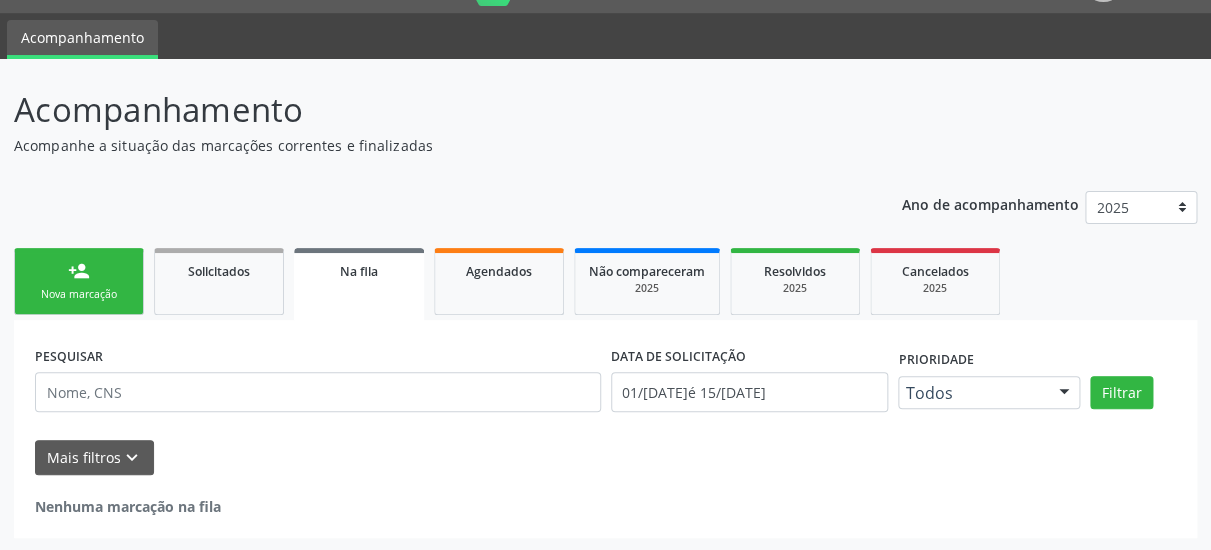 click on "Nova marcação" at bounding box center (79, 294) 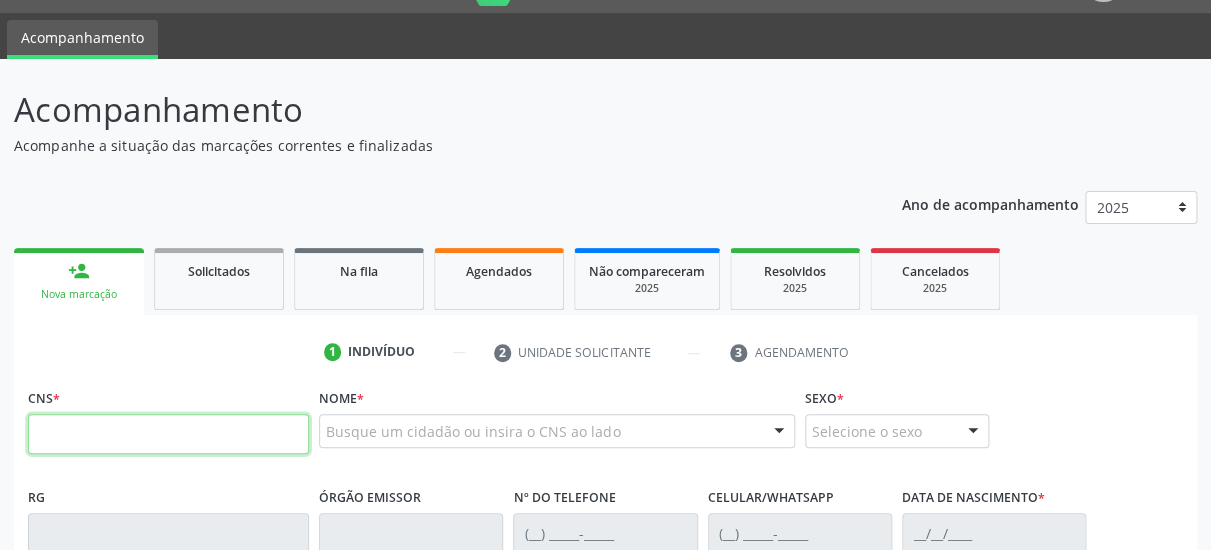 click at bounding box center (168, 434) 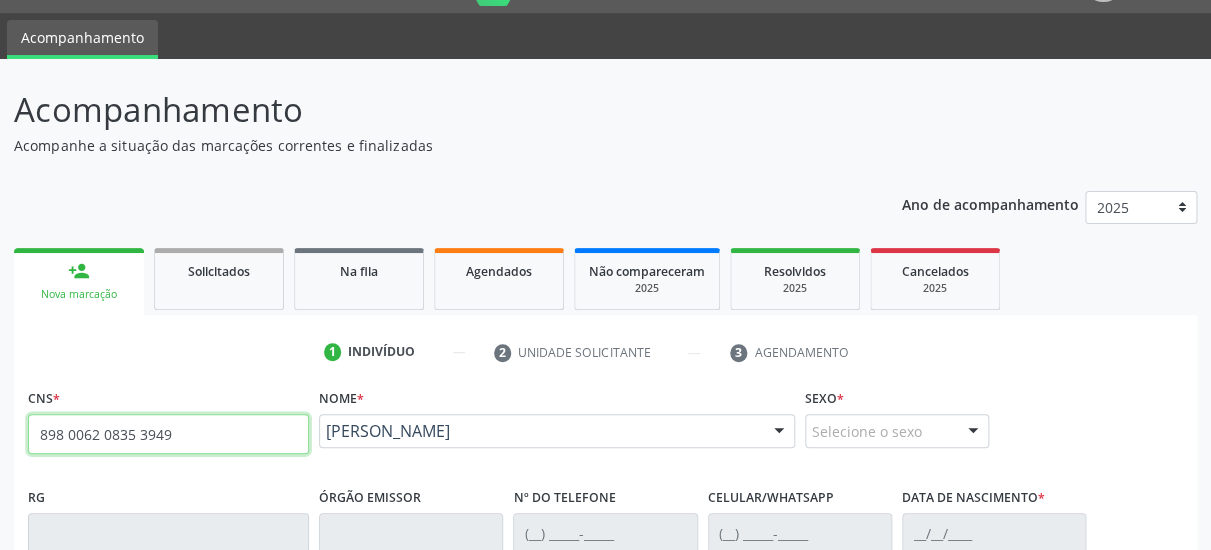 type on "898 0062 0835 3949" 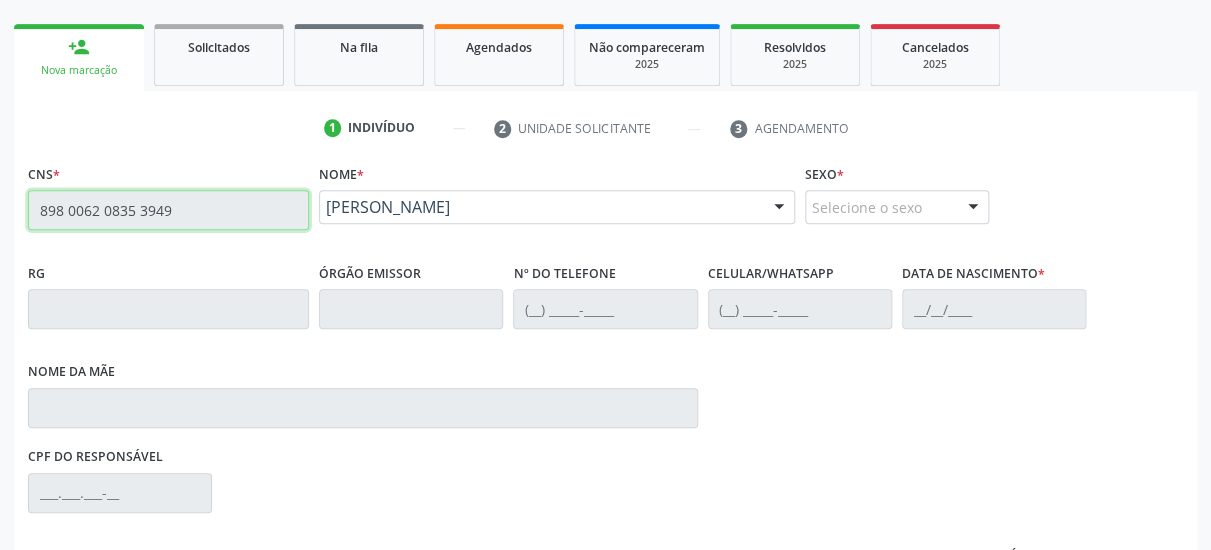scroll, scrollTop: 375, scrollLeft: 0, axis: vertical 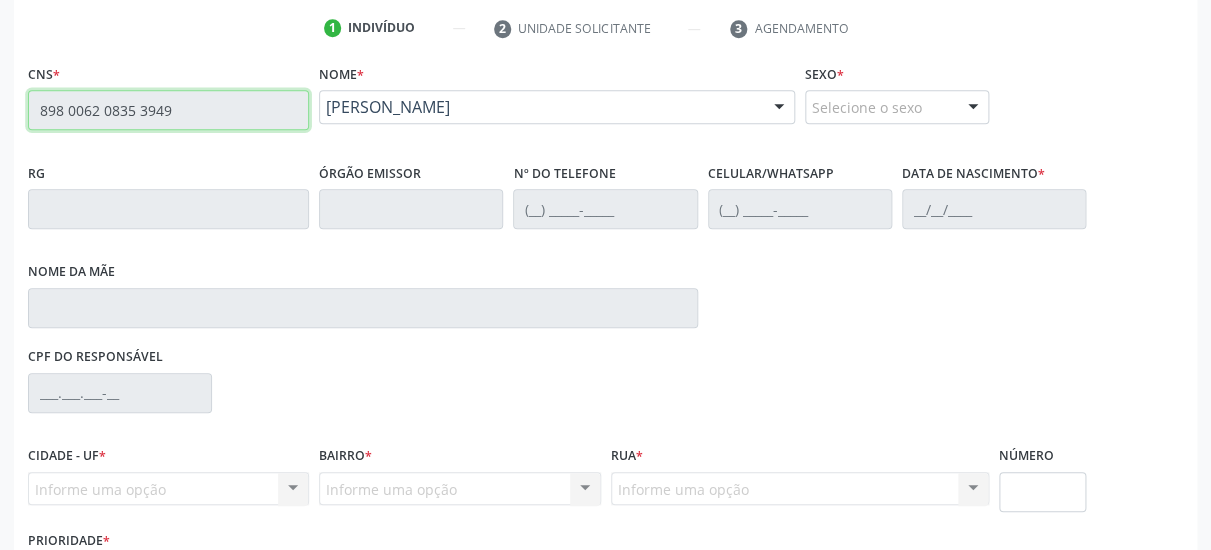 type on "(87) 98829-4357" 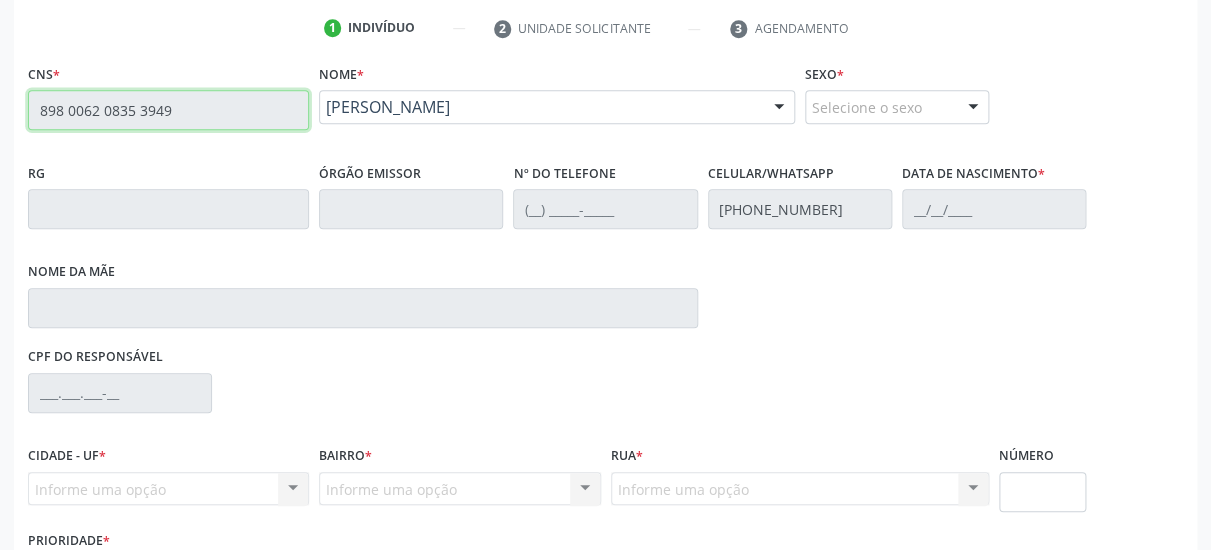 type on "16/07/2020" 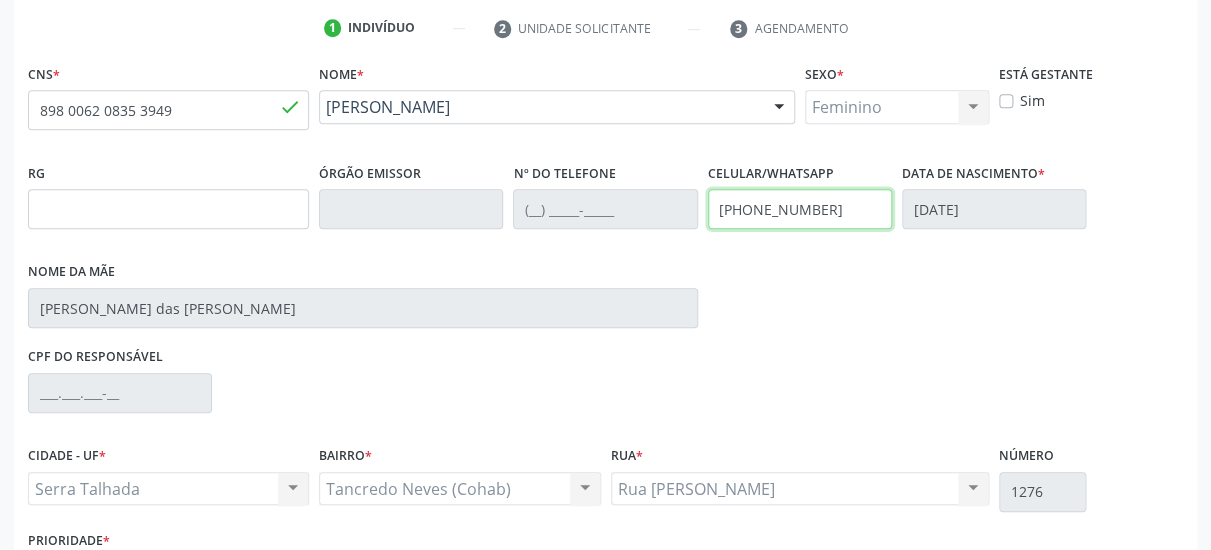 drag, startPoint x: 841, startPoint y: 194, endPoint x: 626, endPoint y: 223, distance: 216.94699 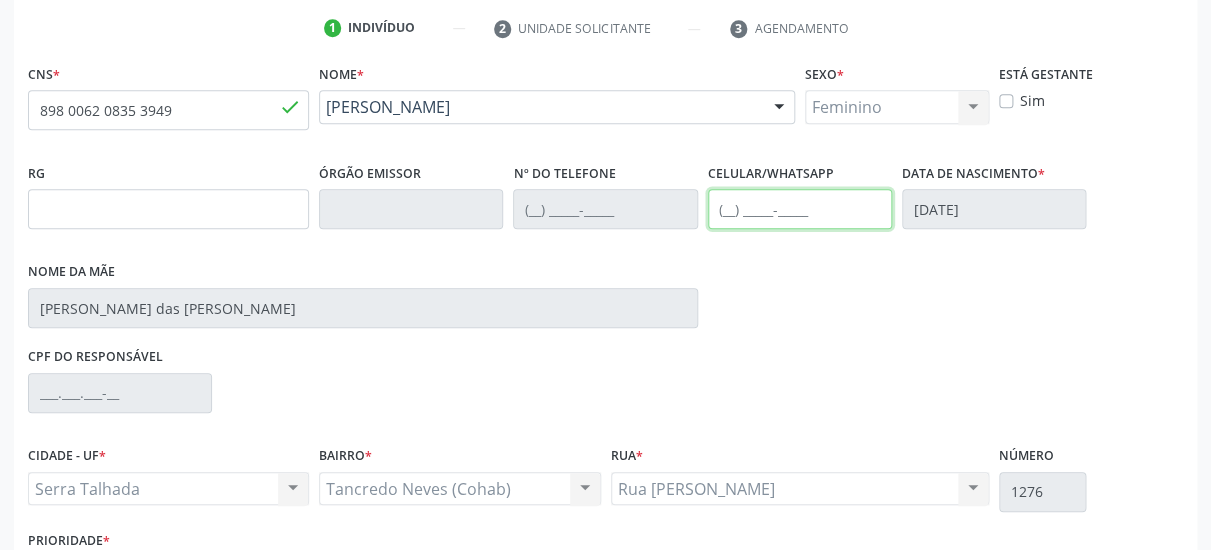scroll, scrollTop: 519, scrollLeft: 0, axis: vertical 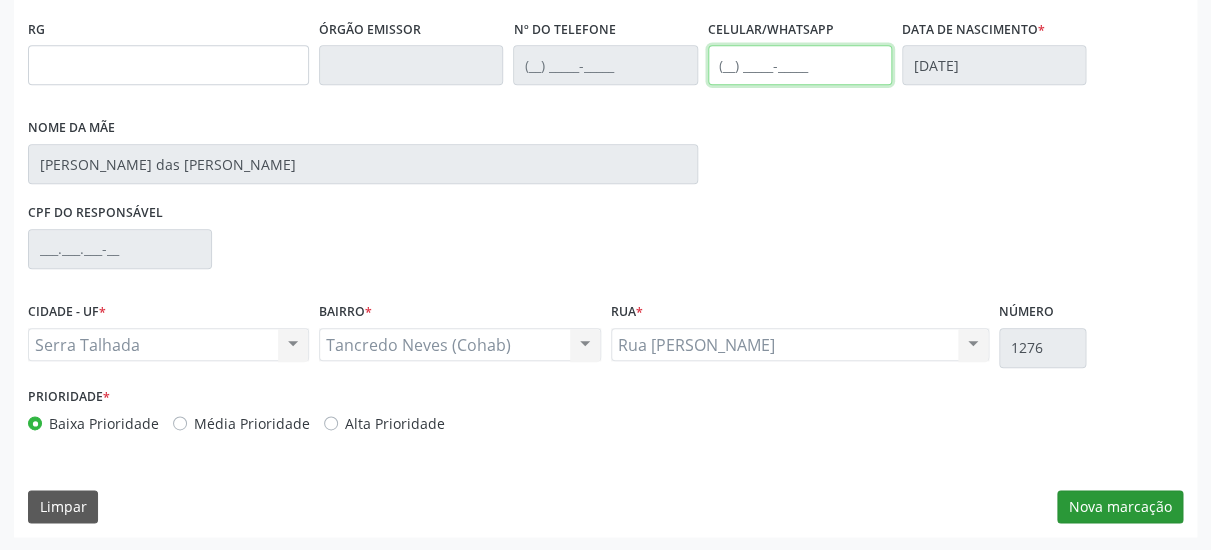 type 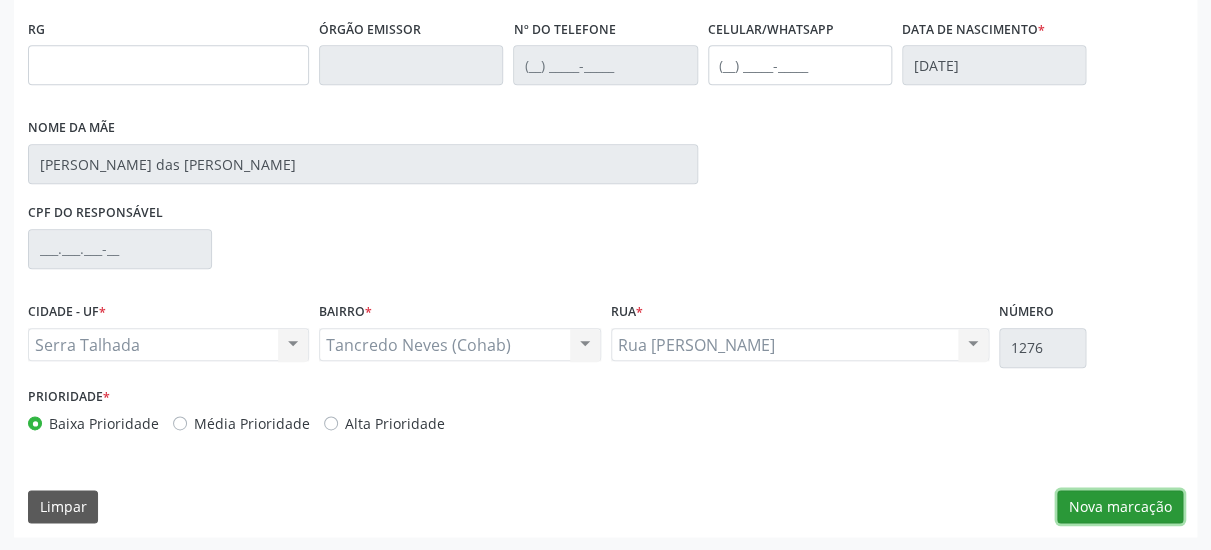 click on "Nova marcação" at bounding box center [1120, 507] 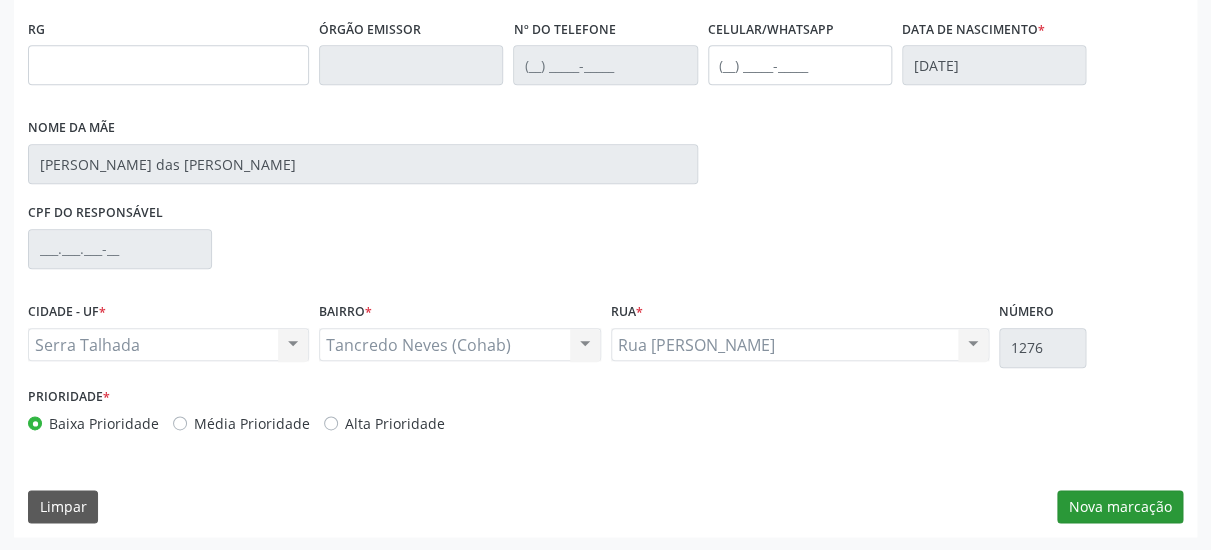 scroll, scrollTop: 373, scrollLeft: 0, axis: vertical 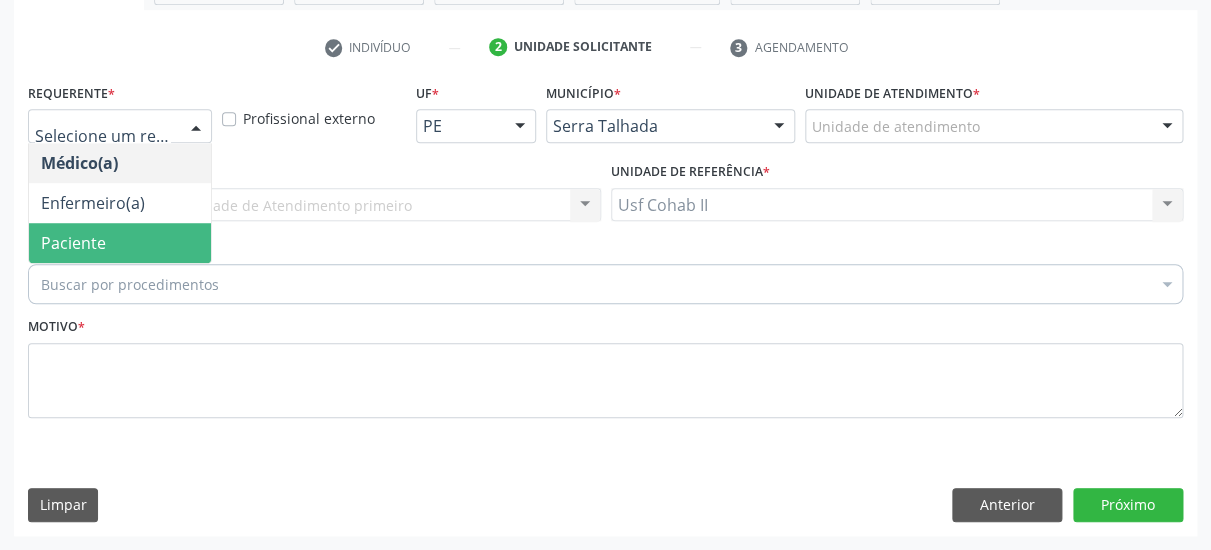 click on "Paciente" at bounding box center (120, 243) 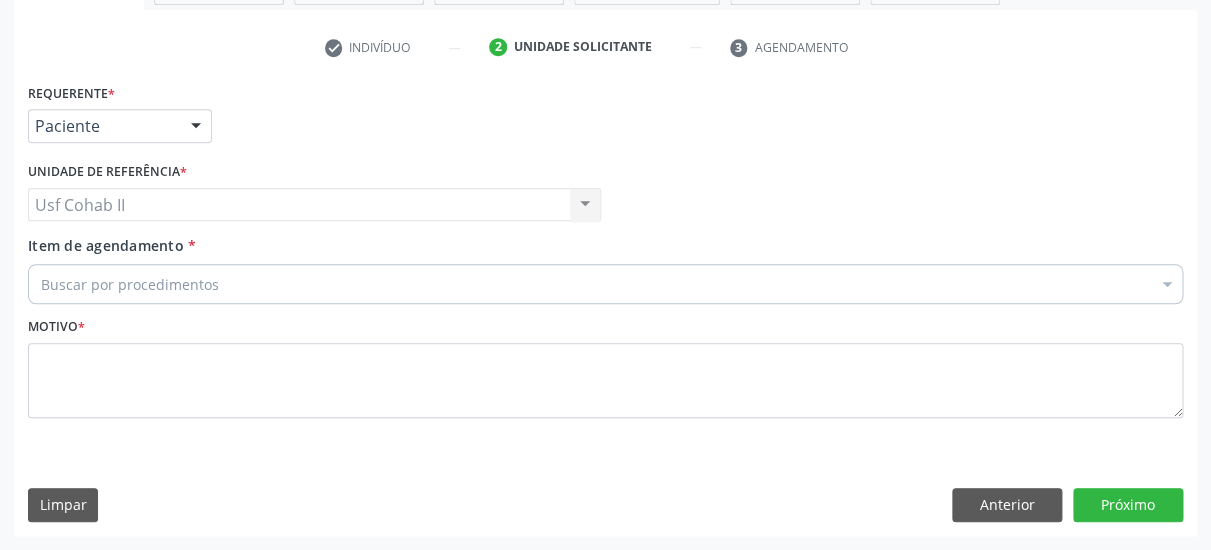 click on "Item de agendamento
*
Buscar por procedimentos
Selecionar todos
0304070076 - .Quimioterapia de Leucemia Linfoide/Linfoblástica Aguda, Leucemia Mieloide Aguda e Leucemia Promielocítica Aguda Na Infância e Adolescência - 1ª Linha - Fase de Manutenção
0604320140 - Abatacepte 125 Mg Injetável (Por Seringa Preenchida)
0604320124 - Abatacepte 250 Mg Injetável (Por Frasco Ampola).
0603050018 - Abciximabe
0406010013 - Abertura de Comunicação Inter-Atrial
0406010021 - Abertura de Estenose Aortica Valvar
0406011265 - Abertura de Estenose Aortica Valvar (Criança e Adolescente)
0406010030 - Abertura de Estenose Pulmonar Valvar
0406011273 - Abertura de Estenose Pulmonar Valvar (Criança e Adolescente)
0301080011 - Abordagem Cognitiva Comportamental do Fumante (Por Atendimento / Paciente)" at bounding box center [605, 273] 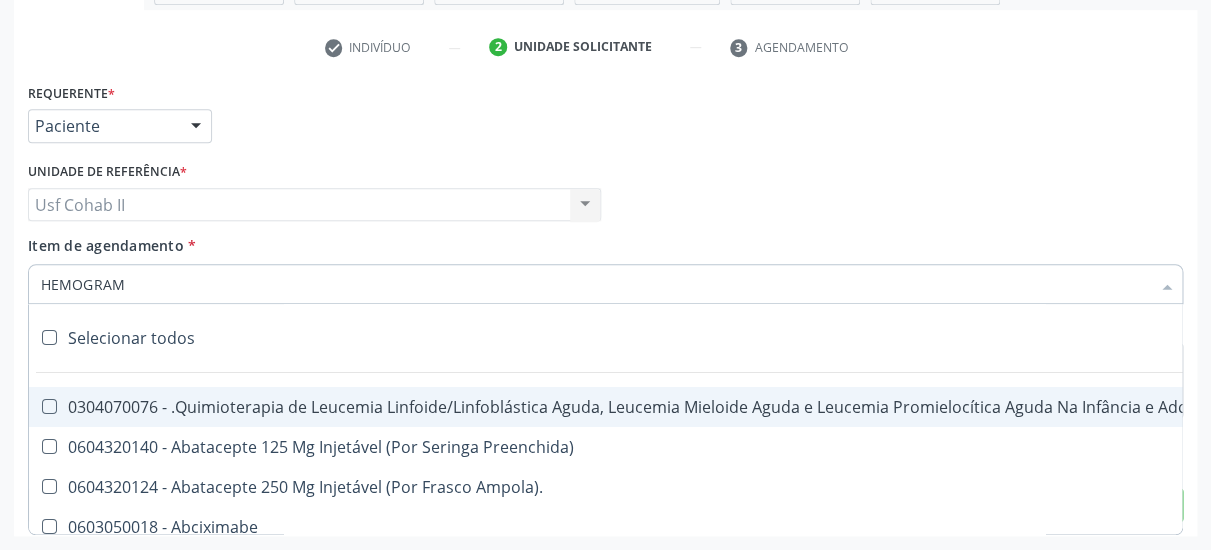 type on "HEMOGRAMA" 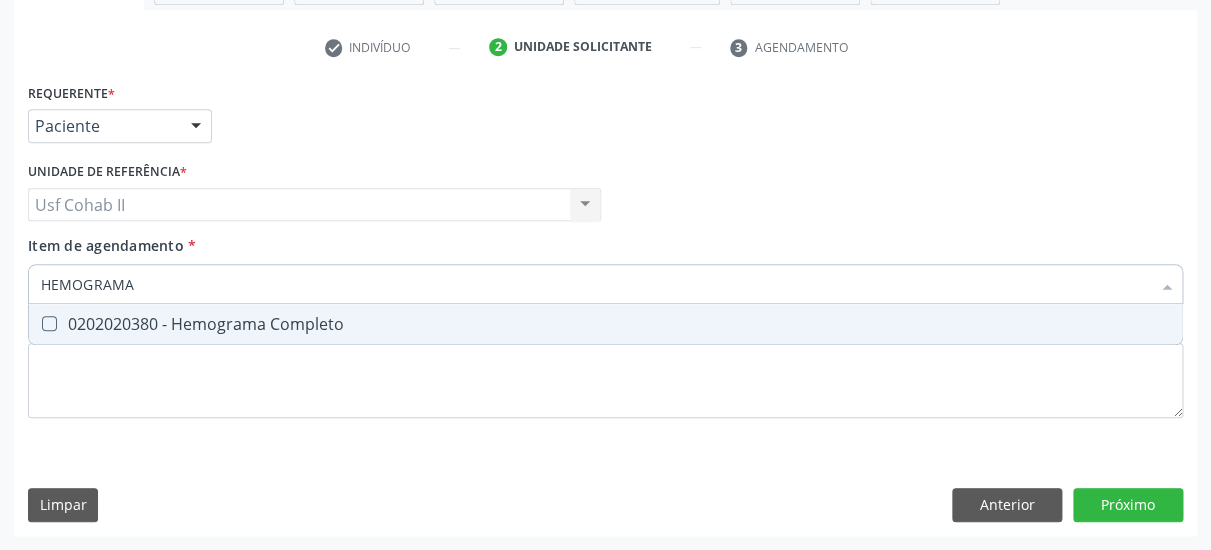 click on "0202020380 - Hemograma Completo" at bounding box center (605, 324) 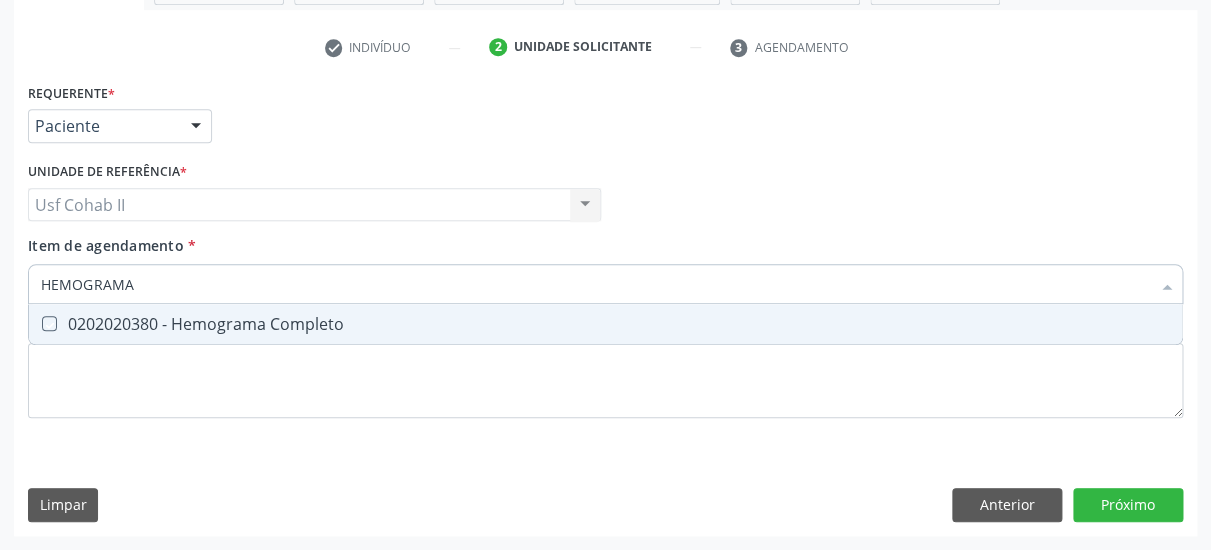 checkbox on "true" 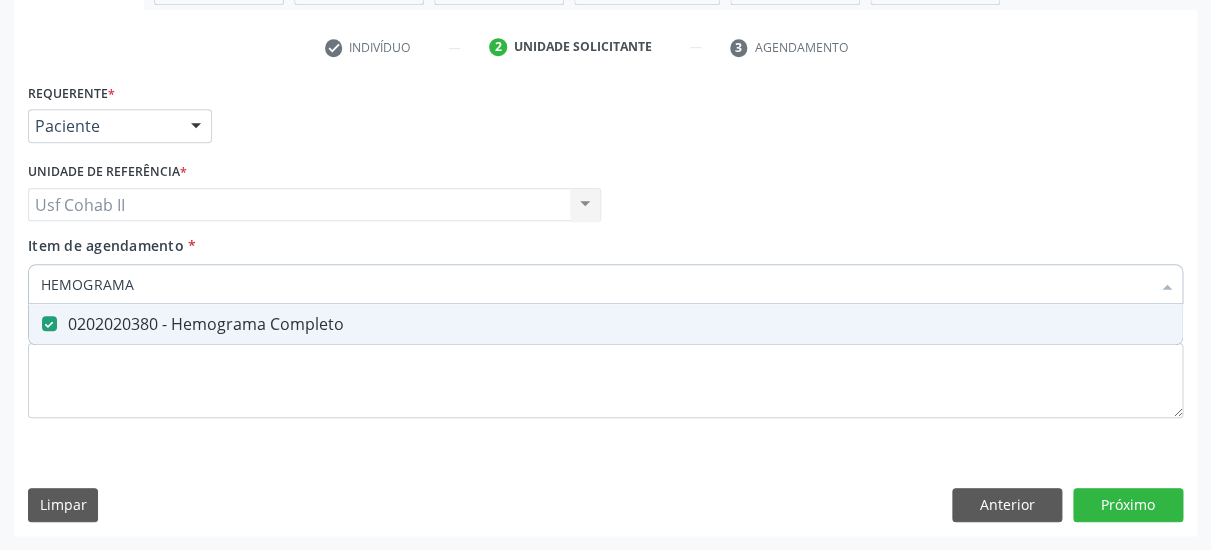 click on "Item de agendamento
*
HEMOGRAMA
Desfazer seleção
0202020380 - Hemograma Completo
Nenhum resultado encontrado para: " HEMOGRAMA  "
Não há nenhuma opção para ser exibida." at bounding box center [605, 266] 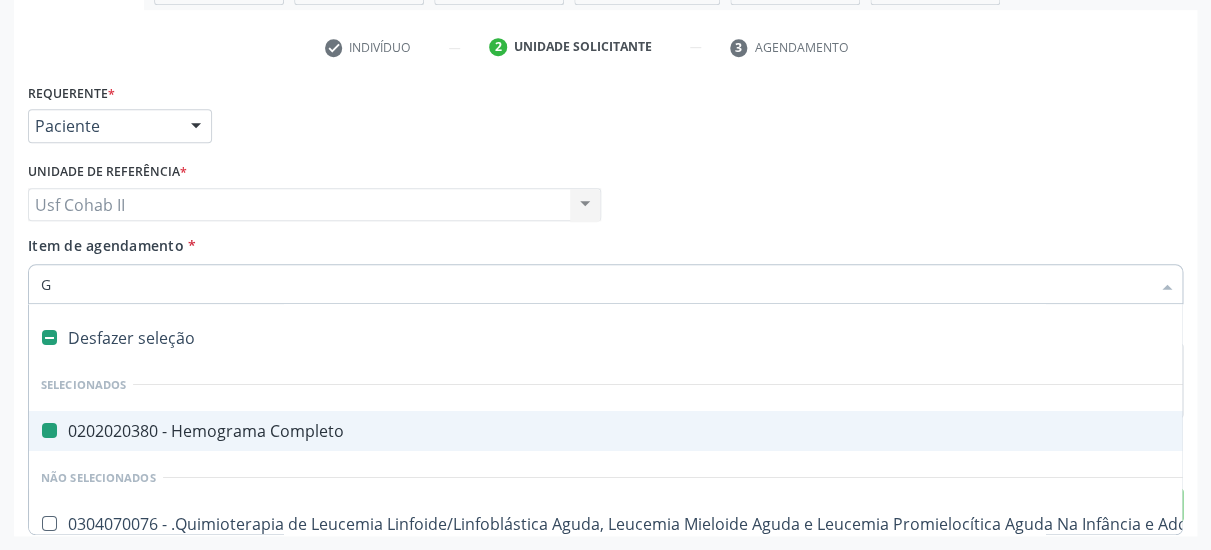type on "GL" 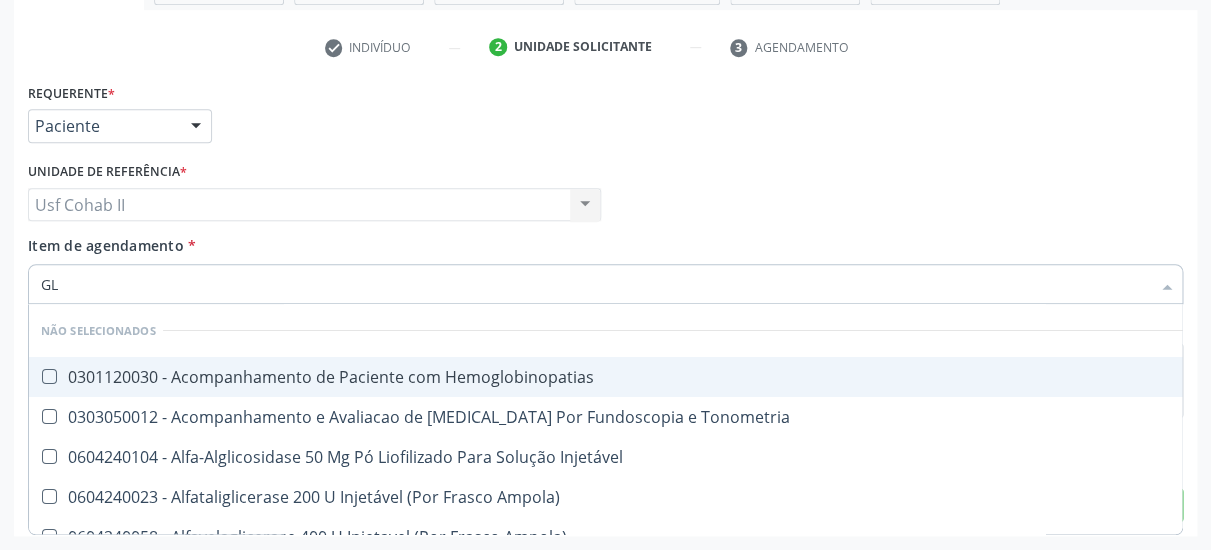 checkbox on "false" 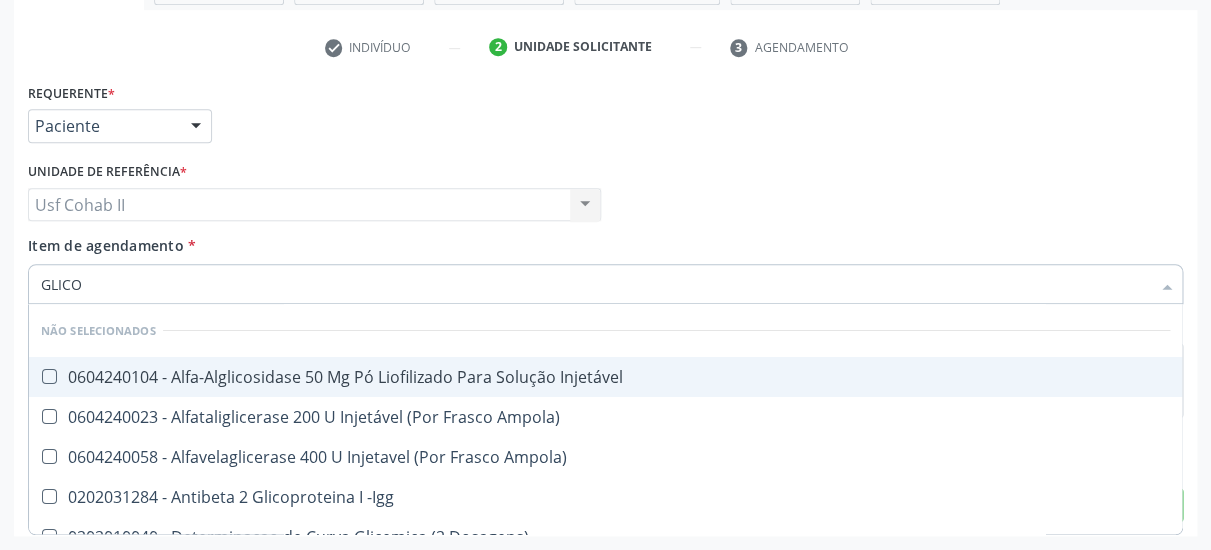 type on "GLICOS" 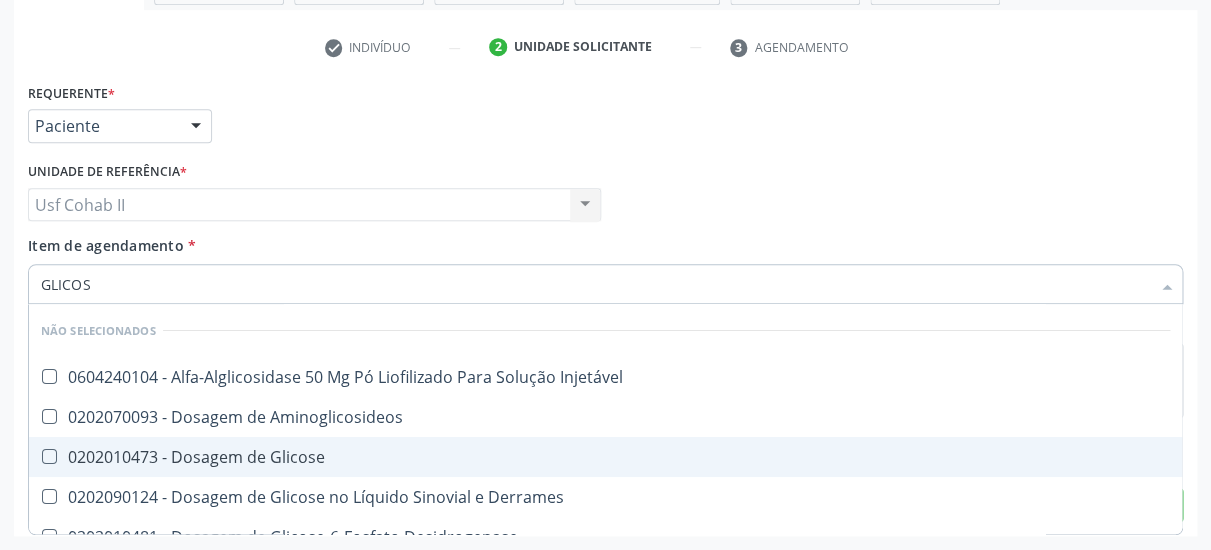 click on "0202010473 - Dosagem de Glicose" at bounding box center [605, 457] 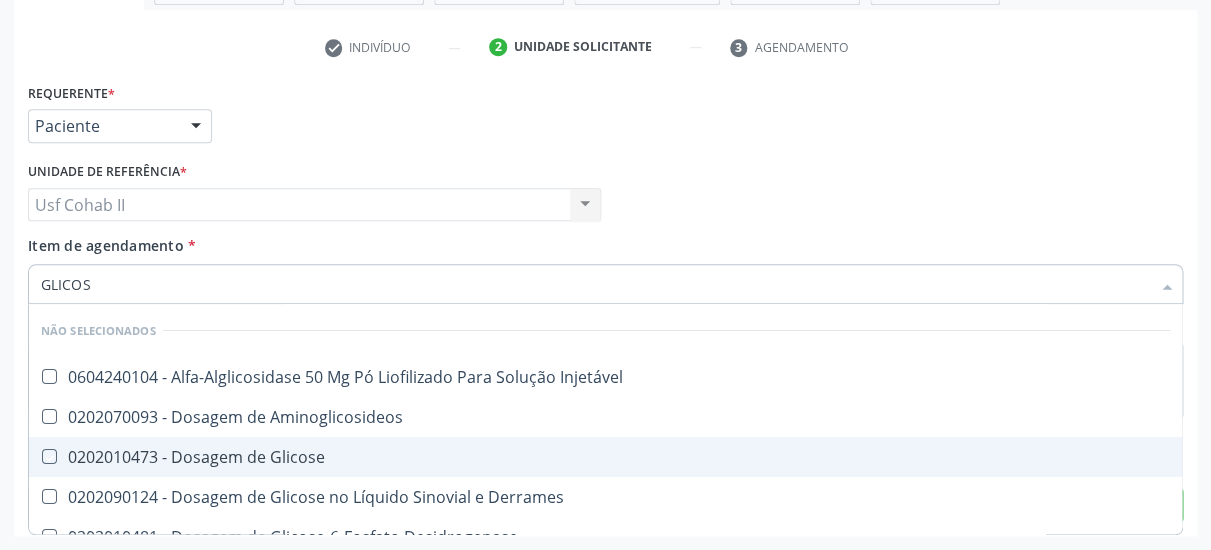 checkbox on "true" 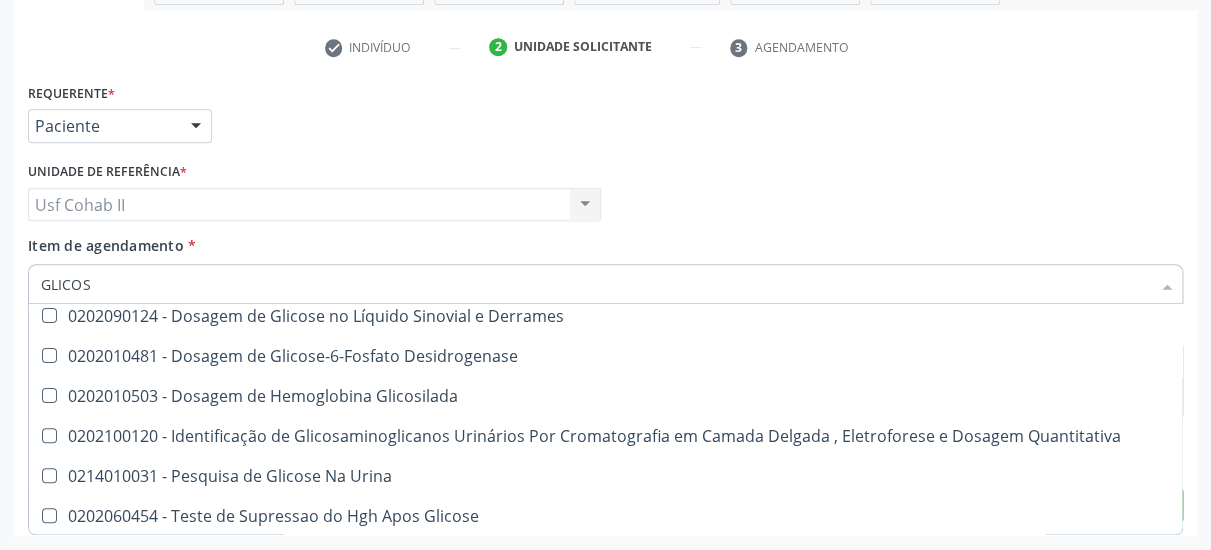 scroll, scrollTop: 185, scrollLeft: 0, axis: vertical 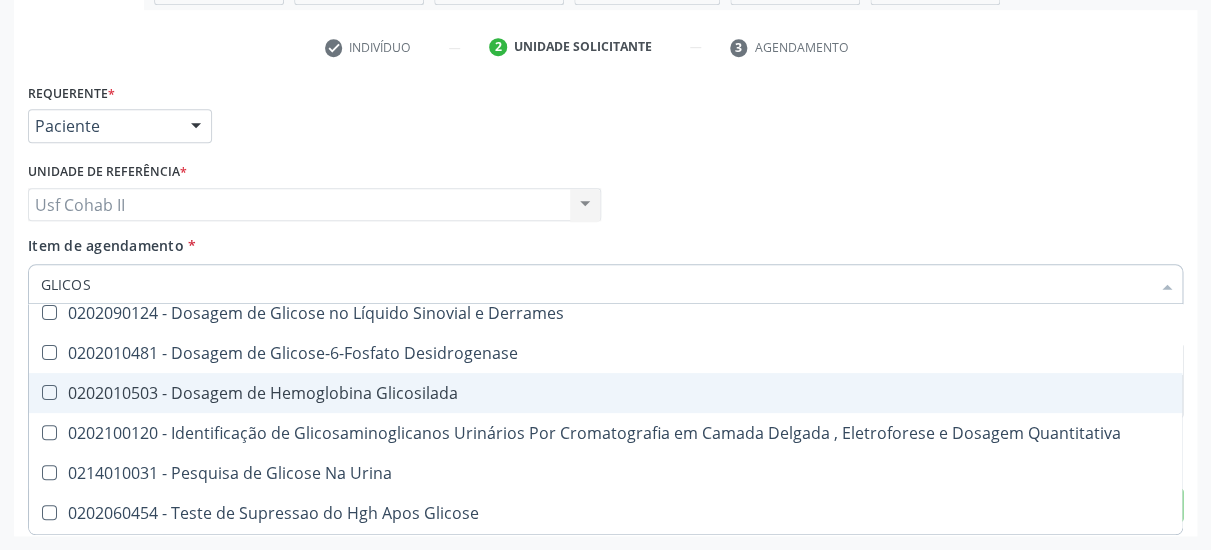 click on "0202010503 - Dosagem de Hemoglobina Glicosilada" at bounding box center [605, 393] 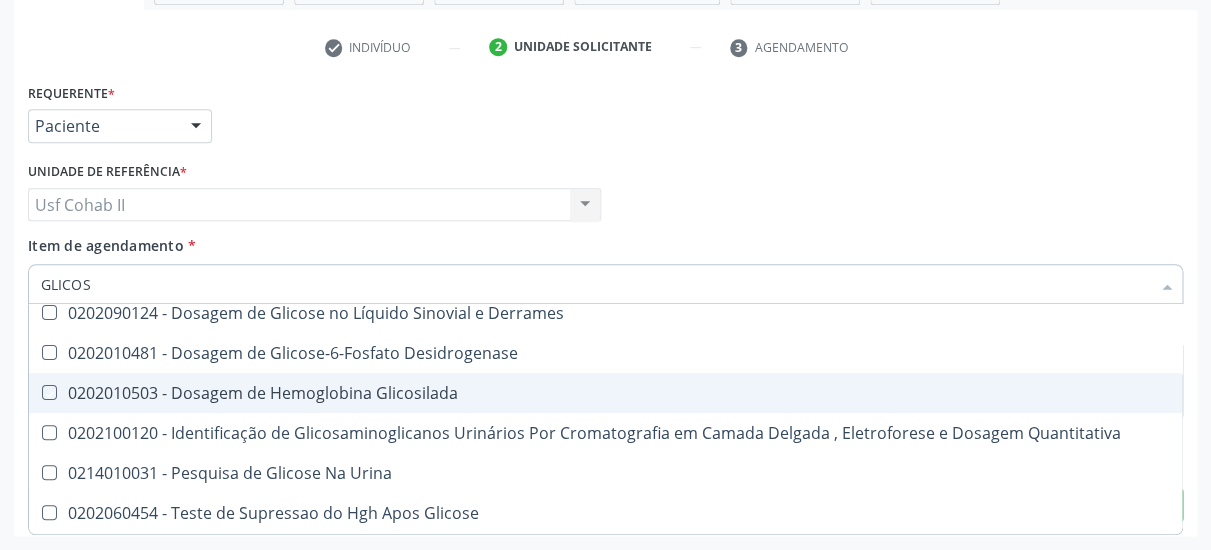 checkbox on "true" 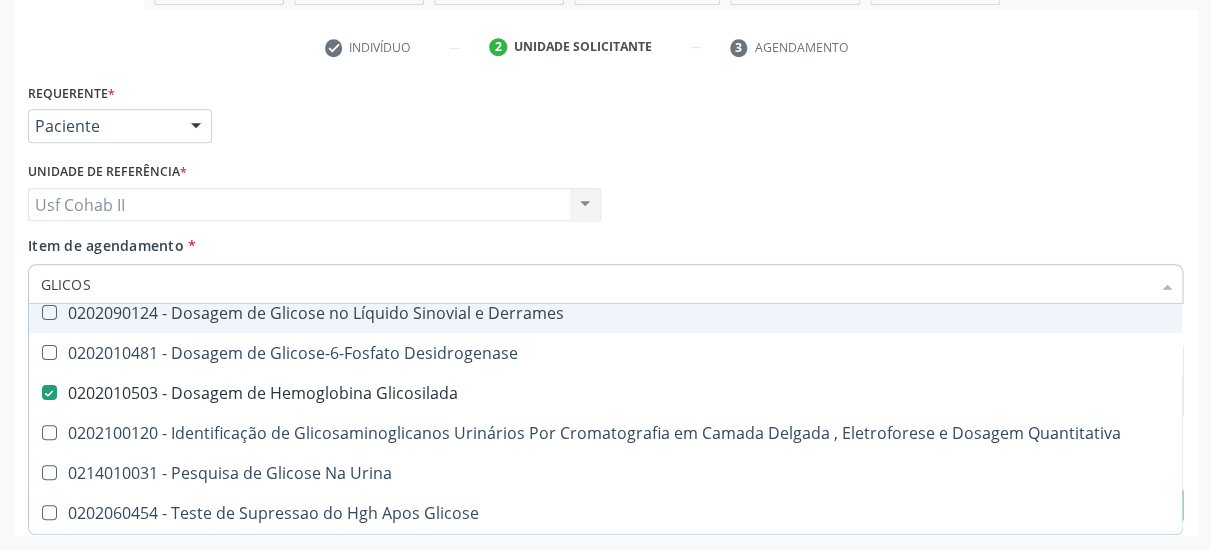 type on "GLICOS" 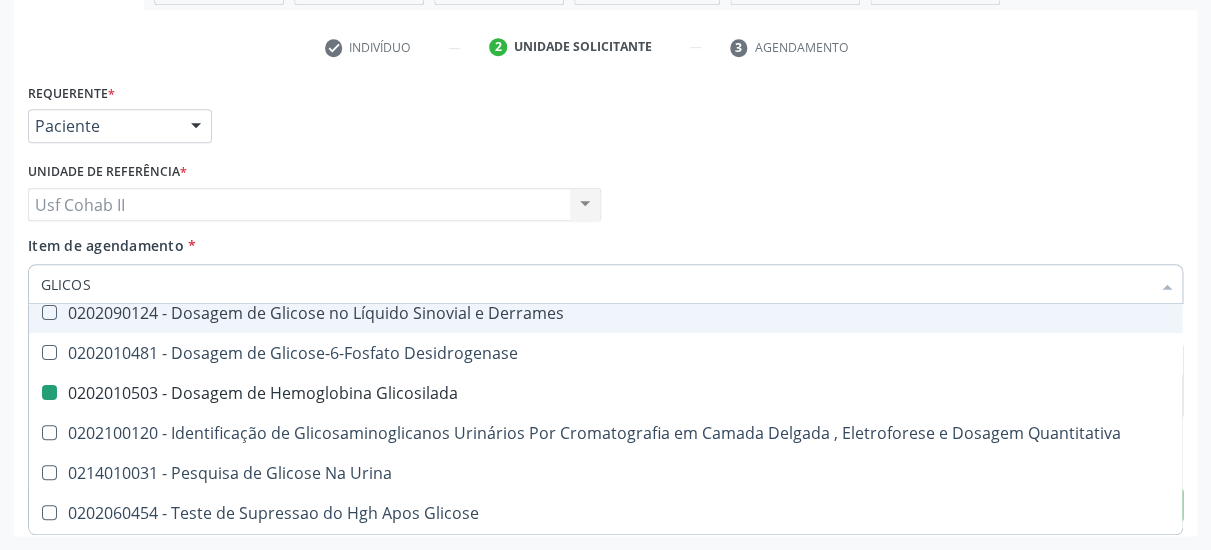 click on "Item de agendamento
*
GLICOS
Desfazer seleção
Não selecionados
0604240104 - Alfa-Alglicosidase 50 Mg Pó Liofilizado Para Solução Injetável
0202070093 - Dosagem de Aminoglicosideos
0202010473 - Dosagem de Glicose
0202090124 - Dosagem de Glicose no Líquido Sinovial e Derrames
0202010481 - Dosagem de Glicose-6-Fosfato Desidrogenase
0202010503 - Dosagem de Hemoglobina Glicosilada
0202100120 - Identificação de Glicosaminoglicanos Urinários Por Cromatografia em Camada Delgada , Eletroforese e Dosagem Quantitativa
0214010031 - Pesquisa de Glicose Na Urina
0202060454 - Teste de Supressao do Hgh Apos Glicose
Nenhum resultado encontrado para: " GLICOS  "
Não há nenhuma opção para ser exibida." at bounding box center (605, 266) 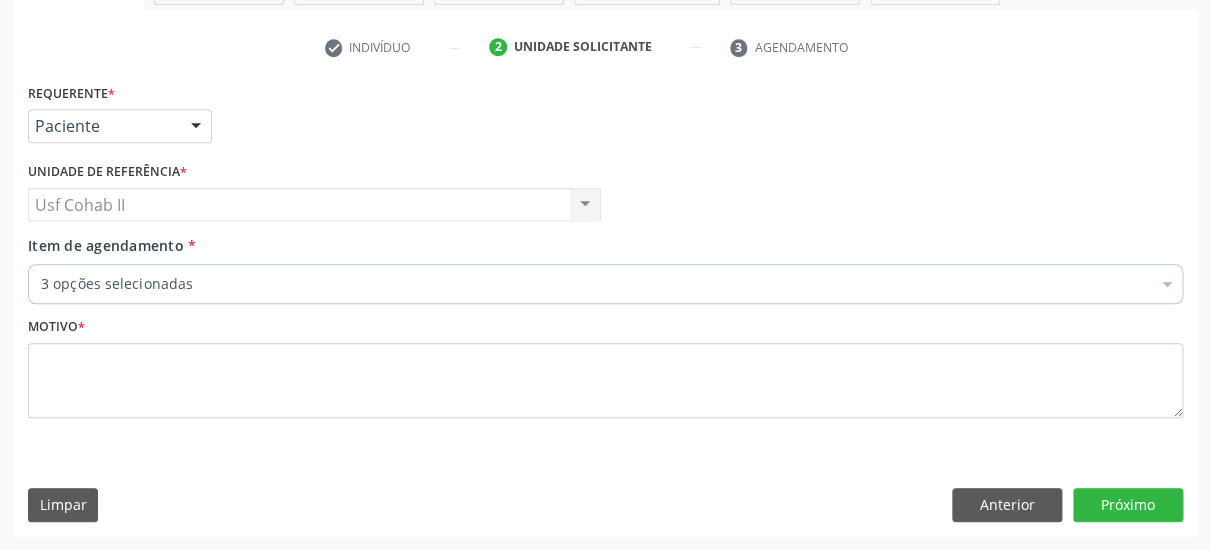 type 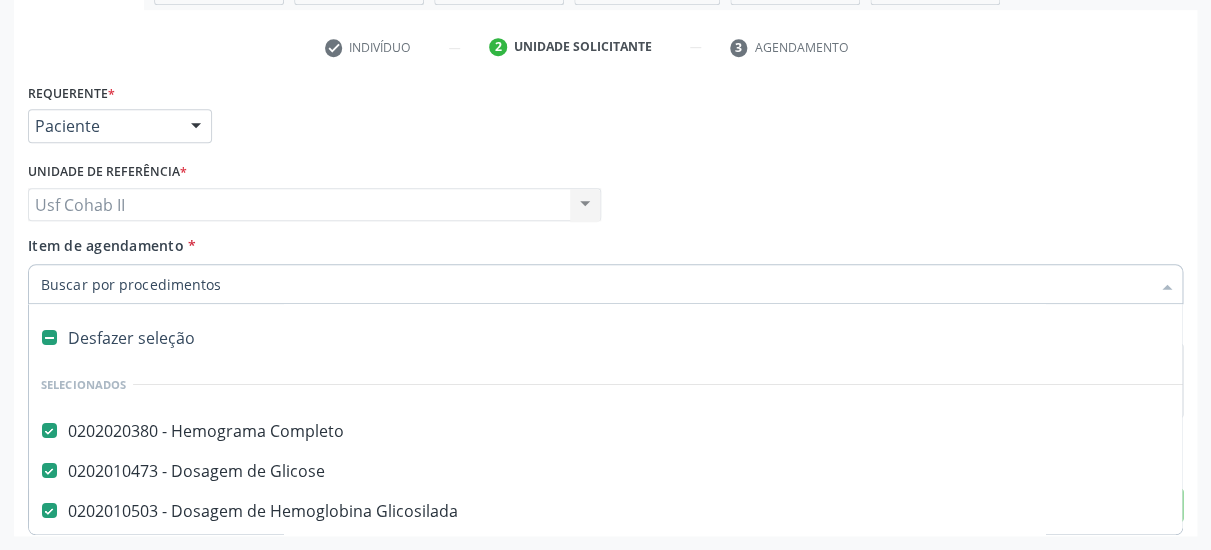 scroll, scrollTop: 63, scrollLeft: 0, axis: vertical 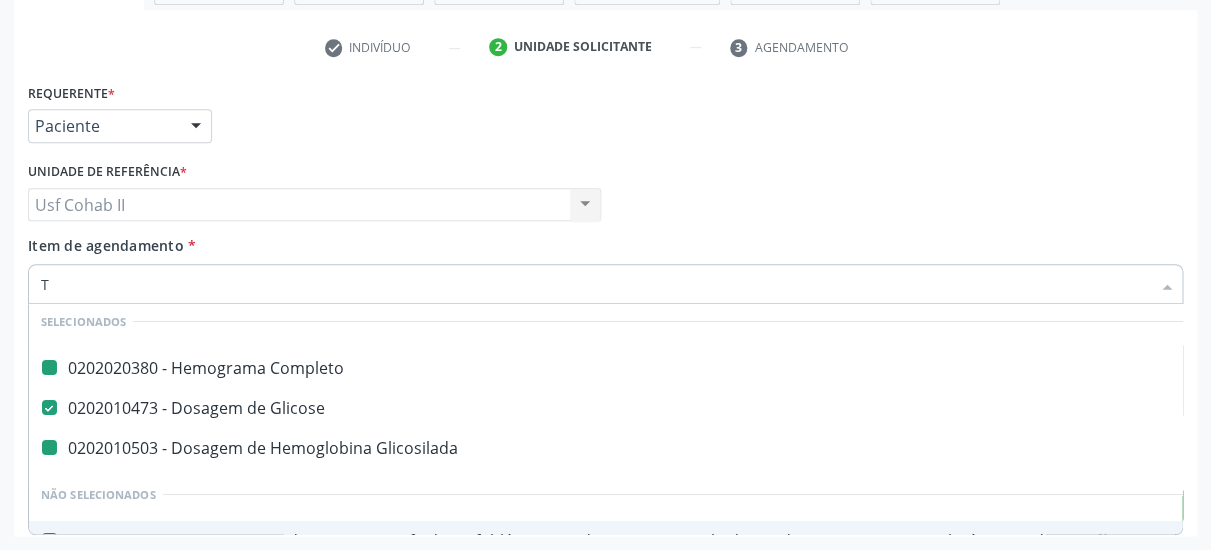 type on "TR" 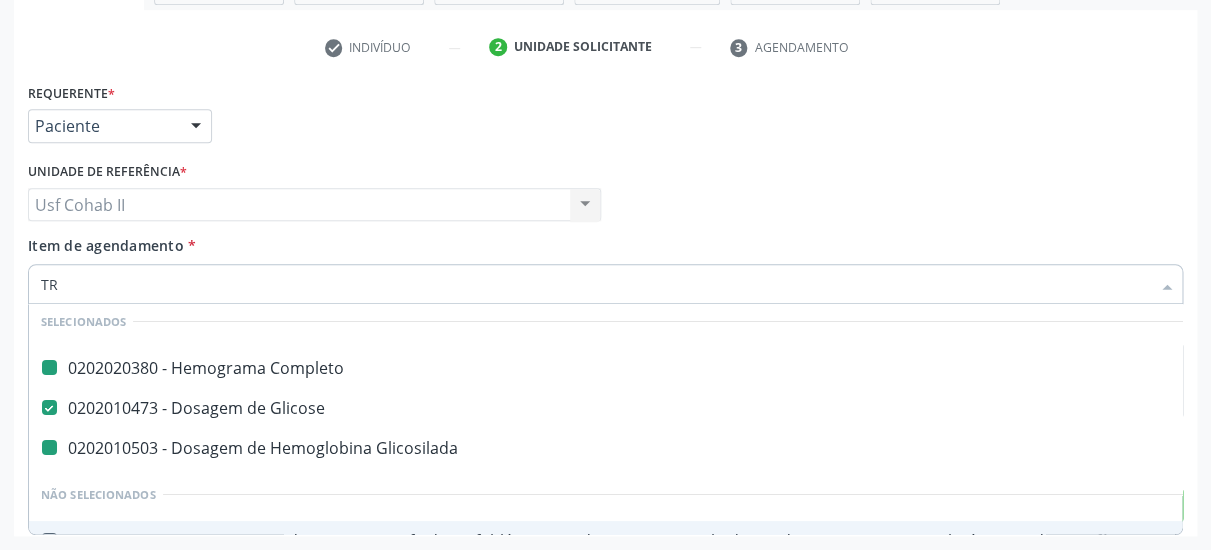 checkbox on "false" 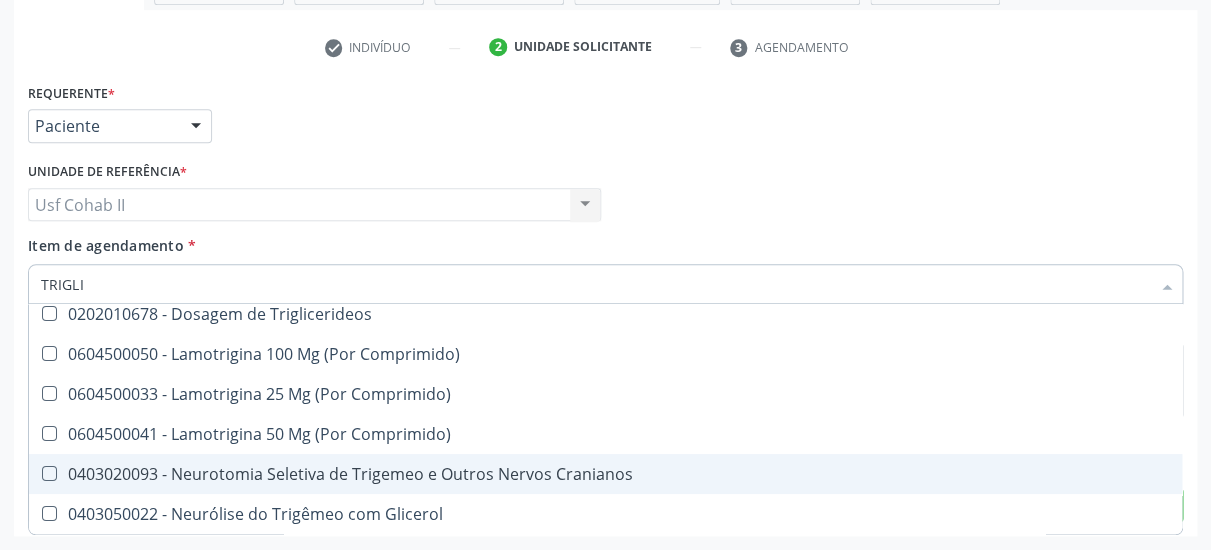 type on "TRIGLIC" 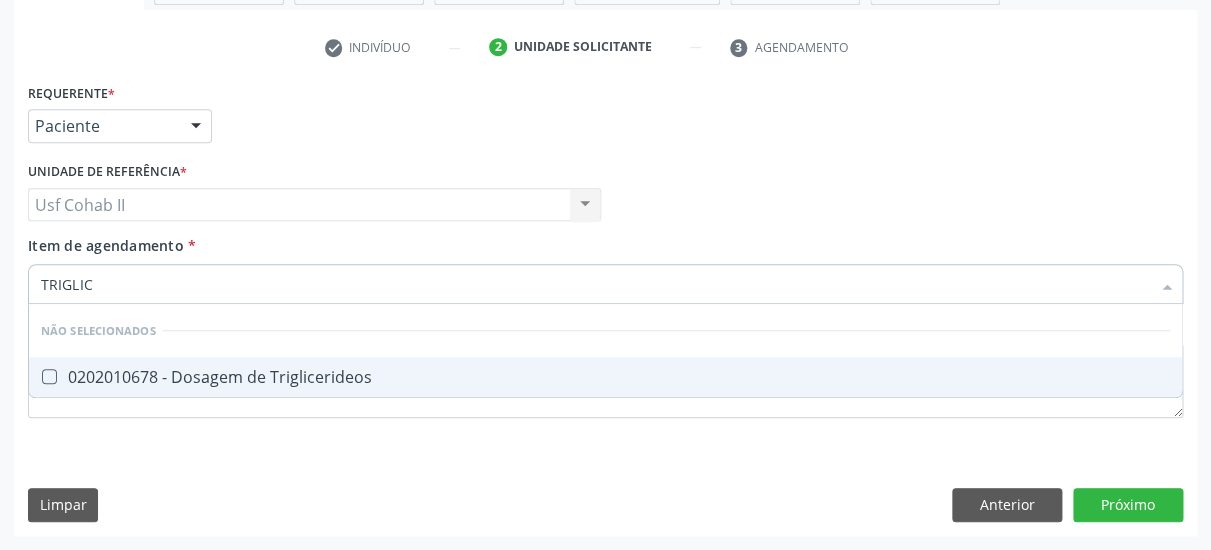scroll, scrollTop: 0, scrollLeft: 0, axis: both 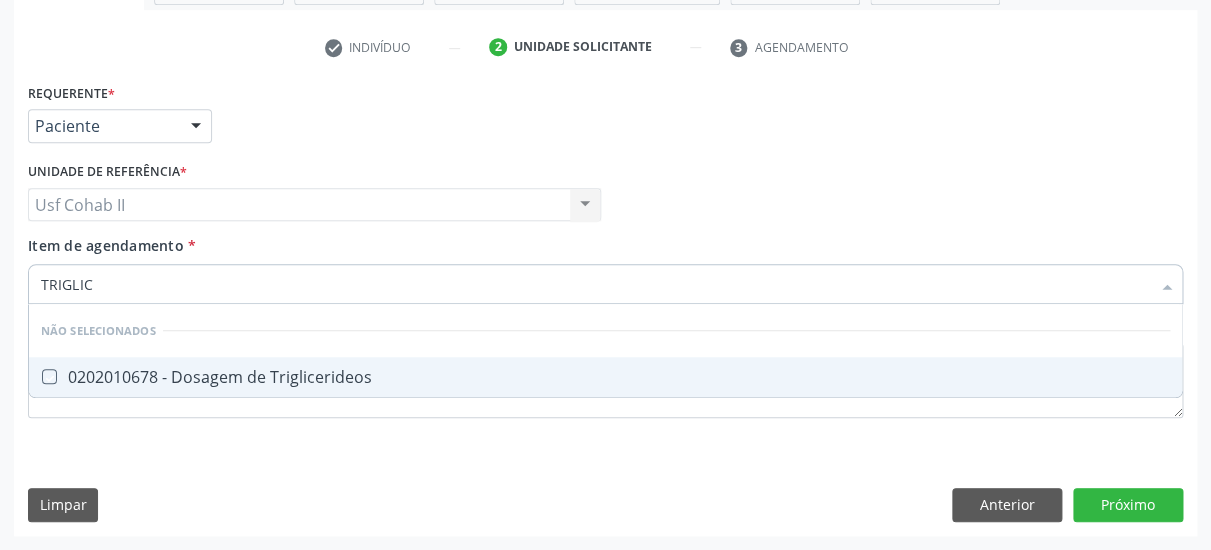 checkbox on "true" 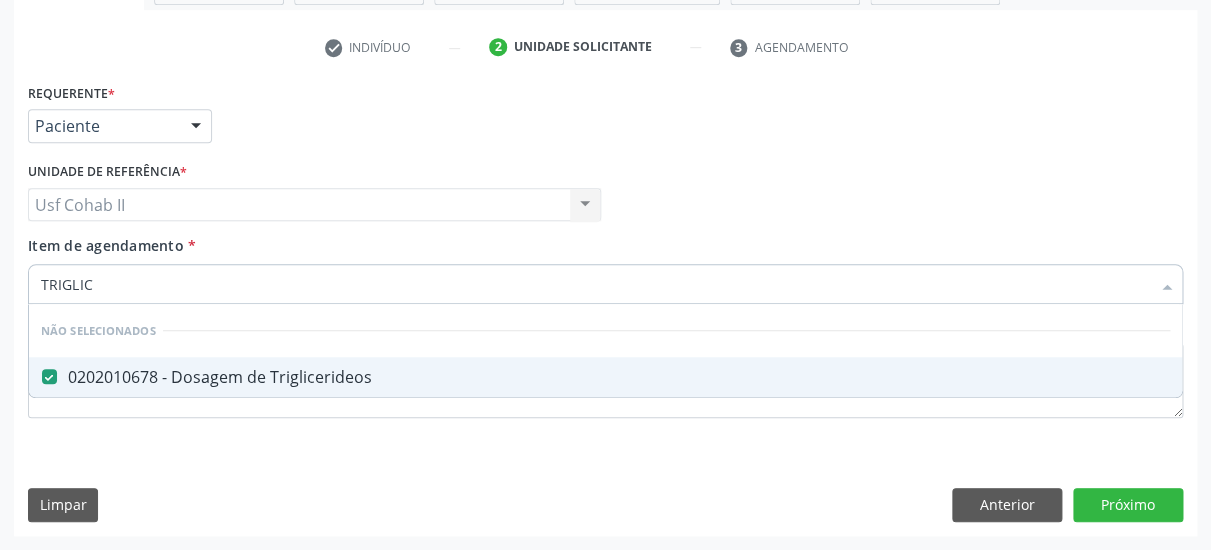 type on "TRIGLIC" 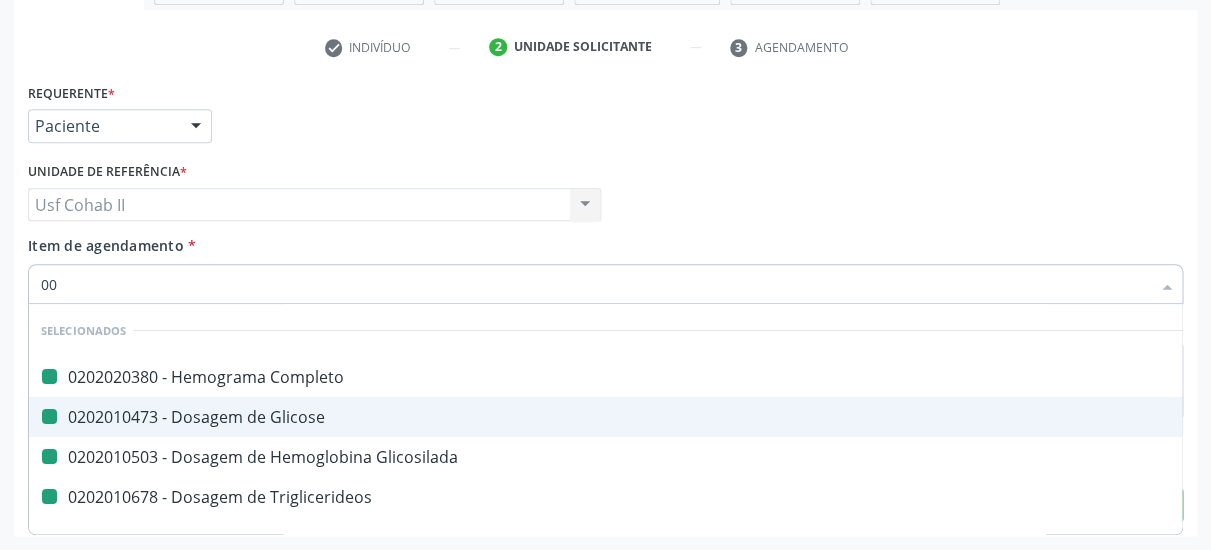 type on "002" 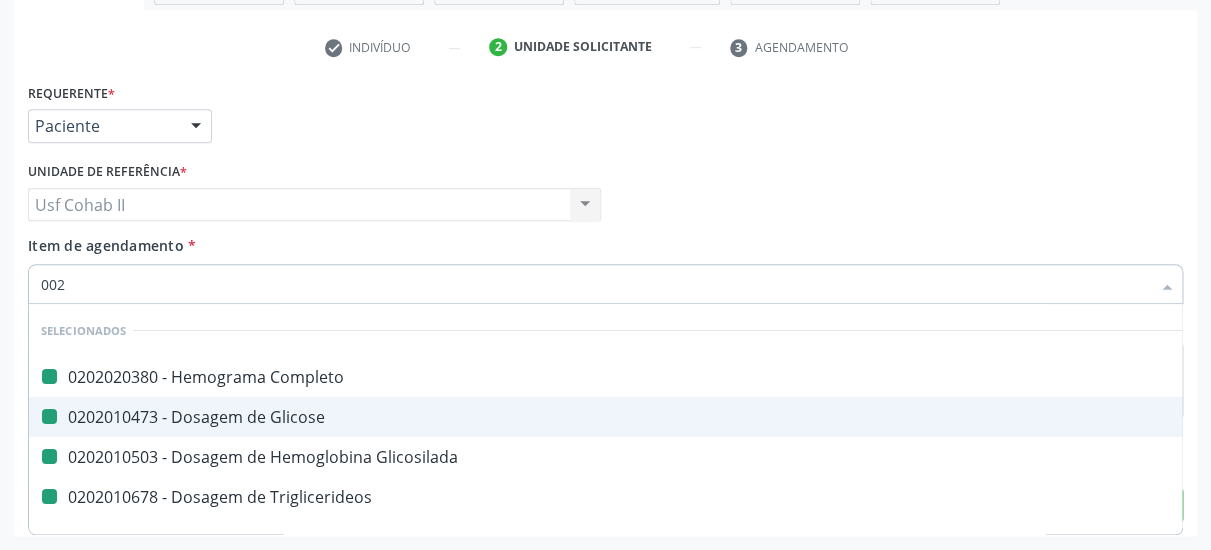 checkbox on "false" 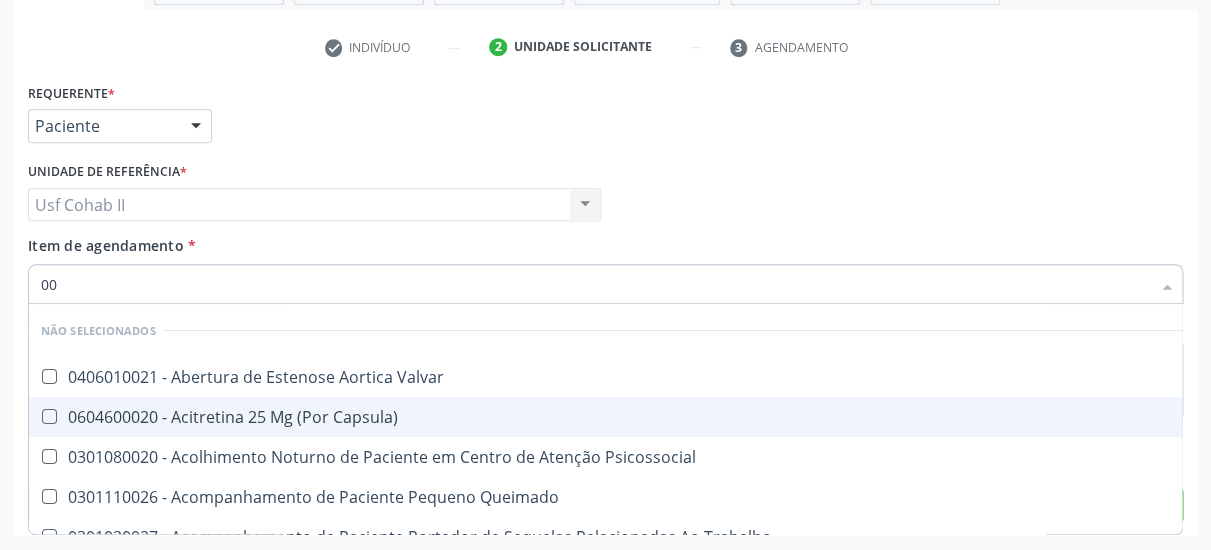 type on "0" 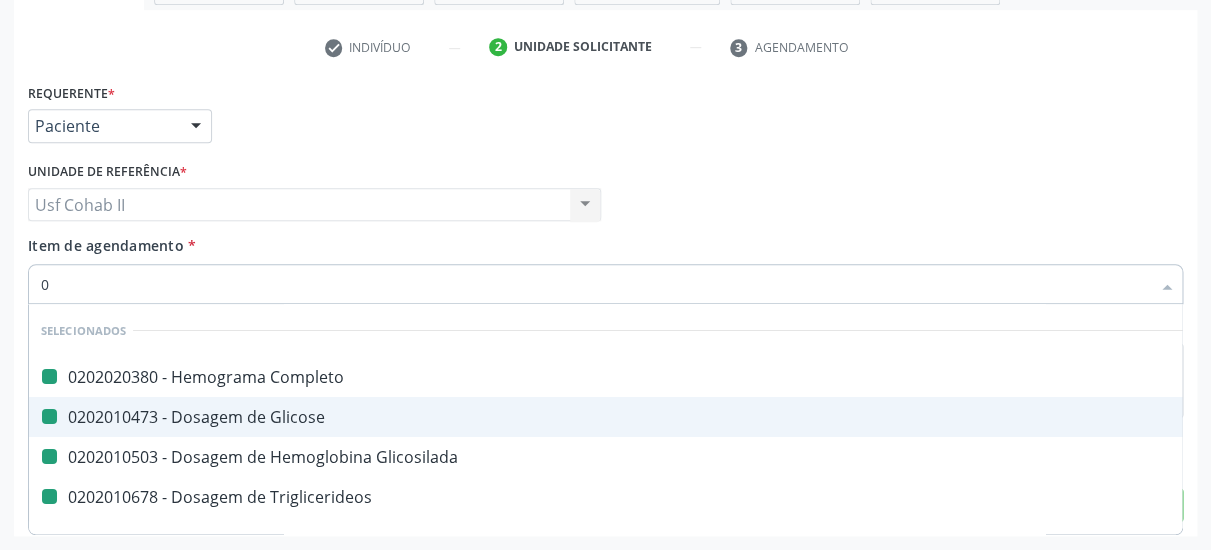 checkbox on "true" 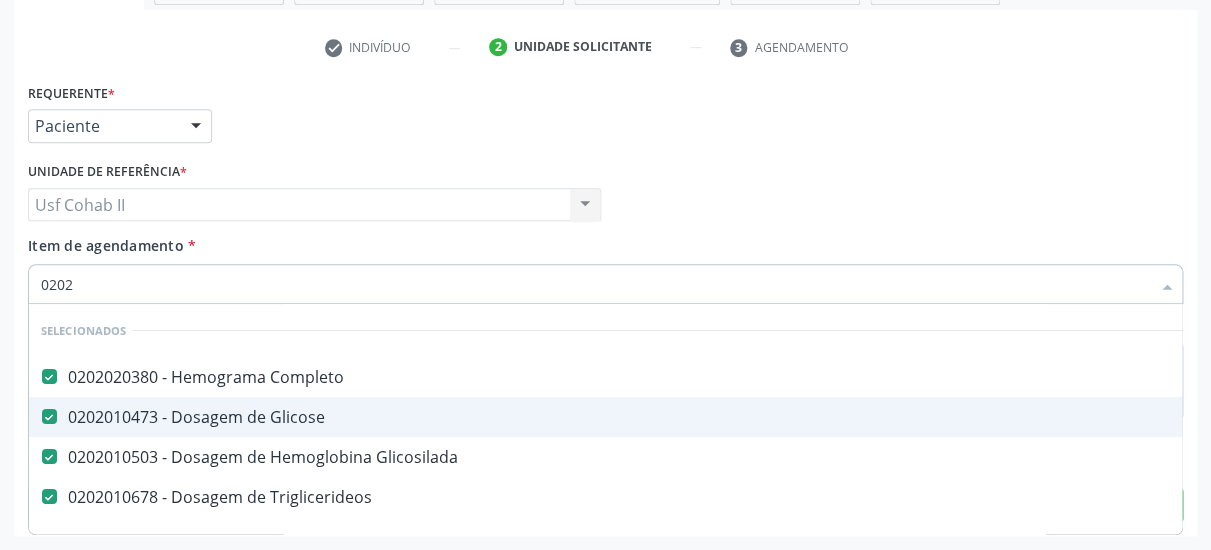 type on "02021" 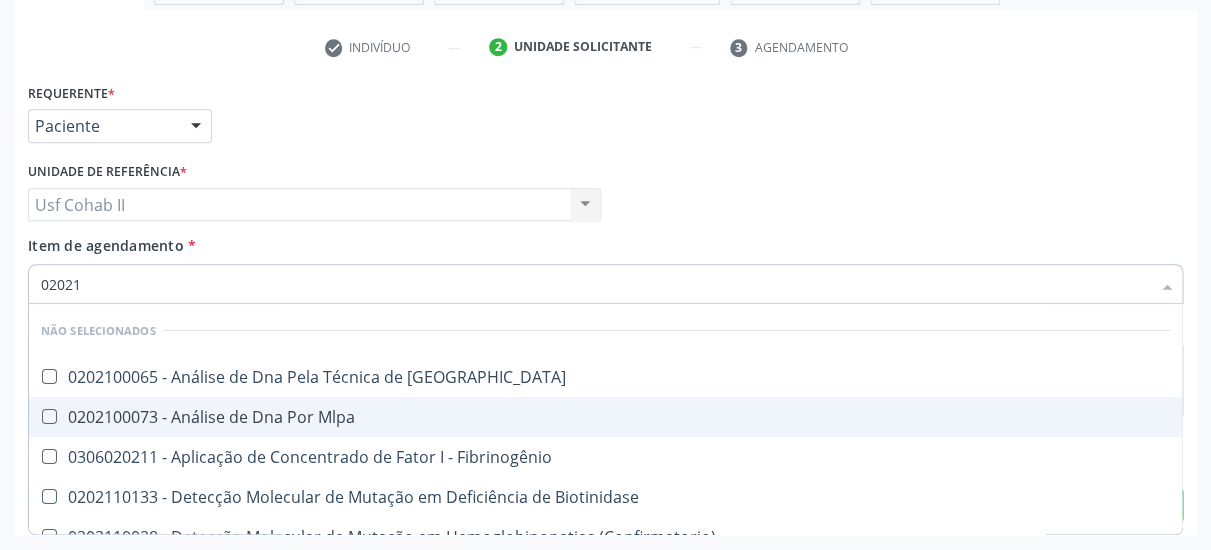 checkbox on "false" 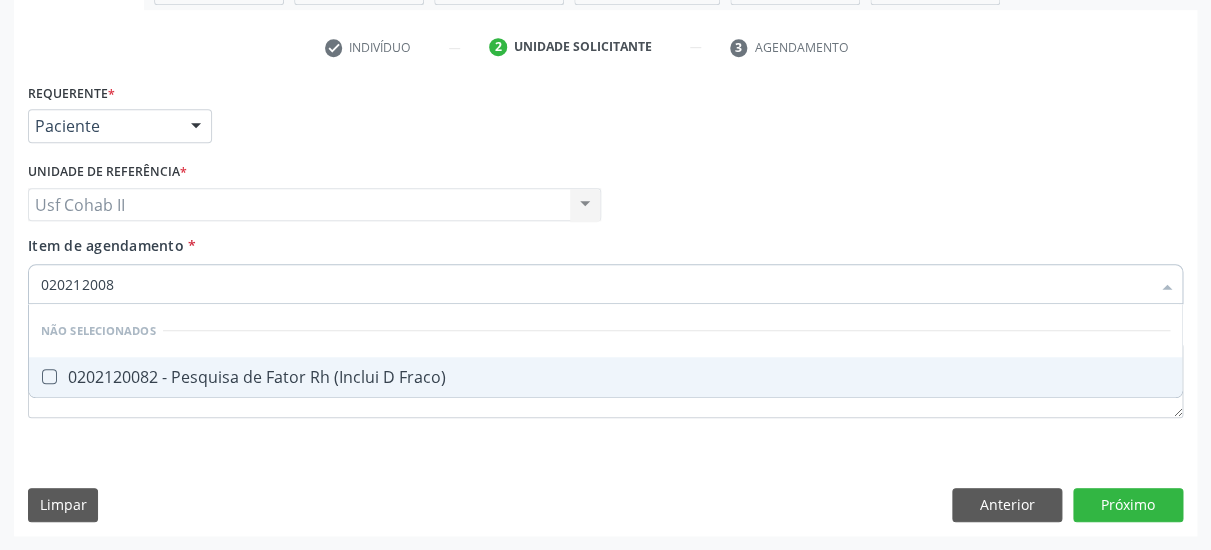type on "0202120082" 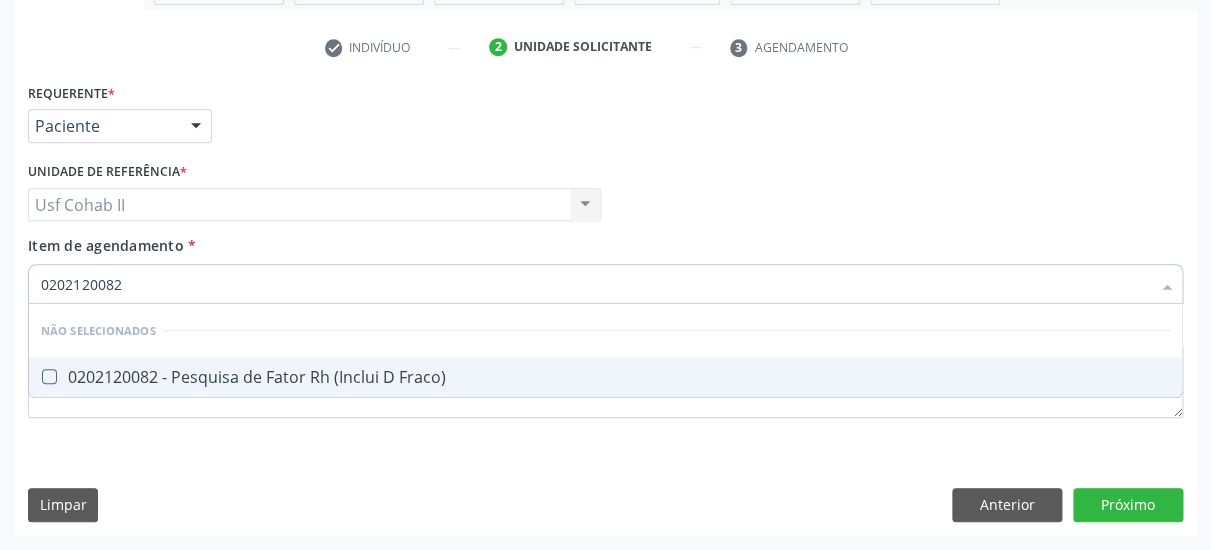 click on "0202120082 - Pesquisa de Fator Rh (Inclui D Fraco)" at bounding box center [605, 377] 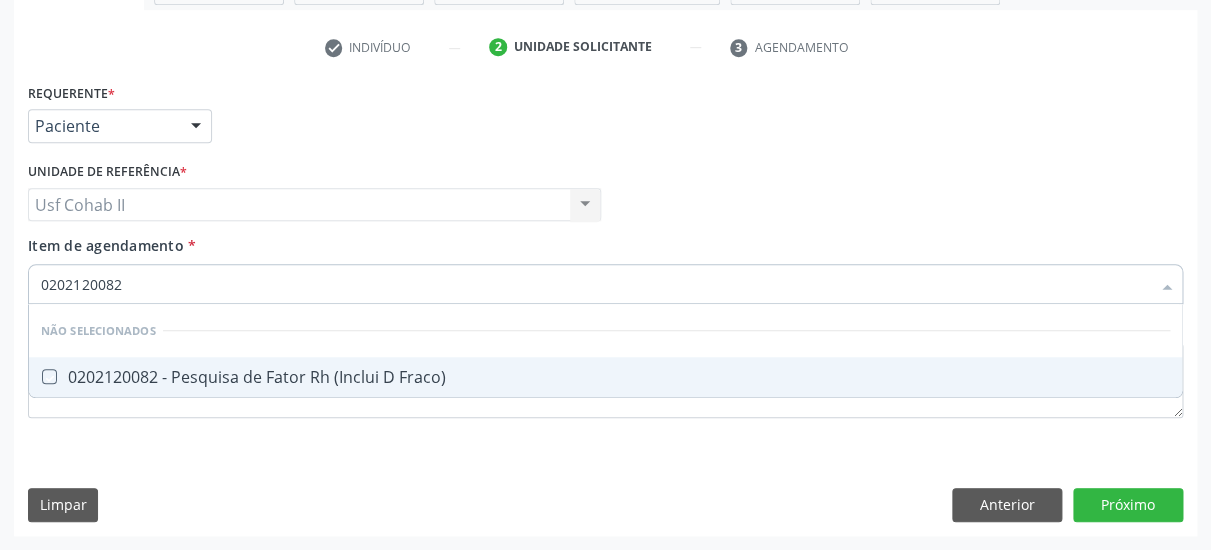 checkbox on "true" 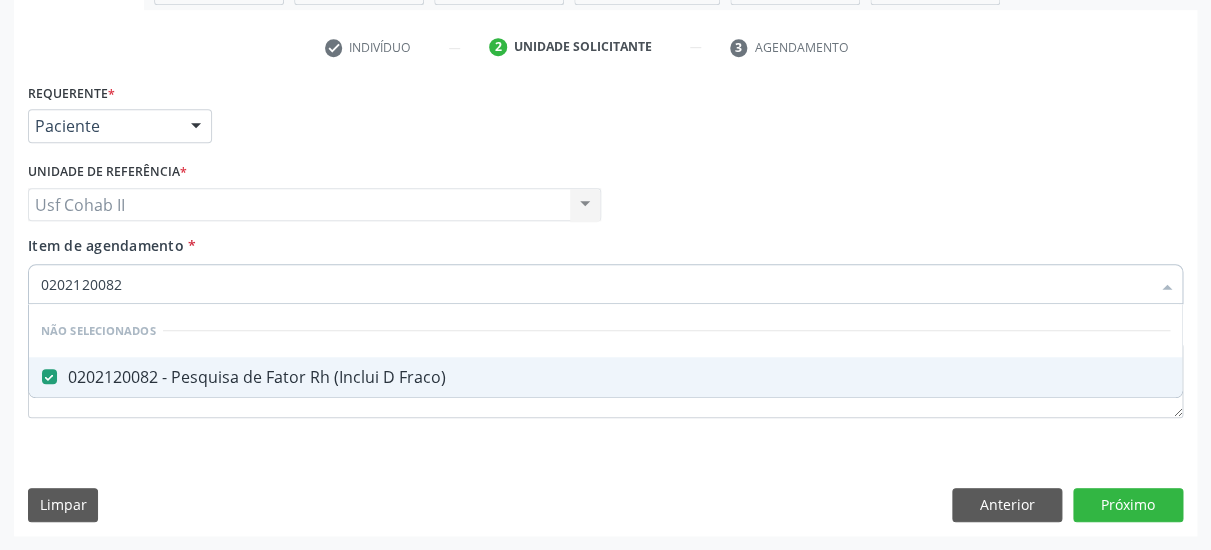 type on "0202120082" 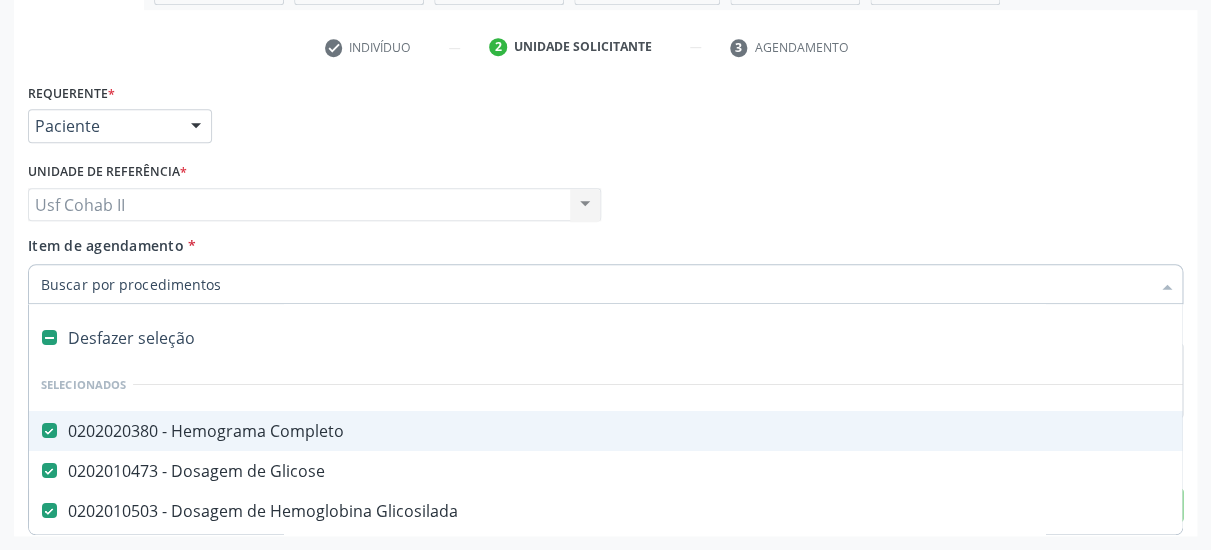 type on "G" 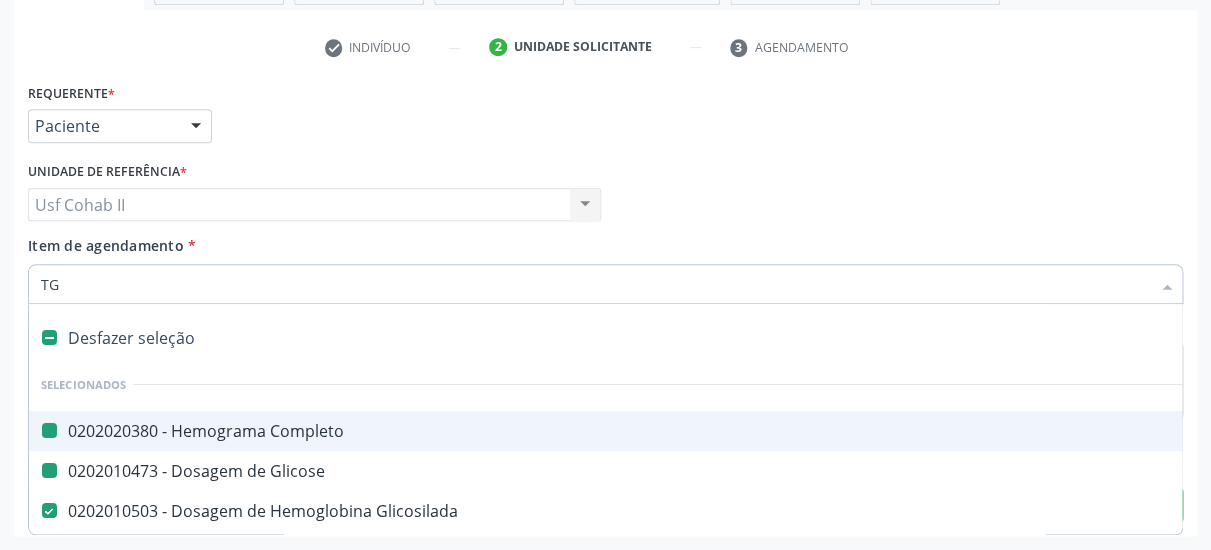 type on "TGO" 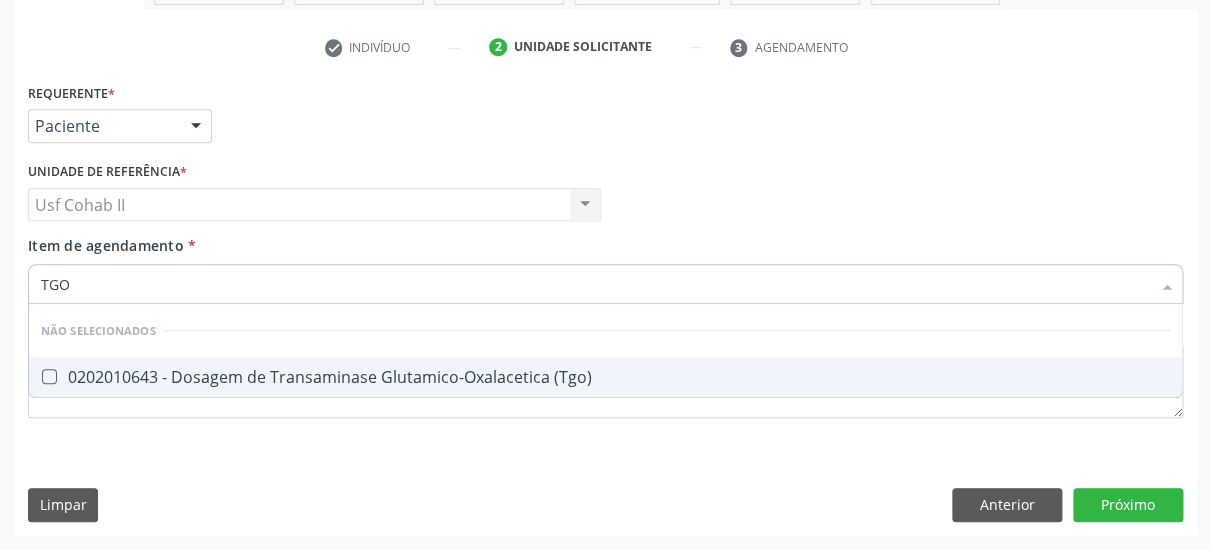 click on "0202010643 - Dosagem de Transaminase Glutamico-Oxalacetica (Tgo)" at bounding box center [605, 377] 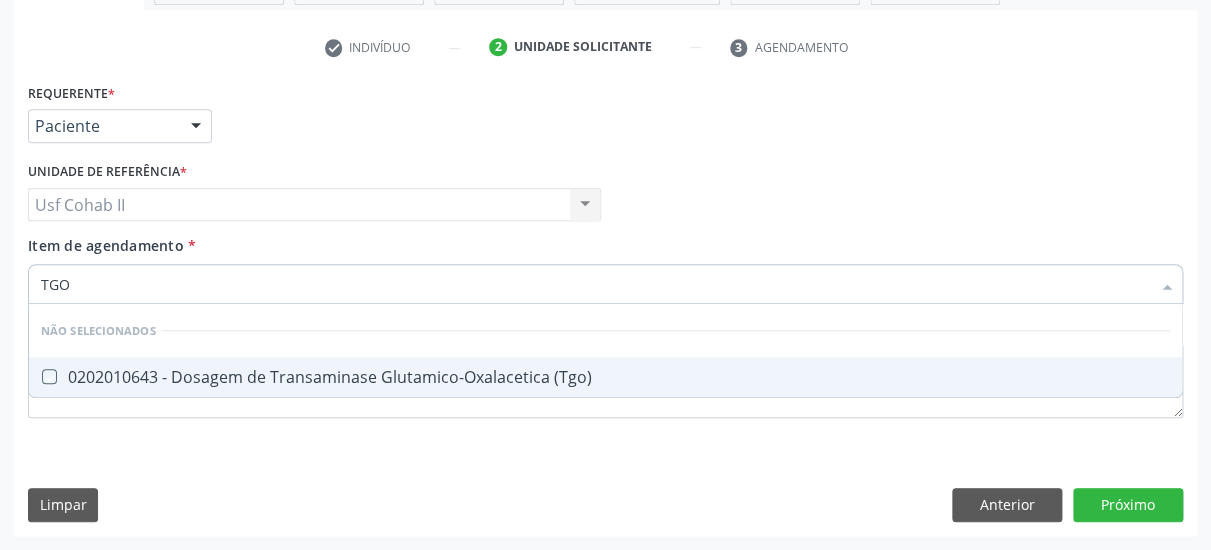 checkbox on "true" 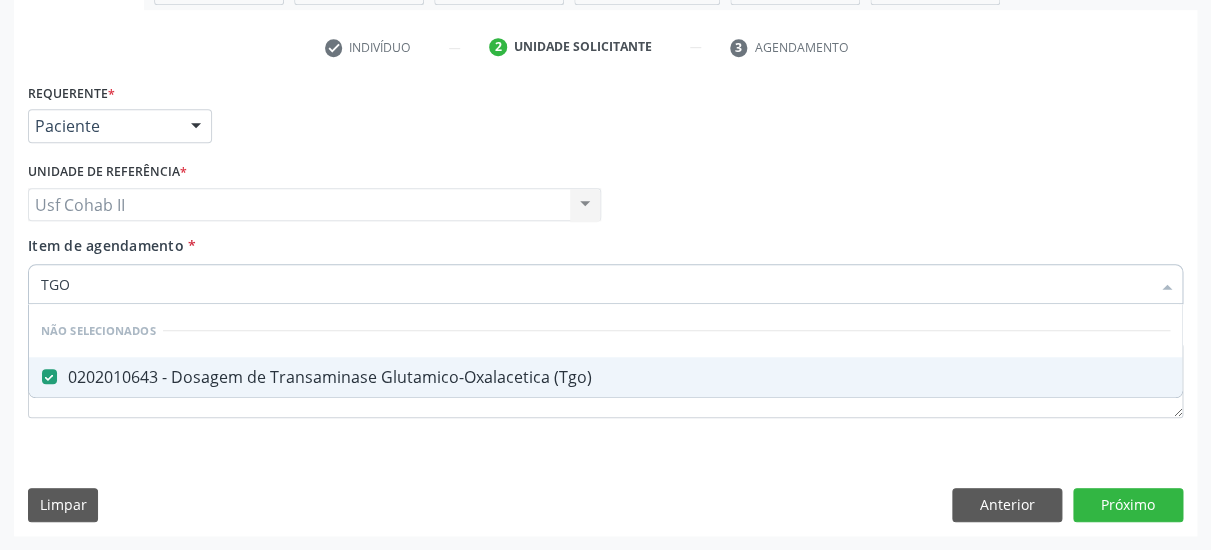 type on "TGO" 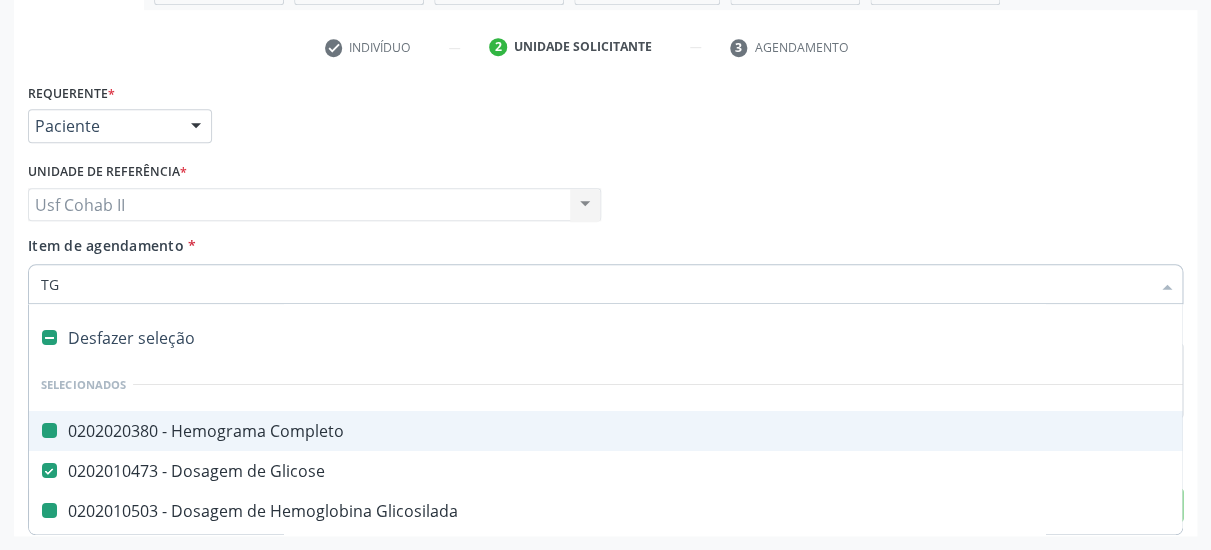 type on "TGP" 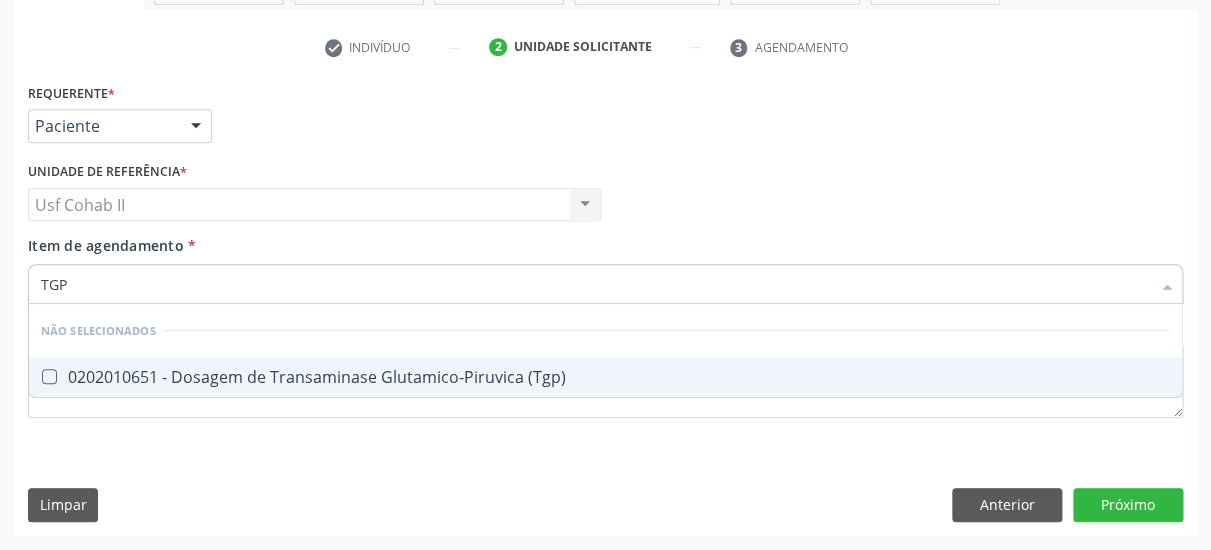 click on "0202010651 - Dosagem de Transaminase Glutamico-Piruvica (Tgp)" at bounding box center [605, 377] 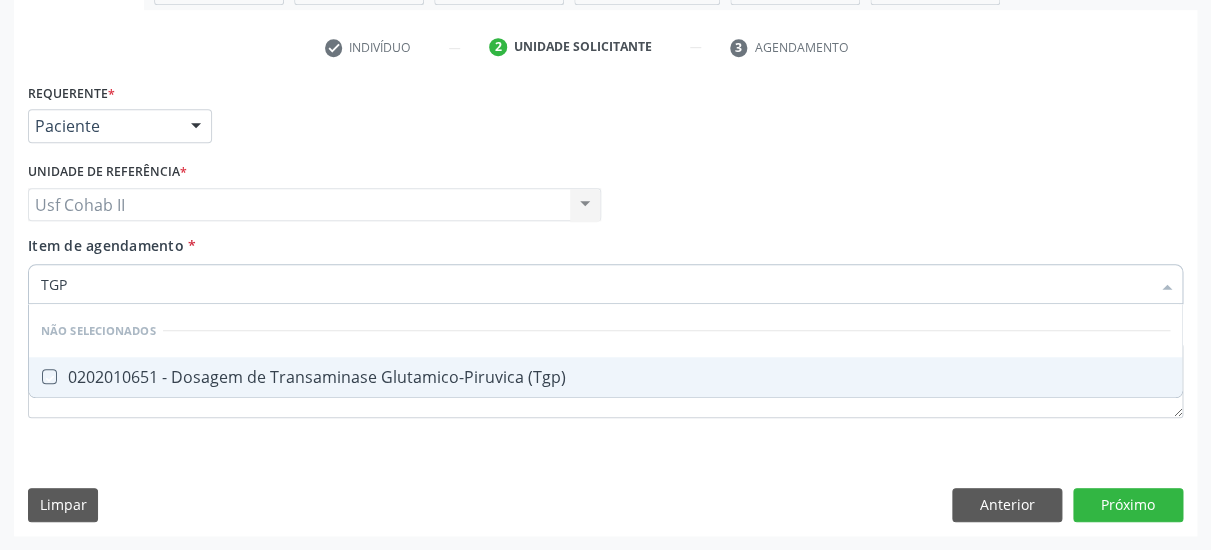 checkbox on "true" 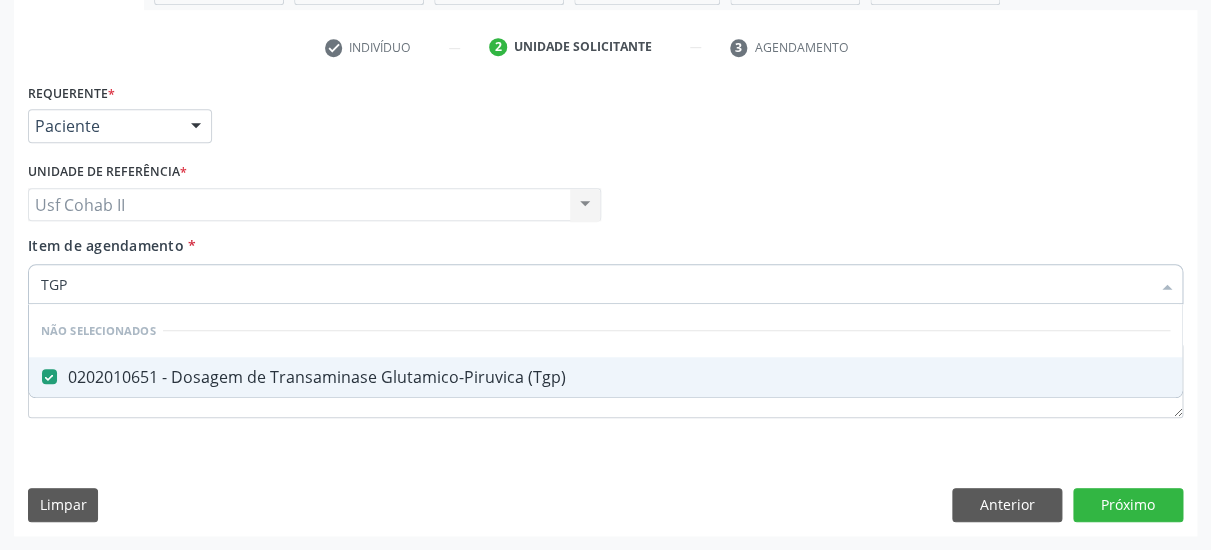 type on "TGP" 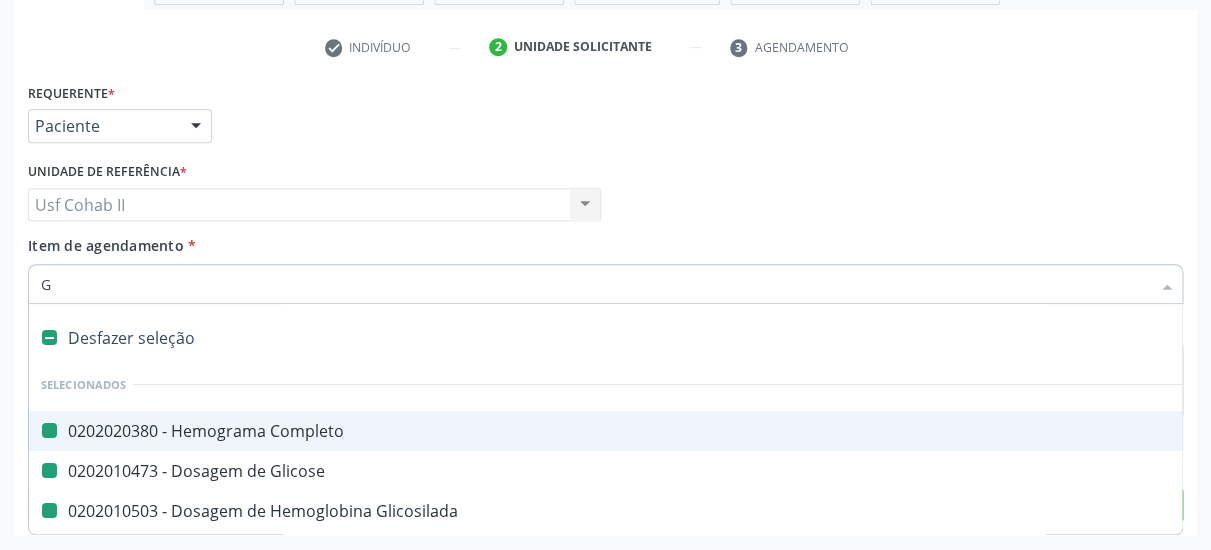 type on "GA" 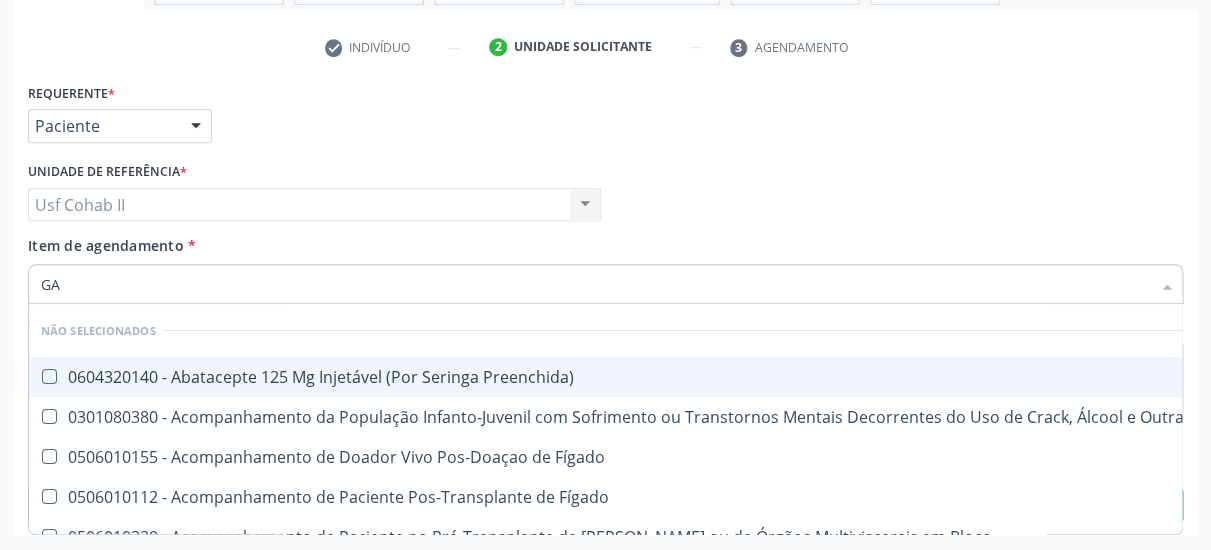 checkbox on "false" 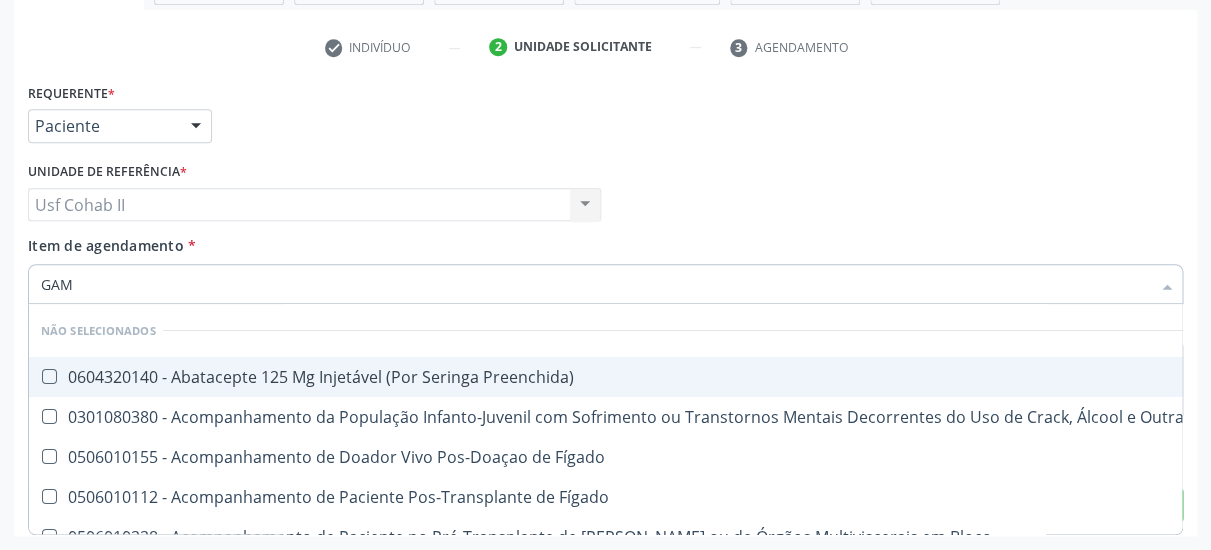 type on "GAMA" 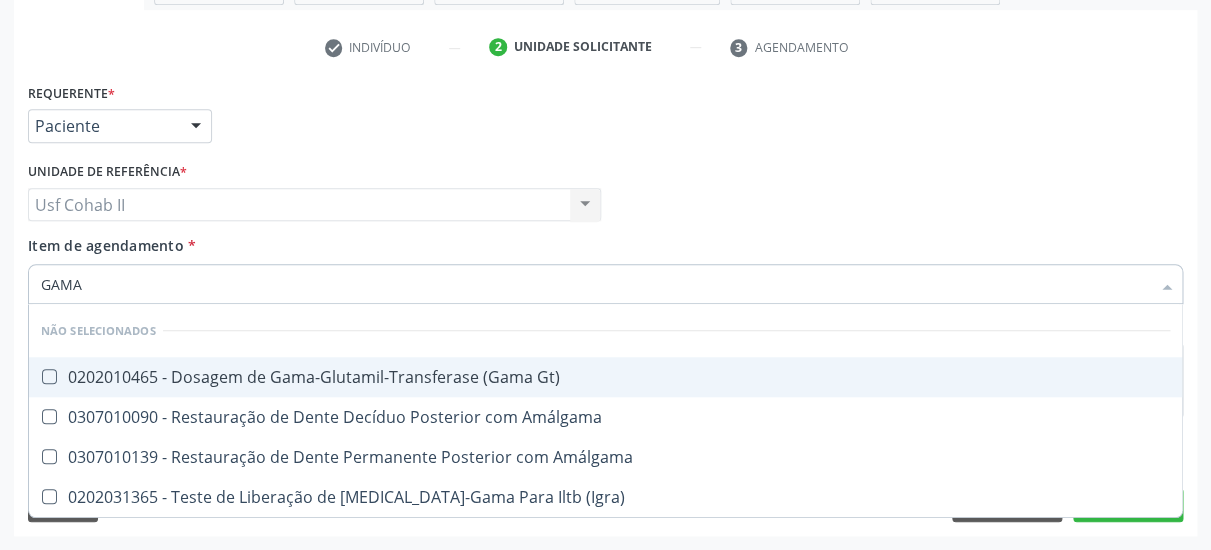 click on "0202010465 - Dosagem de Gama-Glutamil-Transferase (Gama Gt)" at bounding box center [605, 377] 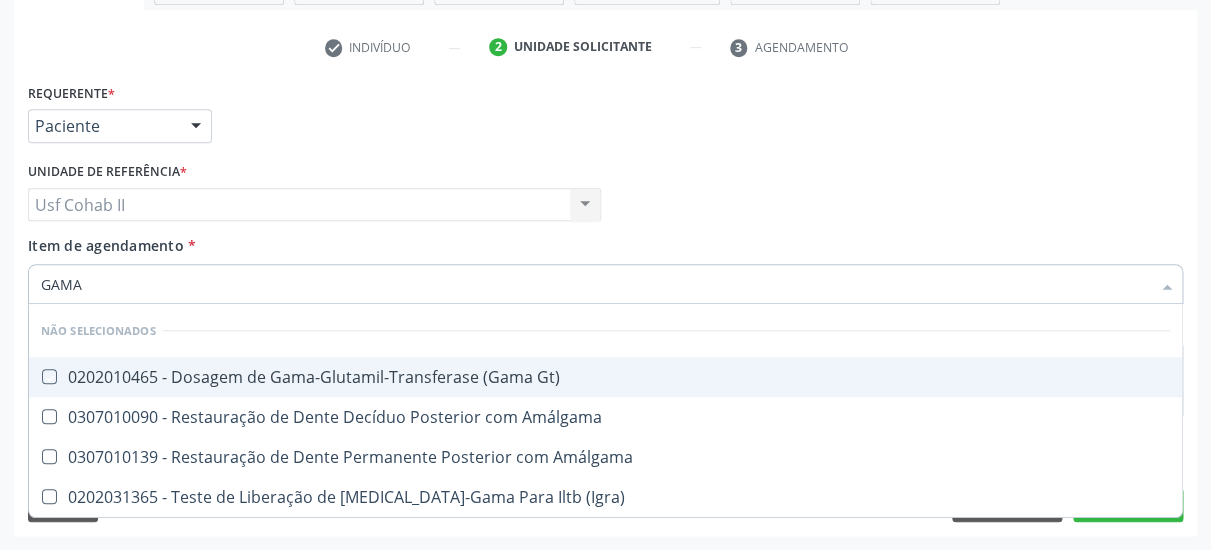 checkbox on "true" 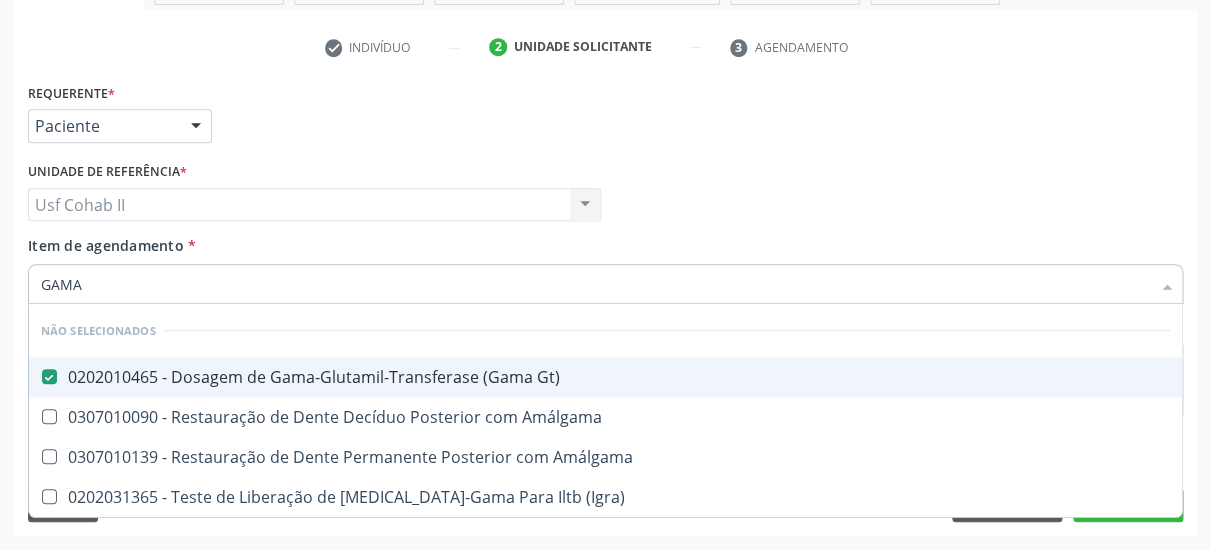 type on "GAMA" 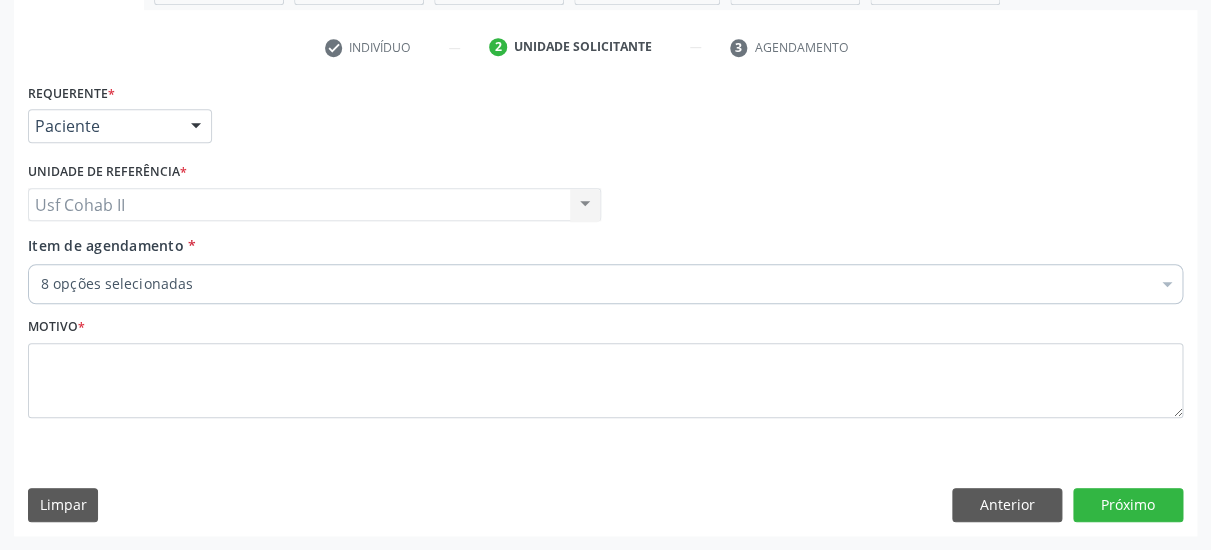 type 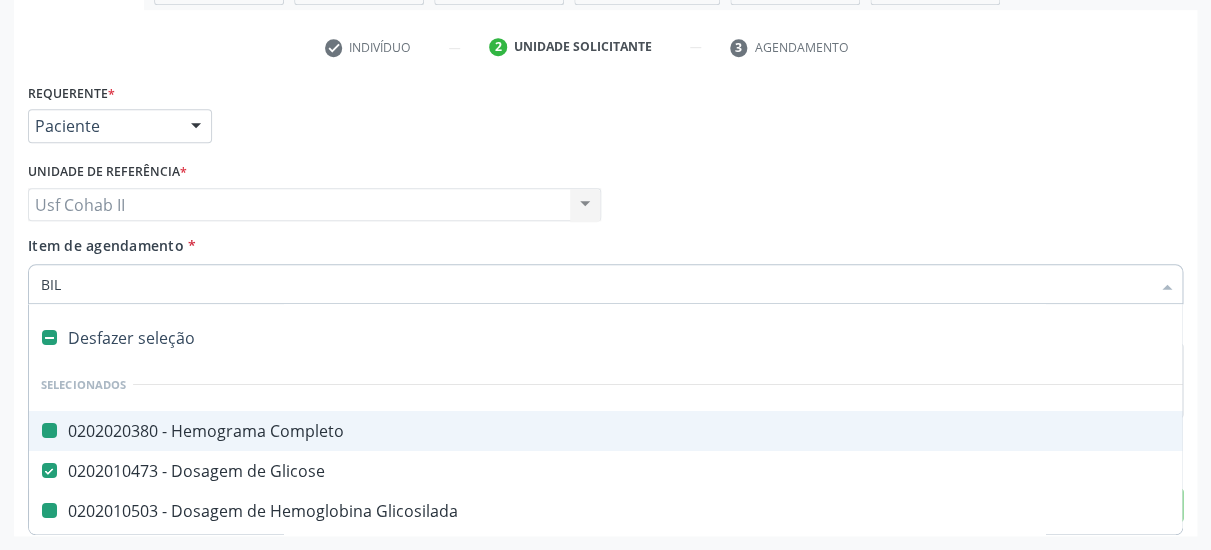 type on "BILI" 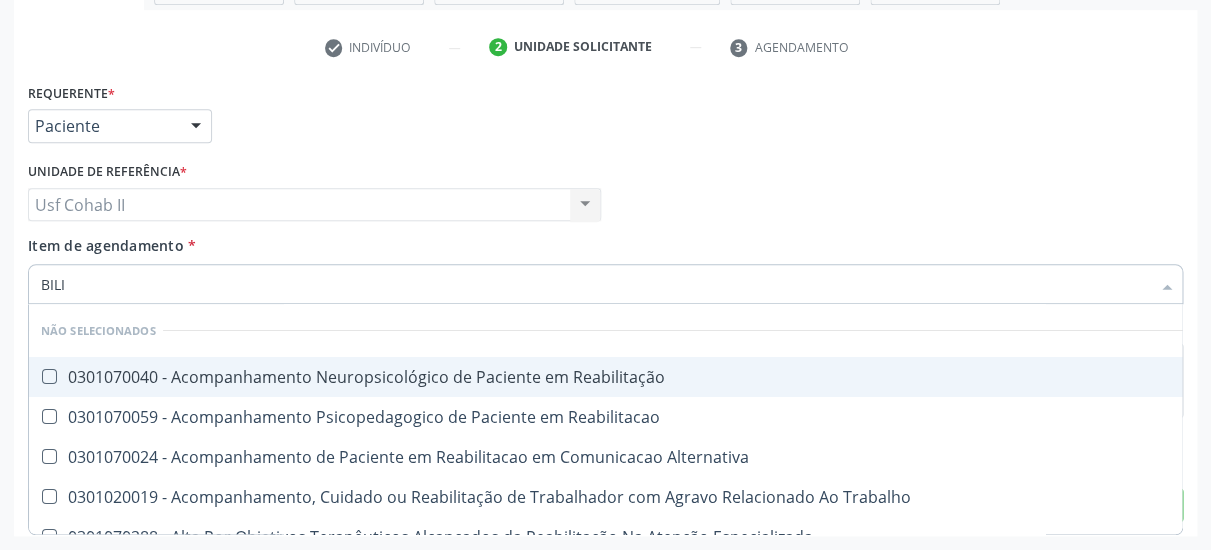 checkbox on "false" 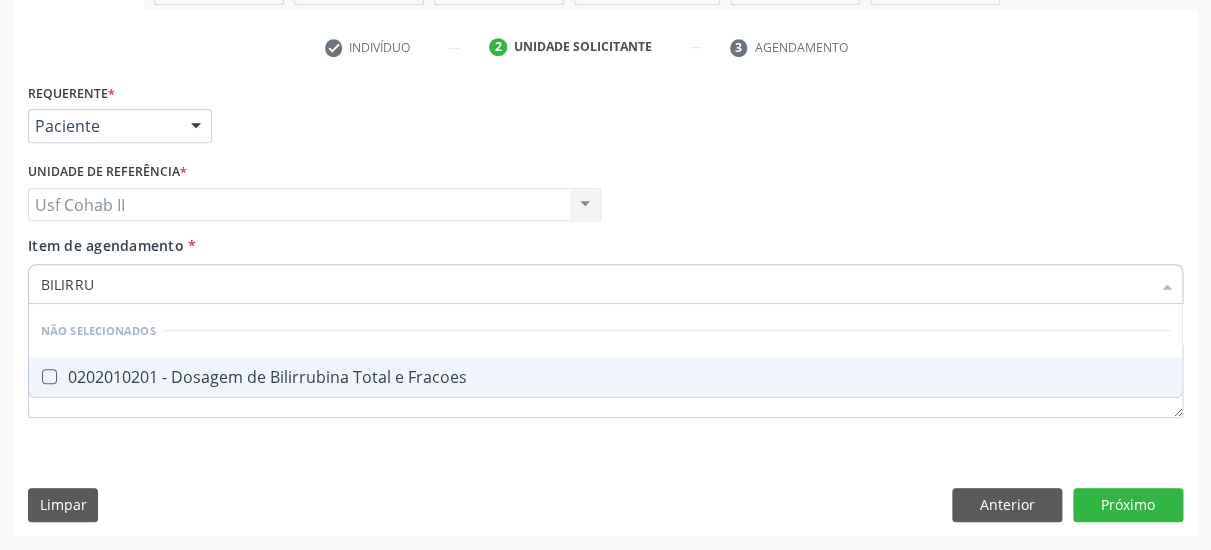 type on "BILIRRUB" 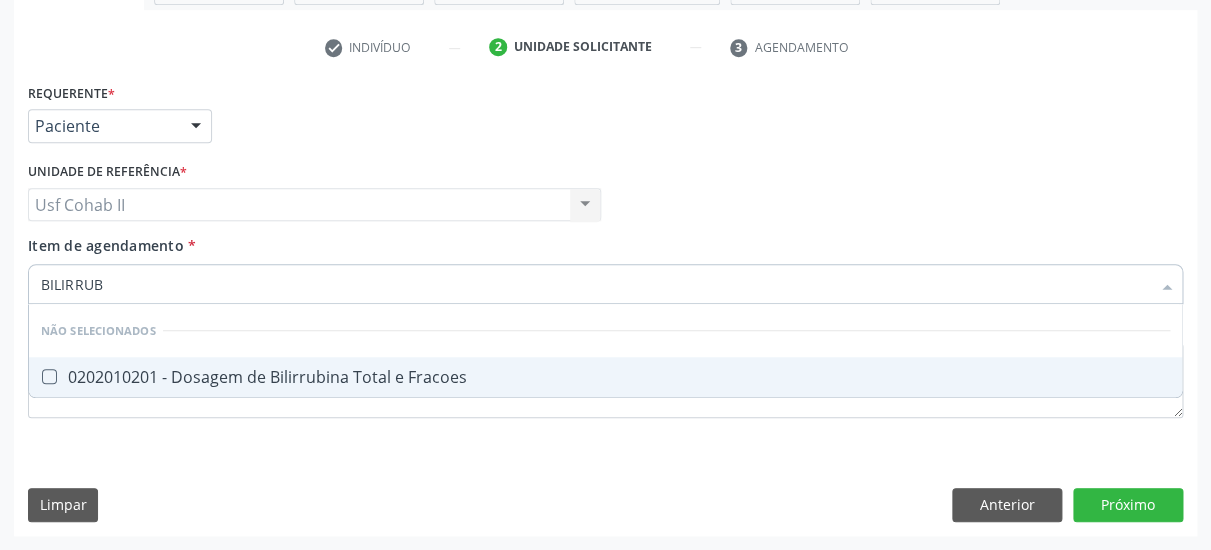 click on "0202010201 - Dosagem de Bilirrubina Total e Fracoes" at bounding box center [605, 377] 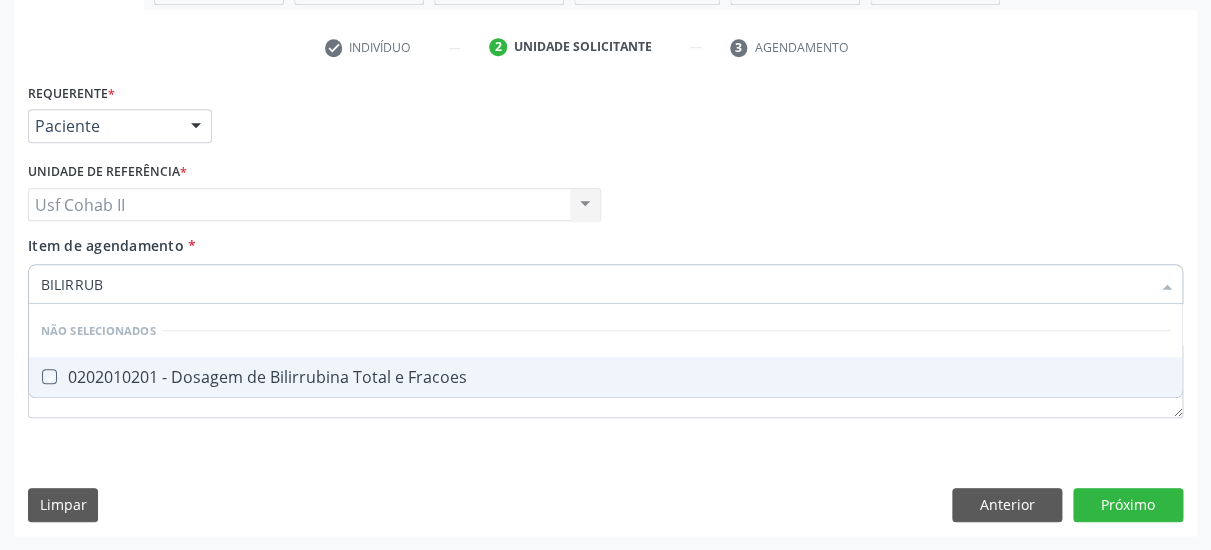 checkbox on "true" 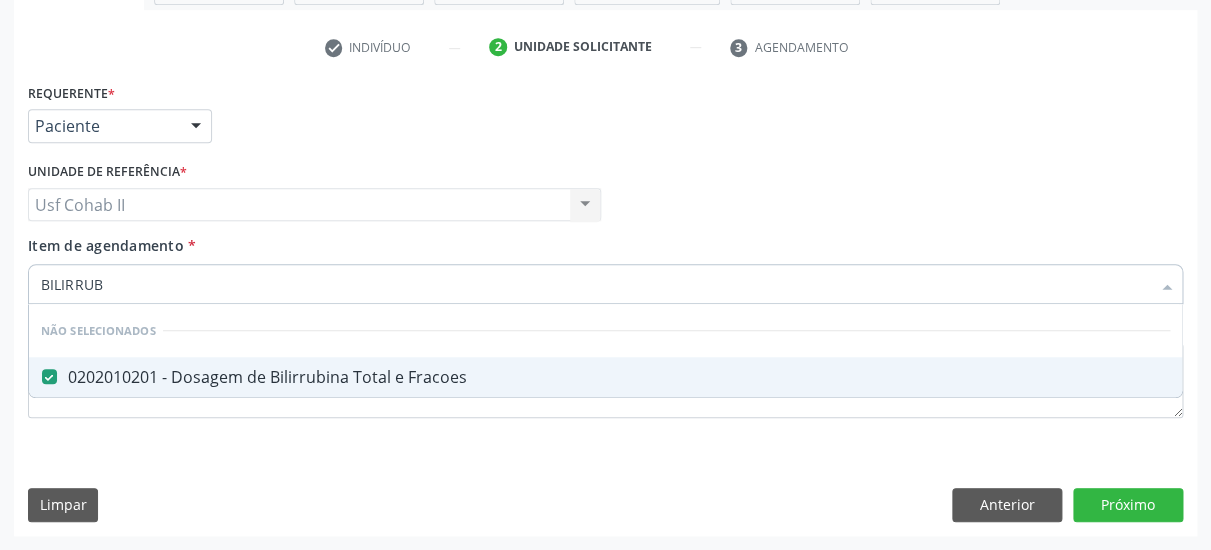 click on "Item de agendamento
*
BILIRRUB
Desfazer seleção
Não selecionados
0202010201 - Dosagem de Bilirrubina Total e Fracoes
Nenhum resultado encontrado para: " BILIRRUB  "
Não há nenhuma opção para ser exibida." at bounding box center [605, 266] 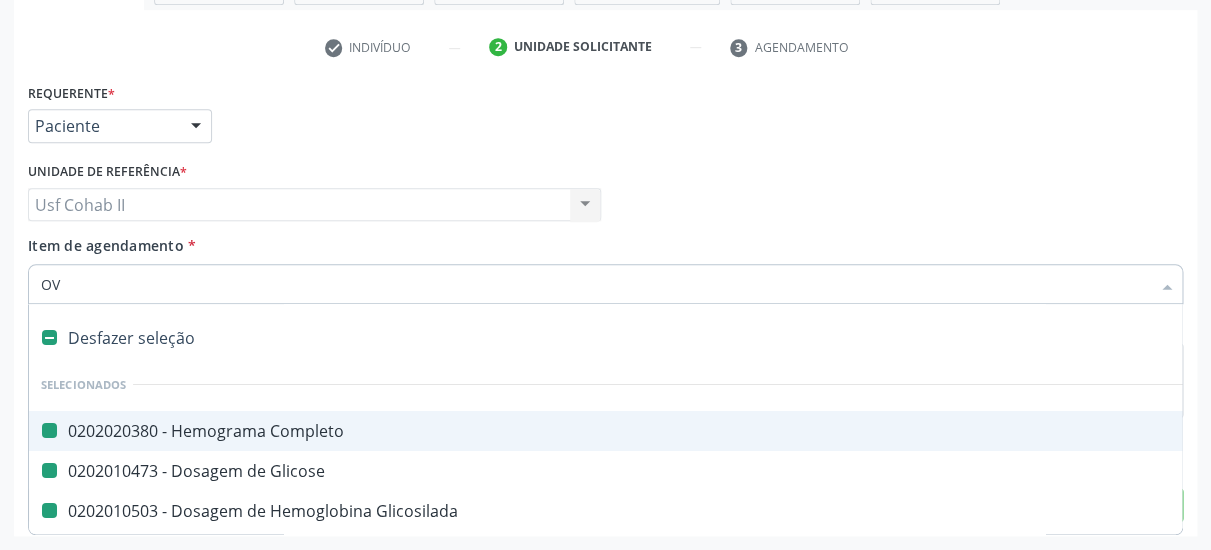 type on "OVO" 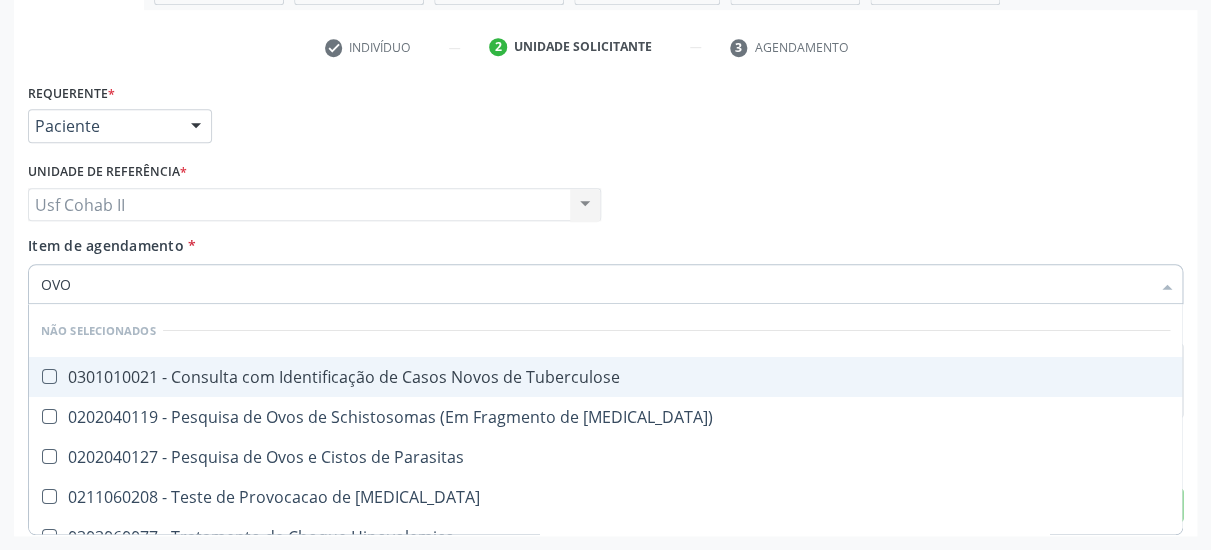 checkbox on "false" 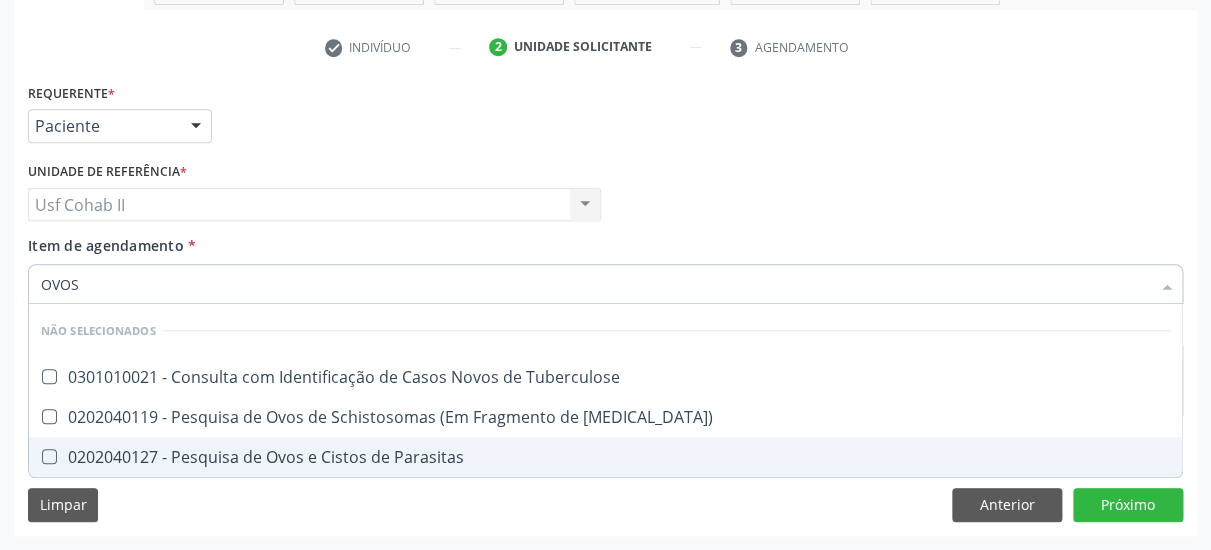click on "0202040127 - Pesquisa de Ovos e Cistos de Parasitas" at bounding box center [605, 457] 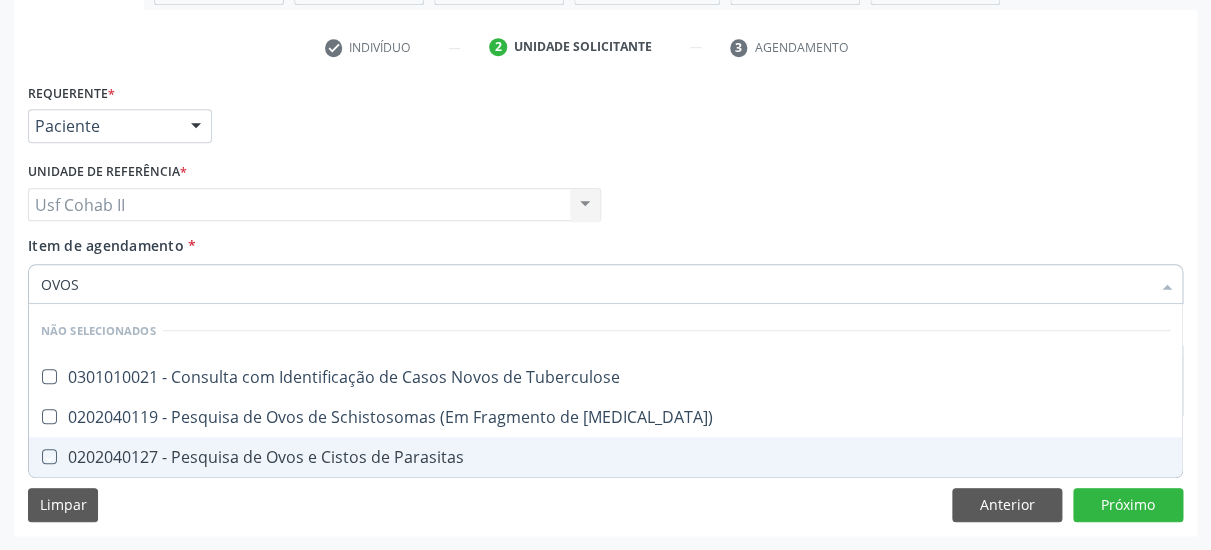 checkbox on "true" 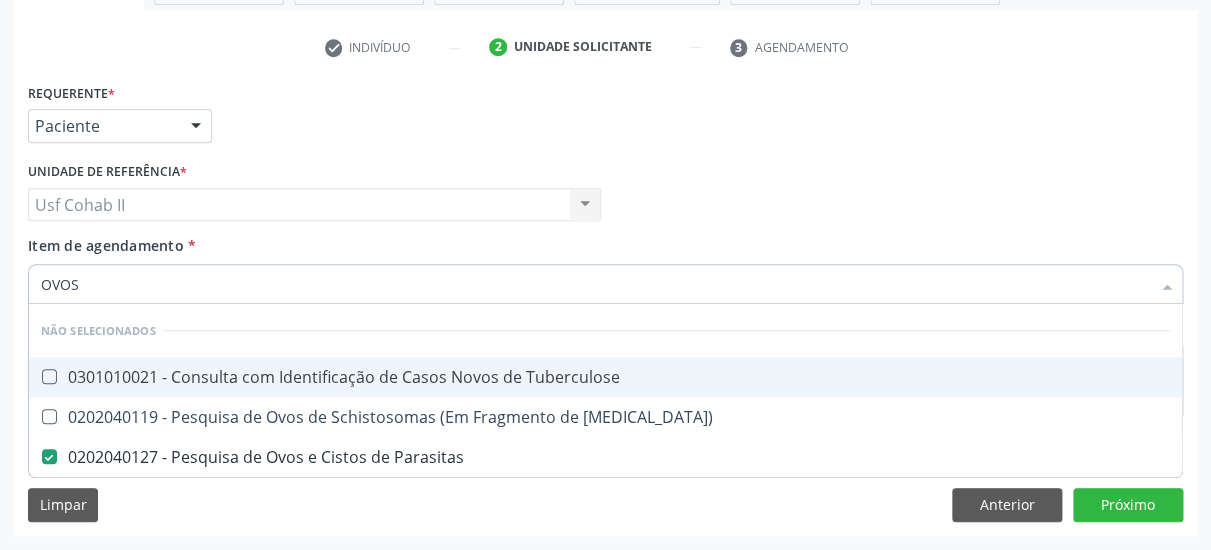 type on "OVOS" 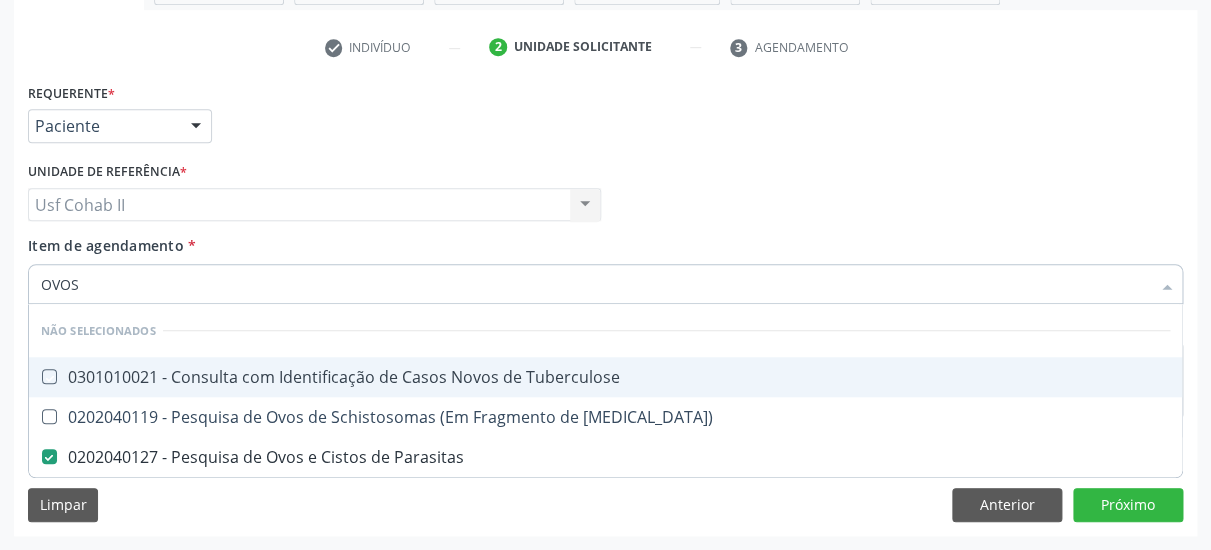 click on "Item de agendamento
*
OVOS
Desfazer seleção
Não selecionados
0301010021 - Consulta com Identificação de Casos Novos de Tuberculose
0202040119 - Pesquisa de Ovos de Schistosomas (Em Fragmento de Mucosa)
0202040127 - Pesquisa de Ovos e Cistos de Parasitas
Nenhum resultado encontrado para: " OVOS  "
Não há nenhuma opção para ser exibida." at bounding box center (605, 266) 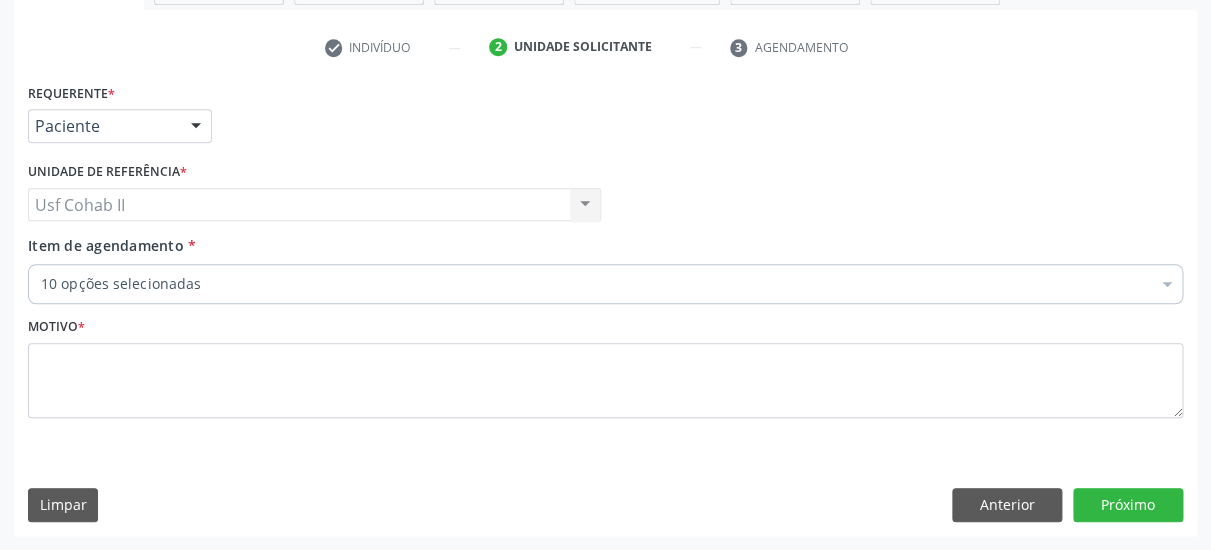 type 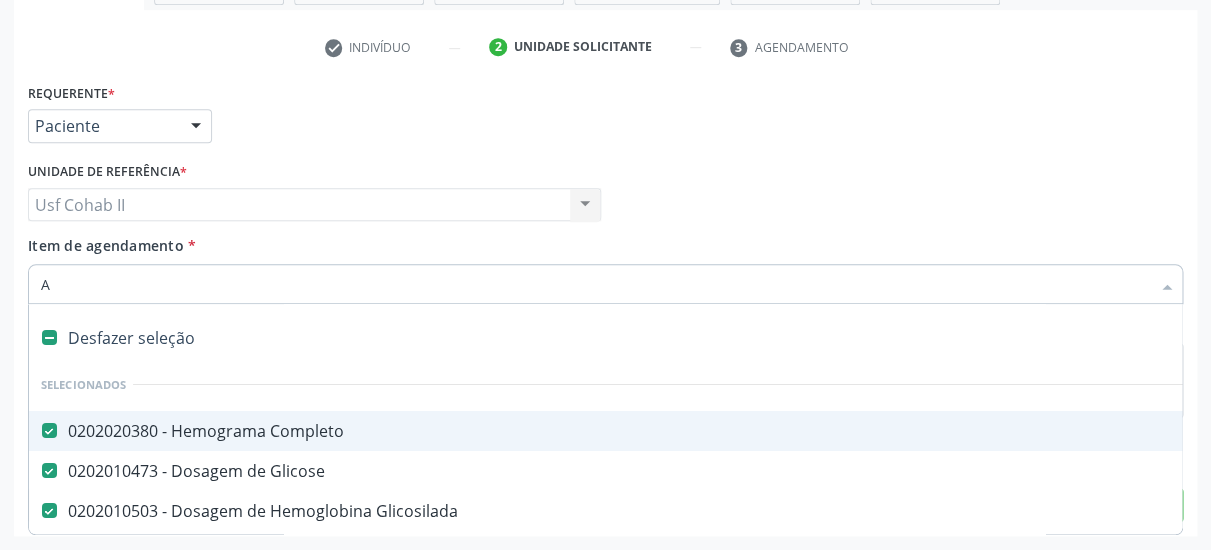 type on "AN" 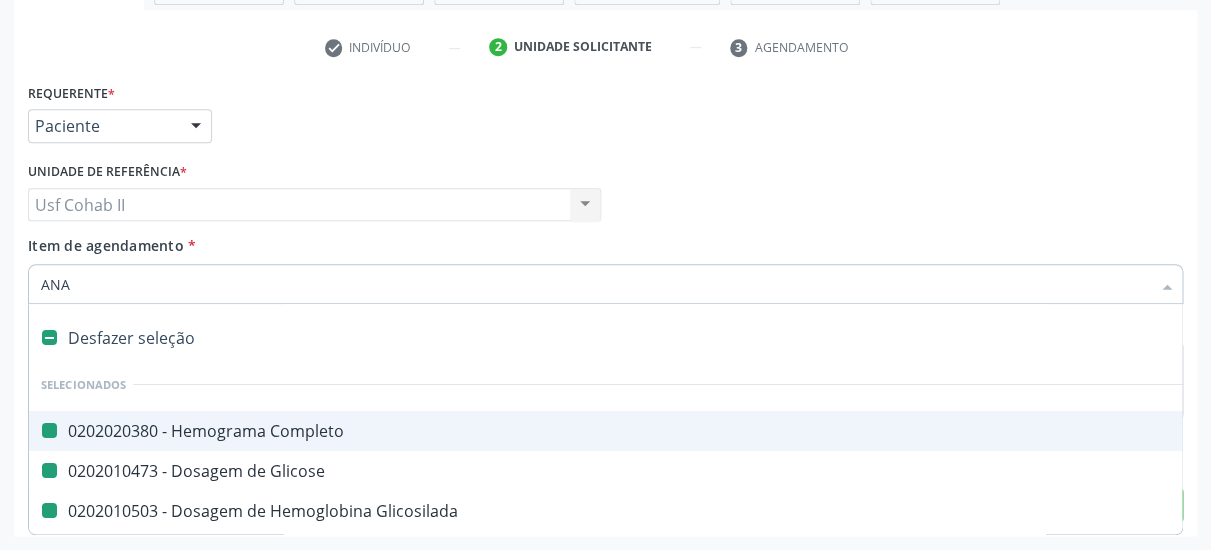 type on "ANAL" 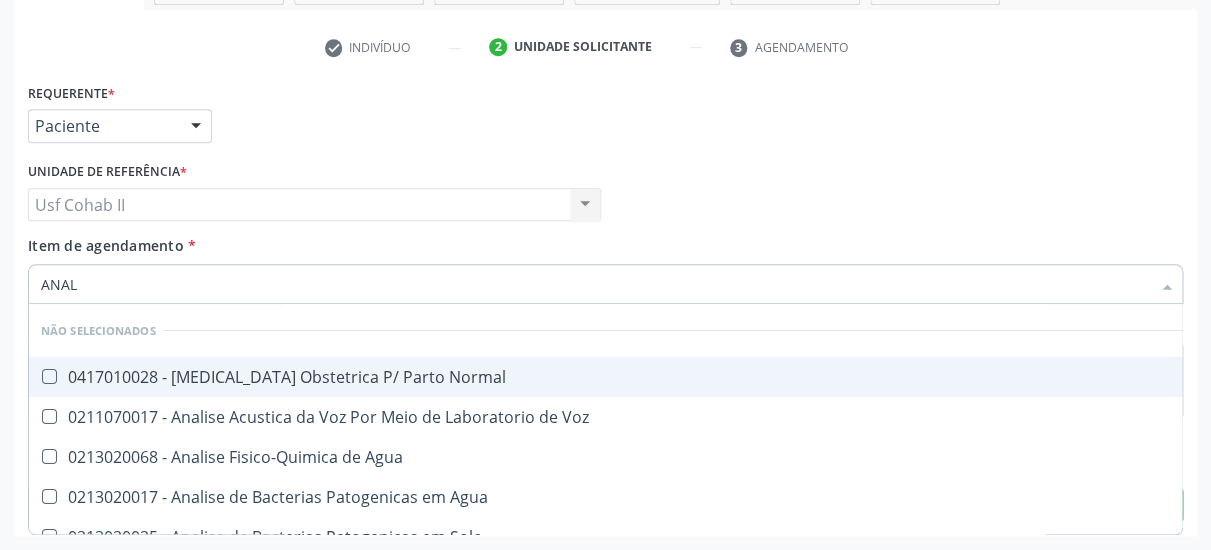 checkbox on "false" 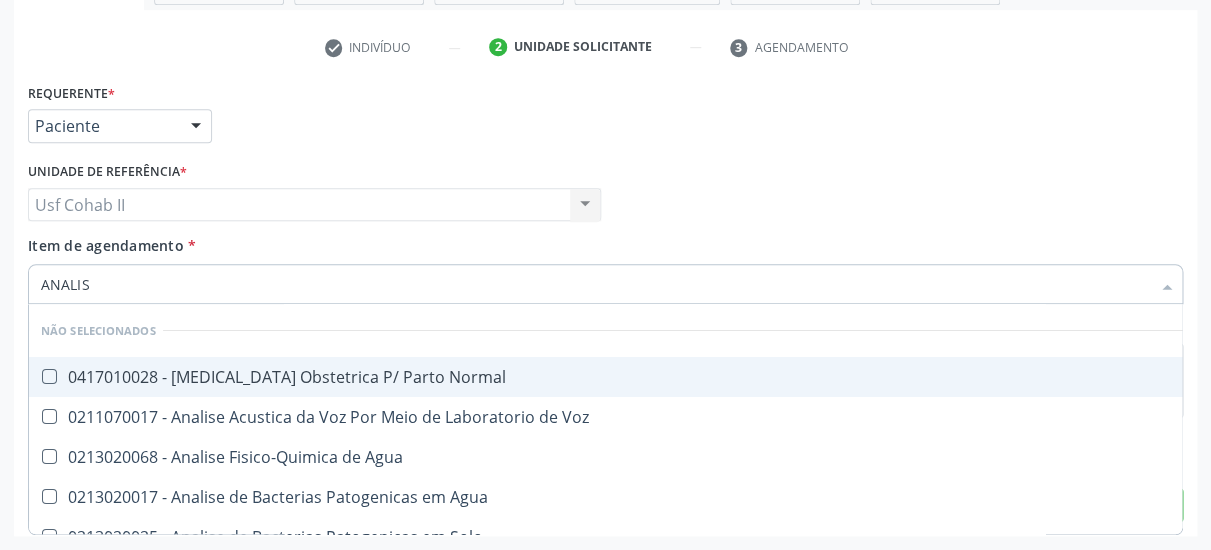 type on "ANALISE" 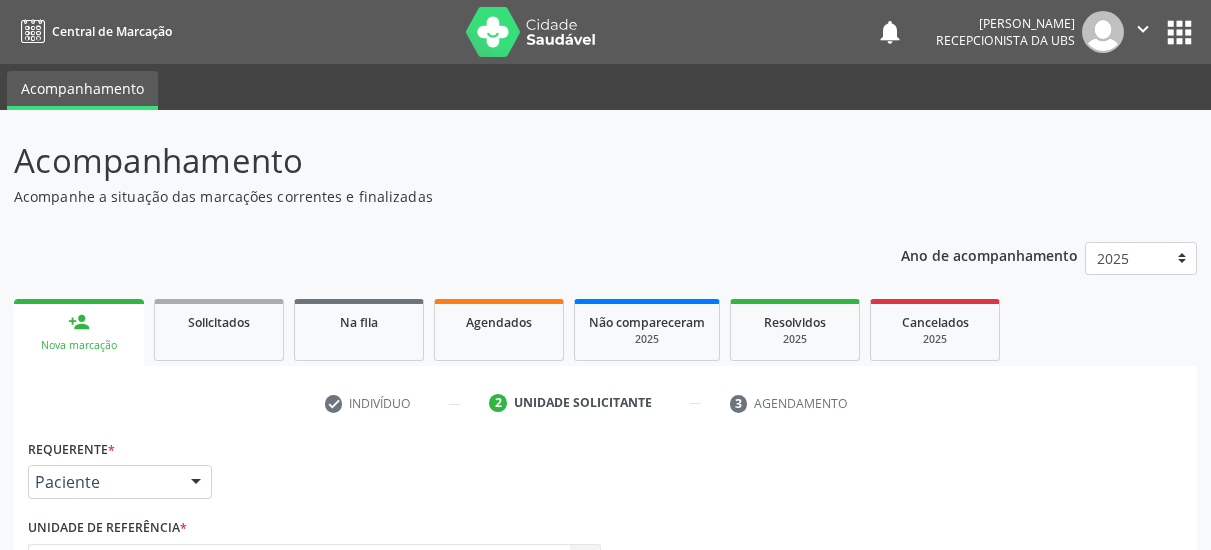 scroll, scrollTop: 374, scrollLeft: 0, axis: vertical 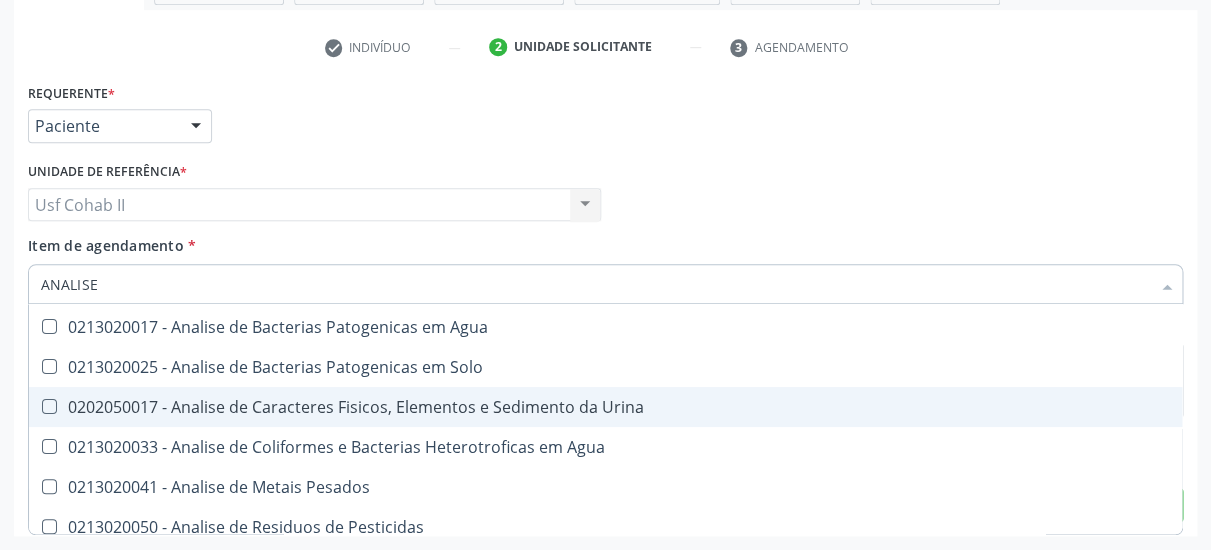click on "0202050017 - Analise de Caracteres Fisicos, Elementos e Sedimento da Urina" at bounding box center [605, 407] 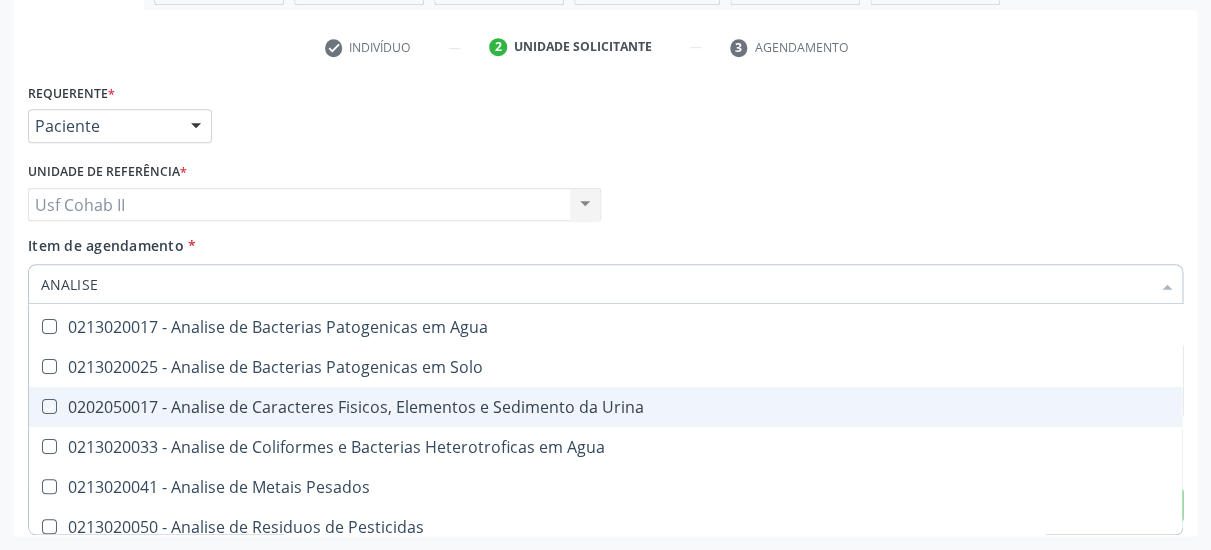 checkbox on "true" 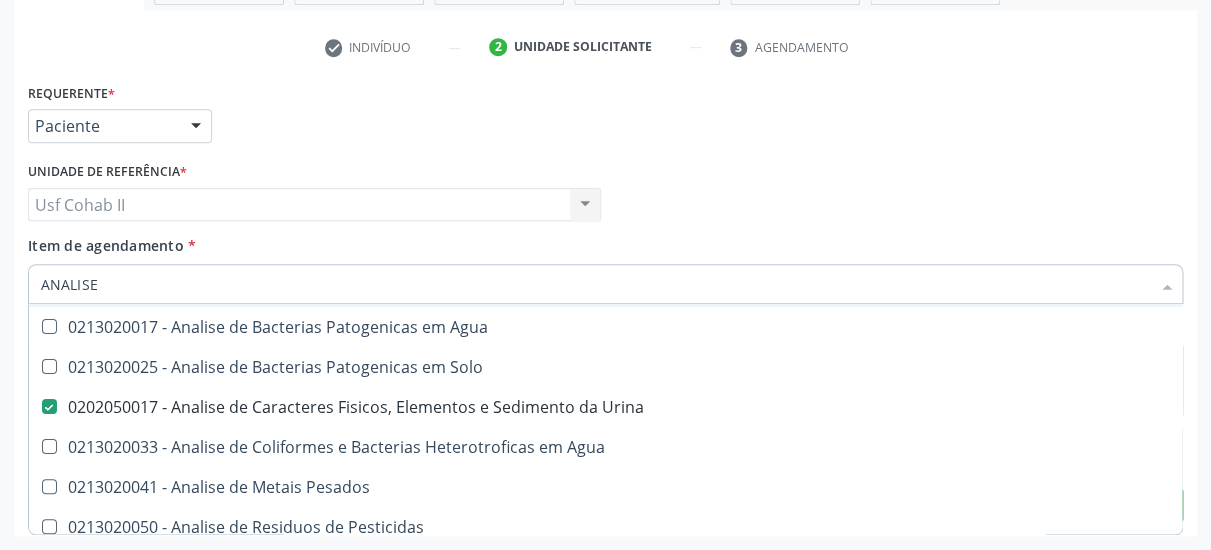 click on "Item de agendamento
*
ANALISE
Desfazer seleção
Não selecionados
0211070017 - Analise Acustica da Voz Por Meio de Laboratorio de Voz
0213020068 - Analise Fisico-Quimica de Agua
0213020017 - Analise de Bacterias Patogenicas em Agua
0213020025 - Analise de Bacterias Patogenicas em [GEOGRAPHIC_DATA]
0202050017 - Analise de Caracteres Fisicos, Elementos e Sedimento da Urina
0213020033 - Analise de Coliformes e Bacterias Heterotroficas em Agua
0213020041 - Analise de Metais Pesados
0213020050 - Analise de Residuos de Pesticidas
0213020084 - Cultura P/ Identificacao do [MEDICAL_DATA] Cholerae em Analise de Alimentos
Nenhum resultado encontrado para: " ANALISE  "
Não há nenhuma opção para ser exibida." at bounding box center (605, 266) 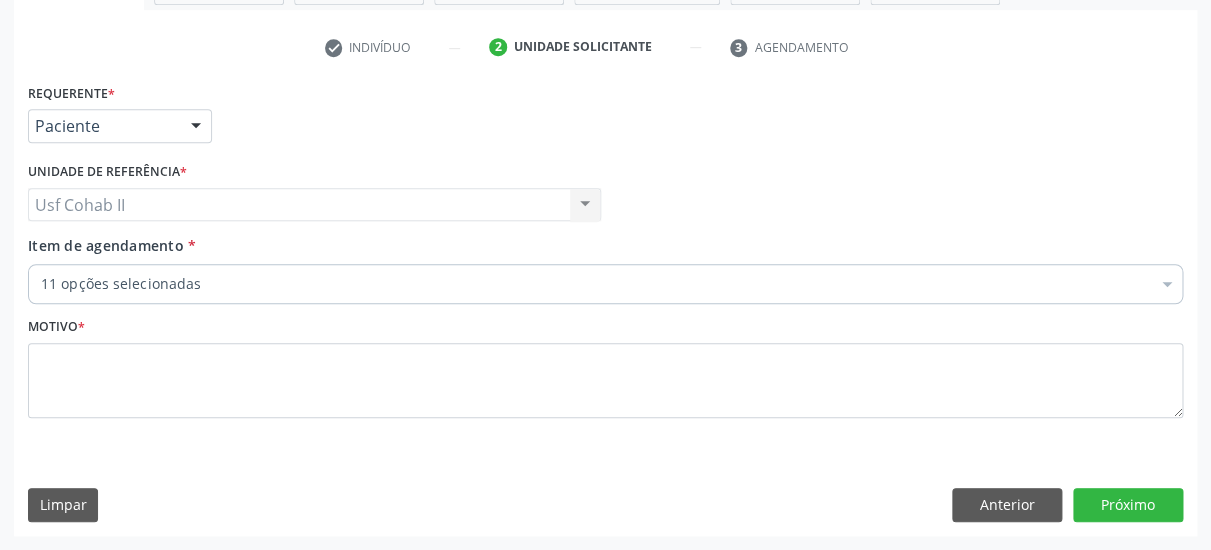 type 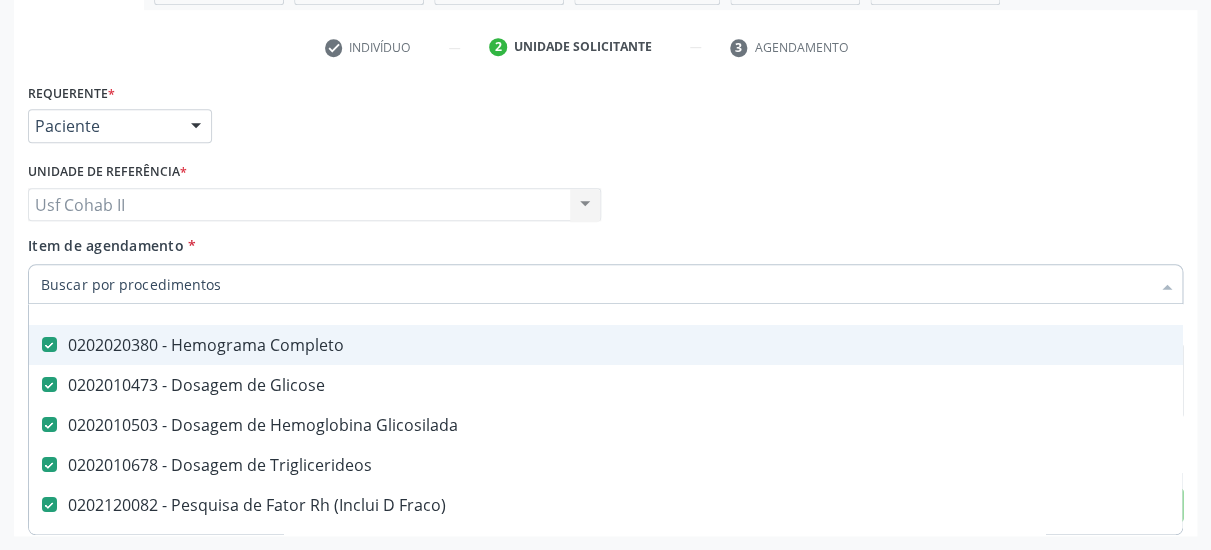 scroll, scrollTop: 130, scrollLeft: 0, axis: vertical 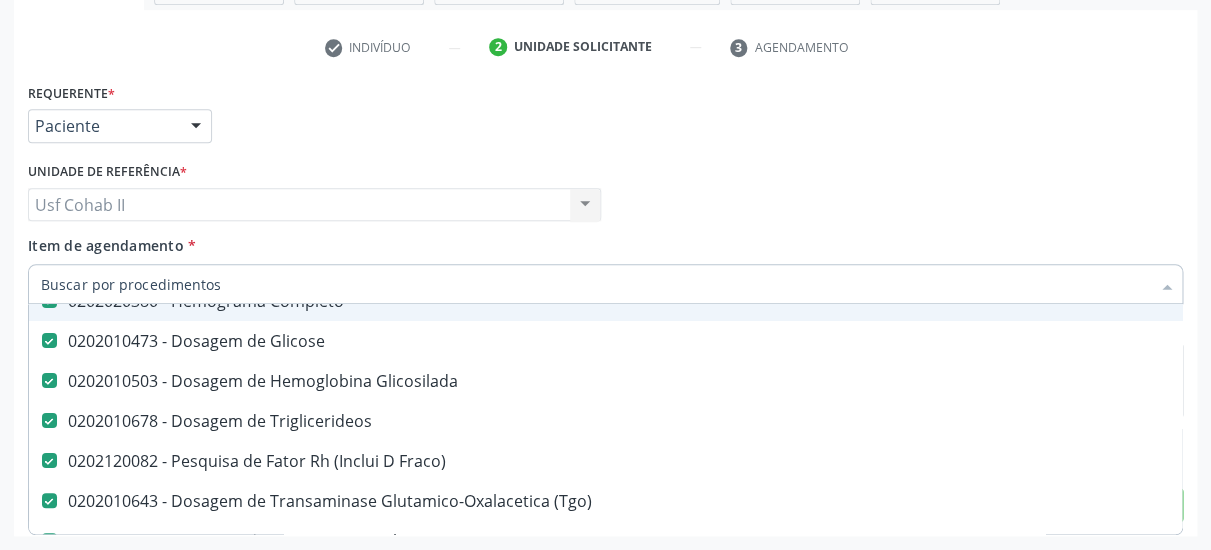 click on "Requerente
*
Paciente         Médico(a)   Enfermeiro(a)   Paciente
Nenhum resultado encontrado para: "   "
Não há nenhuma opção para ser exibida.
UF
PE         PE
Nenhum resultado encontrado para: "   "
Não há nenhuma opção para ser exibida.
Município
Serra Talhada         [GEOGRAPHIC_DATA] resultado encontrado para: "   "
Não há nenhuma opção para ser exibida." at bounding box center (605, 117) 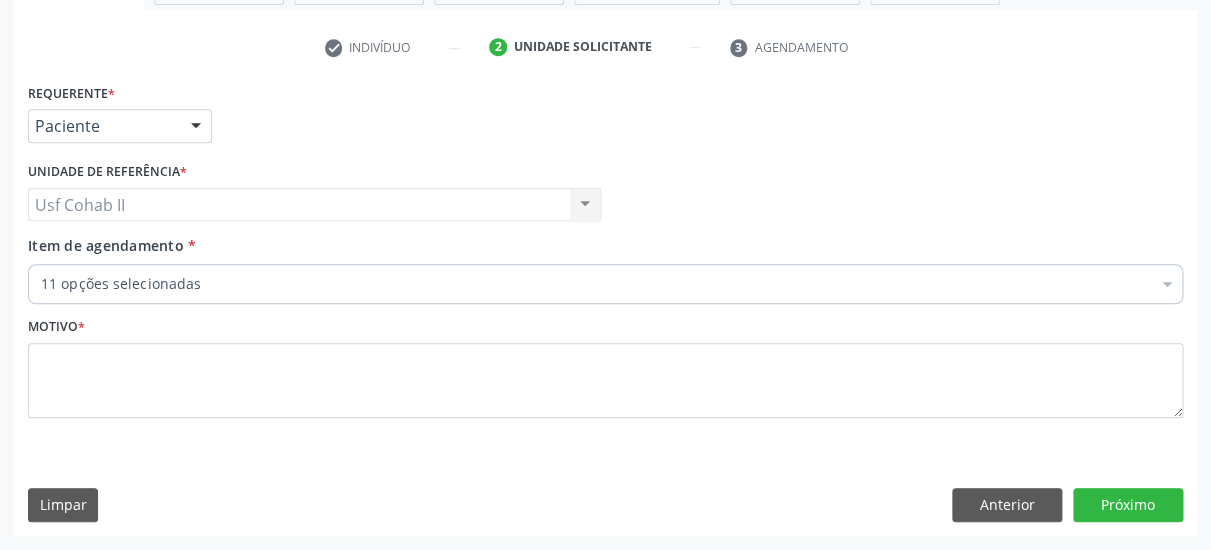 scroll, scrollTop: 0, scrollLeft: 0, axis: both 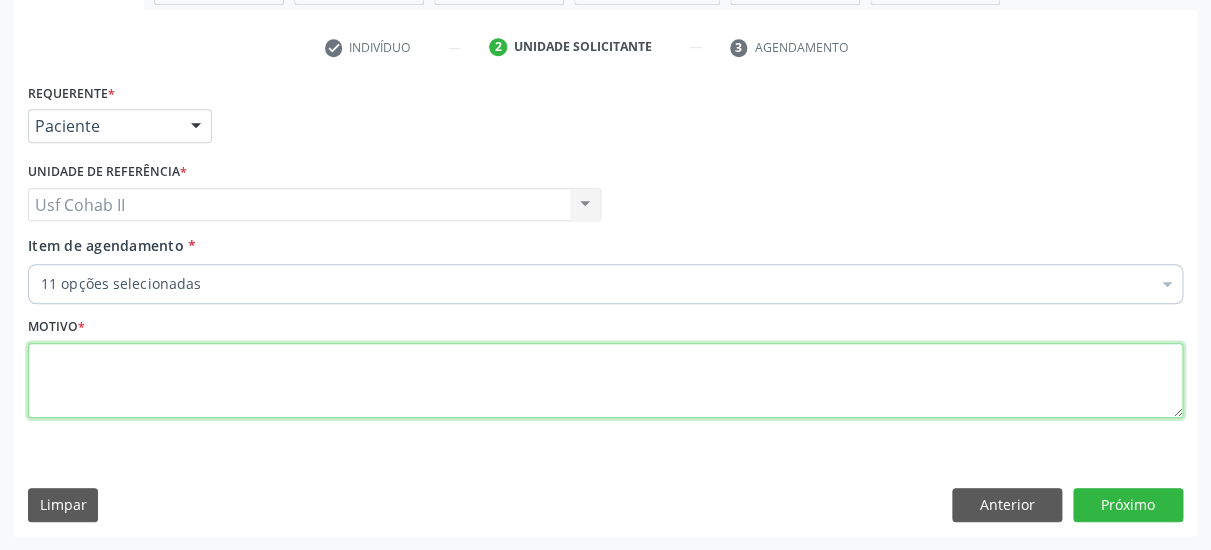 click at bounding box center (605, 381) 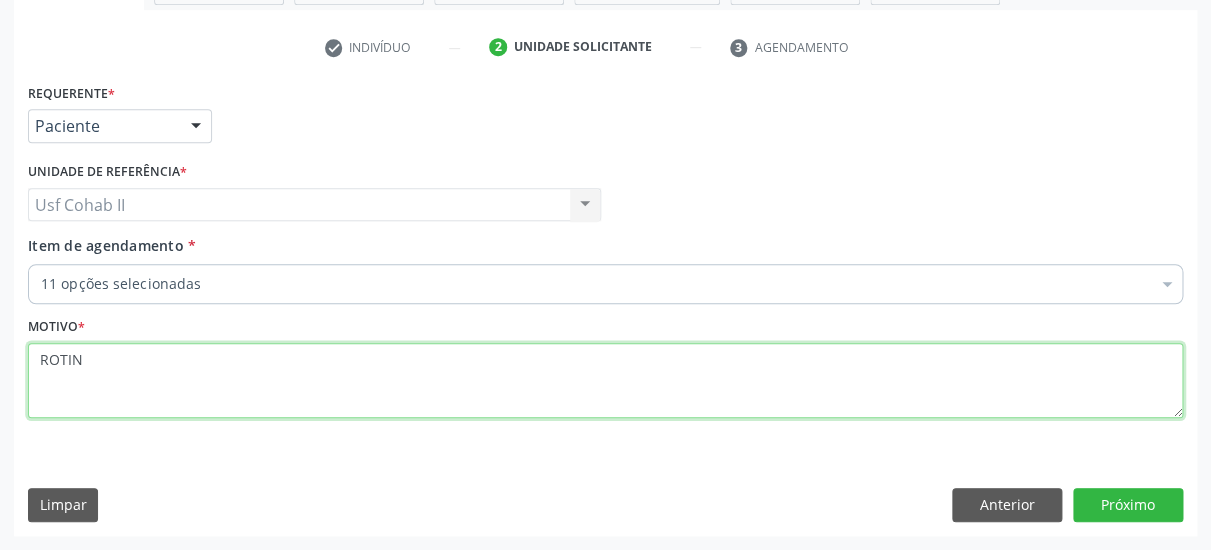 type on "ROTINA" 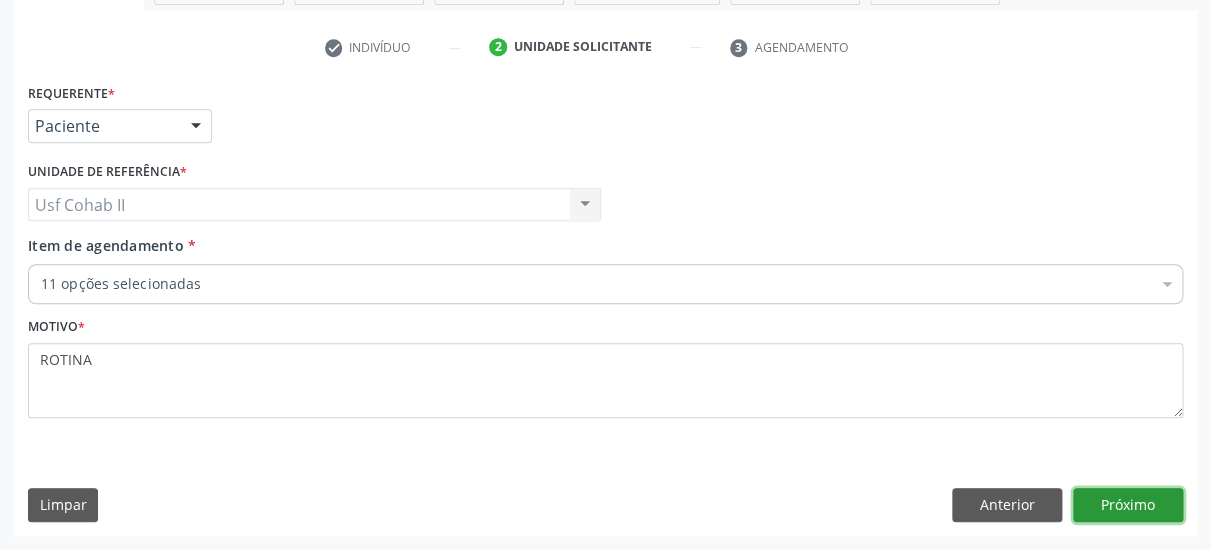 click on "Próximo" at bounding box center [1128, 505] 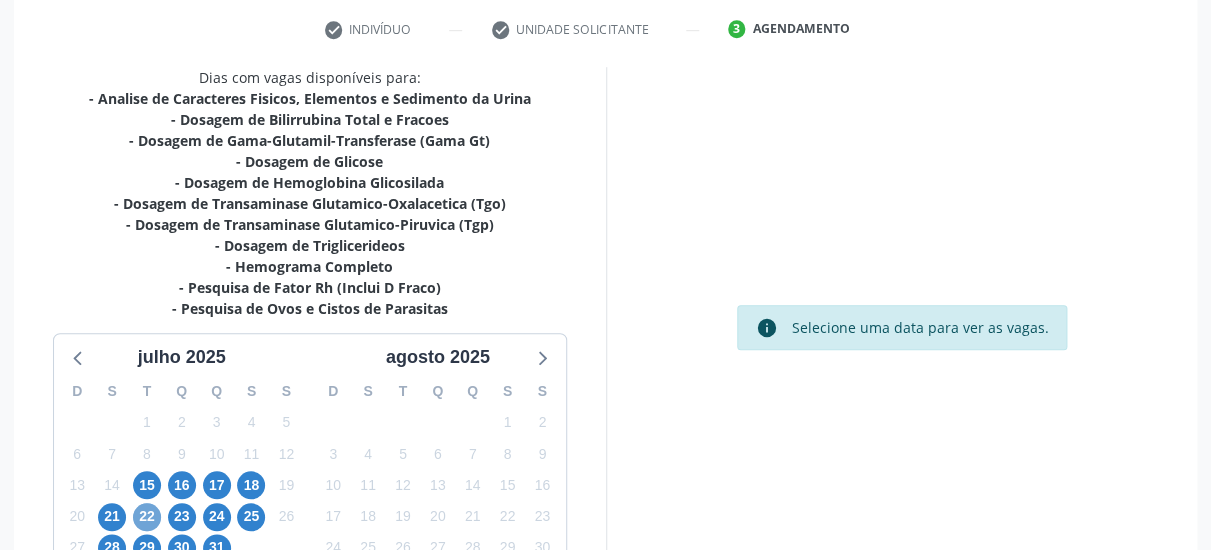click on "22" at bounding box center (147, 517) 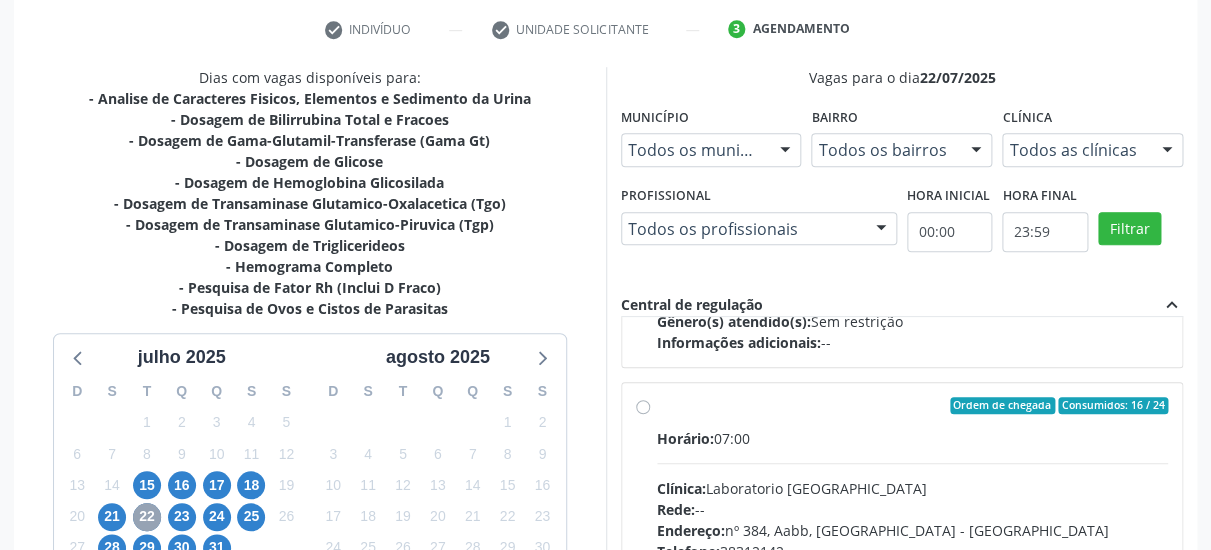 scroll, scrollTop: 356, scrollLeft: 0, axis: vertical 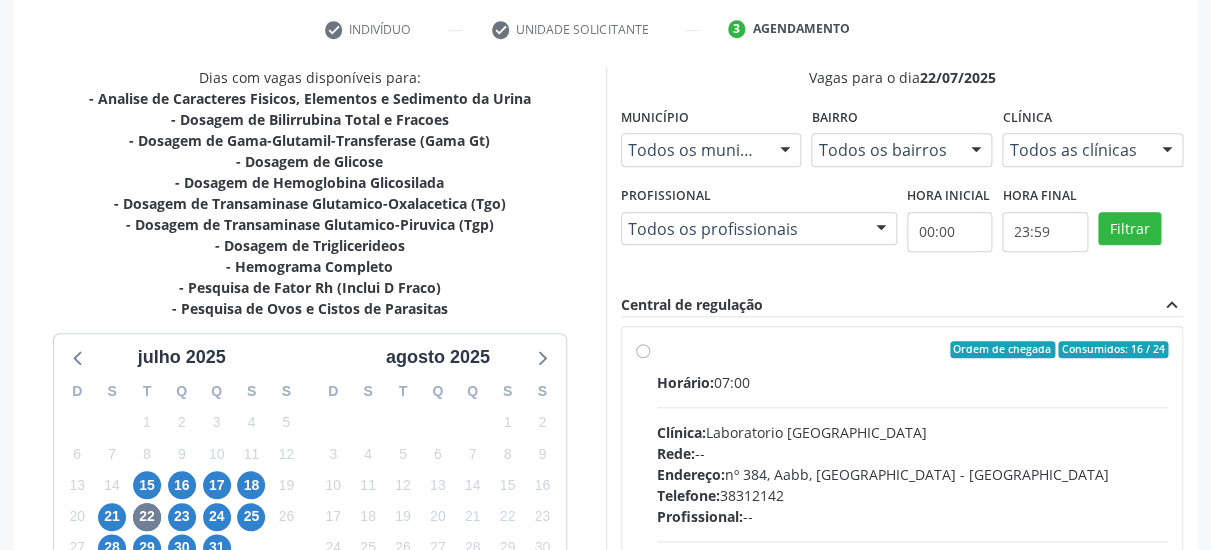 click on "Ordem de chegada
Consumidos: 16 / 24
Horário:   07:00
Clínica:  Laboratorio Sao Francisco
Rede:
--
Endereço:   nº 384, Aabb, Serra Talhada - PE
Telefone:   38312142
Profissional:
--
Informações adicionais sobre o atendimento
Idade de atendimento:
Sem restrição
Gênero(s) atendido(s):
Sem restrição
Informações adicionais:
--" at bounding box center (913, 494) 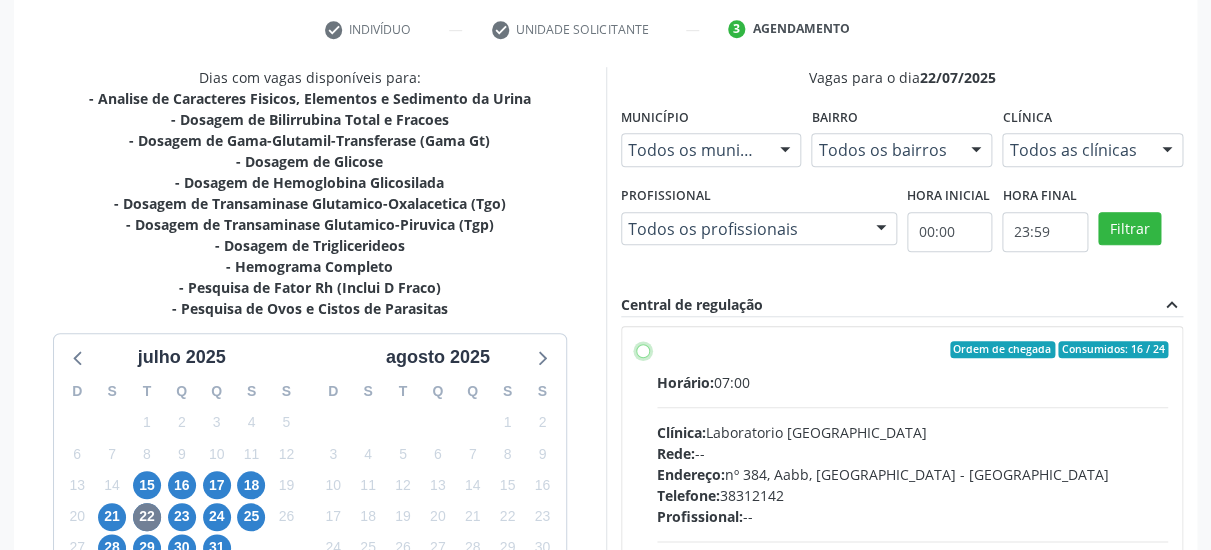 click on "Ordem de chegada
Consumidos: 16 / 24
Horário:   07:00
Clínica:  Laboratorio Sao Francisco
Rede:
--
Endereço:   nº 384, Aabb, Serra Talhada - PE
Telefone:   38312142
Profissional:
--
Informações adicionais sobre o atendimento
Idade de atendimento:
Sem restrição
Gênero(s) atendido(s):
Sem restrição
Informações adicionais:
--" at bounding box center (643, 350) 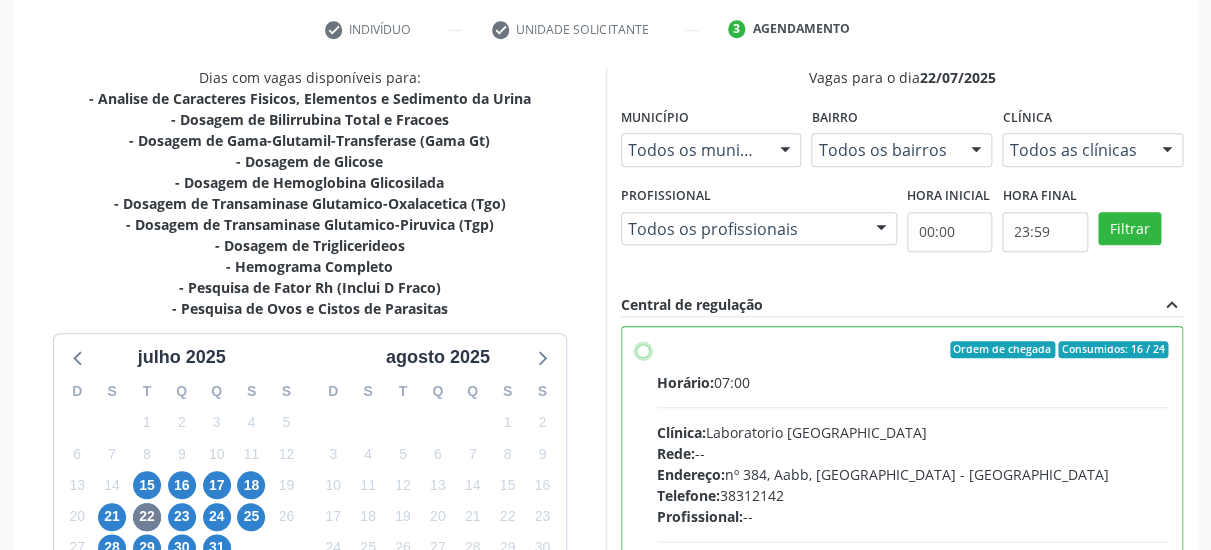 radio on "true" 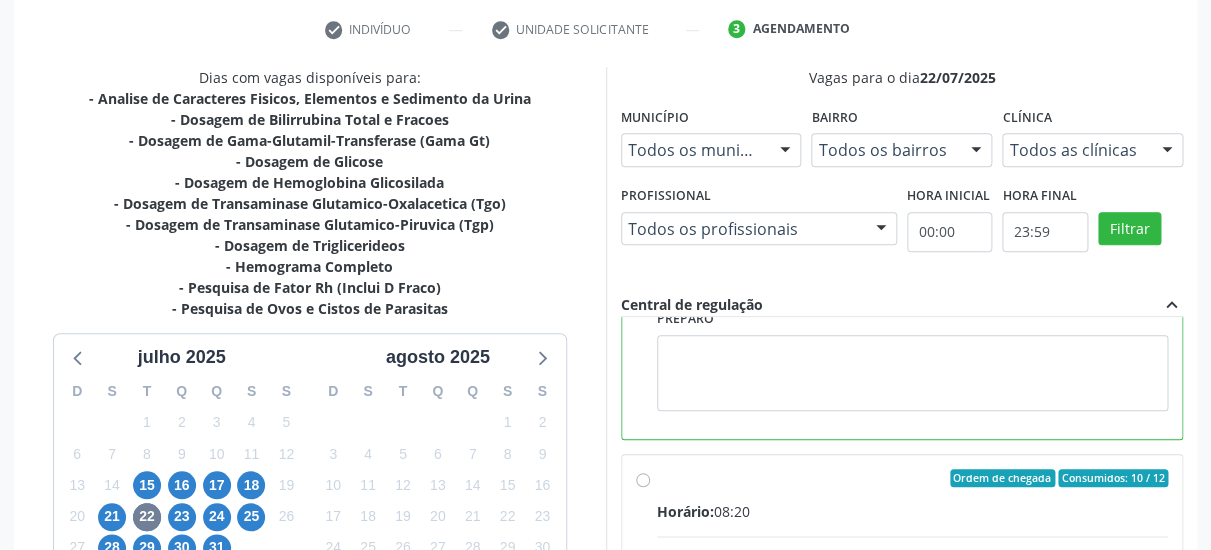 scroll, scrollTop: 799, scrollLeft: 0, axis: vertical 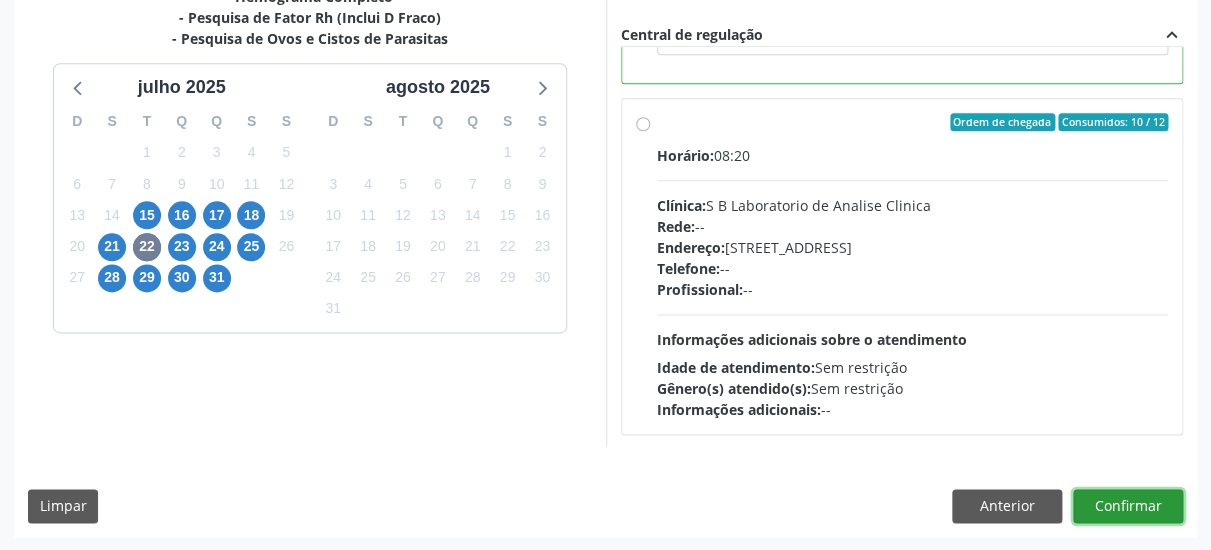 click on "Confirmar" at bounding box center (1128, 506) 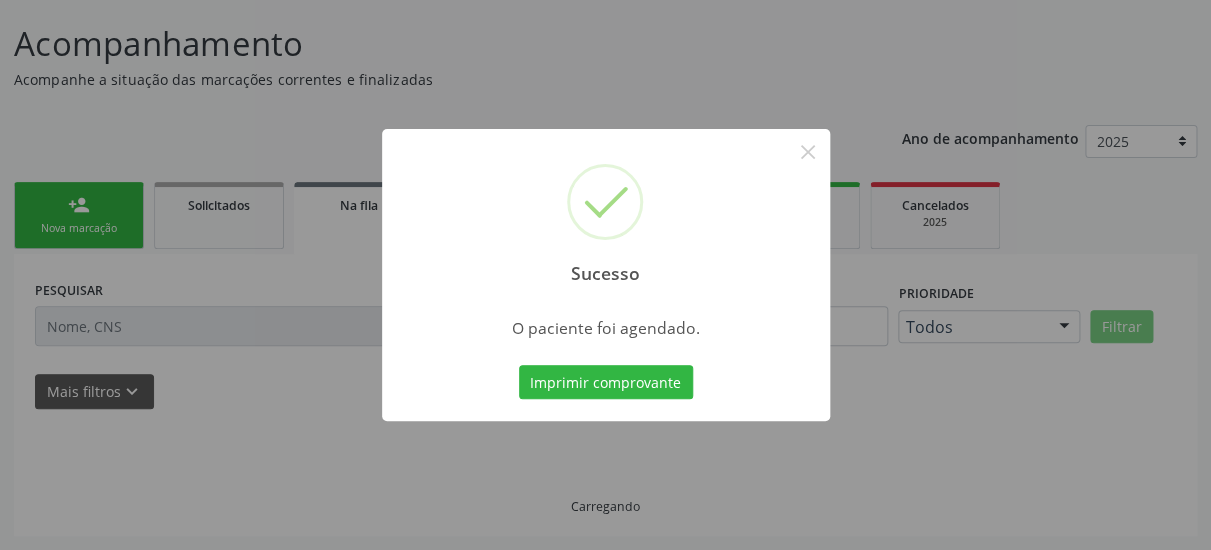scroll, scrollTop: 51, scrollLeft: 0, axis: vertical 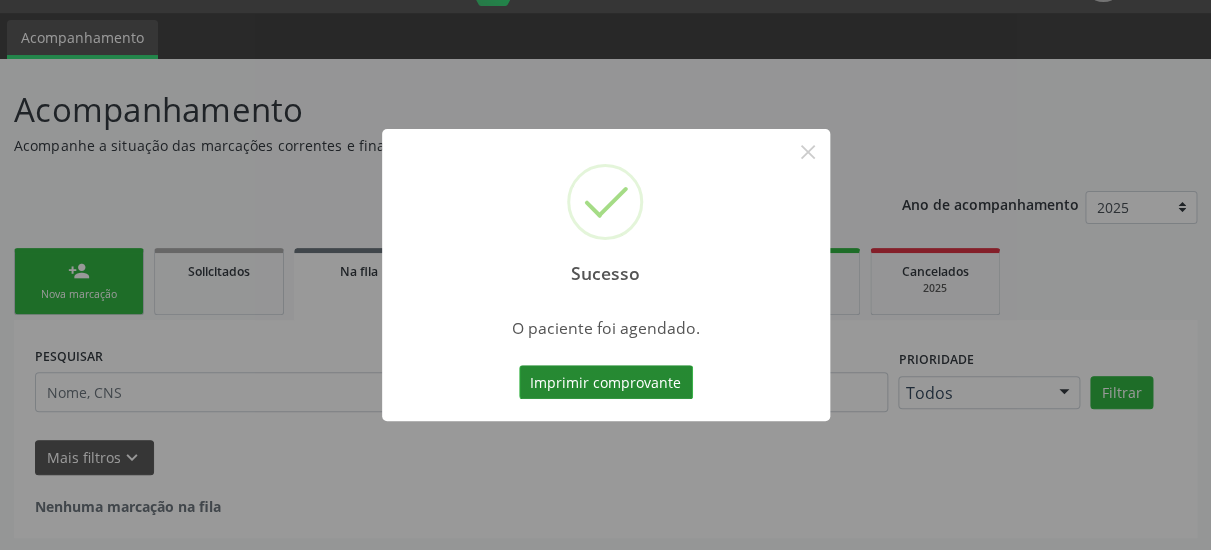 click on "Imprimir comprovante" at bounding box center [606, 382] 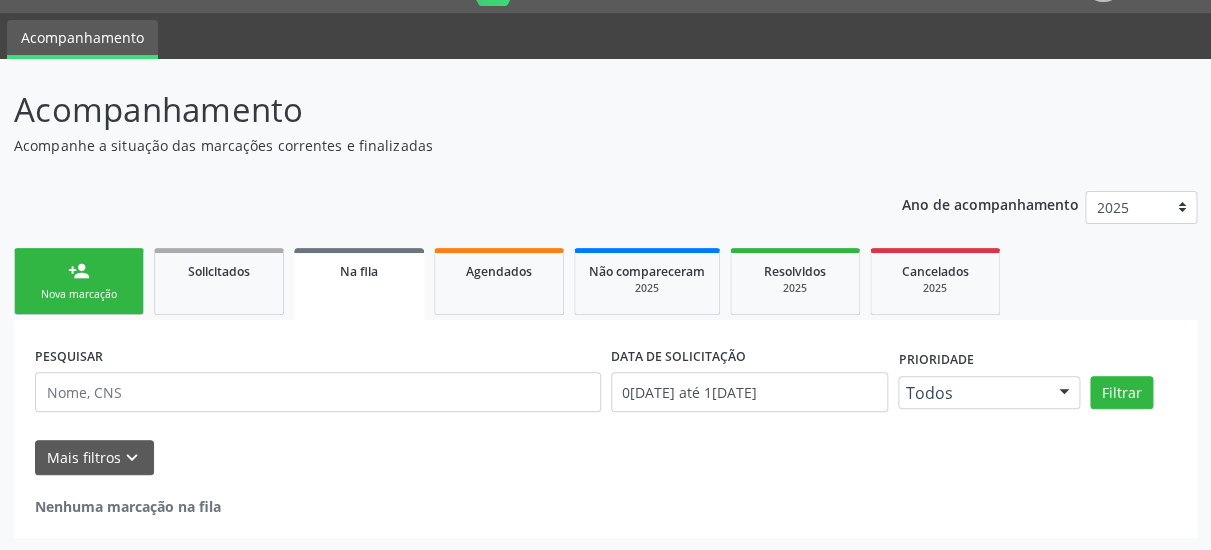 click on "Nova marcação" at bounding box center [79, 294] 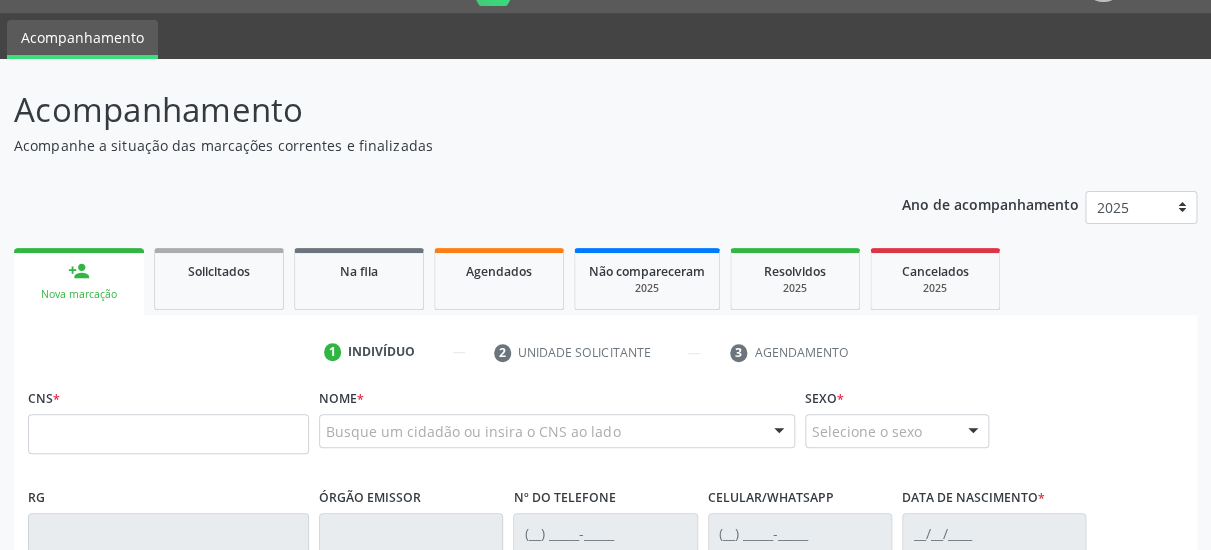 drag, startPoint x: 211, startPoint y: 412, endPoint x: 212, endPoint y: 442, distance: 30.016663 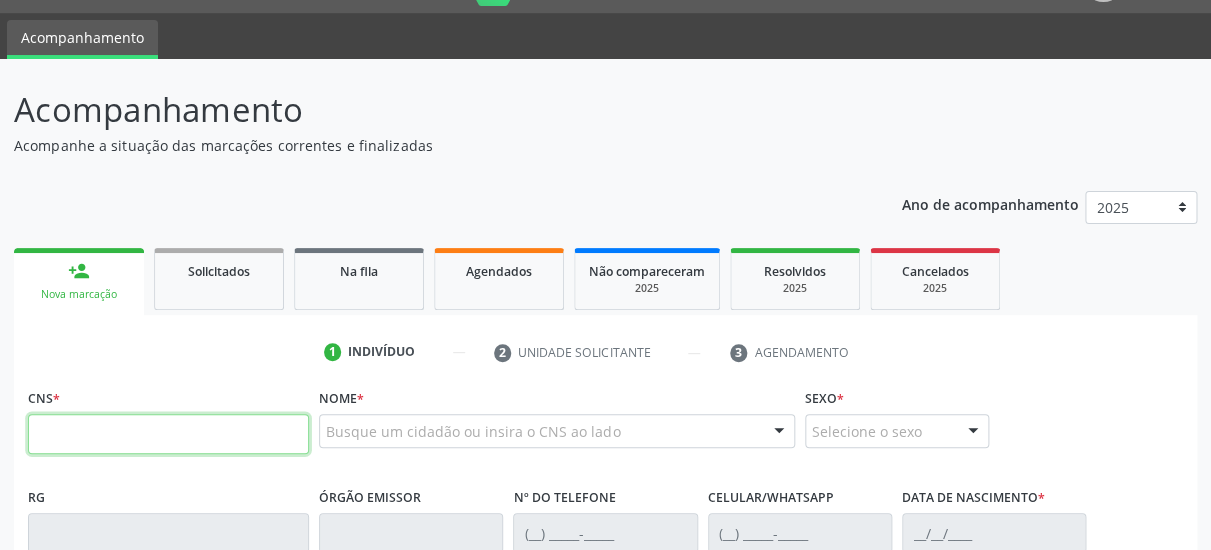 click at bounding box center (168, 434) 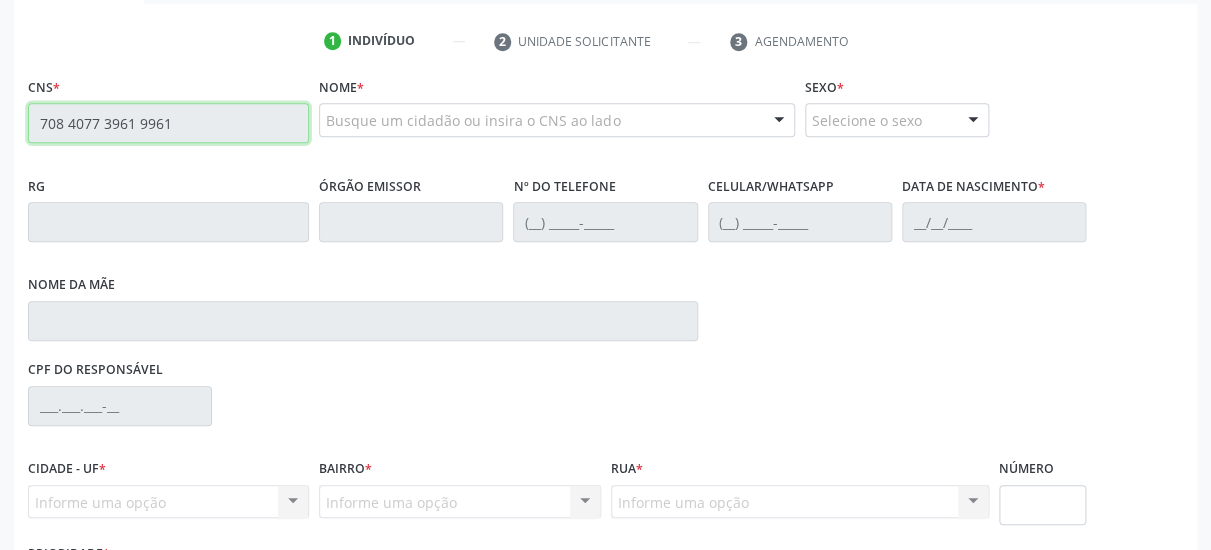 type on "708 4077 3961 9961" 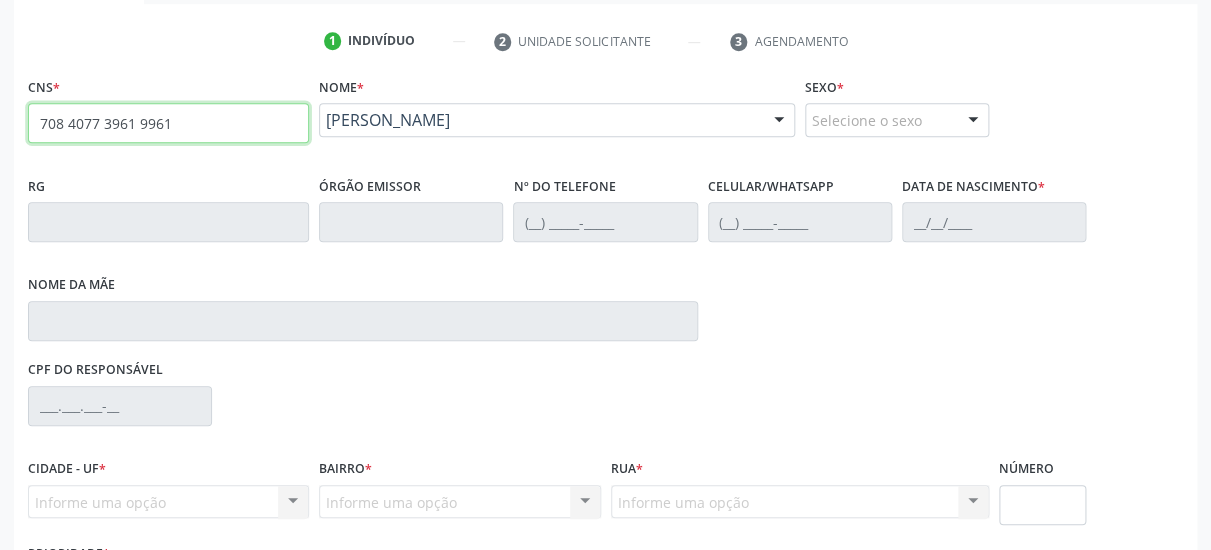 scroll, scrollTop: 375, scrollLeft: 0, axis: vertical 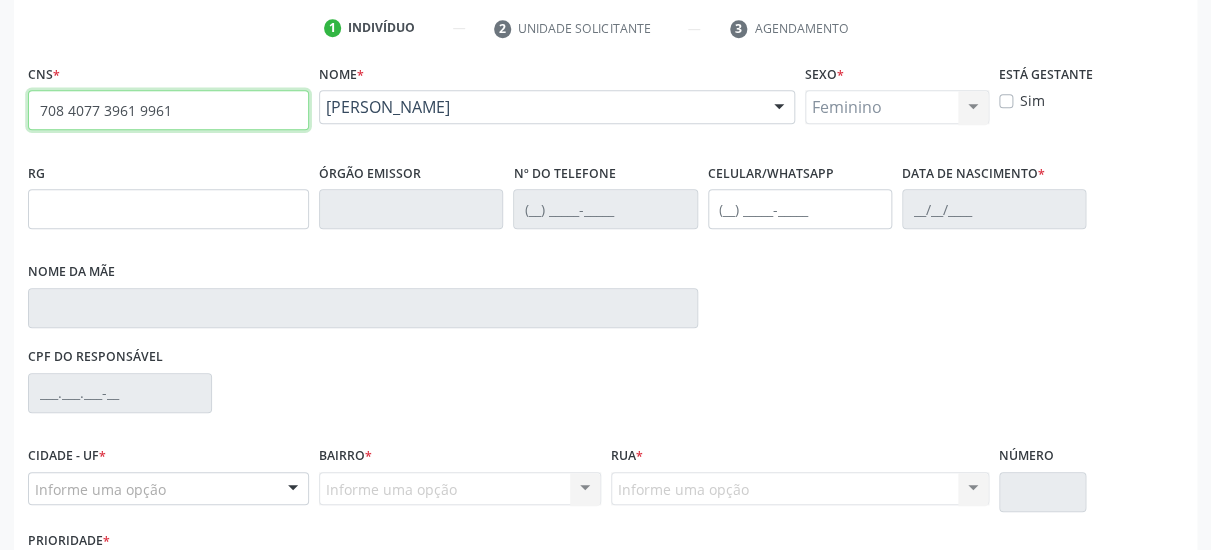 type on "(87) 99931-1731" 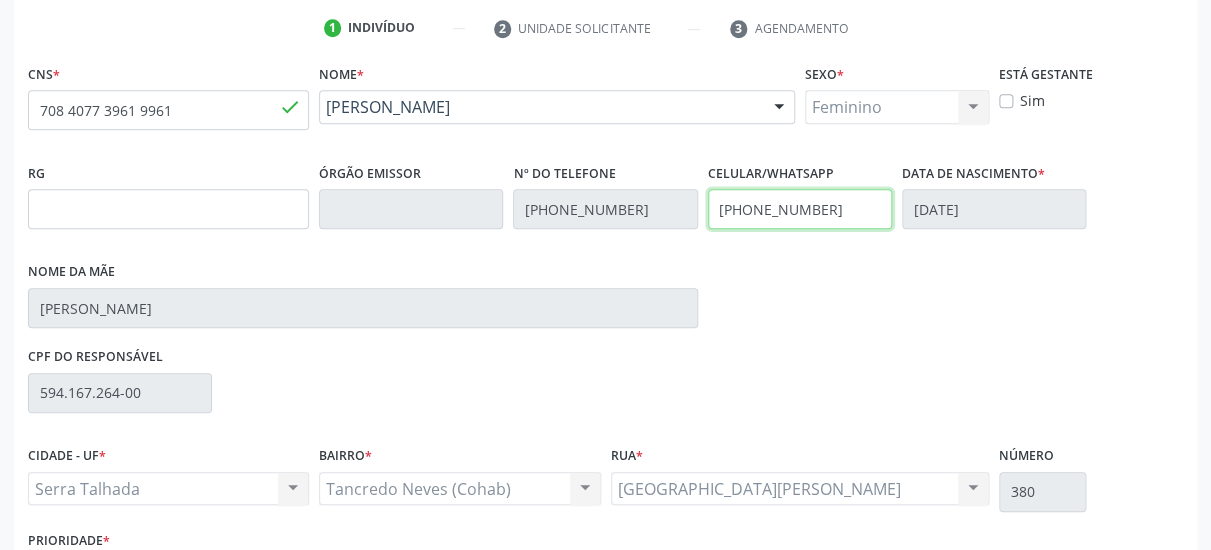 drag, startPoint x: 820, startPoint y: 211, endPoint x: 581, endPoint y: 216, distance: 239.05229 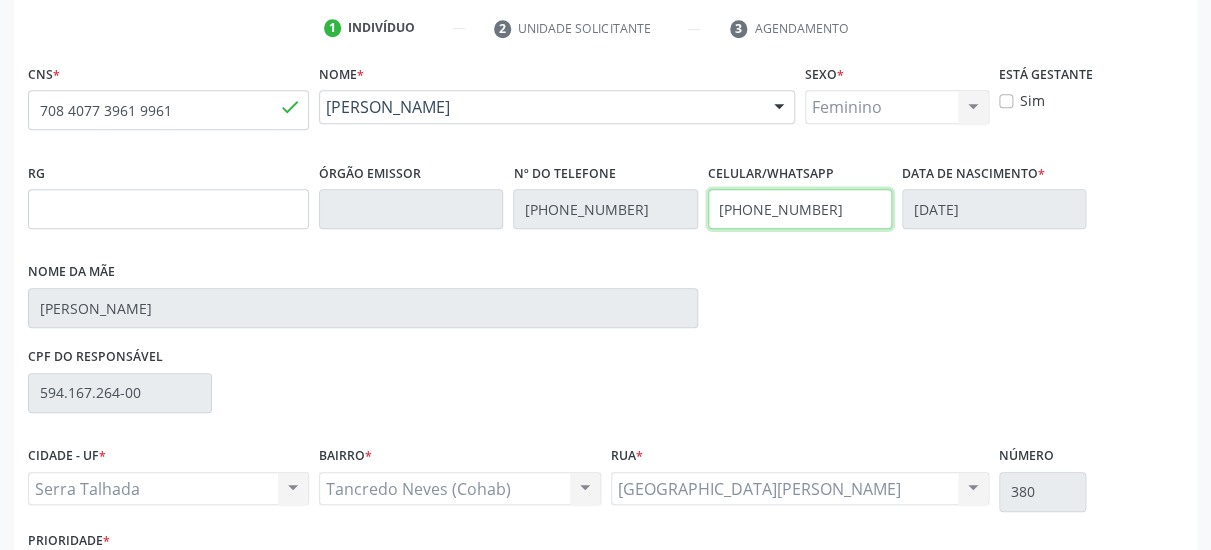 click on "(87) 99931-1731" at bounding box center (800, 209) 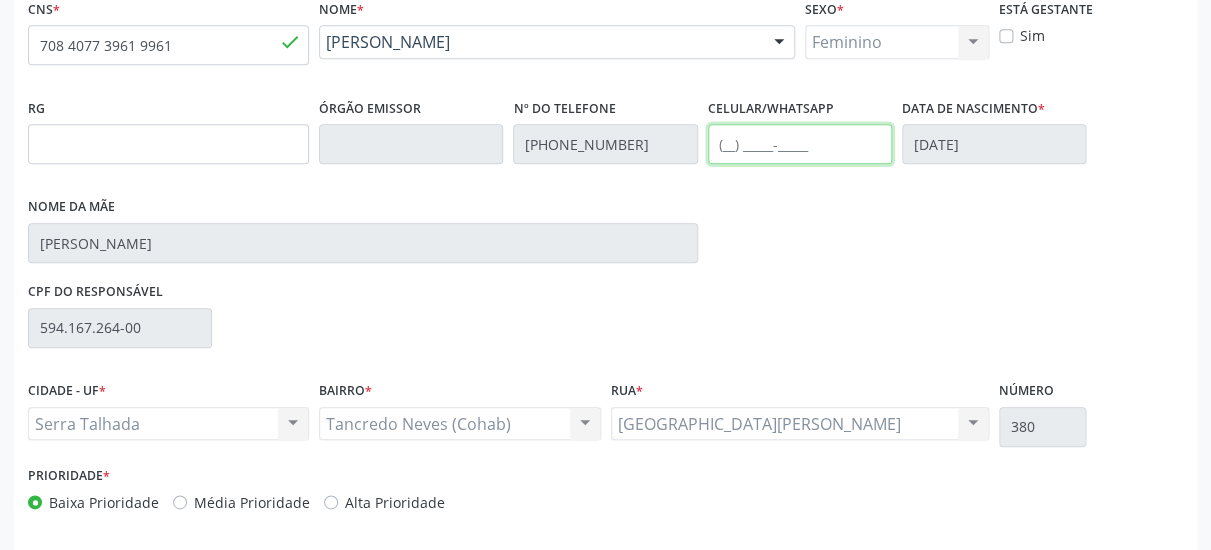 scroll, scrollTop: 519, scrollLeft: 0, axis: vertical 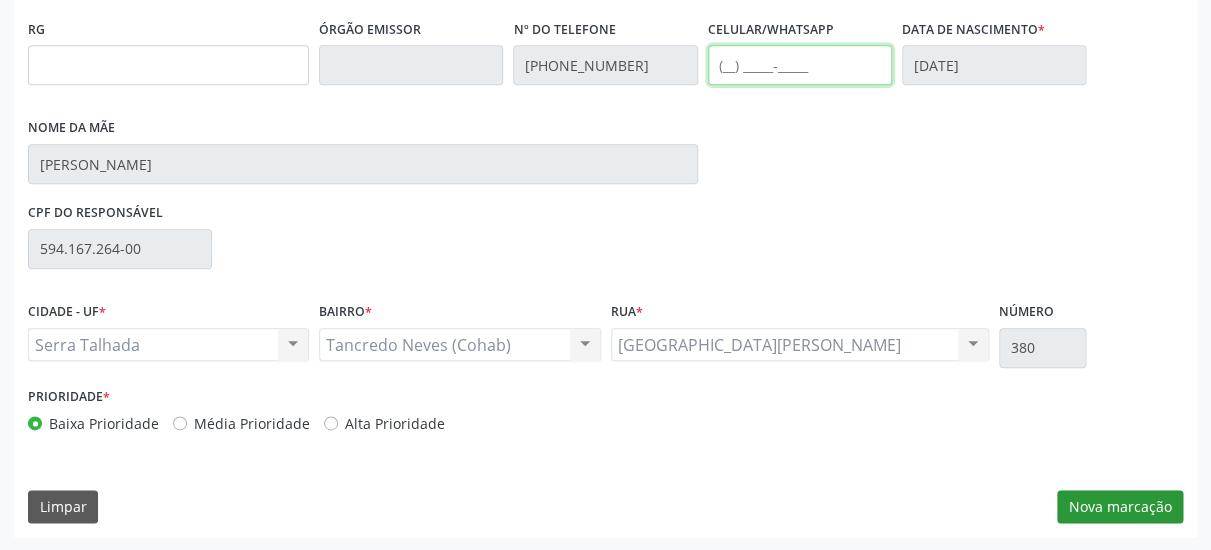 type 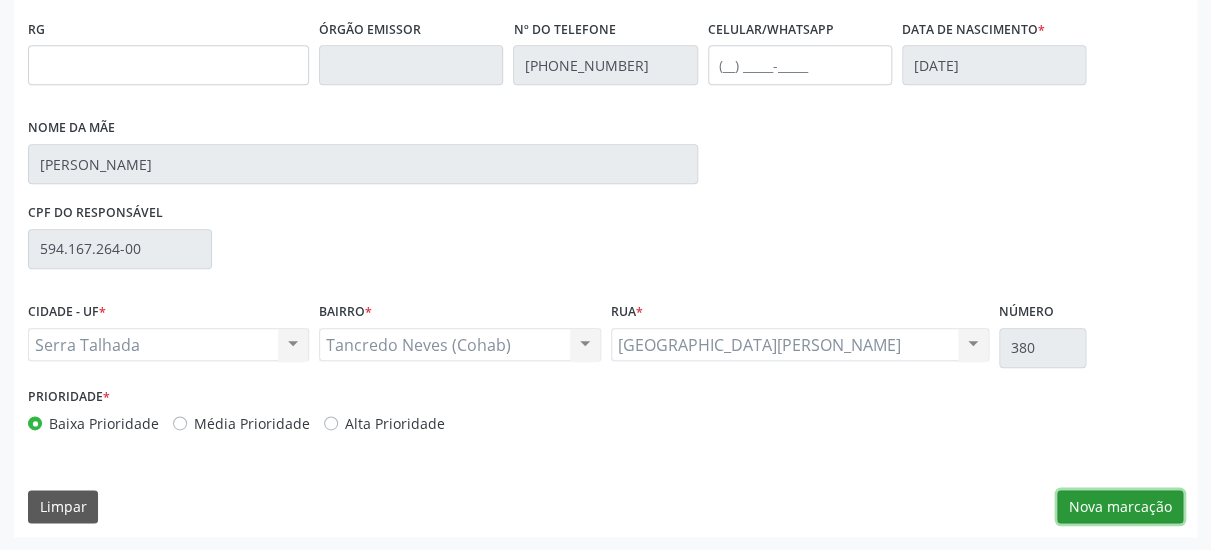 drag, startPoint x: 1154, startPoint y: 500, endPoint x: 1168, endPoint y: 487, distance: 19.104973 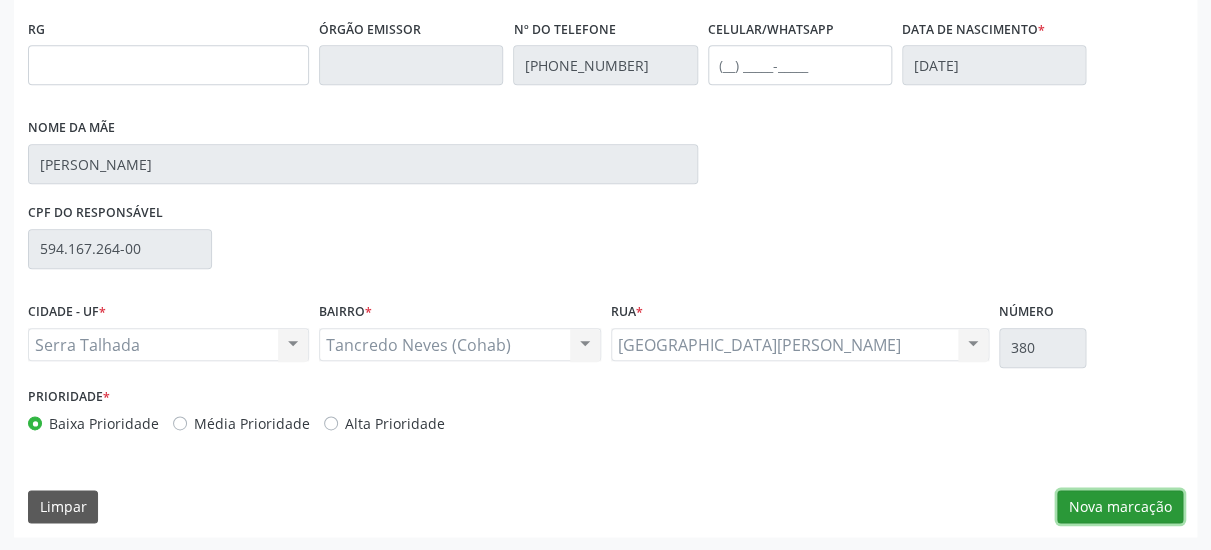 click on "Nova marcação" at bounding box center (1120, 507) 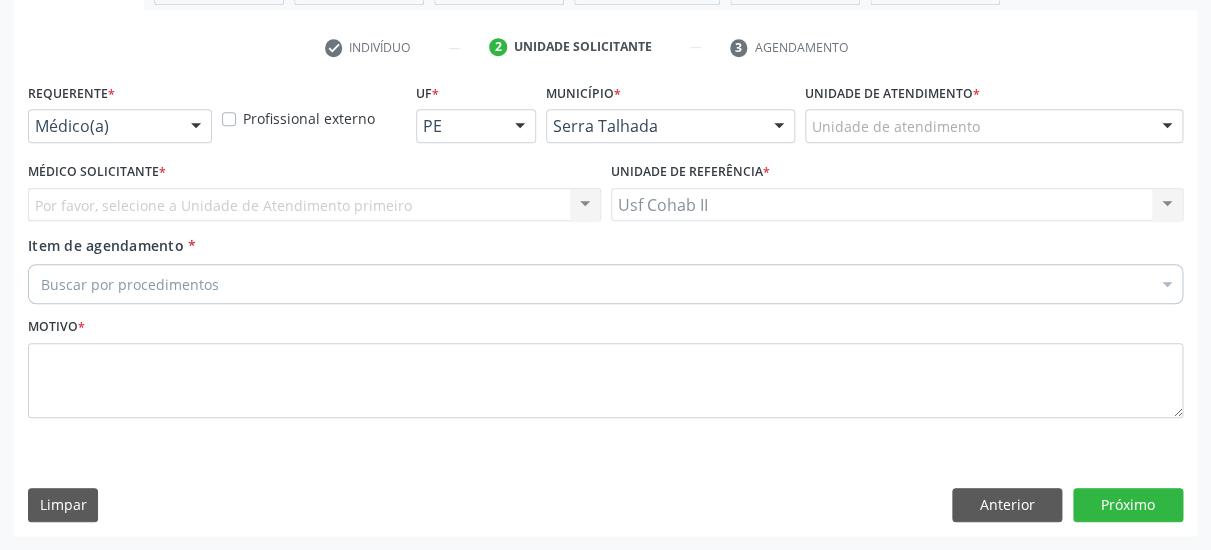 scroll, scrollTop: 373, scrollLeft: 0, axis: vertical 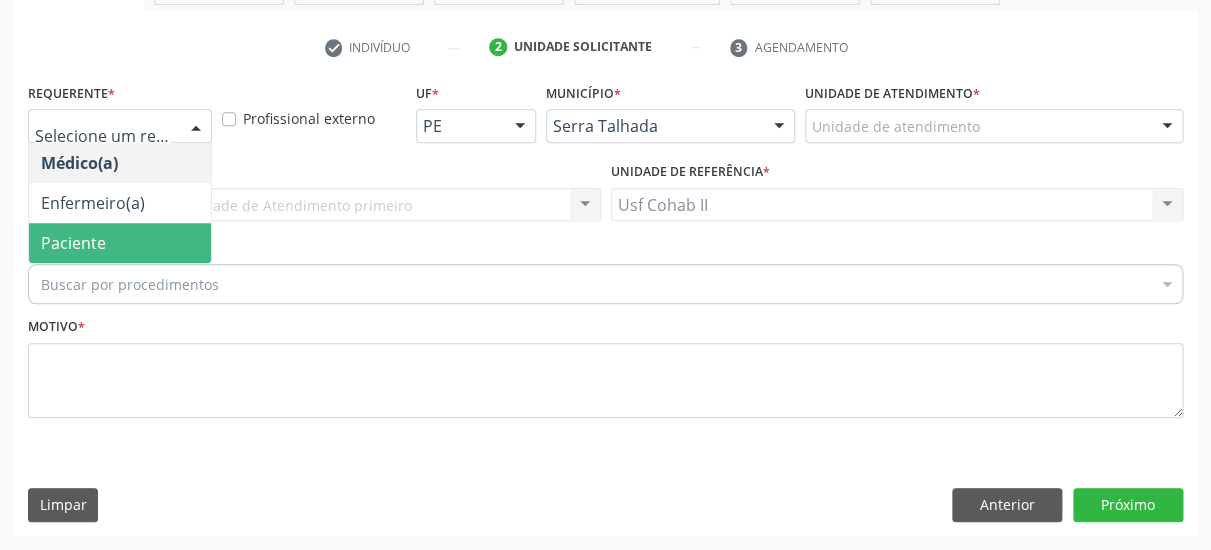 click on "Paciente" at bounding box center [120, 243] 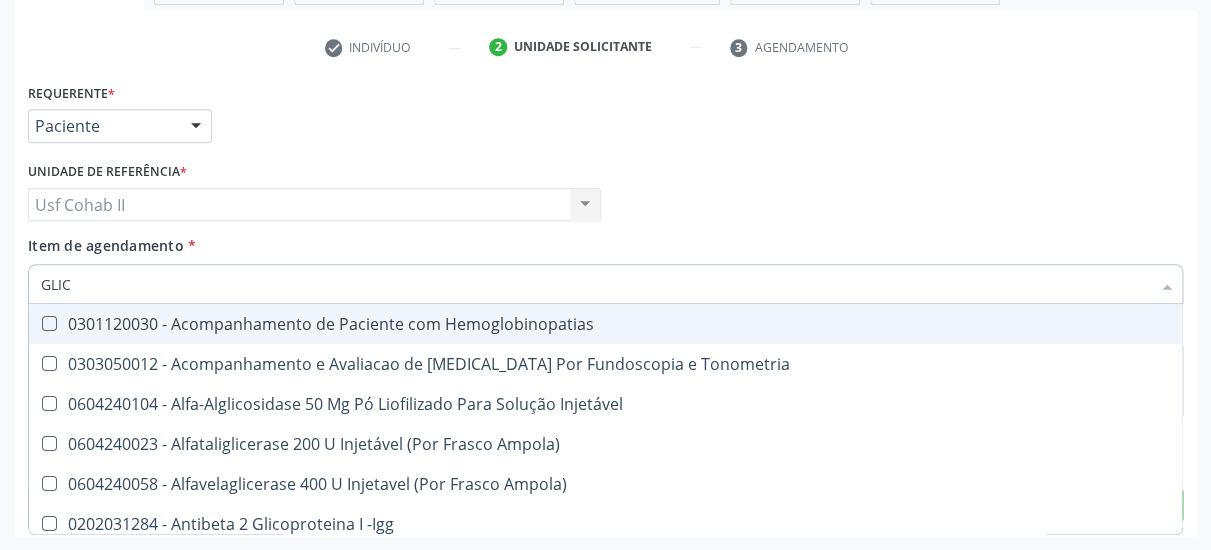 type on "GLICO" 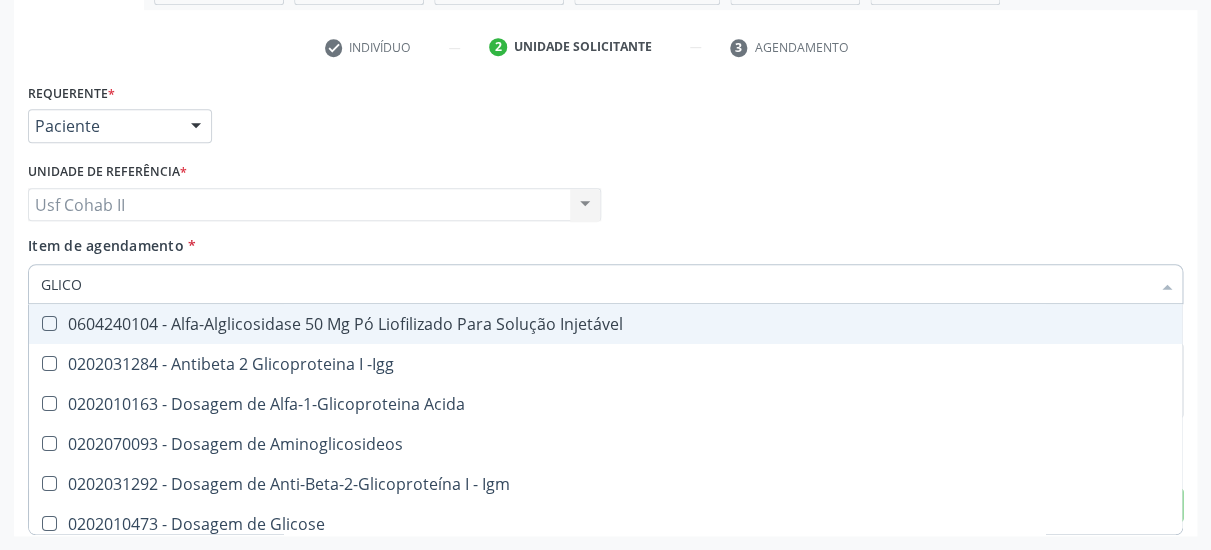 scroll, scrollTop: 252, scrollLeft: 0, axis: vertical 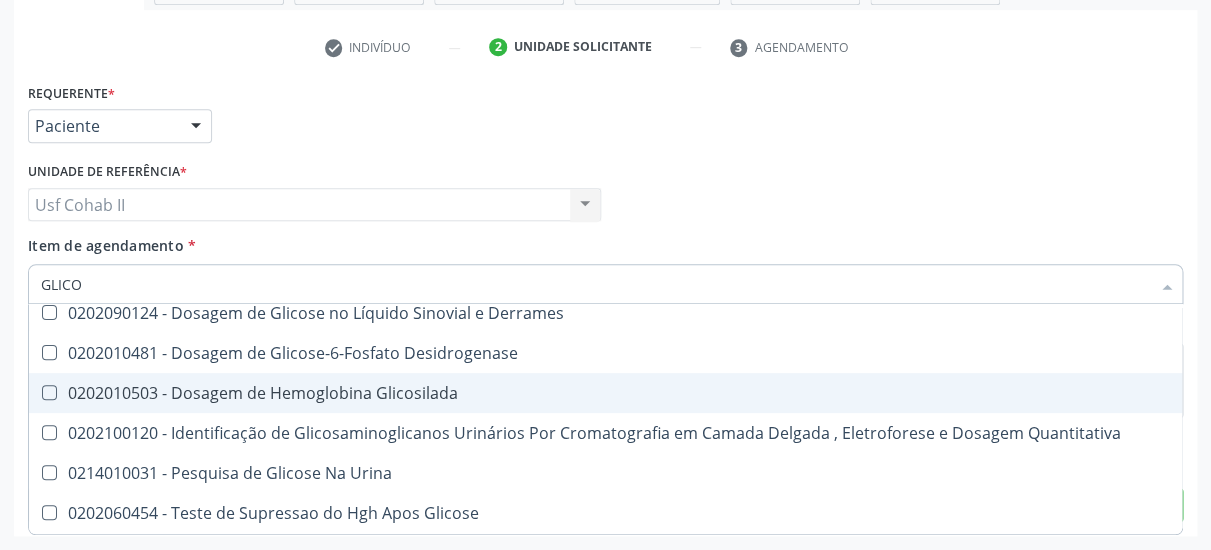 click on "0202010503 - Dosagem de Hemoglobina Glicosilada" at bounding box center (605, 393) 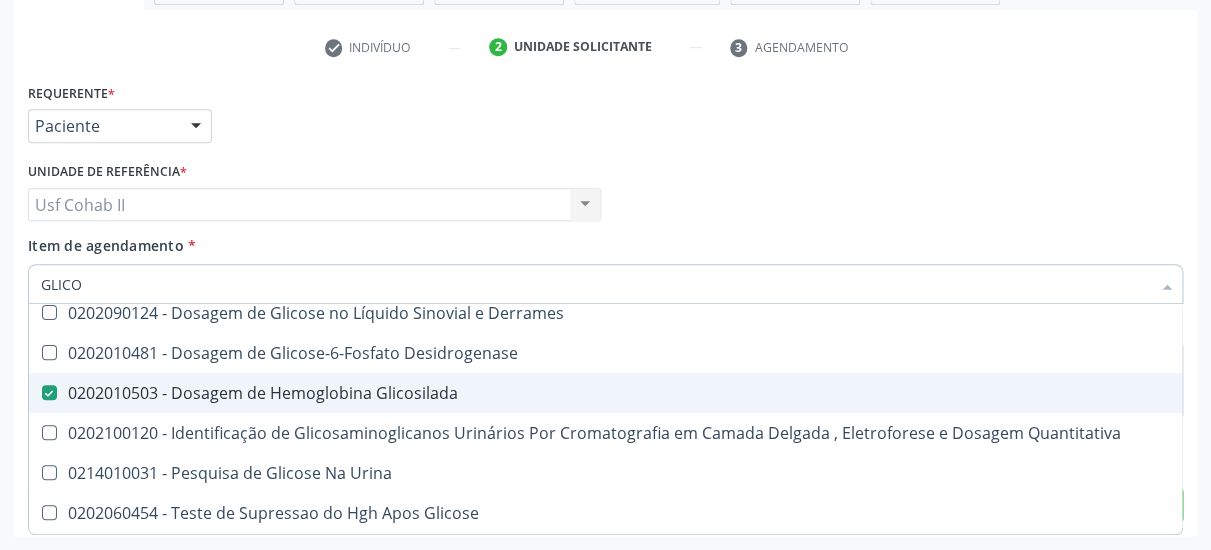 checkbox on "true" 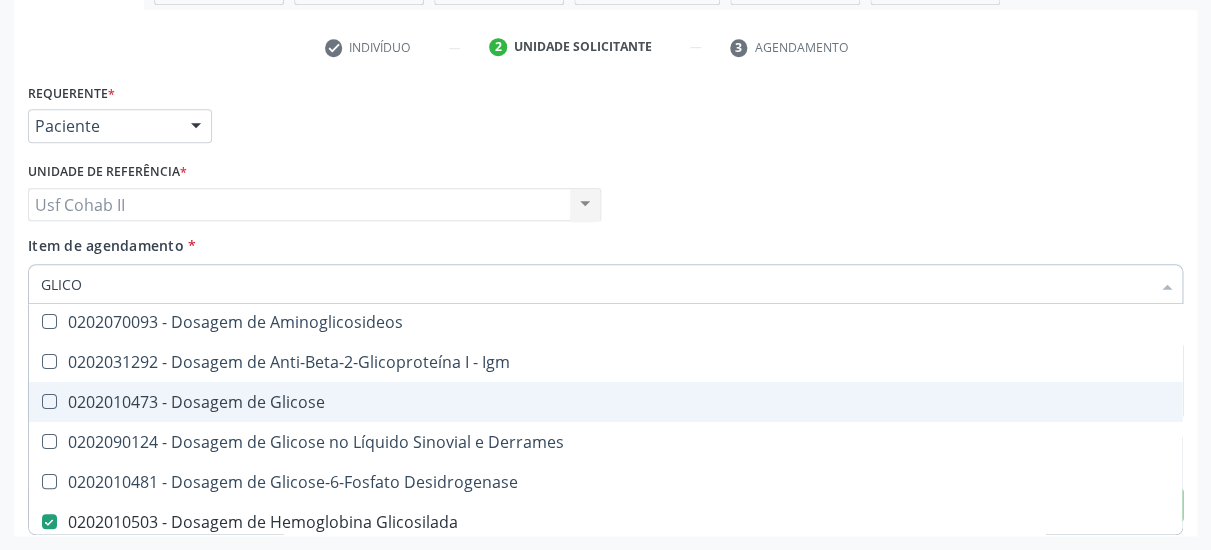click on "0202010473 - Dosagem de Glicose" at bounding box center (605, 402) 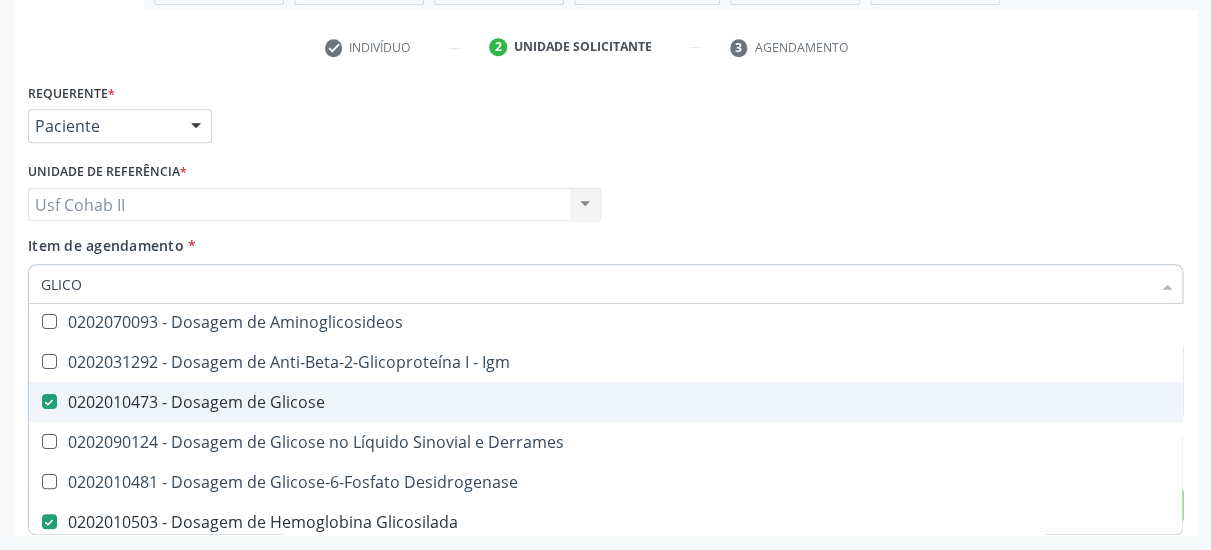 checkbox on "true" 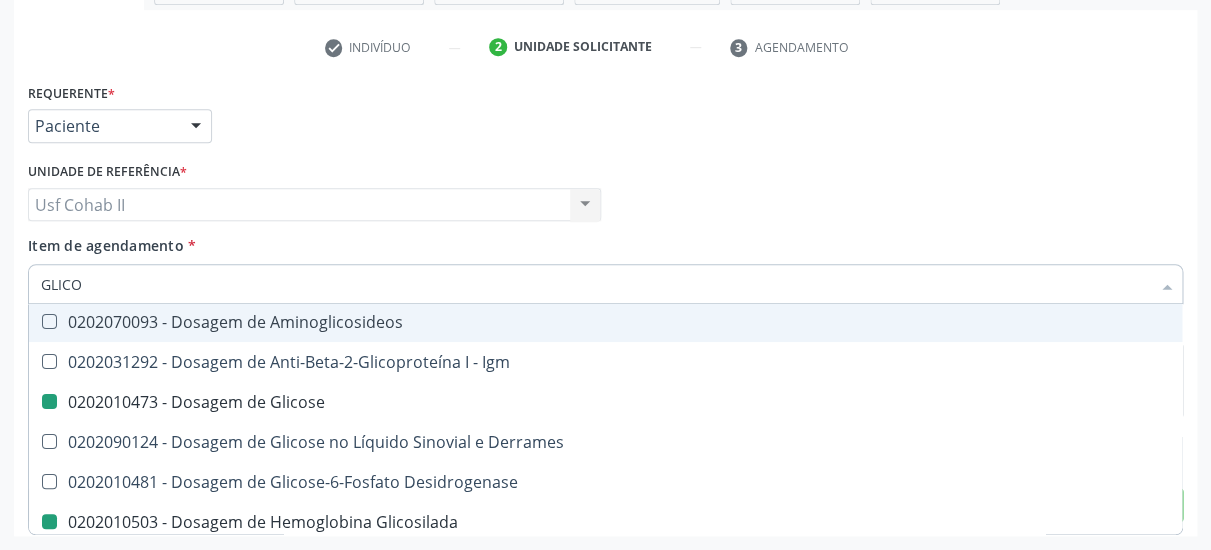 click on "Item de agendamento
*
GLICO
Desfazer seleção
0604240104 - Alfa-Alglicosidase 50 Mg Pó Liofilizado Para Solução Injetável
0202031284 - Antibeta 2 Glicoproteina I -Igg
0202010163 - Dosagem de Alfa-1-Glicoproteina Acida
0202070093 - Dosagem de Aminoglicosideos
0202031292 - Dosagem de Anti-Beta-2-Glicoproteína I - Igm
0202010473 - Dosagem de Glicose
0202090124 - Dosagem de Glicose no Líquido Sinovial e Derrames
0202010481 - Dosagem de Glicose-6-Fosfato Desidrogenase
0202010503 - Dosagem de Hemoglobina Glicosilada
0202100120 - Identificação de Glicosaminoglicanos Urinários Por Cromatografia em Camada Delgada , Eletroforese e Dosagem Quantitativa
0214010031 - Pesquisa de Glicose Na Urina
0202060454 - Teste de Supressao do Hgh Apos Glicose
Nenhum resultado encontrado para: " GLICO  "" at bounding box center [605, 266] 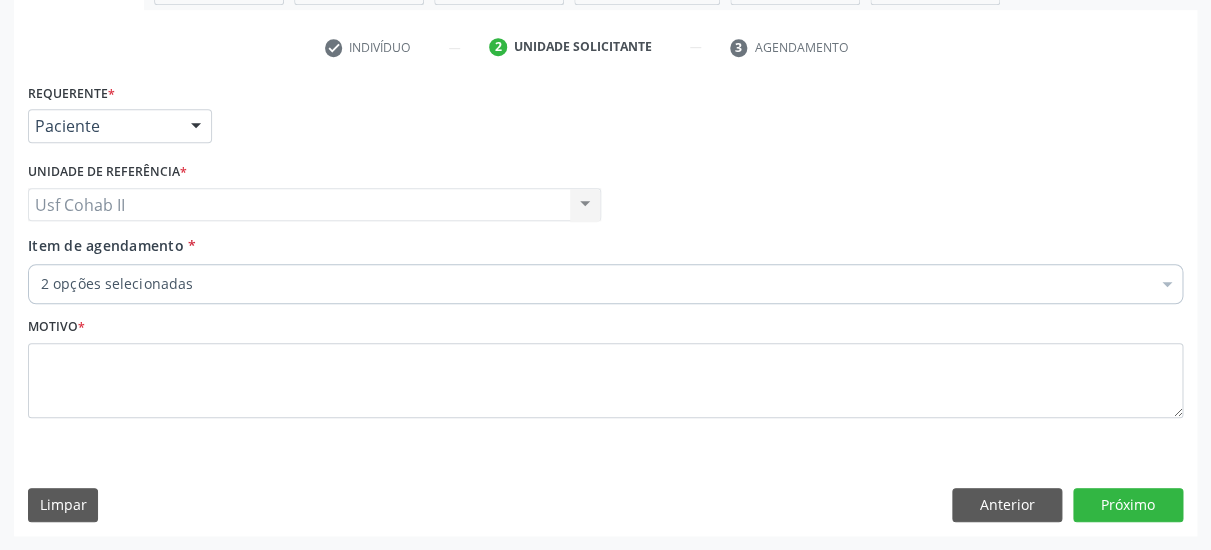 type 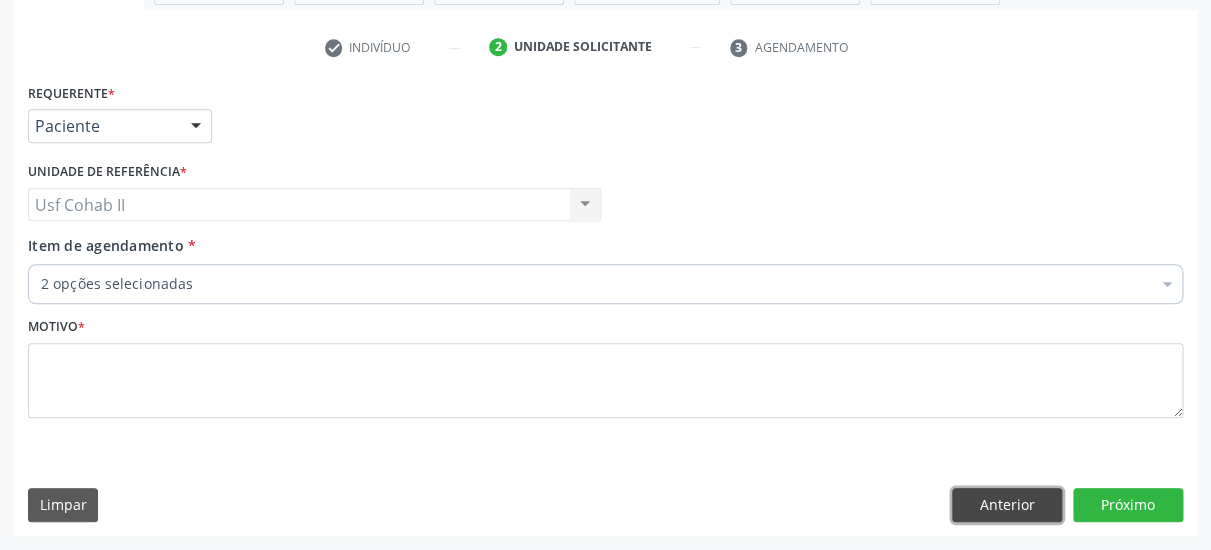 click on "Anterior" at bounding box center (1007, 505) 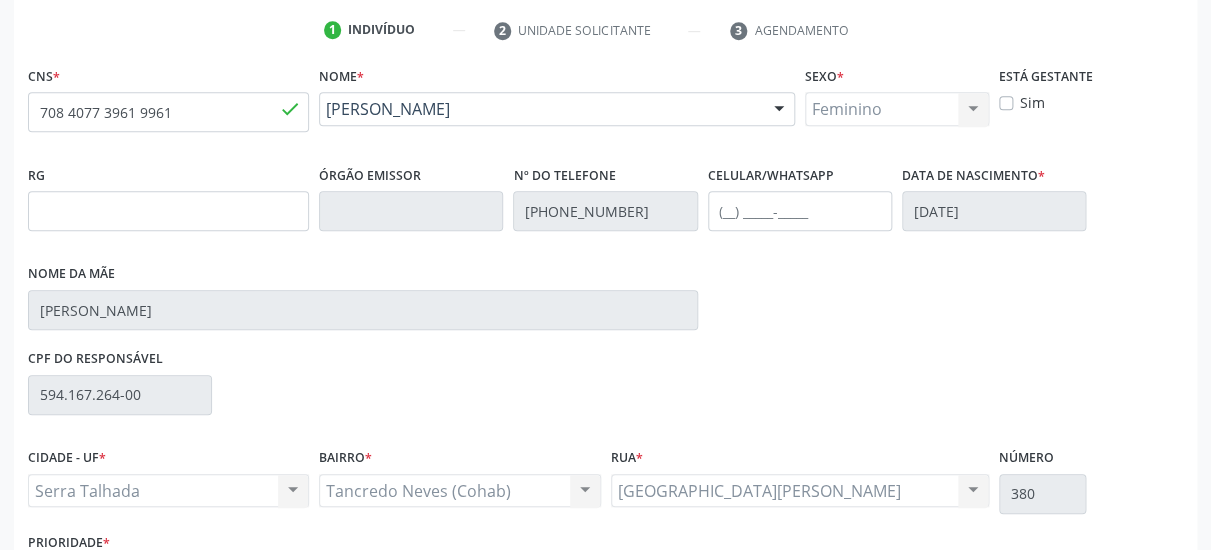 click on "Sim" at bounding box center [1032, 102] 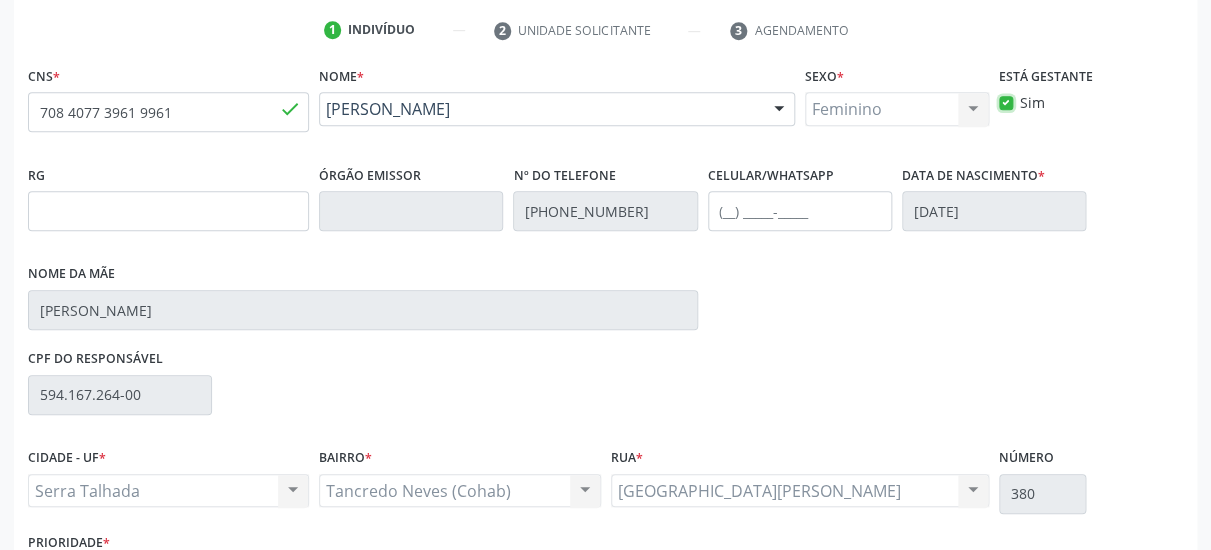 scroll, scrollTop: 519, scrollLeft: 0, axis: vertical 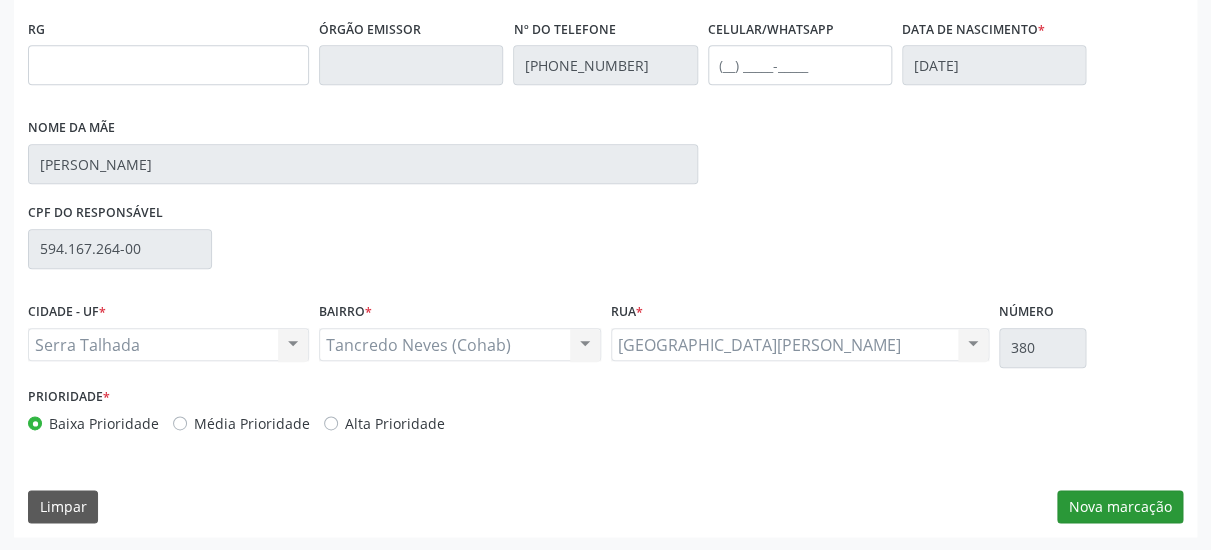 click on "CNS
*
708 4077 3961 9961       done
Nome
*
Maria Vitoria da Silva
Maria Vitoria da Silva
CNS:
708 4077 3961 9961
CPF:    --   Nascimento:
05/05/2003
Nenhum resultado encontrado para: "   "
Digite o nome ou CNS para buscar um indivíduo
Sexo
*
Feminino         Masculino   Feminino
Nenhum resultado encontrado para: "   "
Não há nenhuma opção para ser exibida.
Está gestante
Sim
RG
Órgão emissor
Nº do Telefone
(87) 99931-1731
Celular/WhatsApp
Data de nascimento
*
05/05/2003
Nome da mãe
Maria de Fatima dos Santos Matos
CPF do responsável
594.167.264-00
CIDADE - UF
*
Serra Talhada" at bounding box center (605, 226) 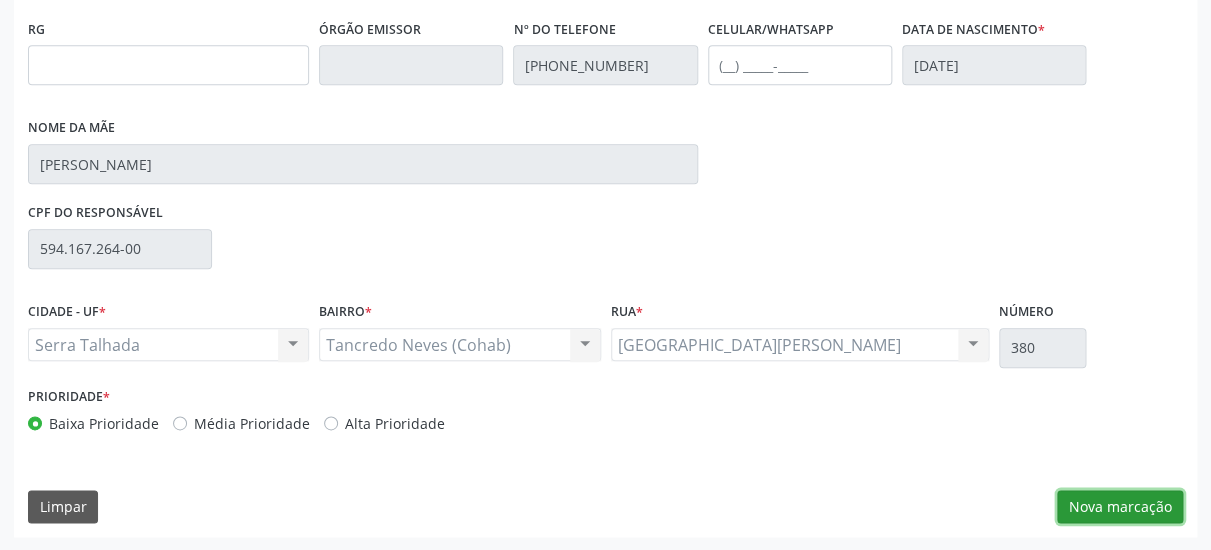 click on "Nova marcação" at bounding box center (1120, 507) 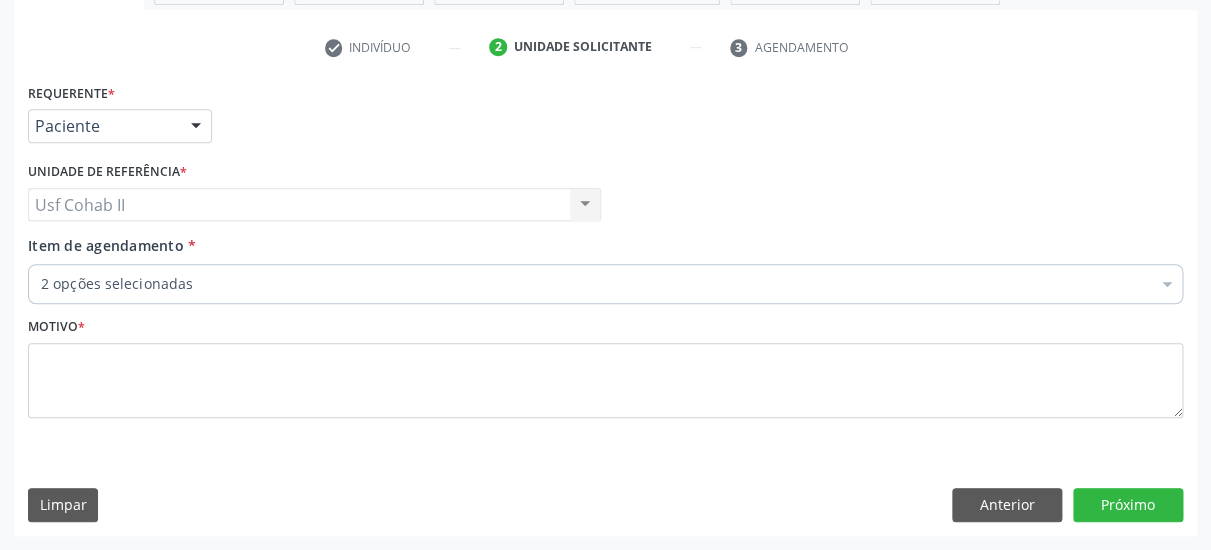 scroll, scrollTop: 373, scrollLeft: 0, axis: vertical 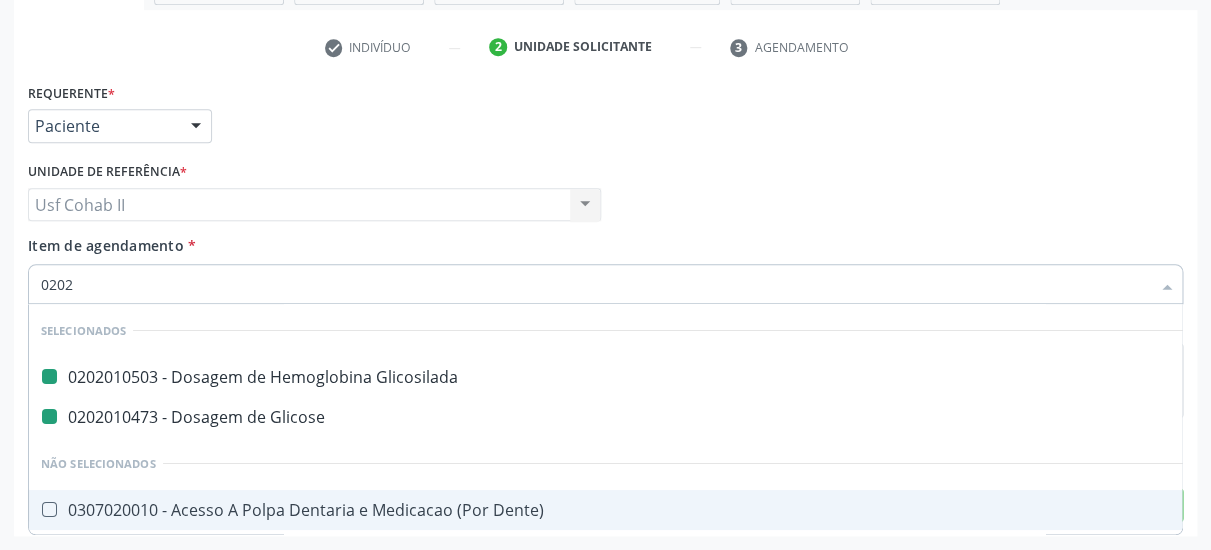 type on "02021" 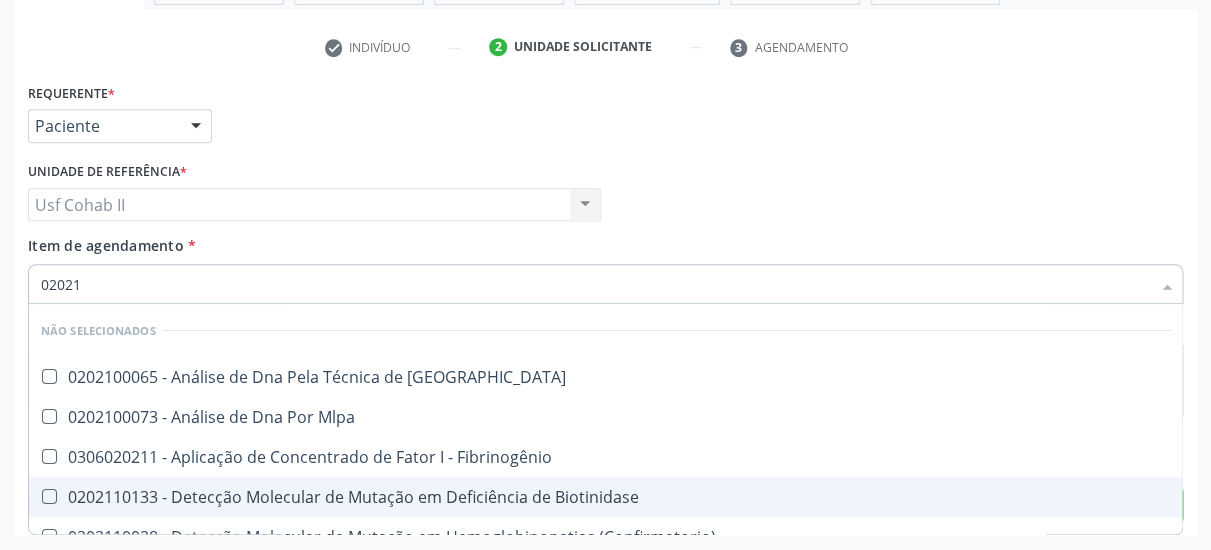 checkbox on "false" 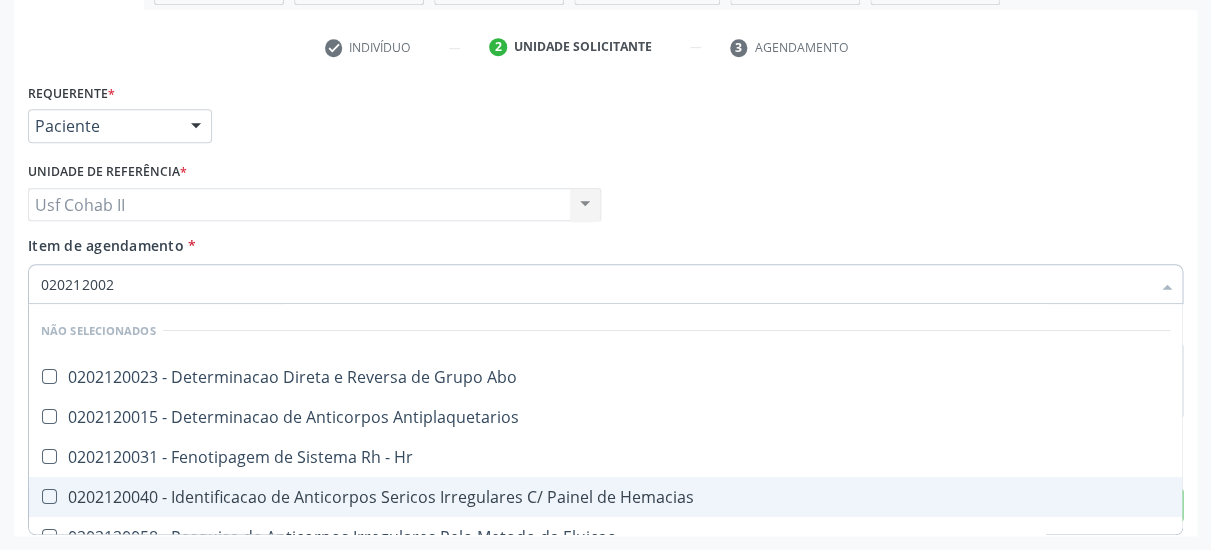 type on "0202120023" 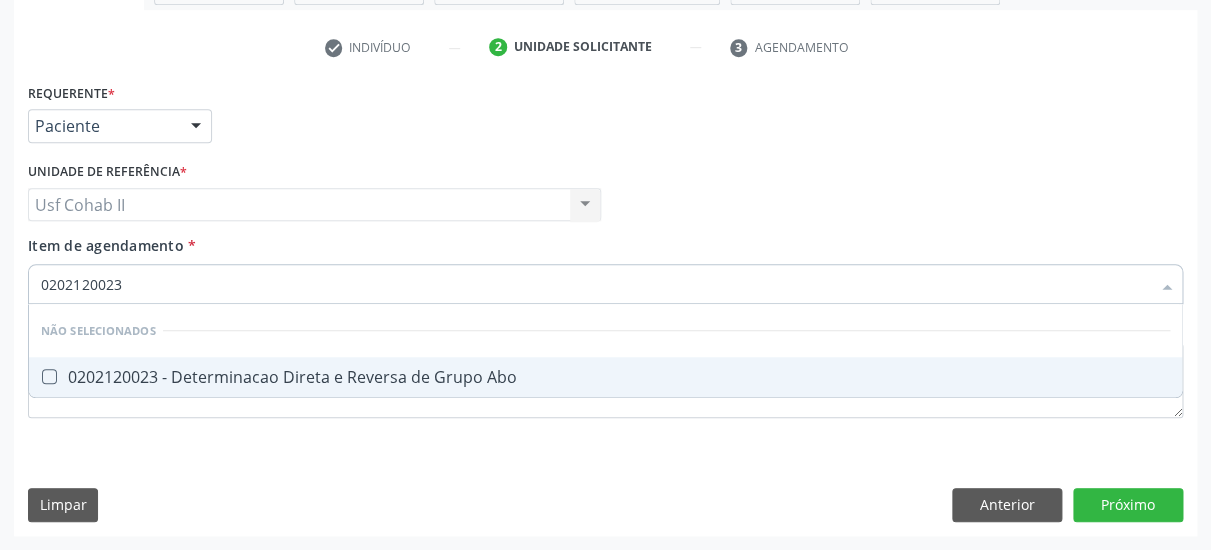 click on "0202120023 - Determinacao Direta e Reversa de Grupo Abo" at bounding box center (605, 377) 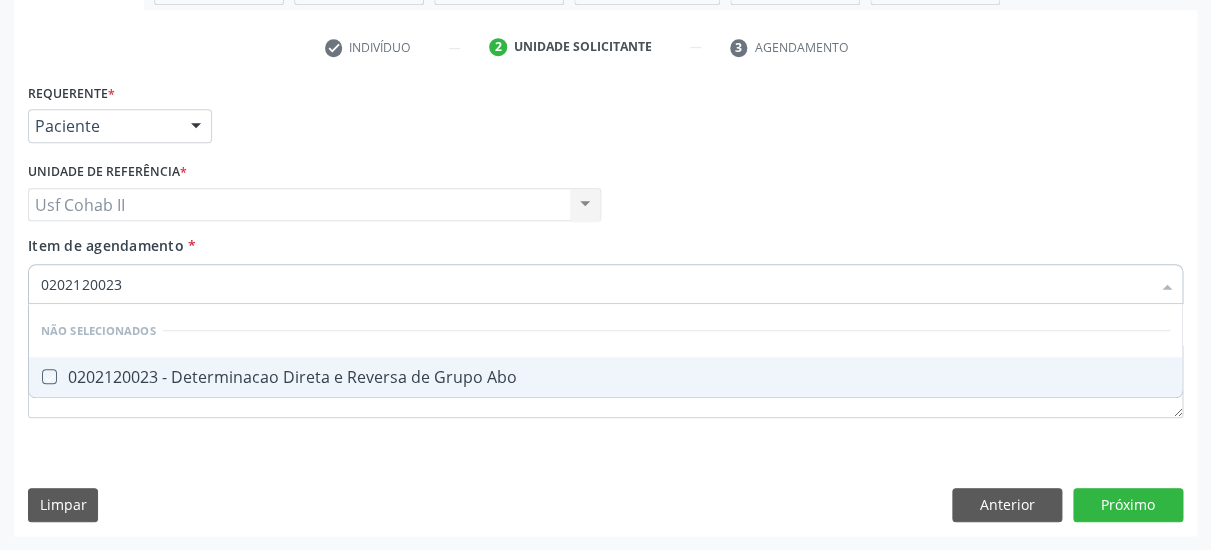 checkbox on "true" 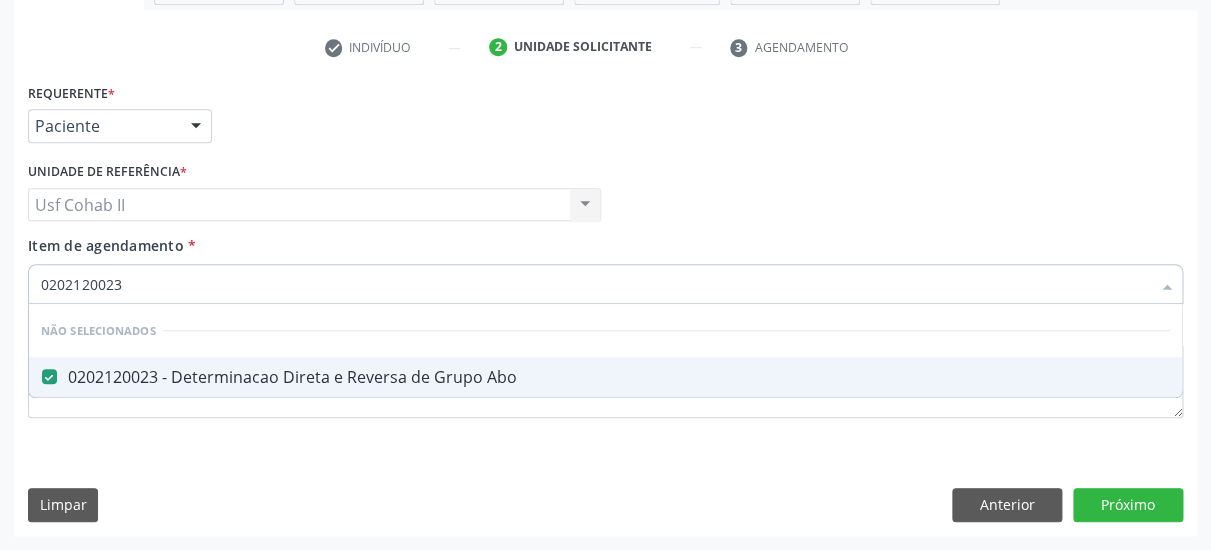click on "Item de agendamento
*
0202120023
Desfazer seleção
Não selecionados
0202120023 - Determinacao Direta e Reversa de Grupo Abo
Nenhum resultado encontrado para: " 0202120023  "
Não há nenhuma opção para ser exibida." at bounding box center [605, 266] 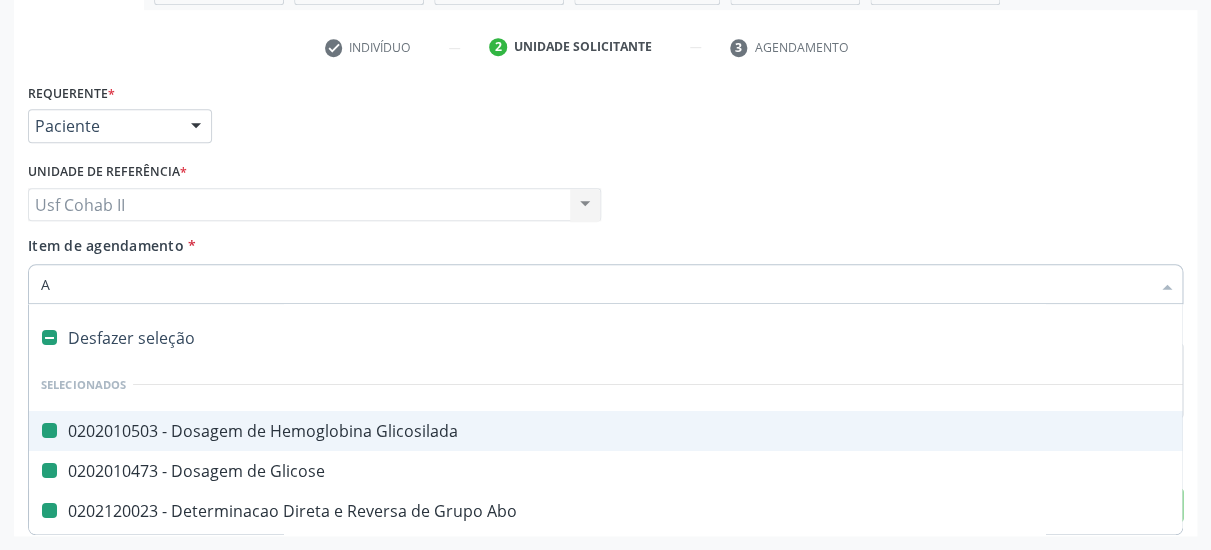 type on "AN" 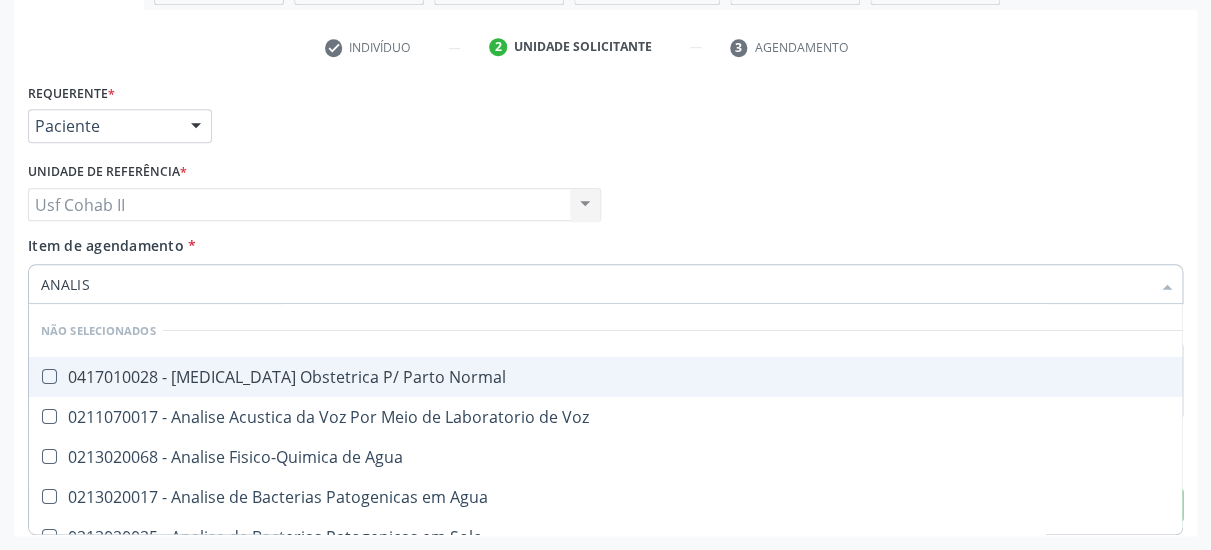 type on "ANALISE" 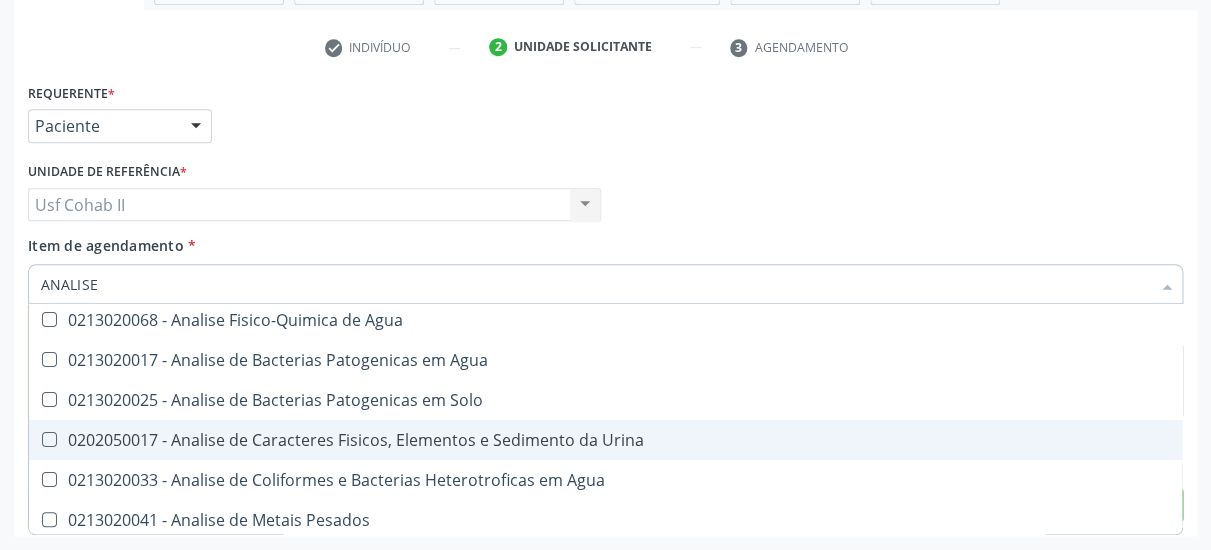 scroll, scrollTop: 185, scrollLeft: 0, axis: vertical 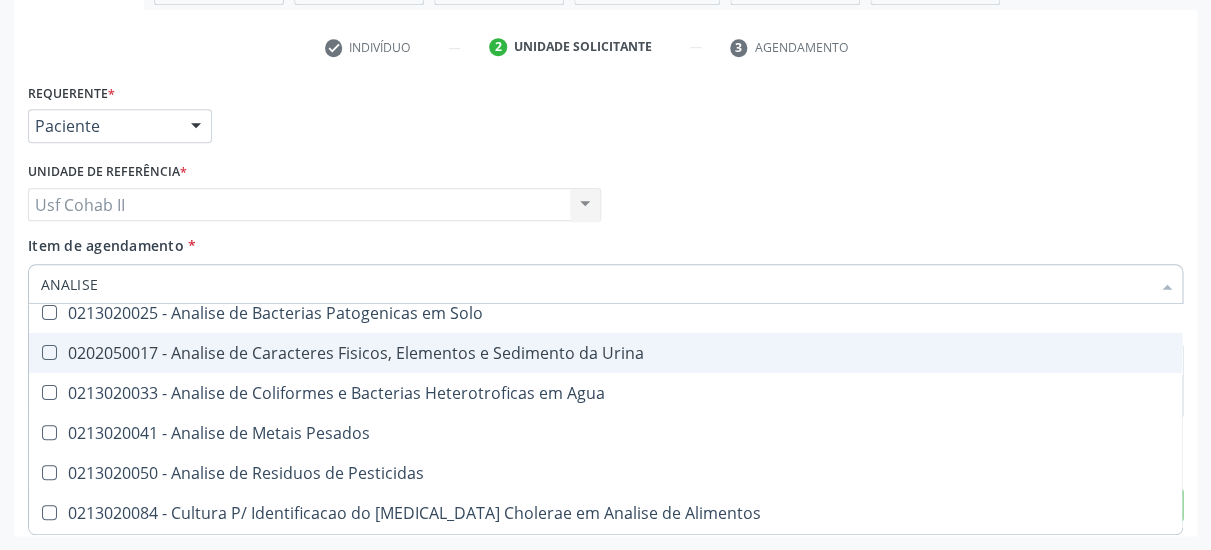click on "0202050017 - Analise de Caracteres Fisicos, Elementos e Sedimento da Urina" at bounding box center (605, 353) 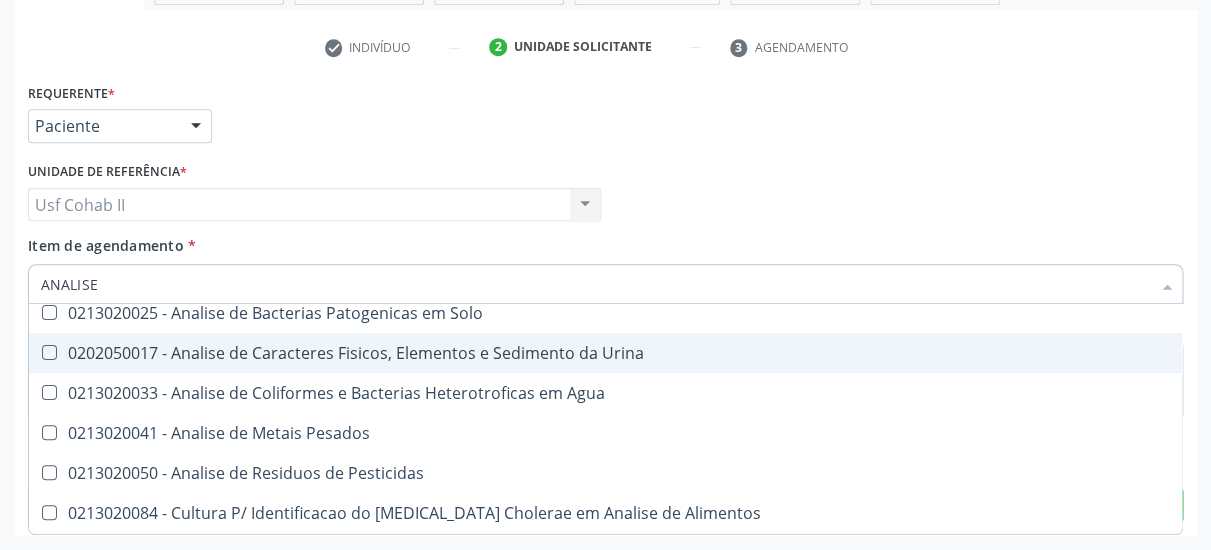 checkbox on "true" 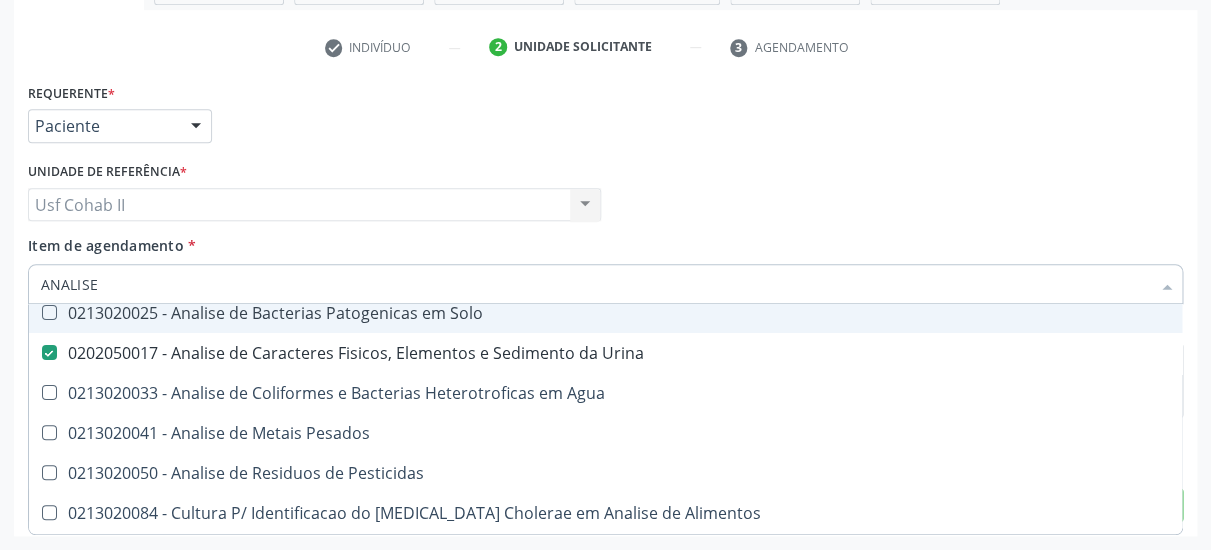 type on "ANALISE" 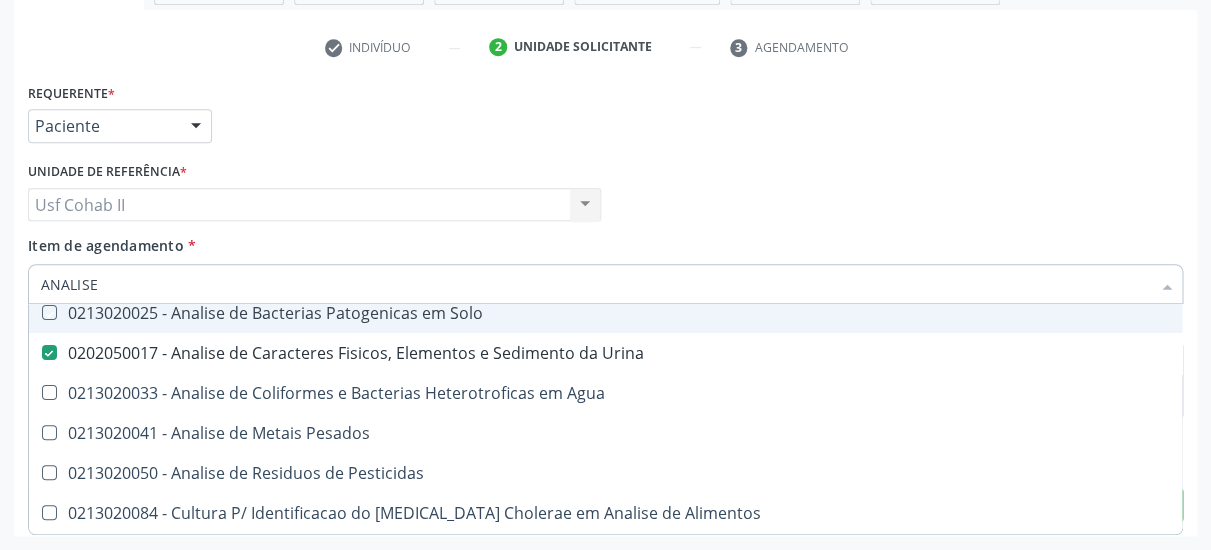 click on "Item de agendamento
*
ANALISE
Desfazer seleção
Não selecionados
0211070017 - Analise Acustica da Voz Por Meio de Laboratorio de Voz
0213020068 - Analise Fisico-Quimica de Agua
0213020017 - Analise de Bacterias Patogenicas em Agua
0213020025 - Analise de Bacterias Patogenicas em Solo
0202050017 - Analise de Caracteres Fisicos, Elementos e Sedimento da Urina
0213020033 - Analise de Coliformes e Bacterias Heterotroficas em Agua
0213020041 - Analise de Metais Pesados
0213020050 - Analise de Residuos de Pesticidas
0213020084 - Cultura P/ Identificacao do Vibrio Cholerae em Analise de Alimentos
Nenhum resultado encontrado para: " ANALISE  "
Não há nenhuma opção para ser exibida." at bounding box center [605, 266] 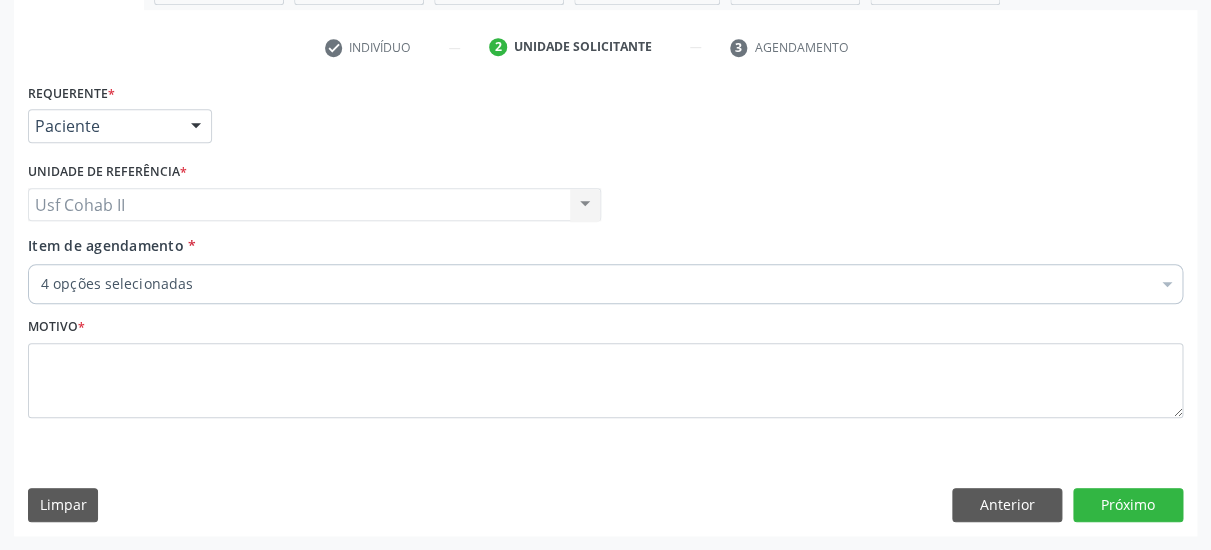 type 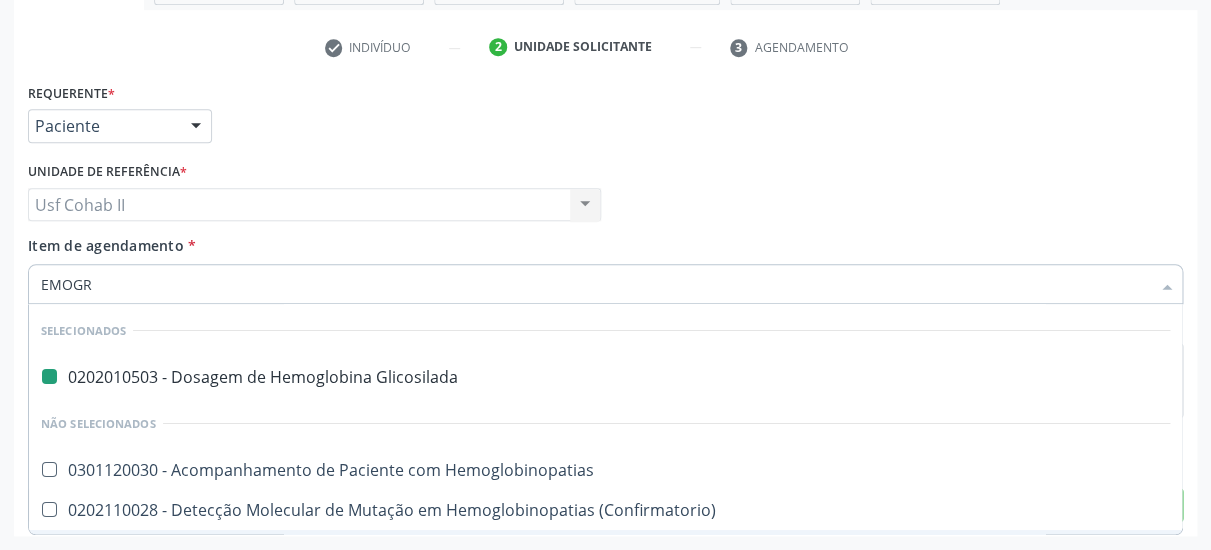 type on "EMOGRA" 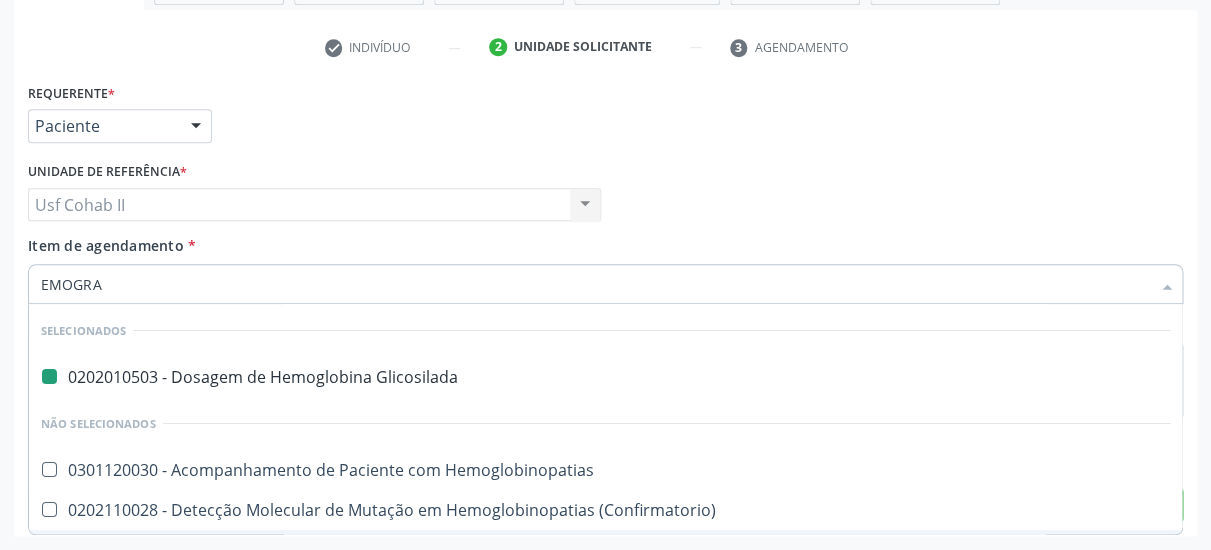 scroll, scrollTop: 0, scrollLeft: 0, axis: both 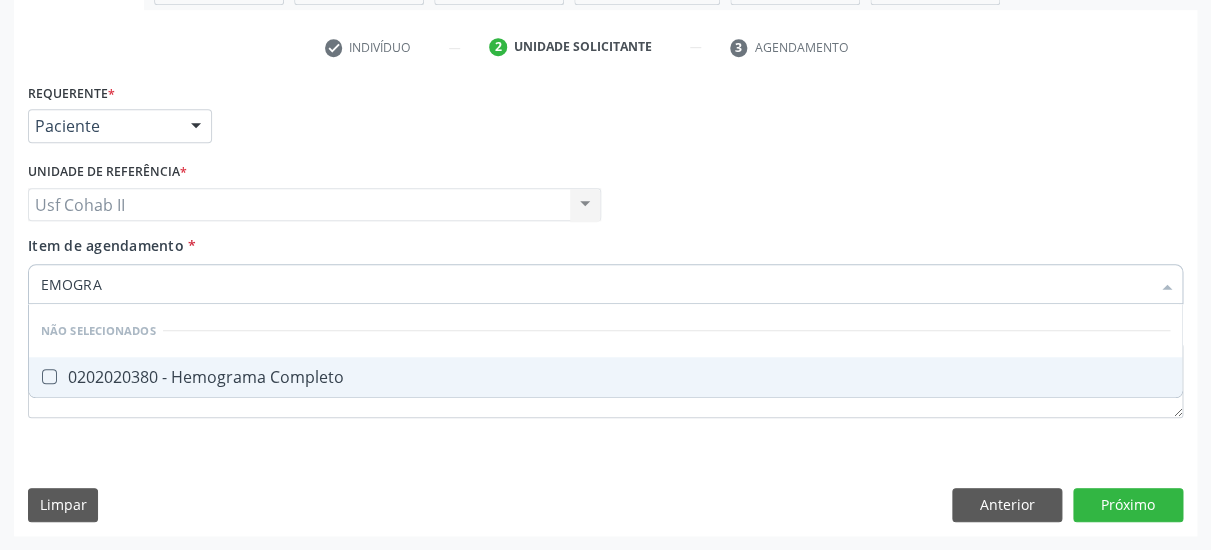 drag, startPoint x: 237, startPoint y: 350, endPoint x: 266, endPoint y: 268, distance: 86.977005 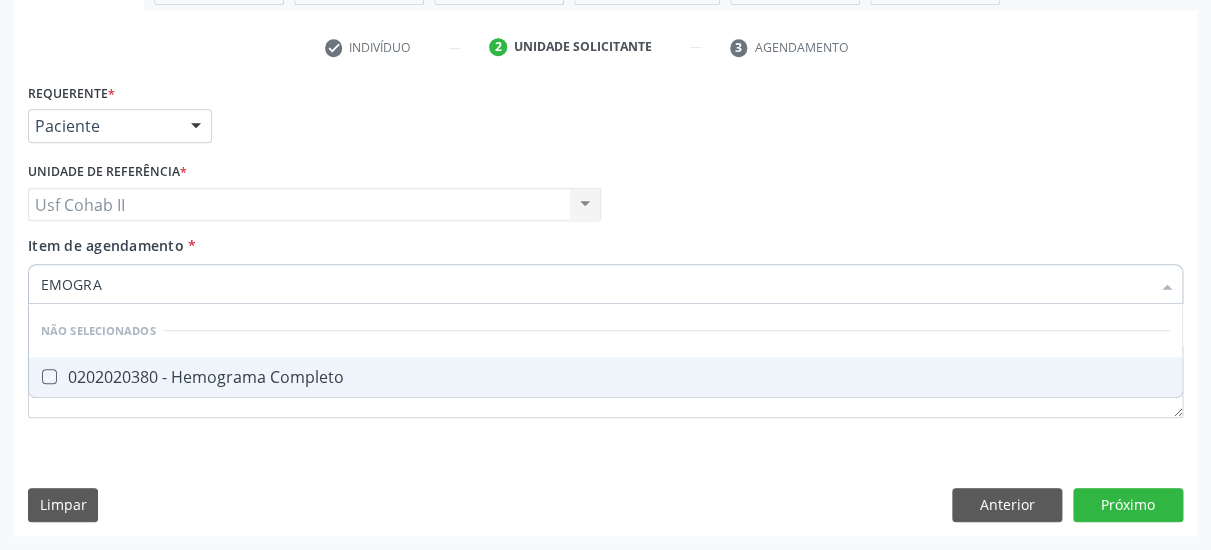 checkbox on "true" 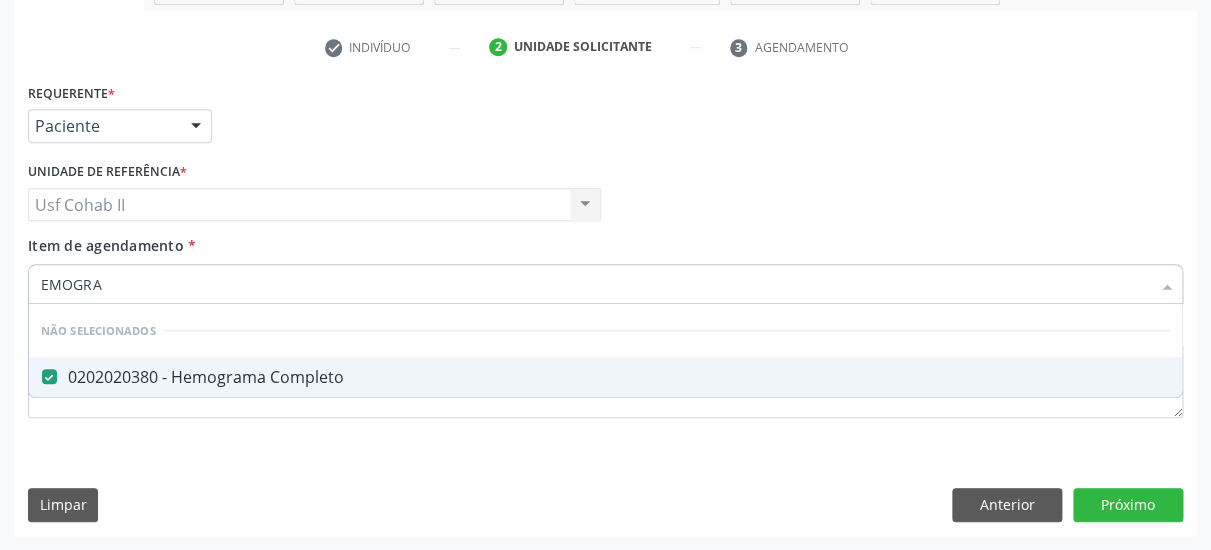 type on "EMOGRA" 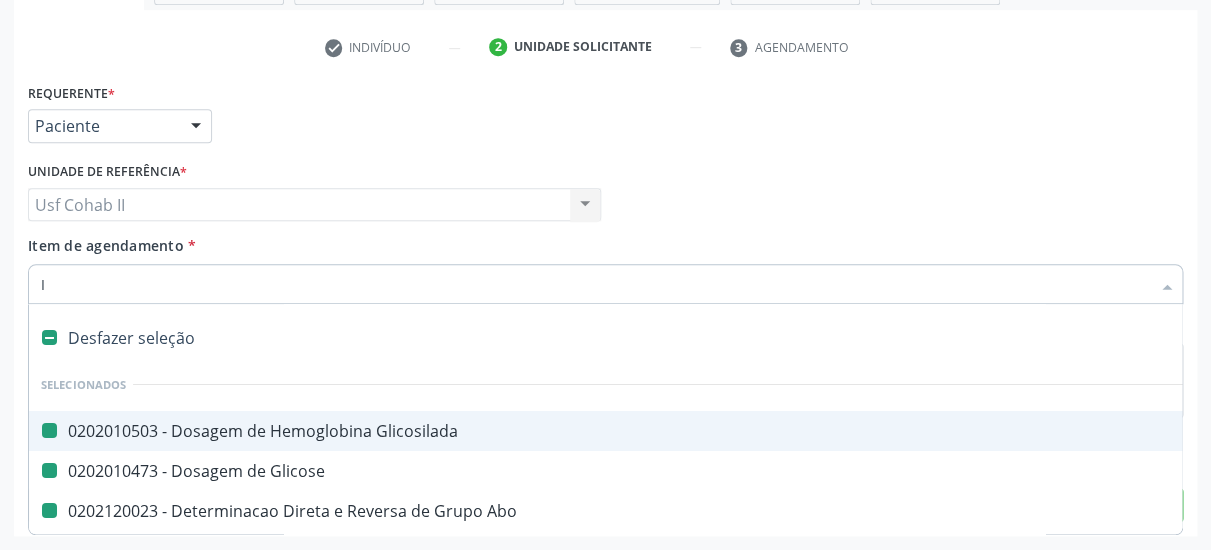type on "IG" 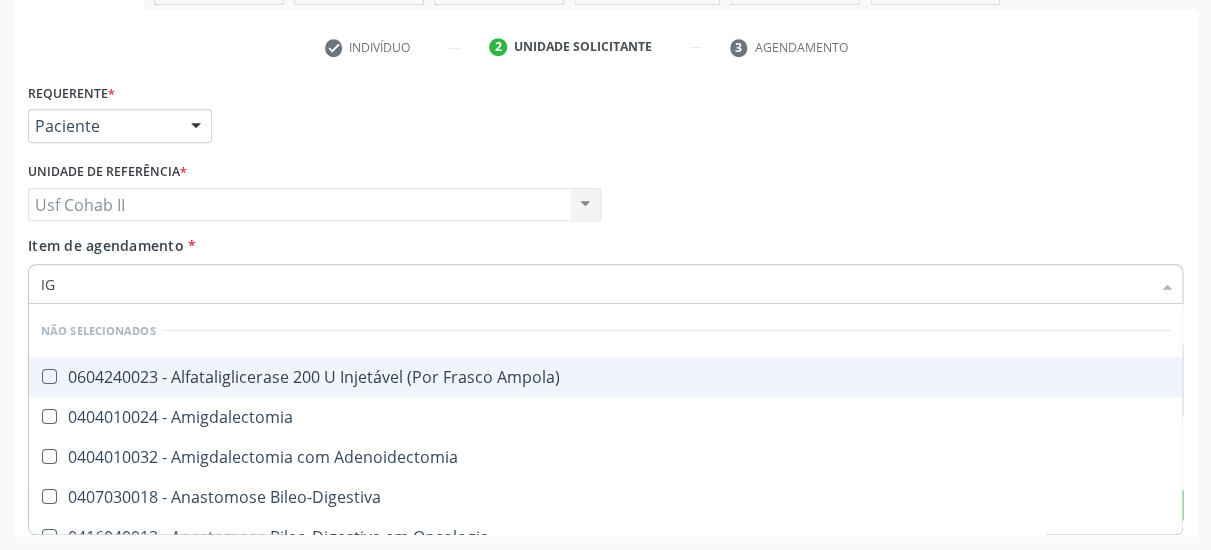 checkbox on "false" 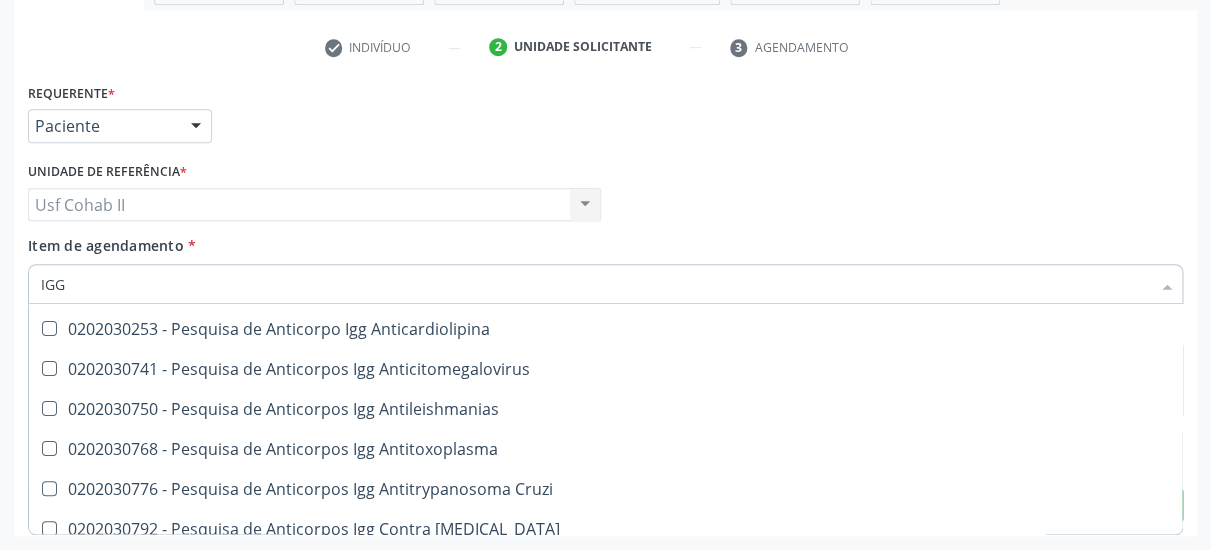 scroll, scrollTop: 130, scrollLeft: 0, axis: vertical 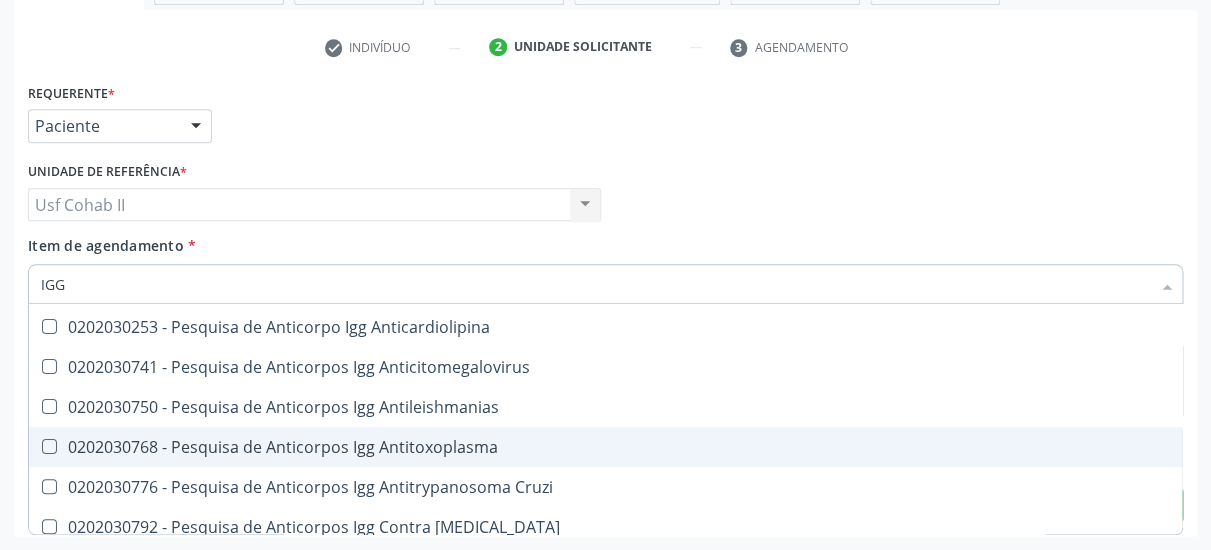 click on "0202030768 - Pesquisa de Anticorpos Igg Antitoxoplasma" at bounding box center [605, 447] 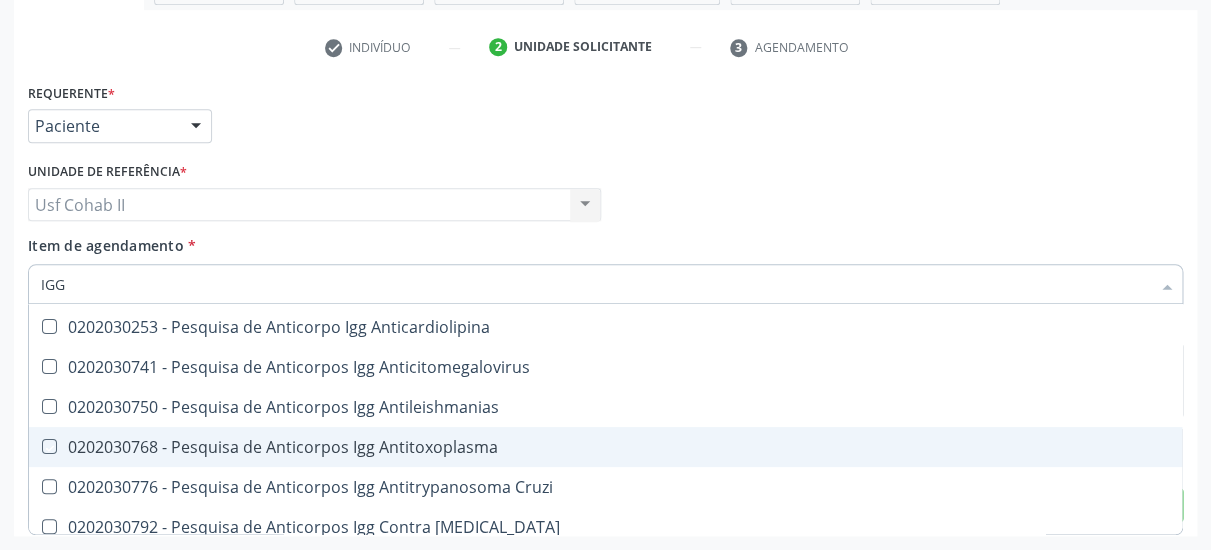 checkbox on "true" 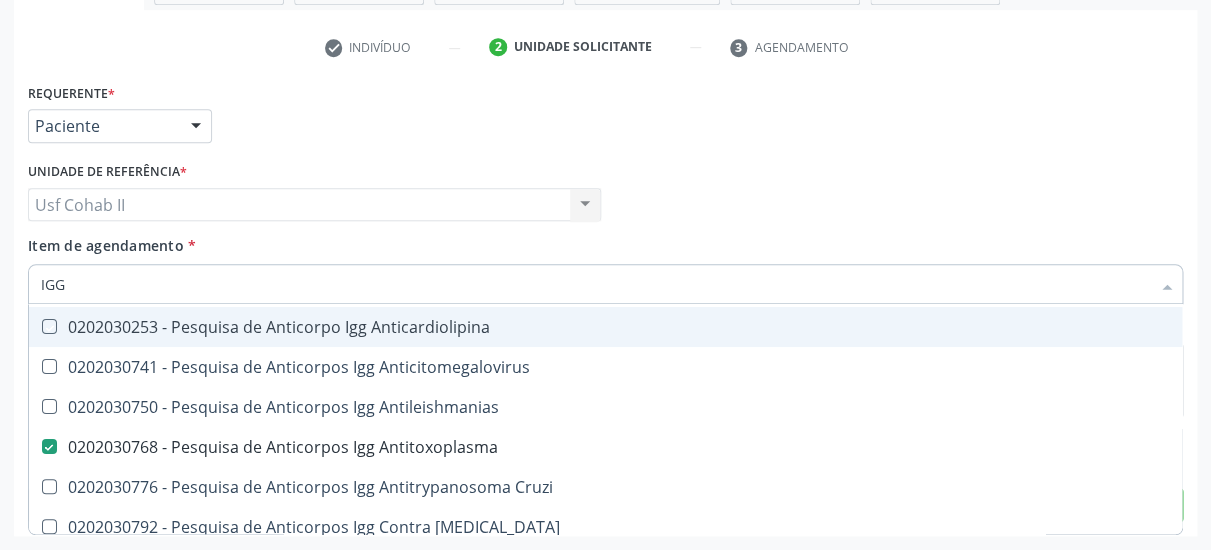click on "Item de agendamento
*
IGG
Desfazer seleção
Não selecionados
0202031284 - Antibeta 2 Glicoproteina I -Igg
0202030172 - Dosagem de Imunoglobulina G (Igg)
0202030253 - Pesquisa de Anticorpo Igg Anticardiolipina
0202030741 - Pesquisa de Anticorpos Igg Anticitomegalovirus
0202030750 - Pesquisa de Anticorpos Igg Antileishmanias
0202030768 - Pesquisa de Anticorpos Igg Antitoxoplasma
0202030776 - Pesquisa de Anticorpos Igg Antitrypanosoma Cruzi
0202030792 - Pesquisa de Anticorpos Igg Contra Arbovirus
0202030830 - Pesquisa de Anticorpos Igg Contra o Virus Epstein-Barr
0202030849 - Pesquisa de Anticorpos Igg Contra o Virus Herpes Simples
0202030806 - Pesquisa de Anticorpos Igg Contra o Virus da Hepatite A (Anti-Hav-Igg)
0202030814 - Pesquisa de Anticorpos Igg Contra o Virus da Rubeola" at bounding box center [605, 266] 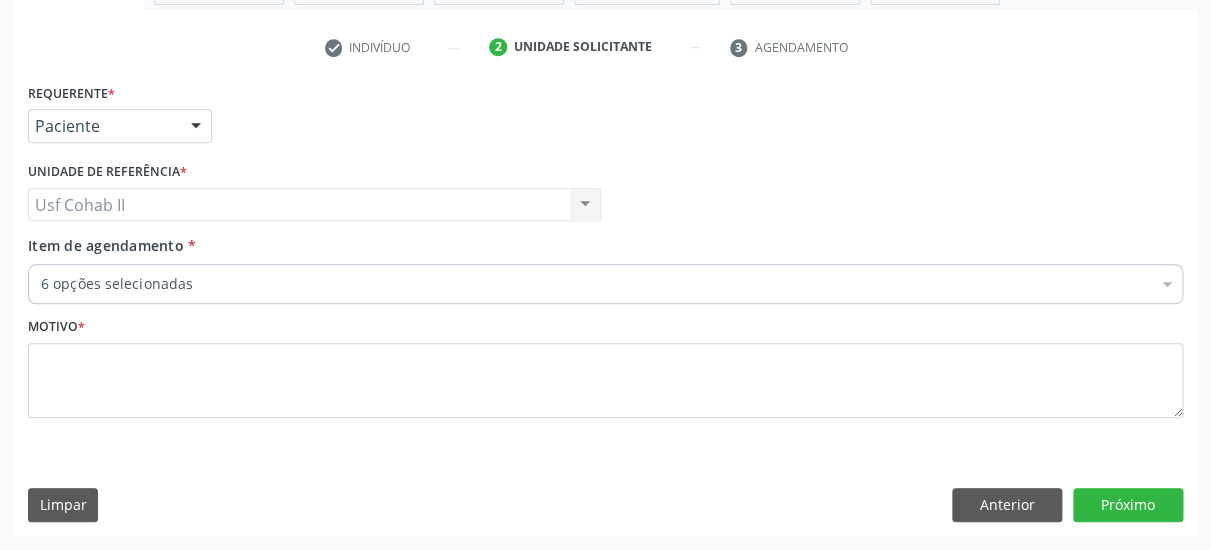 scroll, scrollTop: 0, scrollLeft: 0, axis: both 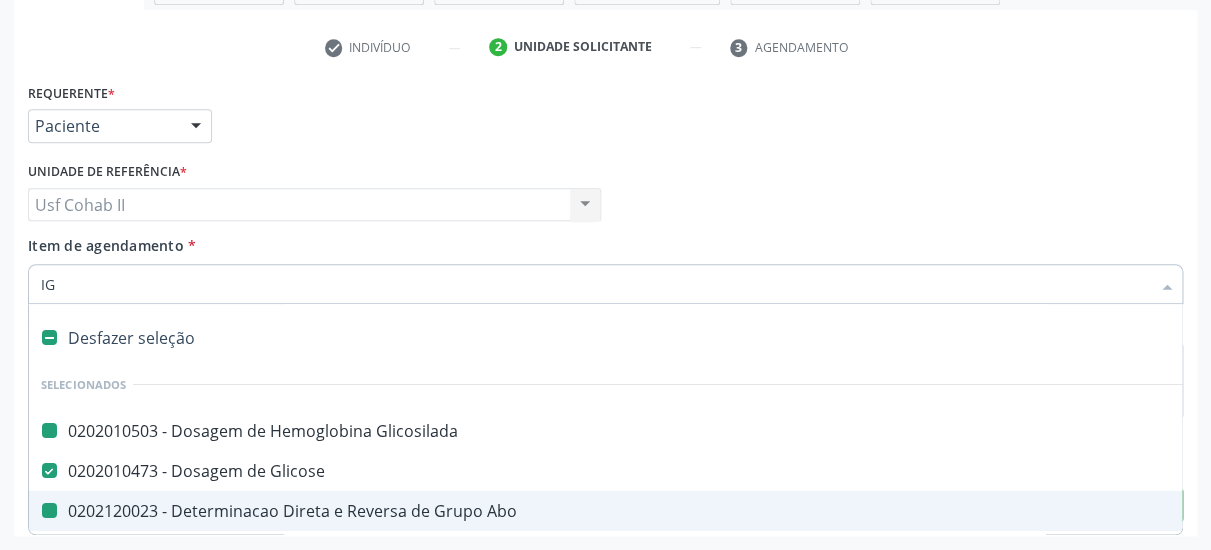 type on "IGM" 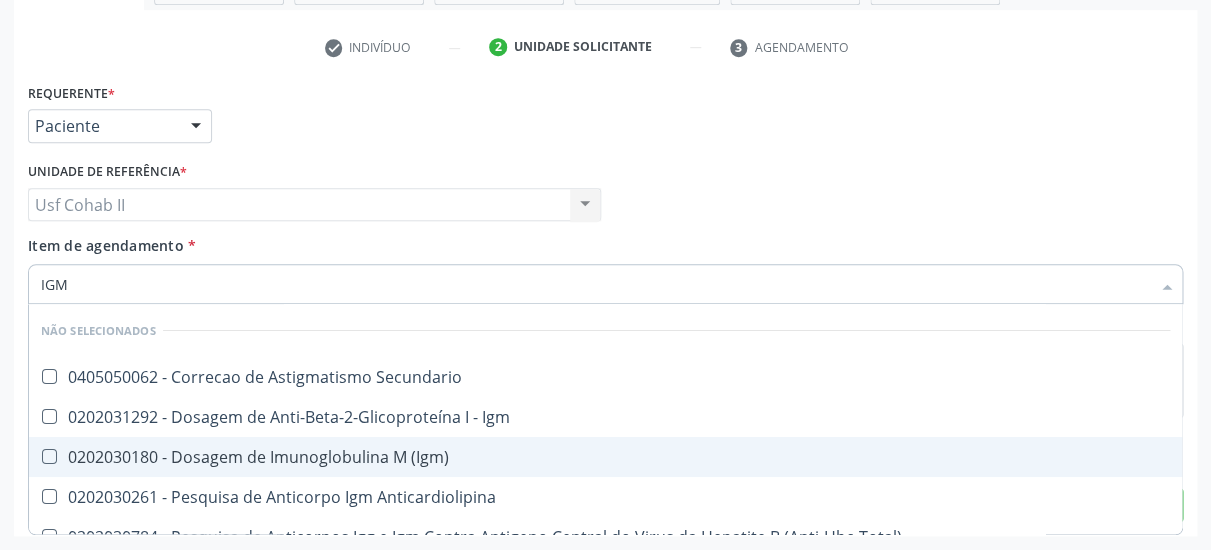 checkbox on "false" 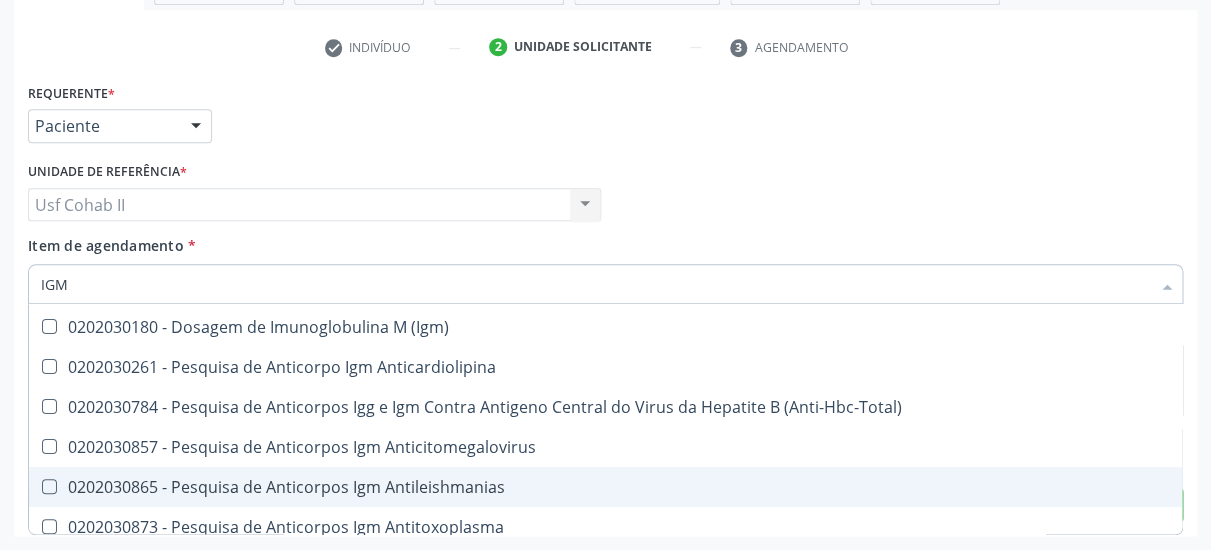 scroll, scrollTop: 259, scrollLeft: 0, axis: vertical 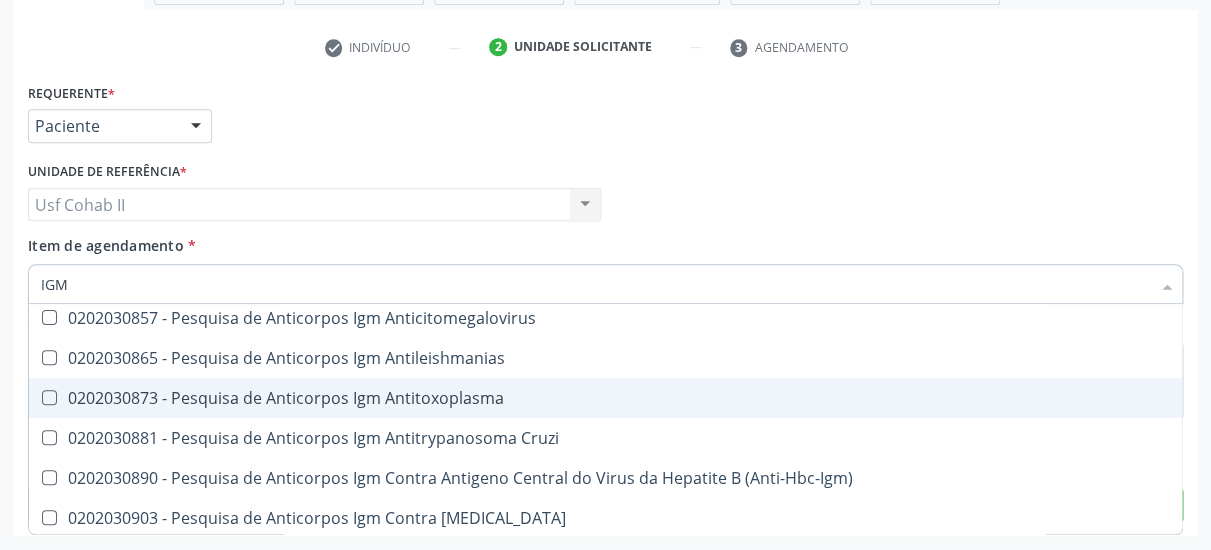 click on "0202030873 - Pesquisa de Anticorpos Igm Antitoxoplasma" at bounding box center [605, 398] 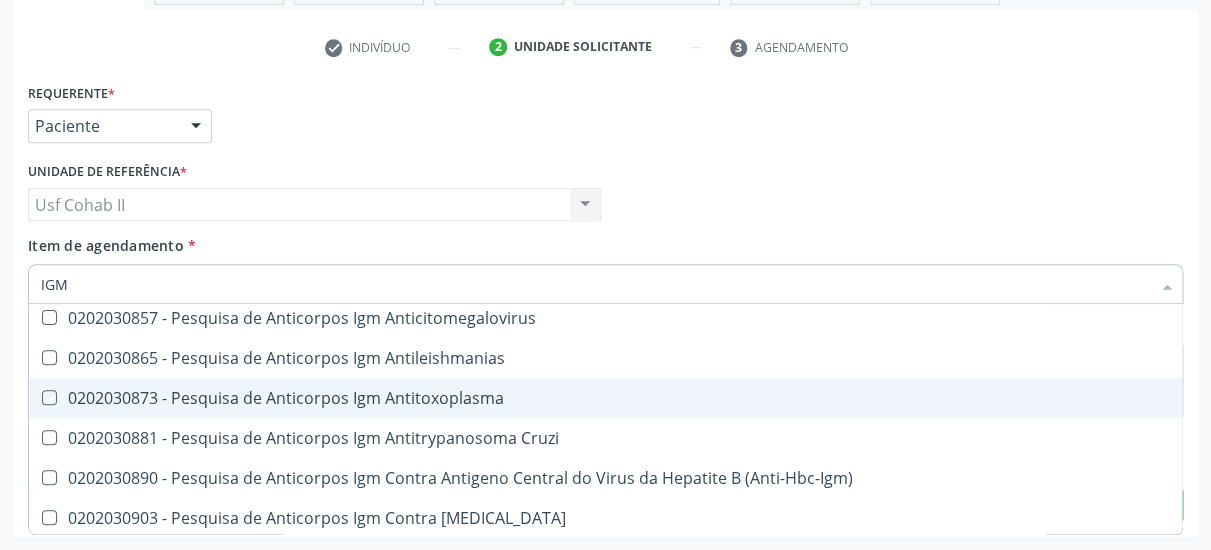 checkbox on "true" 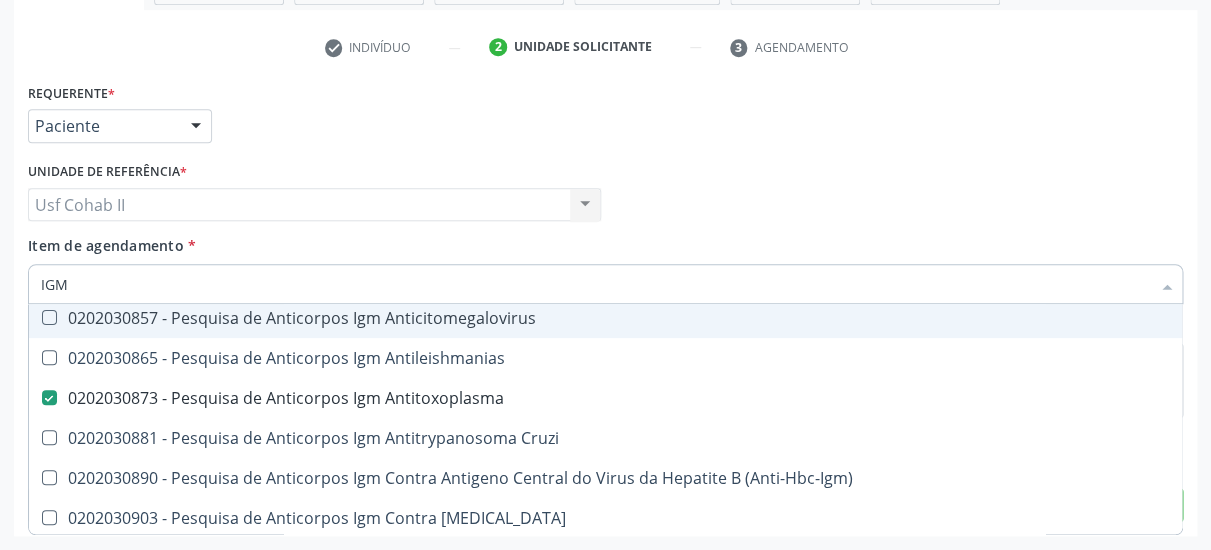 type on "IGM" 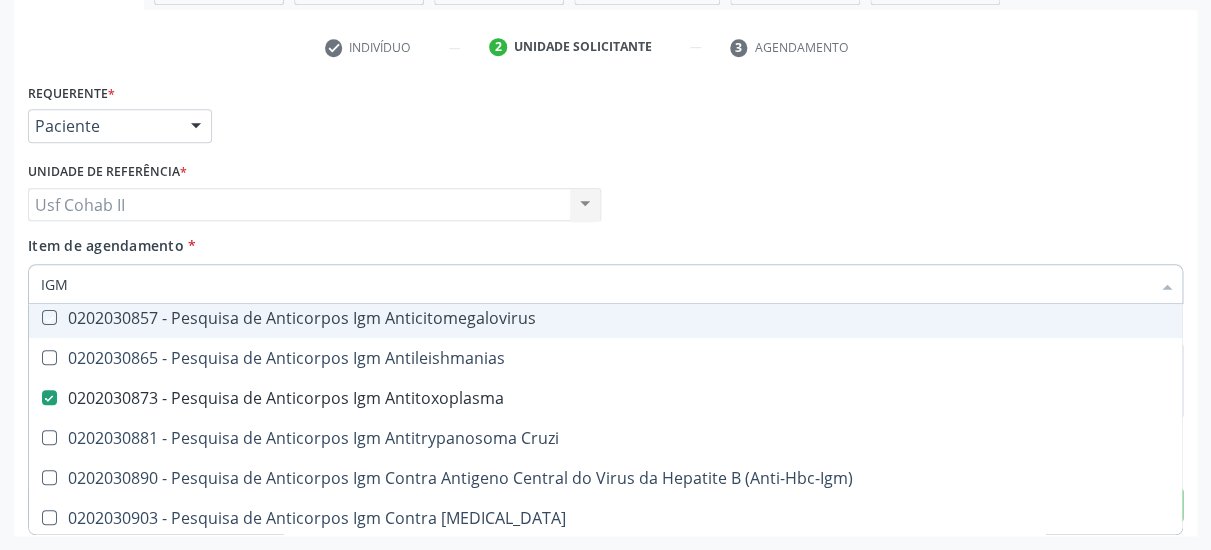 click on "Item de agendamento
*
IGM
Desfazer seleção
Não selecionados
0405050062 - Correcao de Astigmatismo Secundario
0202031292 - Dosagem de Anti-Beta-2-Glicoproteína I - Igm
0202030180 - Dosagem de Imunoglobulina M (Igm)
0202030261 - Pesquisa de Anticorpo Igm Anticardiolipina
0202030784 - Pesquisa de Anticorpos Igg e Igm Contra Antigeno Central do Virus da Hepatite B (Anti-Hbc-Total)
0202030857 - Pesquisa de Anticorpos Igm Anticitomegalovirus
0202030865 - Pesquisa de Anticorpos Igm Antileishmanias
0202030873 - Pesquisa de Anticorpos Igm Antitoxoplasma
0202030881 - Pesquisa de Anticorpos Igm Antitrypanosoma Cruzi
0202030890 - Pesquisa de Anticorpos Igm Contra Antigeno Central do Virus da Hepatite B (Anti-Hbc-Igm)
0202030903 - Pesquisa de Anticorpos Igm Contra Arbovirus" at bounding box center [605, 266] 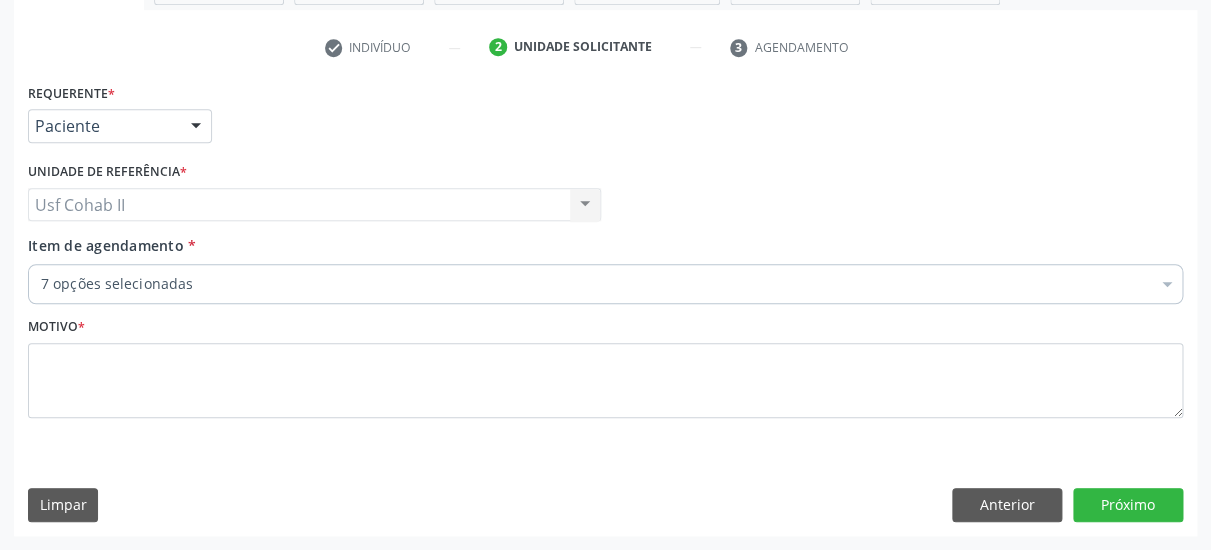 scroll, scrollTop: 0, scrollLeft: 0, axis: both 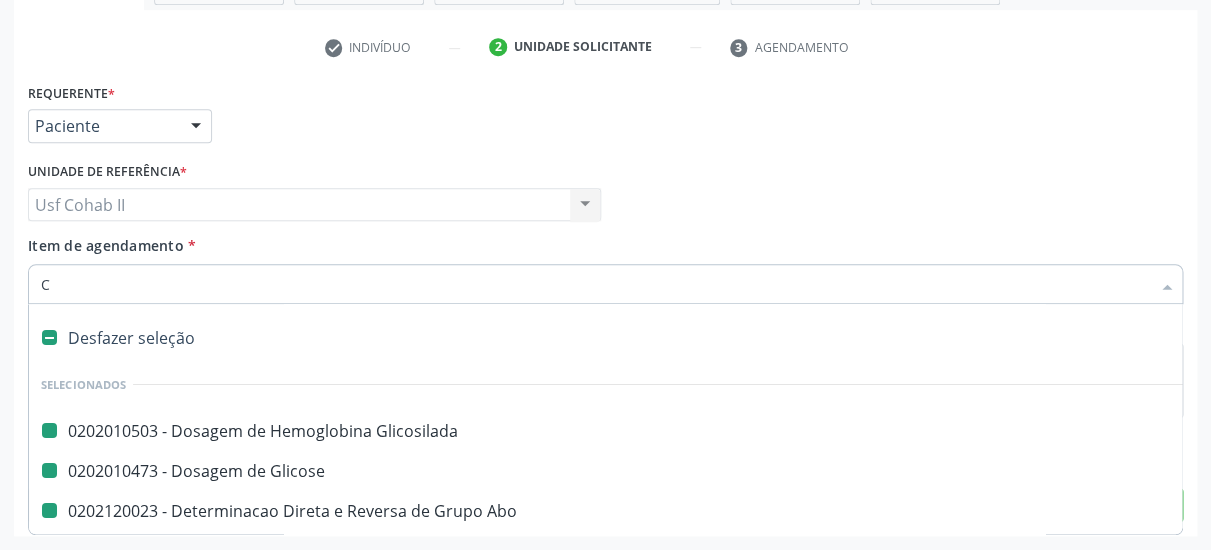 type on "CU" 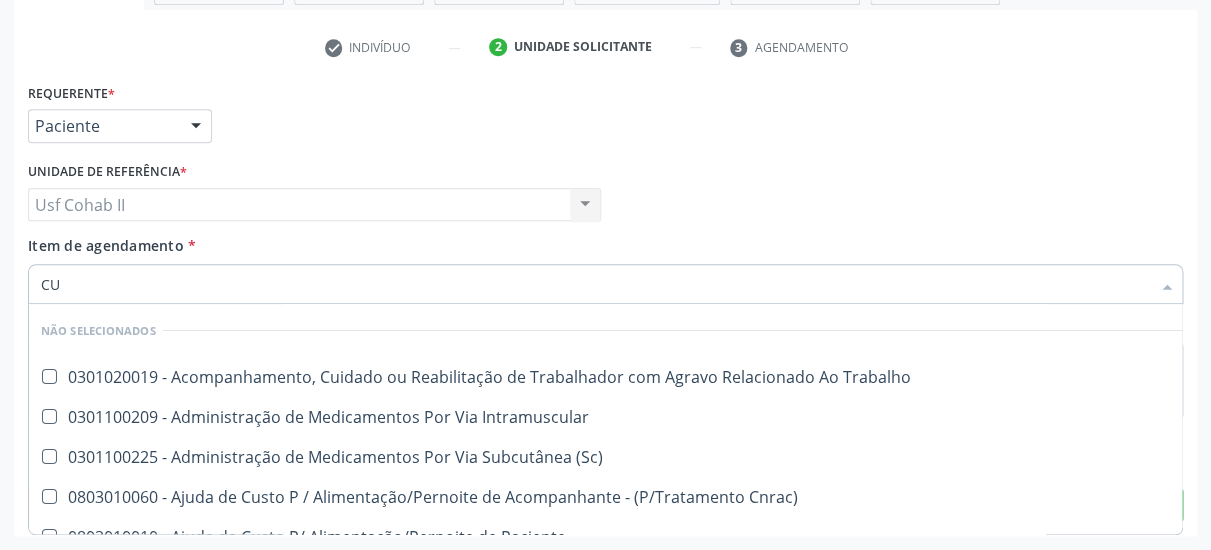 checkbox on "false" 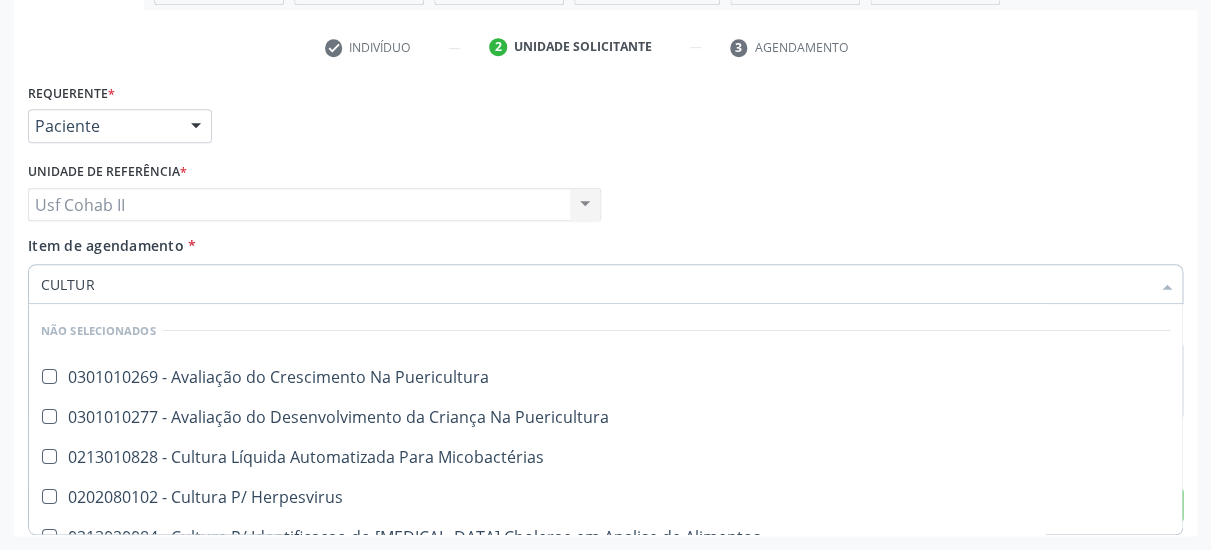 type on "CULTURA" 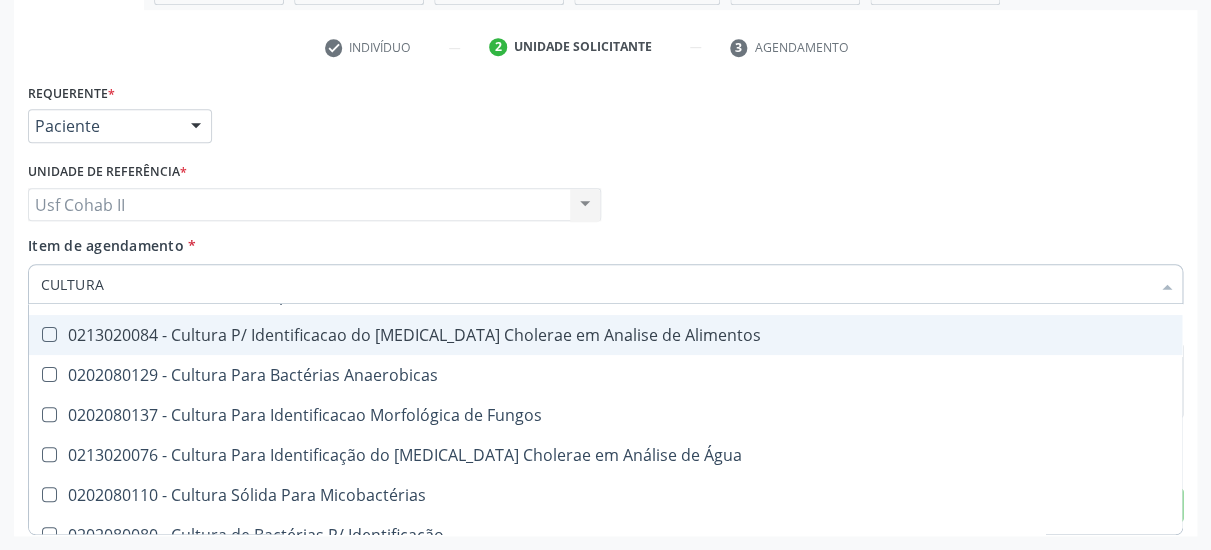 scroll, scrollTop: 259, scrollLeft: 0, axis: vertical 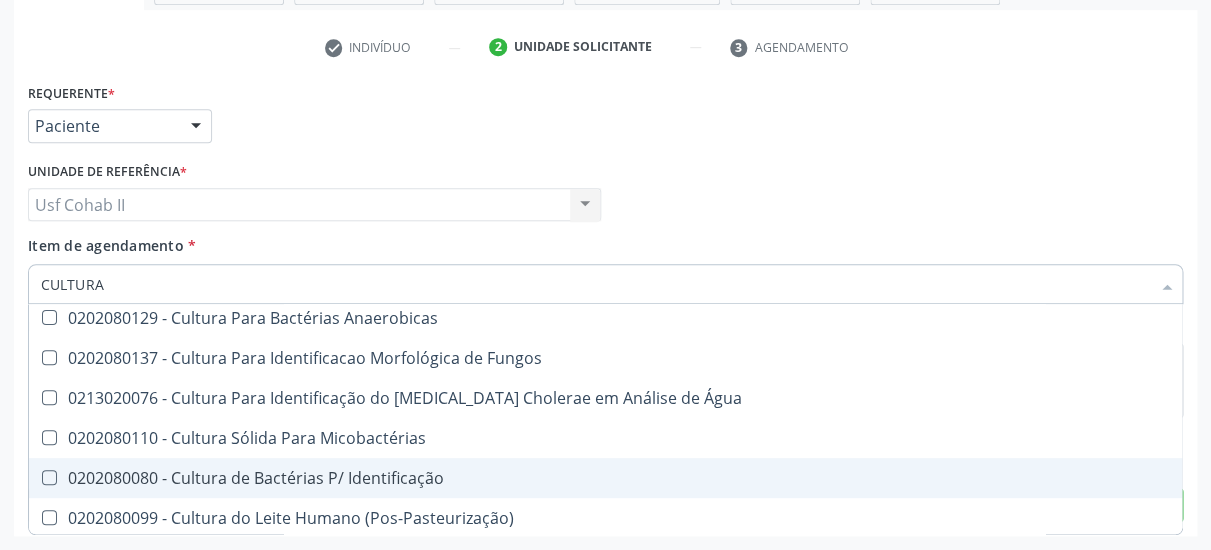 click on "0202080080 - Cultura de Bactérias P/ Identificação" at bounding box center [605, 478] 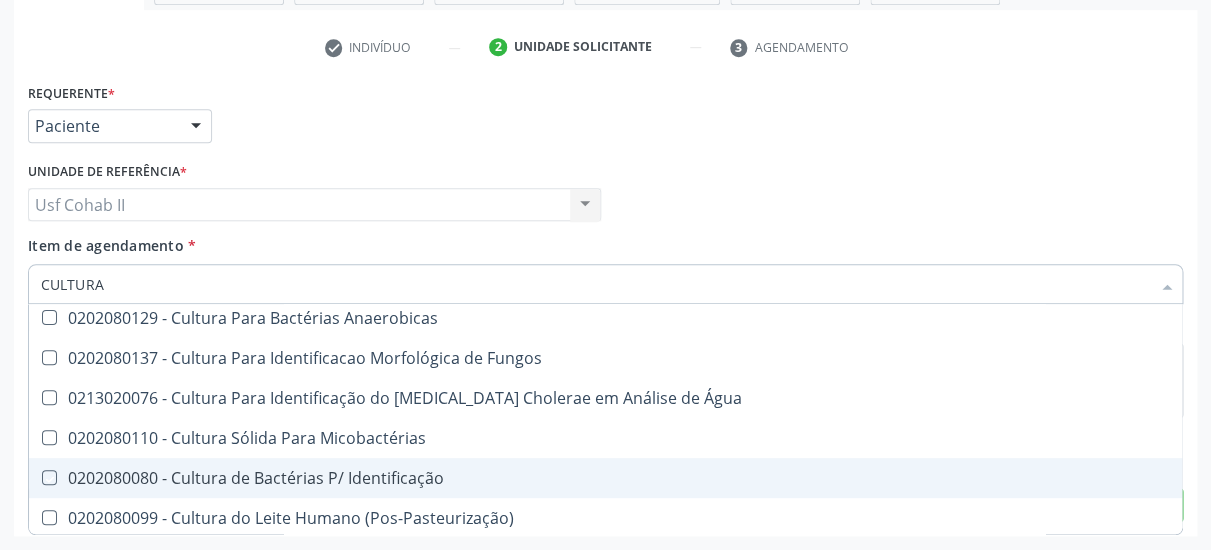 checkbox on "true" 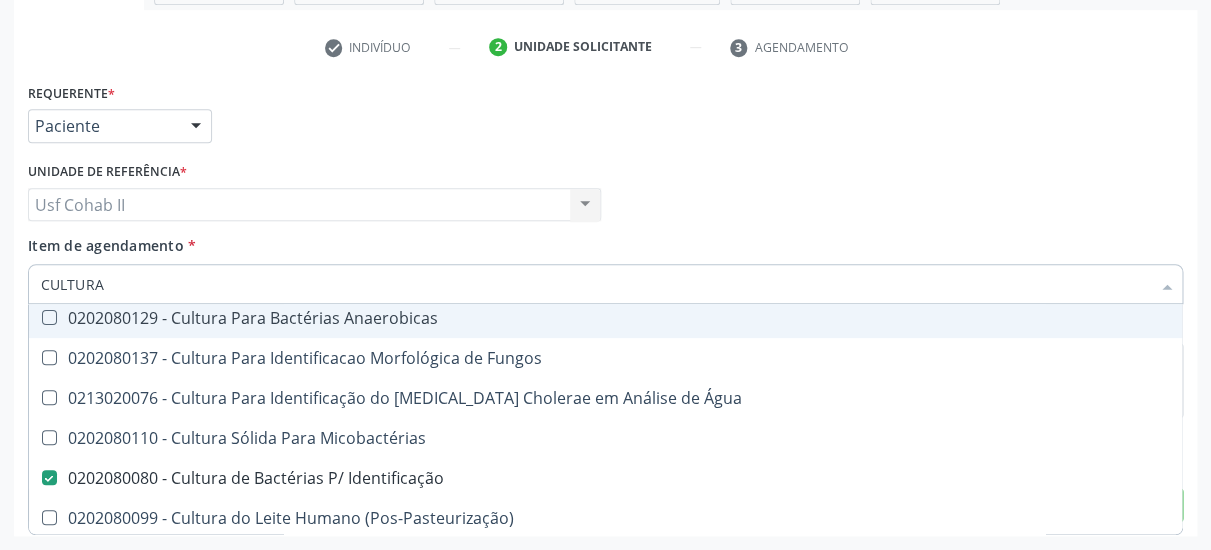type on "CULTURA" 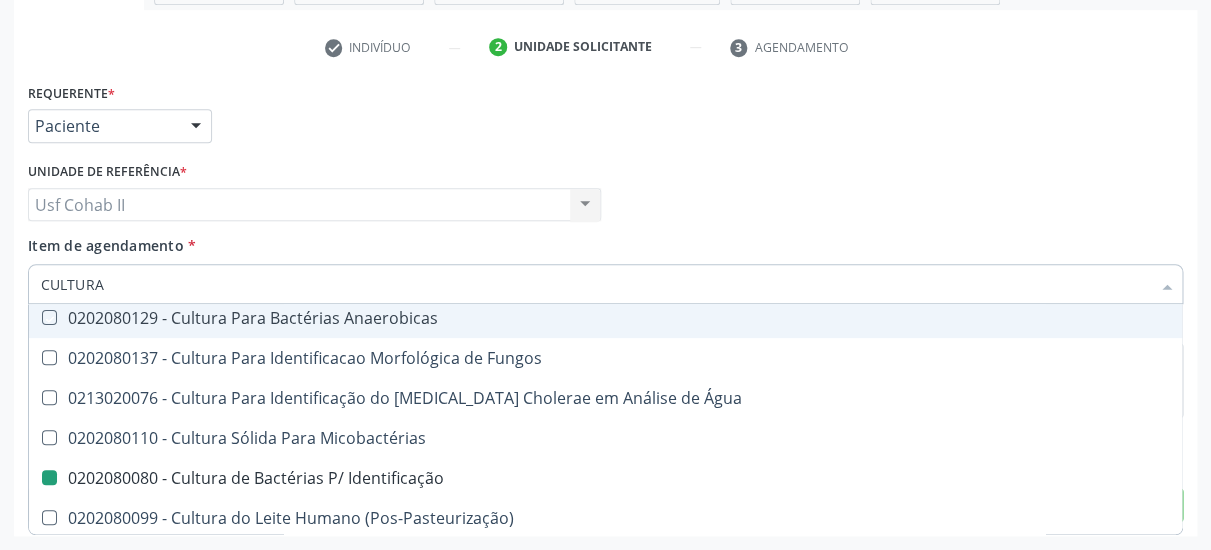 click on "Requerente
*
Paciente         Médico(a)   Enfermeiro(a)   Paciente
Nenhum resultado encontrado para: "   "
Não há nenhuma opção para ser exibida.
UF
PE         PE
Nenhum resultado encontrado para: "   "
Não há nenhuma opção para ser exibida.
Município
Serra Talhada         [GEOGRAPHIC_DATA] resultado encontrado para: "   "
Não há nenhuma opção para ser exibida." at bounding box center (605, 117) 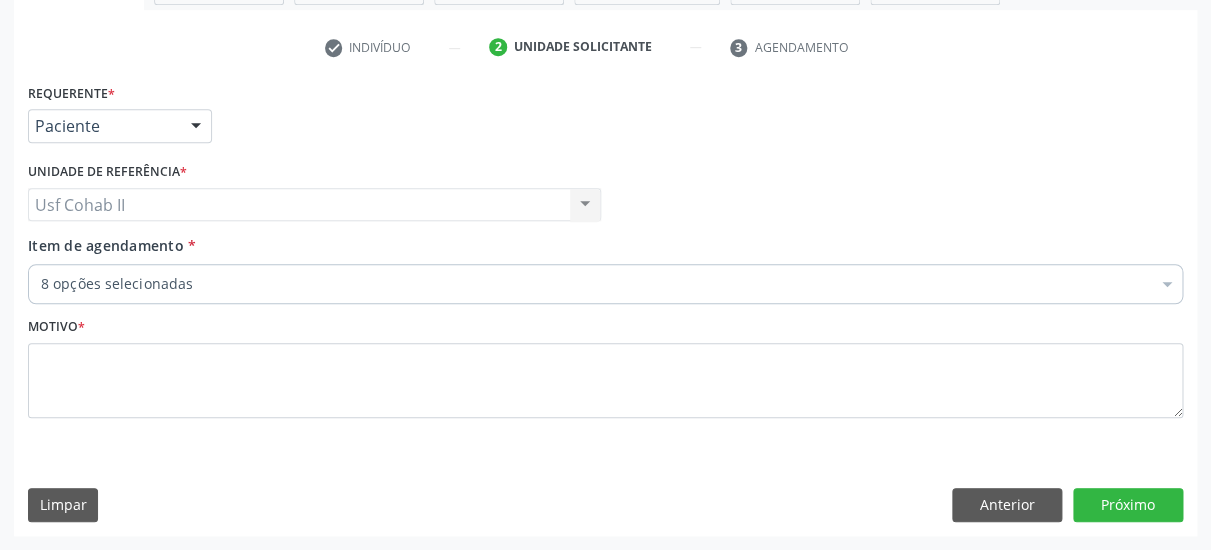 scroll, scrollTop: 0, scrollLeft: 0, axis: both 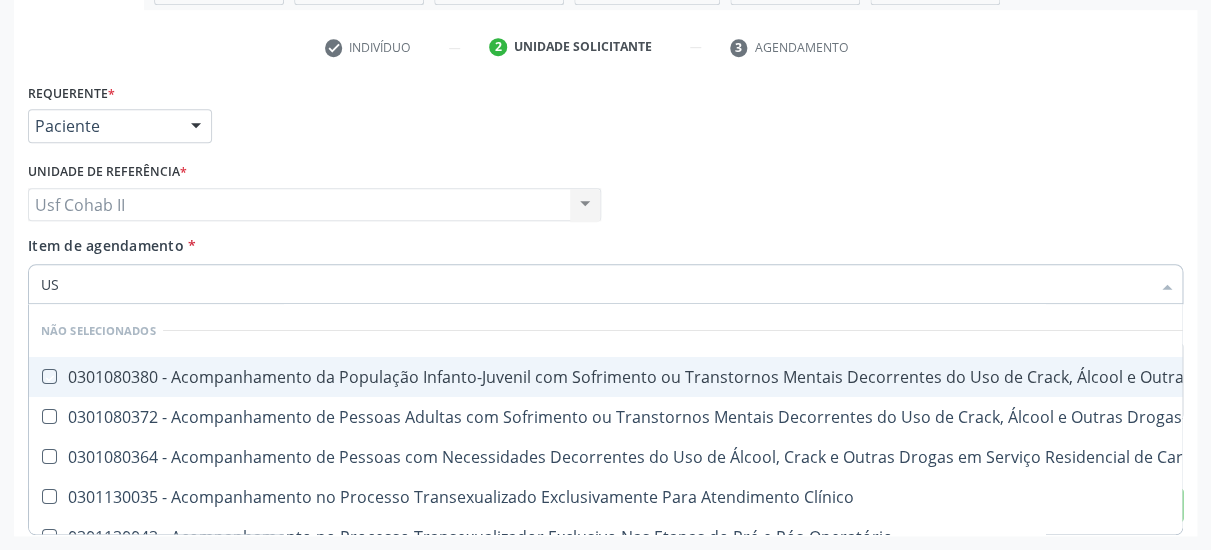 type on "U" 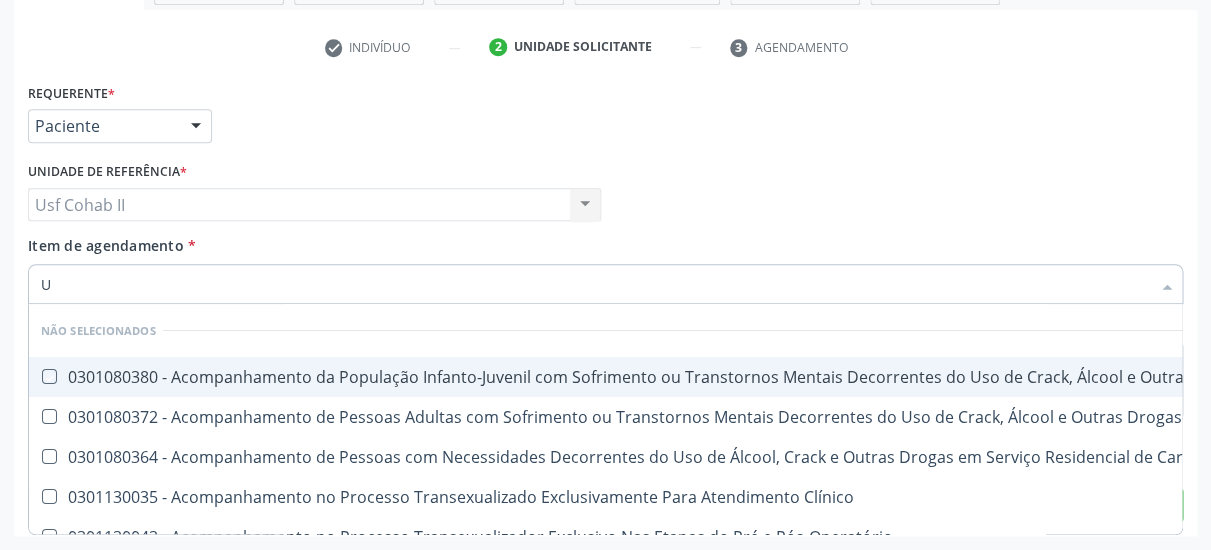 checkbox on "true" 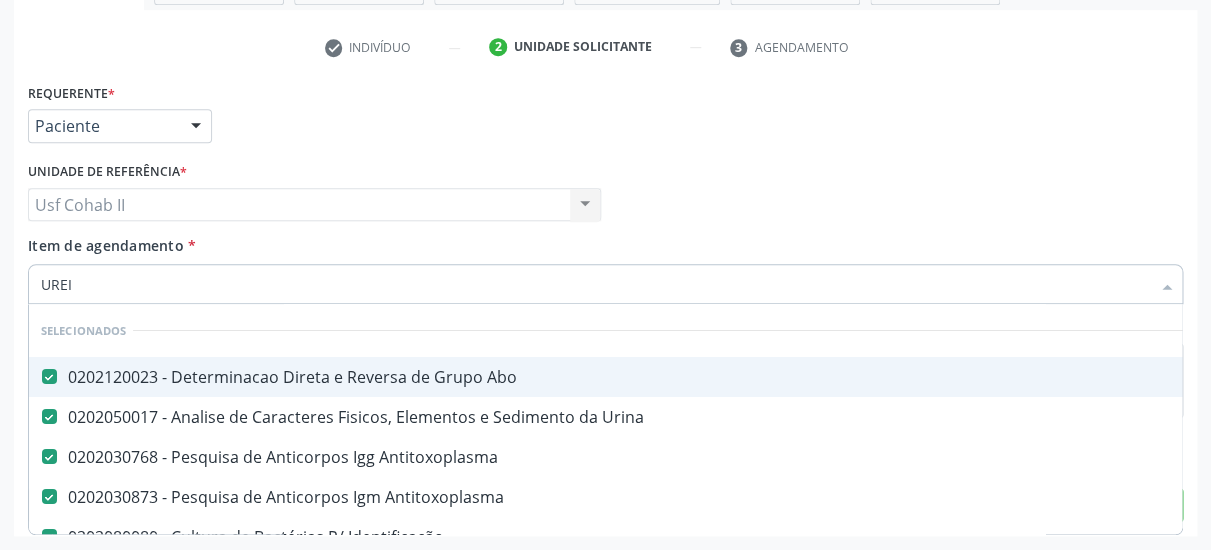 type on "UREIA" 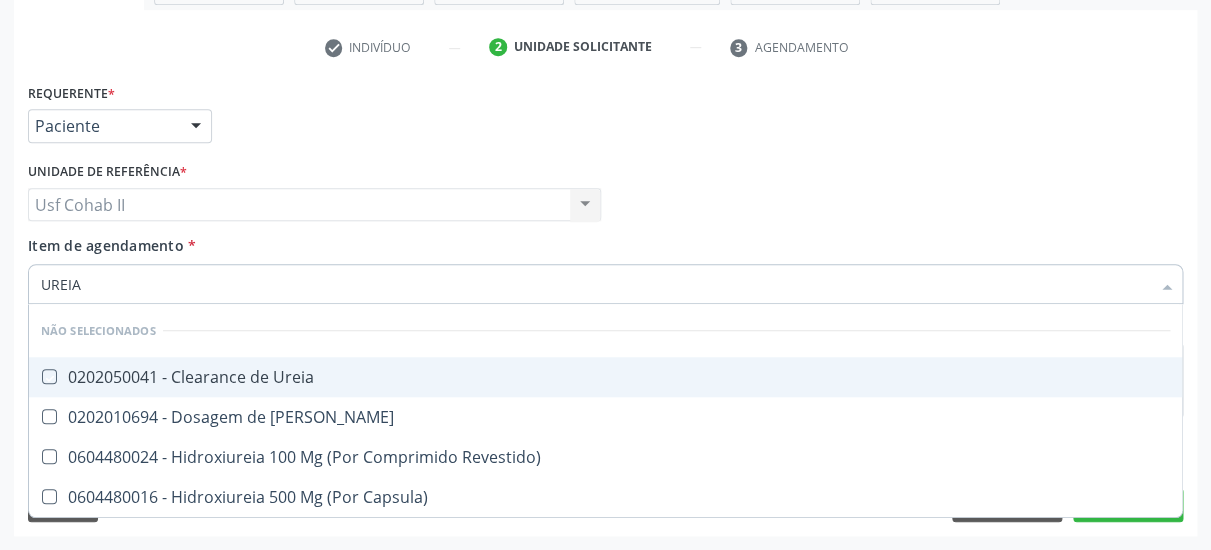 checkbox on "false" 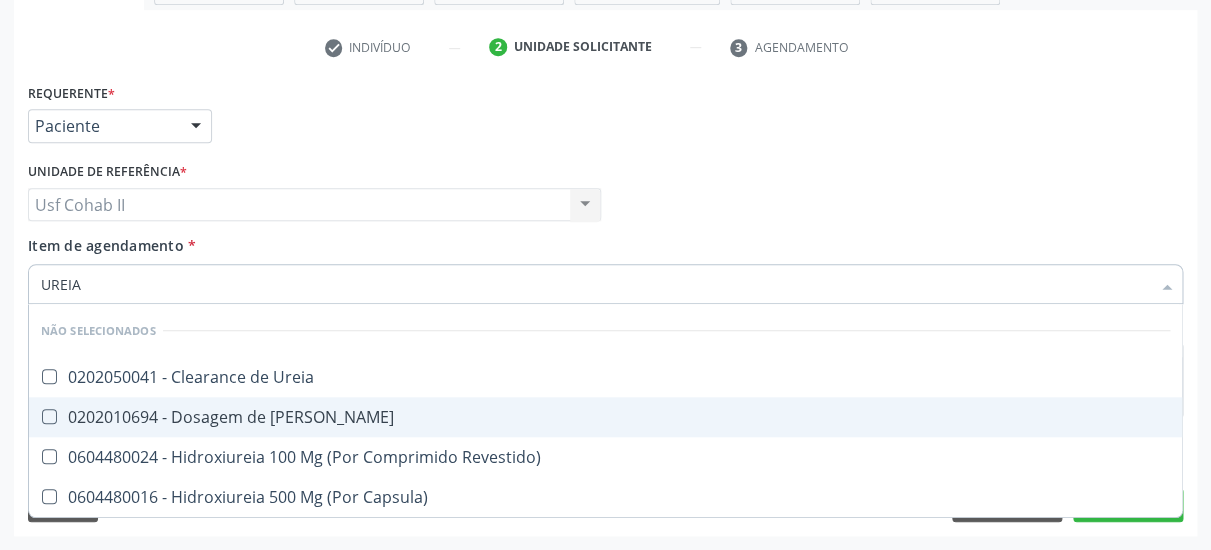 click on "0202010694 - Dosagem de [PERSON_NAME]" at bounding box center (605, 417) 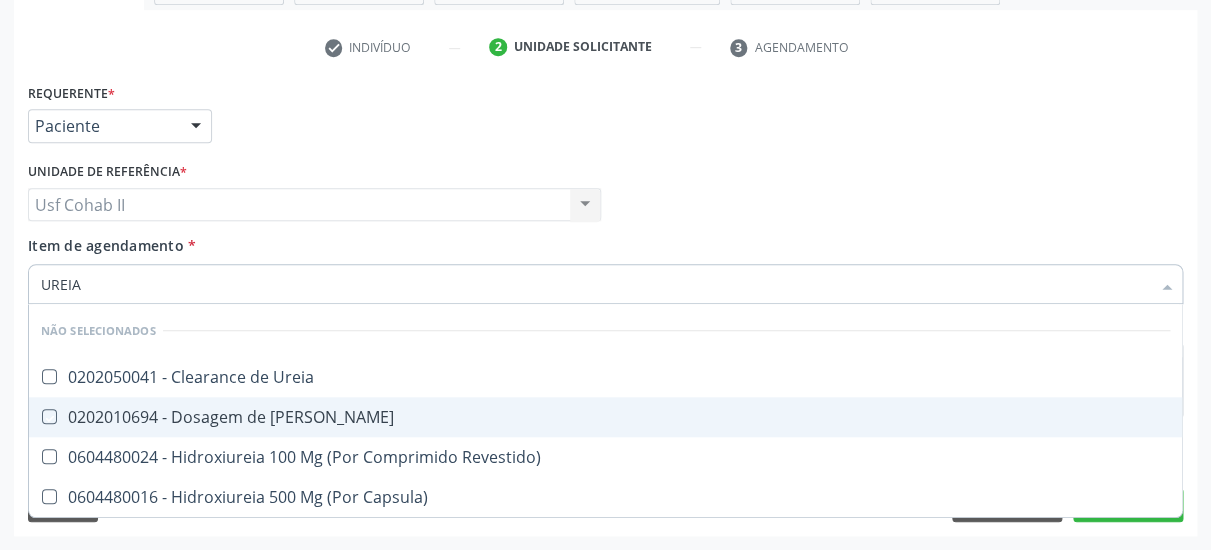 checkbox on "true" 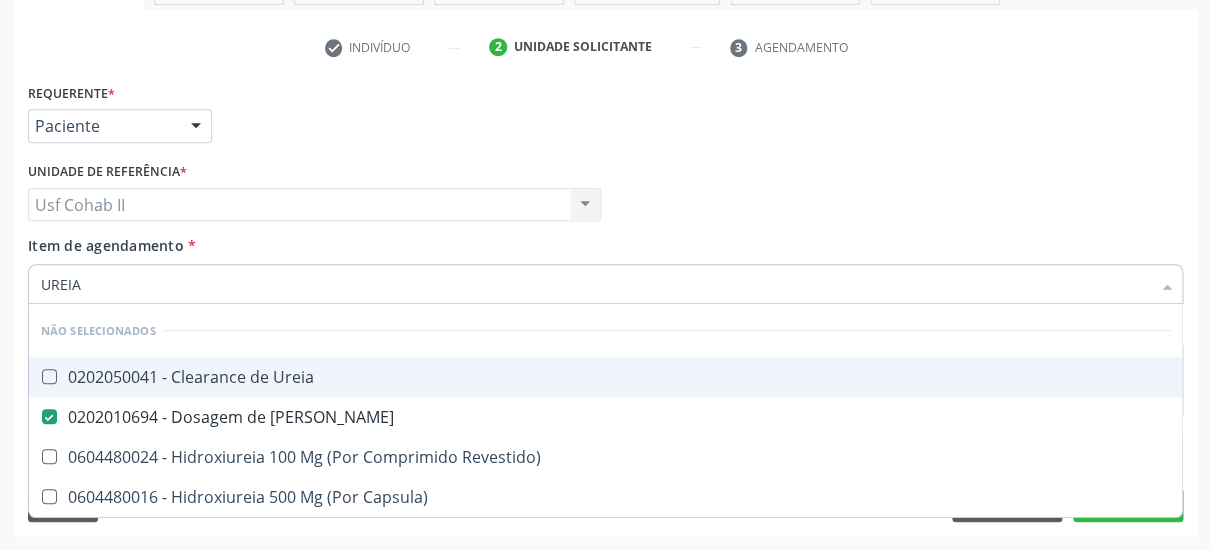 type on "UREIA" 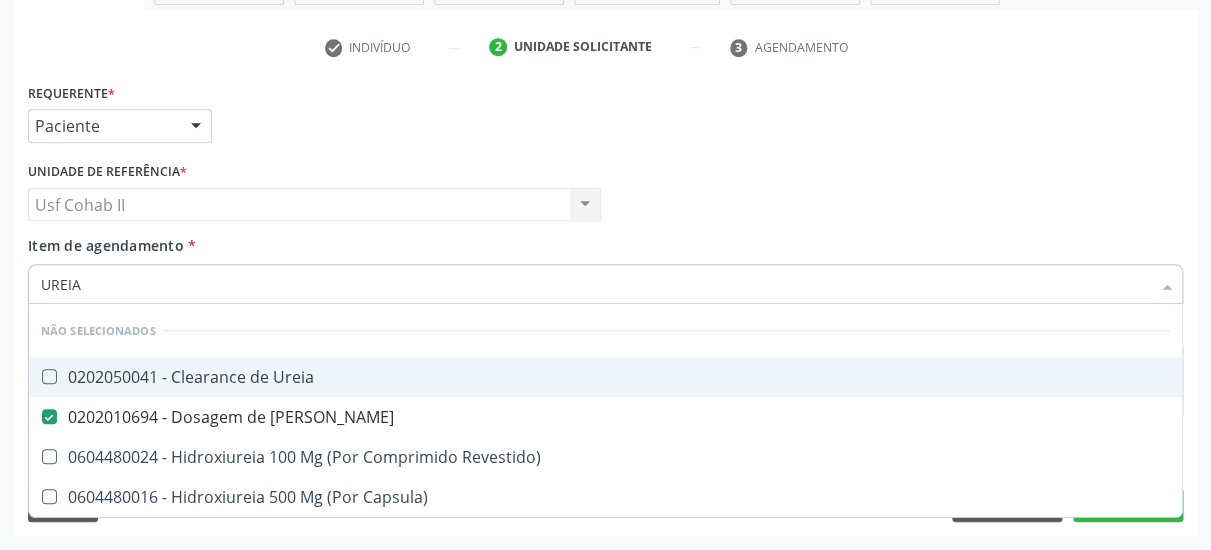 click on "Item de agendamento
*
UREIA
Desfazer seleção
Não selecionados
0202050041 - Clearance de Ureia
0202010694 - Dosagem de Ureia
0604480024 - Hidroxiureia 100 Mg (Por Comprimido Revestido)
0604480016 - Hidroxiureia 500 Mg (Por Capsula)
Nenhum resultado encontrado para: " UREIA  "
Não há nenhuma opção para ser exibida." at bounding box center [605, 266] 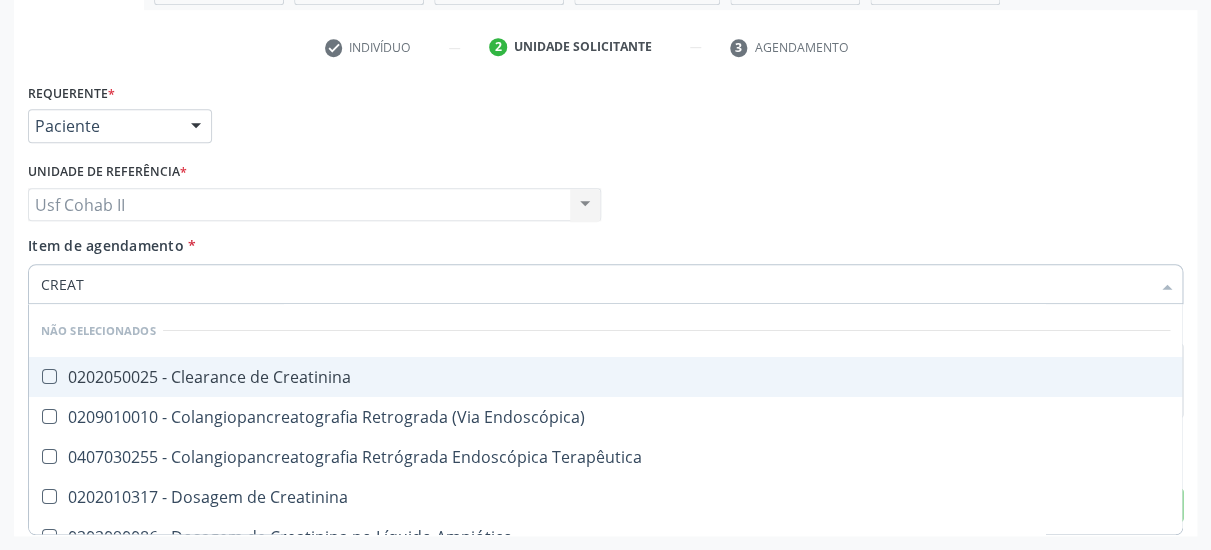 type on "CREATI" 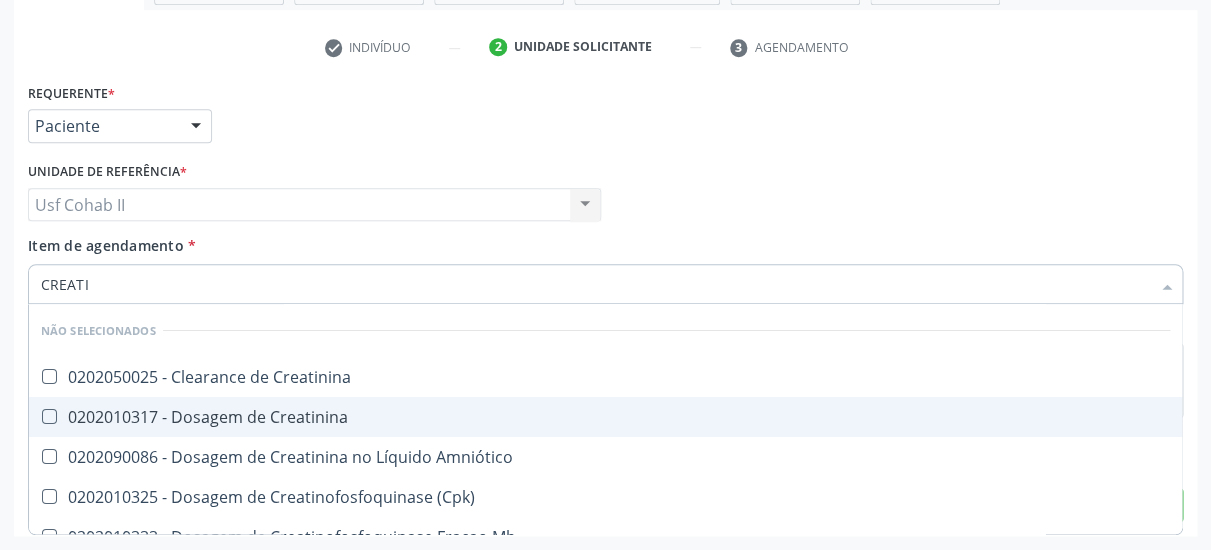 click on "0202010317 - Dosagem de Creatinina" at bounding box center [605, 417] 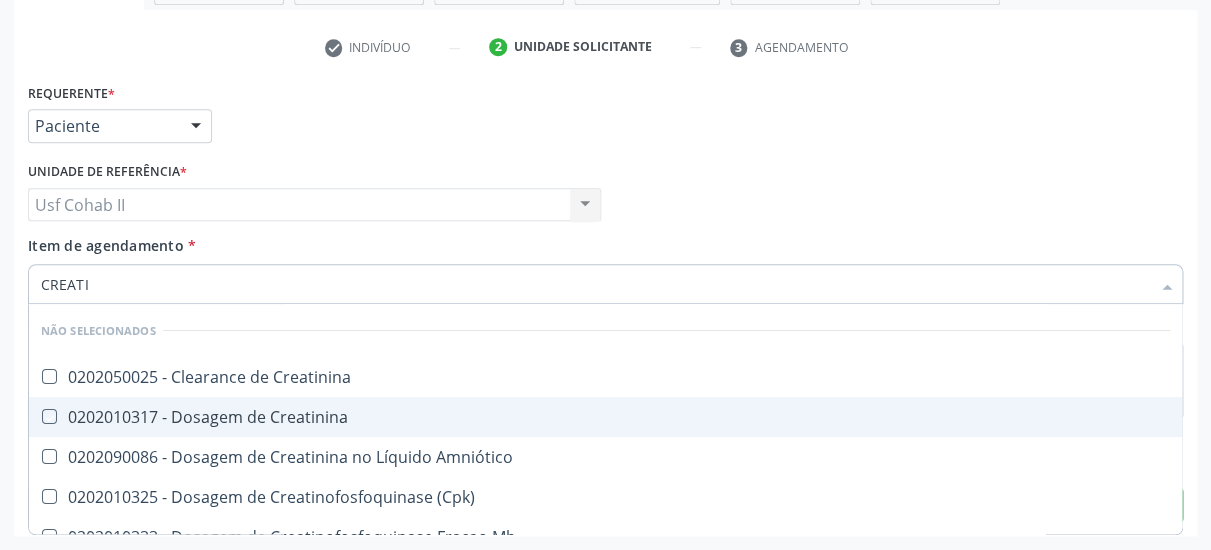 checkbox on "true" 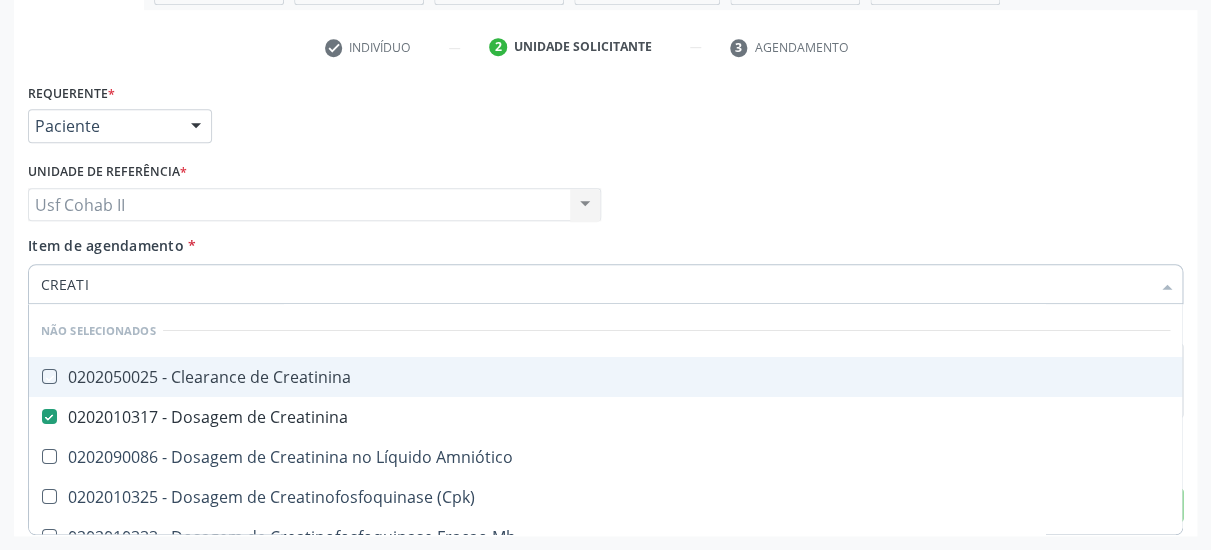 click on "Unidade de referência
*
Usf Cohab II         Usf Cohab II
Nenhum resultado encontrado para: "   "
Não há nenhuma opção para ser exibida." at bounding box center [314, 196] 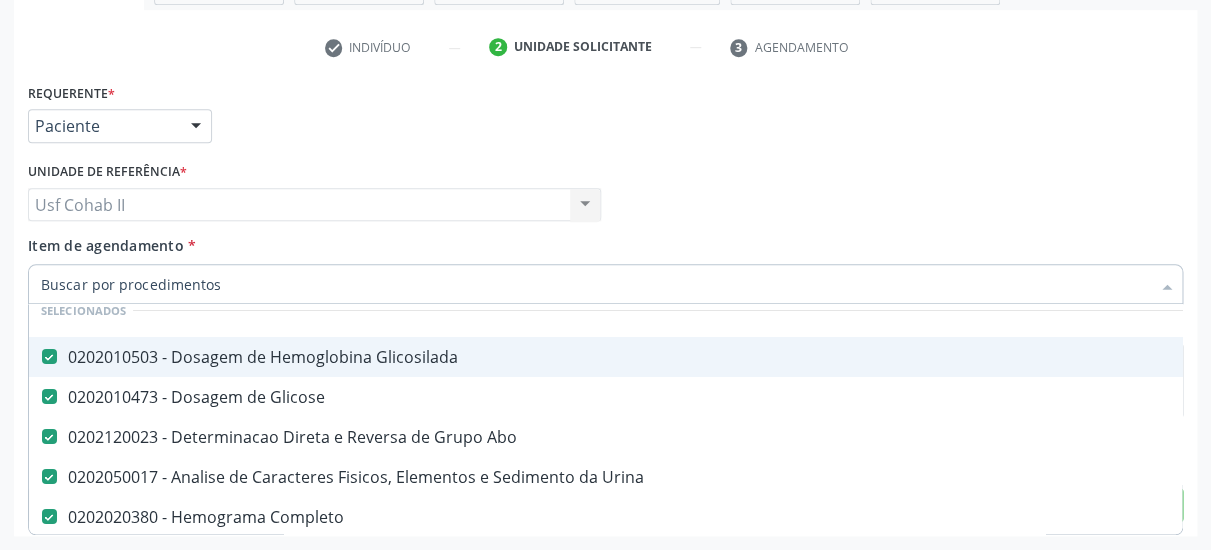 scroll, scrollTop: 130, scrollLeft: 0, axis: vertical 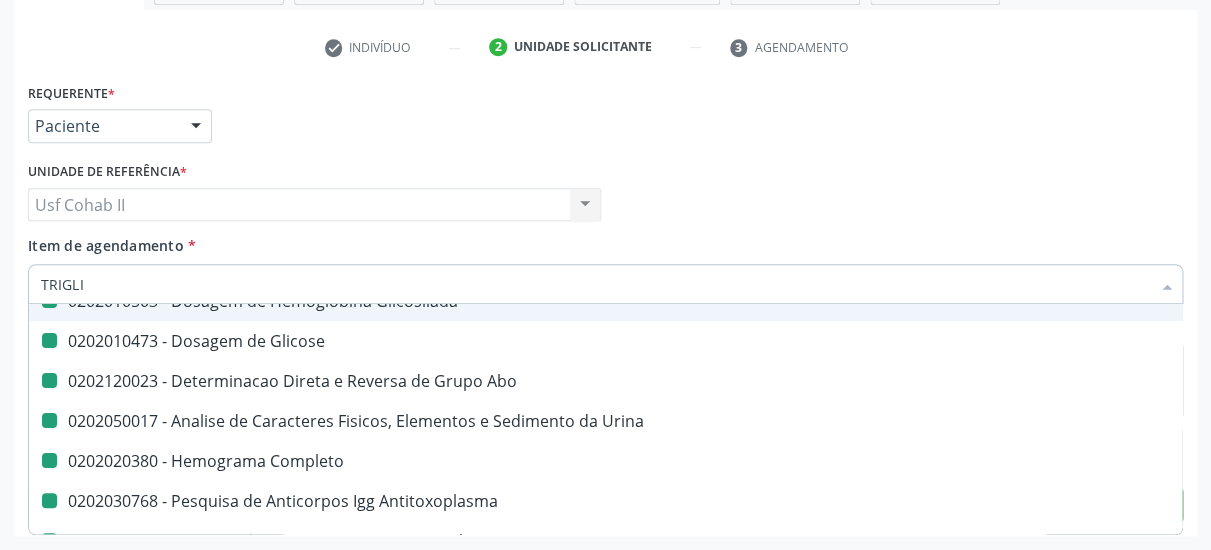 type on "TRIGLIC" 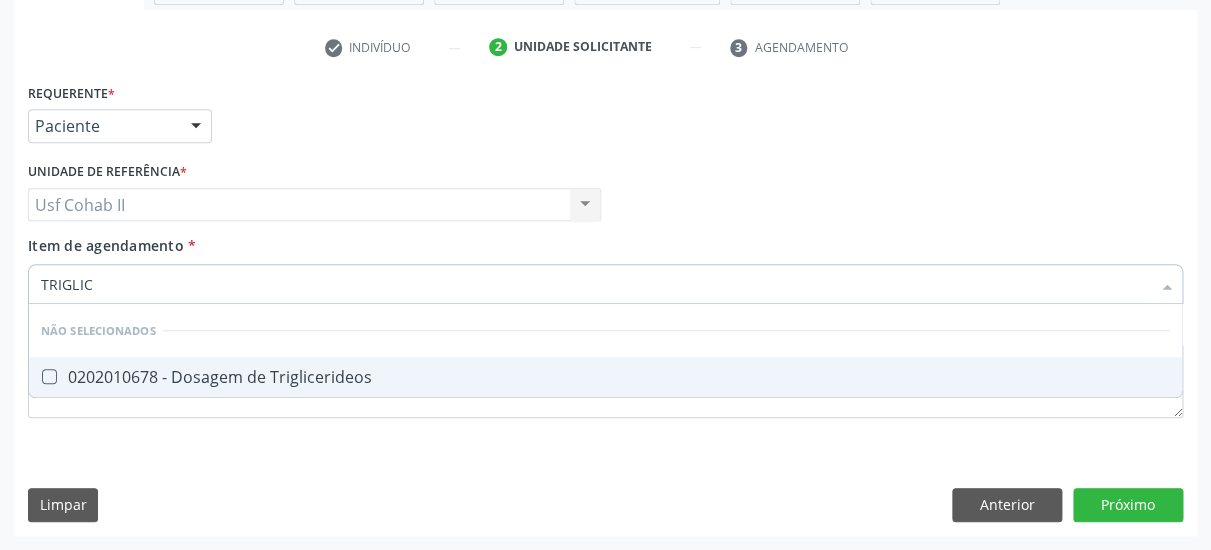 scroll, scrollTop: 0, scrollLeft: 0, axis: both 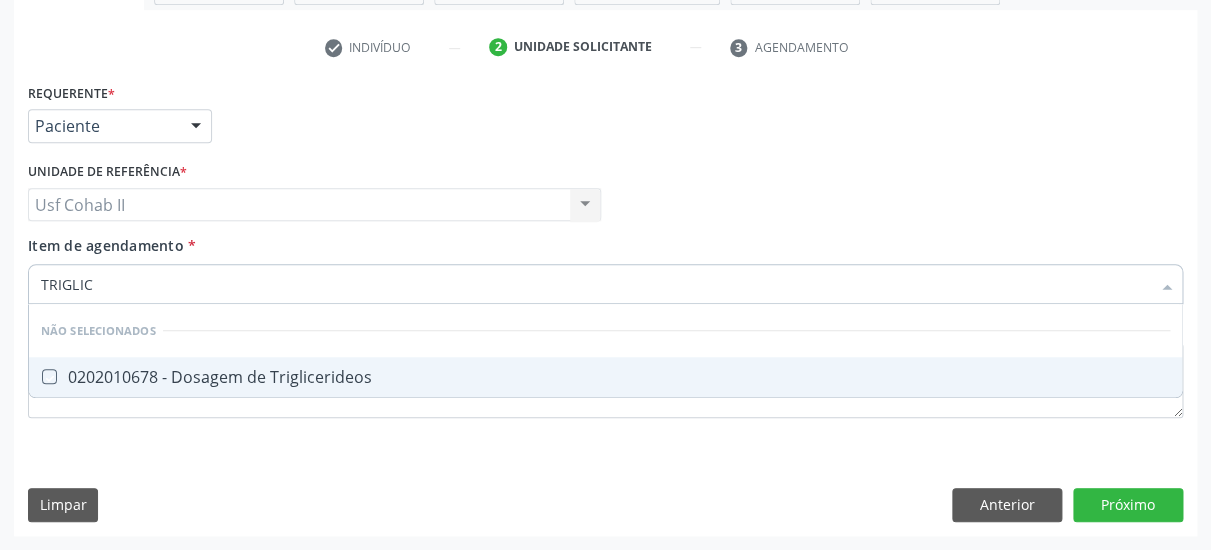 checkbox on "true" 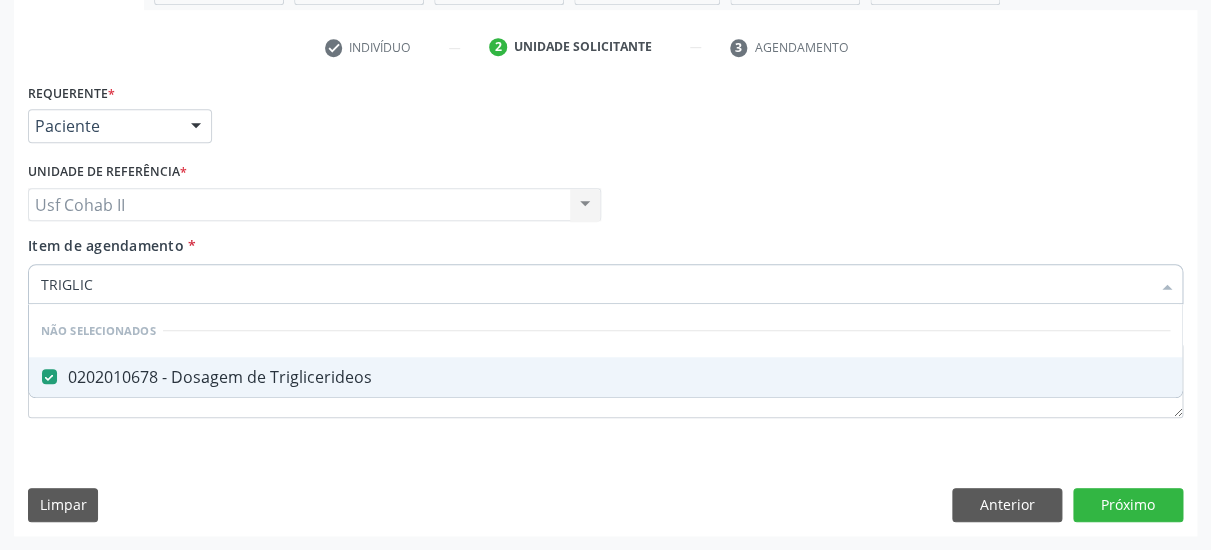 click on "Unidade de referência
*
Usf Cohab II         Usf Cohab II
Nenhum resultado encontrado para: "   "
Não há nenhuma opção para ser exibida." at bounding box center (314, 196) 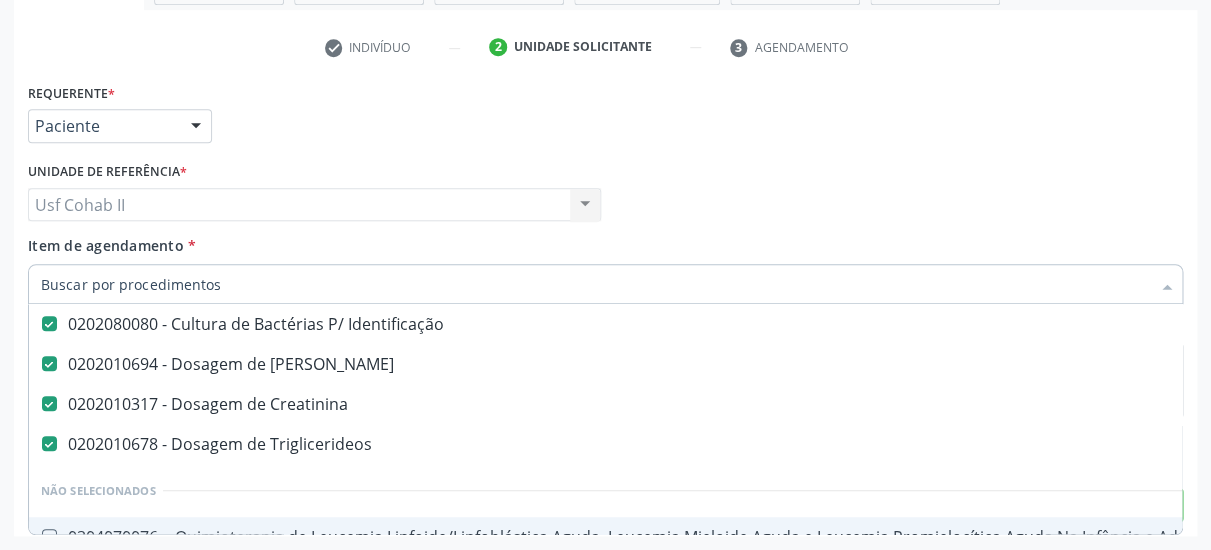 scroll, scrollTop: 507, scrollLeft: 0, axis: vertical 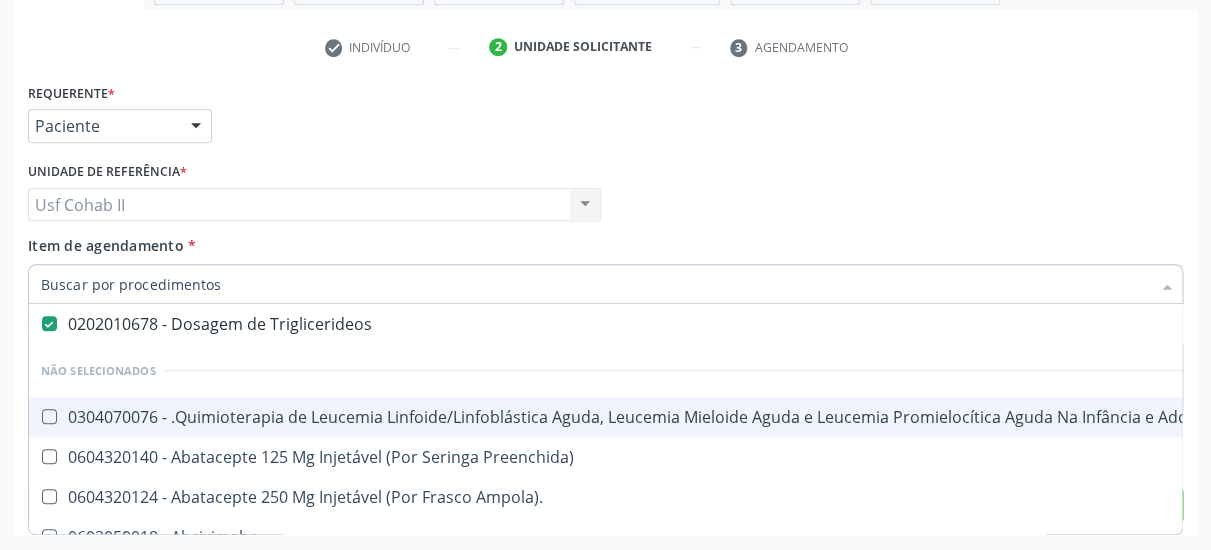 click on "Requerente
*
Paciente         Médico(a)   Enfermeiro(a)   Paciente
Nenhum resultado encontrado para: "   "
Não há nenhuma opção para ser exibida.
UF
PE         PE
Nenhum resultado encontrado para: "   "
Não há nenhuma opção para ser exibida.
Município
Serra Talhada         [GEOGRAPHIC_DATA] resultado encontrado para: "   "
Não há nenhuma opção para ser exibida." at bounding box center [605, 117] 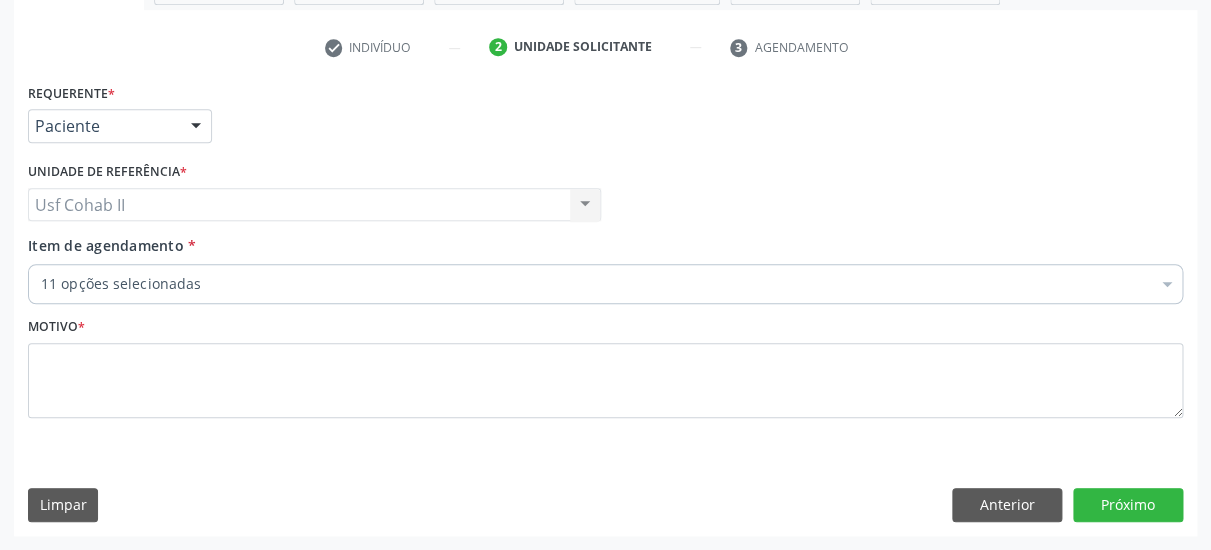 scroll, scrollTop: 0, scrollLeft: 0, axis: both 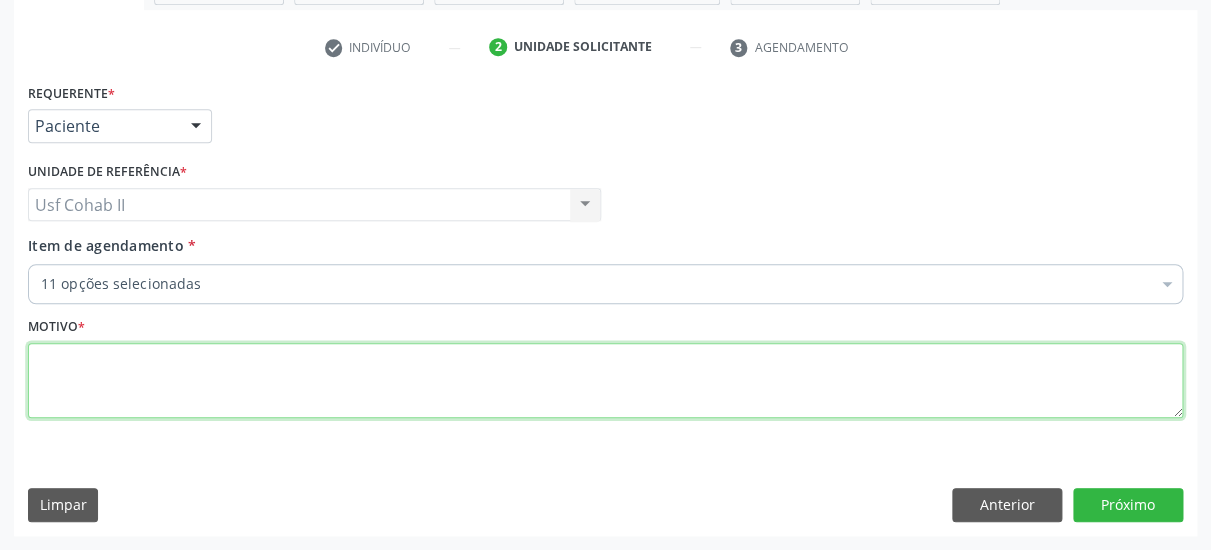 click at bounding box center (605, 381) 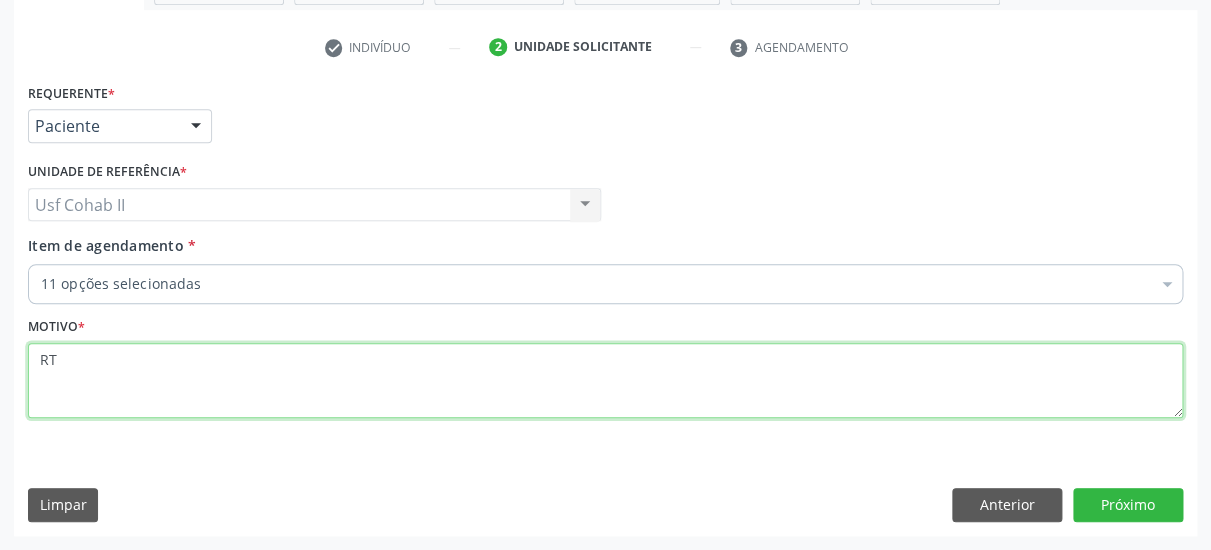 type on "R" 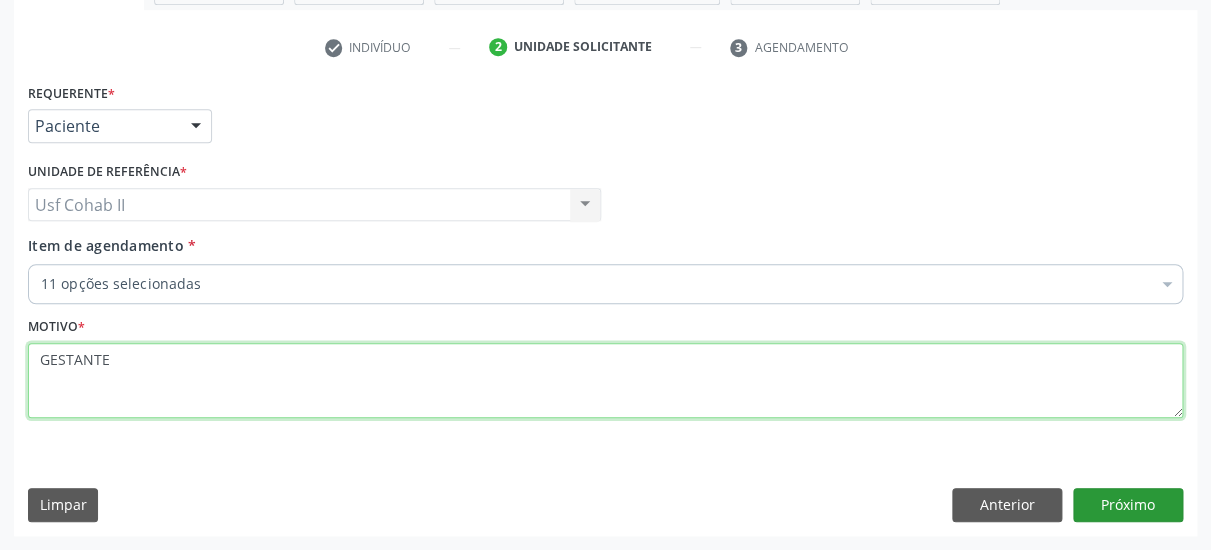 type on "GESTANTE" 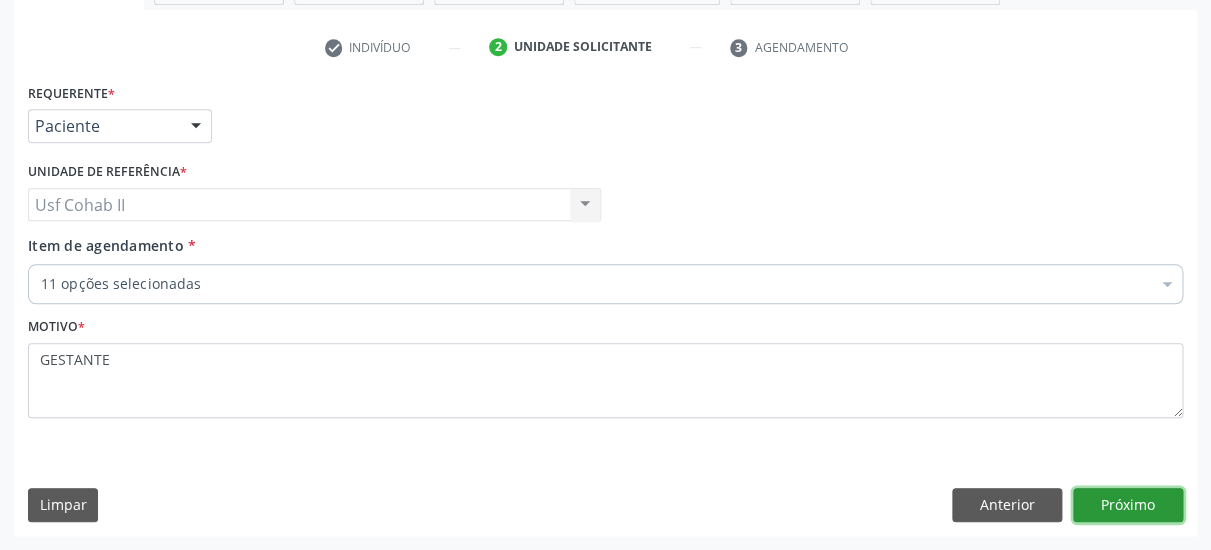 click on "Próximo" at bounding box center [1128, 505] 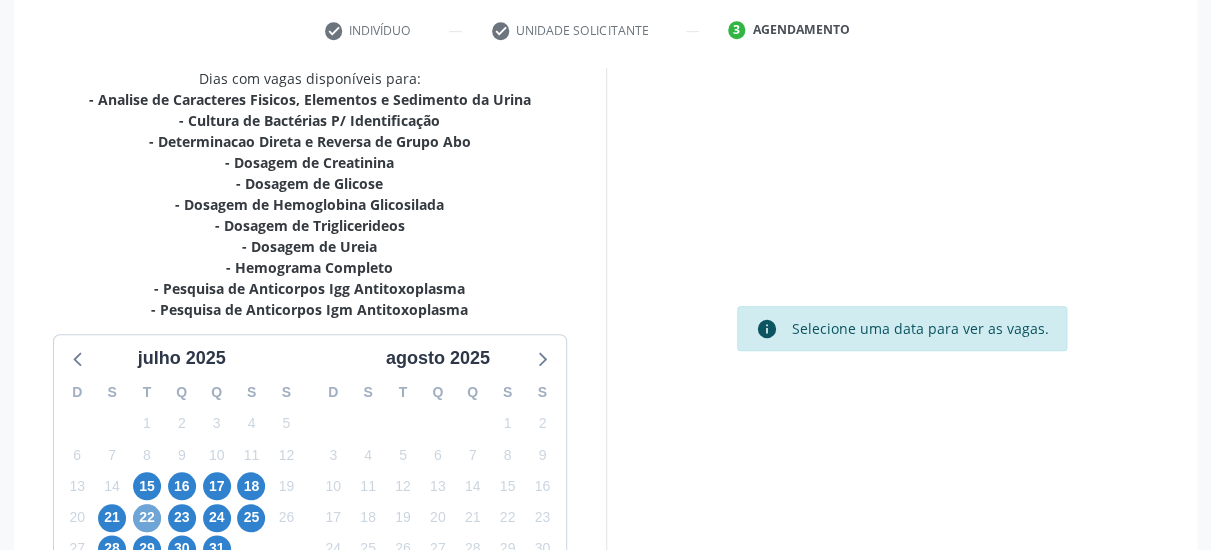 click on "22" at bounding box center [147, 518] 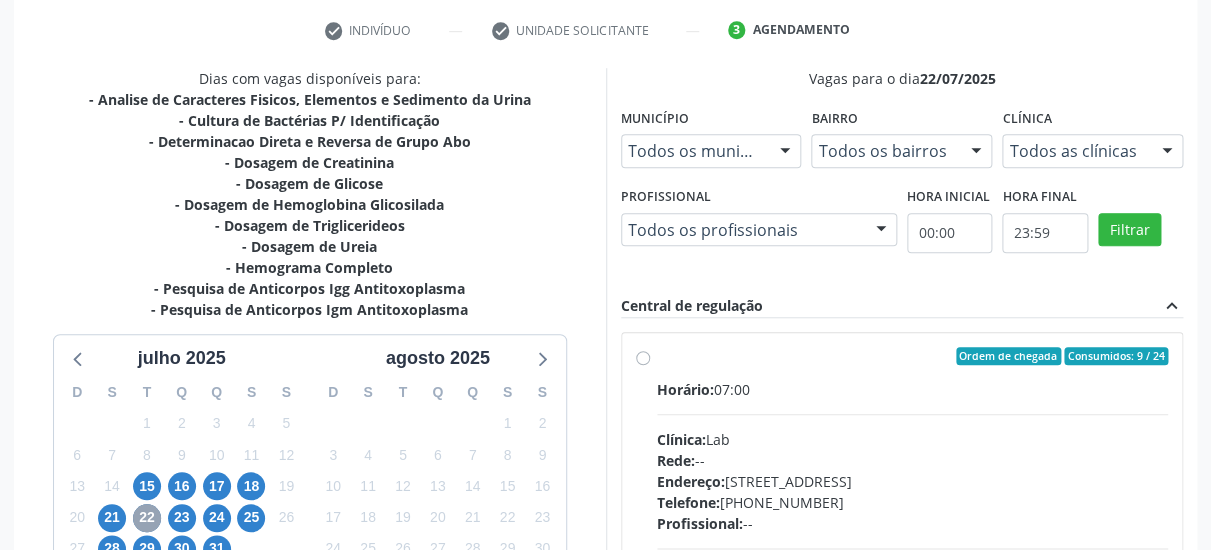 scroll, scrollTop: 529, scrollLeft: 0, axis: vertical 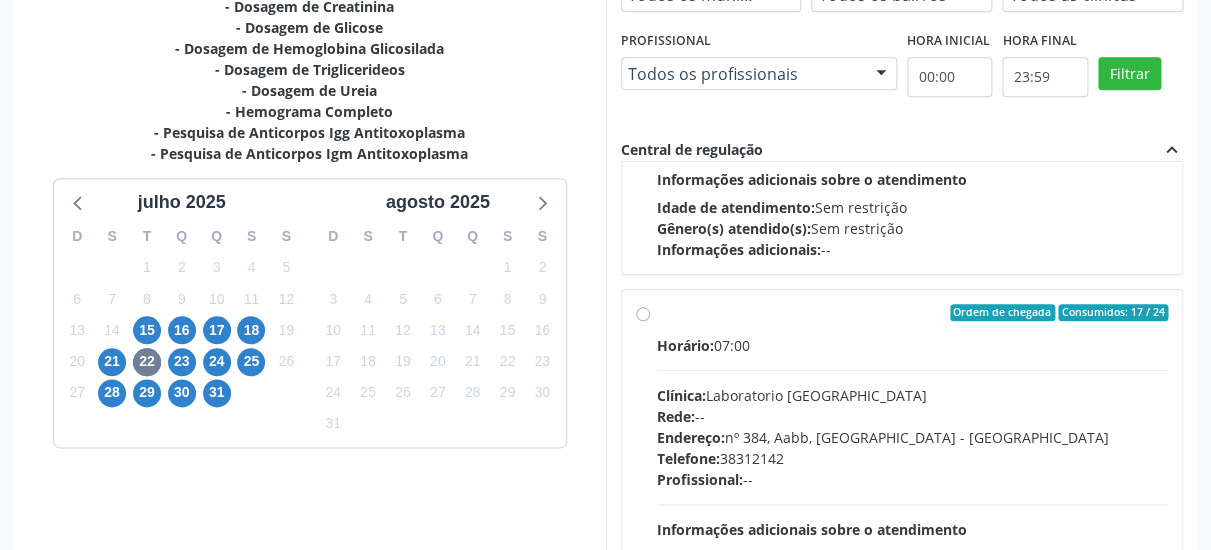click on "Ordem de chegada
Consumidos: 17 / 24
Horário:   07:00
Clínica:  Laboratorio Sao Francisco
Rede:
--
Endereço:   nº 384, Aabb, Serra Talhada - PE
Telefone:   38312142
Profissional:
--
Informações adicionais sobre o atendimento
Idade de atendimento:
Sem restrição
Gênero(s) atendido(s):
Sem restrição
Informações adicionais:
--" at bounding box center [913, 457] 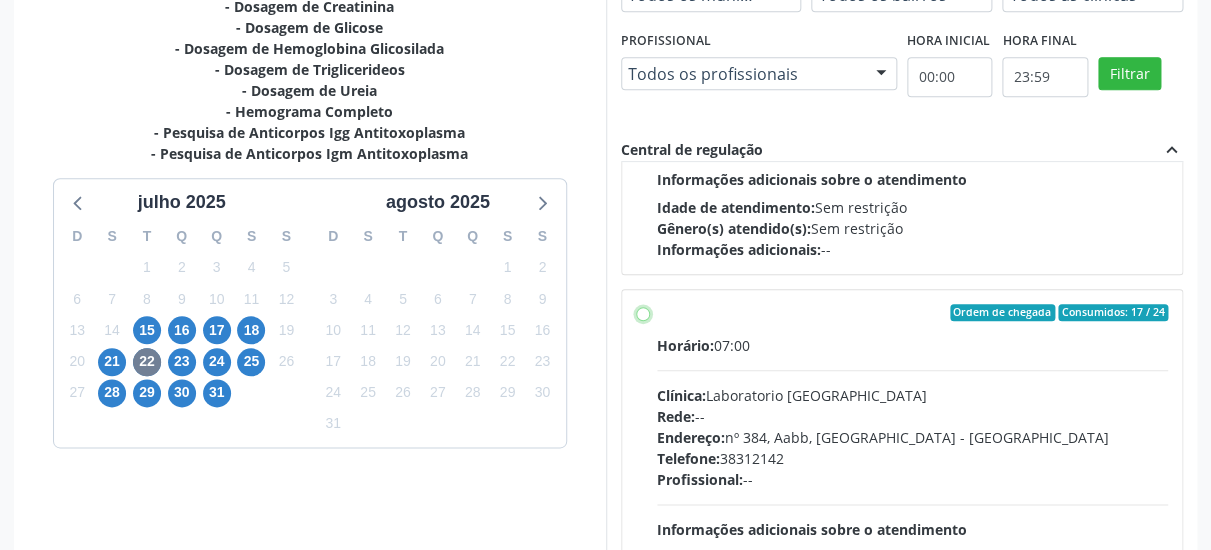 click on "Ordem de chegada
Consumidos: 17 / 24
Horário:   07:00
Clínica:  Laboratorio Sao Francisco
Rede:
--
Endereço:   nº 384, Aabb, Serra Talhada - PE
Telefone:   38312142
Profissional:
--
Informações adicionais sobre o atendimento
Idade de atendimento:
Sem restrição
Gênero(s) atendido(s):
Sem restrição
Informações adicionais:
--" at bounding box center [643, 313] 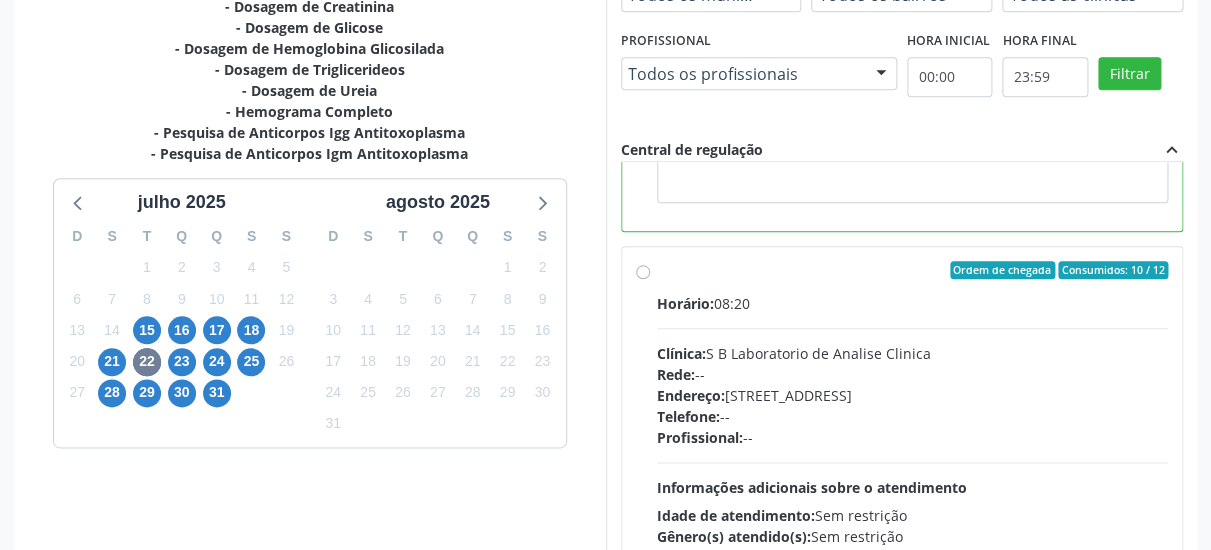 scroll, scrollTop: 799, scrollLeft: 0, axis: vertical 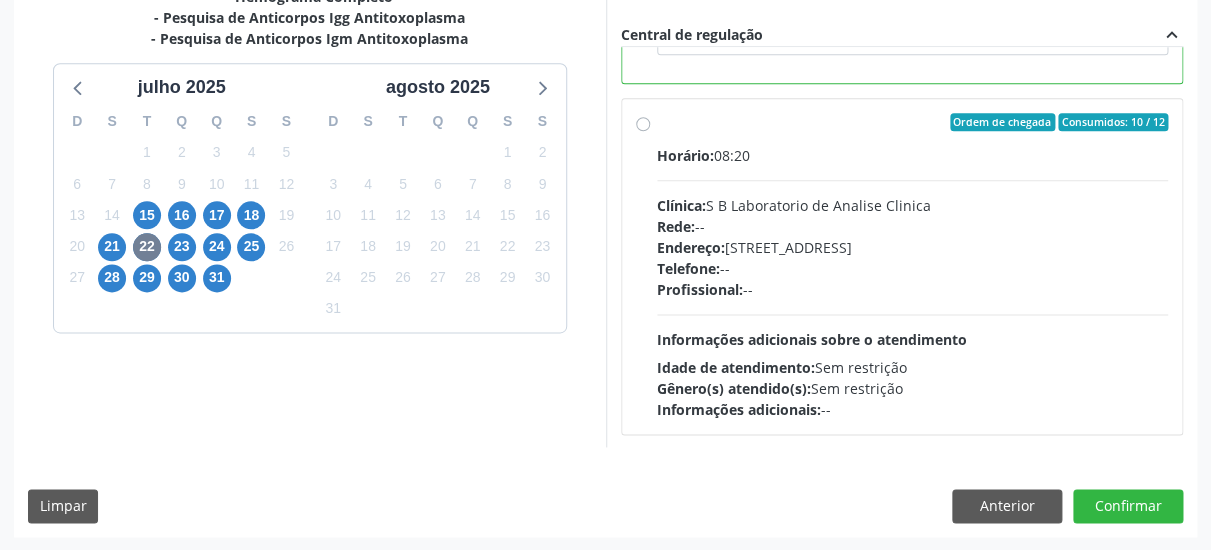 click on "Dias com vagas disponíveis para:
- Analise de Caracteres Fisicos, Elementos e Sedimento da Urina
- Cultura de Bactérias P/ Identificação
- Determinacao Direta e Reversa de Grupo Abo
- Dosagem de Creatinina
- Dosagem de Glicose
- Dosagem de Hemoglobina Glicosilada
- Dosagem de Triglicerideos
- Dosagem de Ureia
- Hemograma Completo
- Pesquisa de Anticorpos Igg Antitoxoplasma
- Pesquisa de Anticorpos Igm Antitoxoplasma
julho 2025 D S T Q Q S S 29 30 1 2 3 4 5 6 7 8 9 10 11 12 13 14 15 16 17 18 19 20 21 22 23 24 25 26 27 28 29 30 31 1 2 3 4 5 6 7 8 9 agosto 2025 D S T Q Q S S 27 28 29 30 31 1 2 3 4 5 6 7 8 9 10 11 12 13 14 15 16 17 18 19 20 21 22 23 24 25 26 27 28 29 30 31 1 2 3 4 5 6
Vagas para o dia
22/07/2025
Município
Todos os municípios         Todos os municípios   Serra Talhada - PE       "" at bounding box center [605, 166] 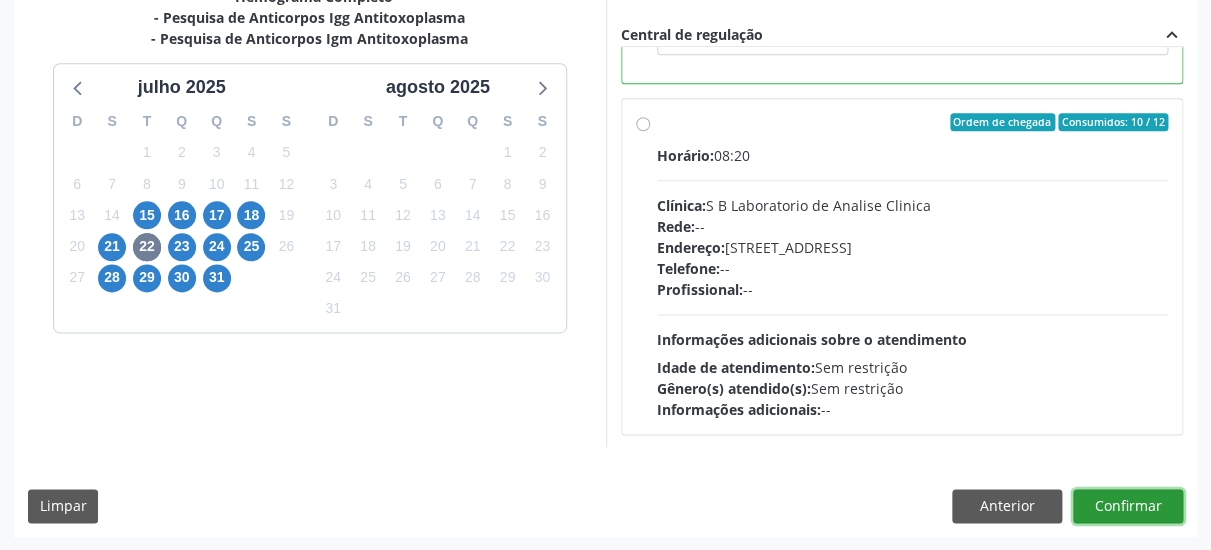 click on "Confirmar" at bounding box center (1128, 506) 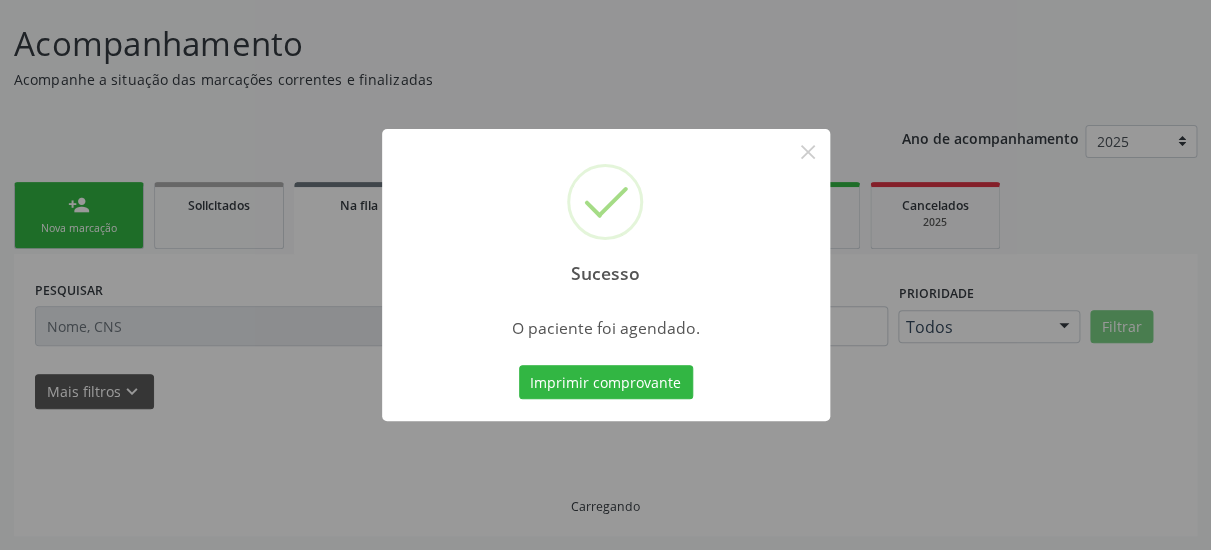 scroll, scrollTop: 51, scrollLeft: 0, axis: vertical 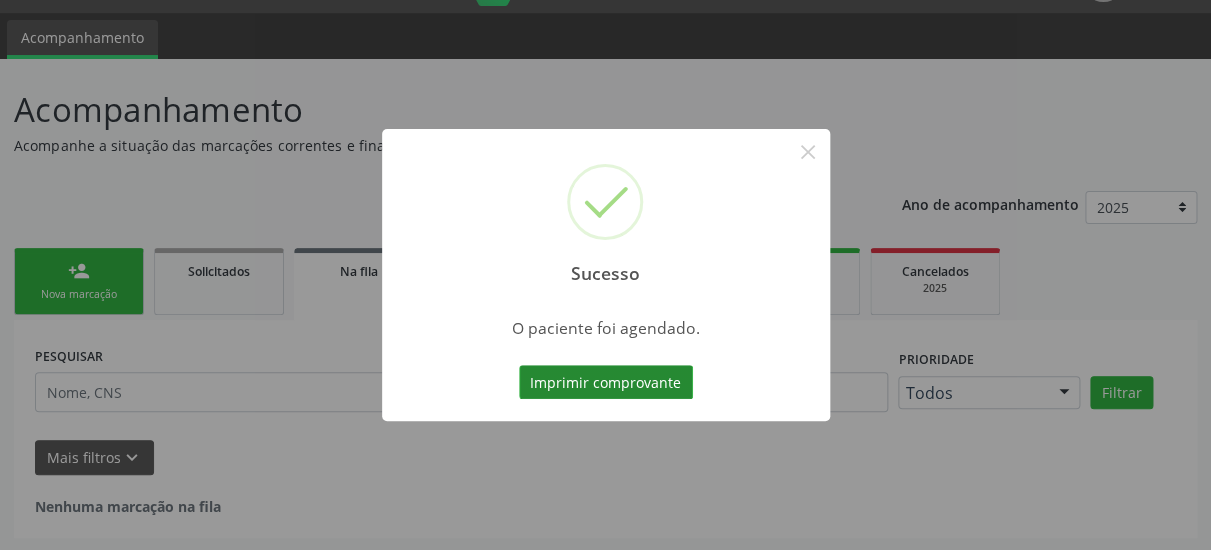 click on "Imprimir comprovante" at bounding box center [606, 382] 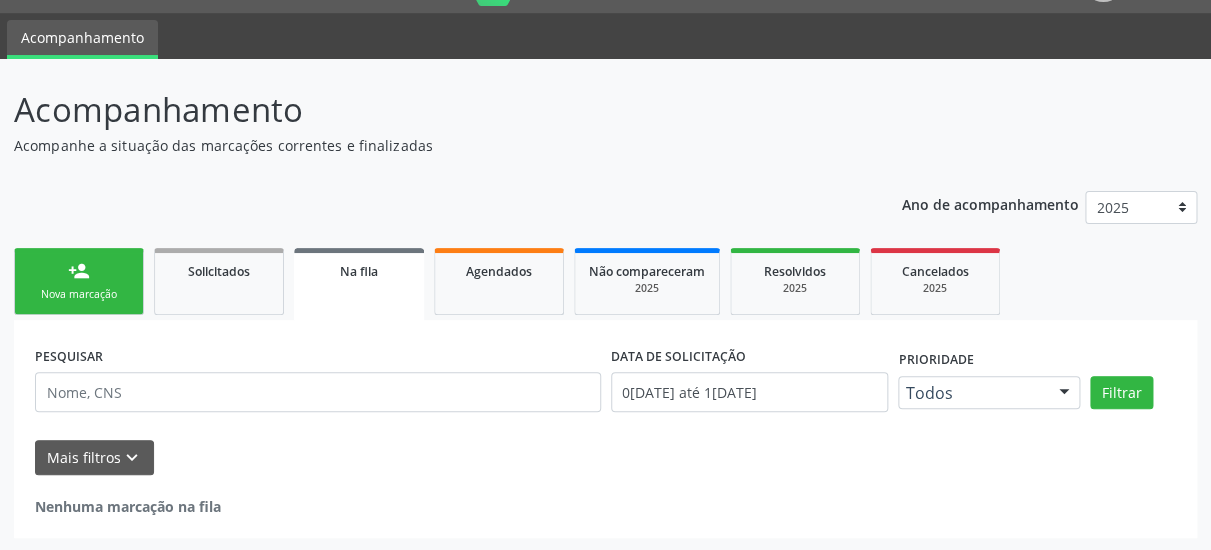 click on "Nova marcação" at bounding box center [79, 294] 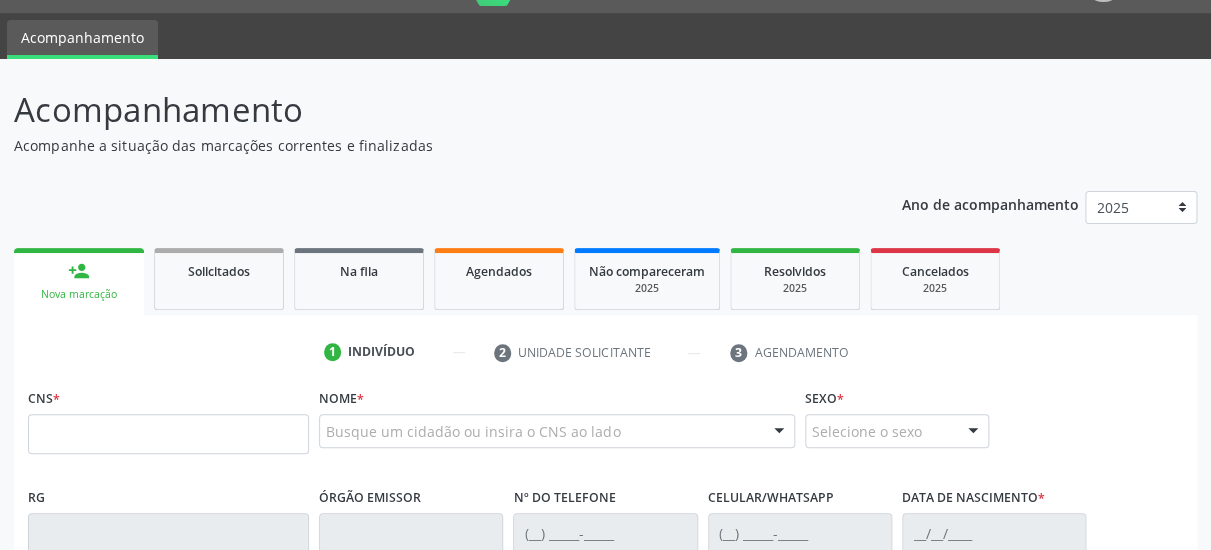 scroll, scrollTop: 51, scrollLeft: 0, axis: vertical 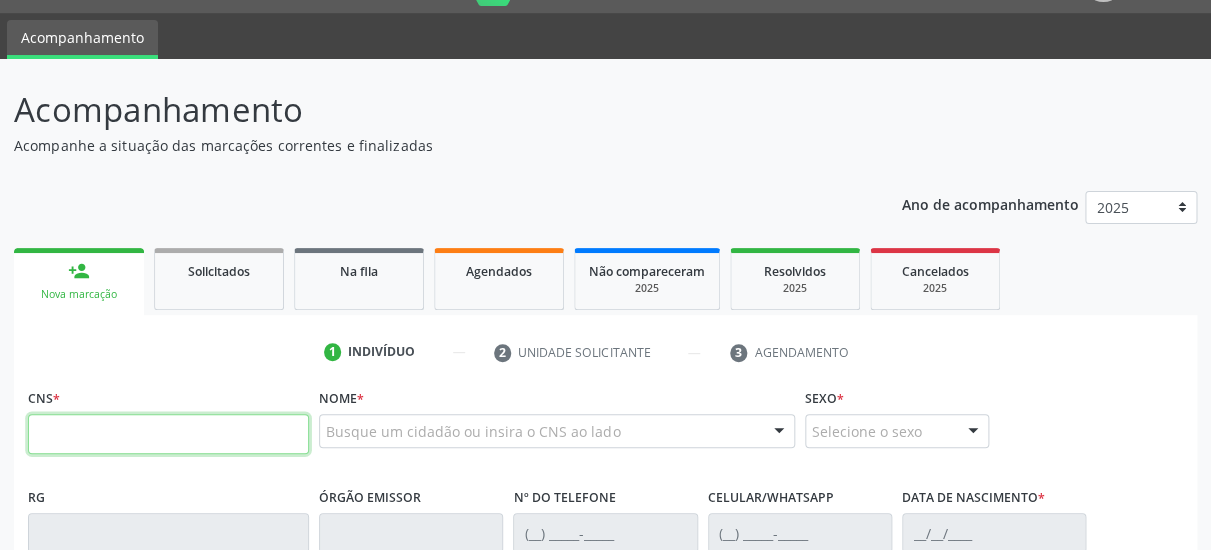click at bounding box center (168, 434) 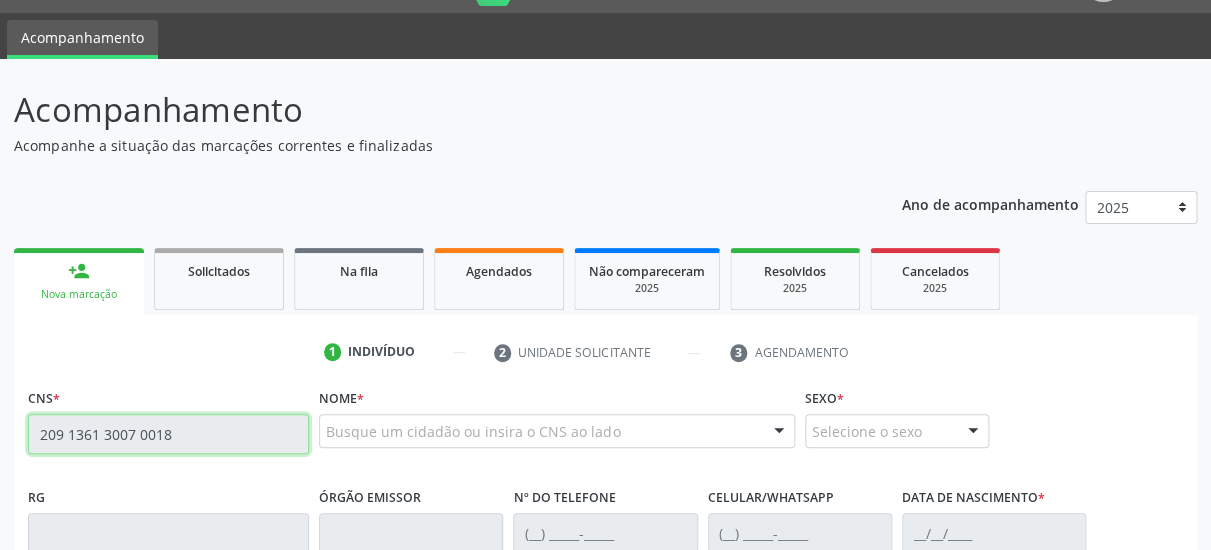 type on "209 1361 3007 0018" 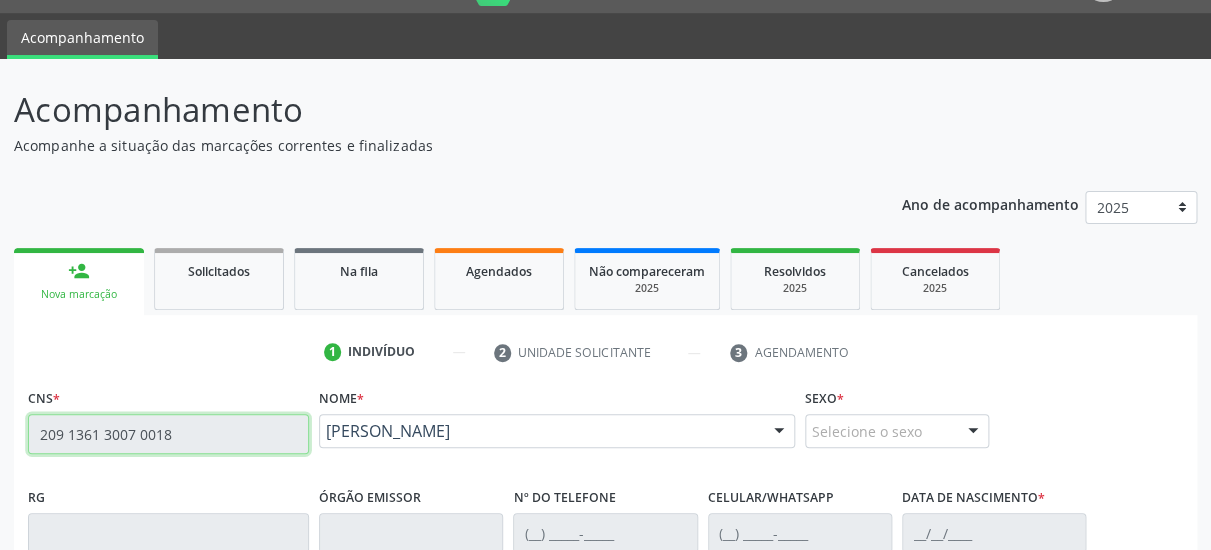 scroll, scrollTop: 483, scrollLeft: 0, axis: vertical 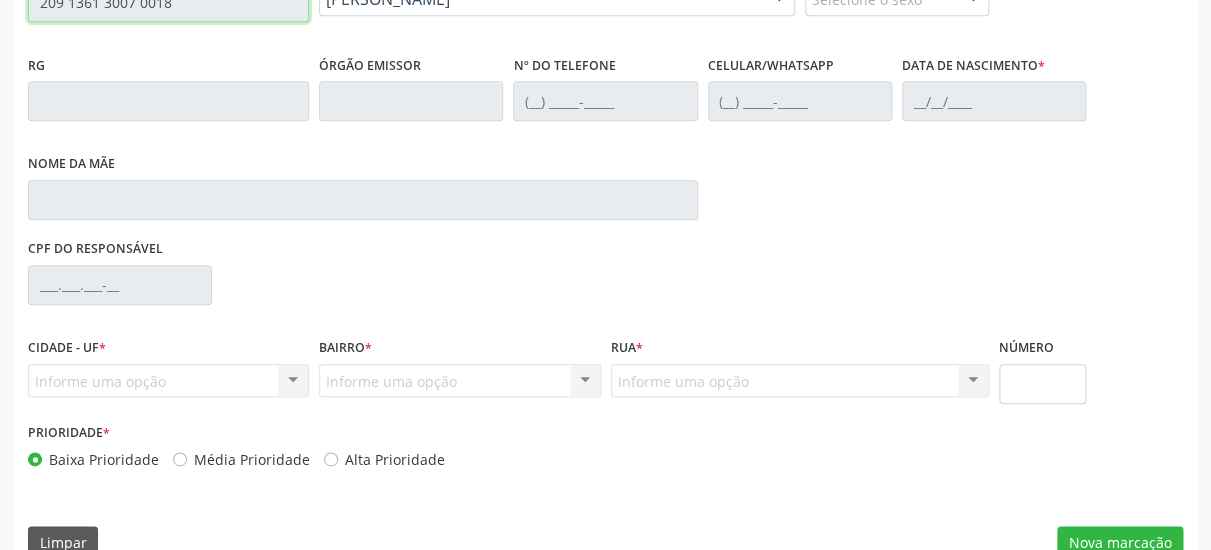 type on "[PHONE_NUMBER]" 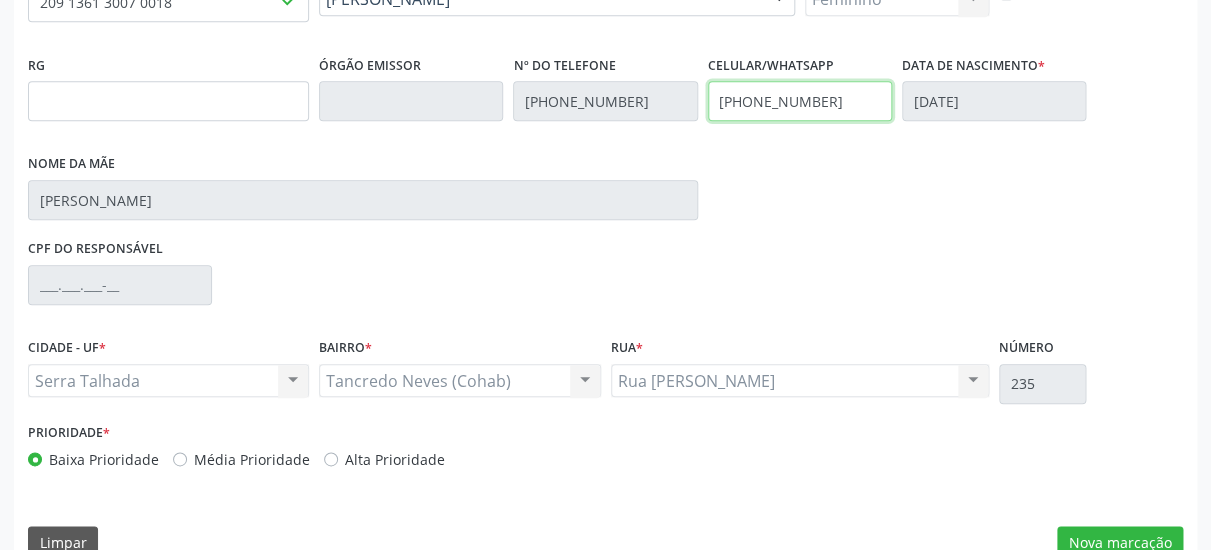 drag, startPoint x: 830, startPoint y: 98, endPoint x: 563, endPoint y: 128, distance: 268.6801 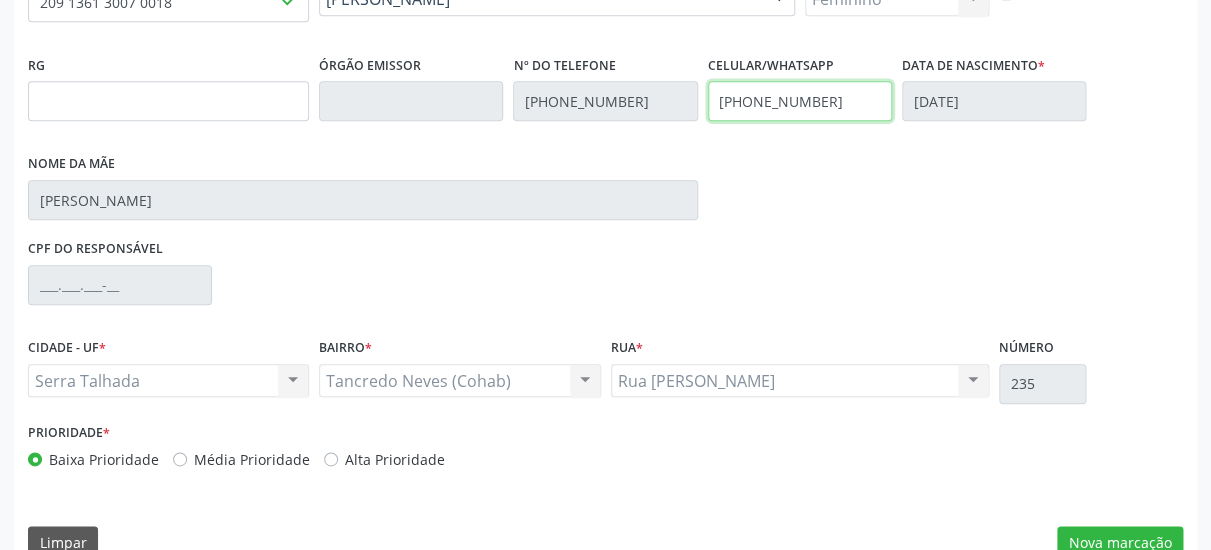 click on "(87) 99958-7274" at bounding box center [800, 101] 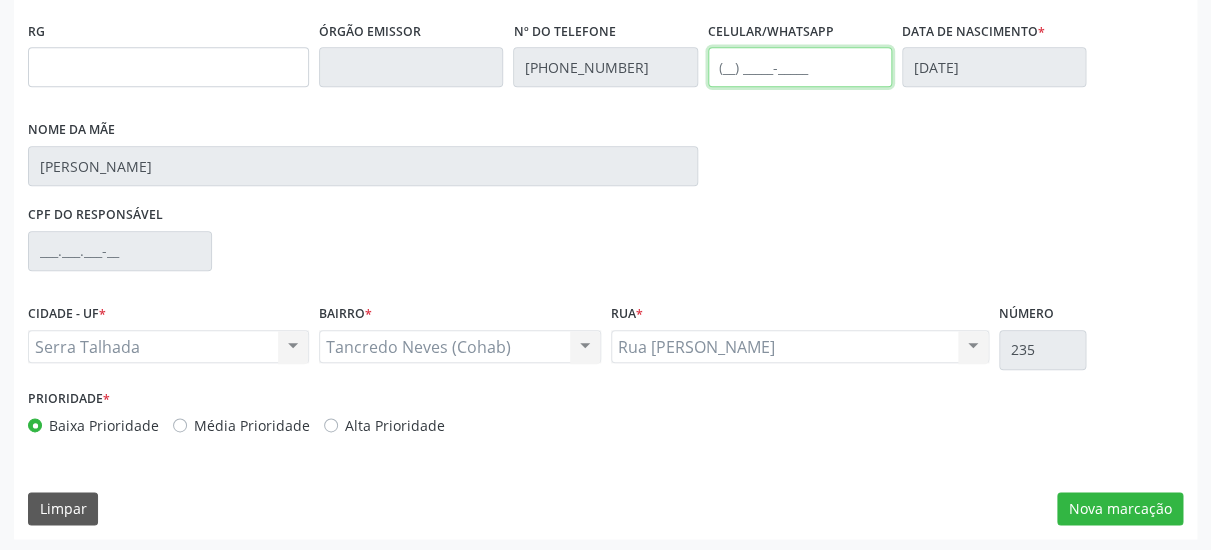 scroll, scrollTop: 519, scrollLeft: 0, axis: vertical 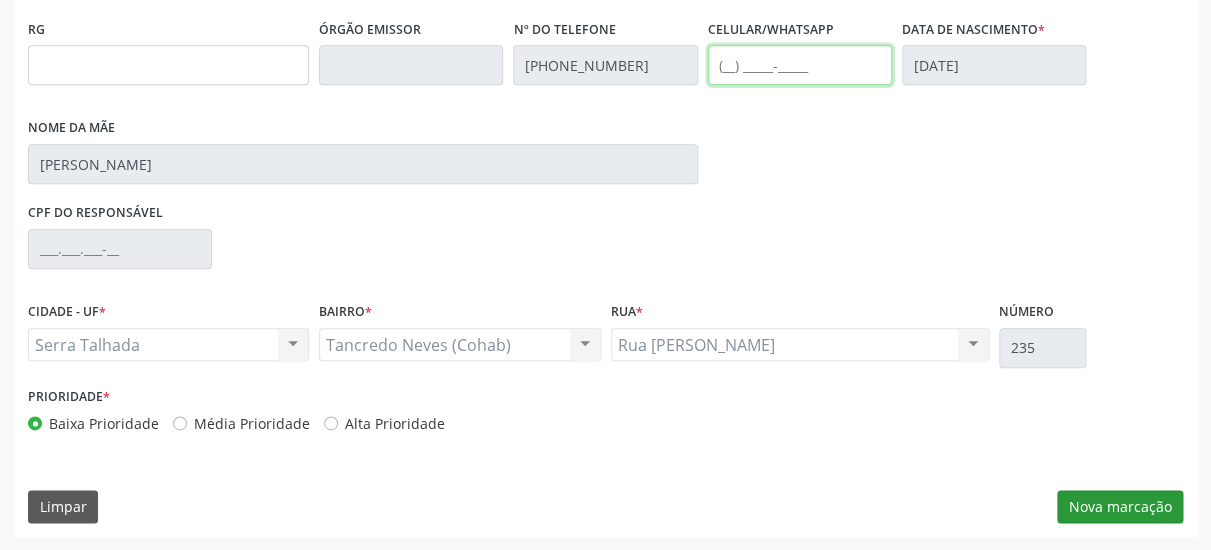 type 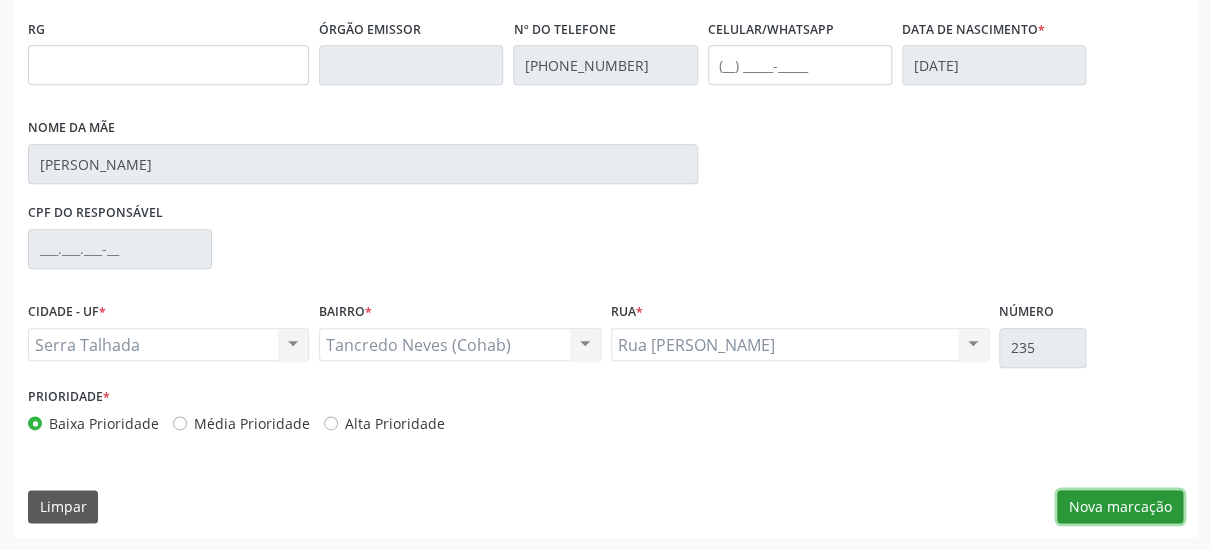 click on "Nova marcação" at bounding box center (1120, 507) 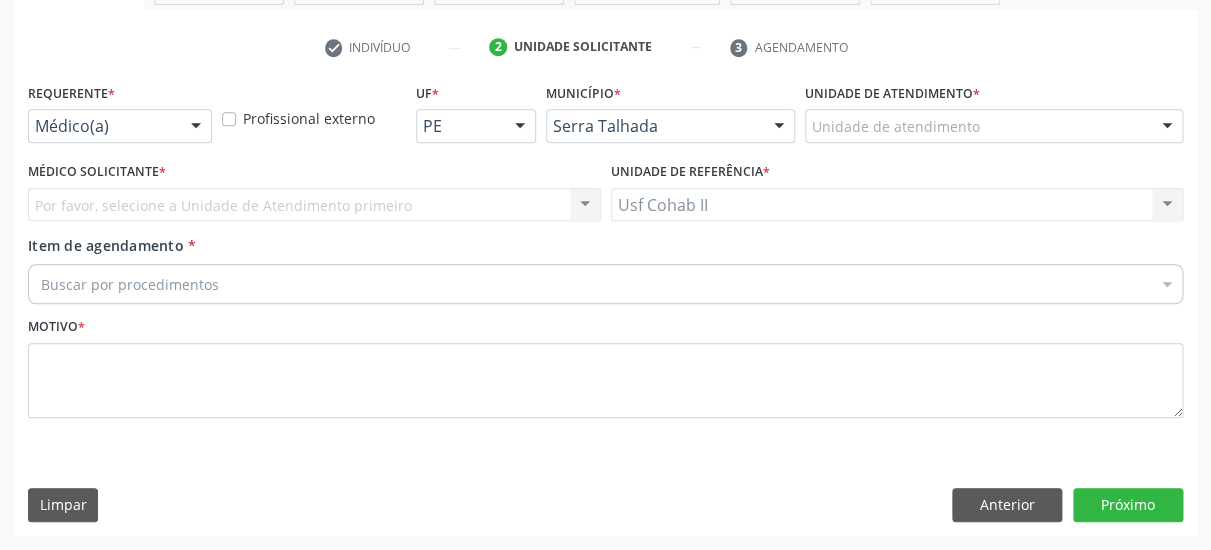scroll, scrollTop: 373, scrollLeft: 0, axis: vertical 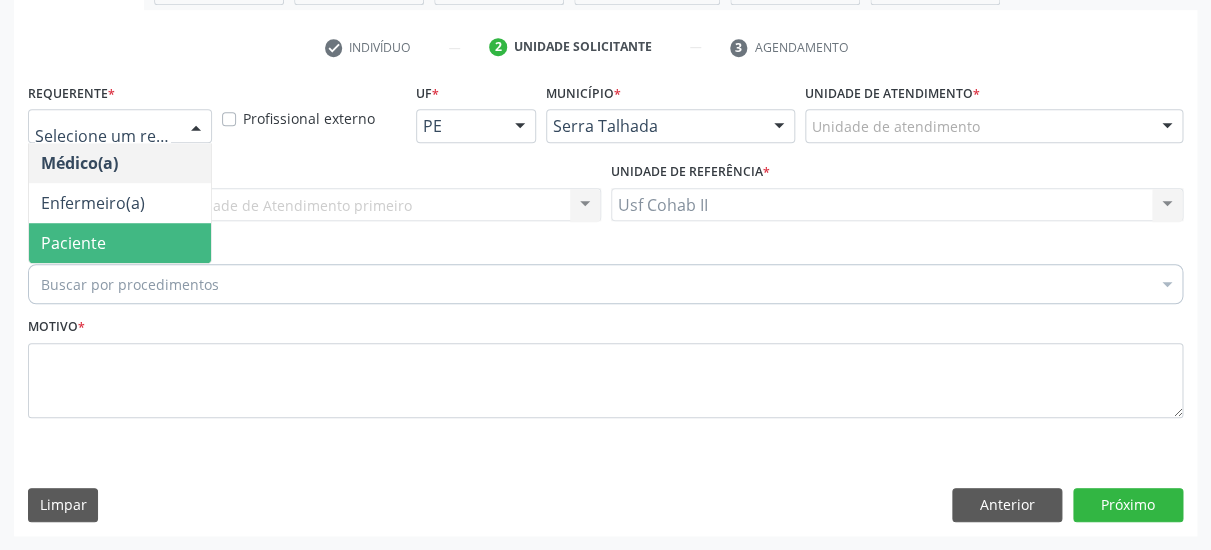 click on "Paciente" at bounding box center [73, 243] 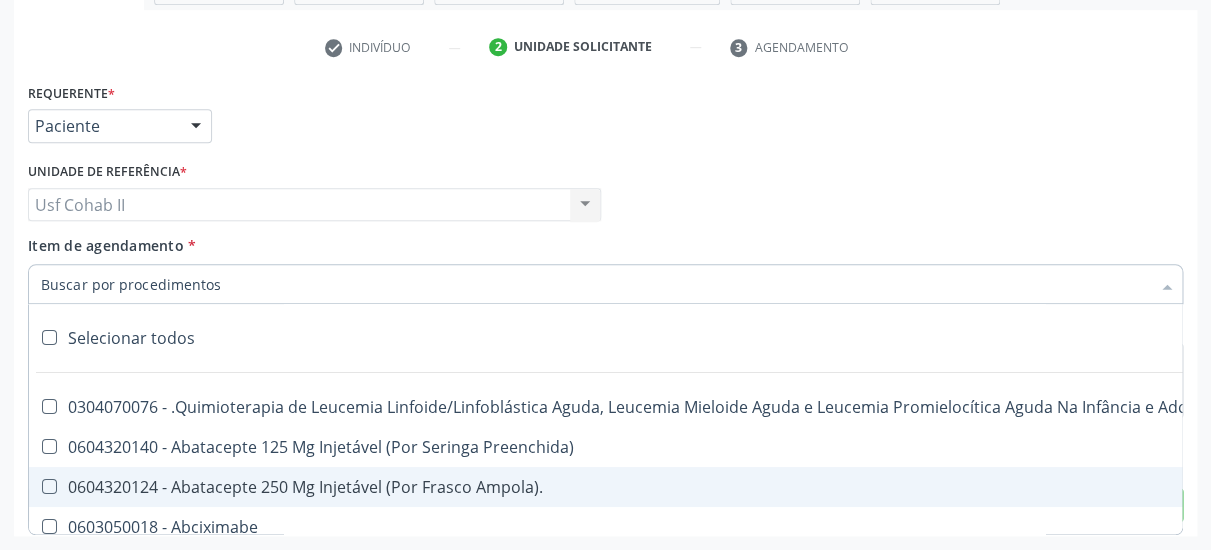 scroll, scrollTop: 518, scrollLeft: 0, axis: vertical 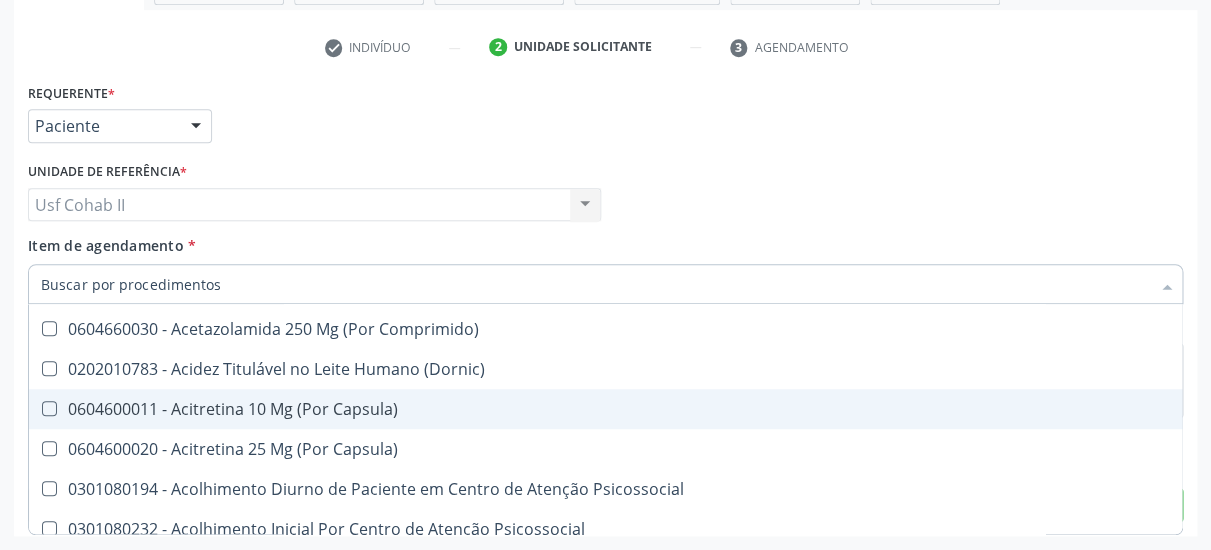 click on "Requerente
*
Paciente         Médico(a)   Enfermeiro(a)   Paciente
Nenhum resultado encontrado para: "   "
Não há nenhuma opção para ser exibida.
UF
PE         PE
Nenhum resultado encontrado para: "   "
Não há nenhuma opção para ser exibida.
Município
Serra Talhada         [GEOGRAPHIC_DATA] resultado encontrado para: "   "
Não há nenhuma opção para ser exibida." at bounding box center [605, 117] 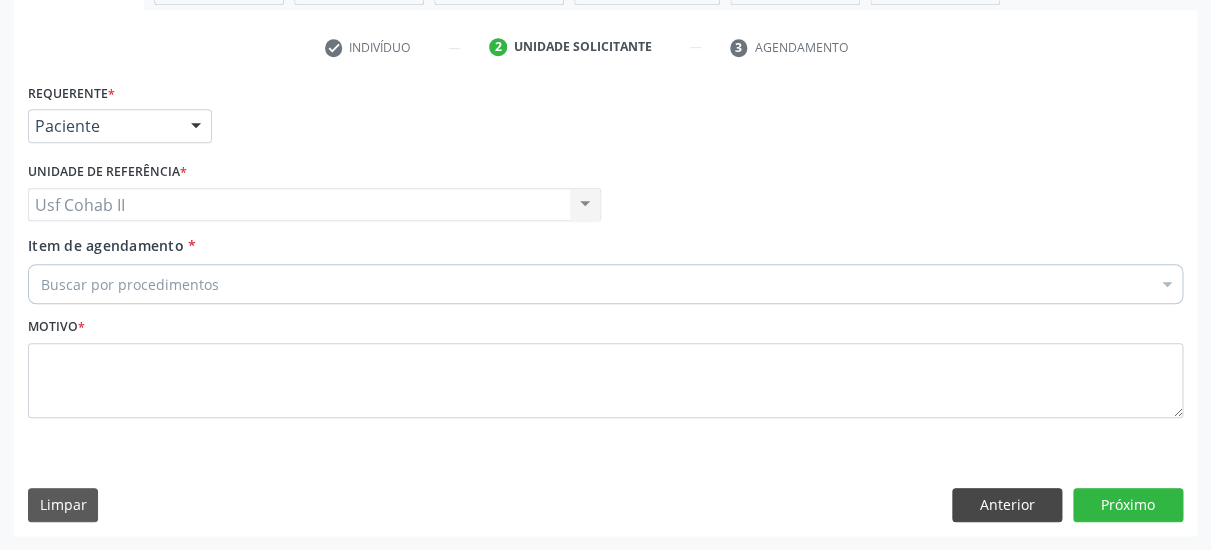 scroll, scrollTop: 0, scrollLeft: 0, axis: both 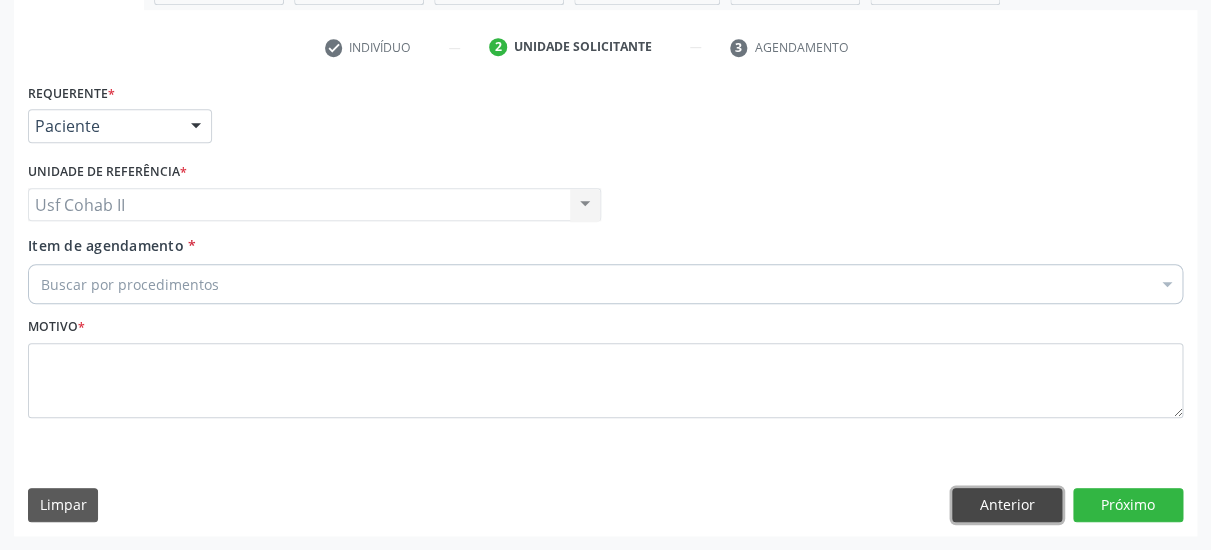click on "Anterior" at bounding box center [1007, 505] 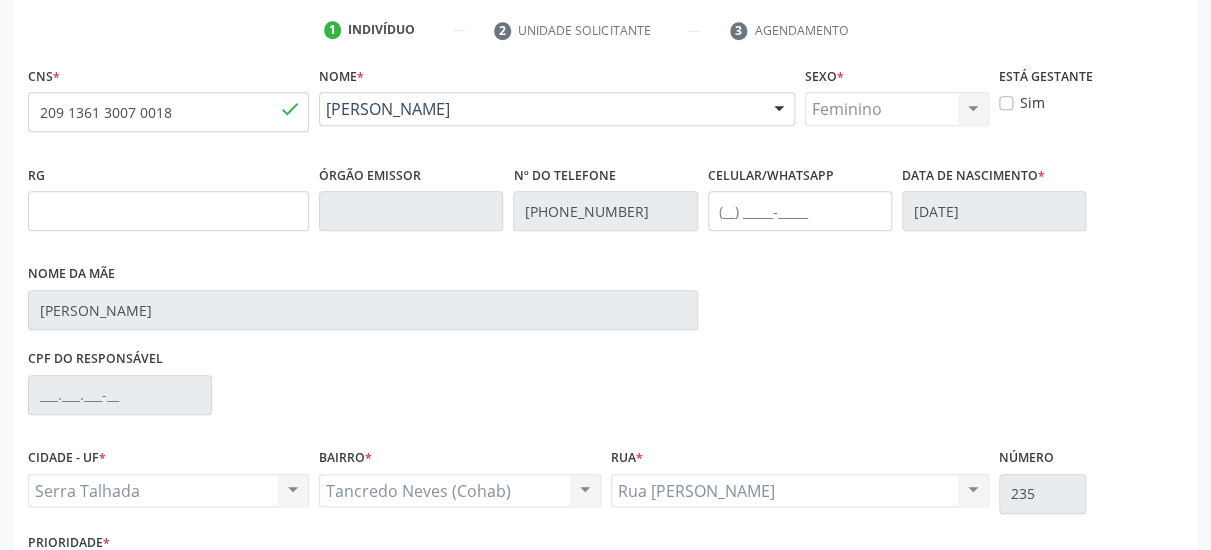 click on "Sim" at bounding box center [1032, 102] 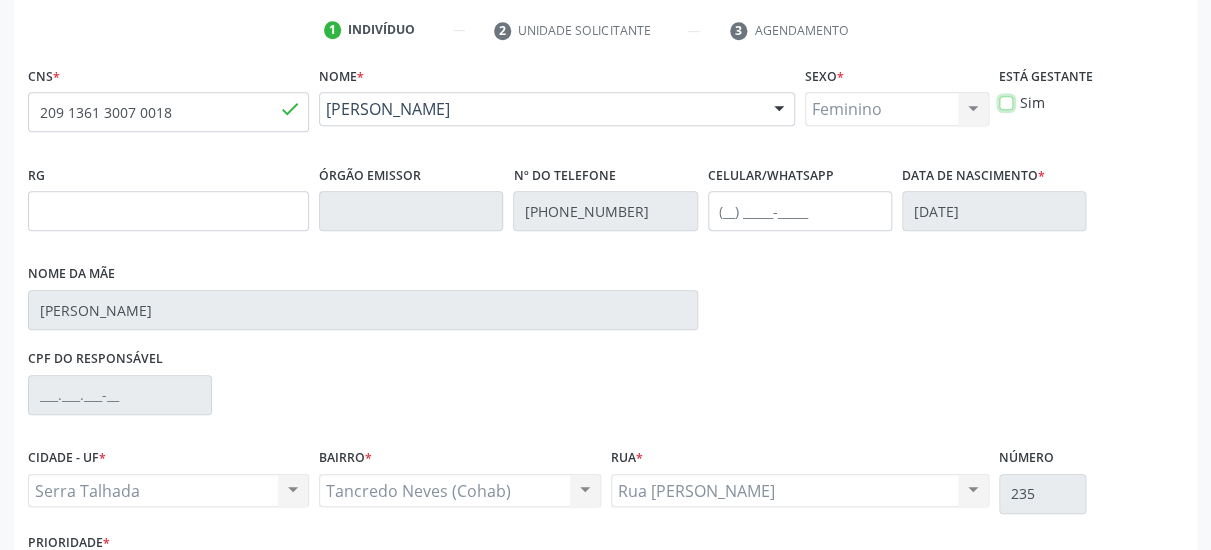 checkbox on "true" 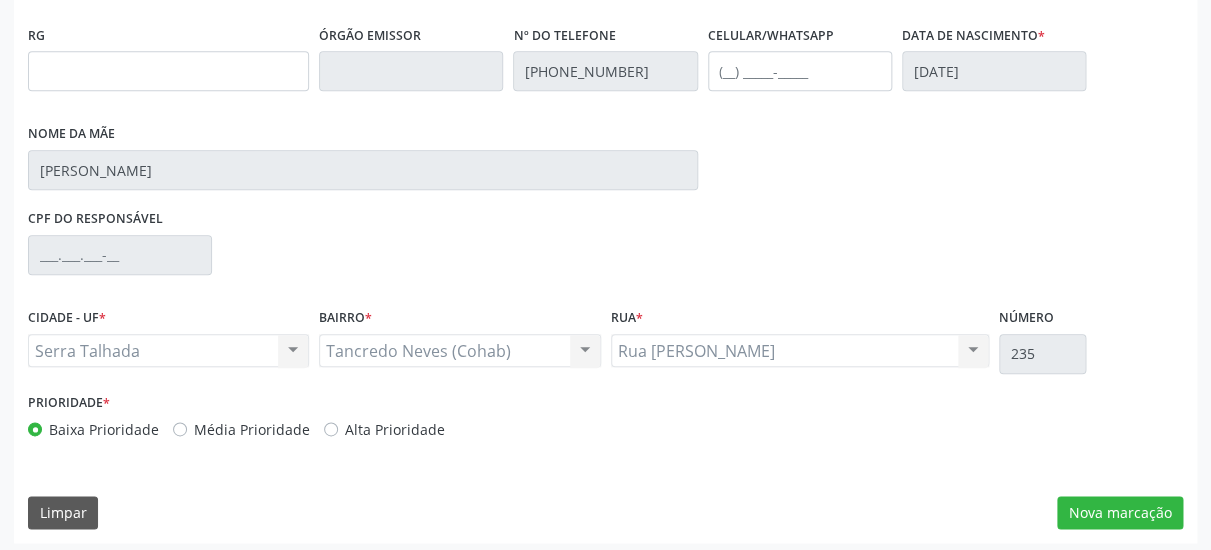 scroll, scrollTop: 519, scrollLeft: 0, axis: vertical 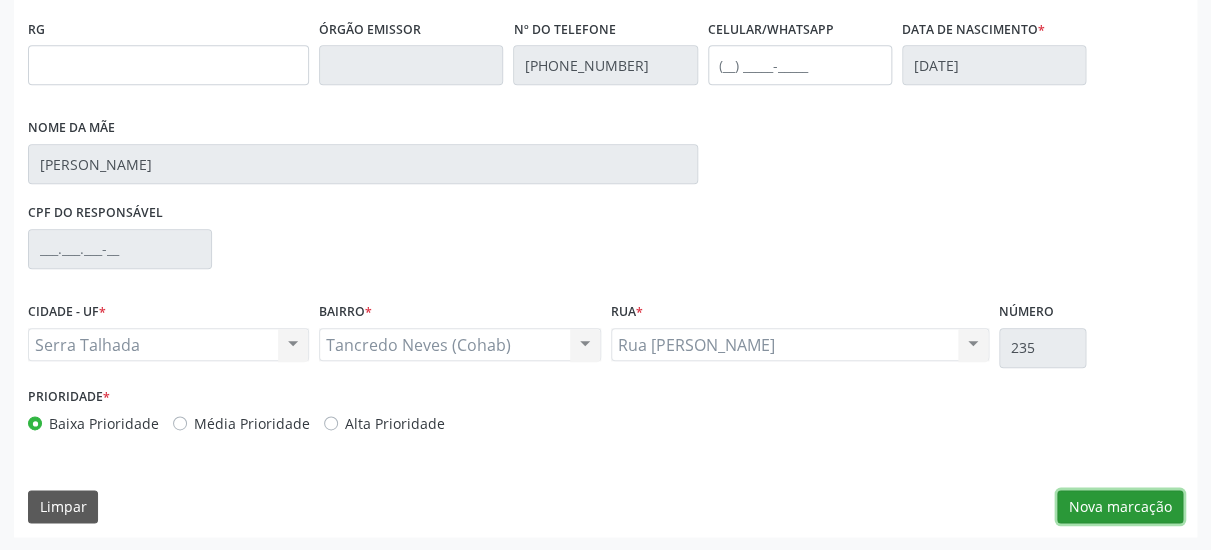 click on "Nova marcação" at bounding box center [1120, 507] 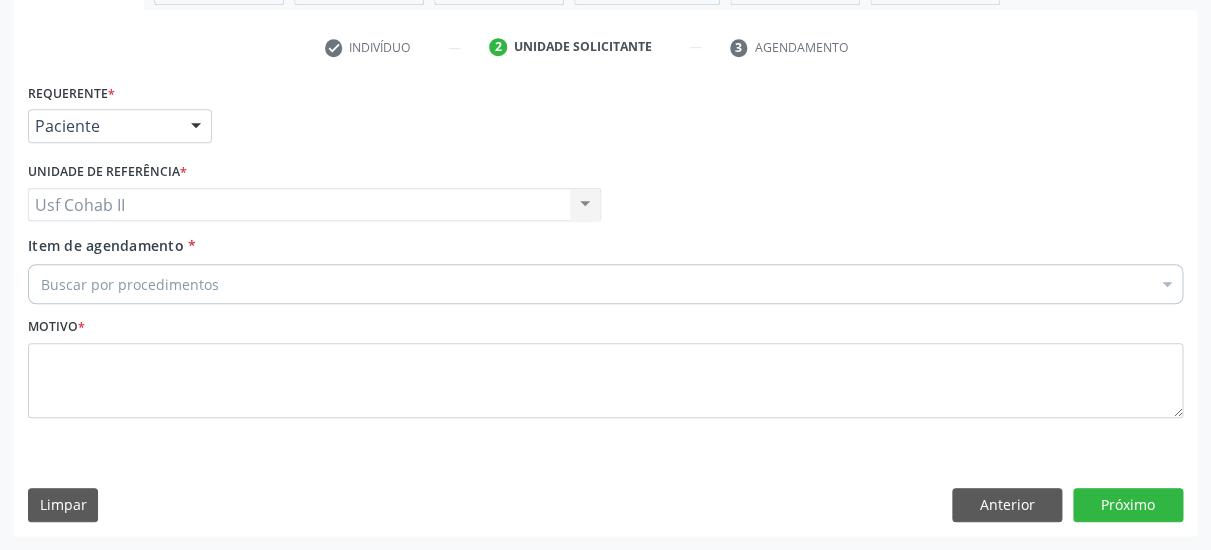 scroll, scrollTop: 373, scrollLeft: 0, axis: vertical 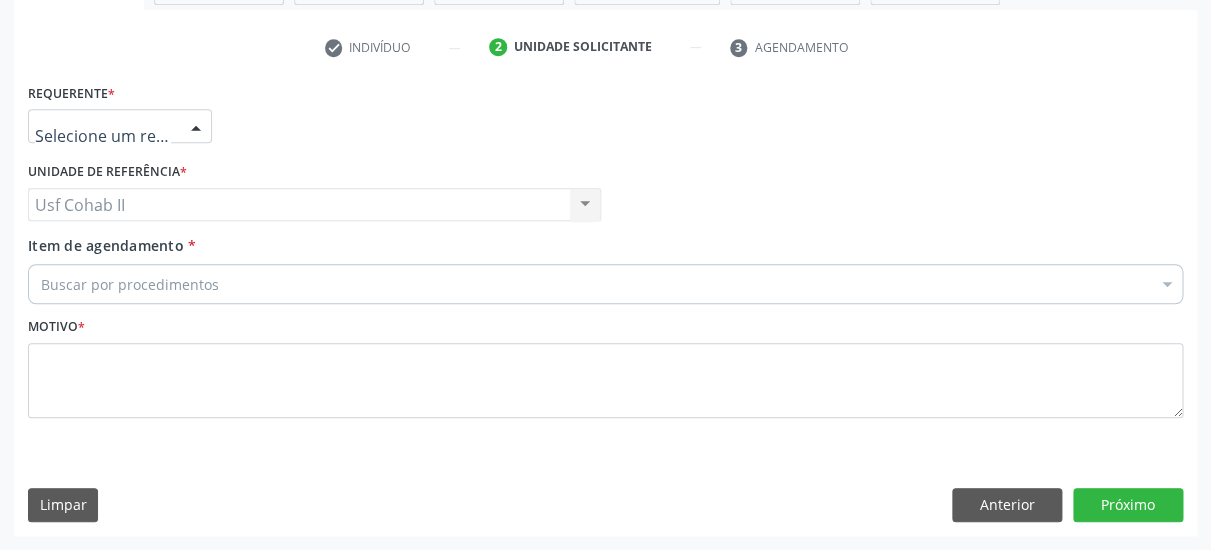 click at bounding box center (196, 127) 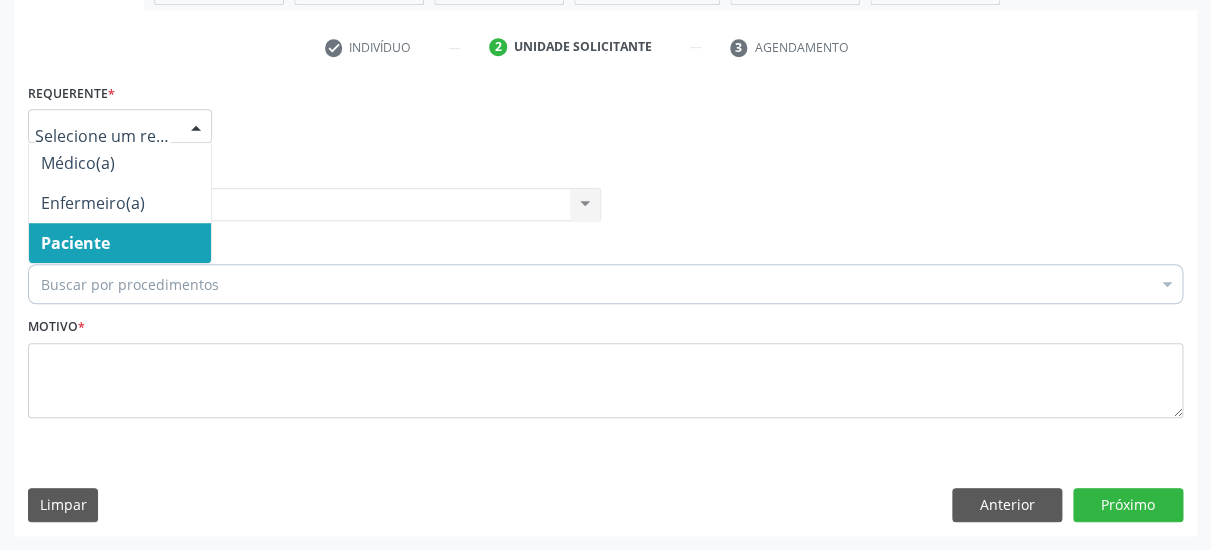 click on "Paciente" at bounding box center (120, 243) 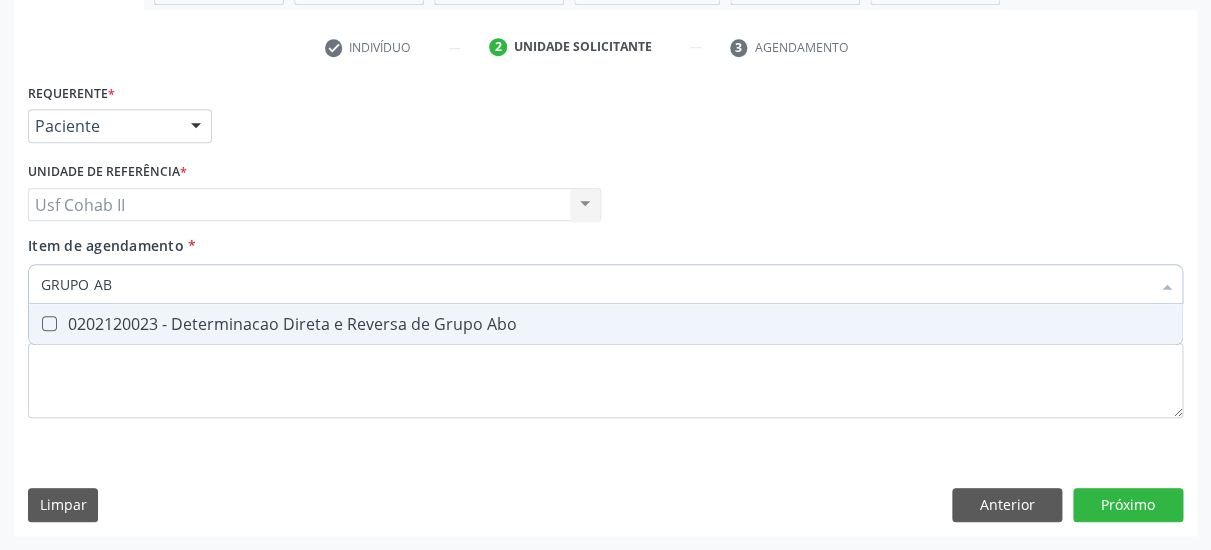 type on "GRUPO ABO" 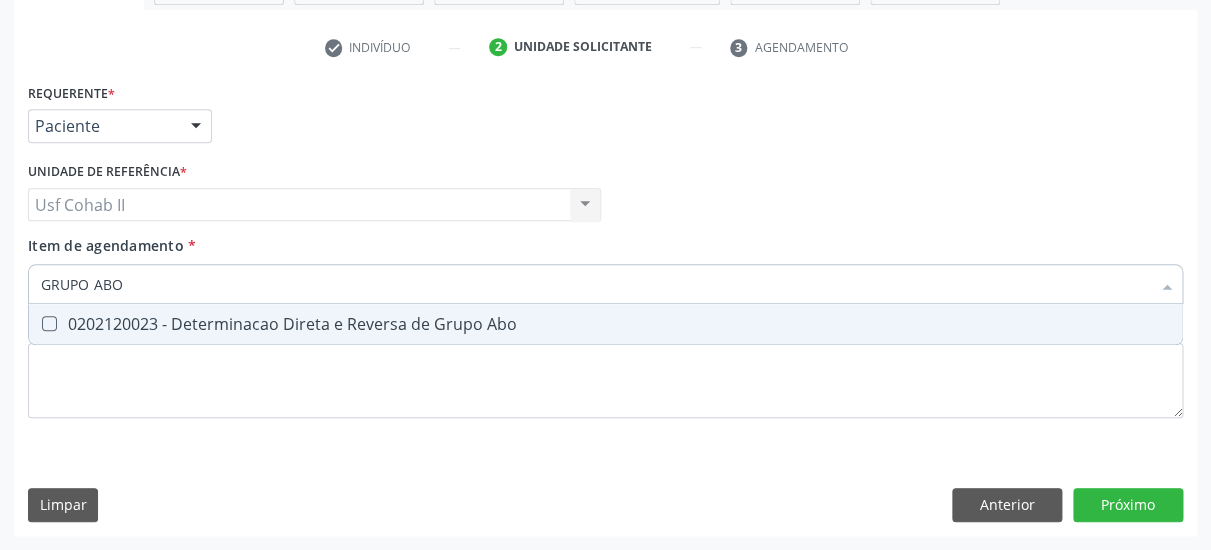 click on "0202120023 - Determinacao Direta e Reversa de Grupo Abo" at bounding box center (605, 324) 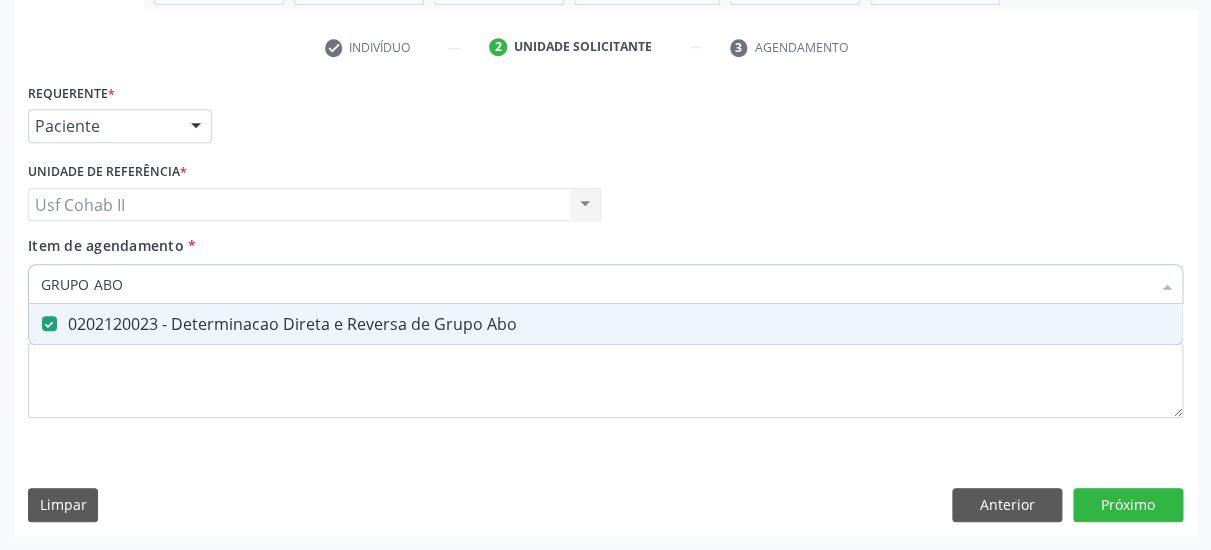 checkbox on "true" 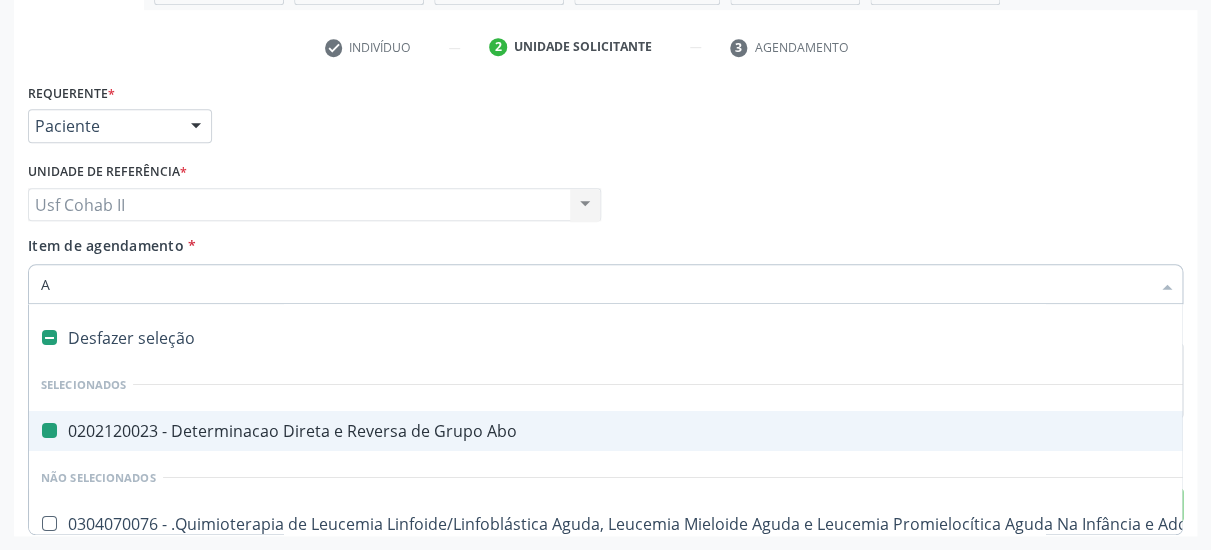 type on "AN" 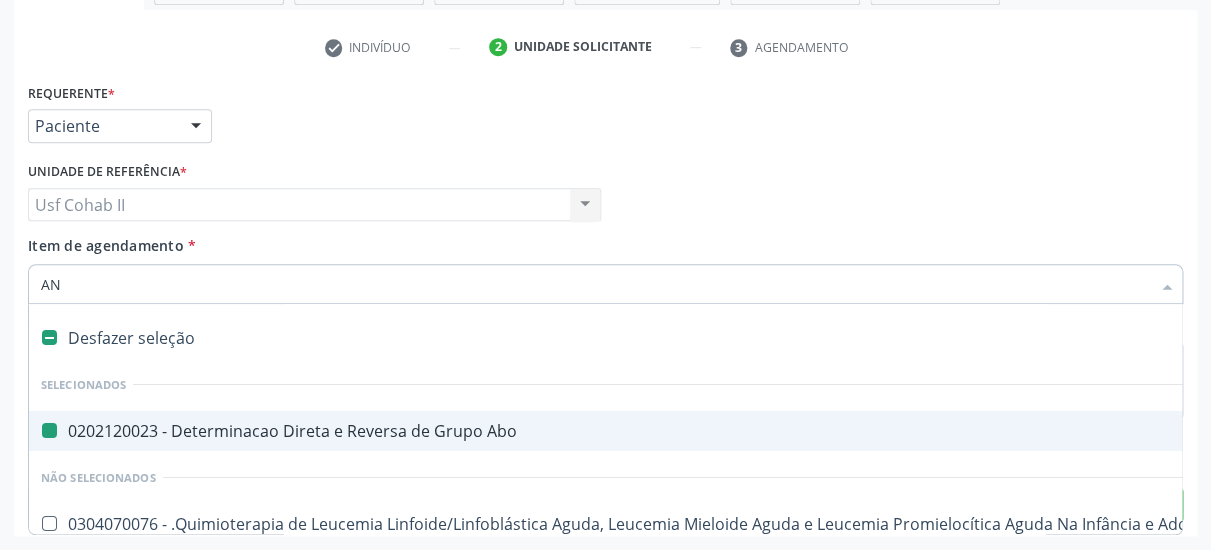 checkbox on "false" 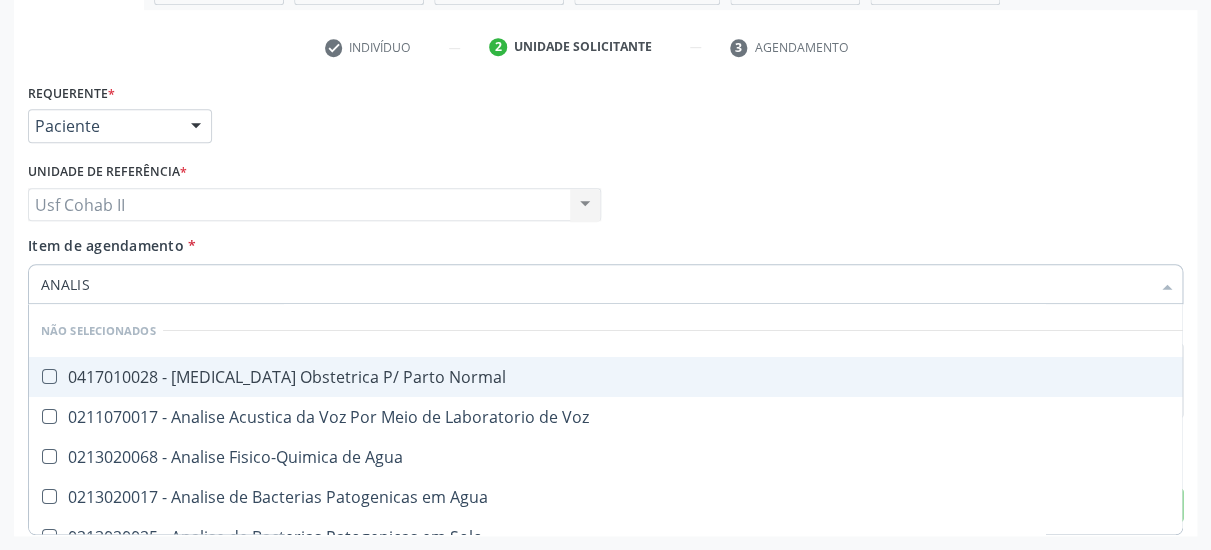 type on "ANALISE" 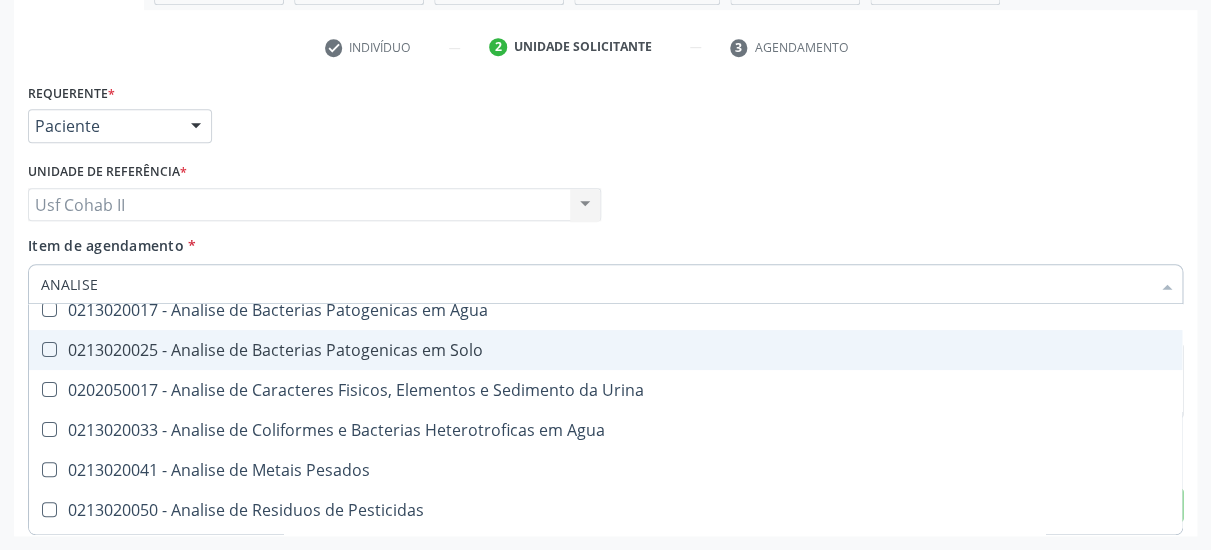 scroll, scrollTop: 185, scrollLeft: 0, axis: vertical 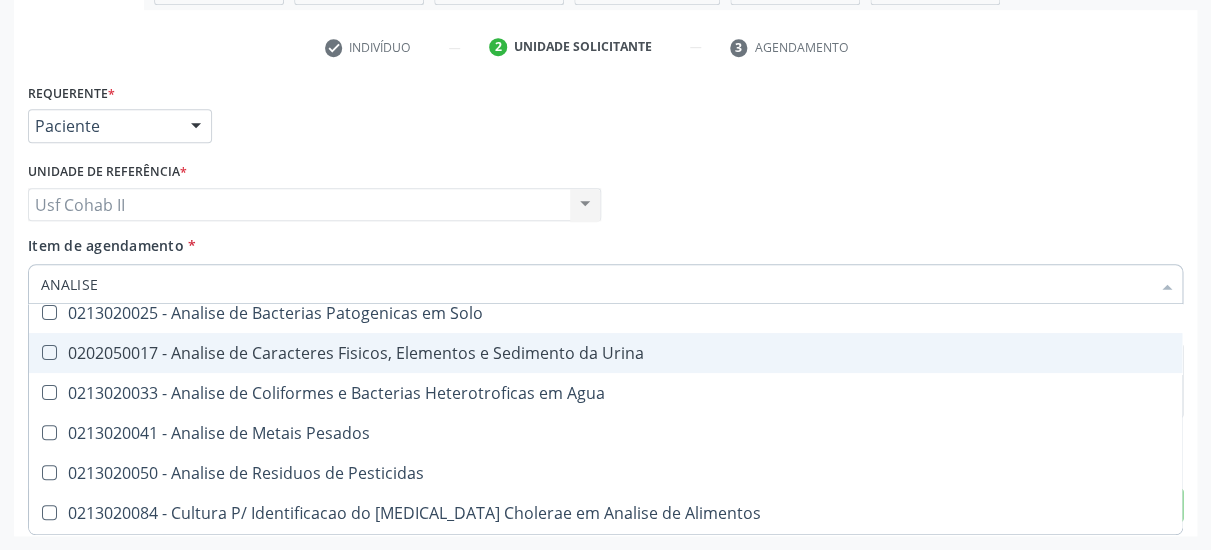 click on "0202050017 - Analise de Caracteres Fisicos, Elementos e Sedimento da Urina" at bounding box center (605, 353) 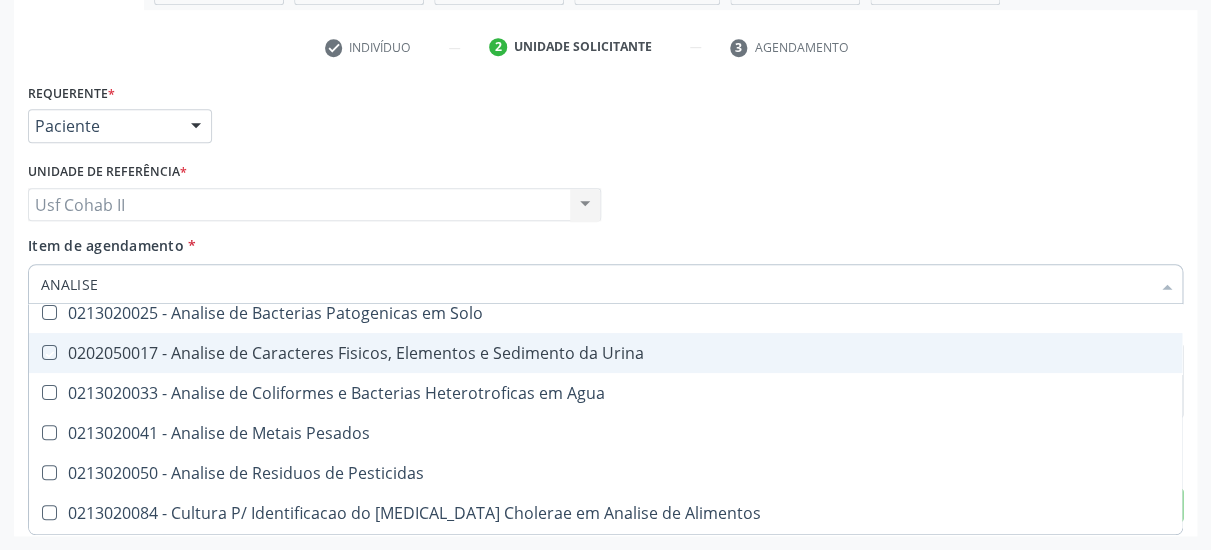 checkbox on "true" 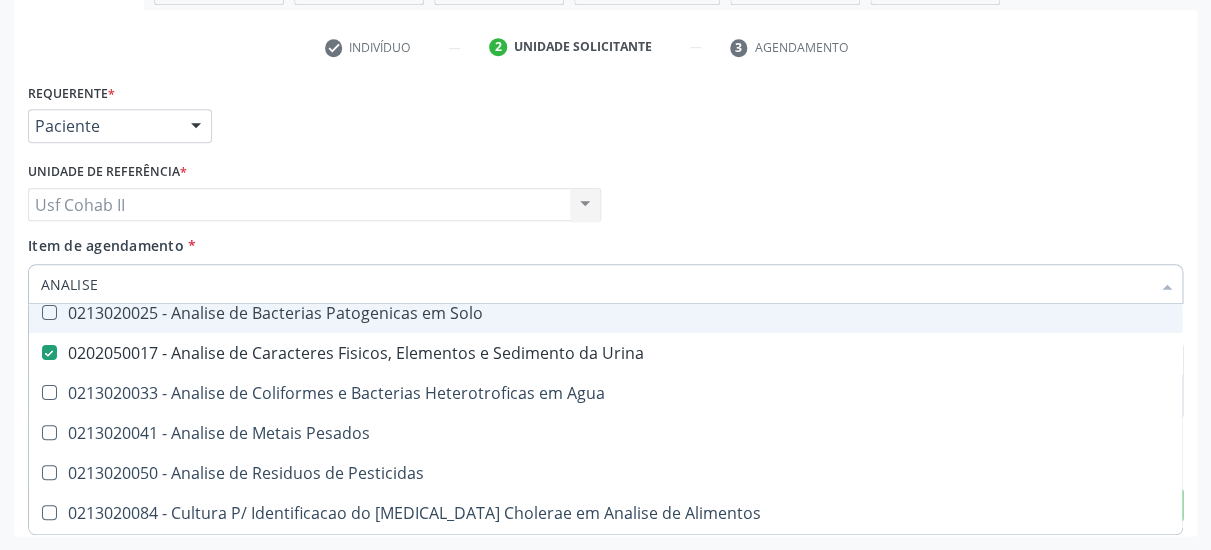 type on "ANALISE" 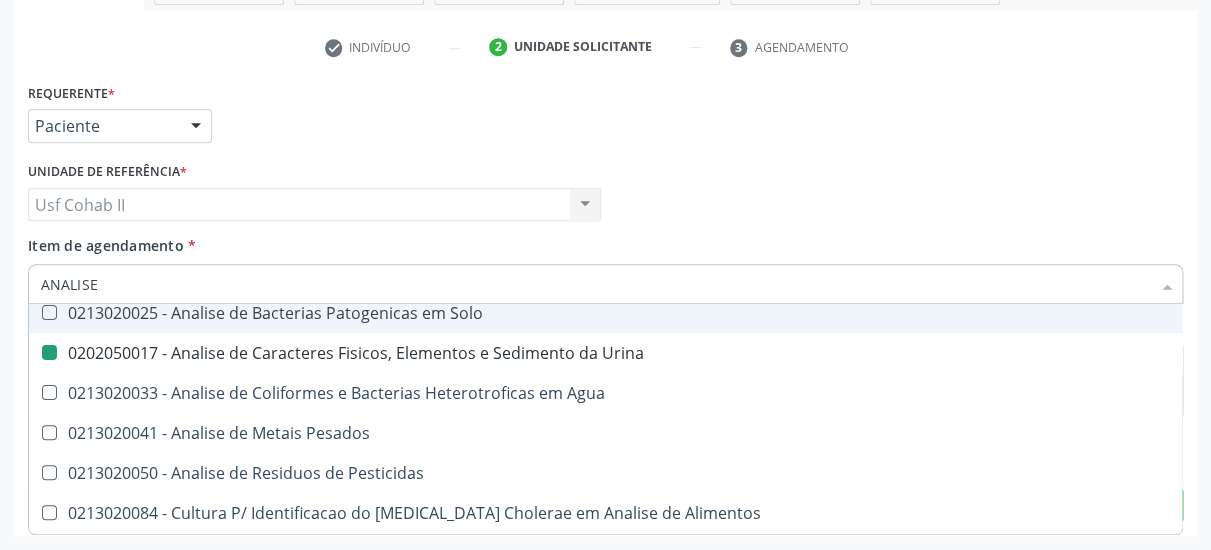 click on "Unidade de referência
*
Usf Cohab II         Usf Cohab II
Nenhum resultado encontrado para: "   "
Não há nenhuma opção para ser exibida." at bounding box center [314, 196] 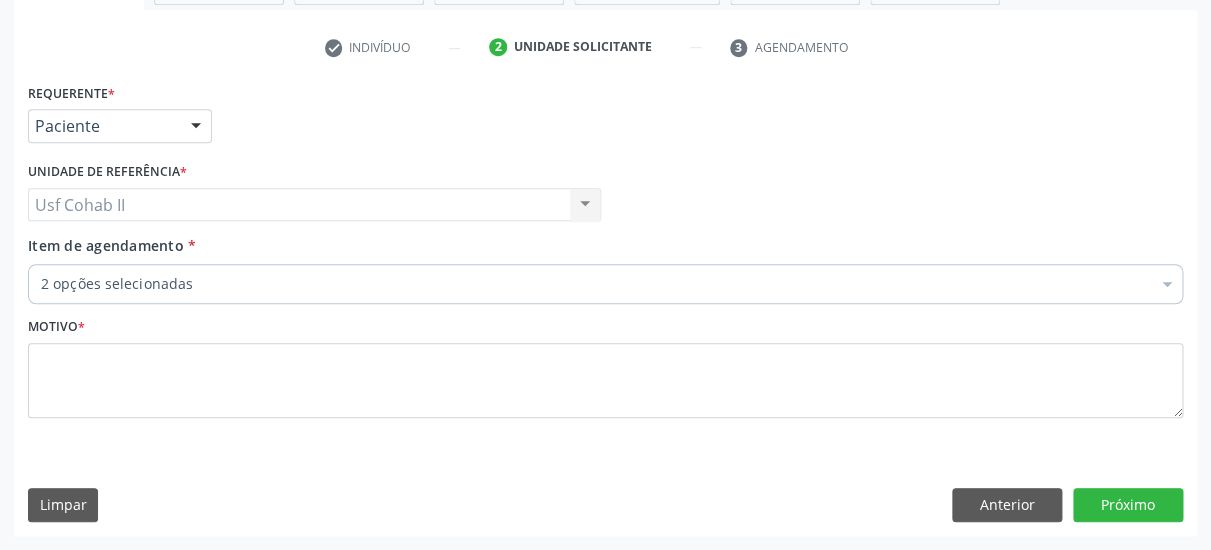 type 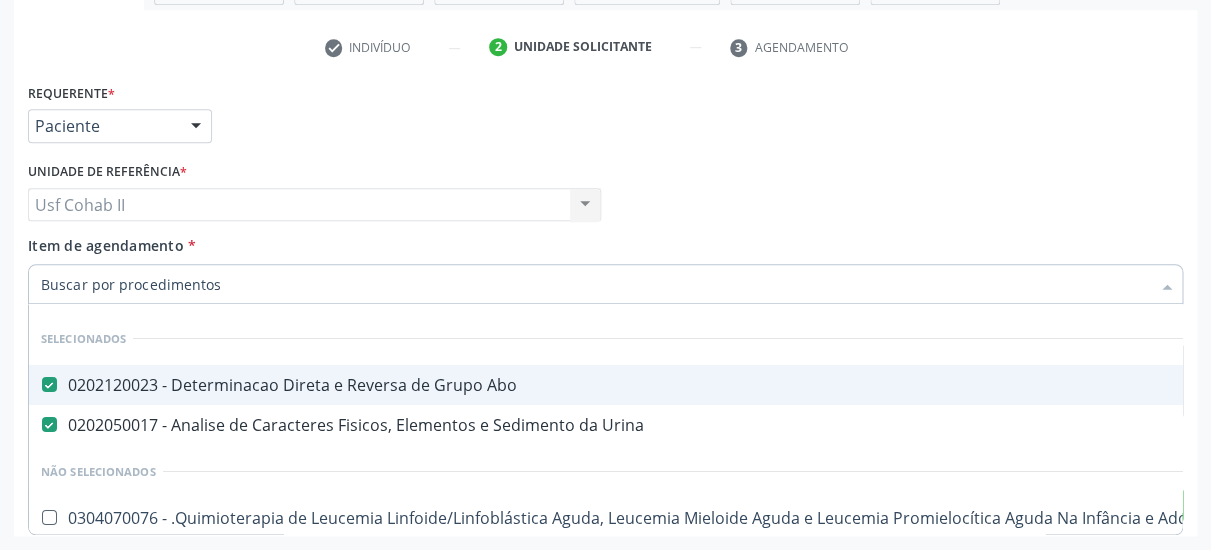 scroll, scrollTop: 0, scrollLeft: 0, axis: both 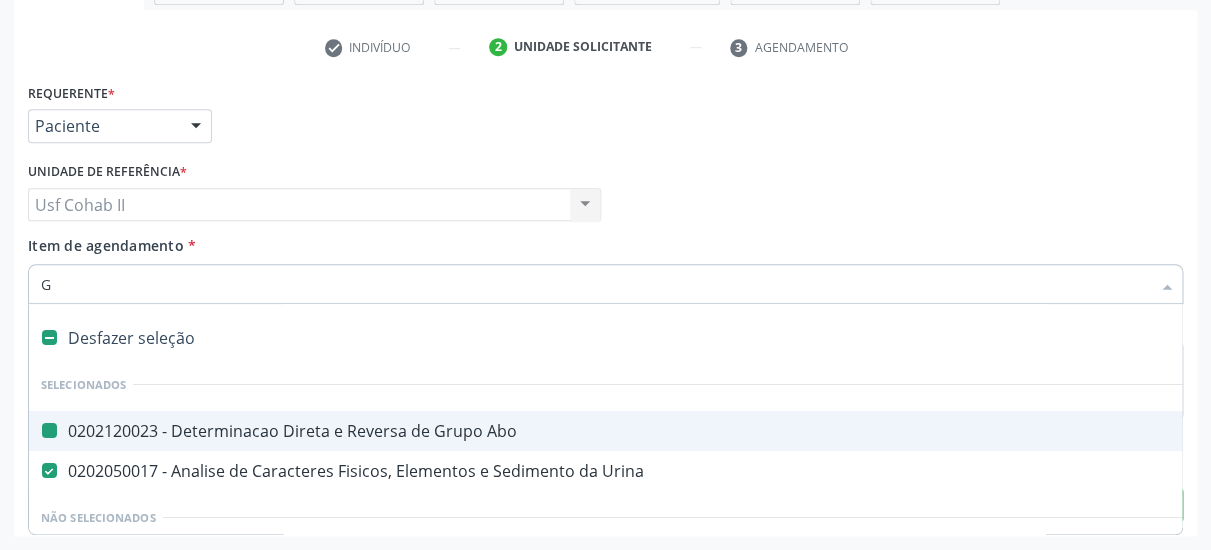 type on "GL" 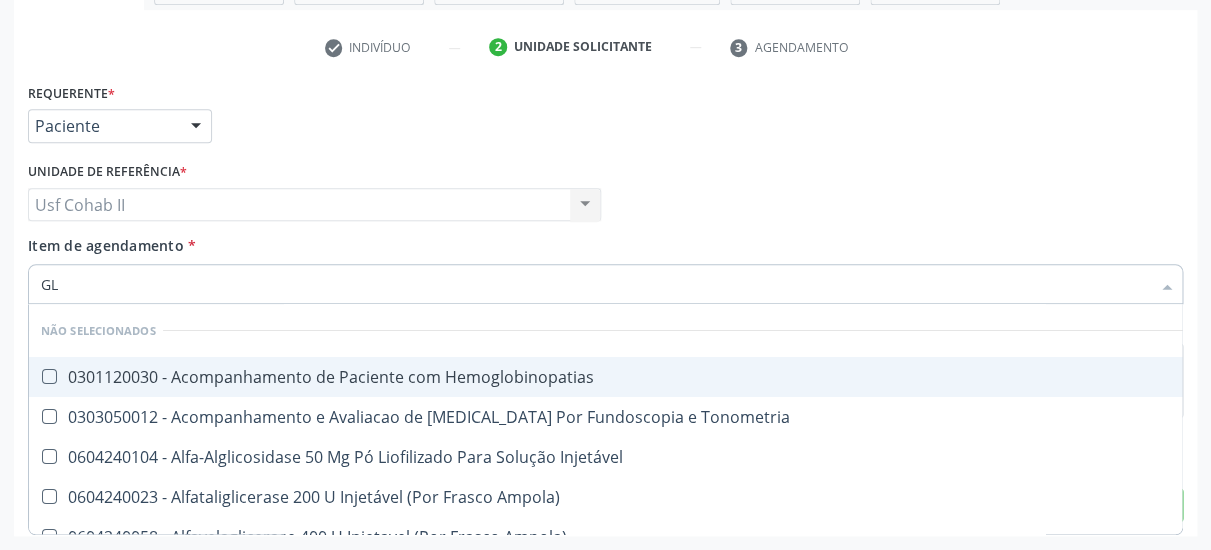 checkbox on "false" 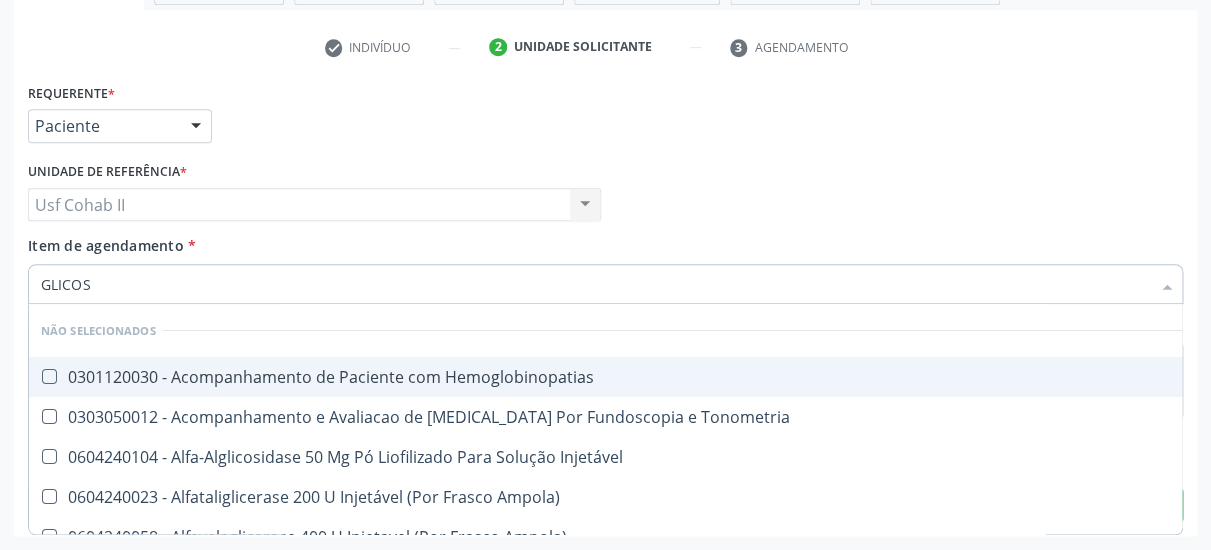 type on "GLICOSE" 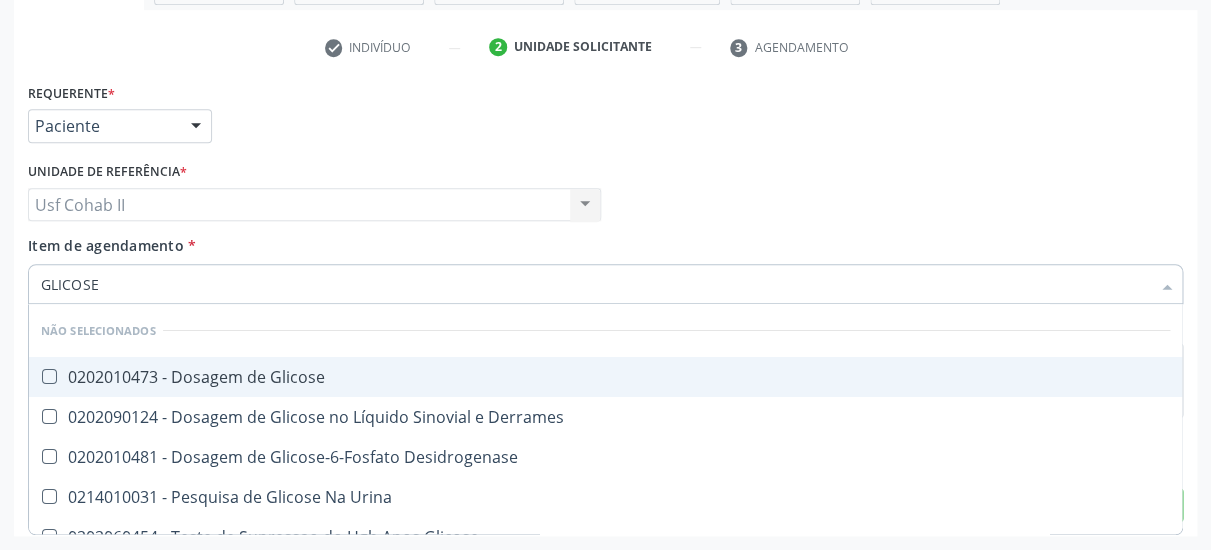 click on "0202010473 - Dosagem de Glicose" at bounding box center (605, 377) 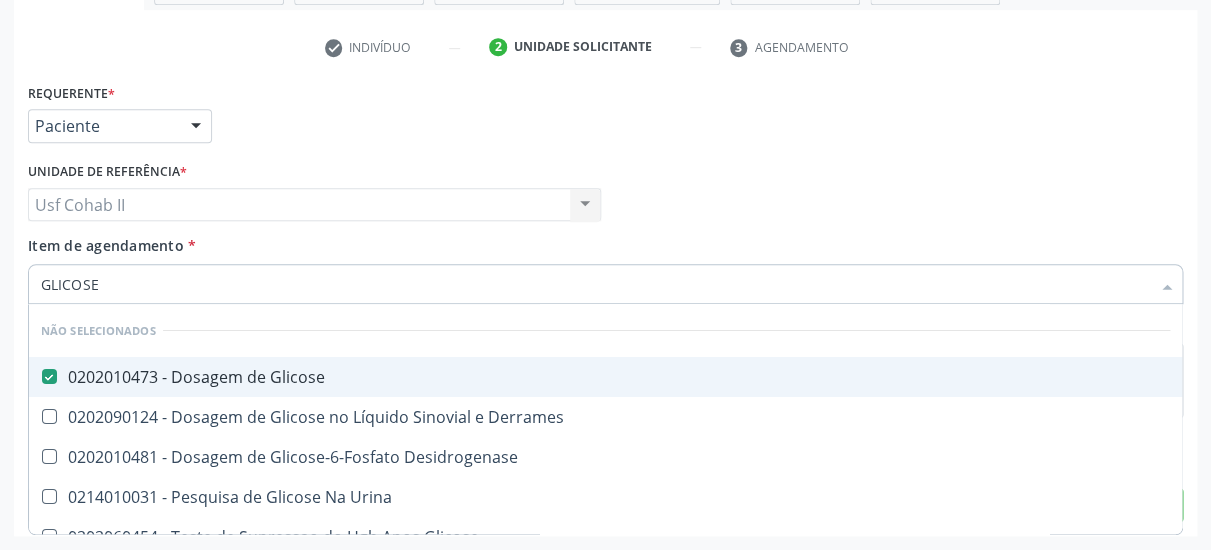 checkbox on "true" 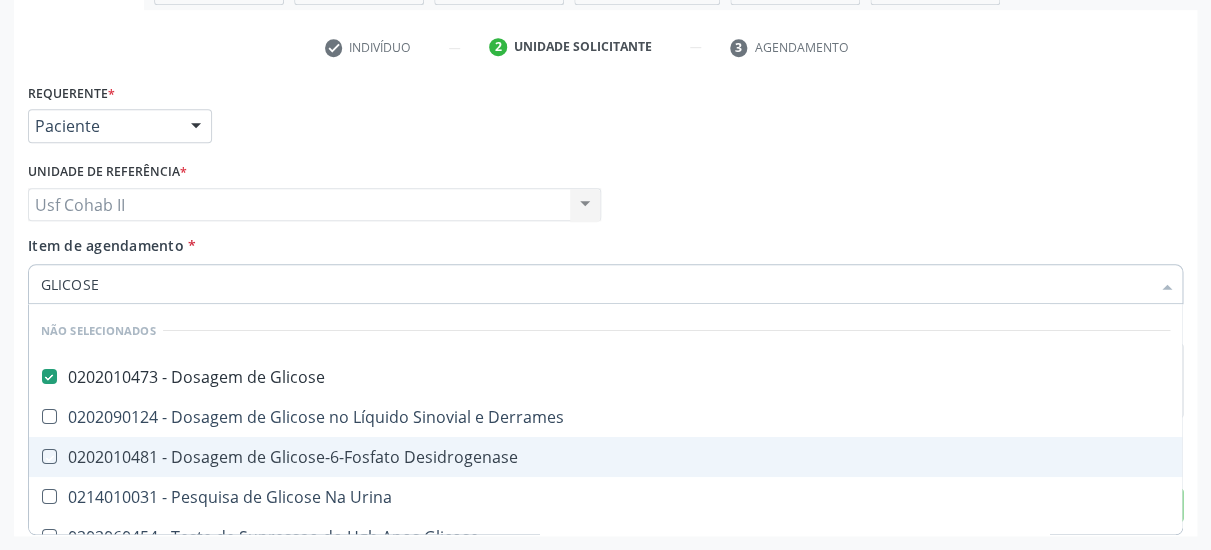 click on "Item de agendamento
*
GLICOSE
Desfazer seleção
Não selecionados
0202010473 - Dosagem de Glicose
0202090124 - Dosagem de Glicose no Líquido Sinovial e Derrames
0202010481 - Dosagem de Glicose-6-Fosfato Desidrogenase
0214010031 - Pesquisa de Glicose Na Urina
0202060454 - Teste de Supressao do Hgh Apos Glicose
Nenhum resultado encontrado para: " GLICOSE  "
Não há nenhuma opção para ser exibida." at bounding box center (605, 266) 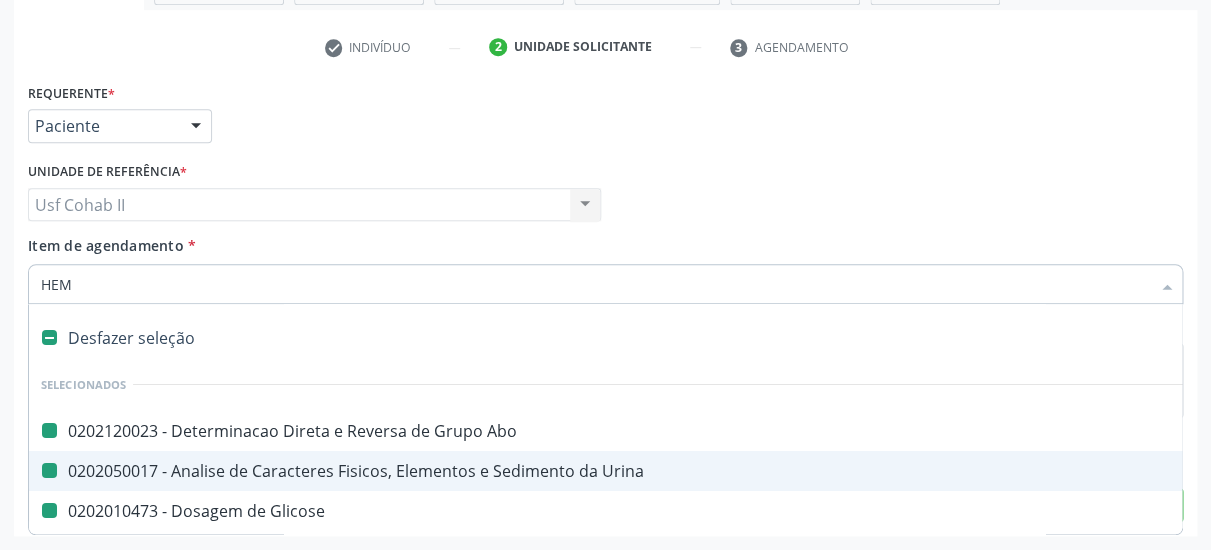 type on "HEMO" 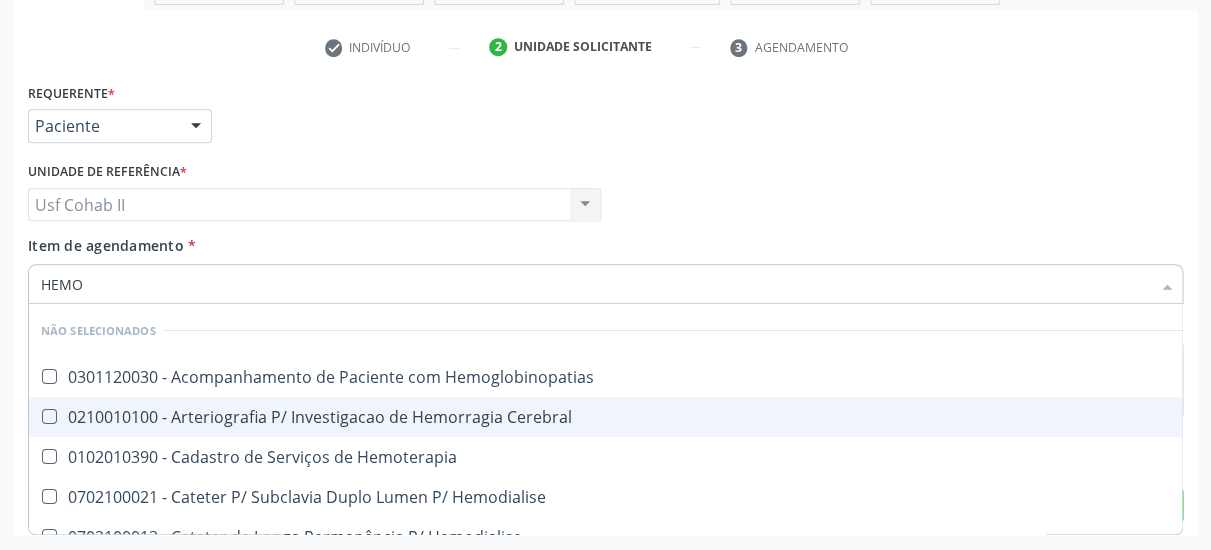 checkbox on "false" 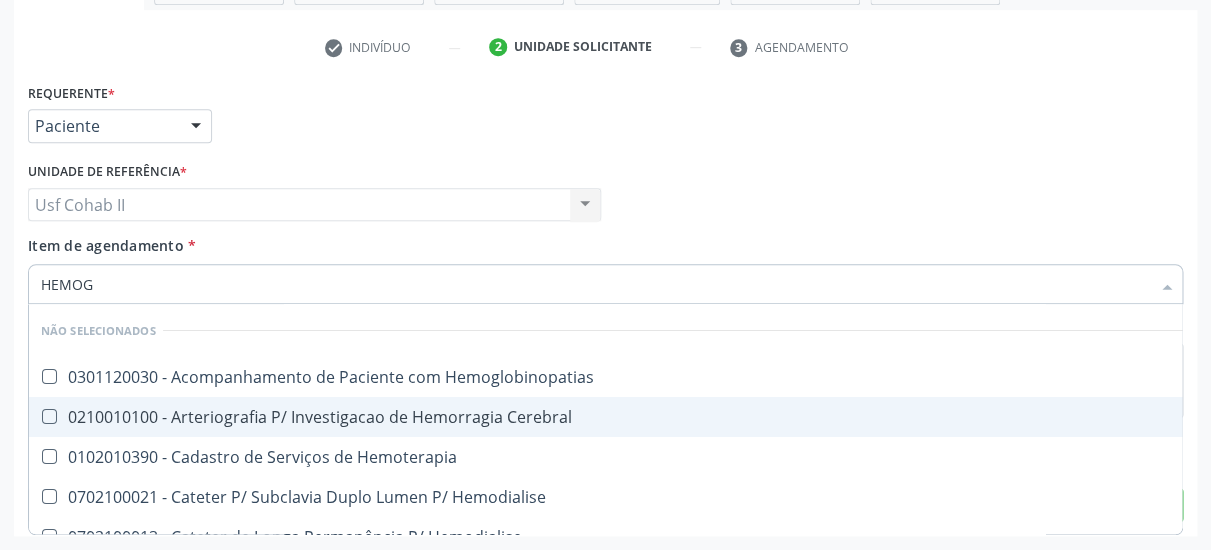 type on "HEMOGR" 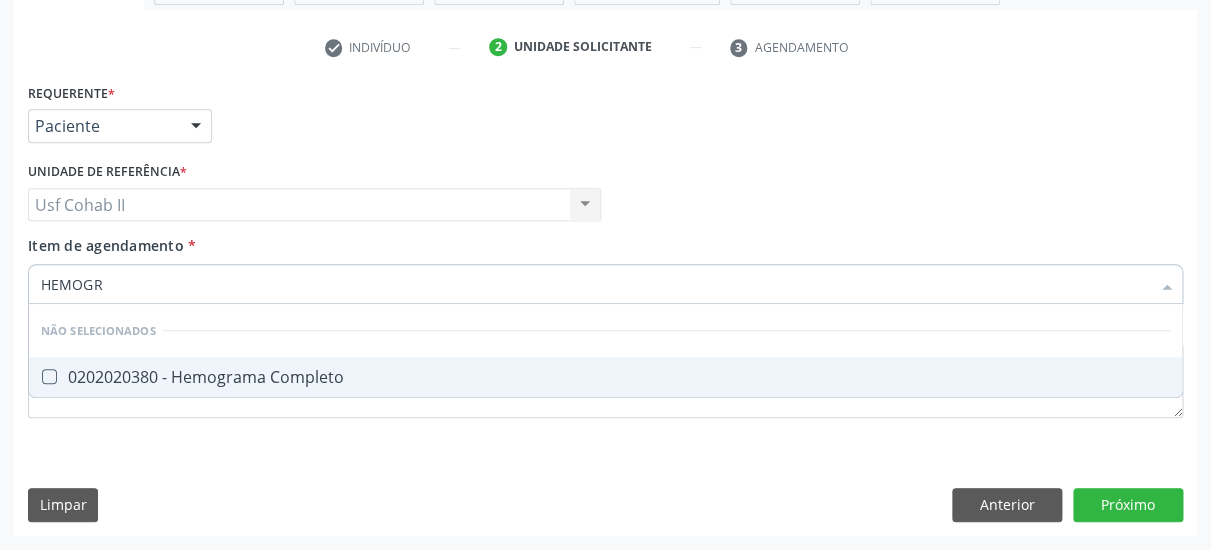 click on "0202020380 - Hemograma Completo" at bounding box center (605, 377) 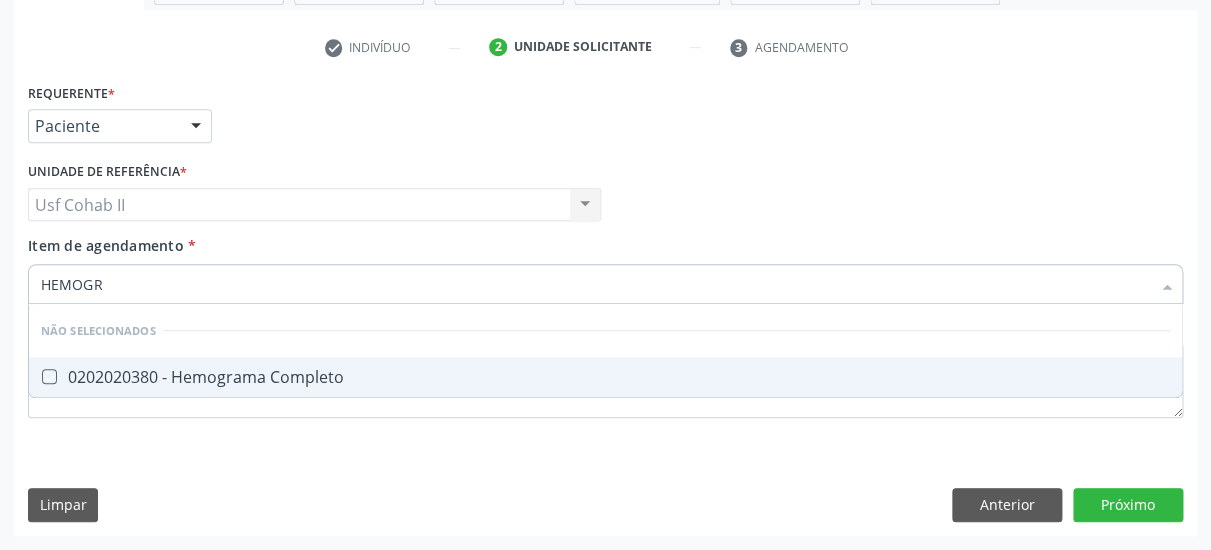 checkbox on "true" 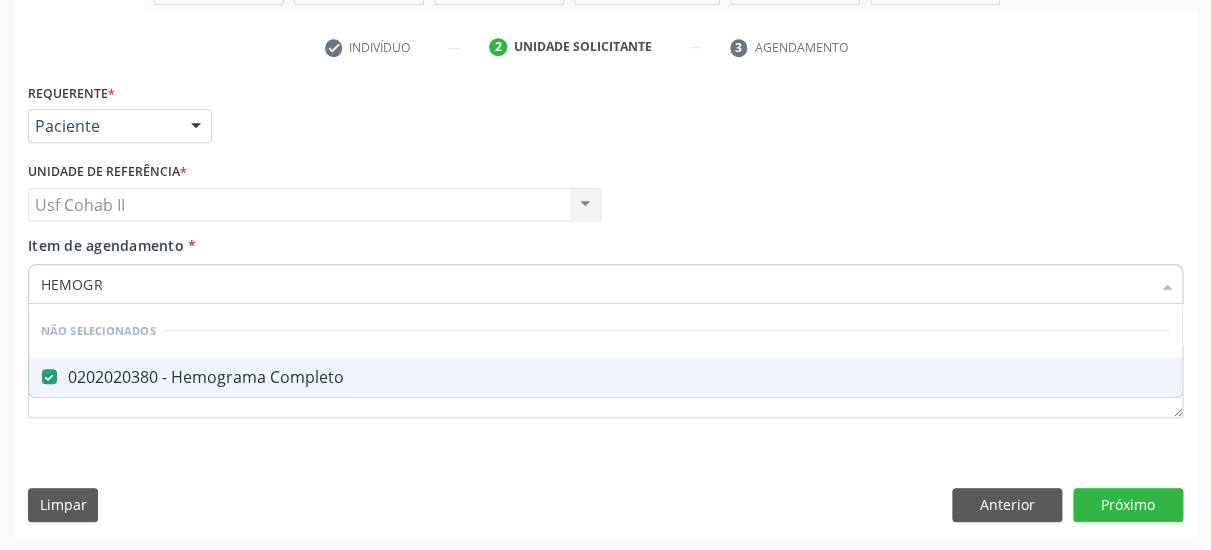 type on "HEMOGR" 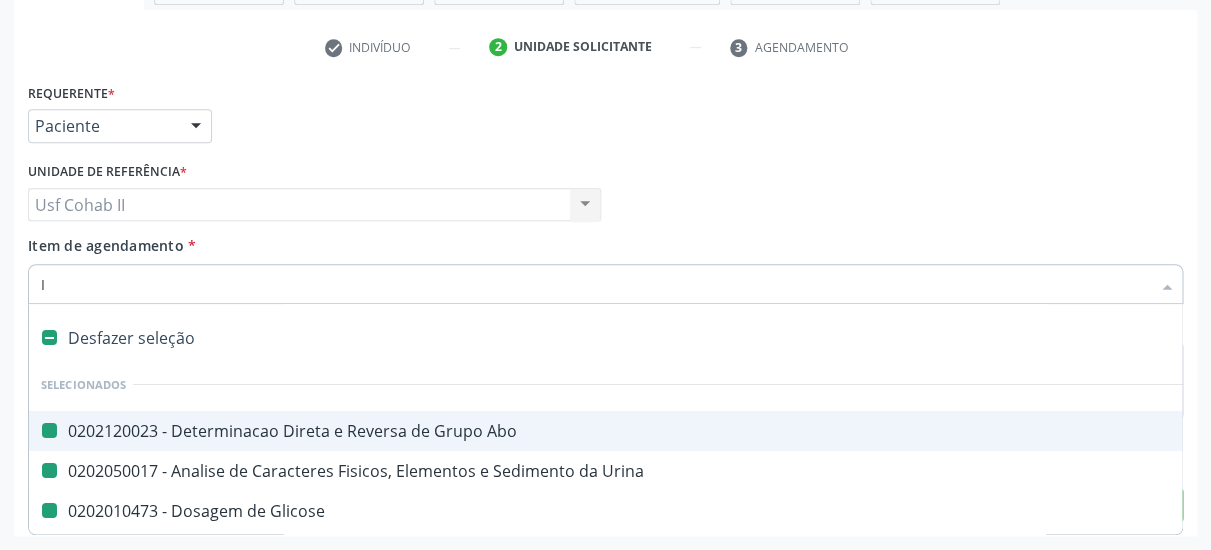 type on "IG" 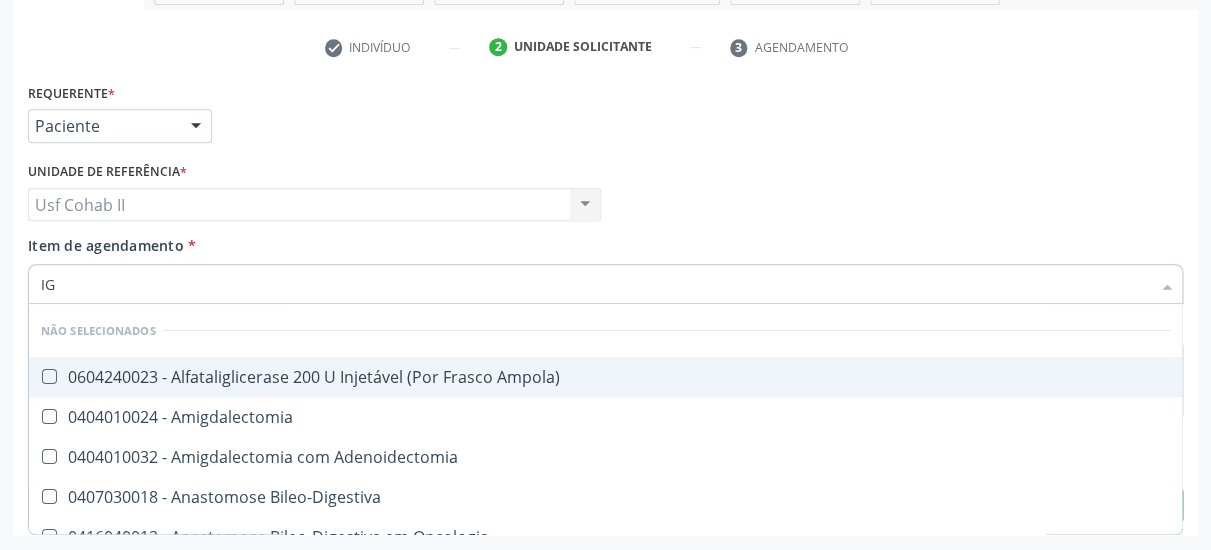 checkbox on "false" 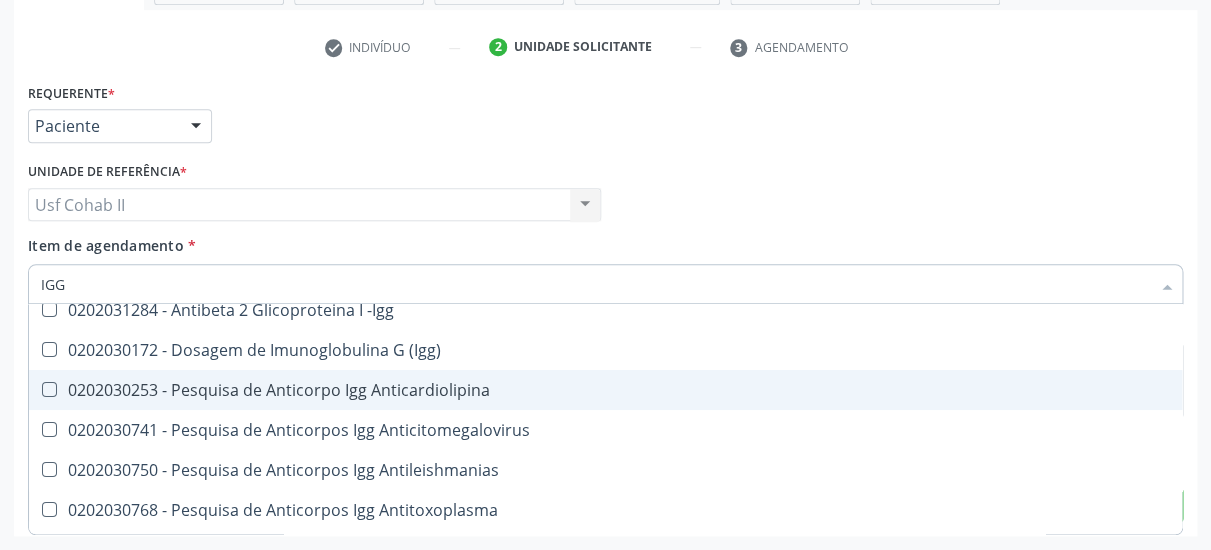 scroll, scrollTop: 130, scrollLeft: 0, axis: vertical 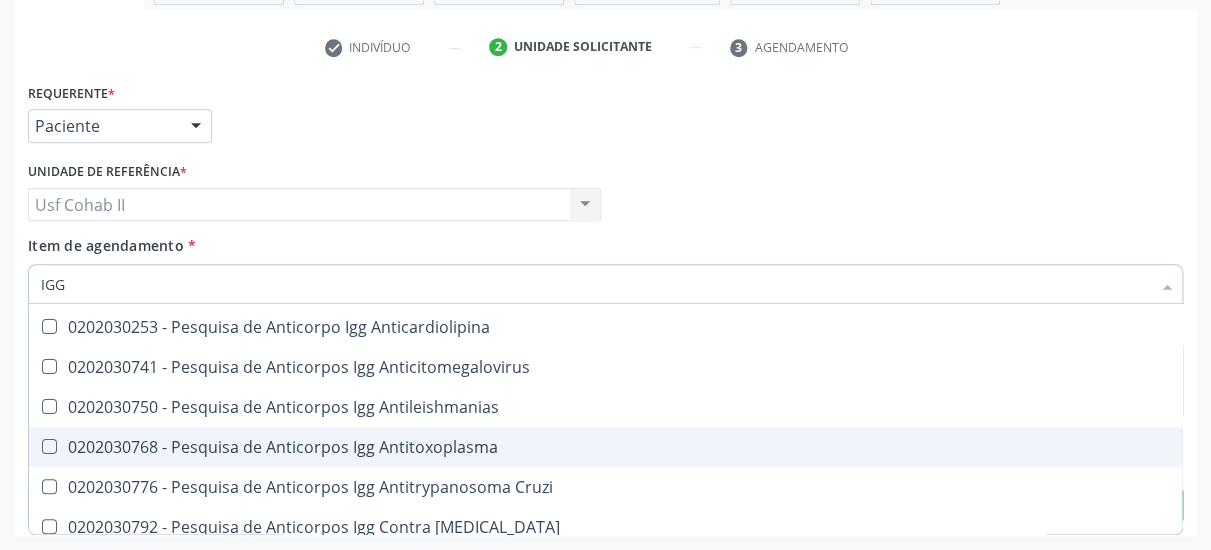 click on "0202030768 - Pesquisa de Anticorpos Igg Antitoxoplasma" at bounding box center [605, 447] 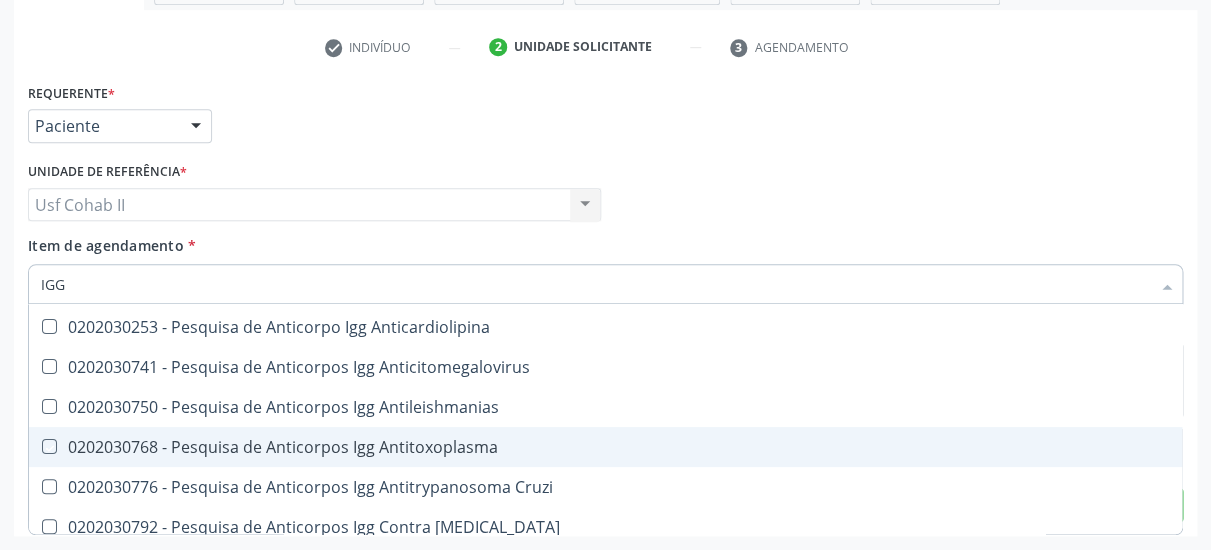 checkbox on "true" 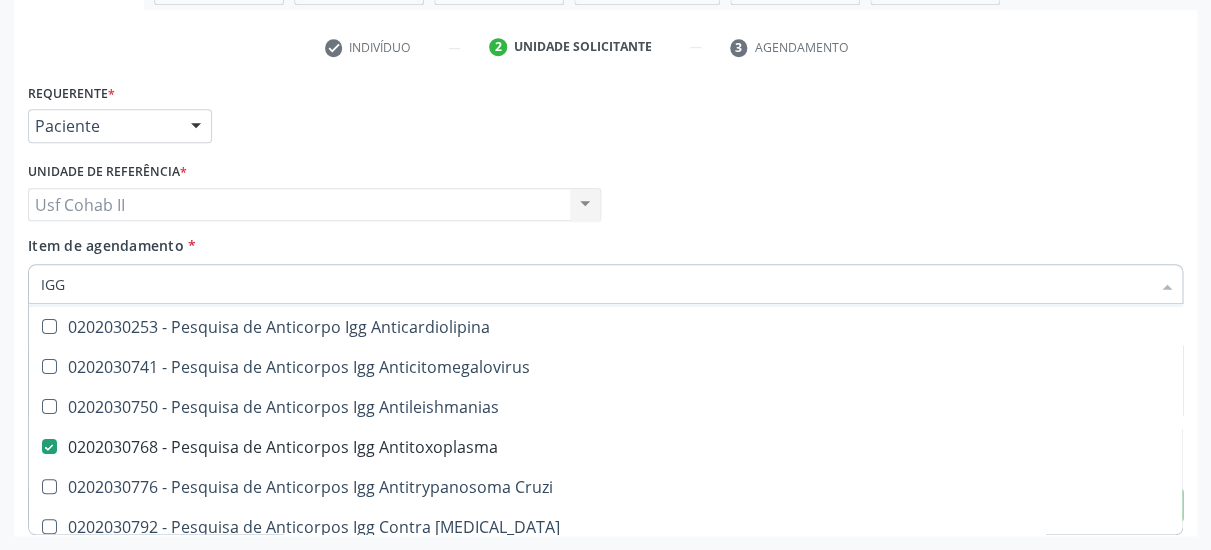 click on "Requerente
*
Paciente         Médico(a)   Enfermeiro(a)   Paciente
Nenhum resultado encontrado para: "   "
Não há nenhuma opção para ser exibida.
UF
PE         PE
Nenhum resultado encontrado para: "   "
Não há nenhuma opção para ser exibida.
Município
Serra Talhada         [GEOGRAPHIC_DATA] resultado encontrado para: "   "
Não há nenhuma opção para ser exibida." at bounding box center [605, 117] 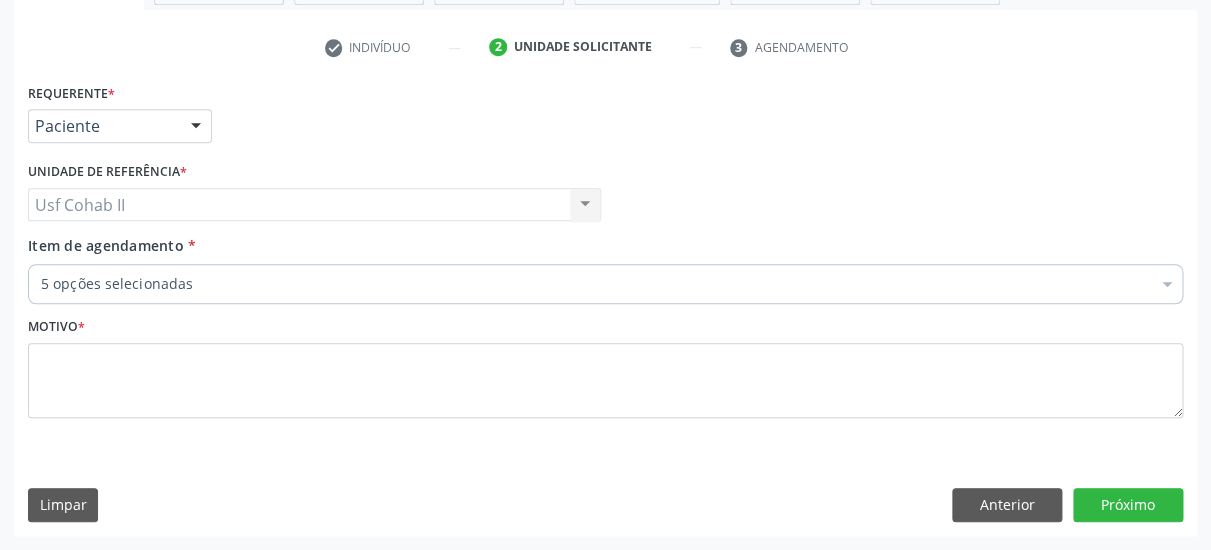scroll, scrollTop: 0, scrollLeft: 0, axis: both 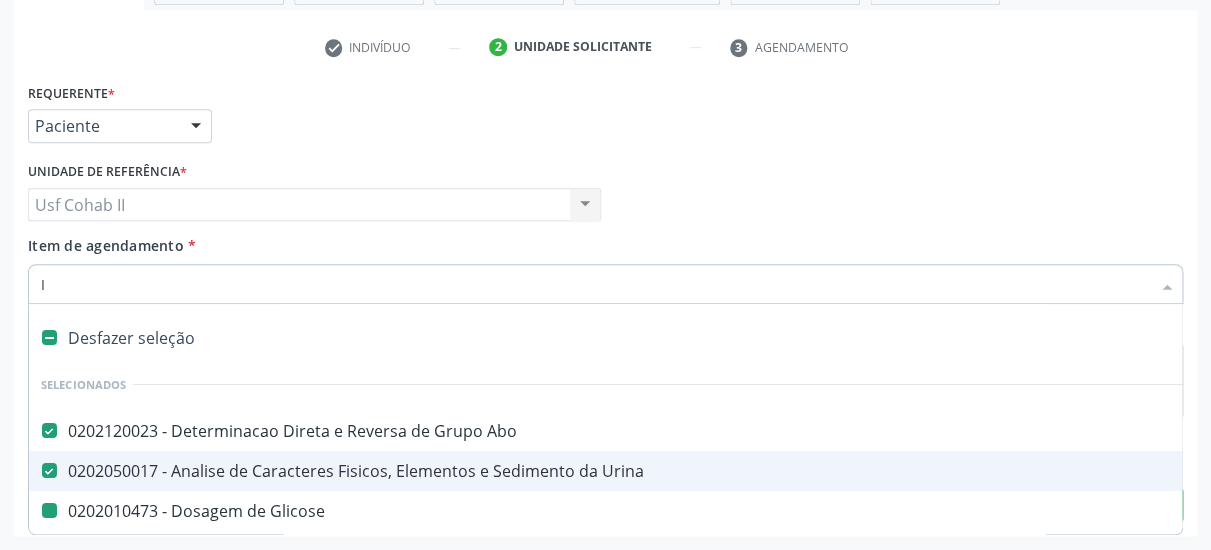 type on "IG" 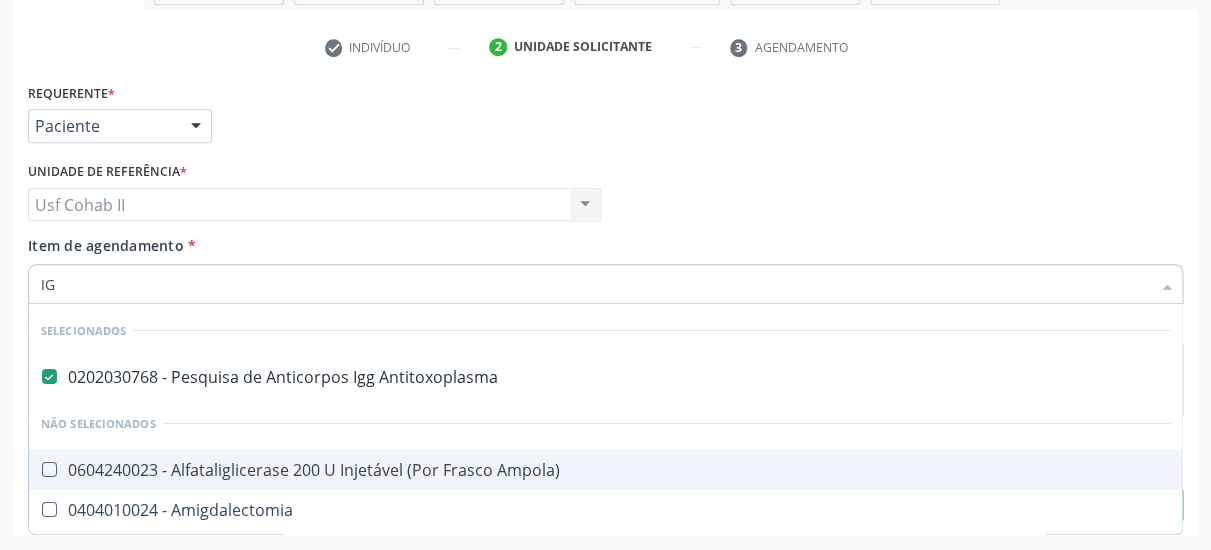 checkbox on "false" 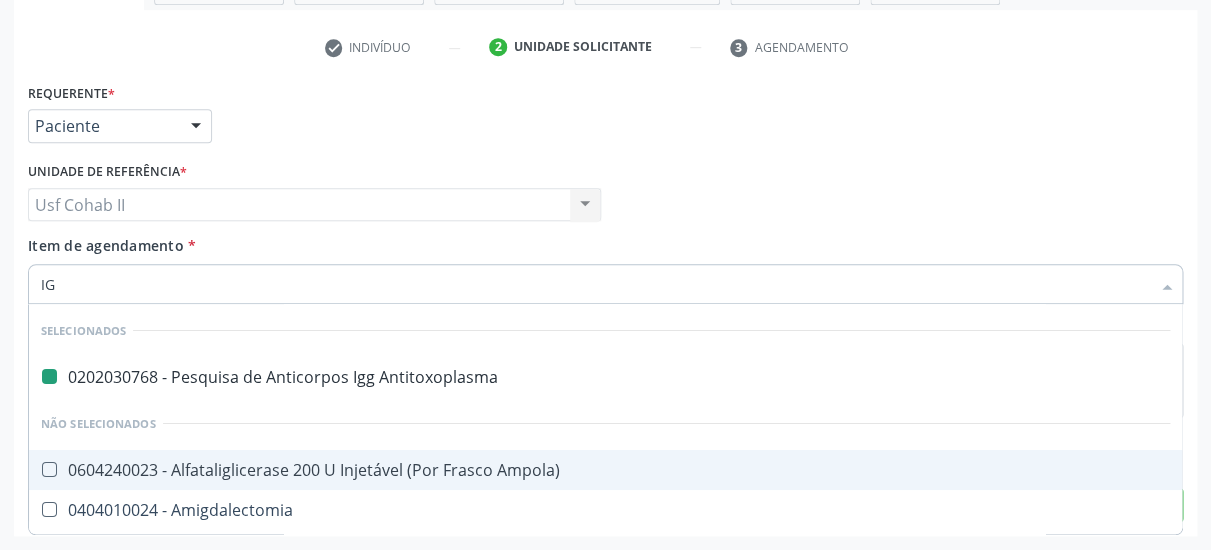 type on "IGM" 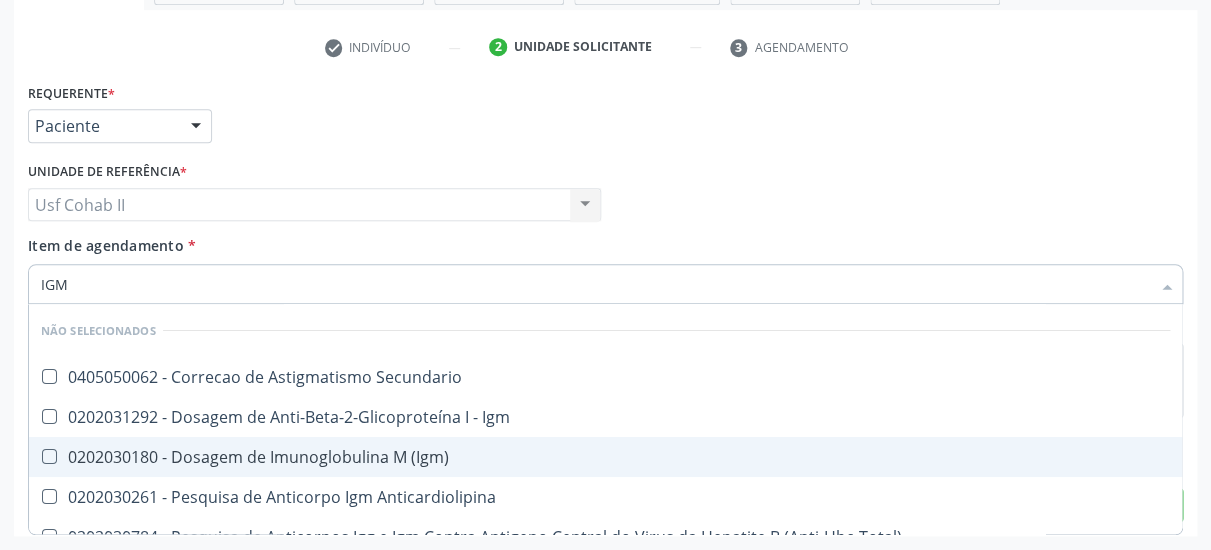 checkbox on "false" 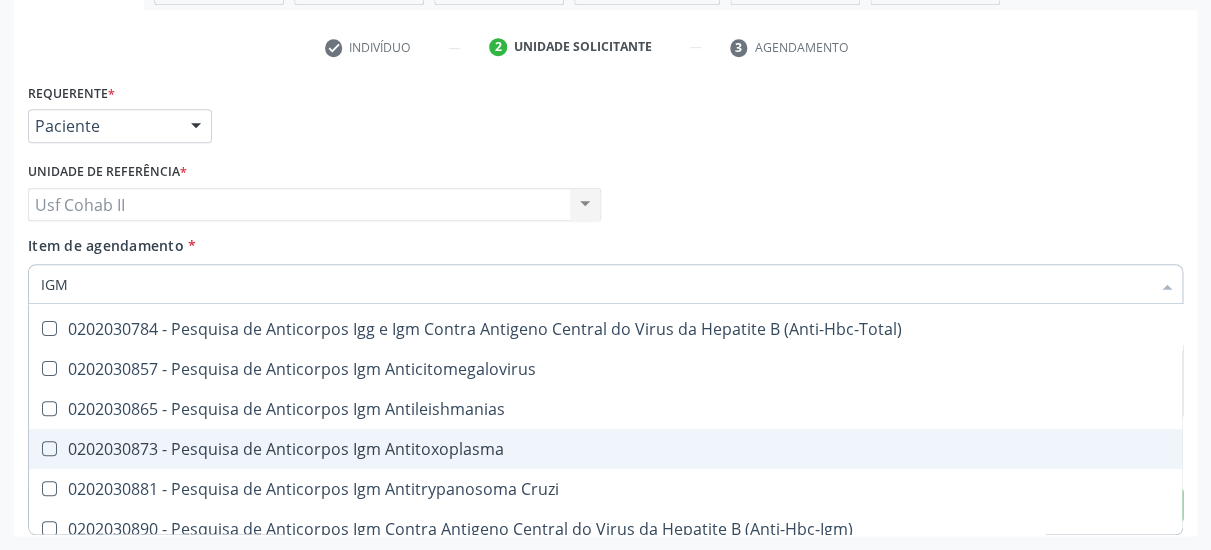 scroll, scrollTop: 259, scrollLeft: 0, axis: vertical 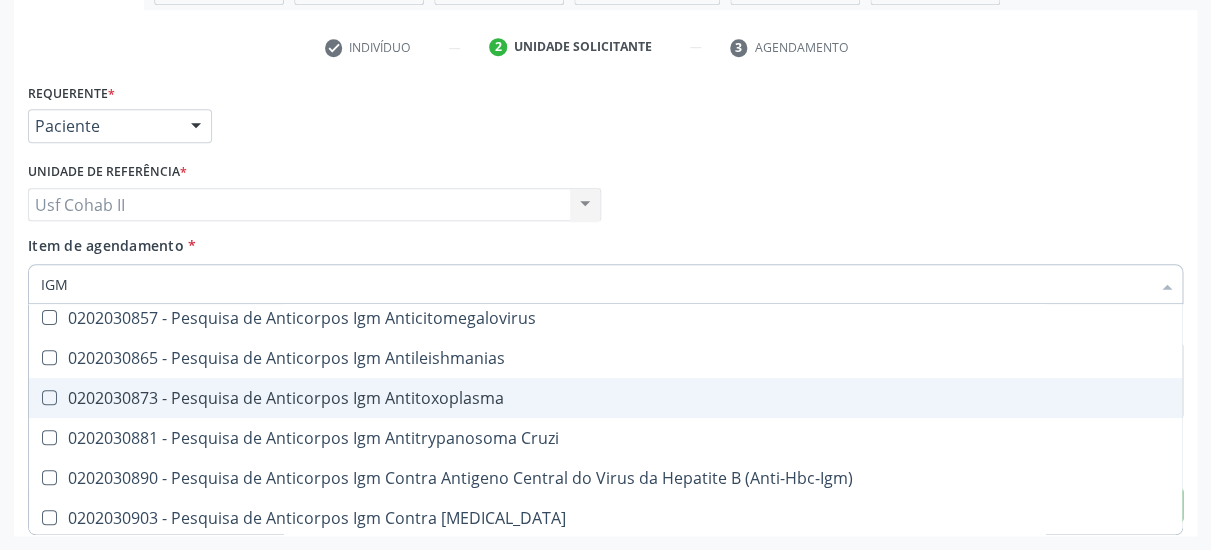 click on "0202030873 - Pesquisa de Anticorpos Igm Antitoxoplasma" at bounding box center (605, 398) 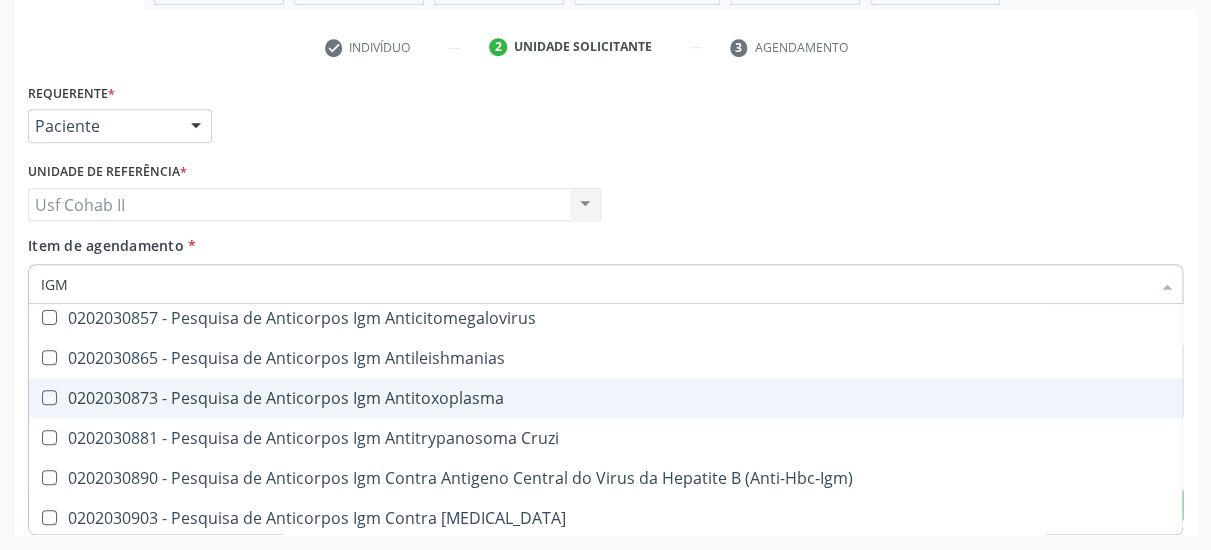 checkbox on "true" 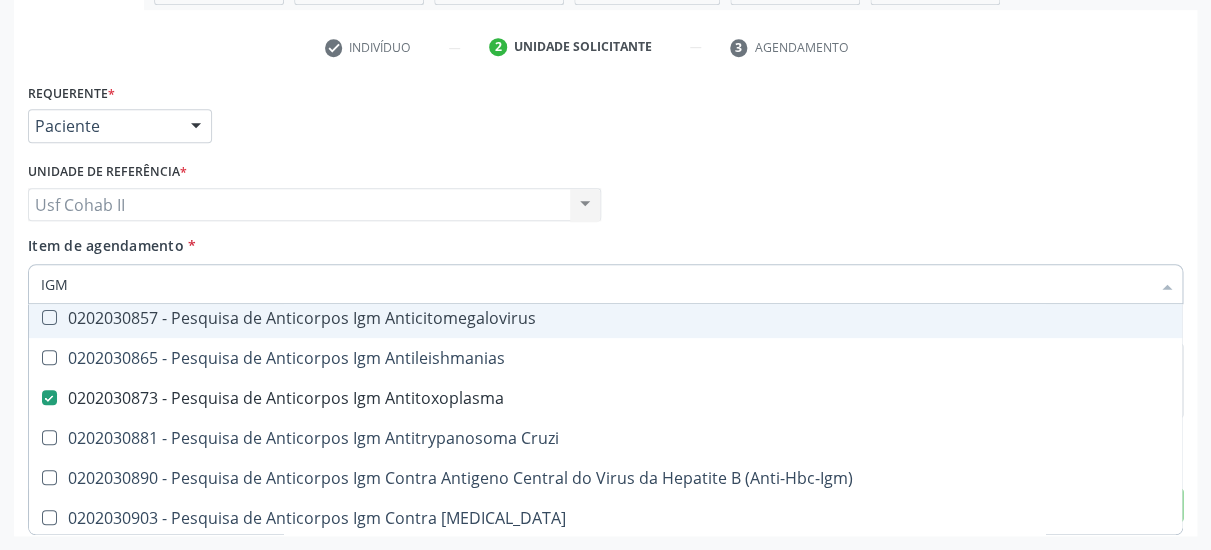 type on "IGM" 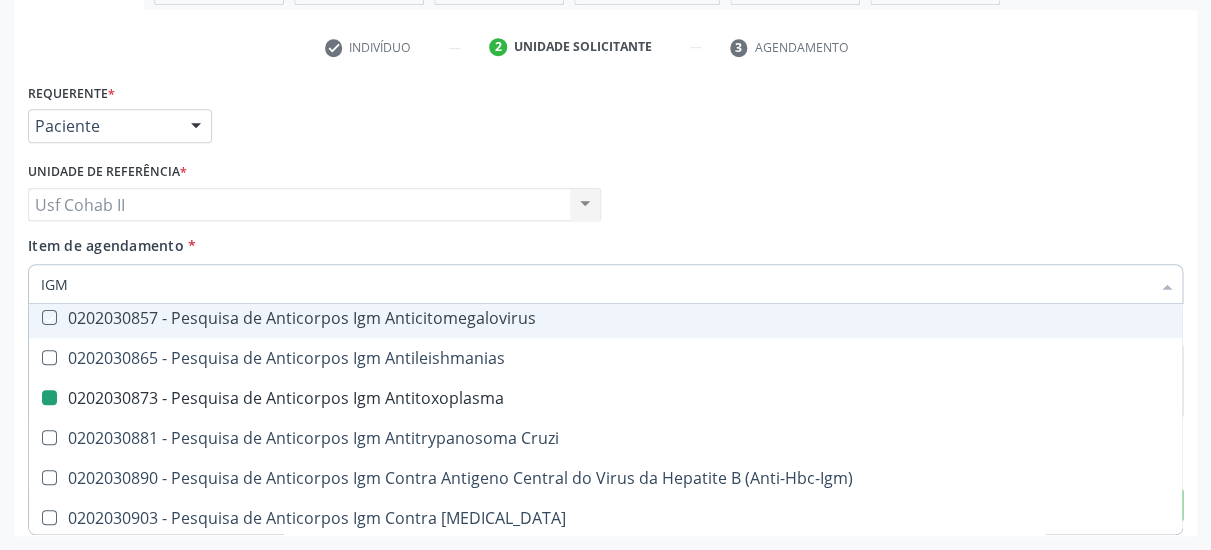 click on "Requerente
*
Paciente         Médico(a)   Enfermeiro(a)   Paciente
Nenhum resultado encontrado para: "   "
Não há nenhuma opção para ser exibida.
UF
PE         PE
Nenhum resultado encontrado para: "   "
Não há nenhuma opção para ser exibida.
Município
Serra Talhada         [GEOGRAPHIC_DATA] resultado encontrado para: "   "
Não há nenhuma opção para ser exibida." at bounding box center (605, 117) 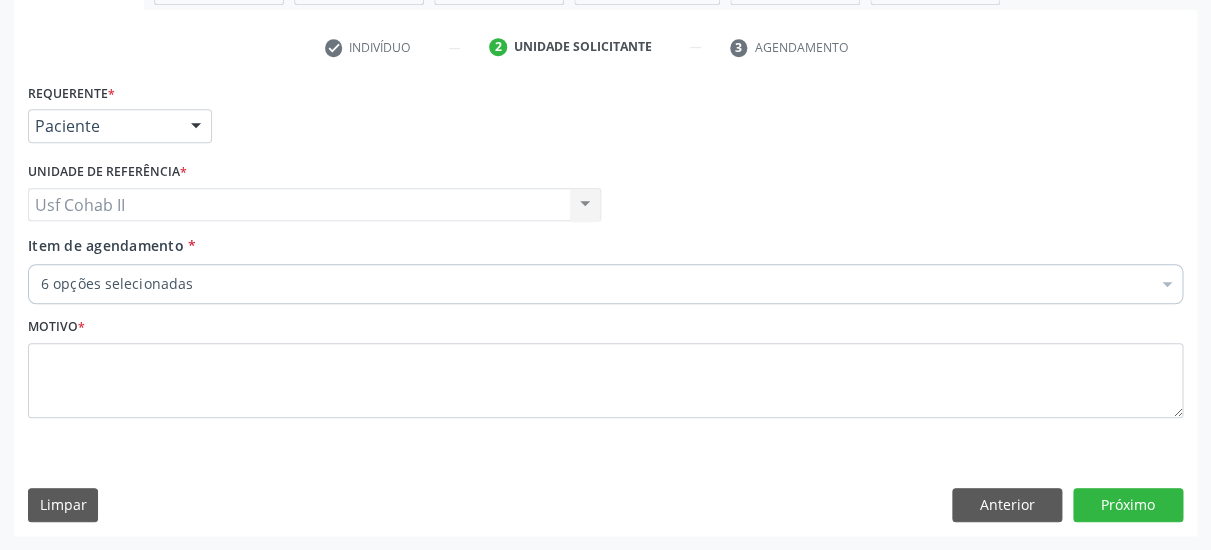 type 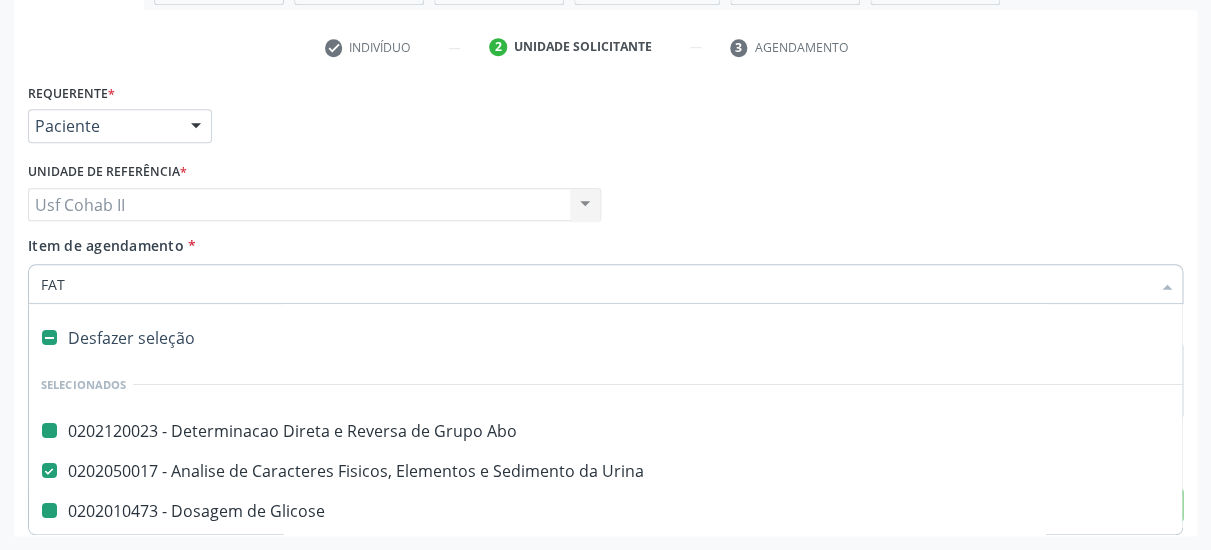 type on "FATO" 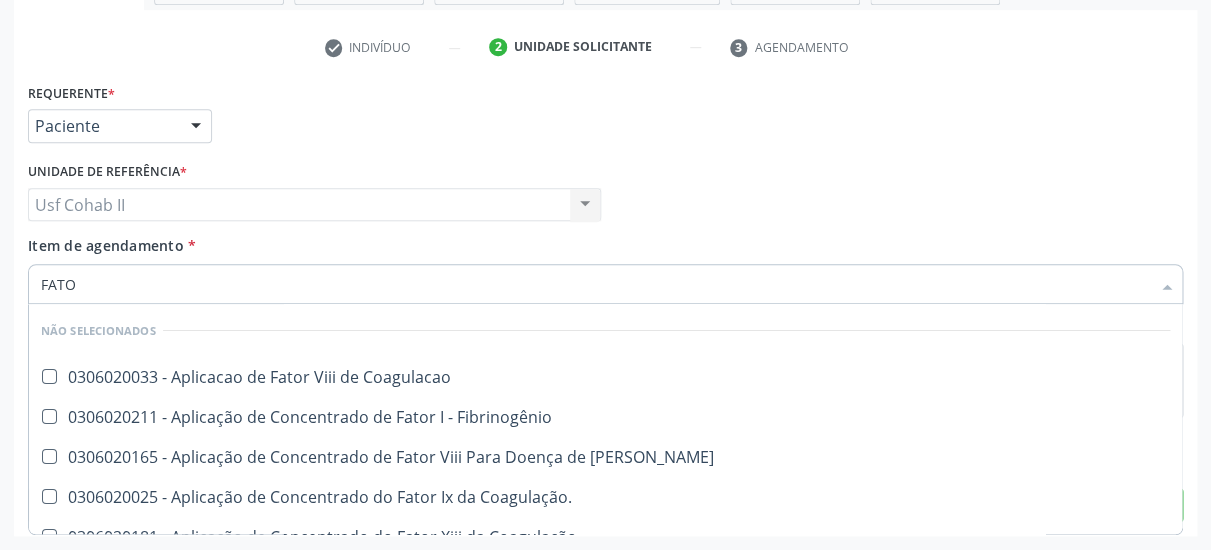 checkbox on "false" 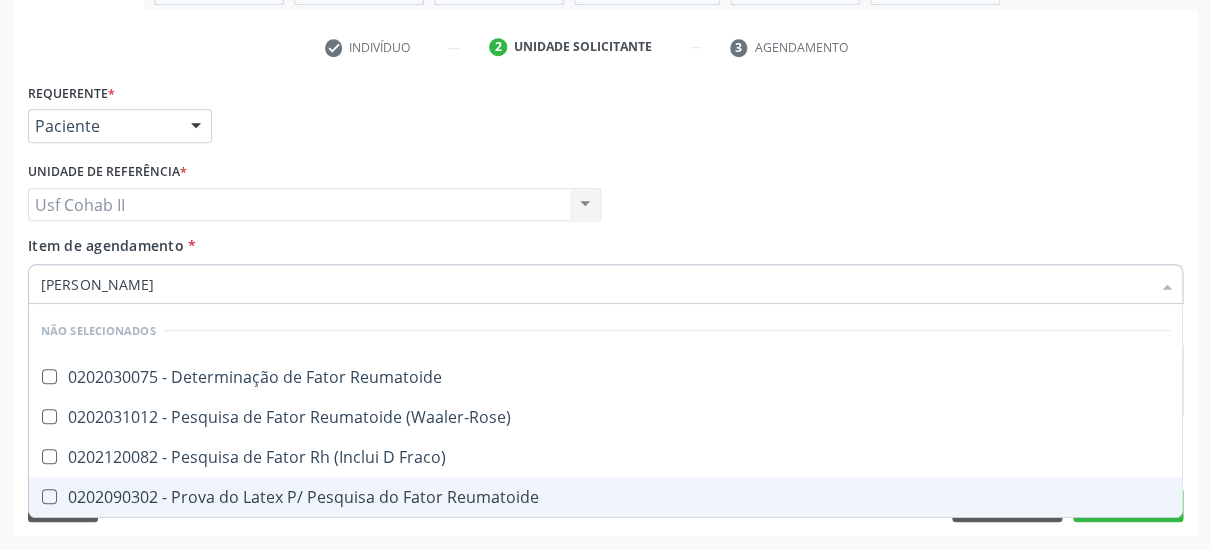 type on "FATOR RH" 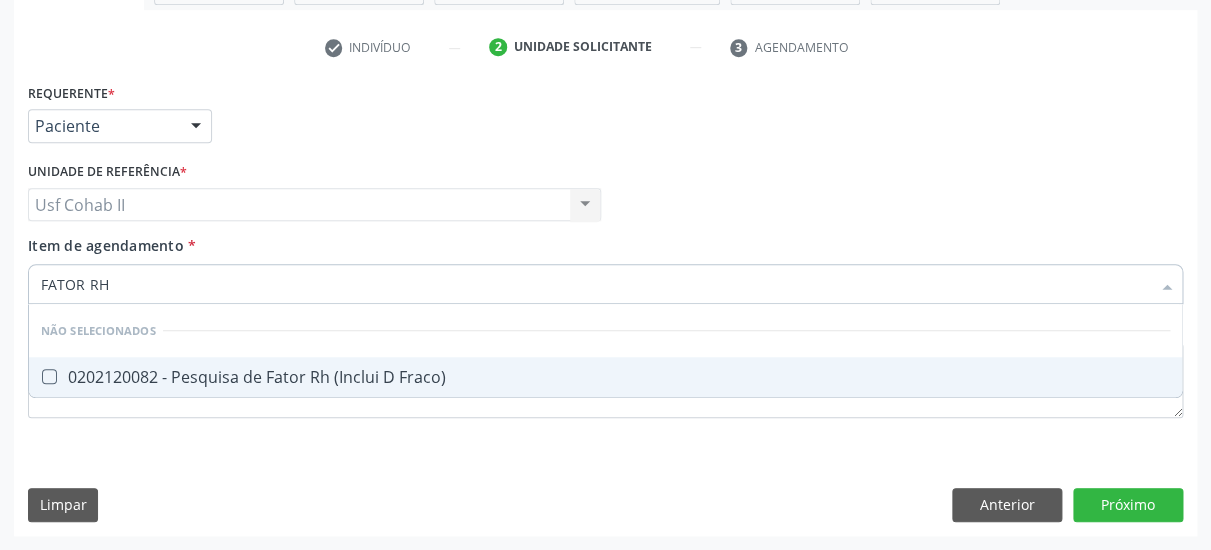 click on "0202120082 - Pesquisa de Fator Rh (Inclui D Fraco)" at bounding box center (605, 377) 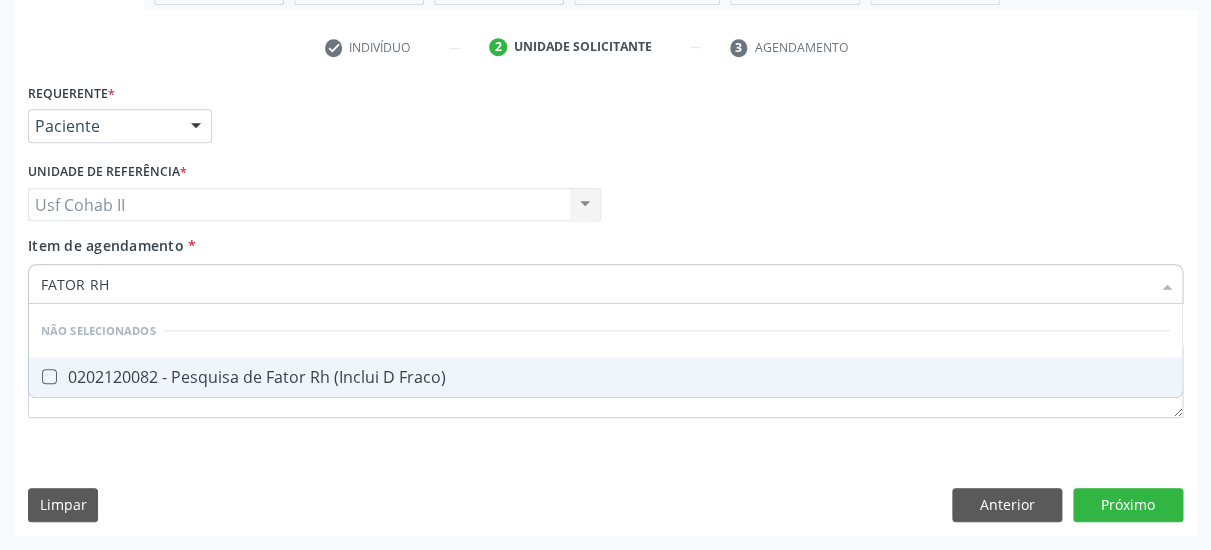checkbox on "true" 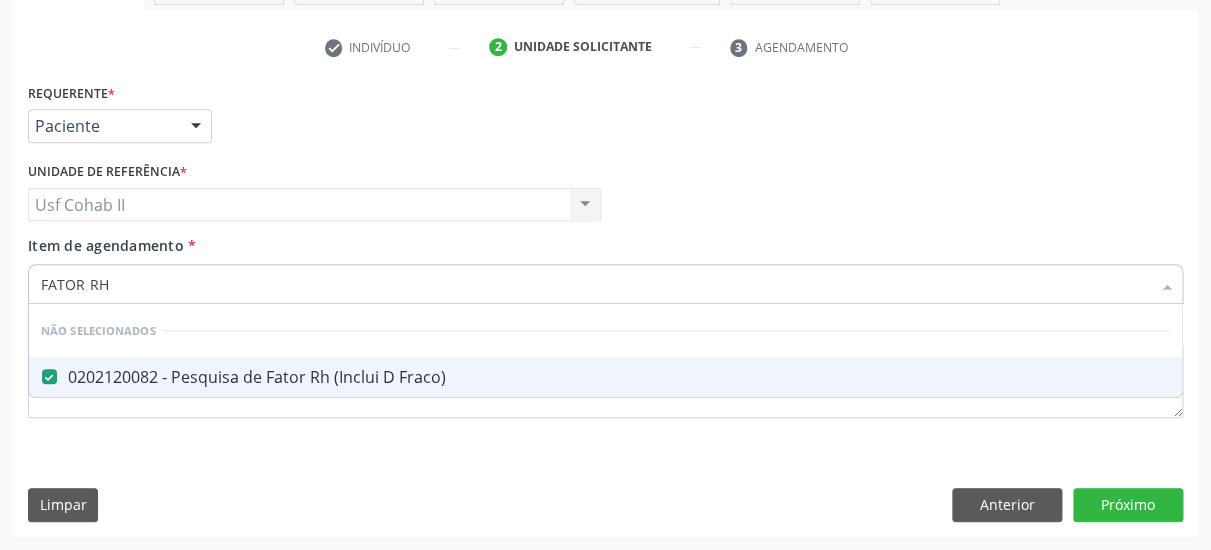 click on "Item de agendamento
*
FATOR RH
Desfazer seleção
Não selecionados
0202120082 - Pesquisa de Fator Rh (Inclui D Fraco)
Nenhum resultado encontrado para: " FATOR RH  "
Não há nenhuma opção para ser exibida." at bounding box center (605, 266) 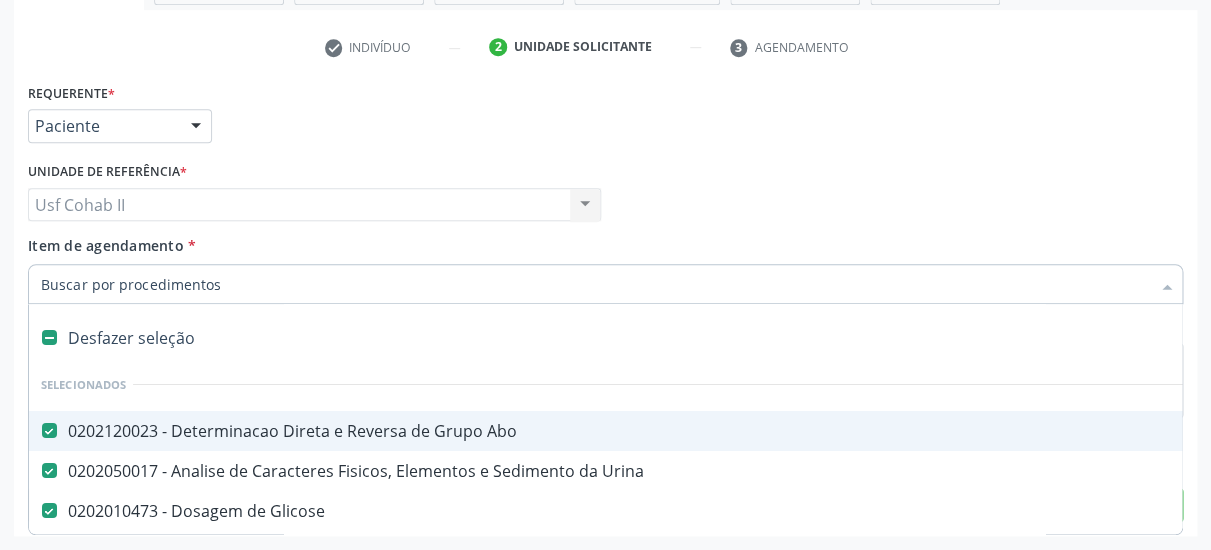 click on "Item de agendamento
*" at bounding box center [595, 284] 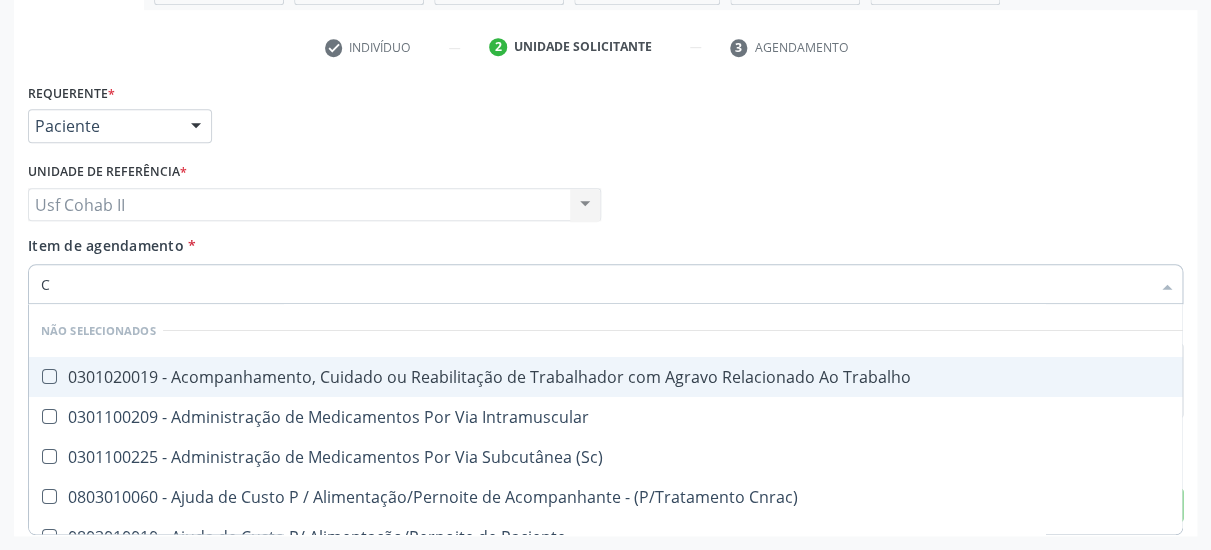 type on "CU" 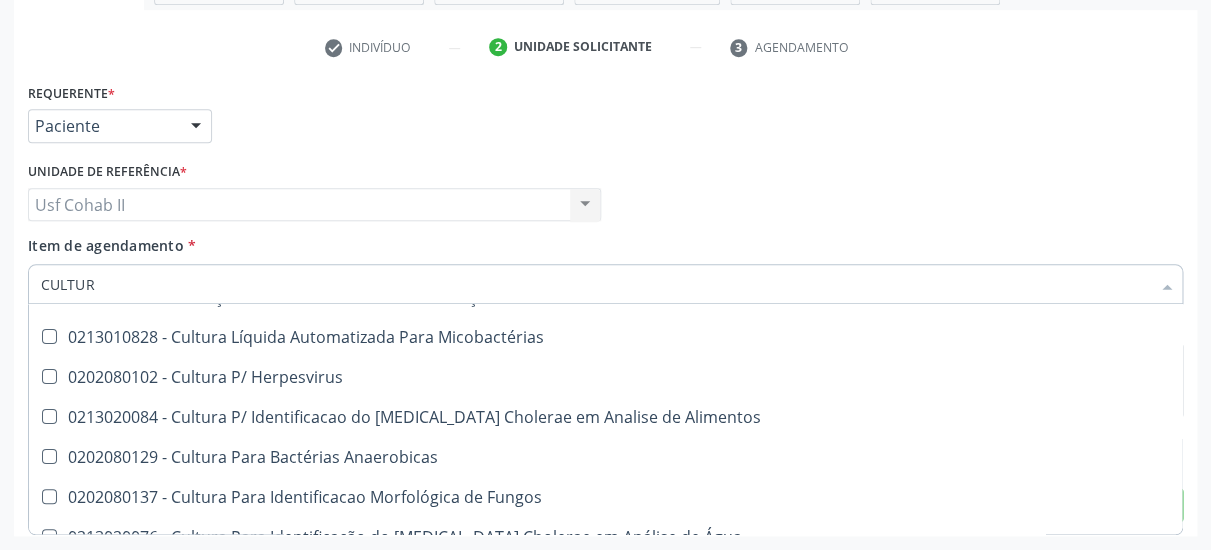 scroll, scrollTop: 0, scrollLeft: 0, axis: both 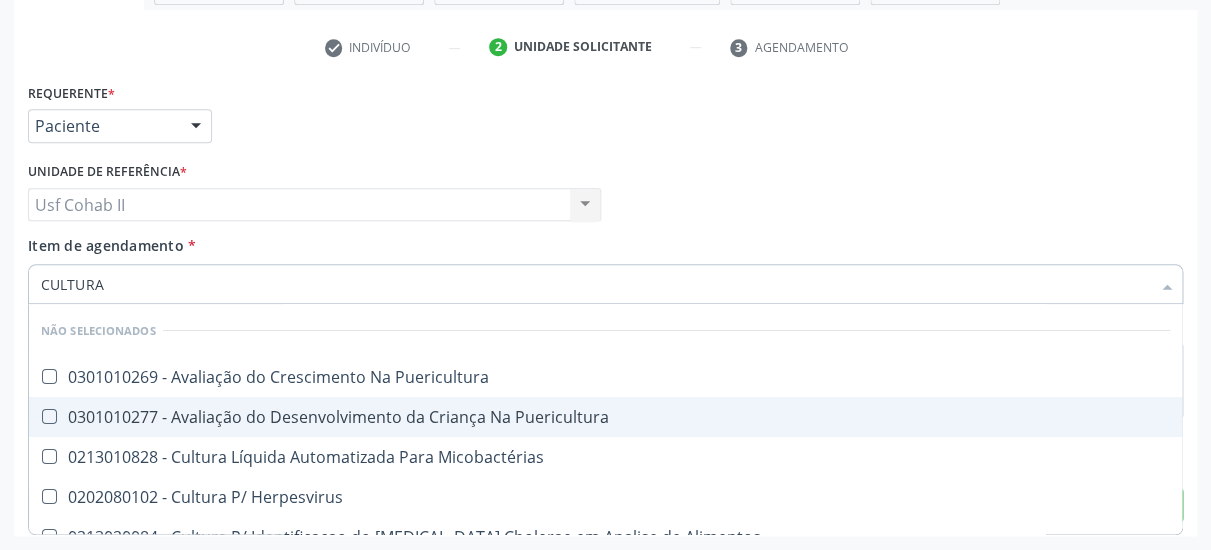 type on "CULTURA" 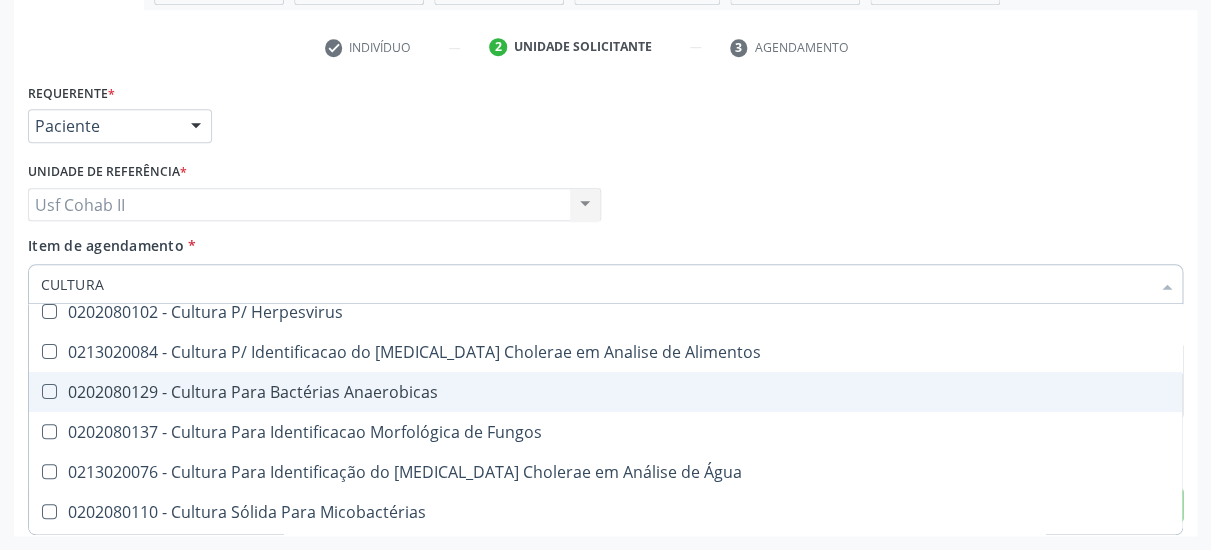 scroll, scrollTop: 259, scrollLeft: 0, axis: vertical 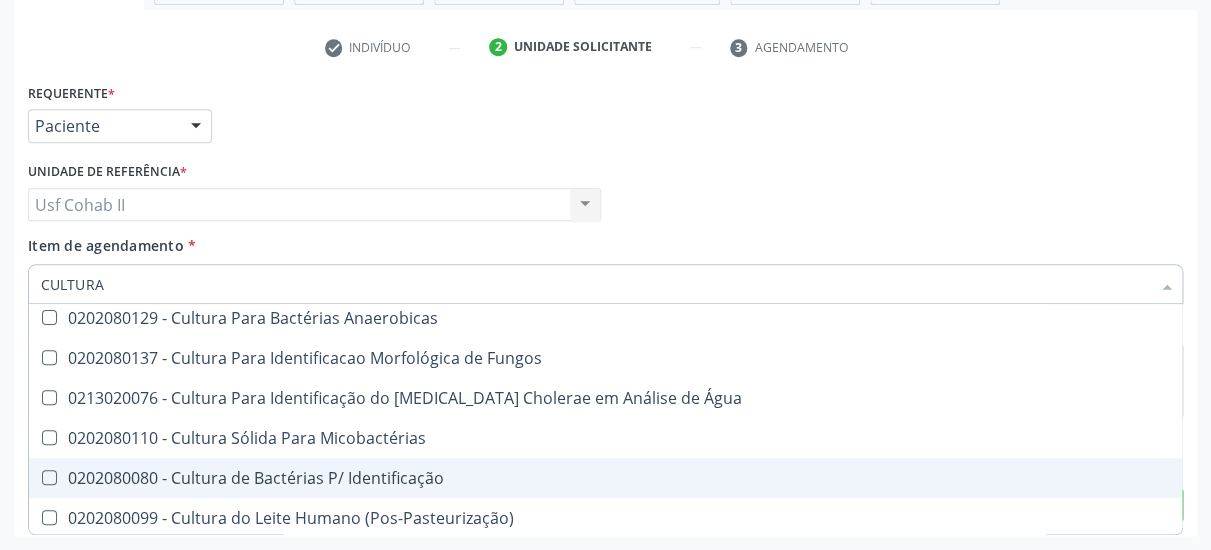 click on "0202080080 - Cultura de Bactérias P/ Identificação" at bounding box center [605, 478] 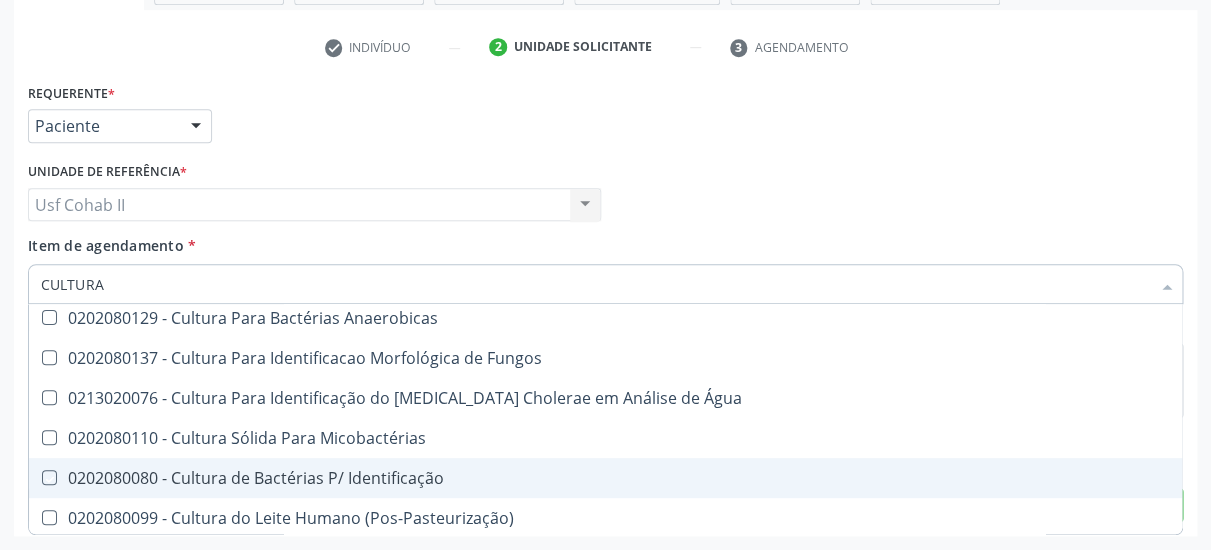checkbox on "true" 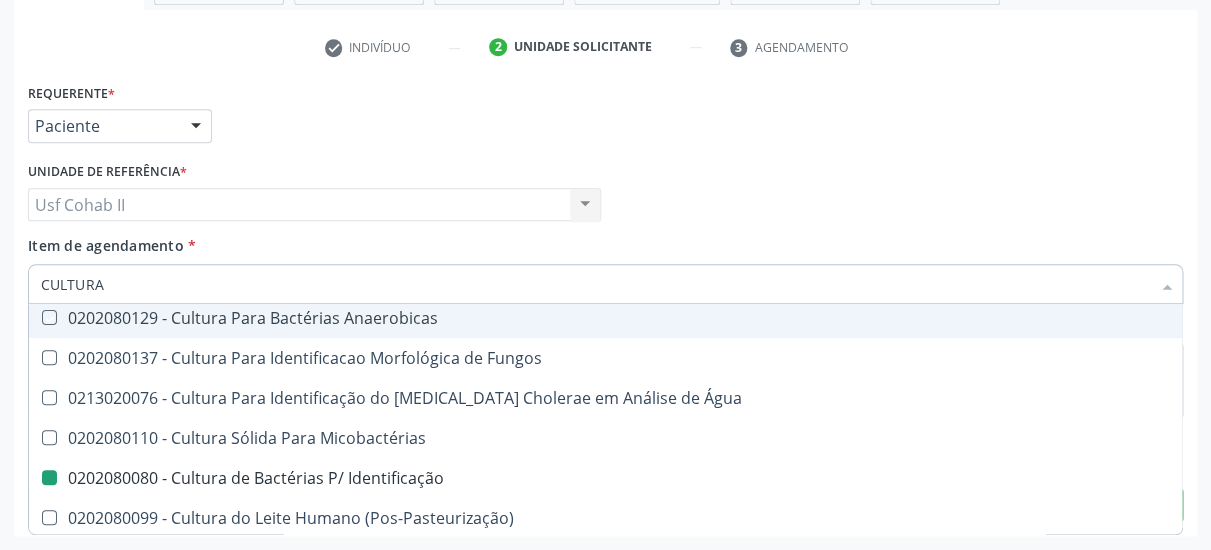 click on "Item de agendamento
*
CULTURA
Desfazer seleção
Não selecionados
0301010269 - Avaliação do Crescimento Na Puericultura
0301010277 - Avaliação do Desenvolvimento da Criança Na Puericultura
0213010828 - Cultura Líquida Automatizada Para Micobactérias
0202080102 - Cultura P/ Herpesvirus
0213020084 - Cultura P/ Identificacao do Vibrio Cholerae em Analise de Alimentos
0202080129 - Cultura Para Bactérias Anaerobicas
0202080137 - Cultura Para Identificacao Morfológica de Fungos
0213020076 - Cultura Para Identificação do Vibrio Cholerae em Análise de Água
0202080110 - Cultura Sólida Para Micobactérias
0202080080 - Cultura de Bactérias P/ Identificação
0202080099 - Cultura do Leite Humano (Pos-Pasteurização)
0202080153 - Hemocultura
Nenhum resultado encontrado para: " "" at bounding box center [605, 266] 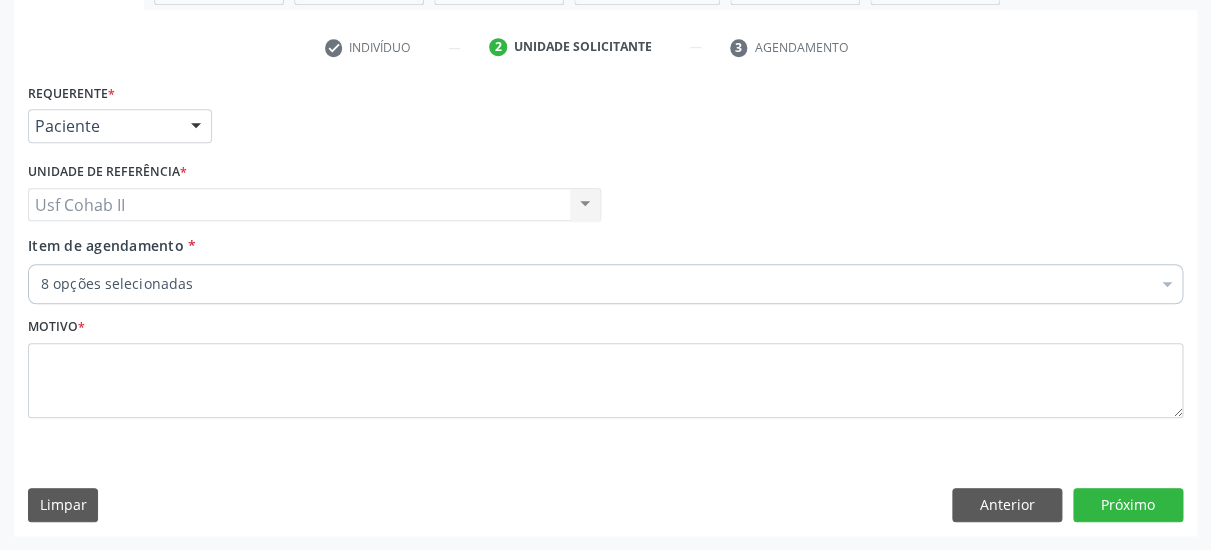 scroll, scrollTop: 0, scrollLeft: 0, axis: both 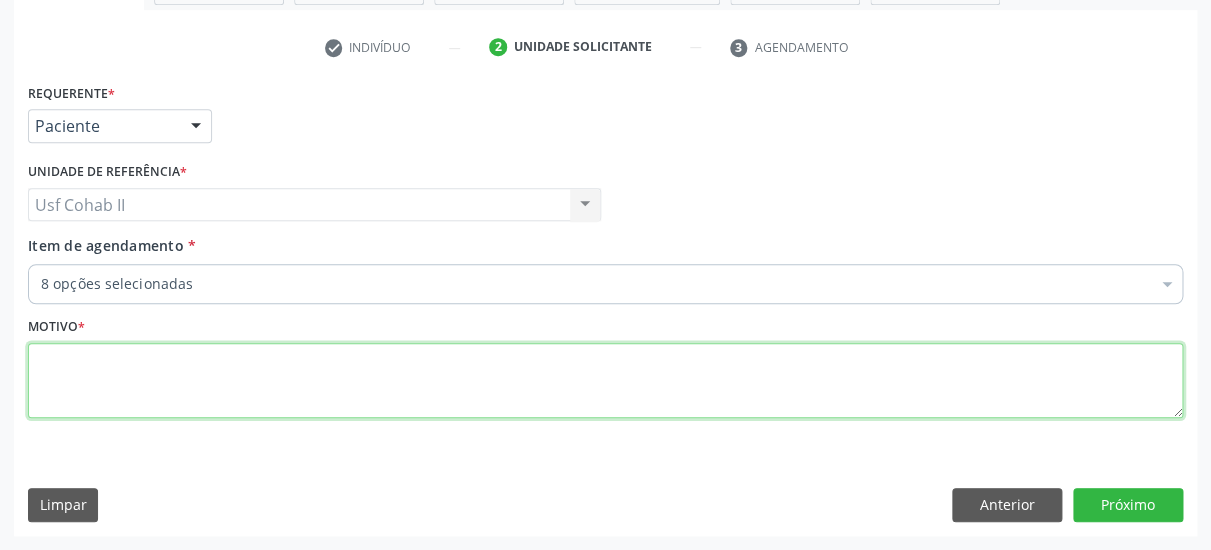 click at bounding box center (605, 381) 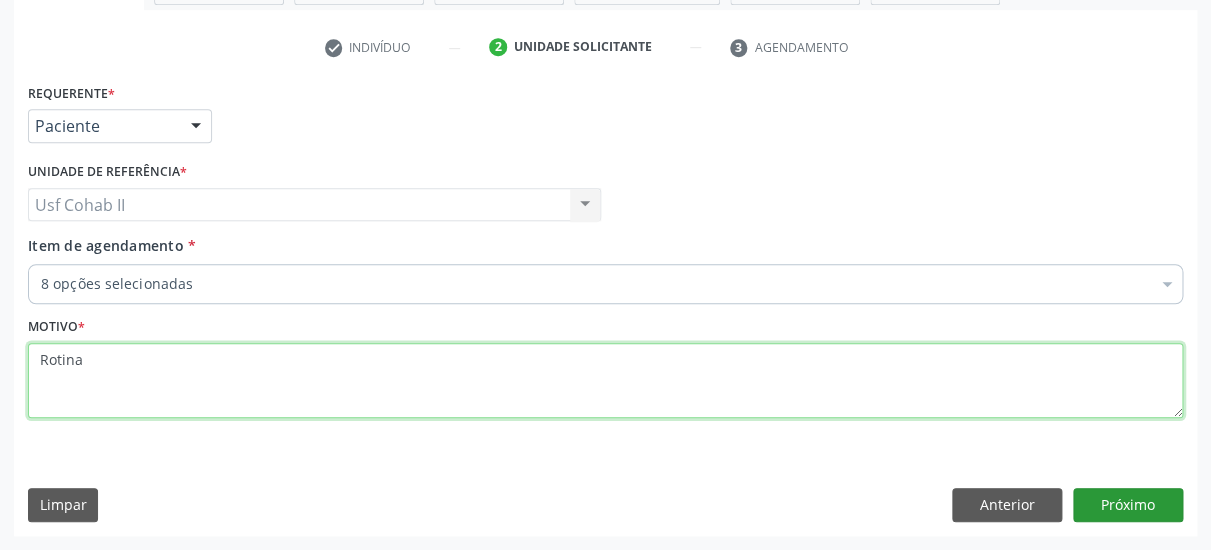 type on "Rotina" 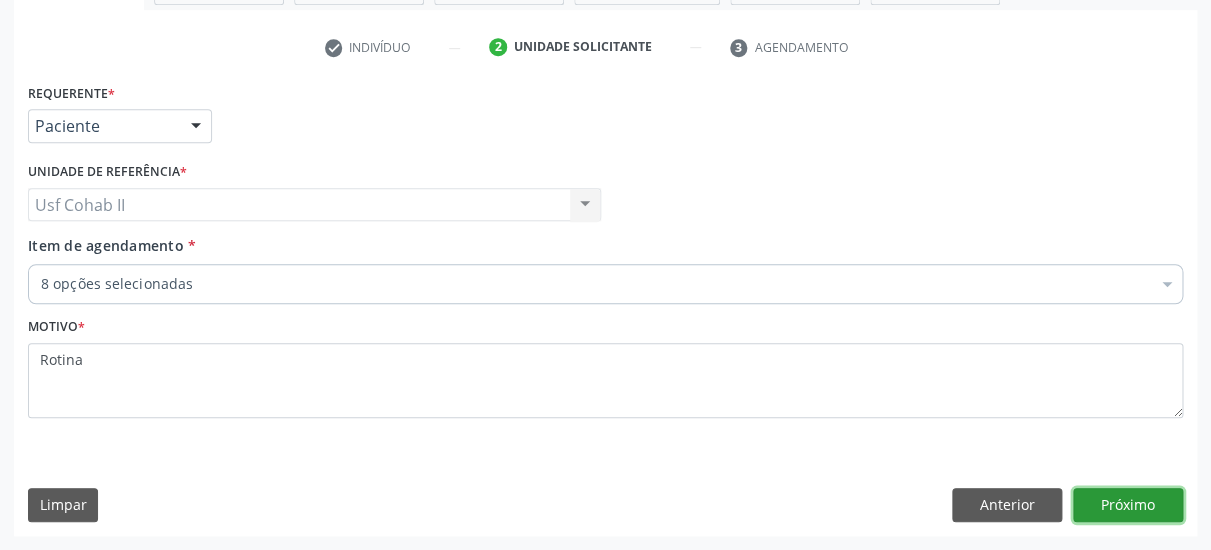 click on "Próximo" at bounding box center (1128, 505) 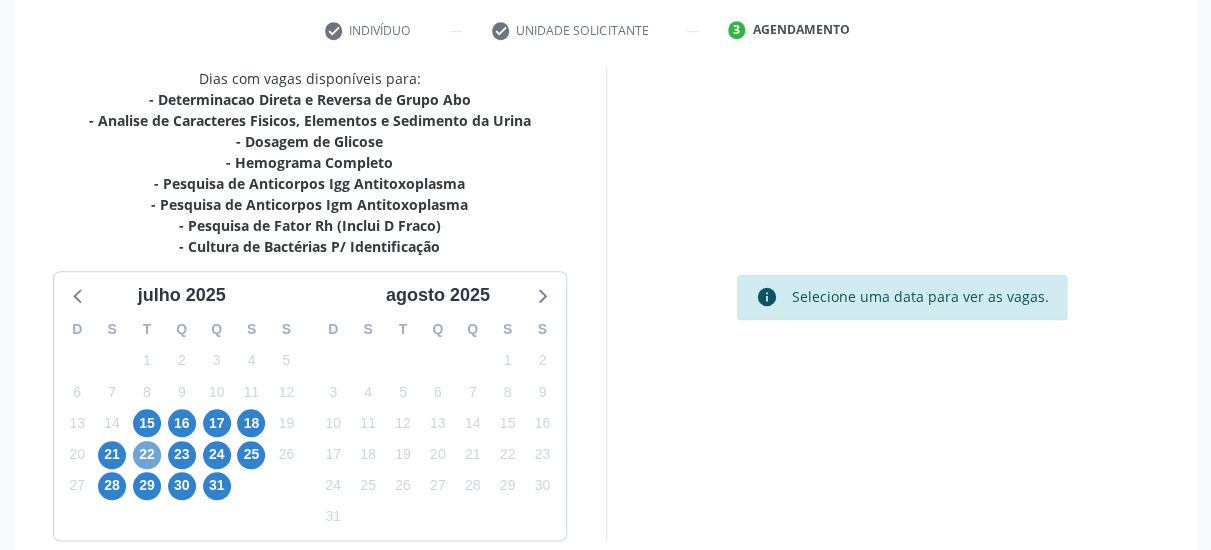 click on "22" at bounding box center [147, 455] 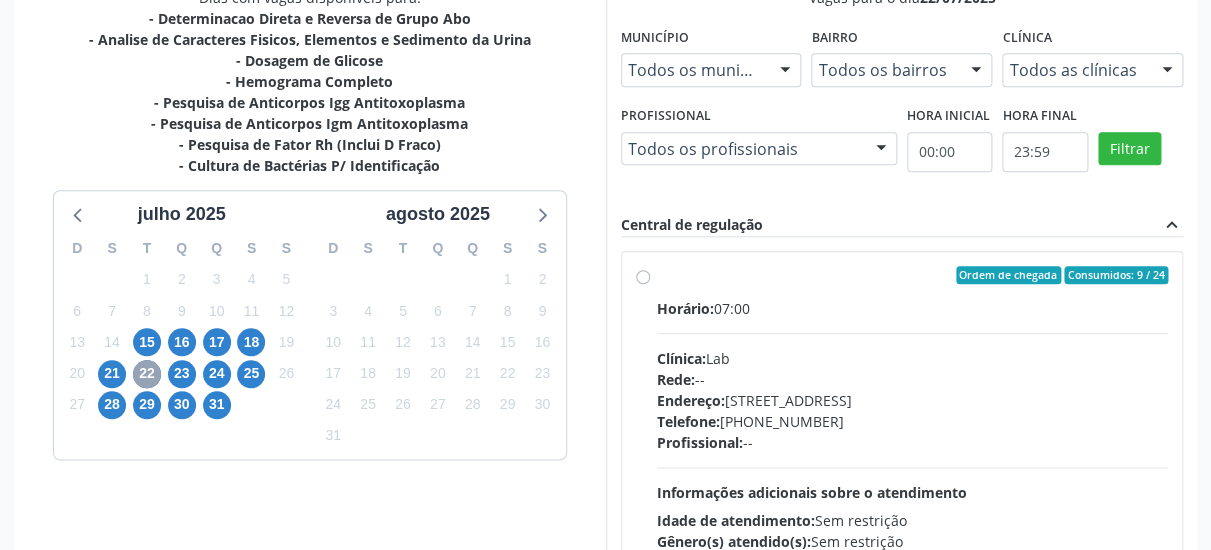 scroll, scrollTop: 481, scrollLeft: 0, axis: vertical 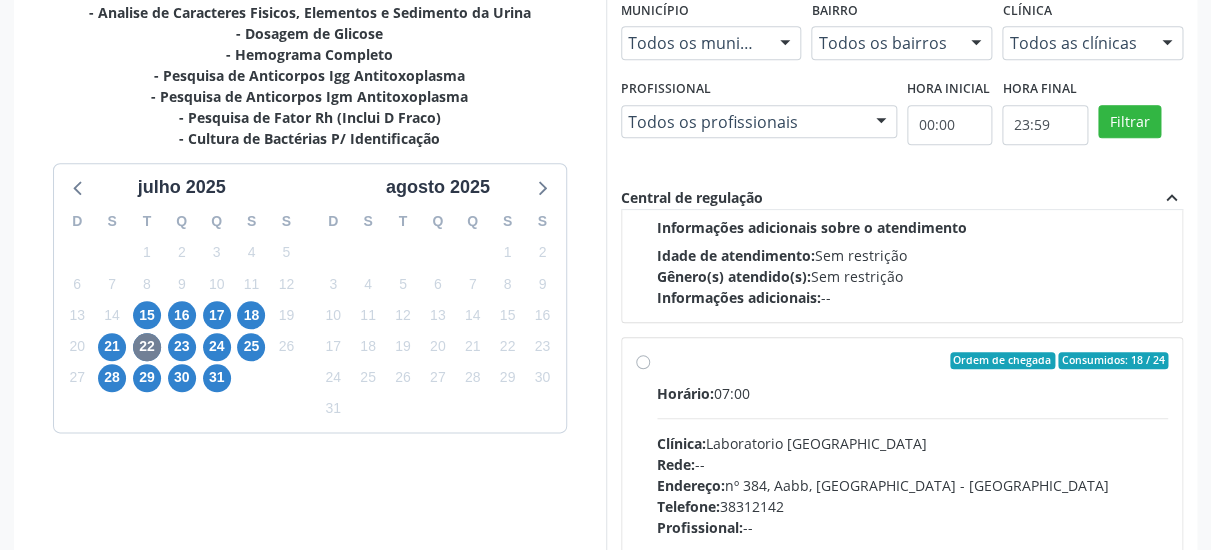 click on "Ordem de chegada
Consumidos: 18 / 24
Horário:   07:00
Clínica:  Laboratorio Sao Francisco
Rede:
--
Endereço:   nº 384, Aabb, Serra Talhada - PE
Telefone:   38312142
Profissional:
--
Informações adicionais sobre o atendimento
Idade de atendimento:
Sem restrição
Gênero(s) atendido(s):
Sem restrição
Informações adicionais:
--" at bounding box center [913, 505] 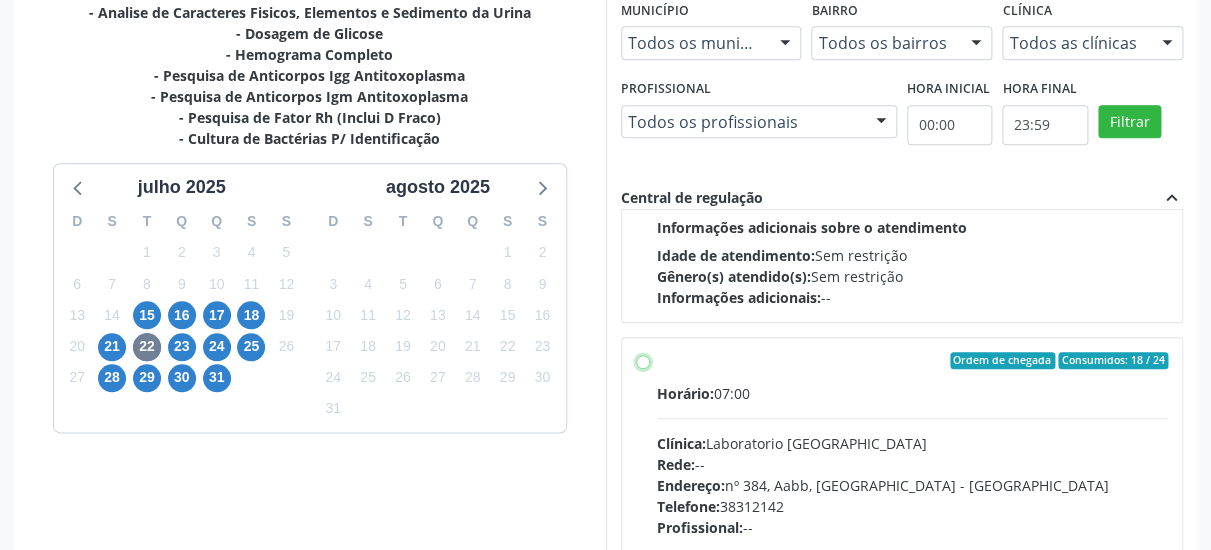 radio on "true" 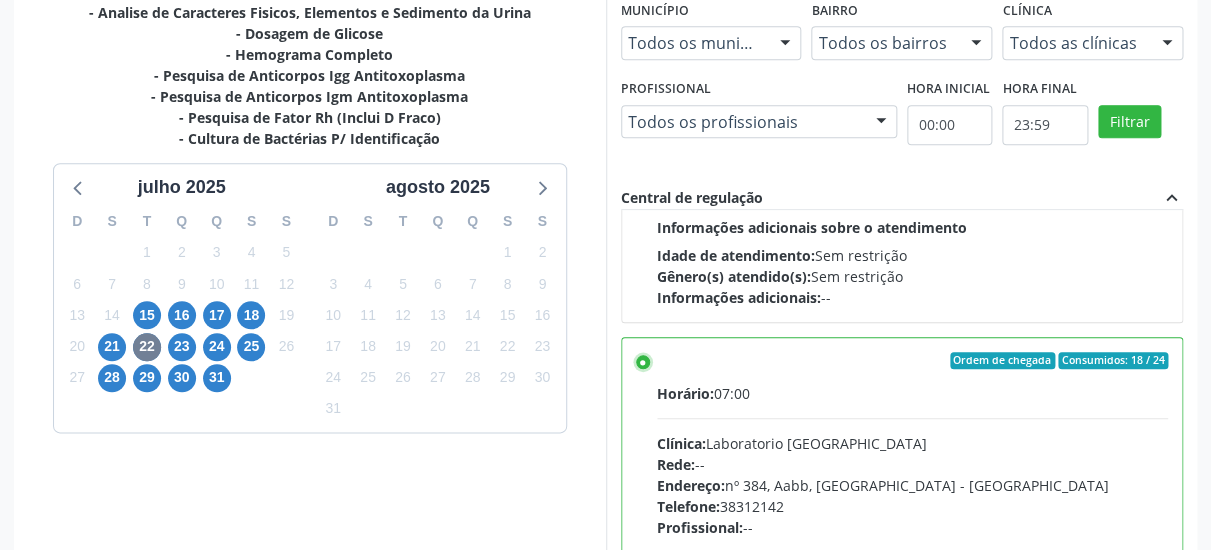 scroll, scrollTop: 799, scrollLeft: 0, axis: vertical 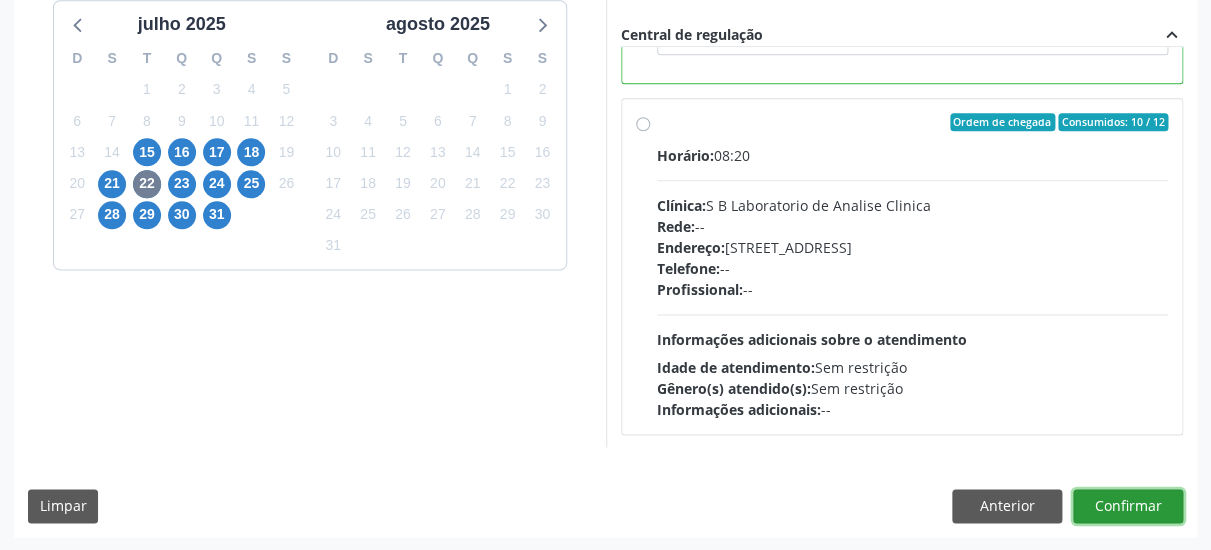 click on "Confirmar" at bounding box center [1128, 506] 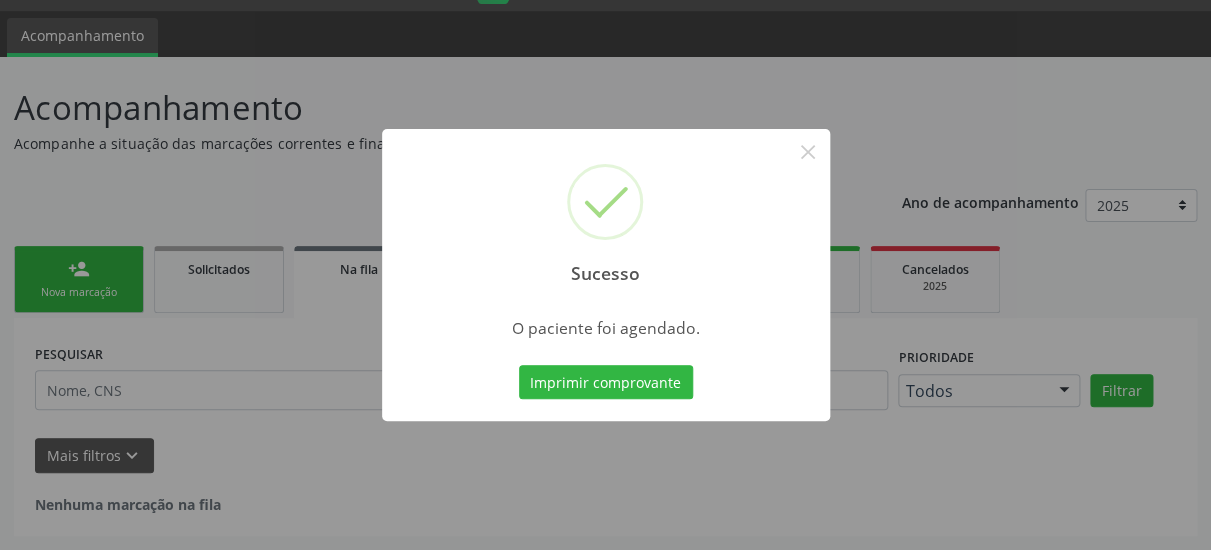 scroll, scrollTop: 51, scrollLeft: 0, axis: vertical 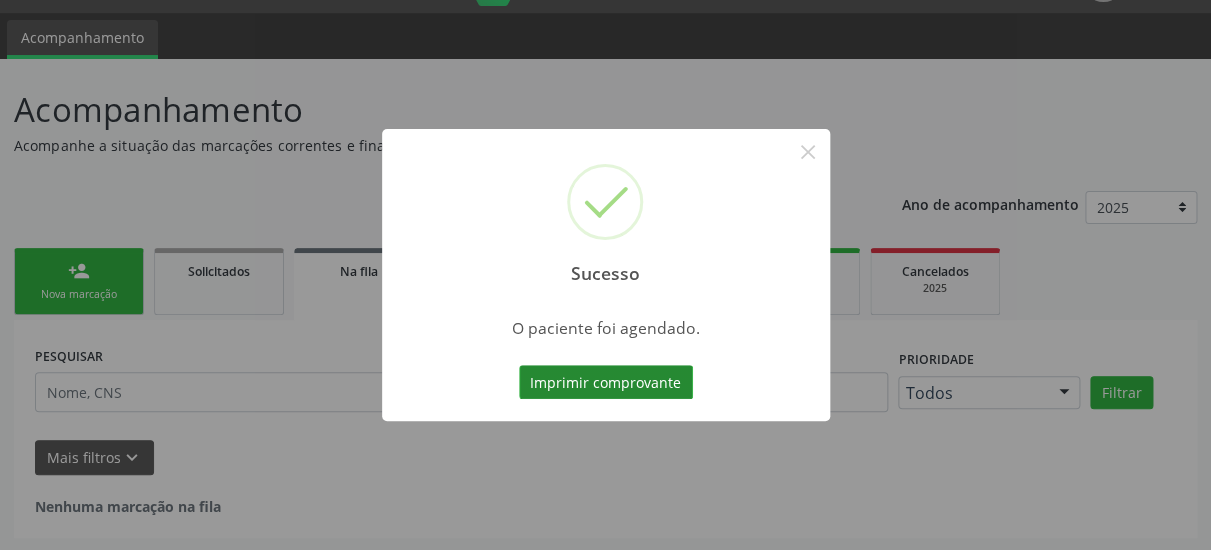 click on "Imprimir comprovante" at bounding box center [606, 382] 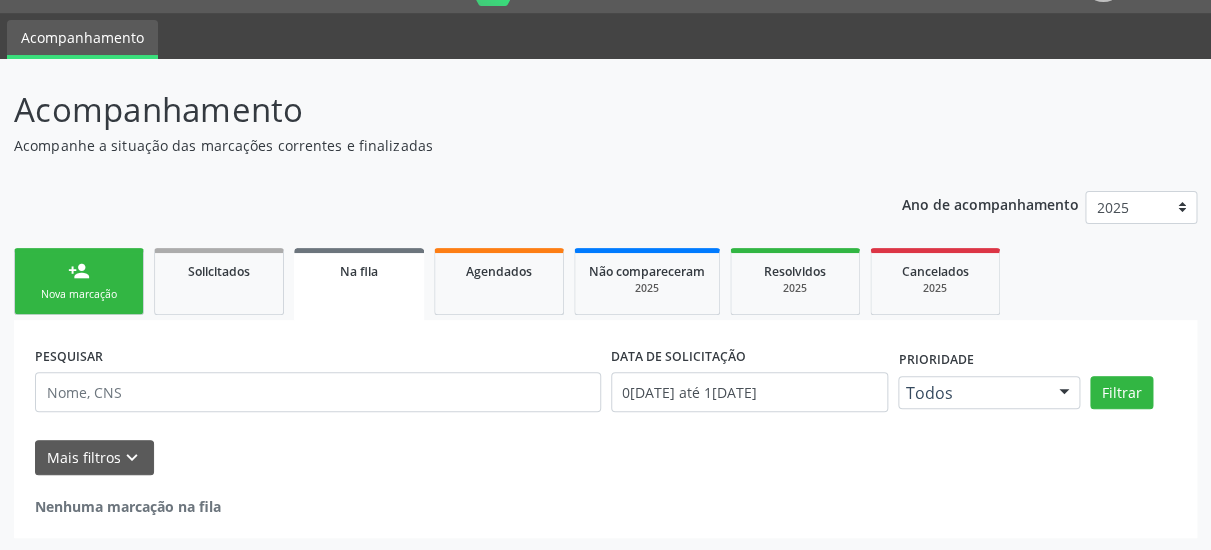 click on "Nova marcação" at bounding box center (79, 294) 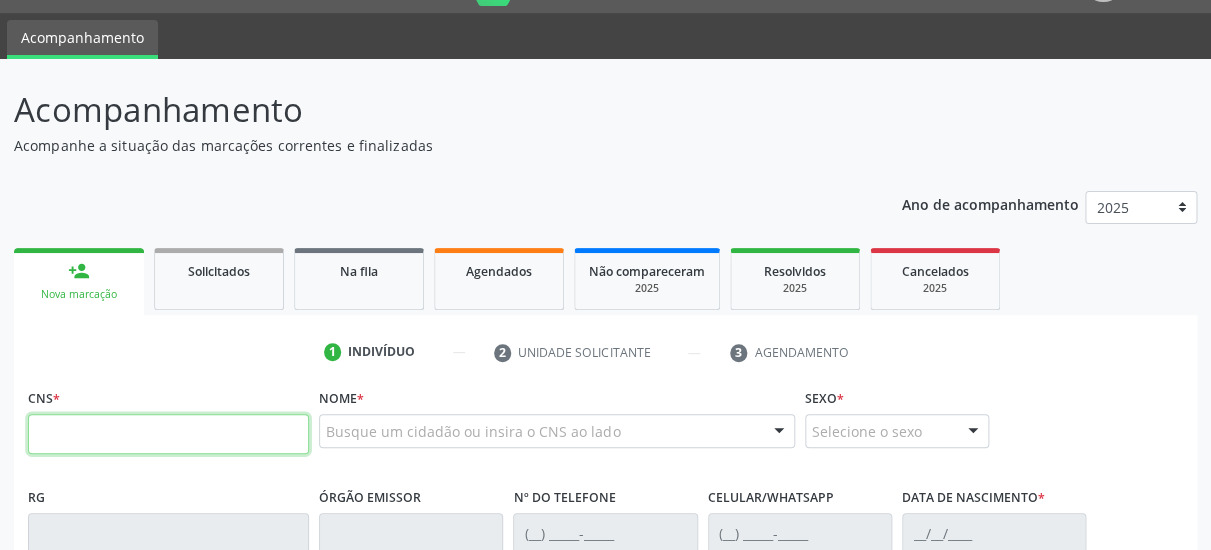 click at bounding box center (168, 434) 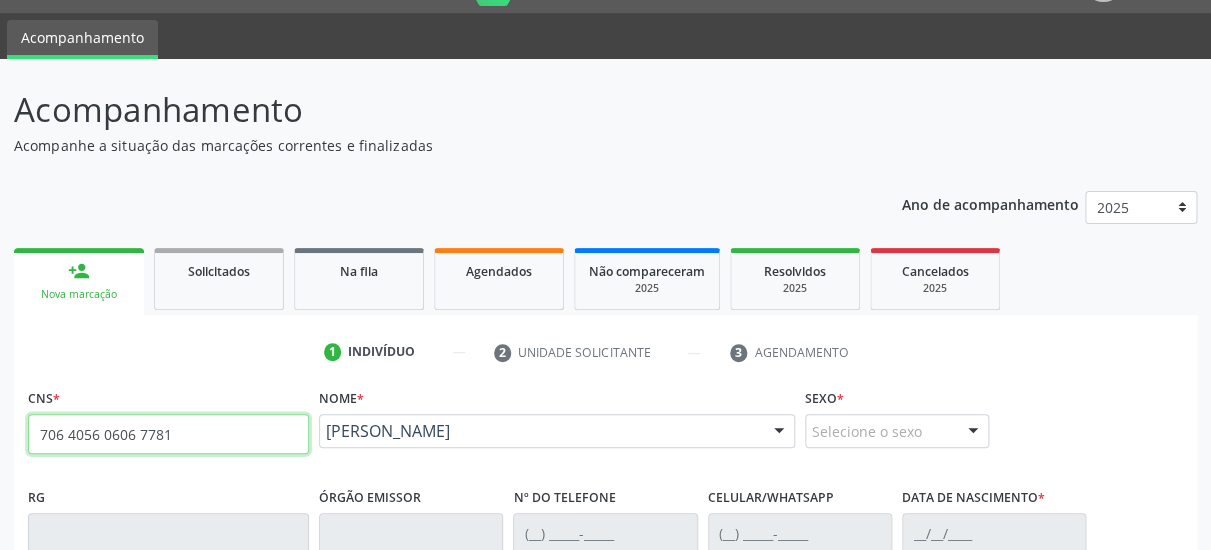 type on "706 4056 0606 7781" 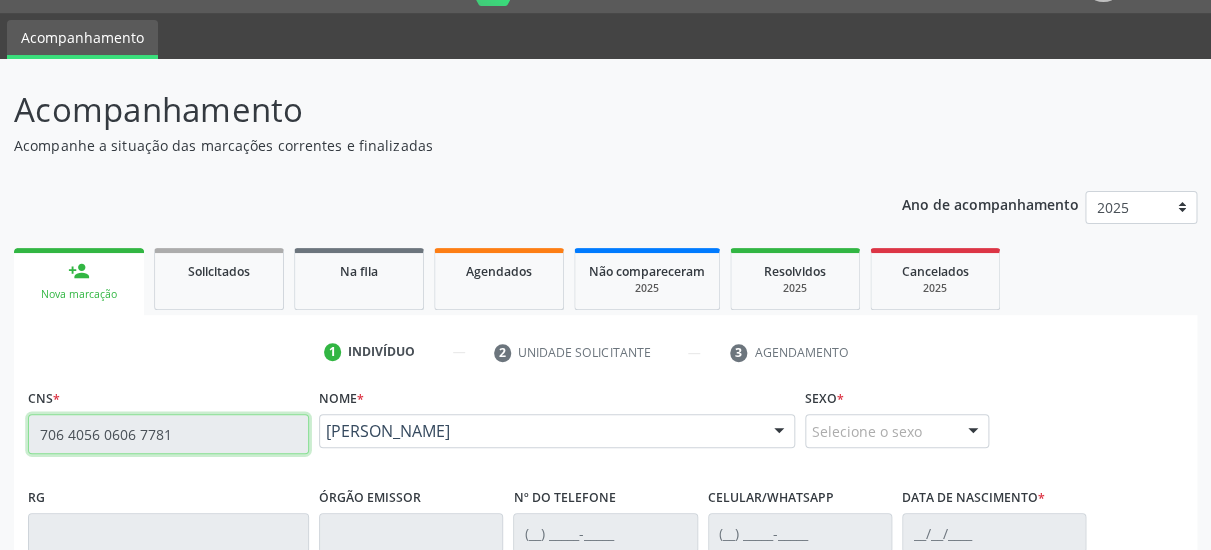 type on "[PHONE_NUMBER]" 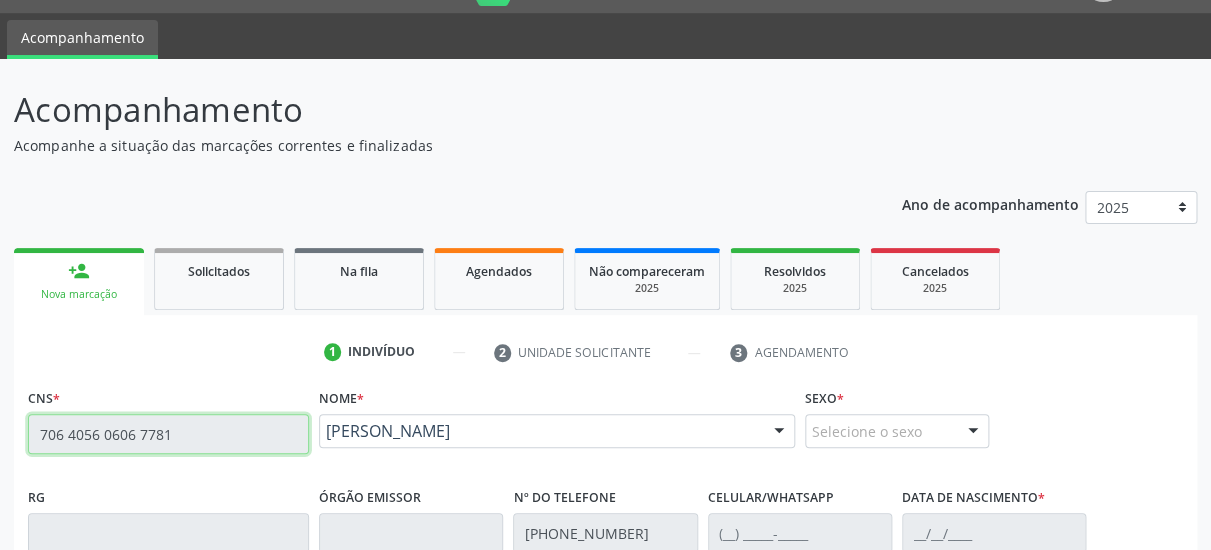type on "[PHONE_NUMBER]" 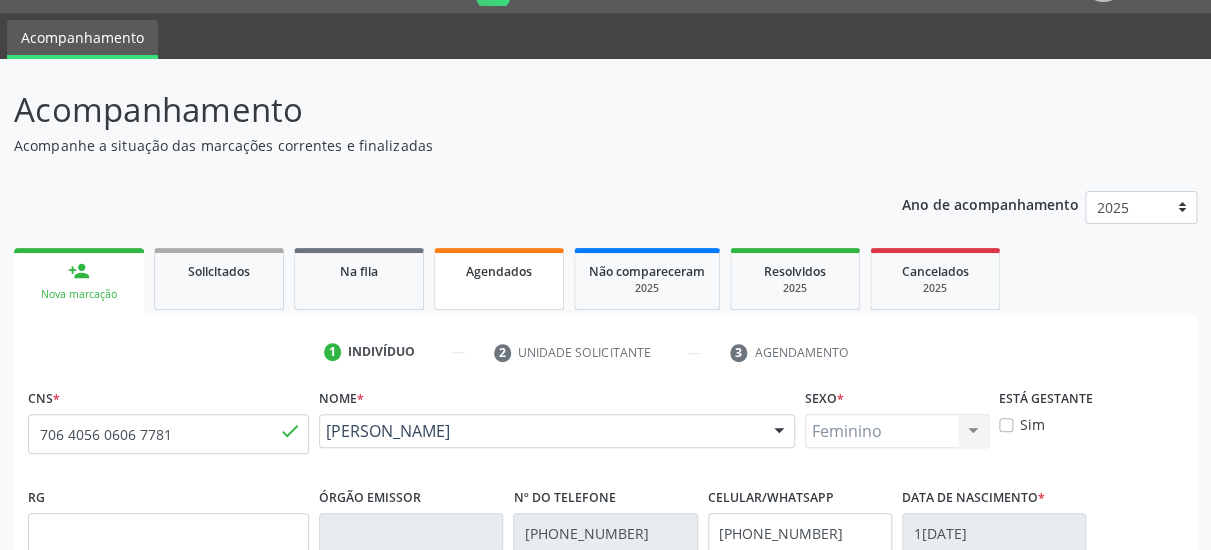 click on "Agendados" at bounding box center (499, 271) 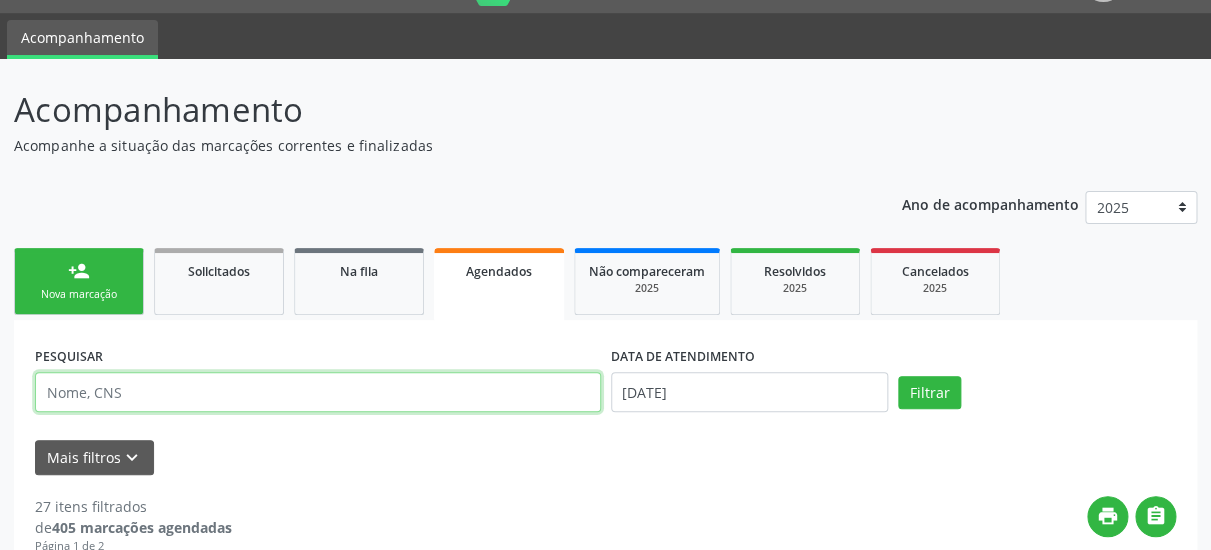 click at bounding box center [318, 392] 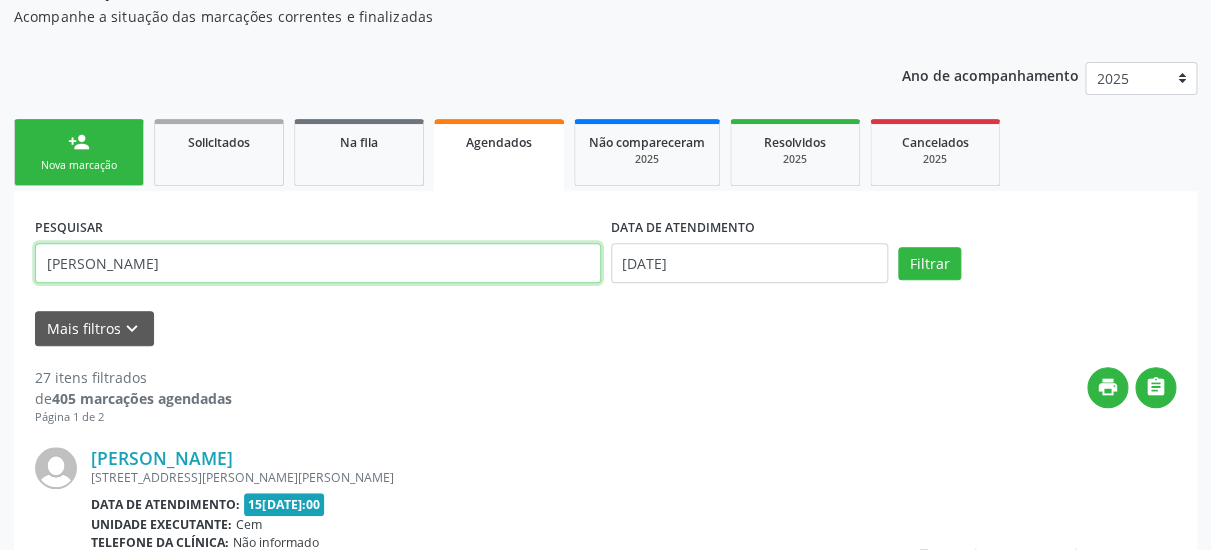 scroll, scrollTop: 375, scrollLeft: 0, axis: vertical 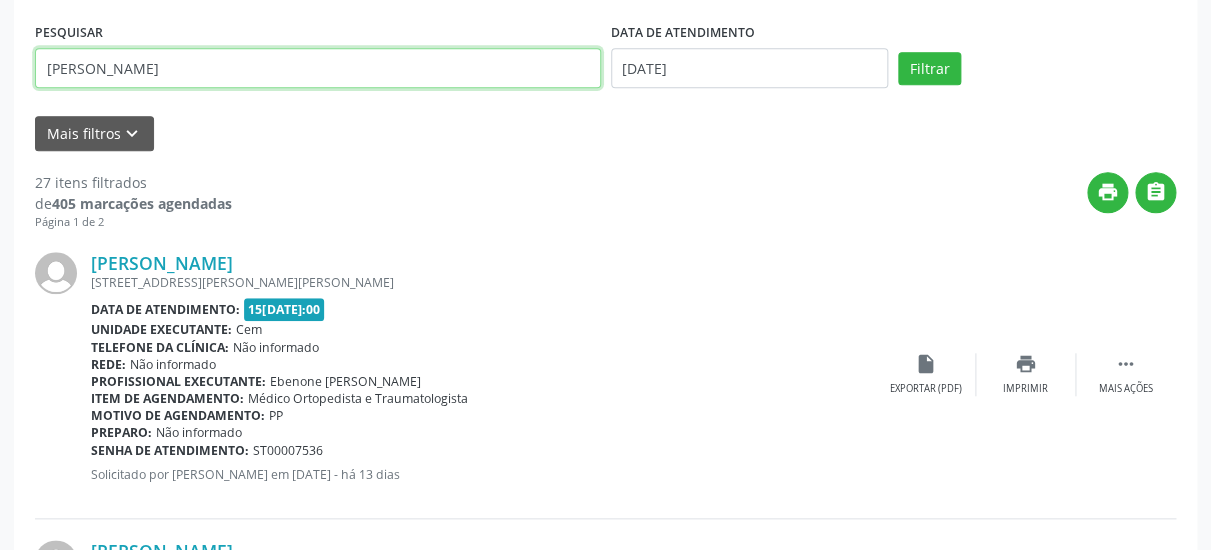 type on "Maria Ivanilma Ferreira Lima" 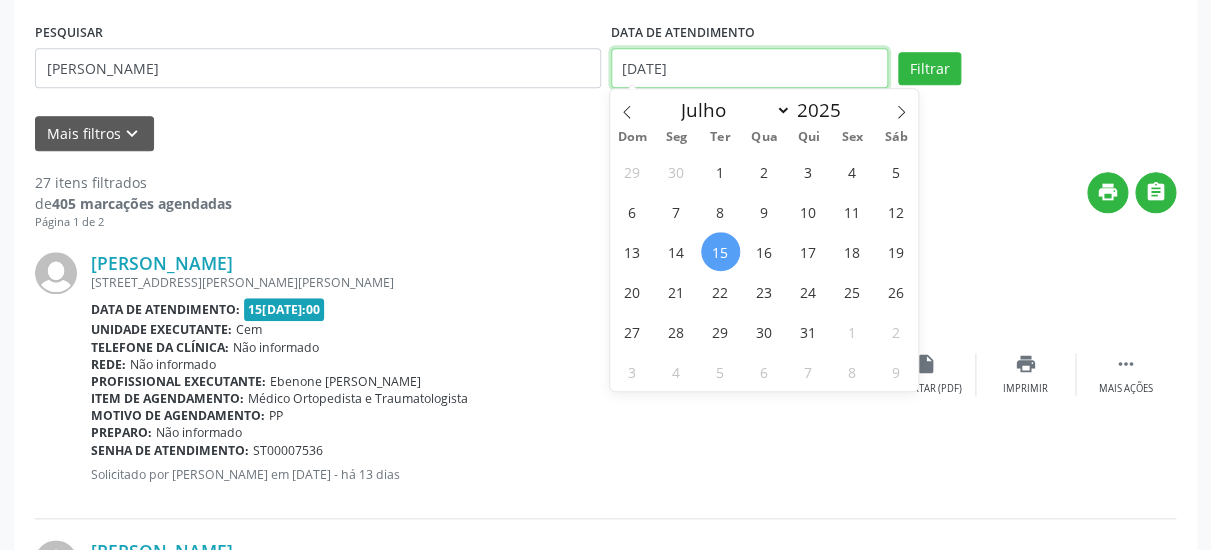 click on "15[DATE]" at bounding box center [750, 68] 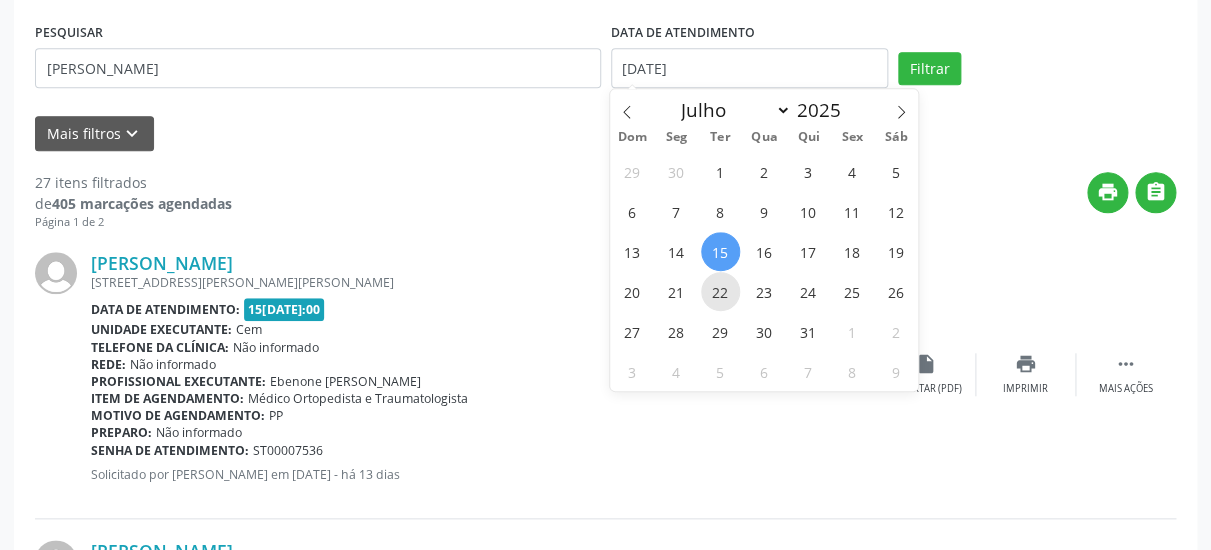 click on "22" at bounding box center [720, 291] 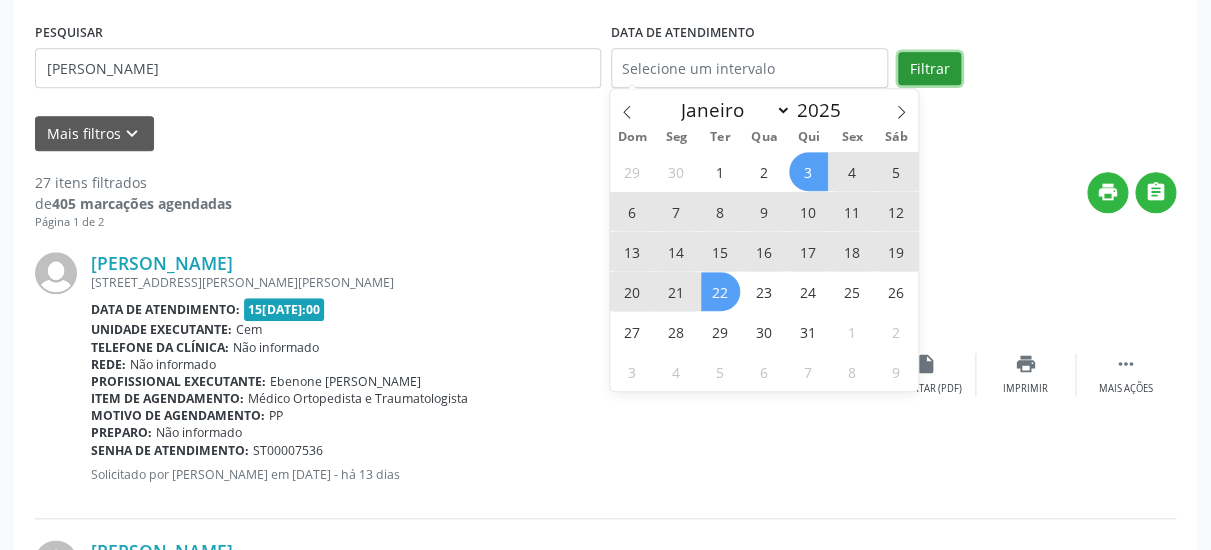 click on "Filtrar" at bounding box center [929, 69] 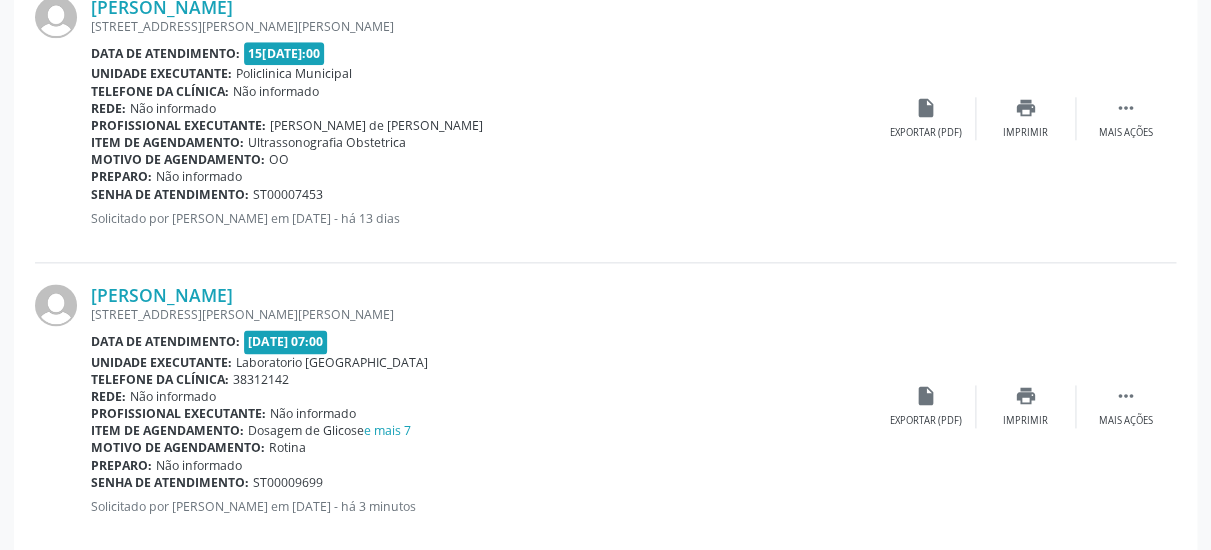 scroll, scrollTop: 665, scrollLeft: 0, axis: vertical 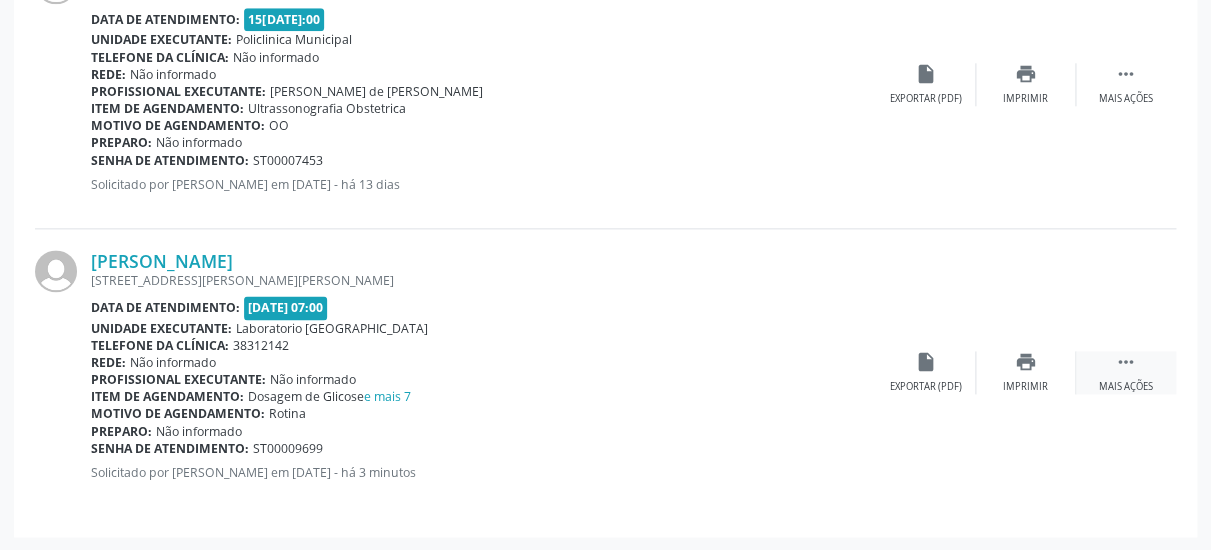click on "" at bounding box center [1126, 362] 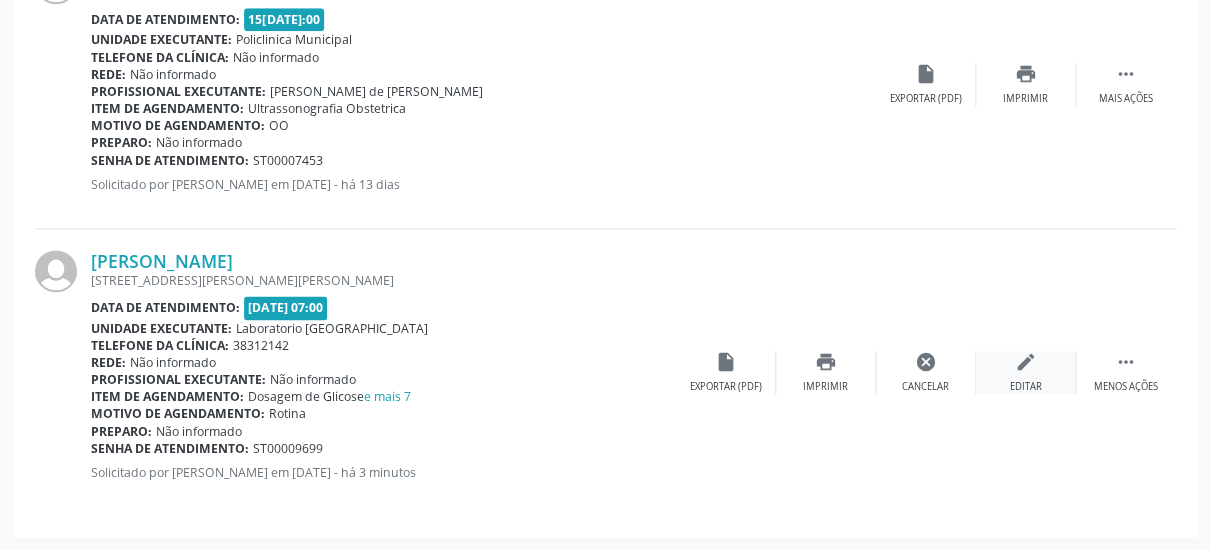 click on "edit
Editar" at bounding box center [1026, 372] 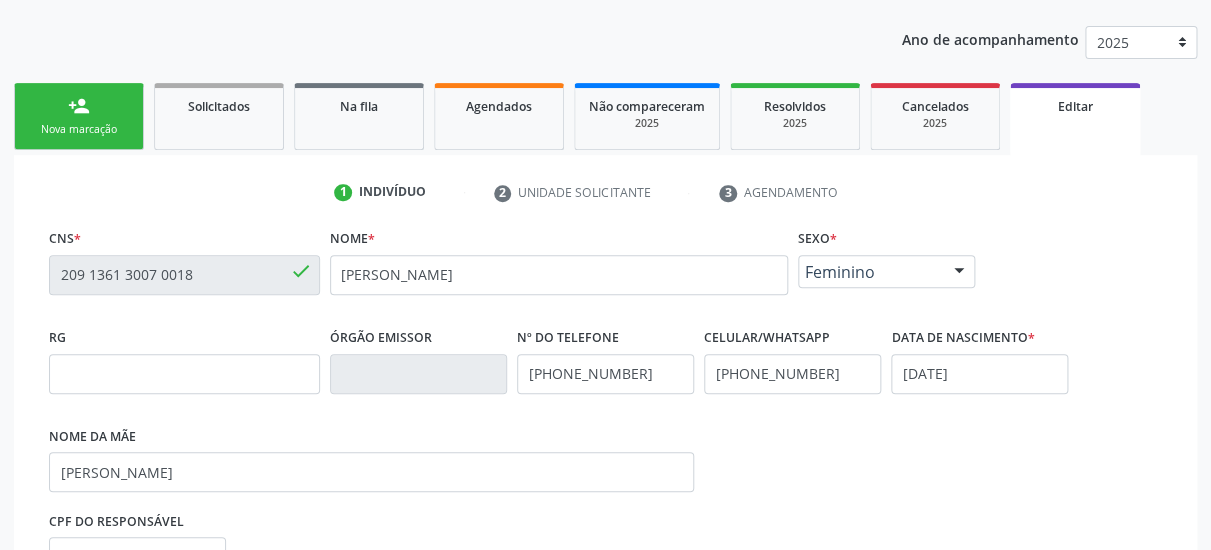 scroll, scrollTop: 432, scrollLeft: 0, axis: vertical 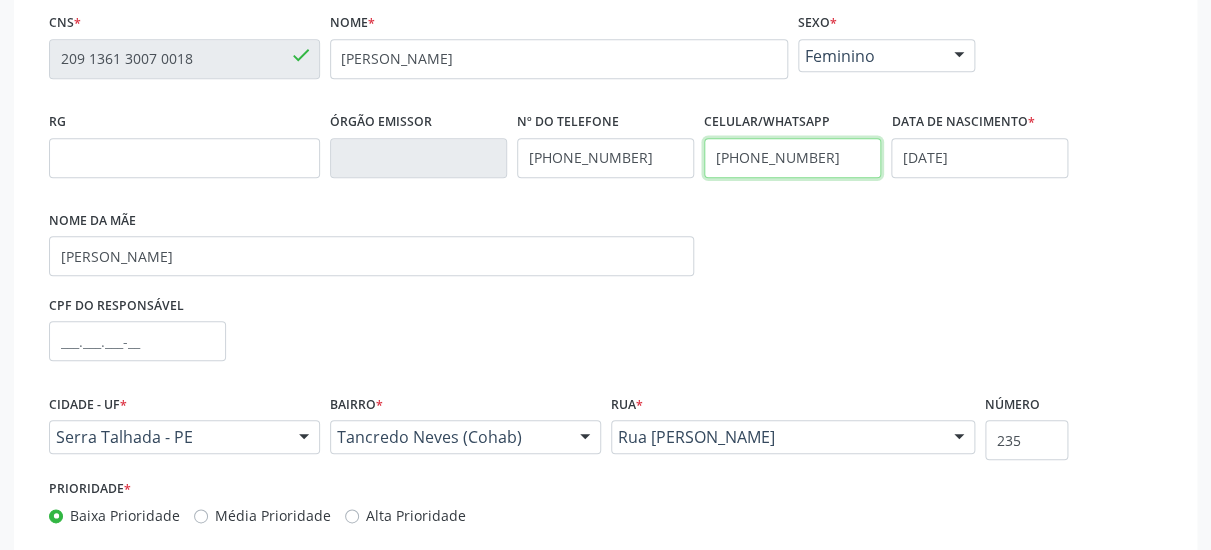 drag, startPoint x: 851, startPoint y: 166, endPoint x: 446, endPoint y: 104, distance: 409.7182 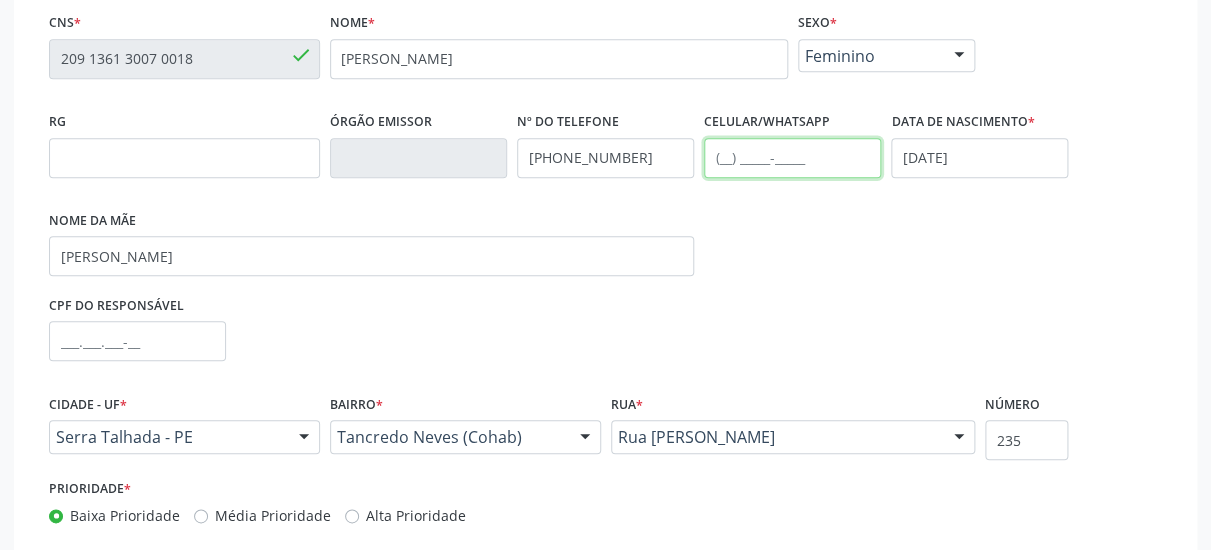type 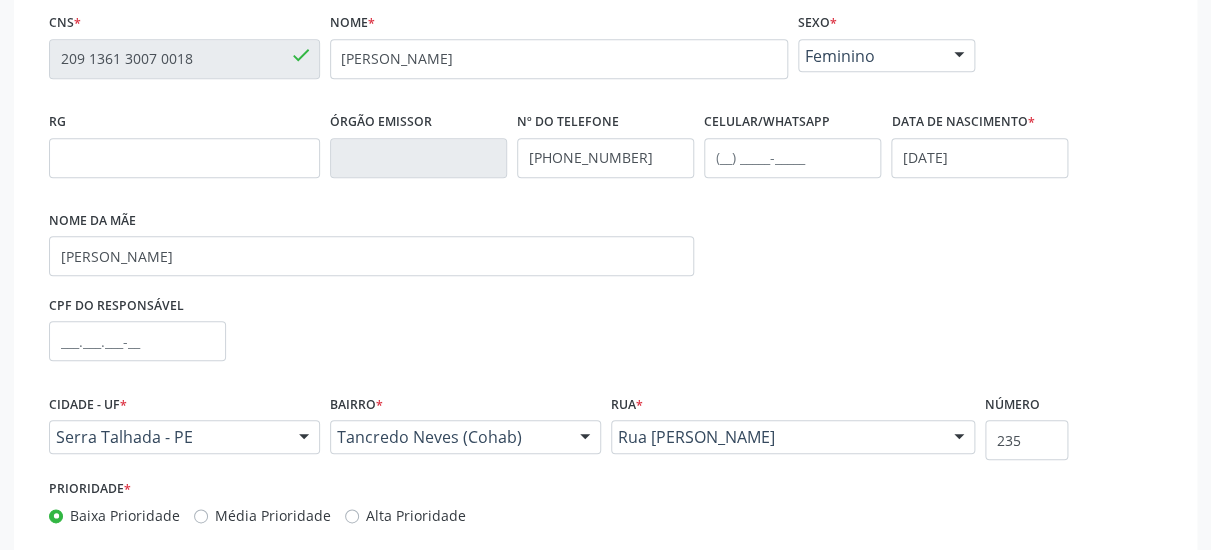 click on "RG
Órgão emissor
Nº do Telefone
(87) 99958-7274
Celular/WhatsApp
Data de nascimento
*
14/03/1991
Nome da mãe
Maria Iolanda Ferreira de Lima" at bounding box center [605, 199] 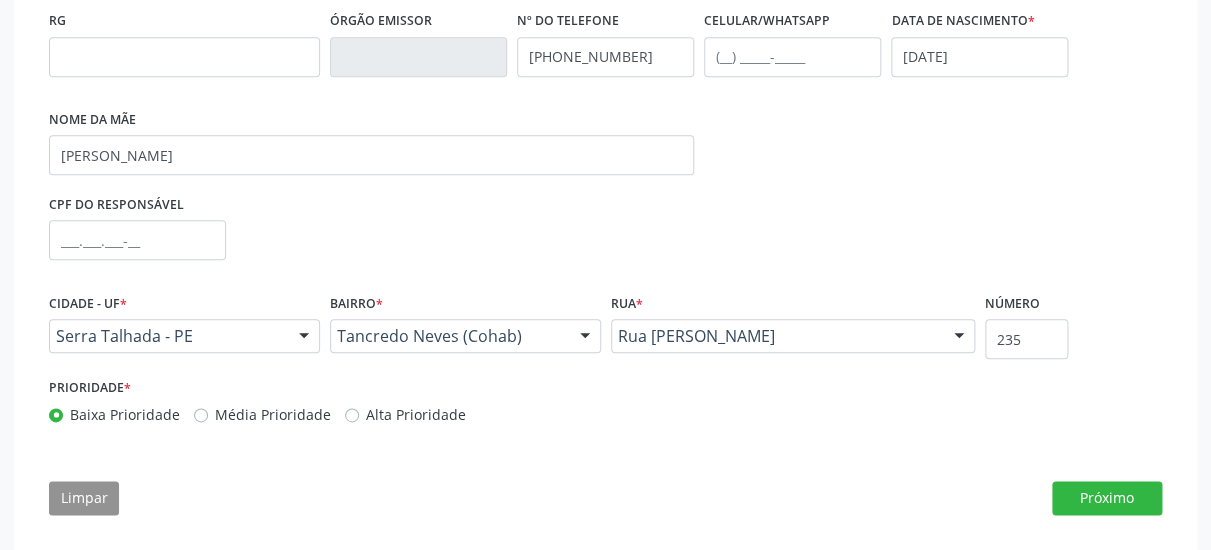 scroll, scrollTop: 545, scrollLeft: 0, axis: vertical 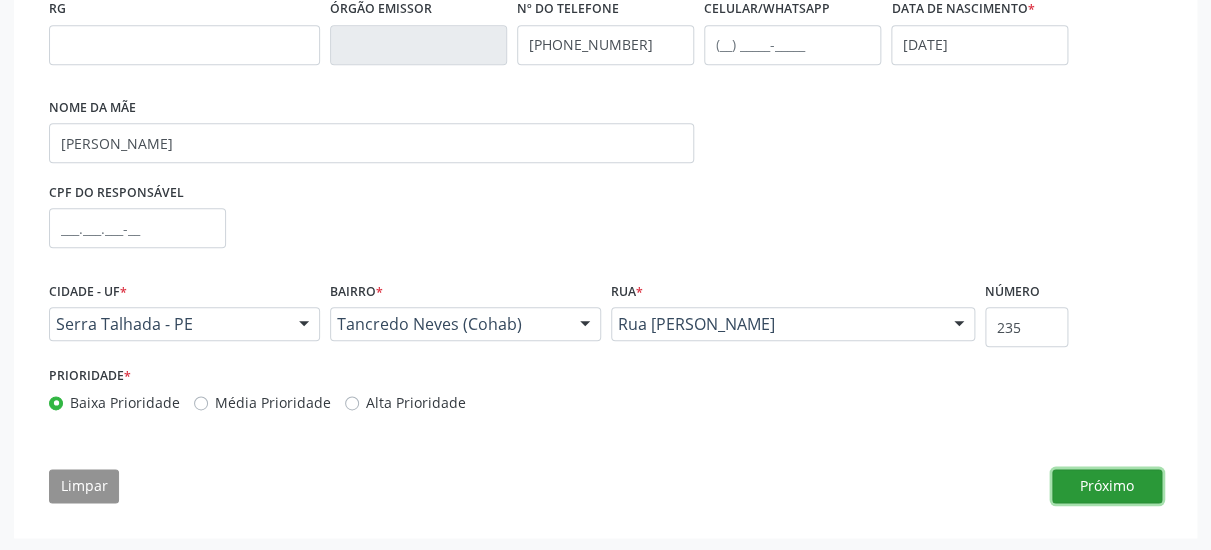 click on "Próximo" at bounding box center (1107, 486) 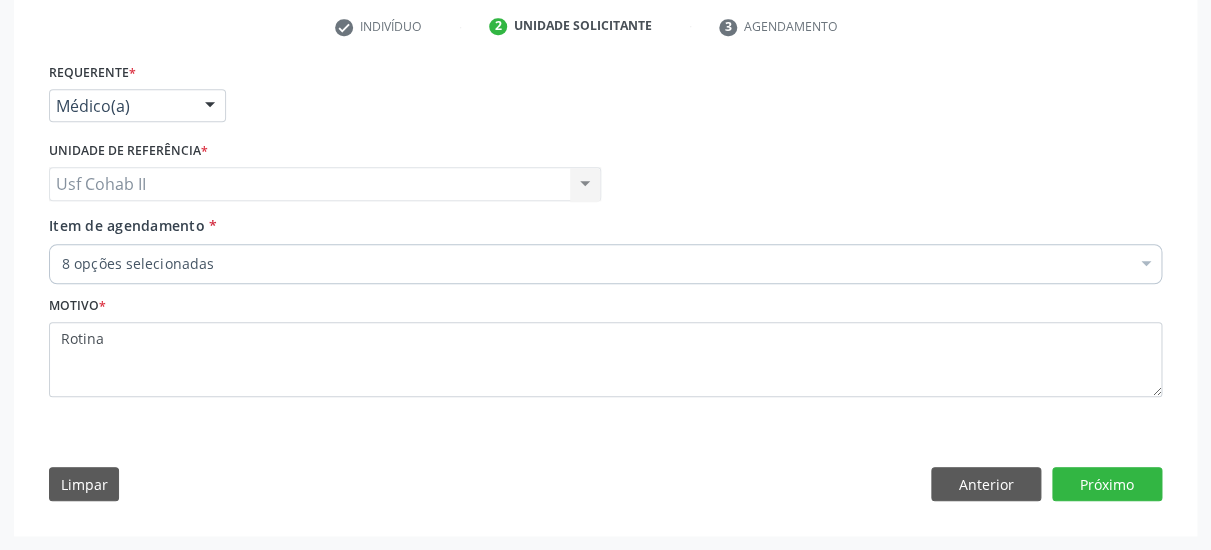 scroll, scrollTop: 399, scrollLeft: 0, axis: vertical 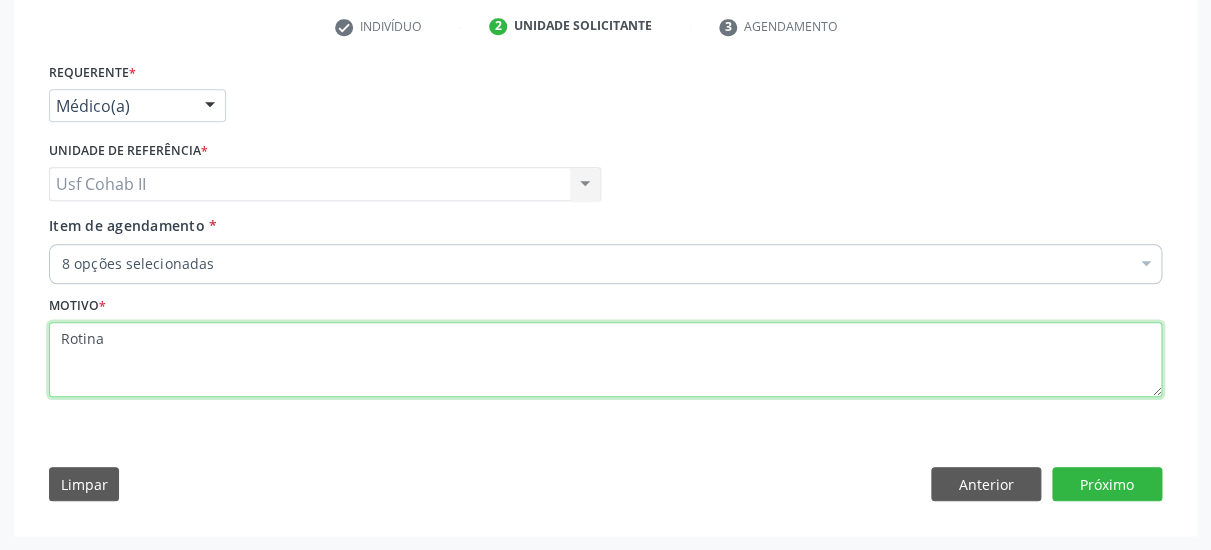 click on "Rotina" at bounding box center (605, 360) 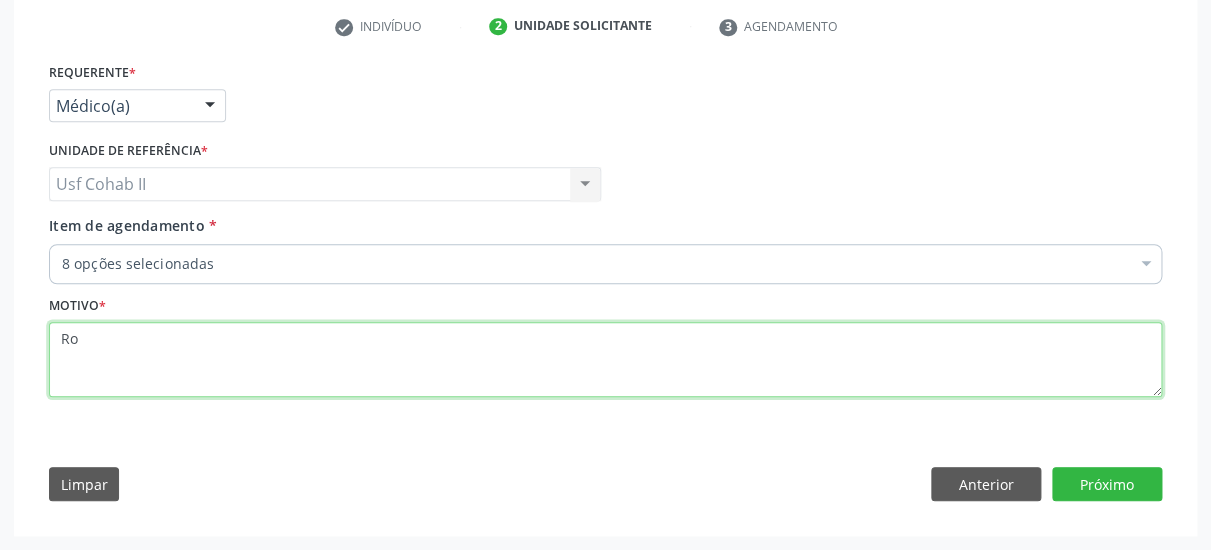 type on "R" 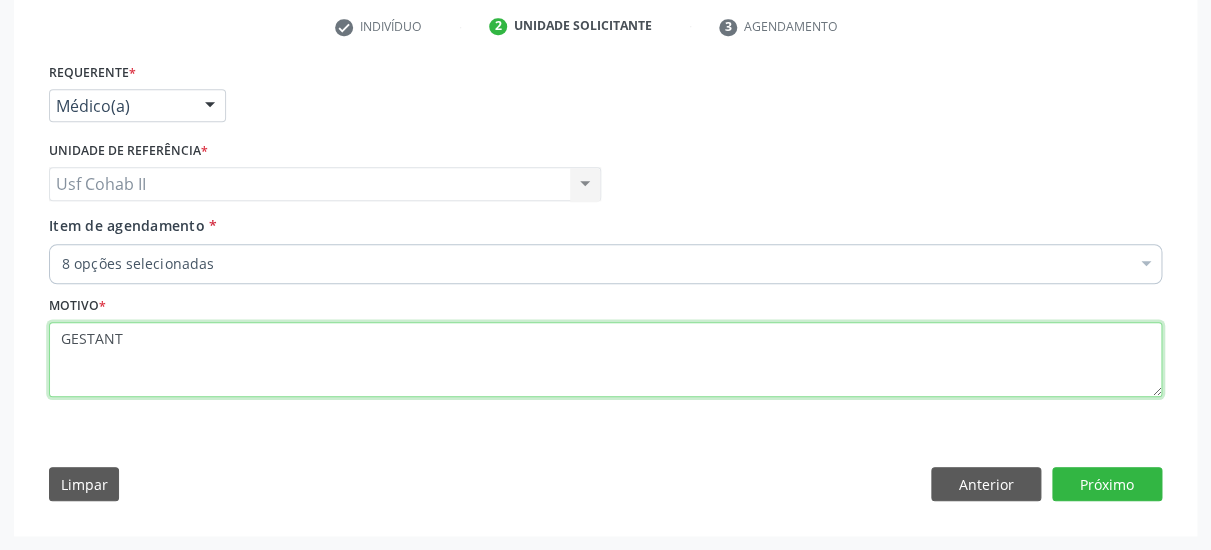 type on "GESTANTE" 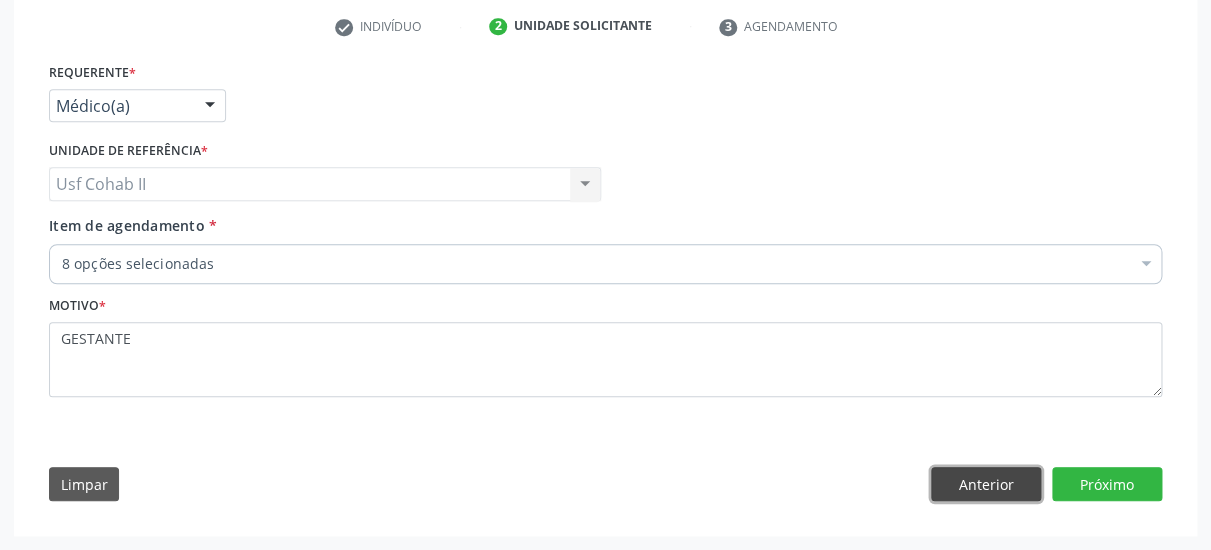 click on "Anterior" at bounding box center [986, 484] 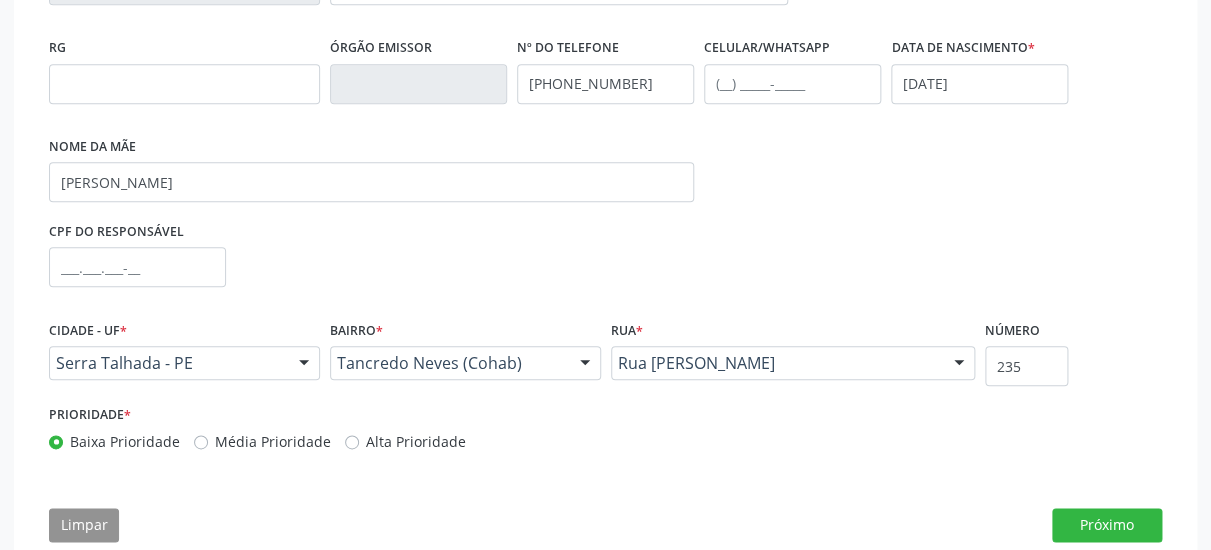 scroll, scrollTop: 545, scrollLeft: 0, axis: vertical 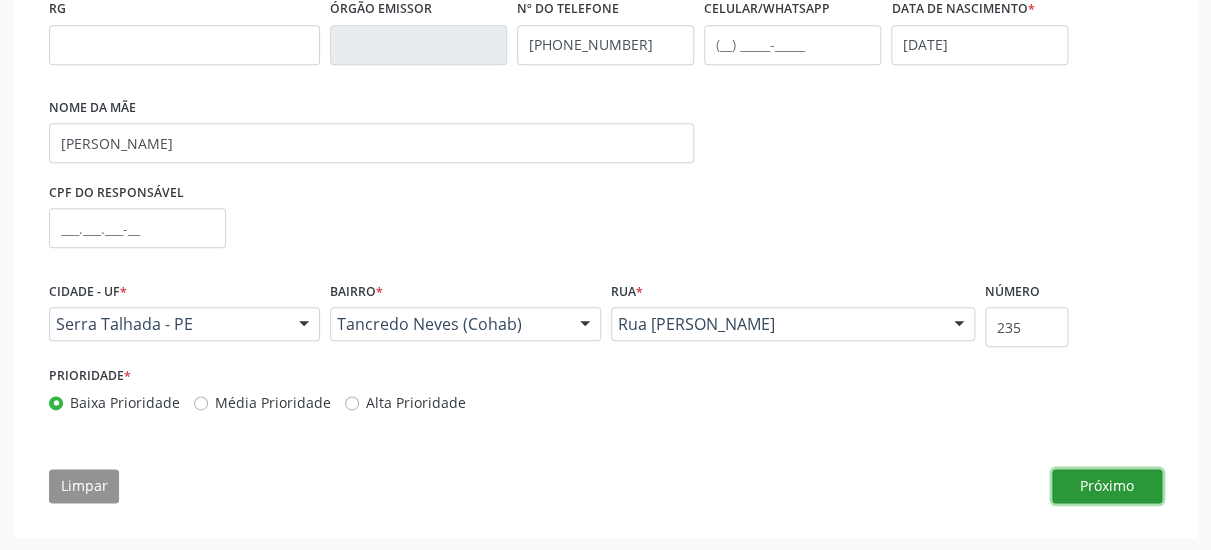 click on "Próximo" at bounding box center (1107, 486) 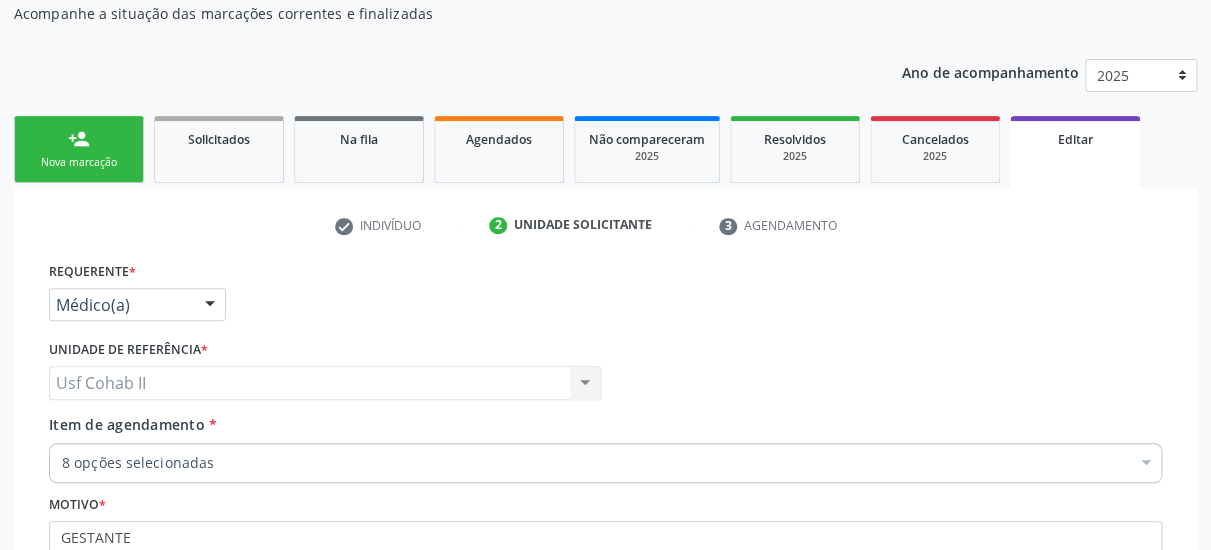 scroll, scrollTop: 399, scrollLeft: 0, axis: vertical 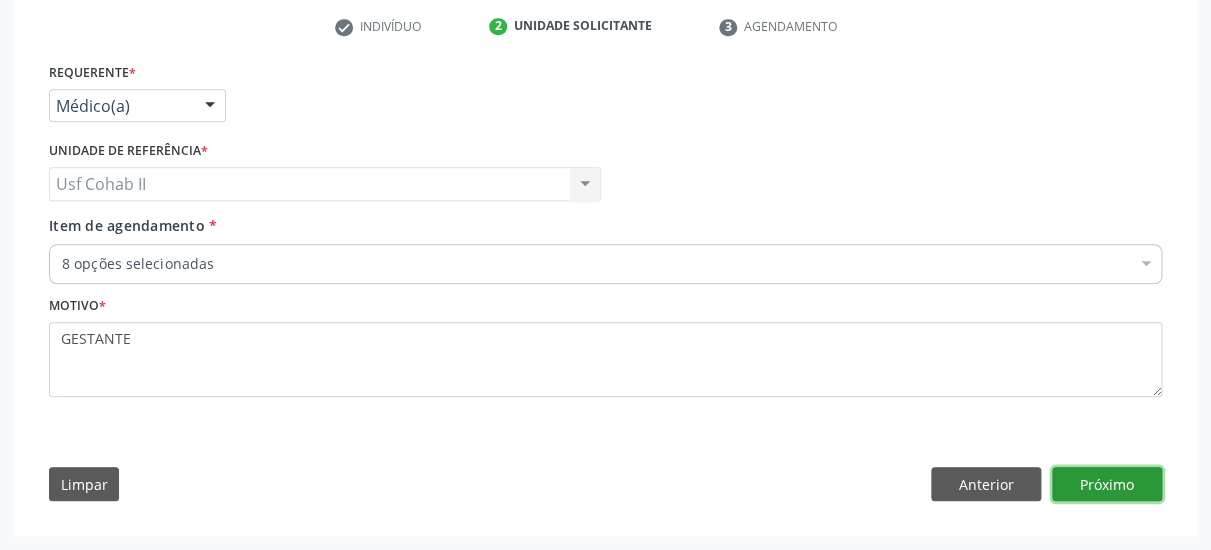 click on "Próximo" at bounding box center (1107, 484) 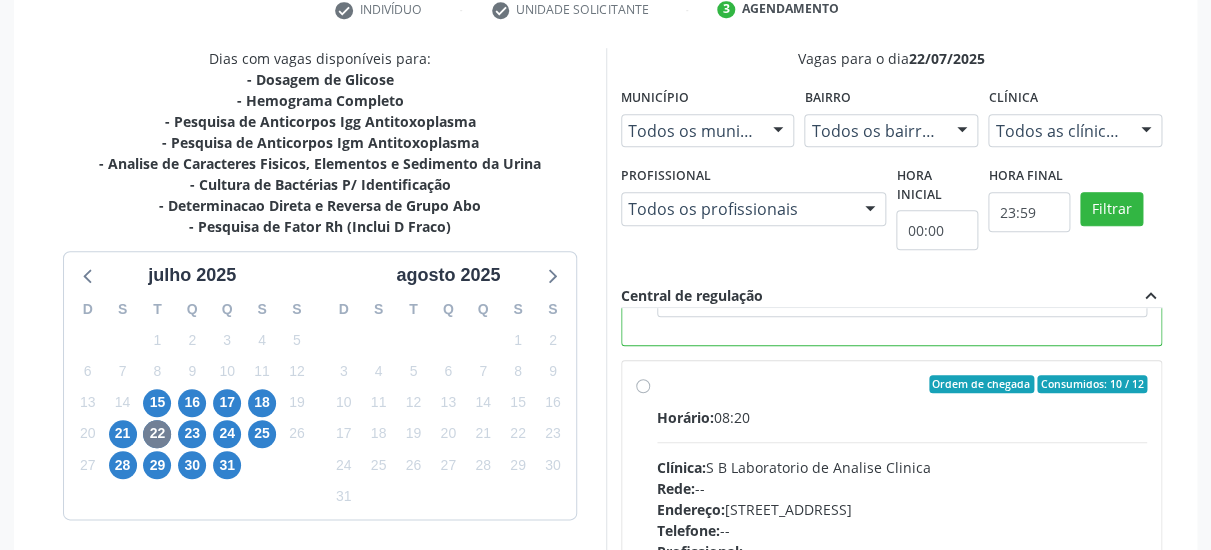 scroll, scrollTop: 799, scrollLeft: 0, axis: vertical 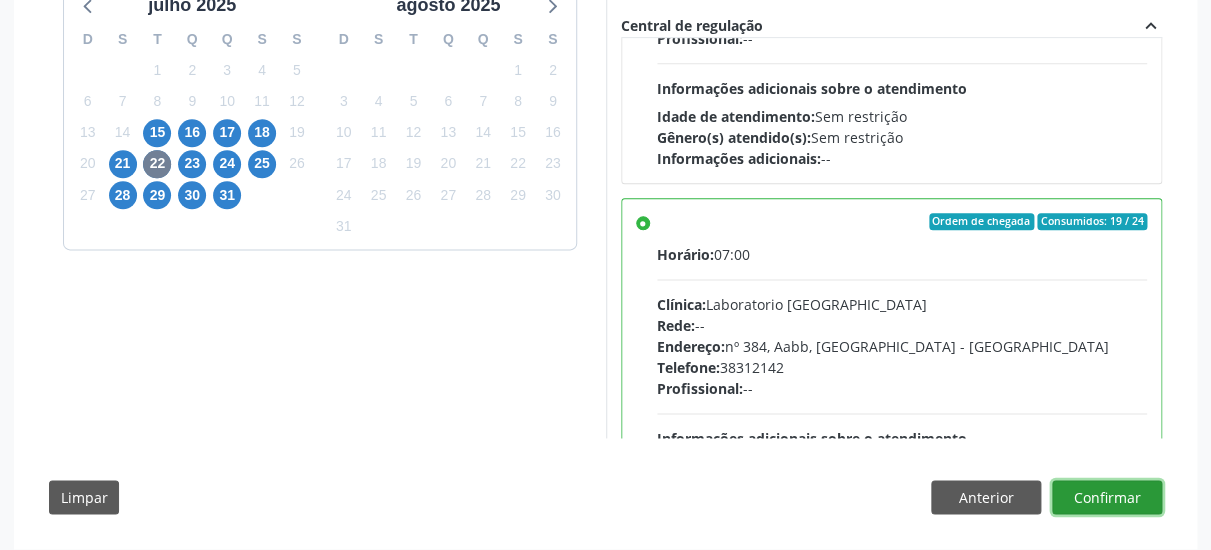 click on "Confirmar" at bounding box center [1107, 497] 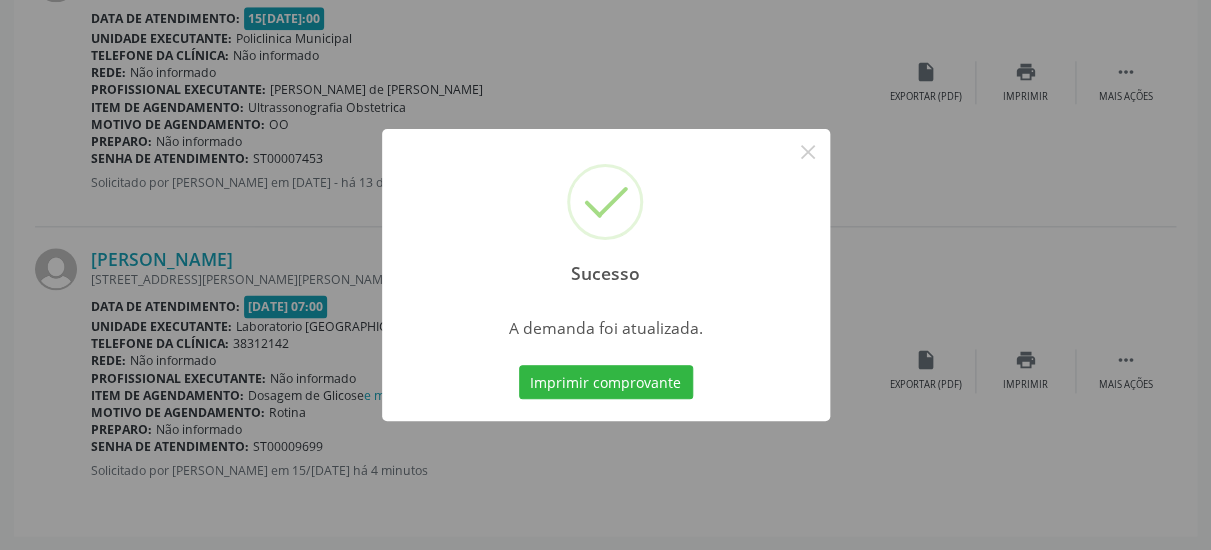 scroll, scrollTop: 616, scrollLeft: 0, axis: vertical 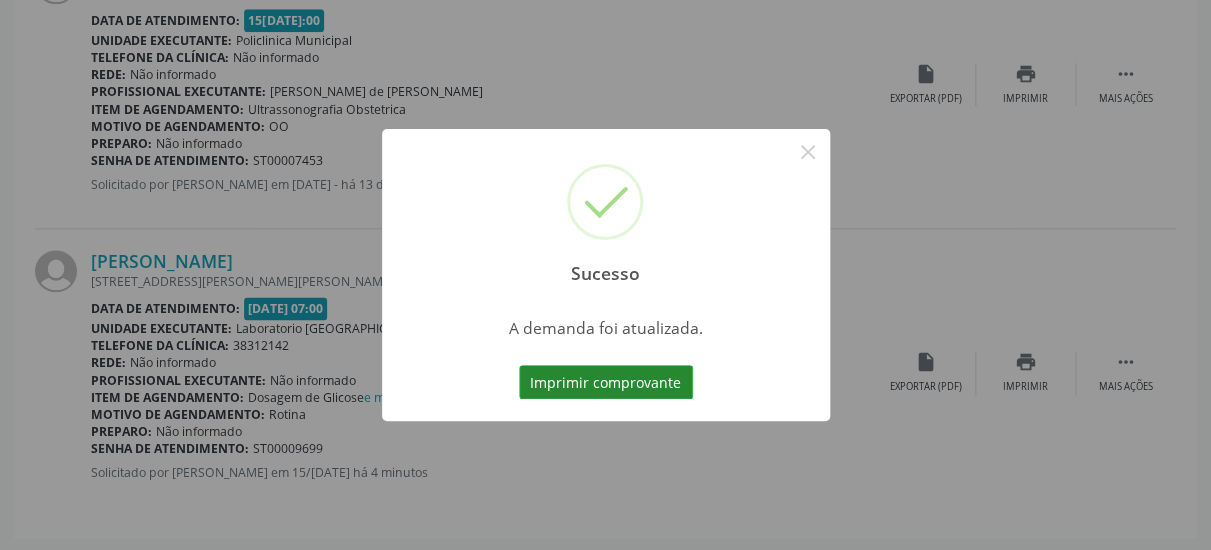 click on "Imprimir comprovante" at bounding box center [606, 382] 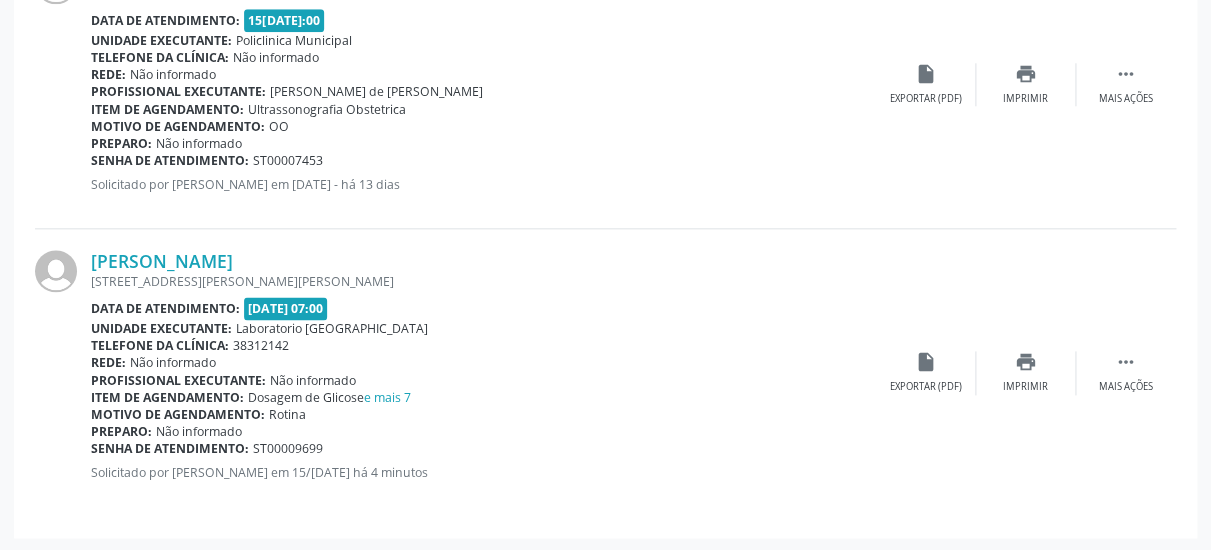 scroll, scrollTop: 615, scrollLeft: 0, axis: vertical 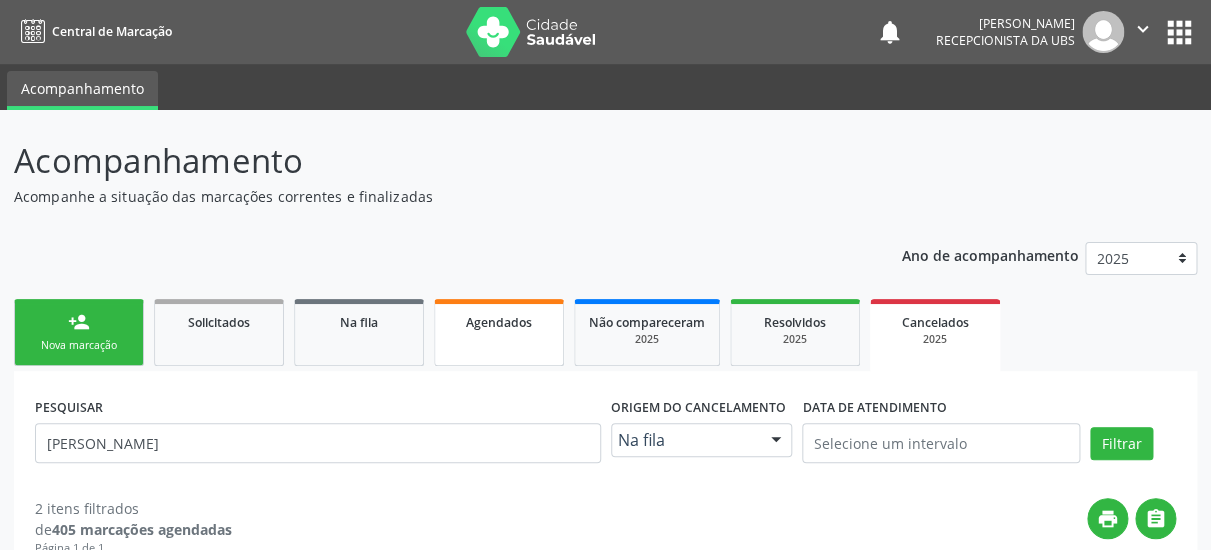 click on "Agendados" at bounding box center [499, 332] 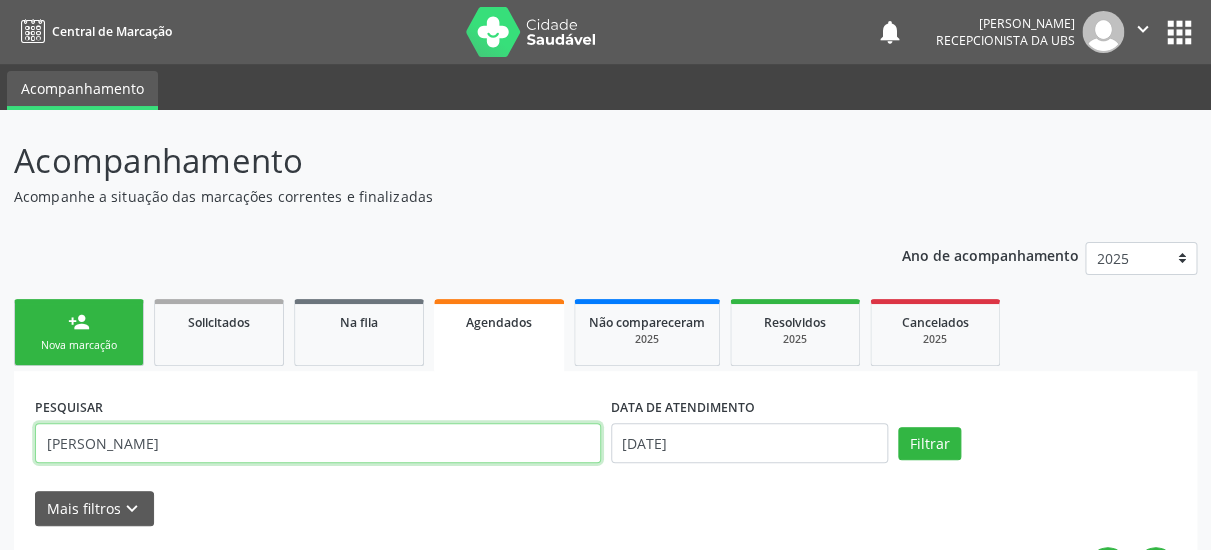 drag, startPoint x: 298, startPoint y: 437, endPoint x: 0, endPoint y: 362, distance: 307.29303 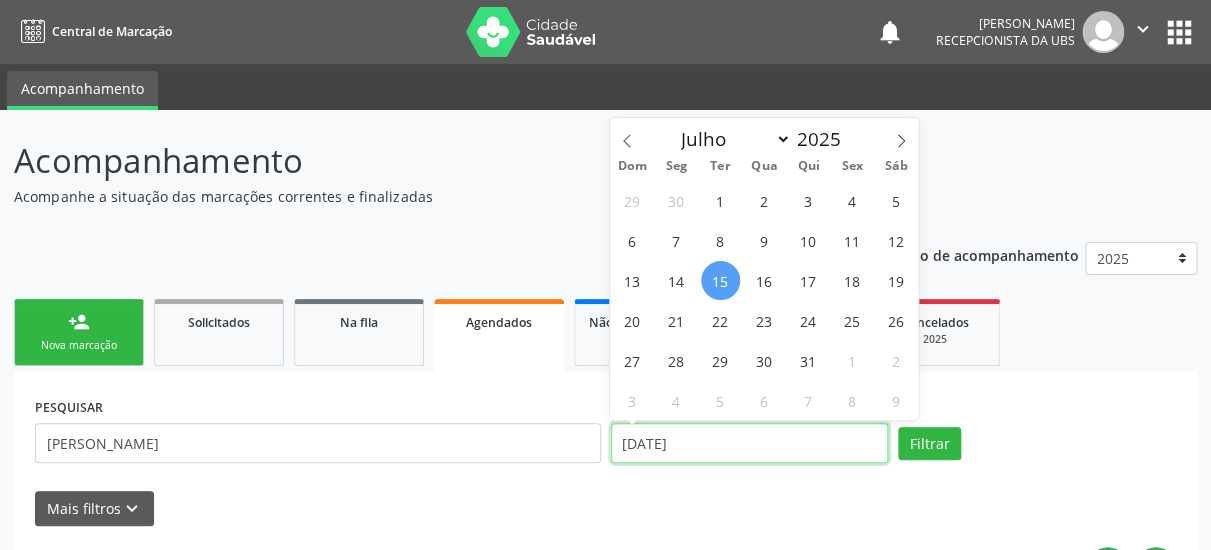 click on "15/07/2025" at bounding box center (750, 443) 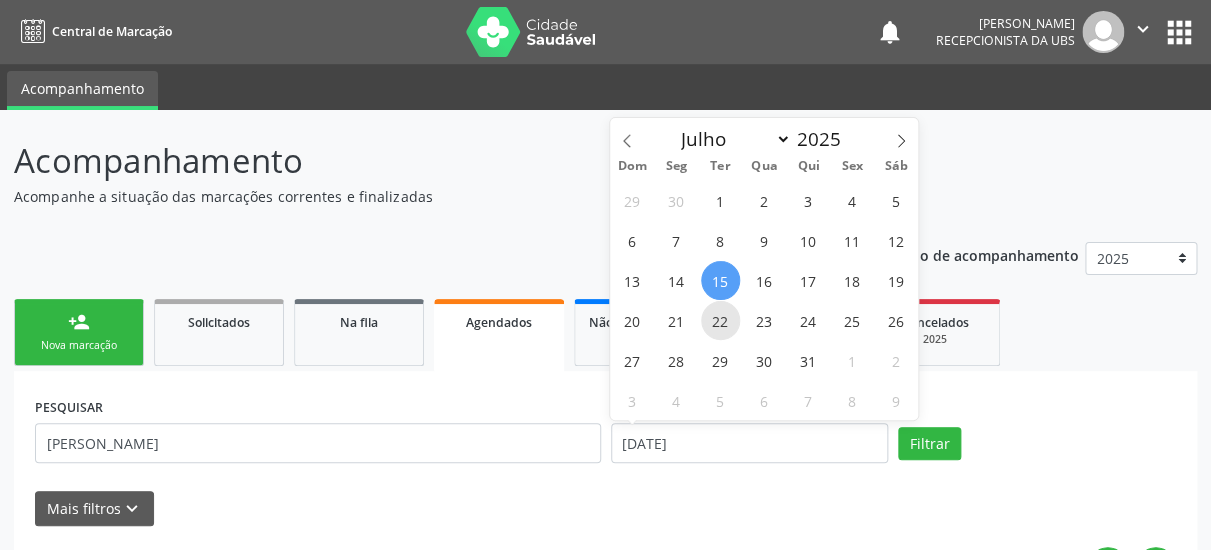 click on "22" at bounding box center [720, 320] 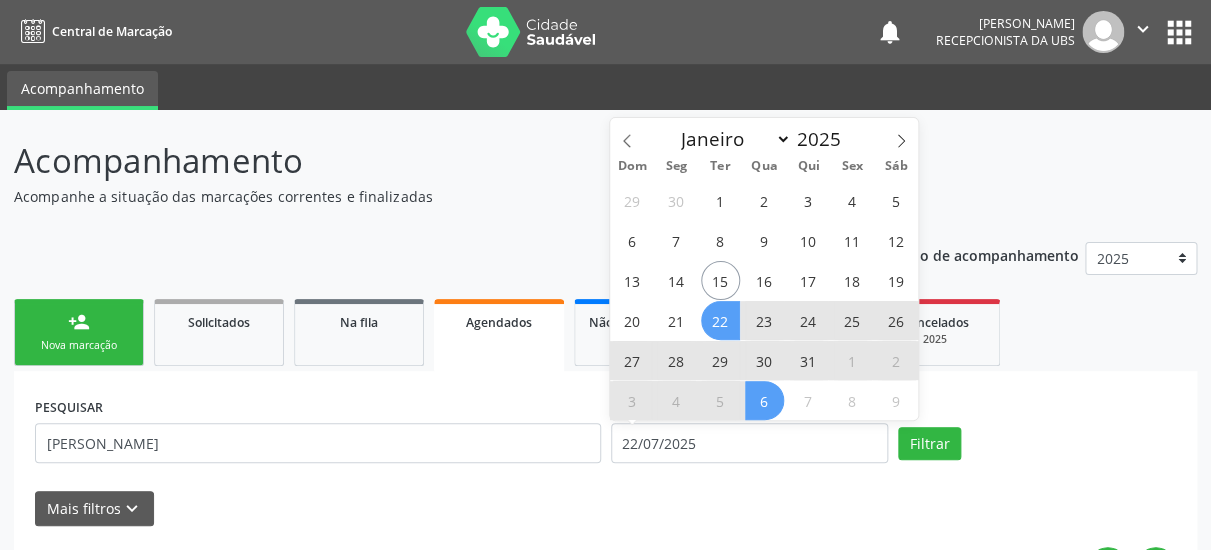 select on "6" 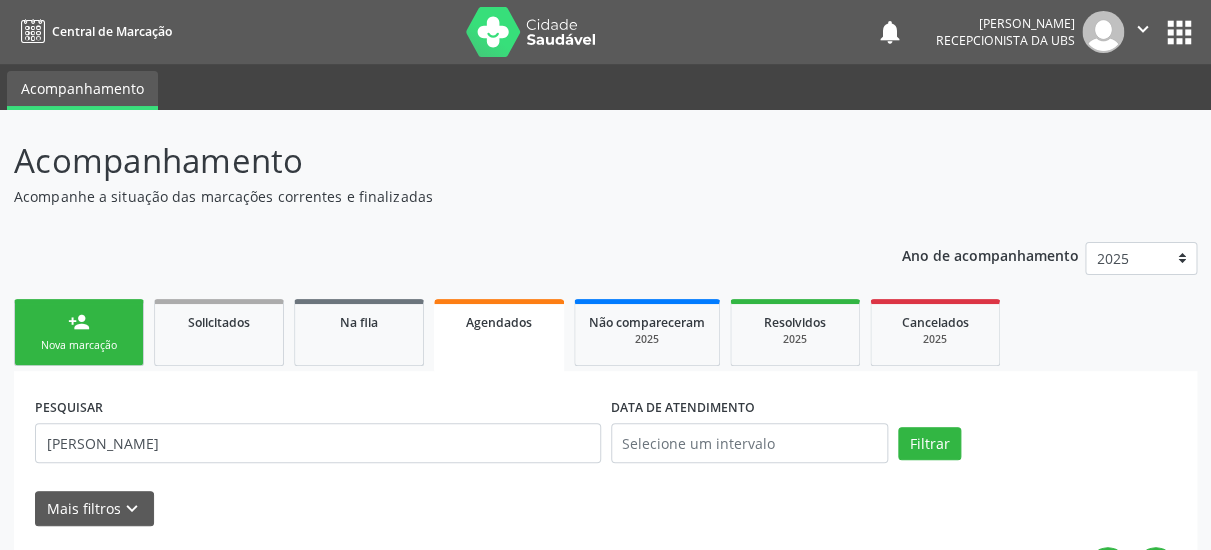 click on "Mais filtros
keyboard_arrow_down" at bounding box center [605, 508] 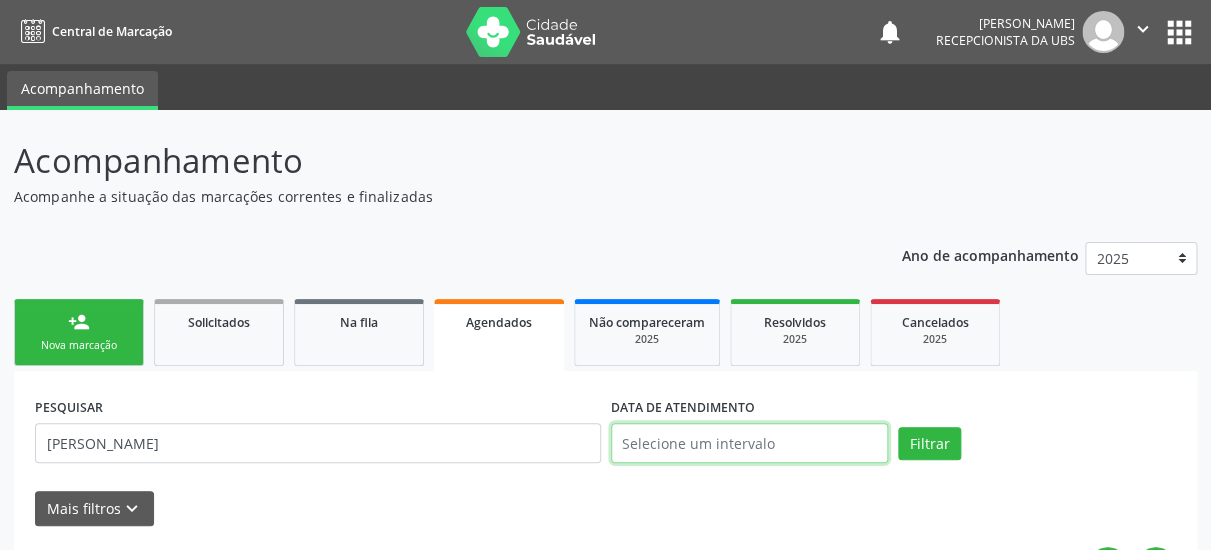 click at bounding box center [750, 443] 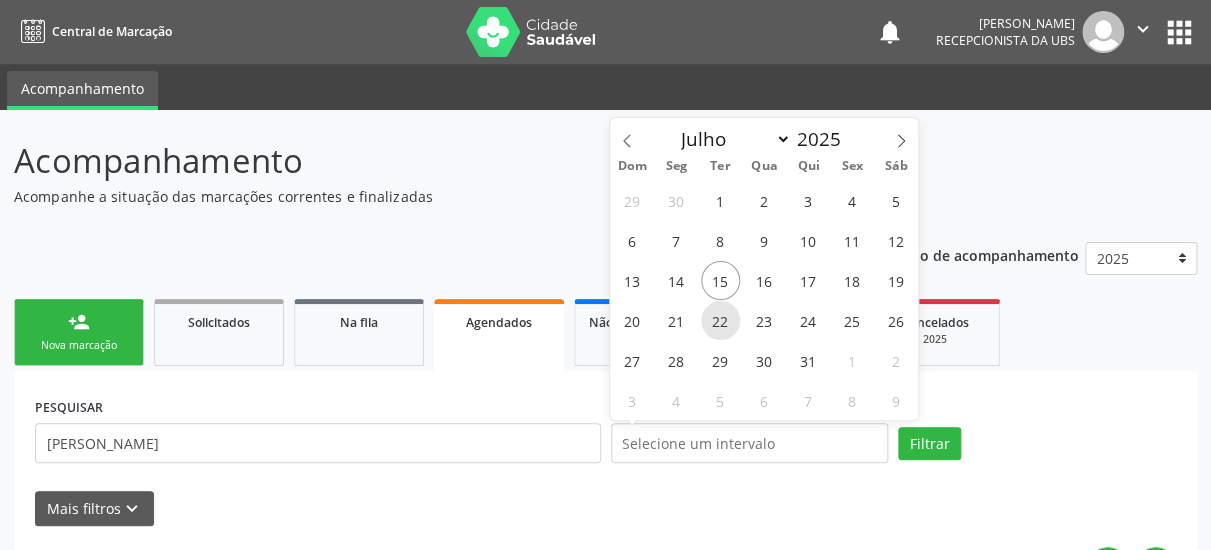 click on "22" at bounding box center [720, 320] 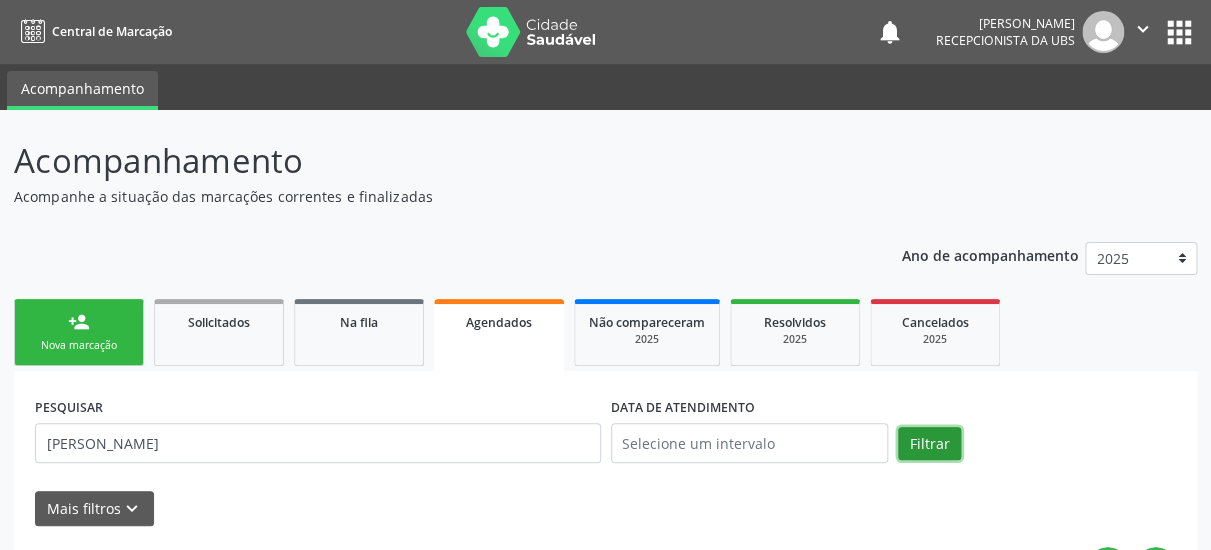 click on "Filtrar" at bounding box center (929, 444) 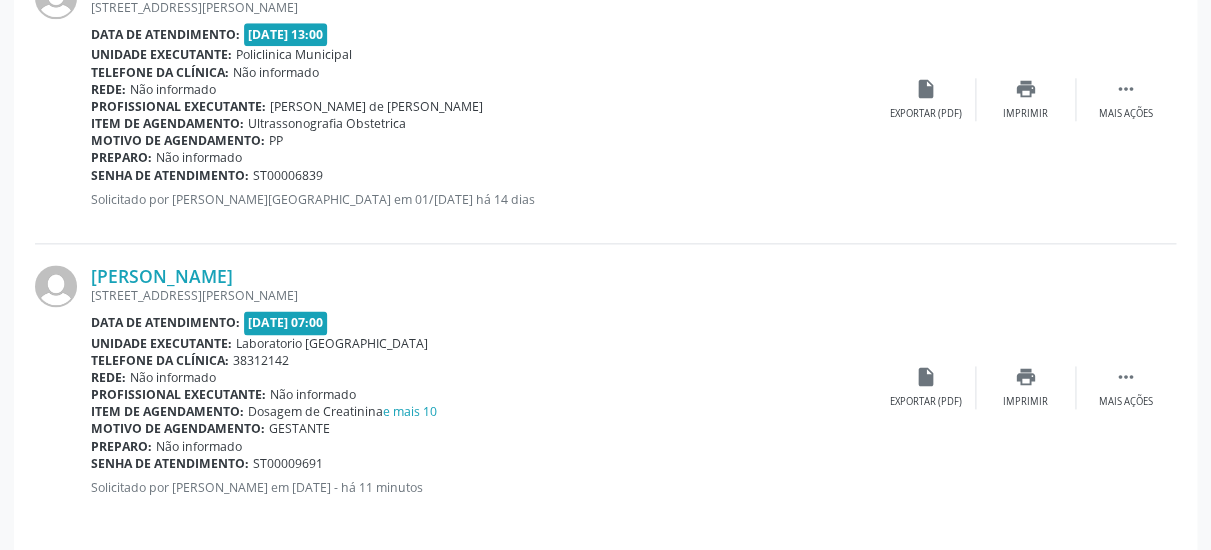 scroll, scrollTop: 665, scrollLeft: 0, axis: vertical 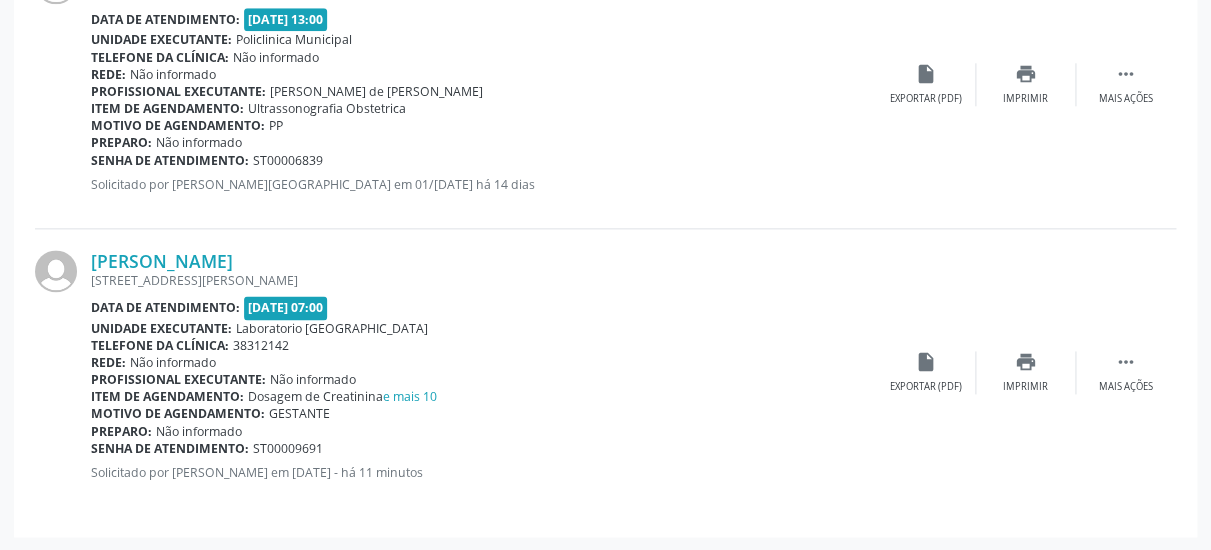click on "Item de agendamento:
Dosagem de Creatinina
e mais 10" at bounding box center (483, 396) 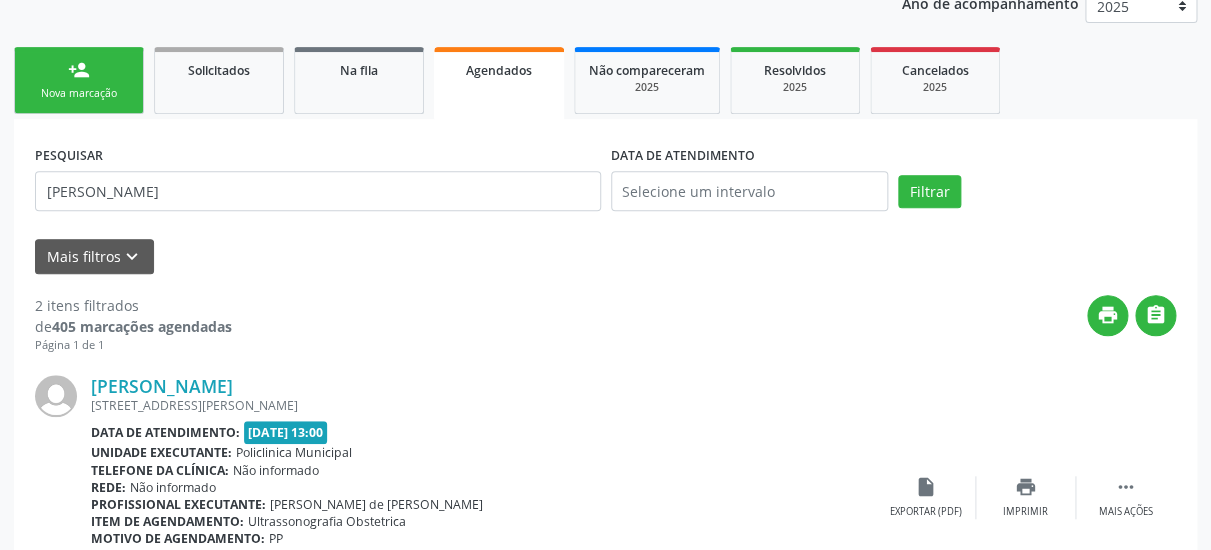 scroll, scrollTop: 17, scrollLeft: 0, axis: vertical 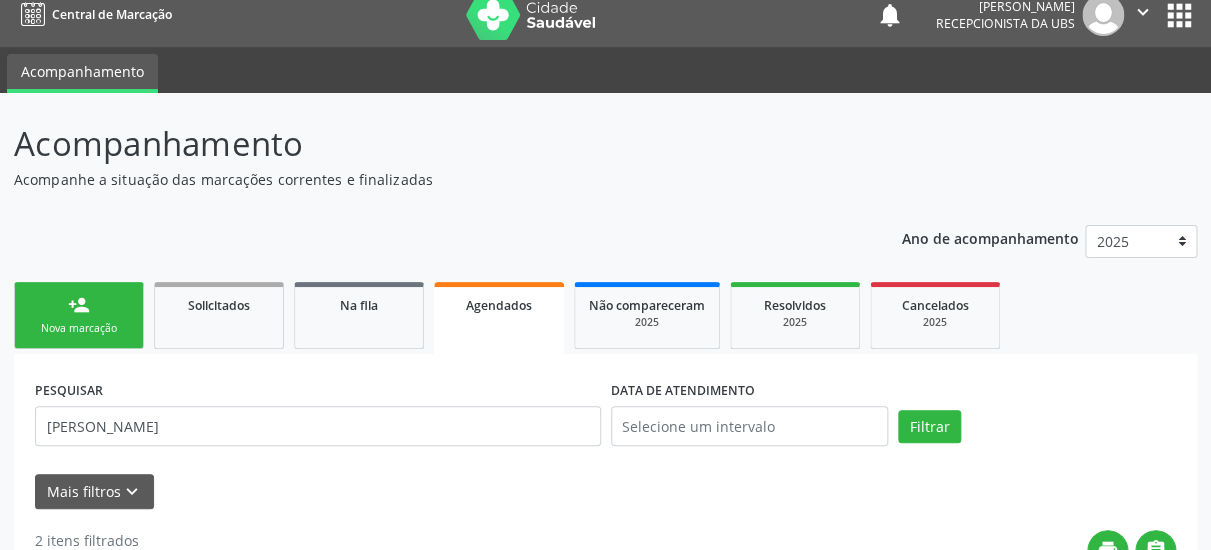 click on "person_add
Nova marcação" at bounding box center [79, 315] 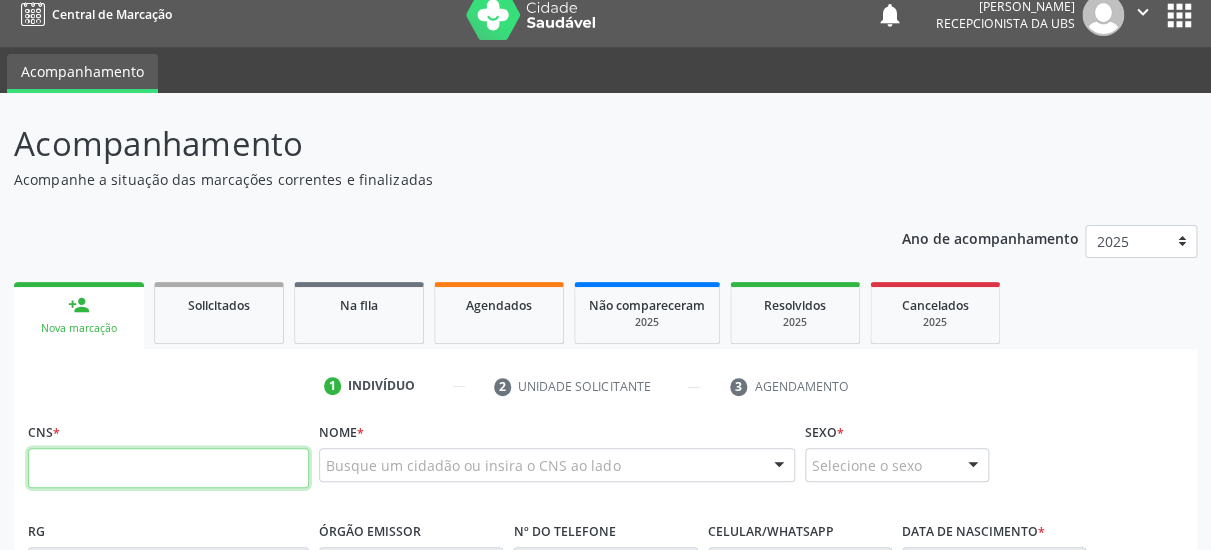click at bounding box center (168, 468) 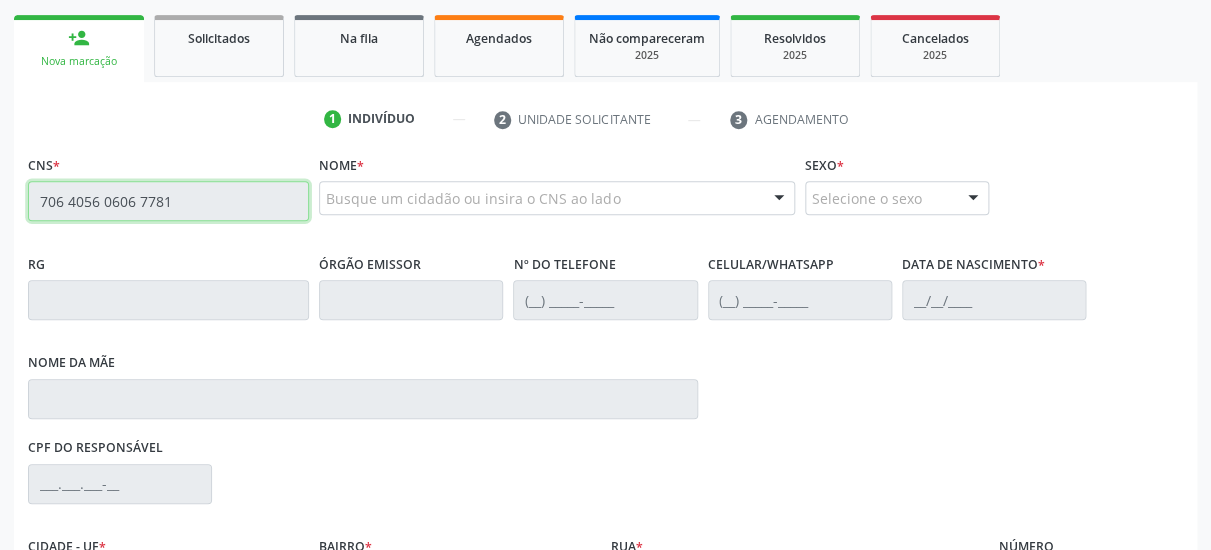scroll, scrollTop: 195, scrollLeft: 0, axis: vertical 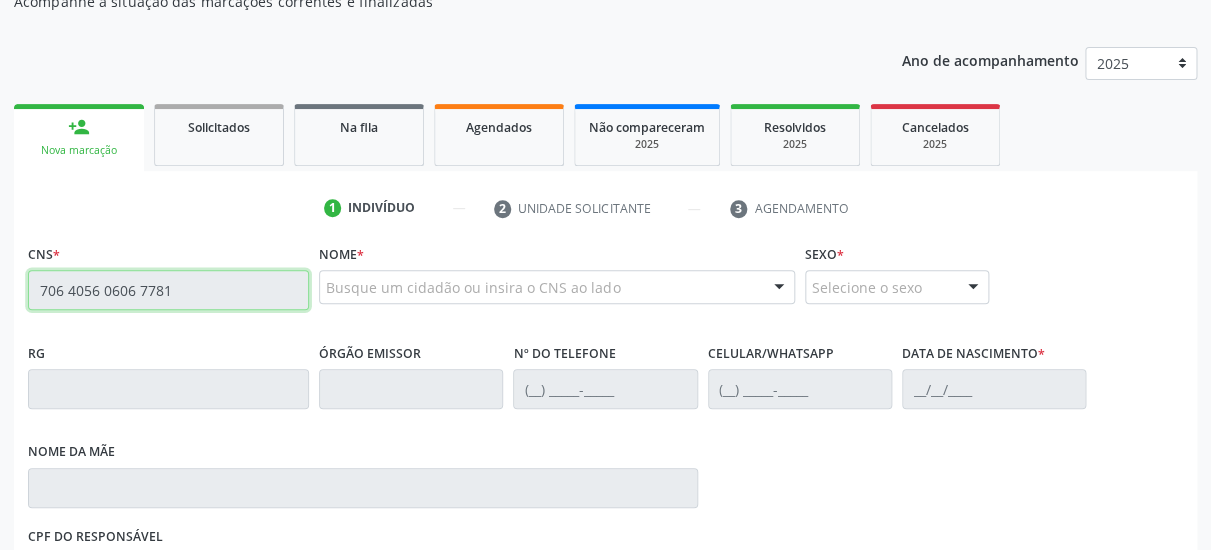 type on "706 4056 0606 7781" 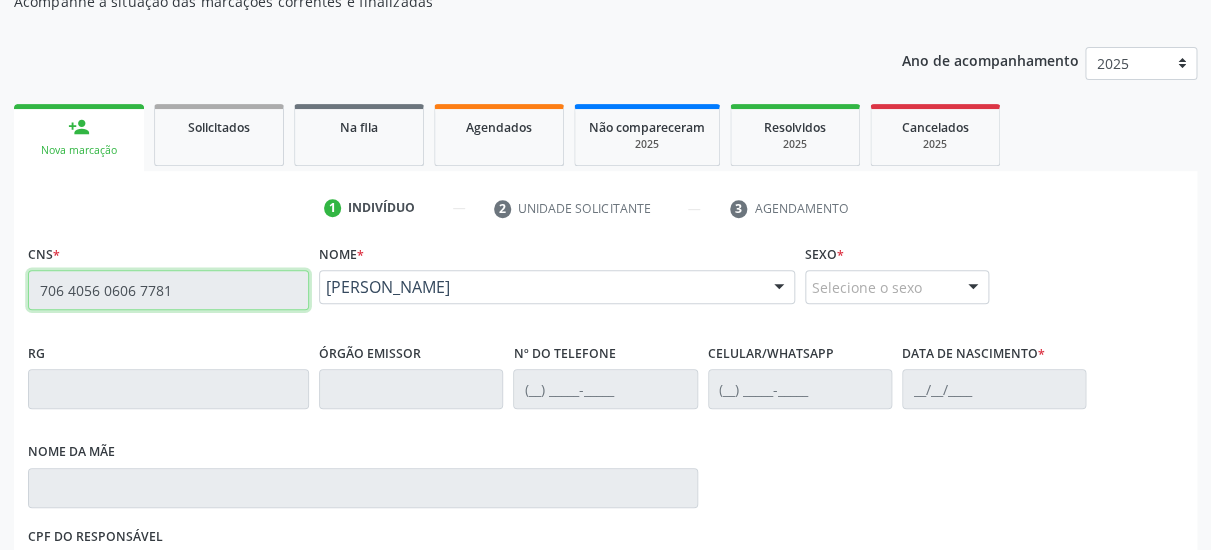 type on "[PHONE_NUMBER]" 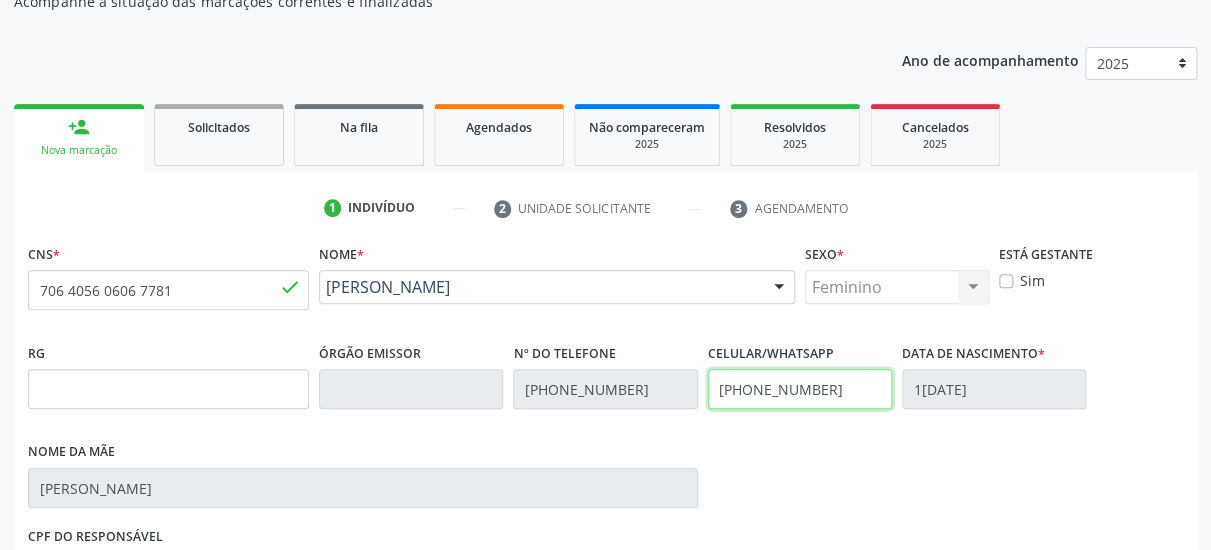 drag, startPoint x: 843, startPoint y: 376, endPoint x: 364, endPoint y: 392, distance: 479.26715 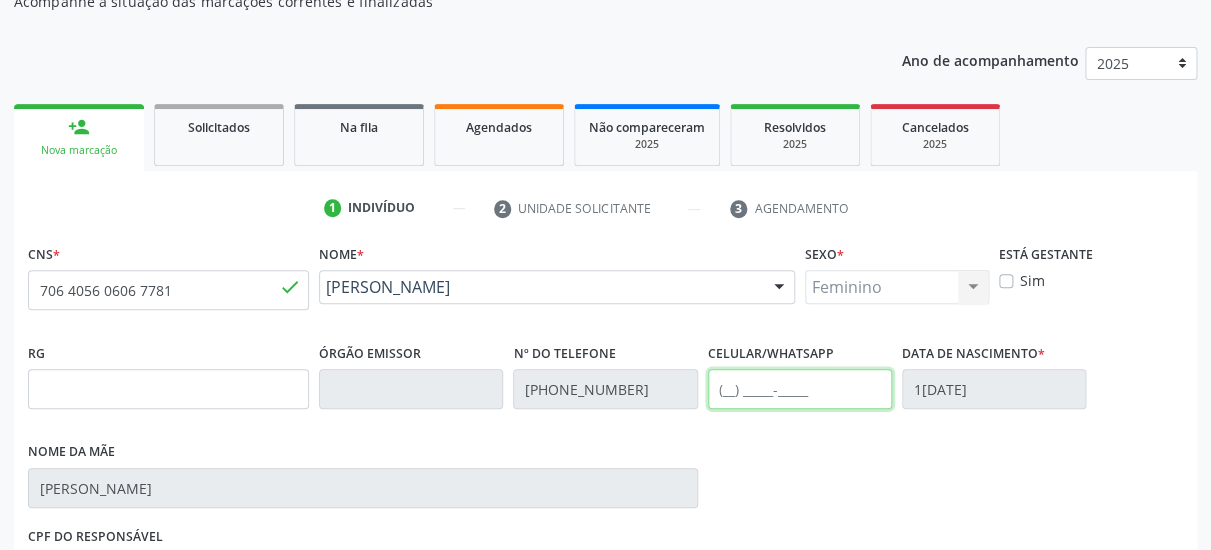 scroll, scrollTop: 519, scrollLeft: 0, axis: vertical 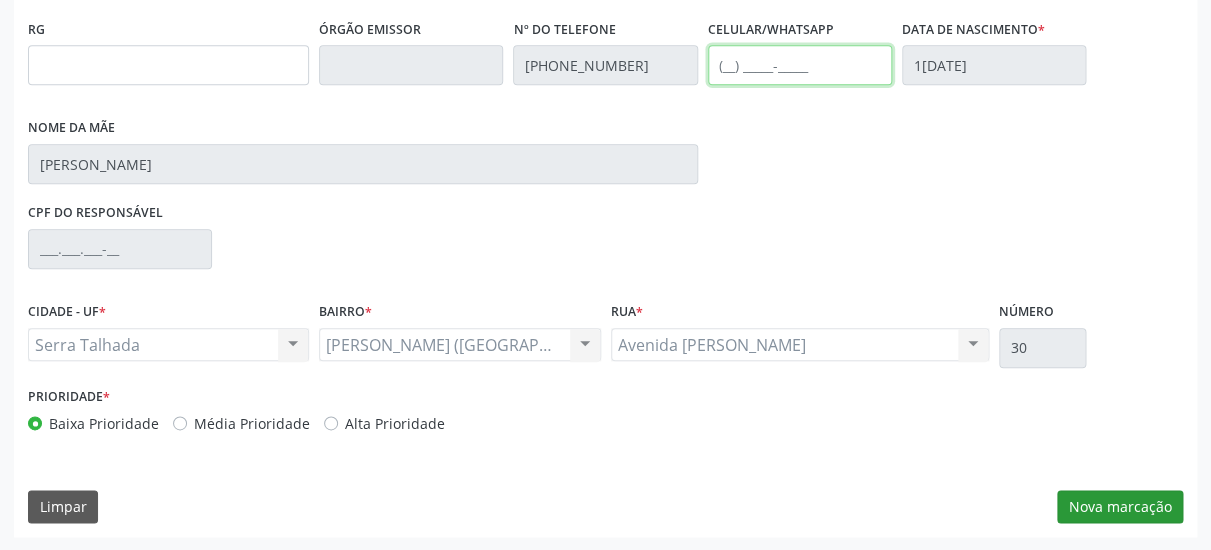 type 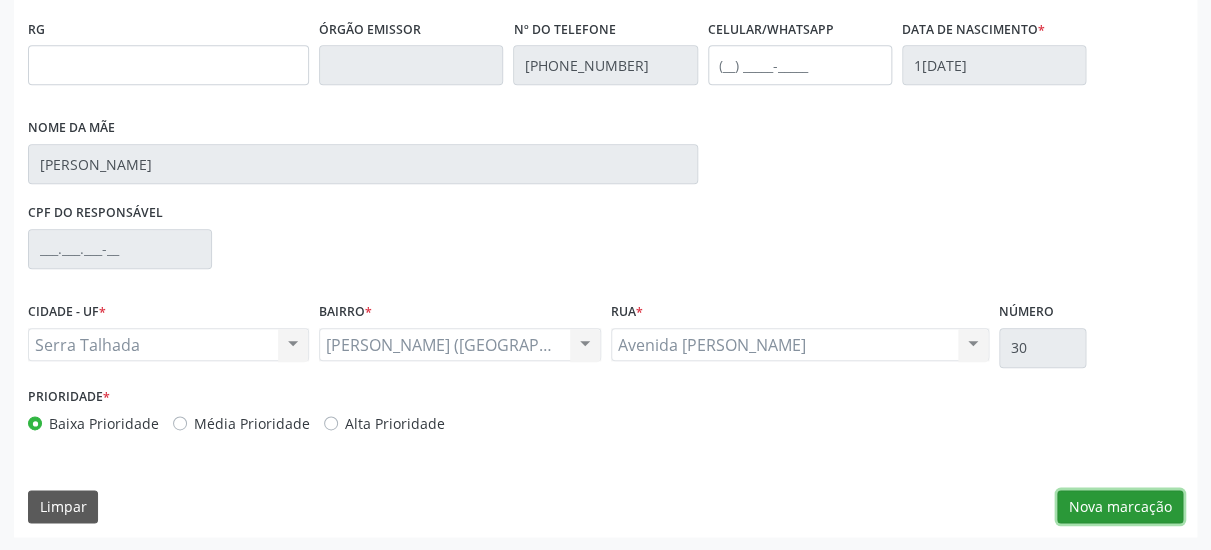 click on "Nova marcação" at bounding box center (1120, 507) 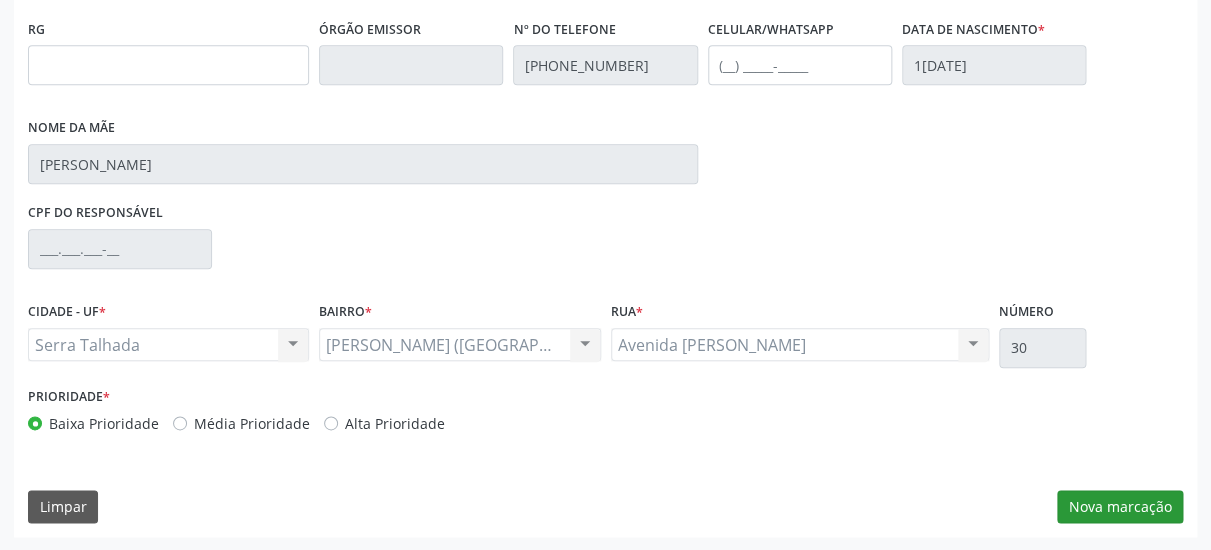 scroll, scrollTop: 373, scrollLeft: 0, axis: vertical 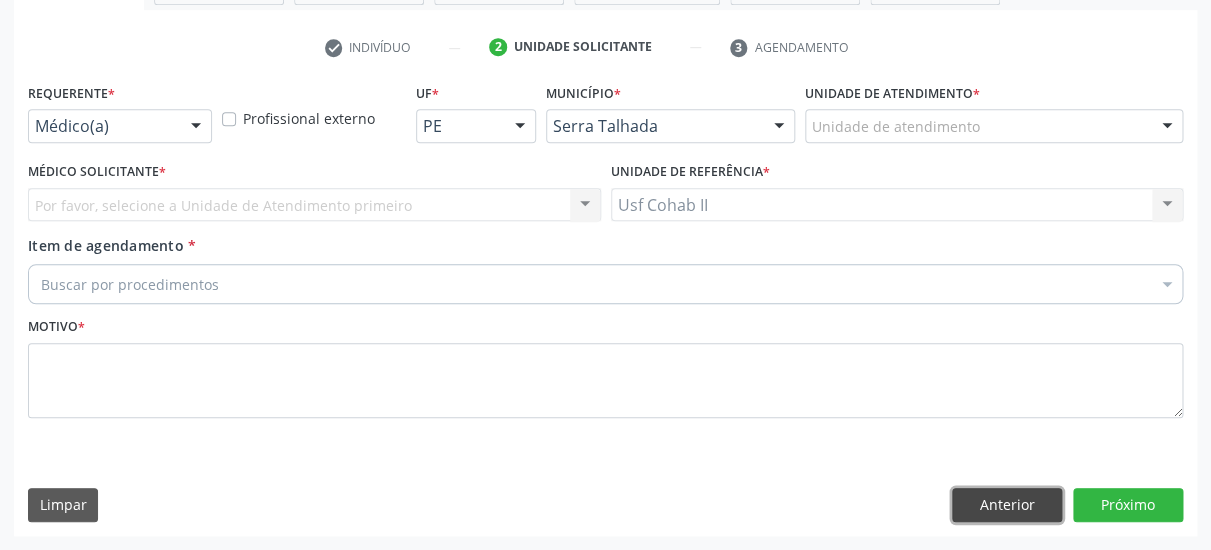 click on "Anterior" at bounding box center (1007, 505) 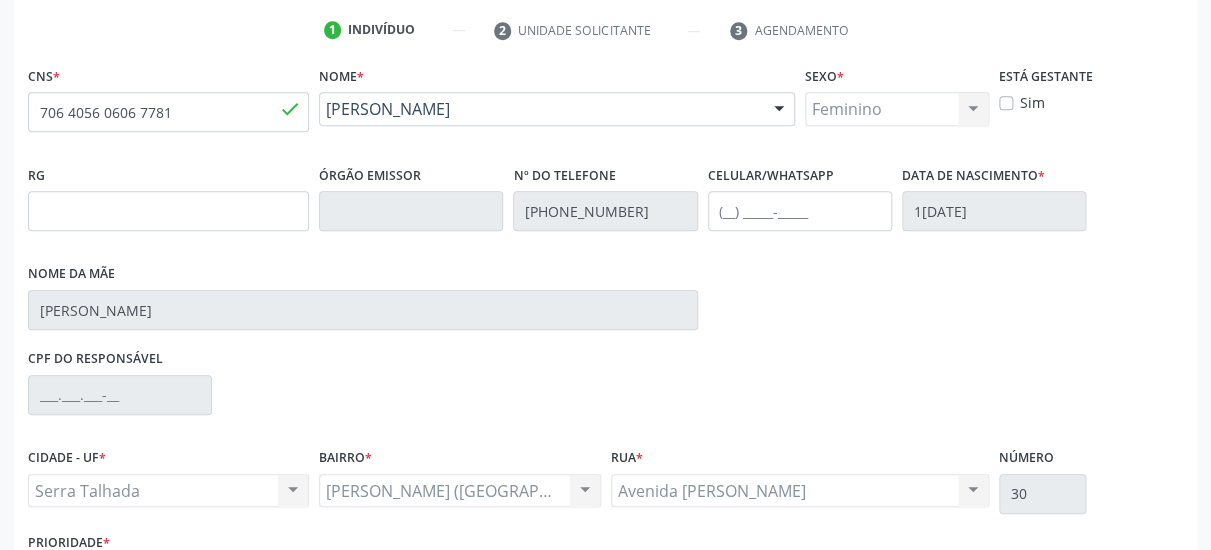 click on "Sim" at bounding box center (1032, 102) 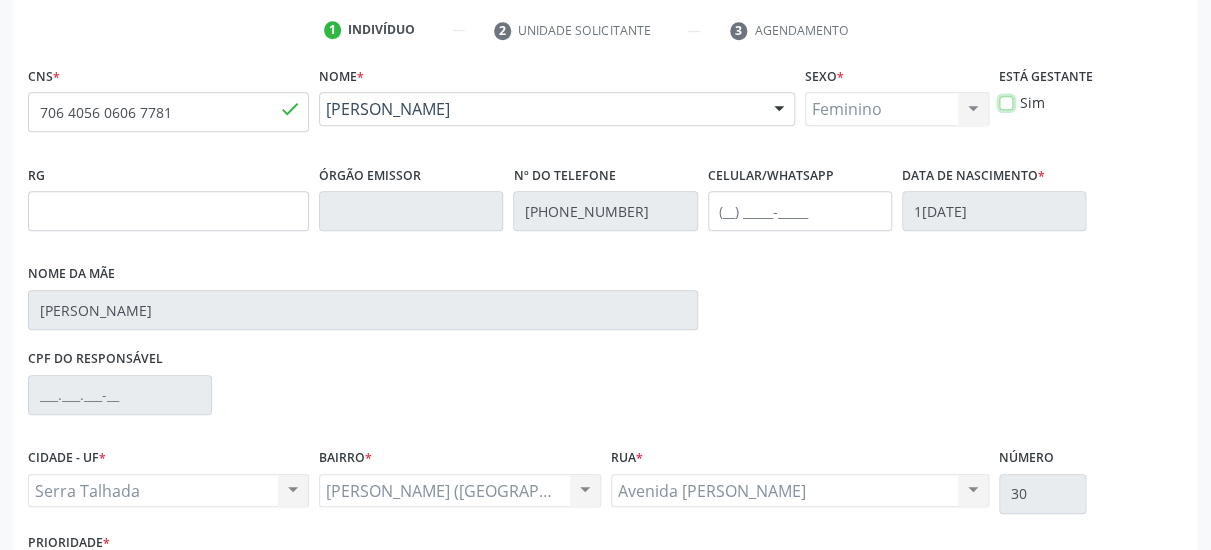 checkbox on "true" 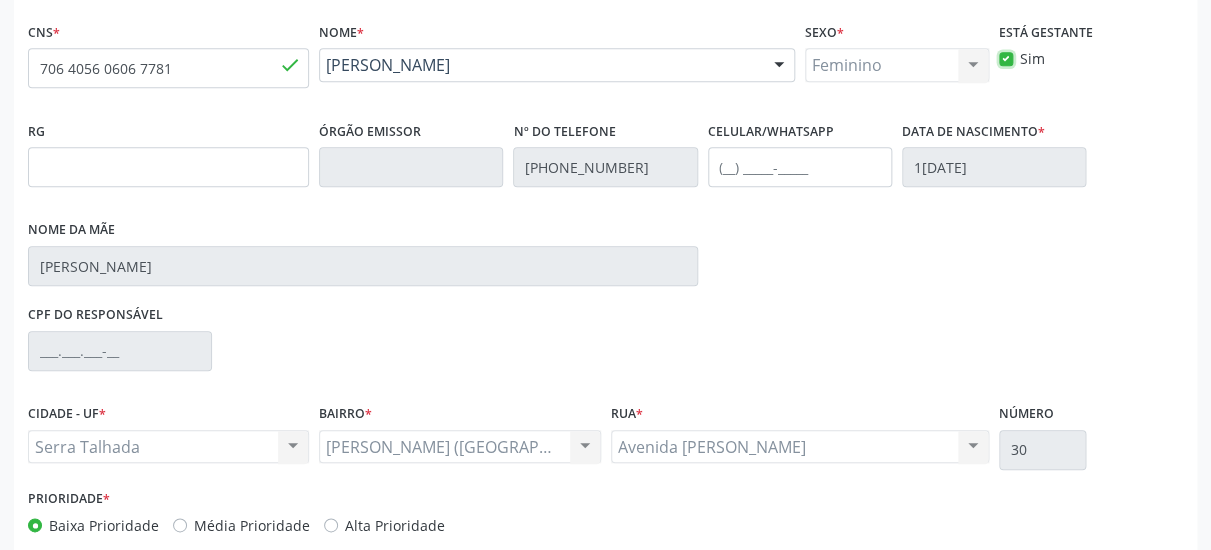 scroll, scrollTop: 519, scrollLeft: 0, axis: vertical 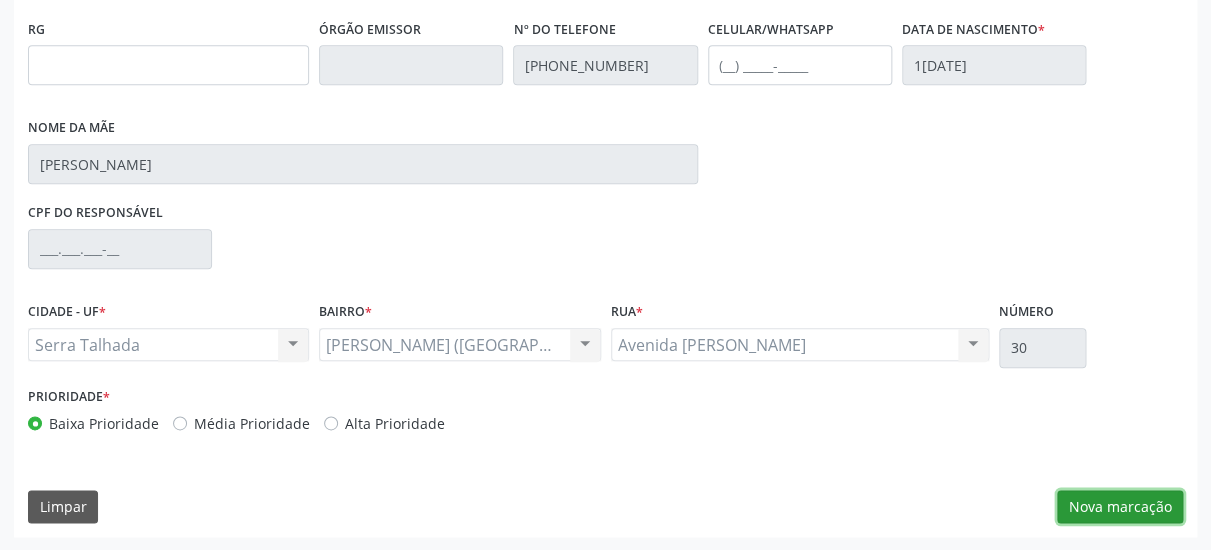 click on "Nova marcação" at bounding box center [1120, 507] 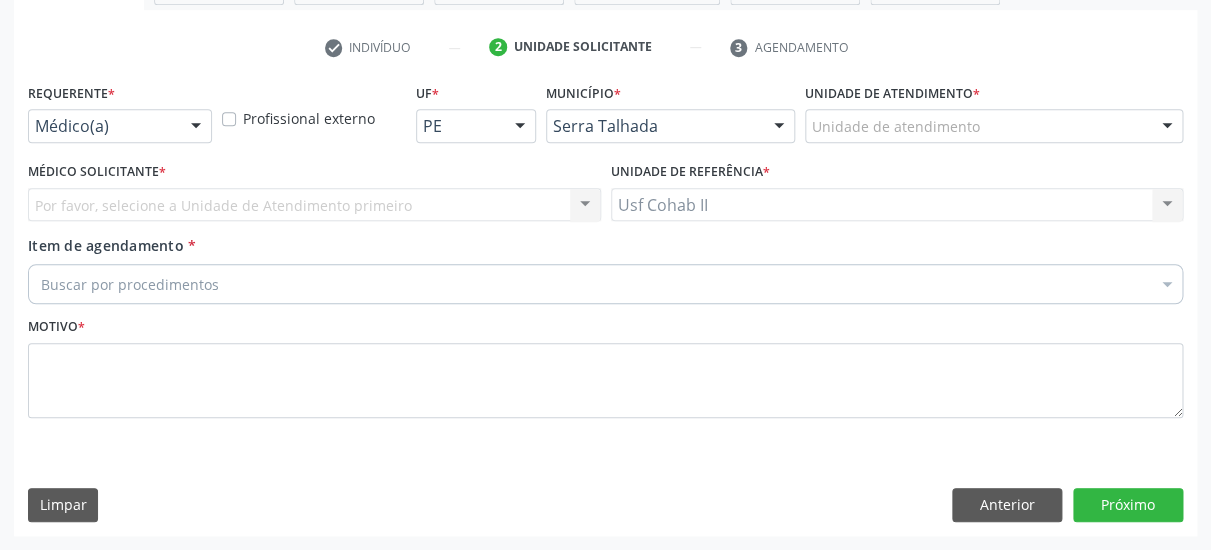 scroll, scrollTop: 373, scrollLeft: 0, axis: vertical 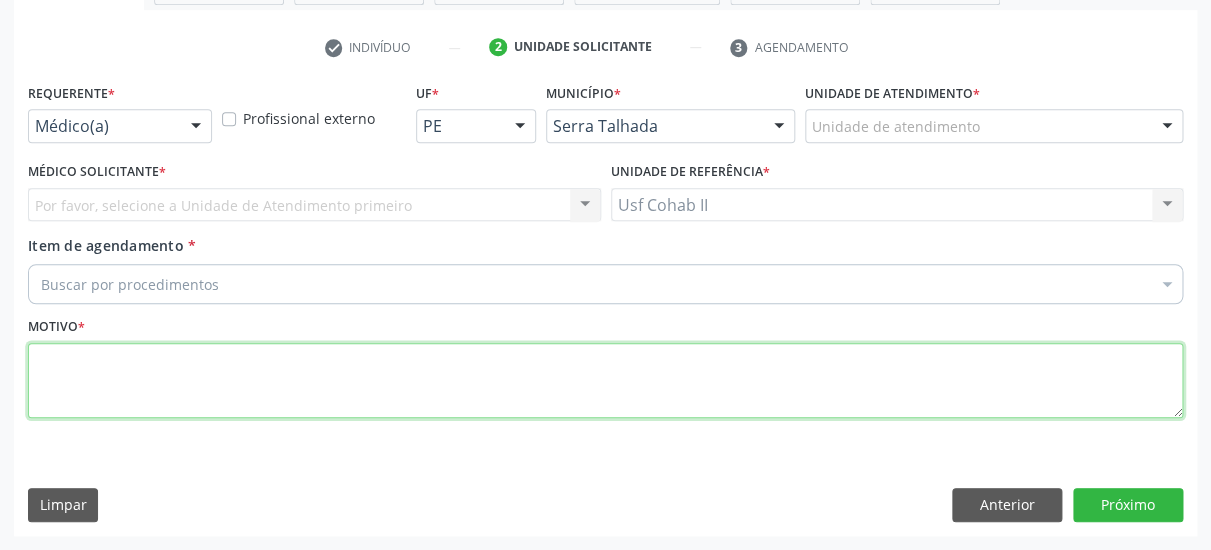 click at bounding box center (605, 381) 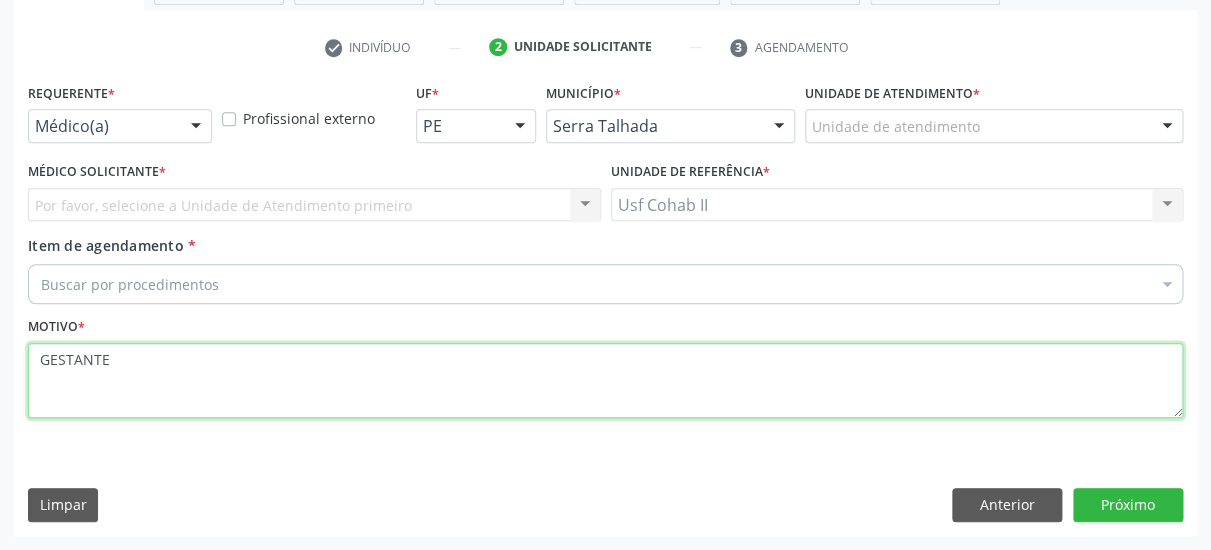 type on "GESTANTE" 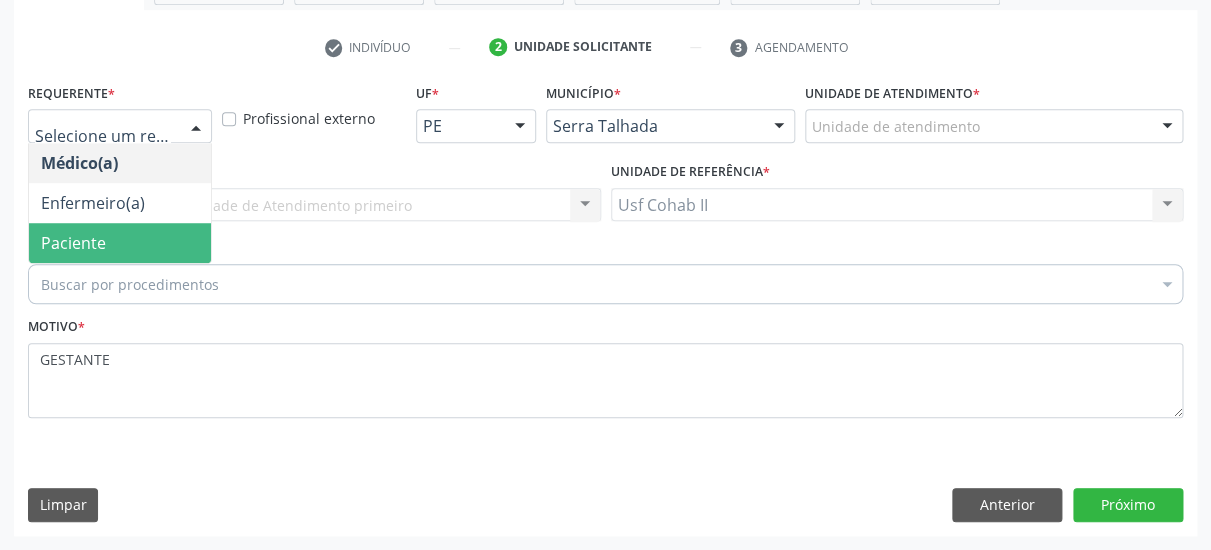 click on "Paciente" at bounding box center [120, 243] 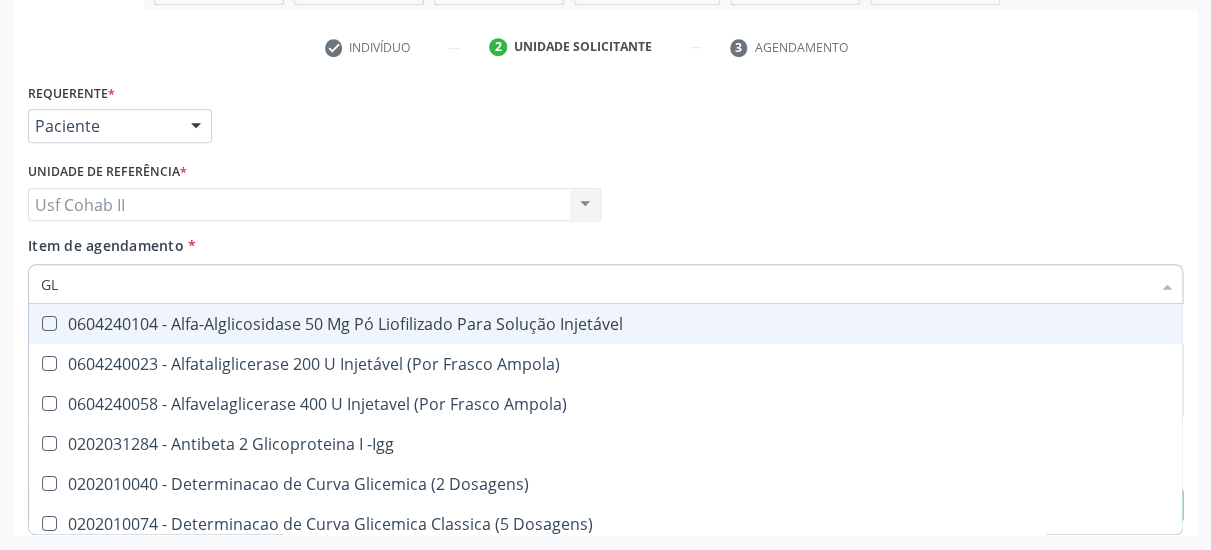 type on "G" 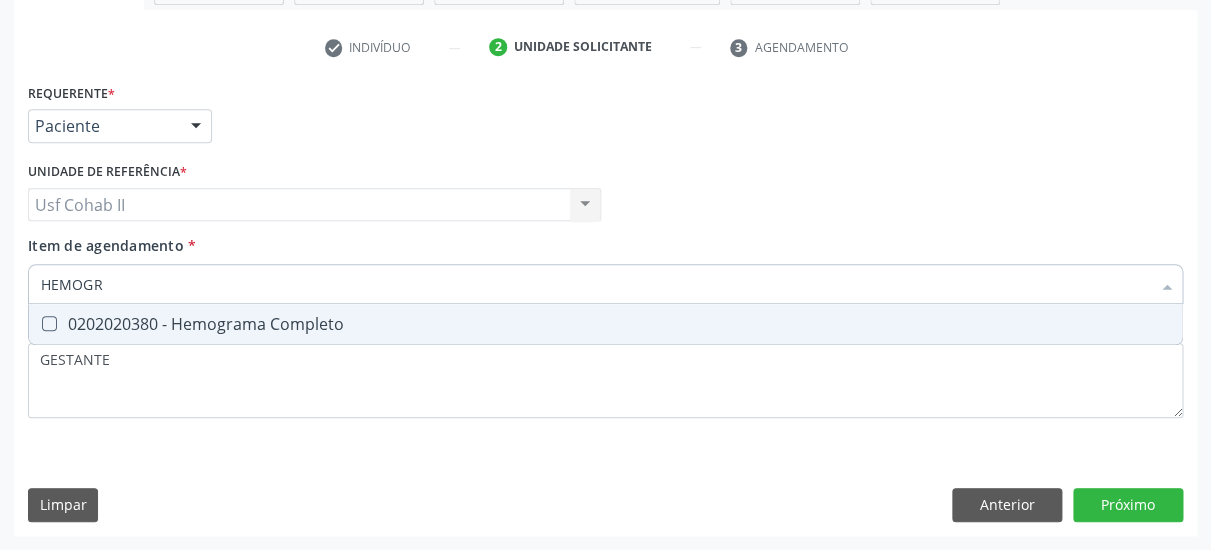 type on "HEMOGRA" 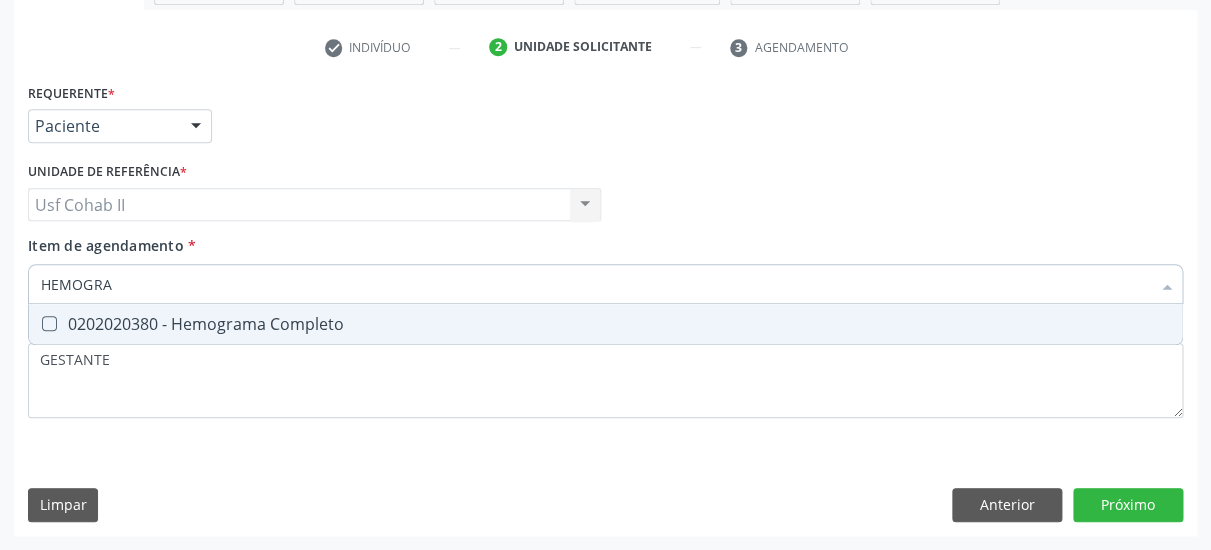 click on "0202020380 - Hemograma Completo" at bounding box center [605, 324] 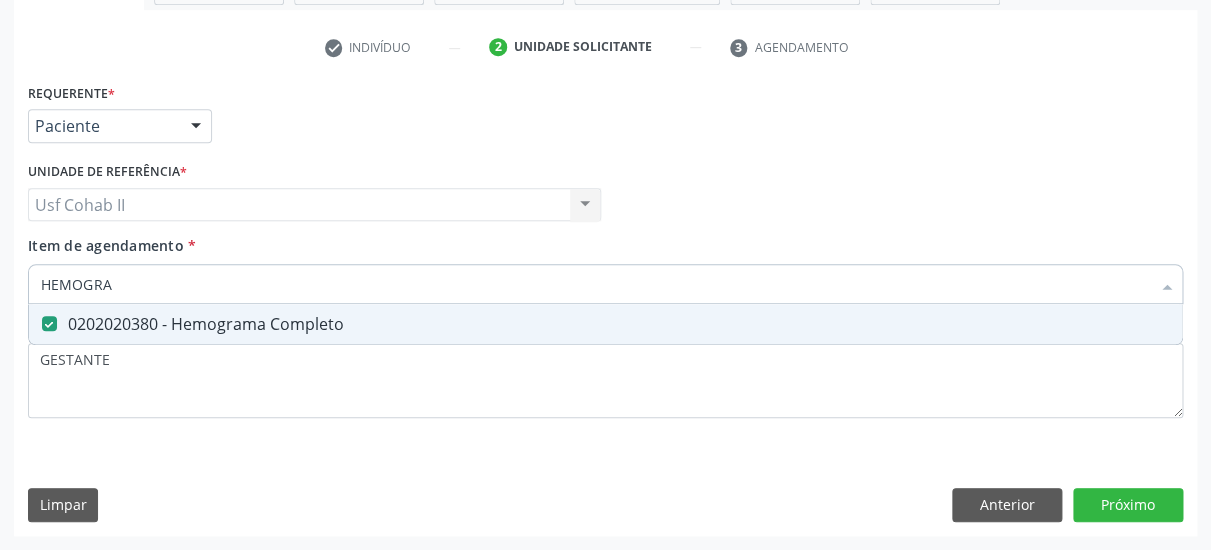 checkbox on "true" 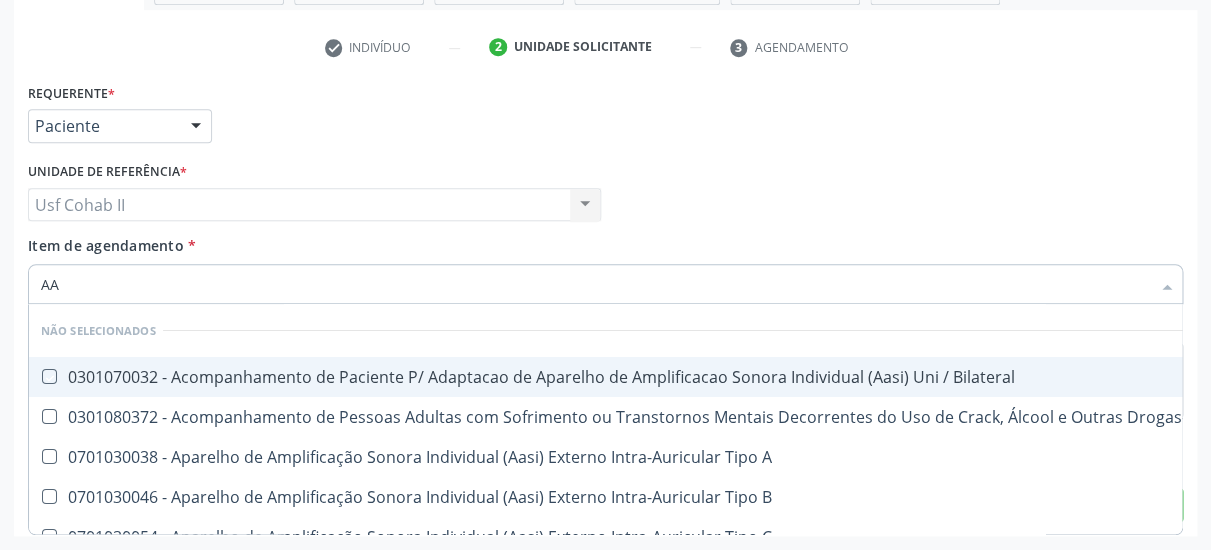 type on "A" 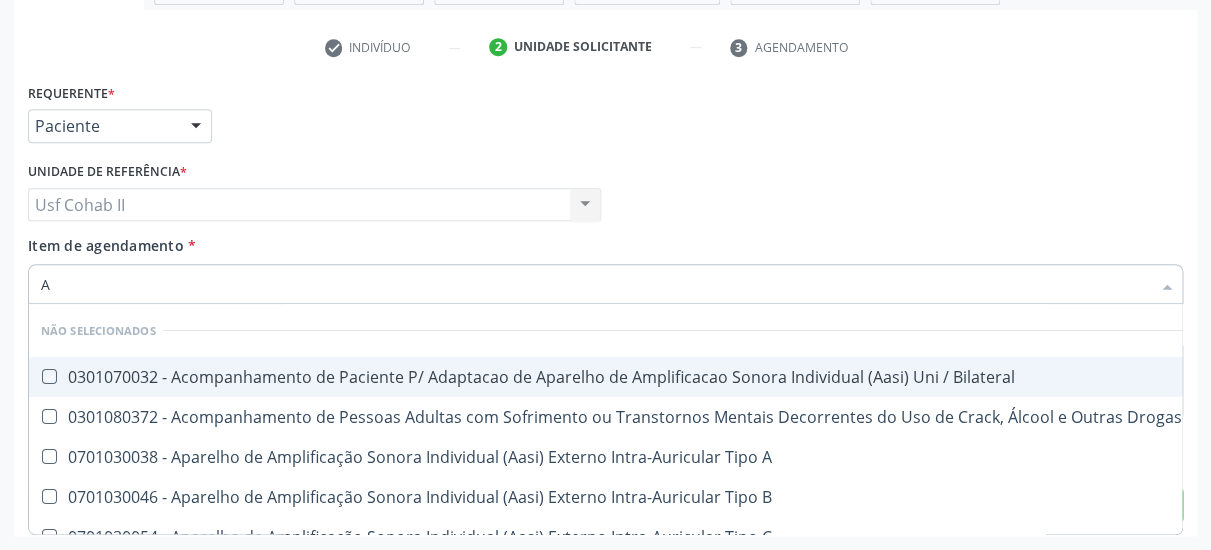 checkbox on "true" 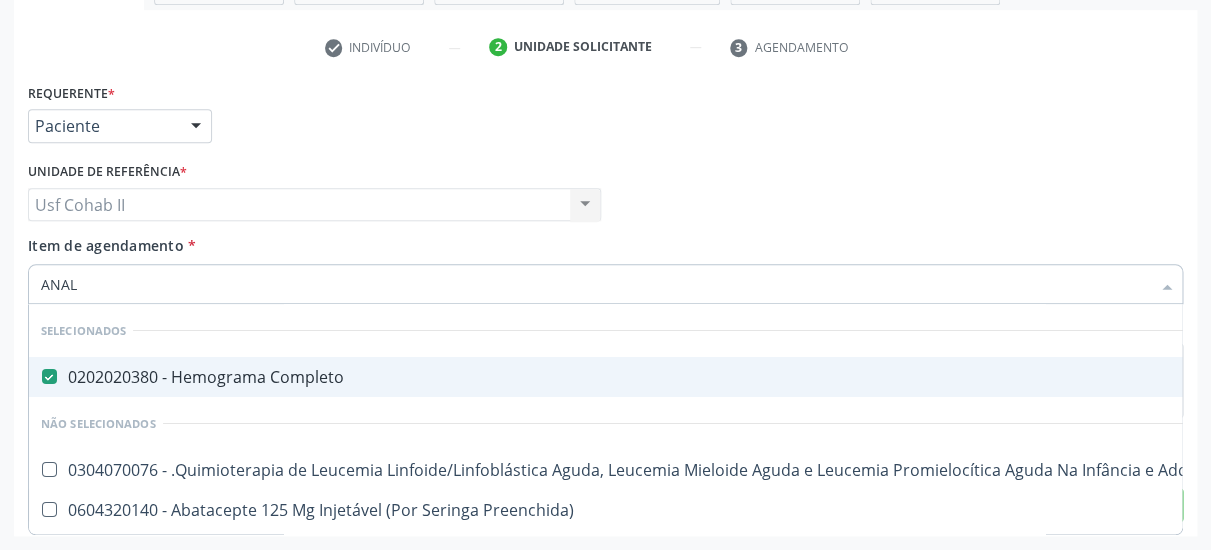 type on "ANALI" 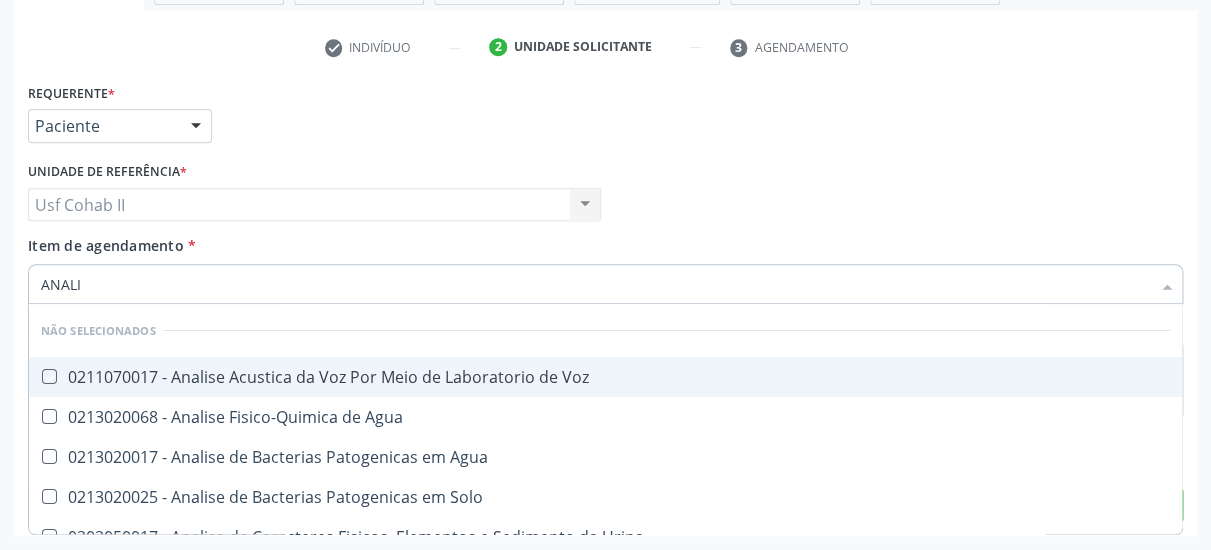 checkbox on "false" 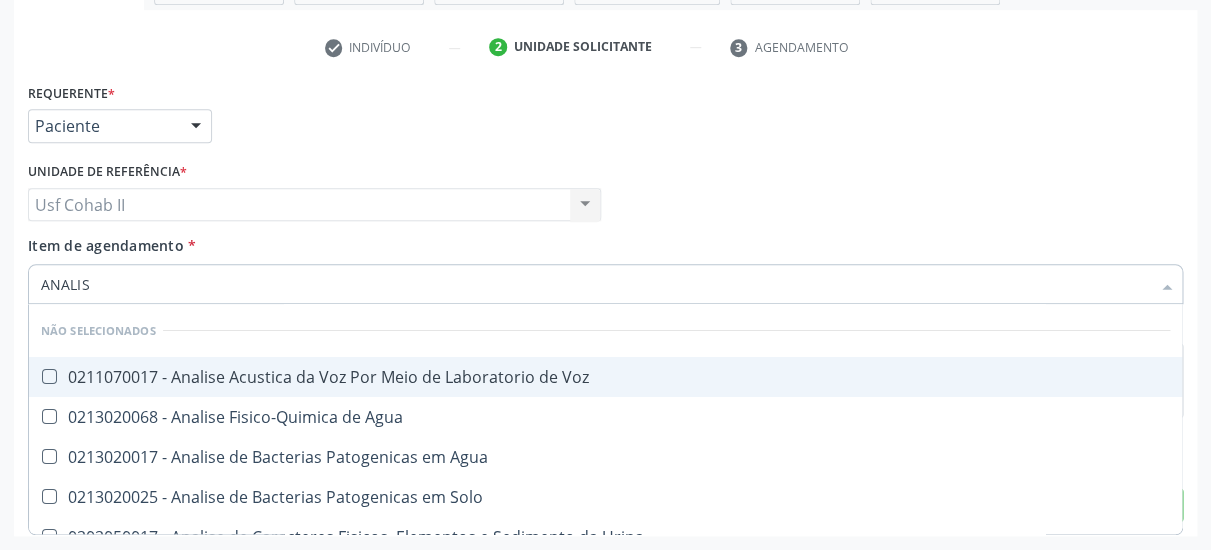 type on "ANALISE" 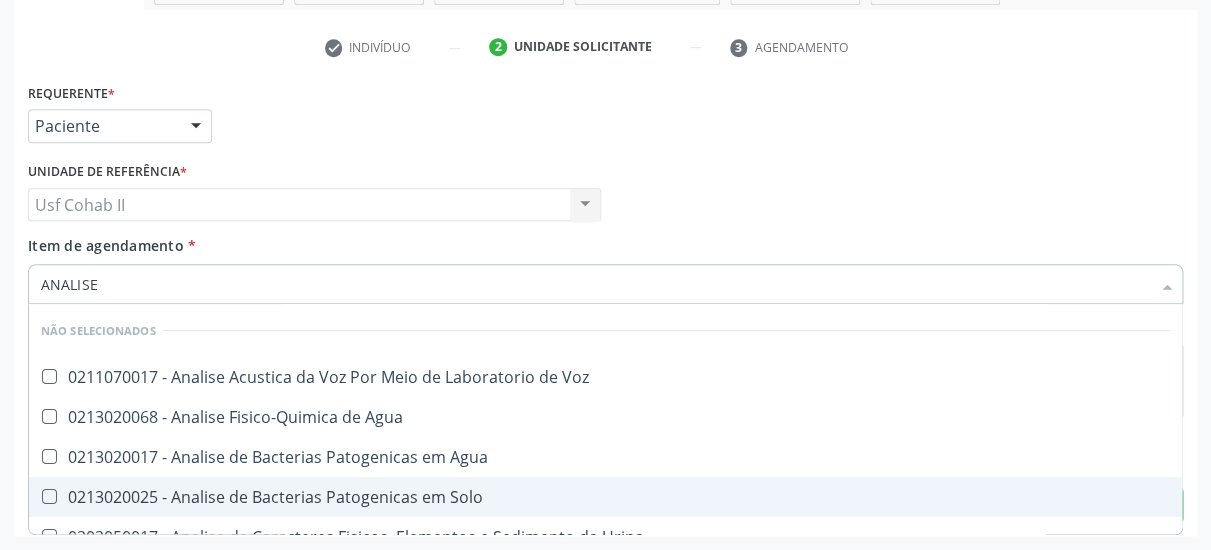 scroll, scrollTop: 130, scrollLeft: 0, axis: vertical 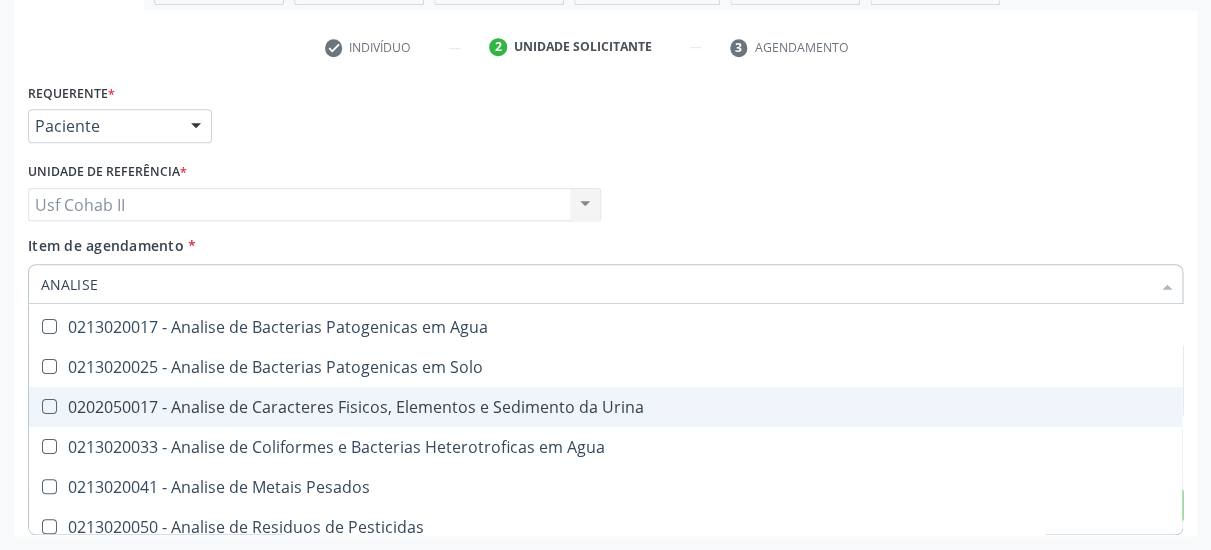 click on "0202050017 - Analise de Caracteres Fisicos, Elementos e Sedimento da Urina" at bounding box center [605, 407] 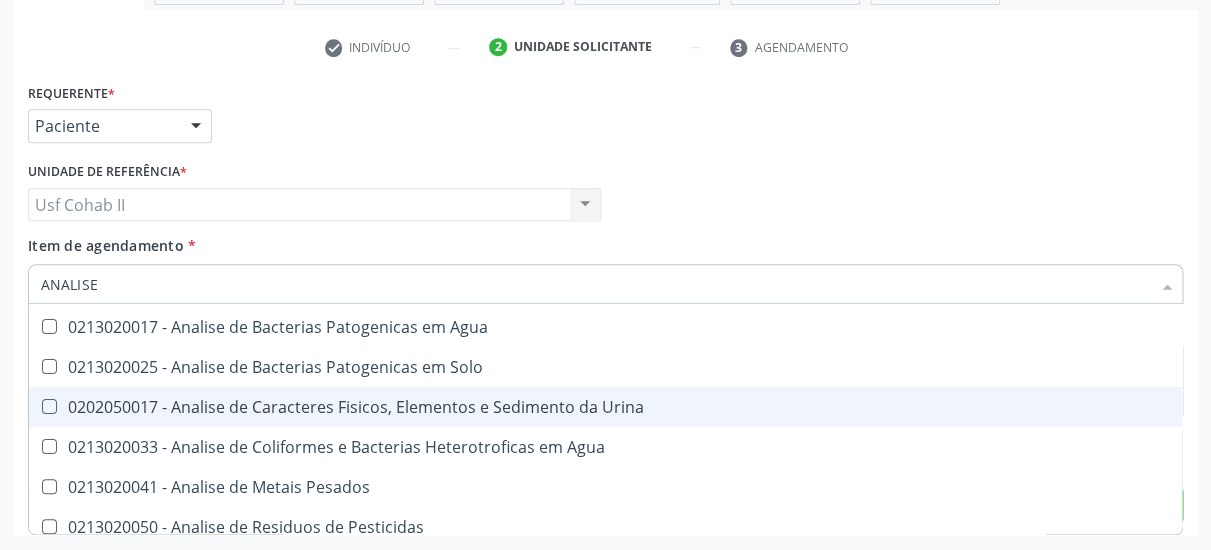 checkbox on "true" 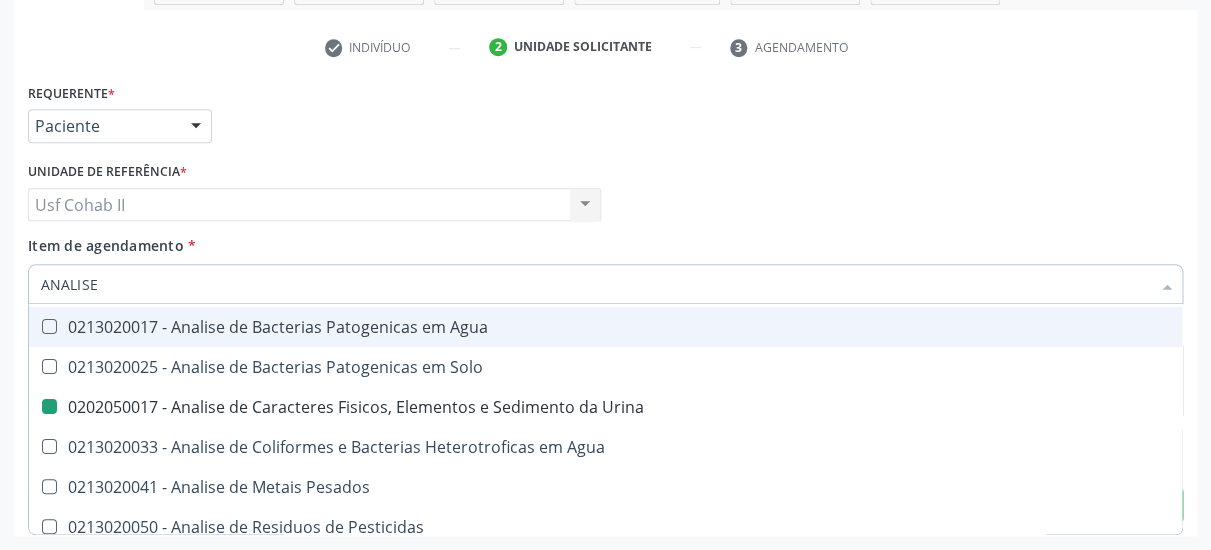 click on "Item de agendamento
*
ANALISE
Desfazer seleção
Não selecionados
0211070017 - Analise Acustica da Voz Por Meio de Laboratorio de Voz
0213020068 - Analise Fisico-Quimica de Agua
0213020017 - Analise de Bacterias Patogenicas em Agua
0213020025 - Analise de Bacterias Patogenicas em Solo
0202050017 - Analise de Caracteres Fisicos, Elementos e Sedimento da Urina
0213020033 - Analise de Coliformes e Bacterias Heterotroficas em Agua
0213020041 - Analise de Metais Pesados
0213020050 - Analise de Residuos de Pesticidas
0213020084 - Cultura P/ Identificacao do Vibrio Cholerae em Analise de Alimentos
Nenhum resultado encontrado para: " ANALISE  "
Não há nenhuma opção para ser exibida." at bounding box center [605, 266] 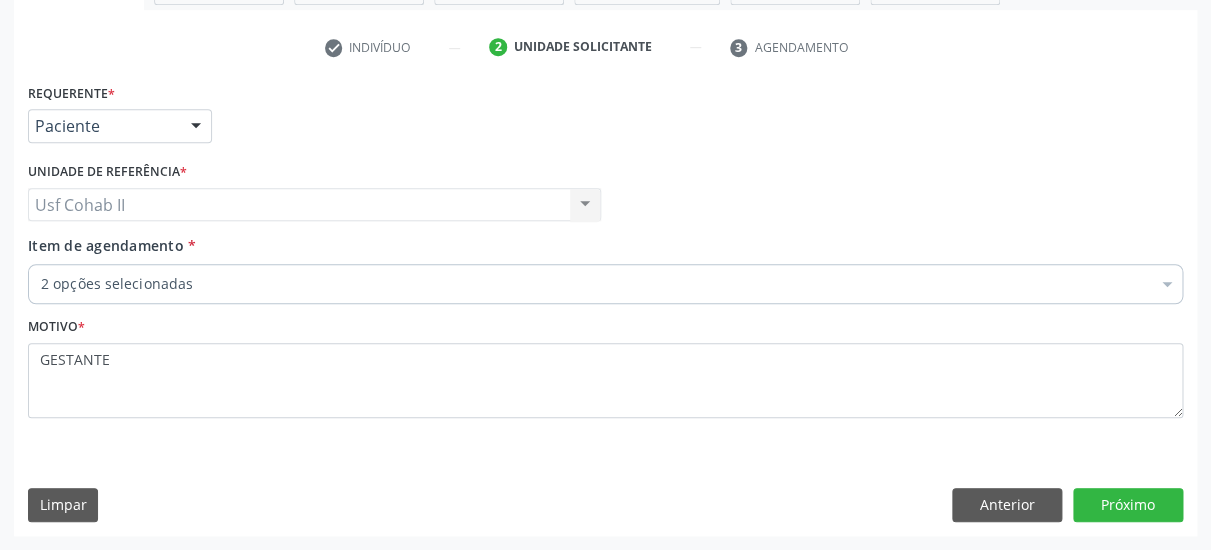 scroll, scrollTop: 0, scrollLeft: 0, axis: both 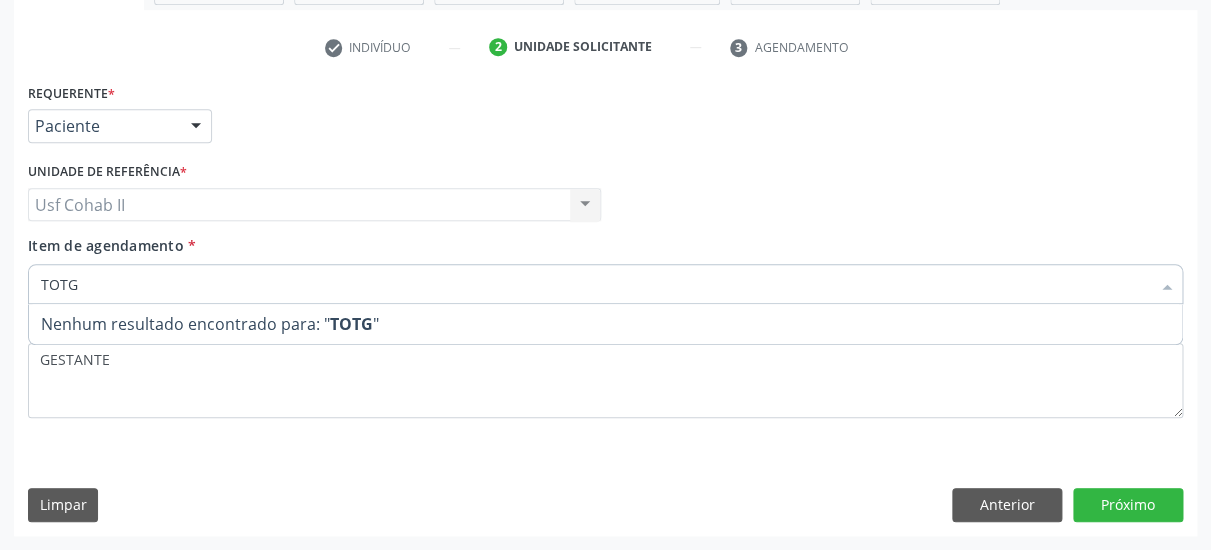 type on "TOT" 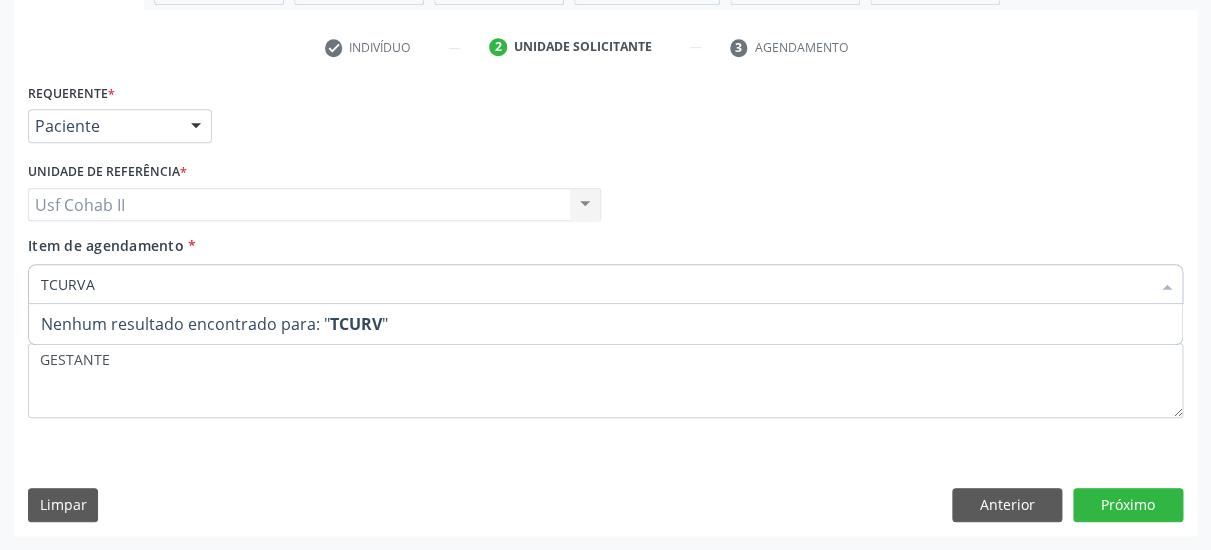 scroll, scrollTop: 374, scrollLeft: 0, axis: vertical 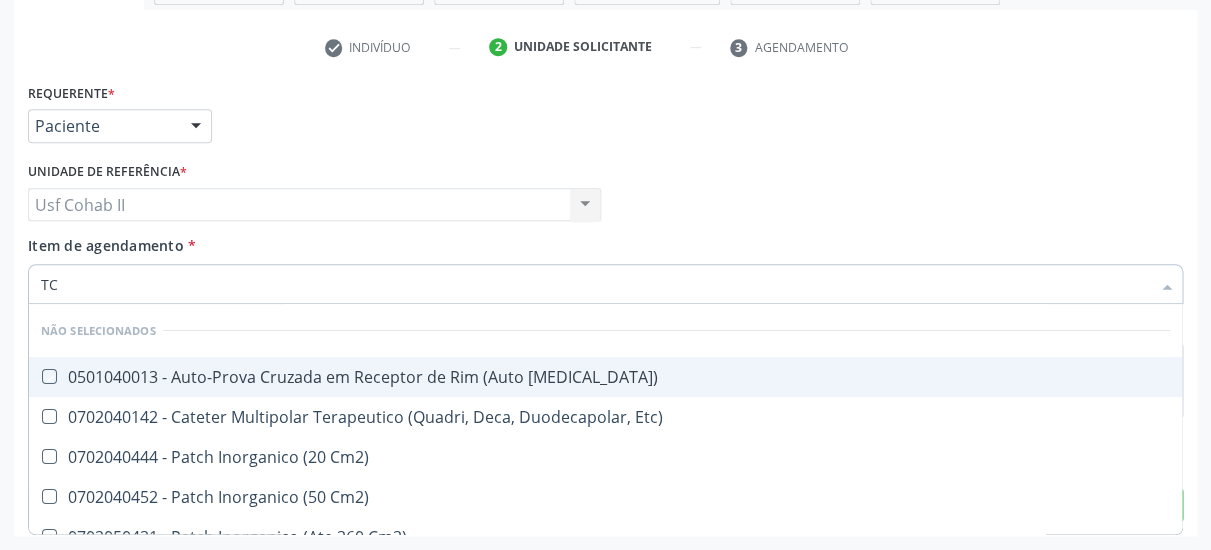 type on "T" 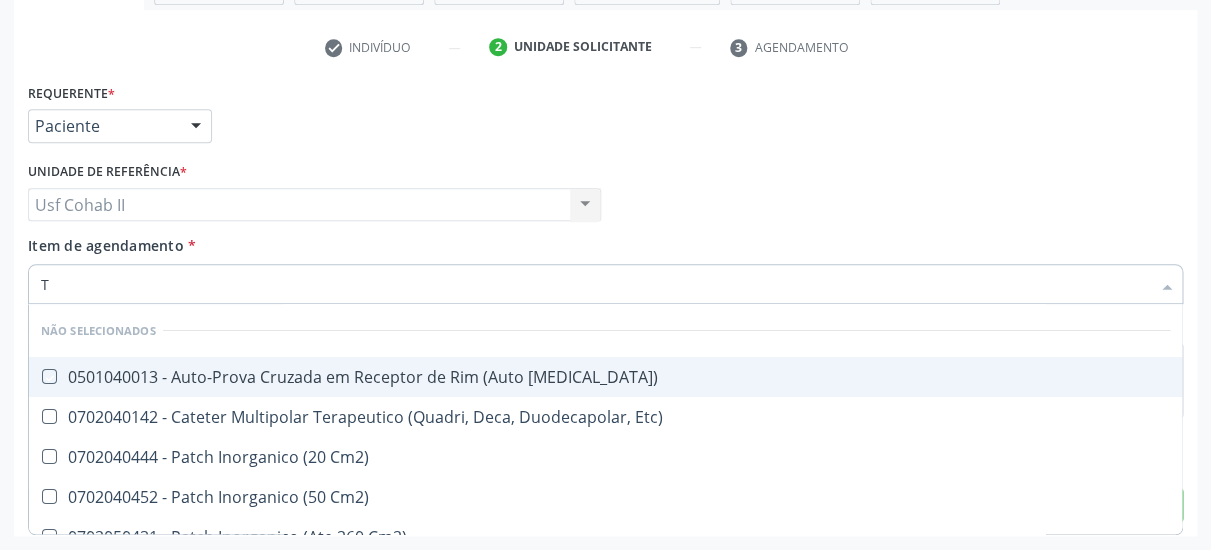 type 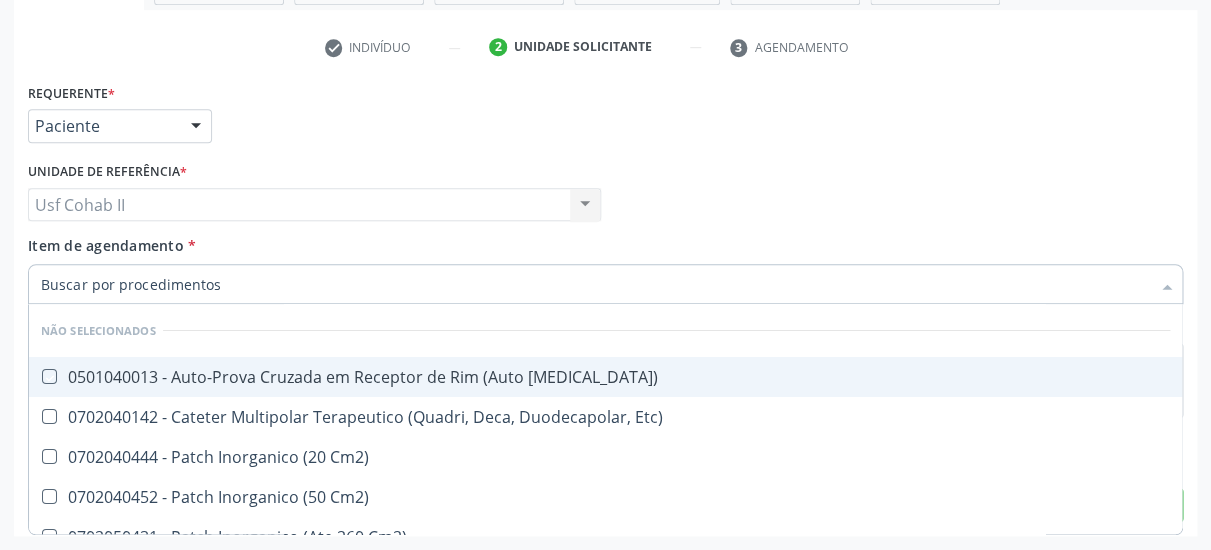 checkbox on "true" 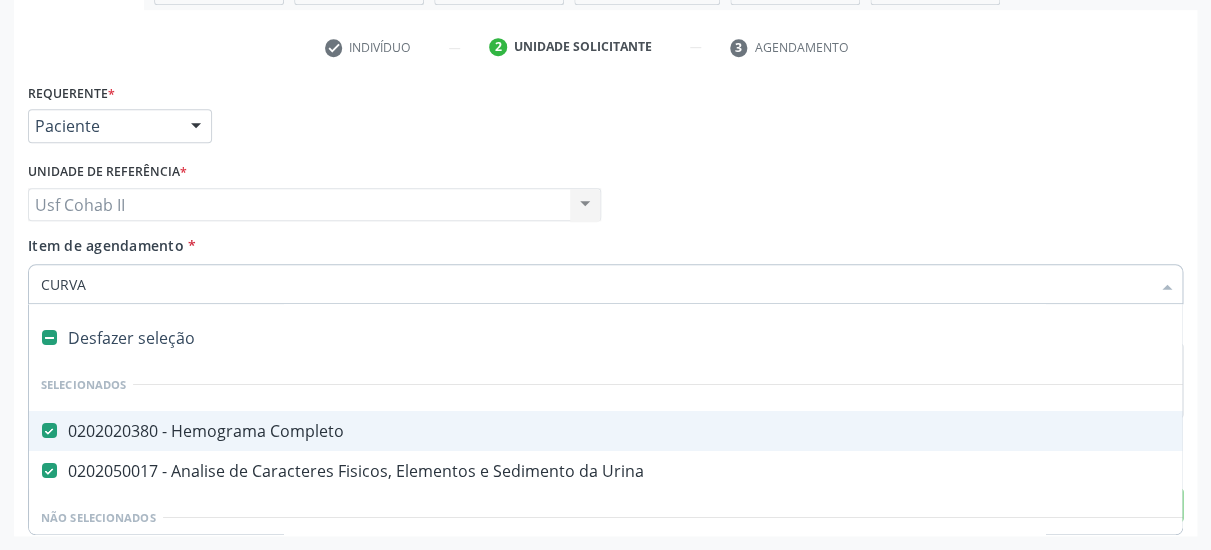 type on "CURVA G" 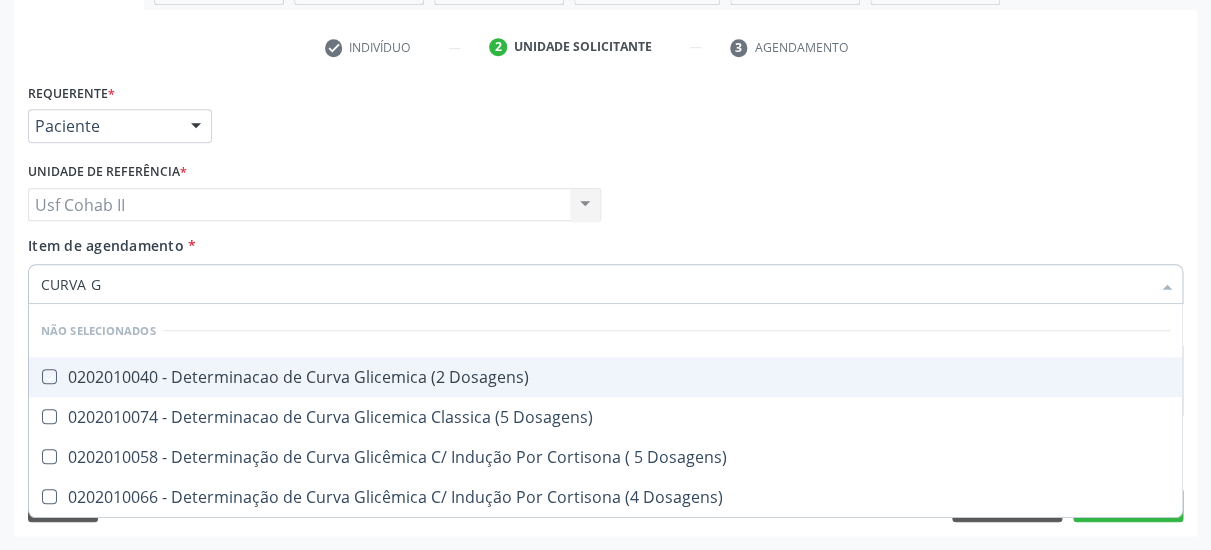 checkbox on "false" 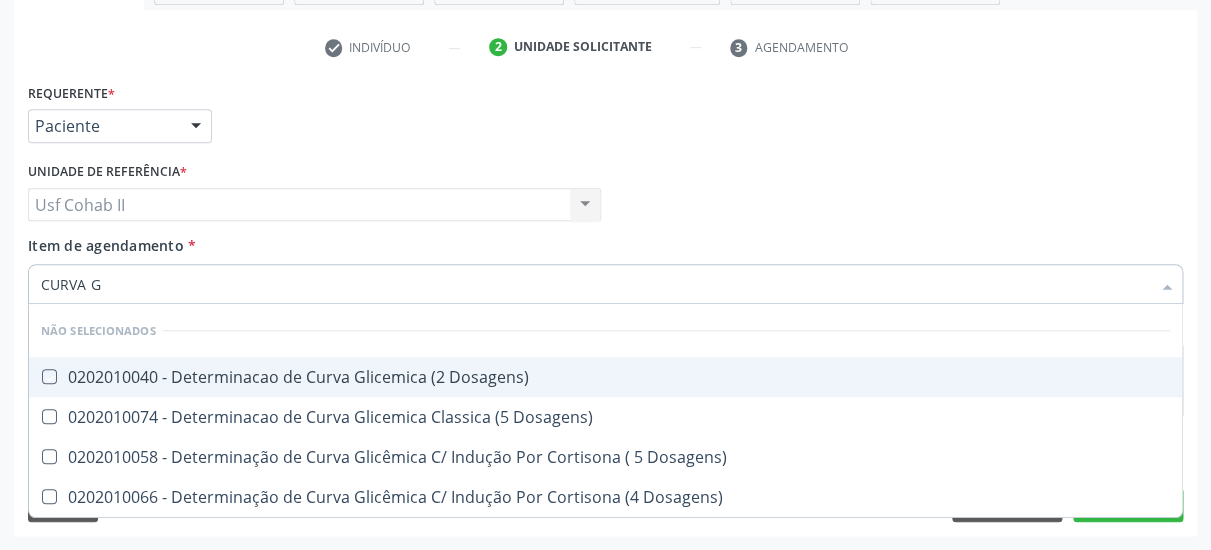 checkbox on "false" 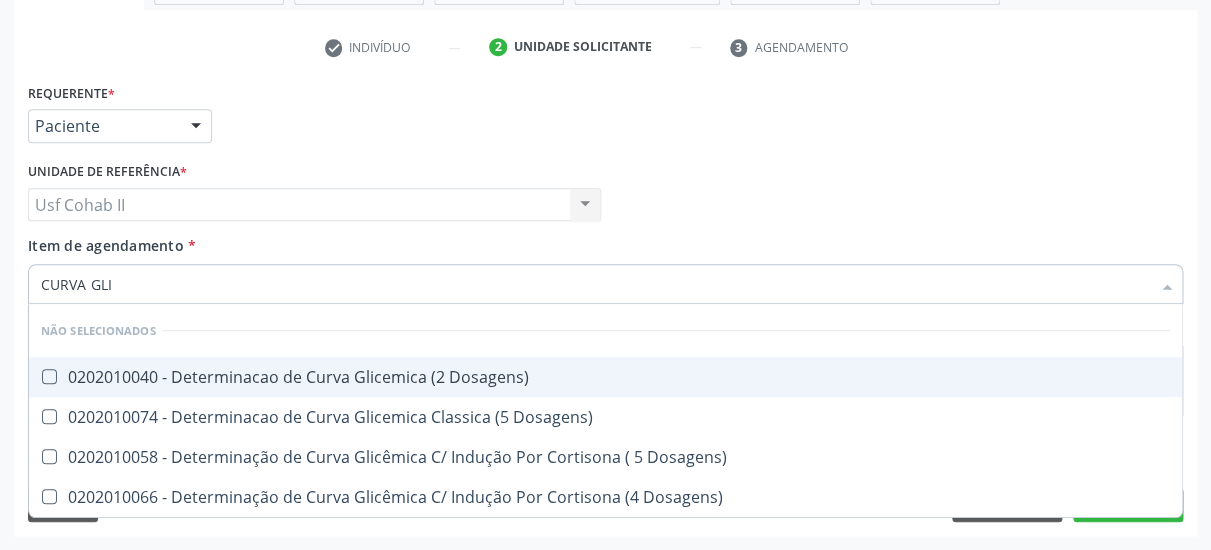 type on "CURVA GLIC" 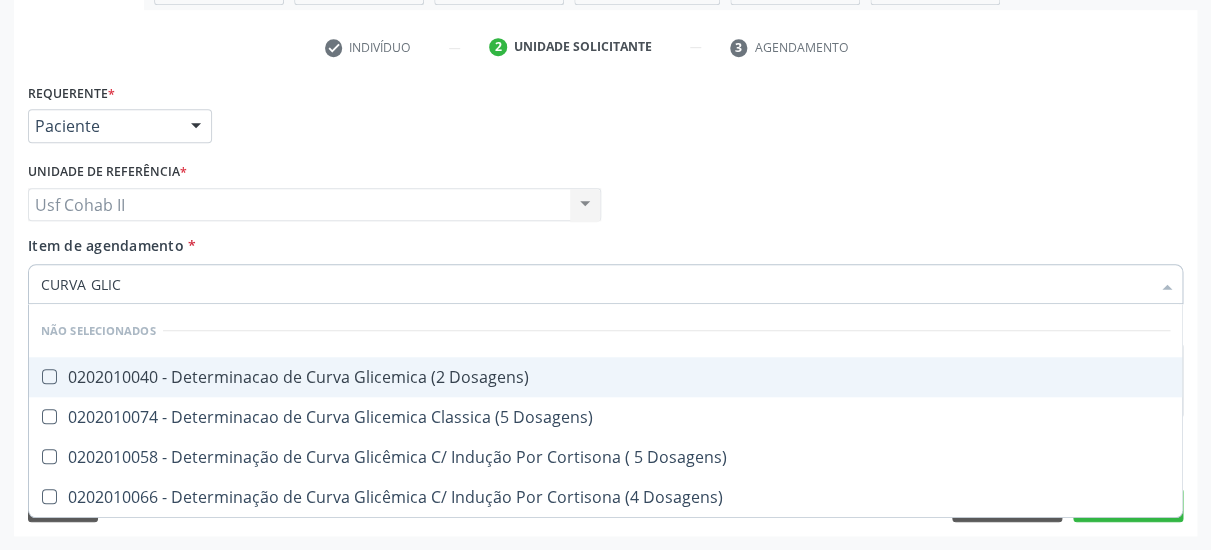click at bounding box center (49, 376) 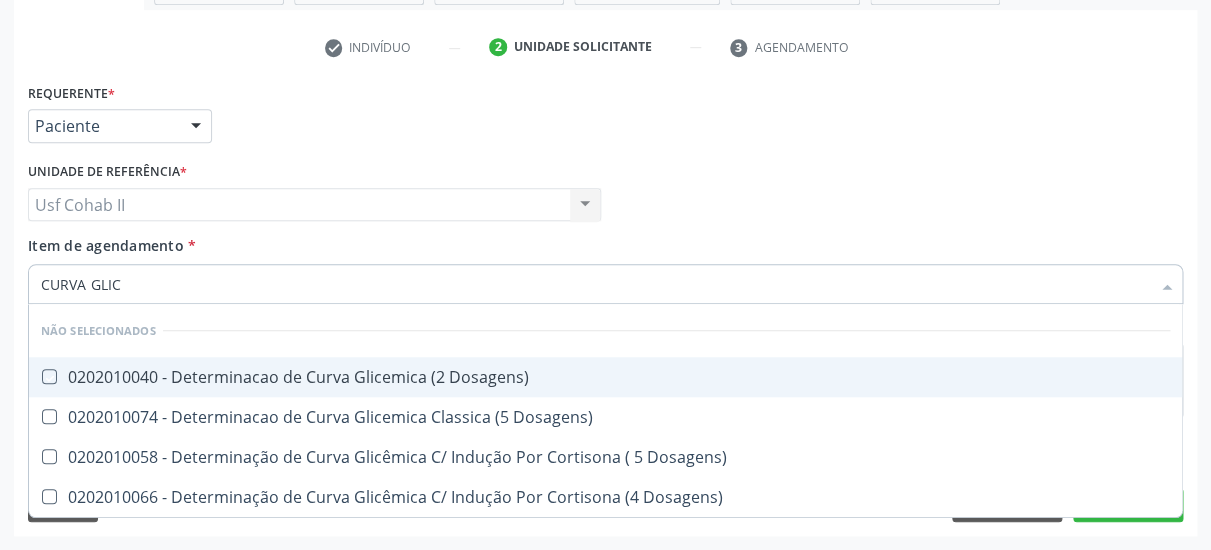 checkbox on "true" 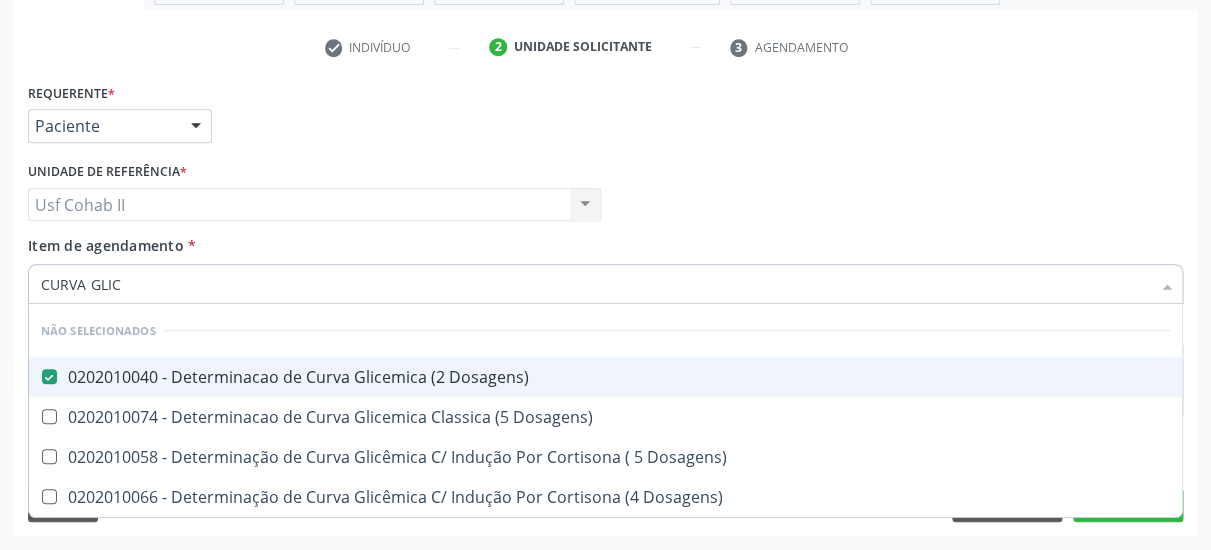 type on "CURVA GLIC" 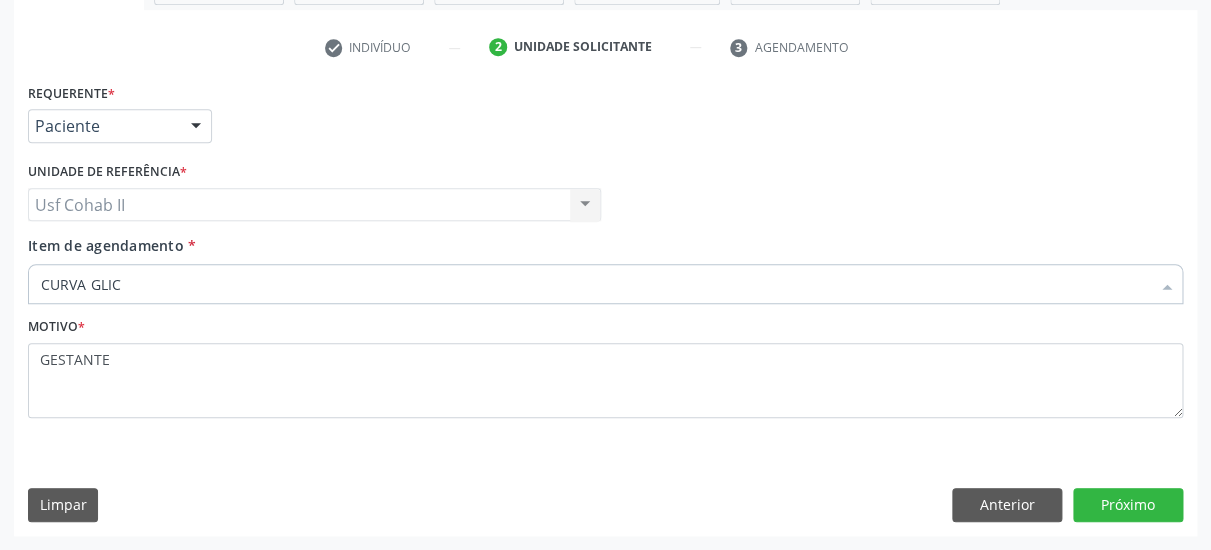 type 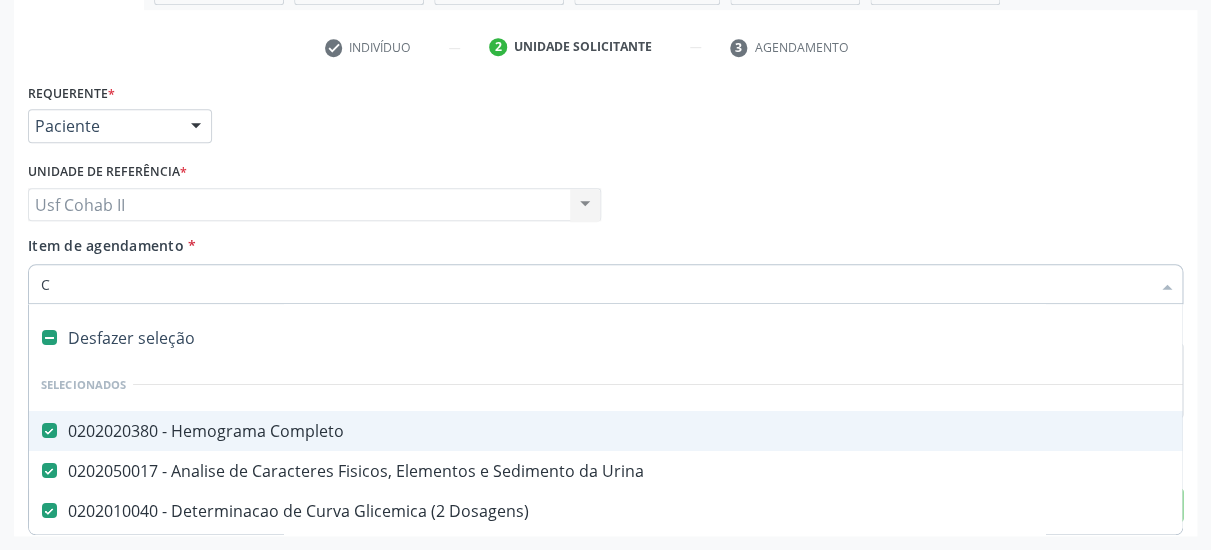 type on "CU" 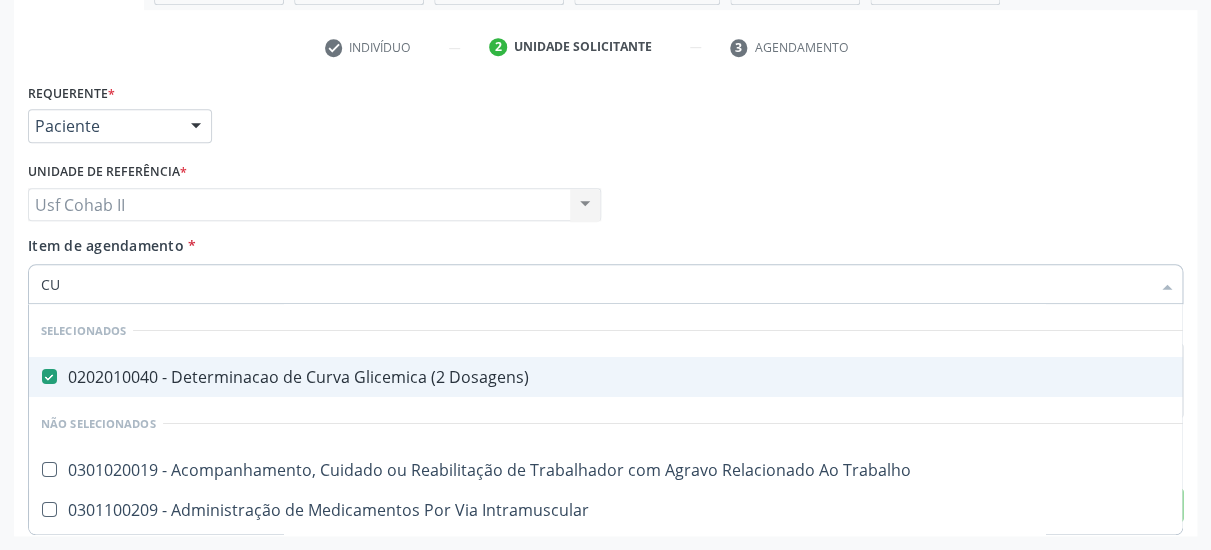 checkbox on "false" 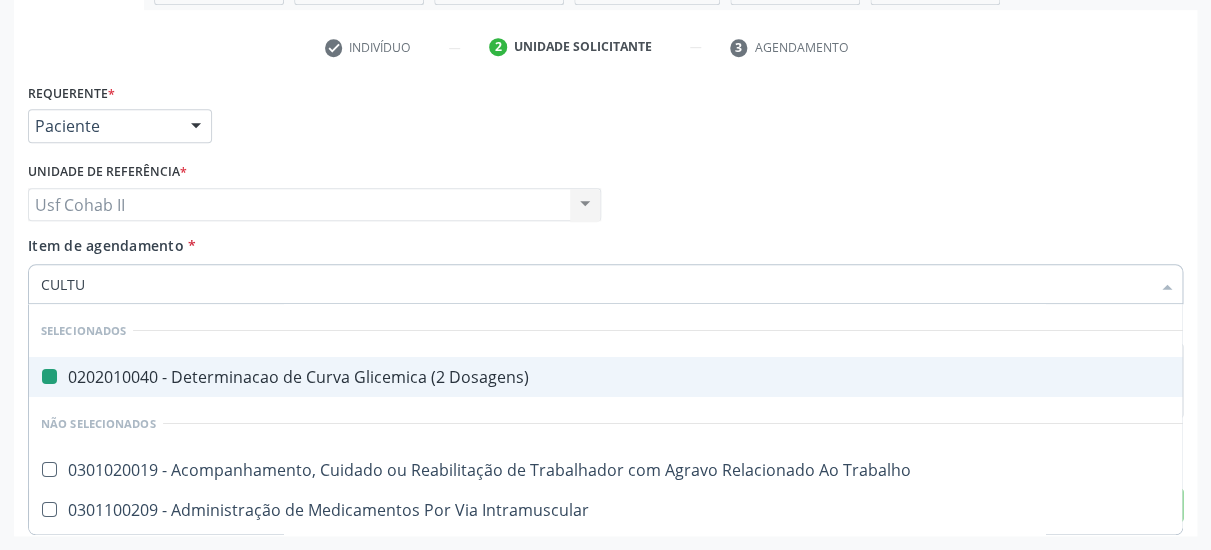 type on "CULTUR" 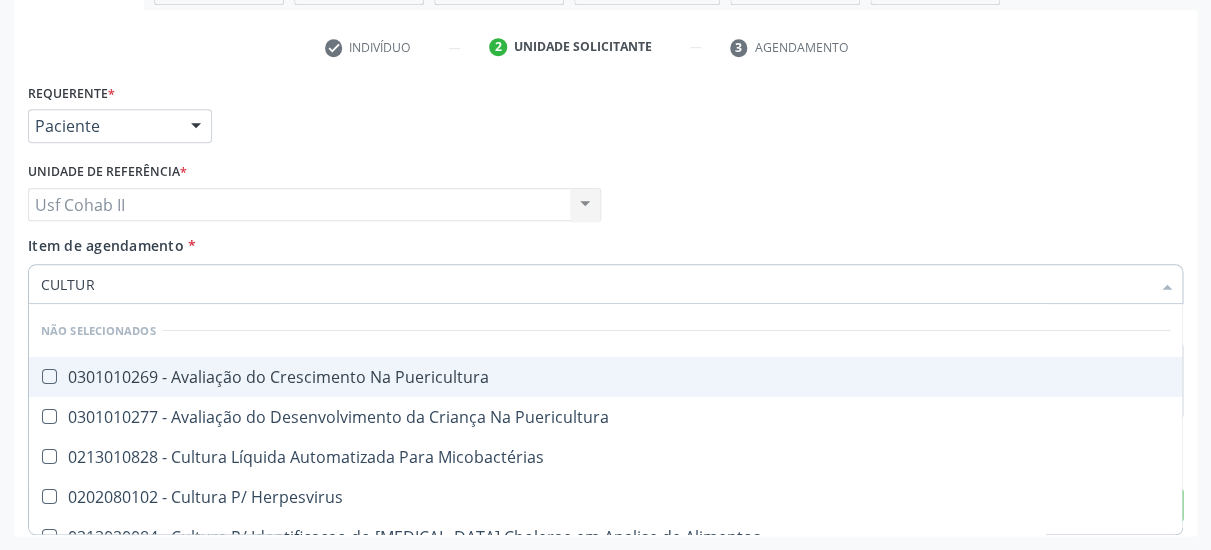checkbox on "false" 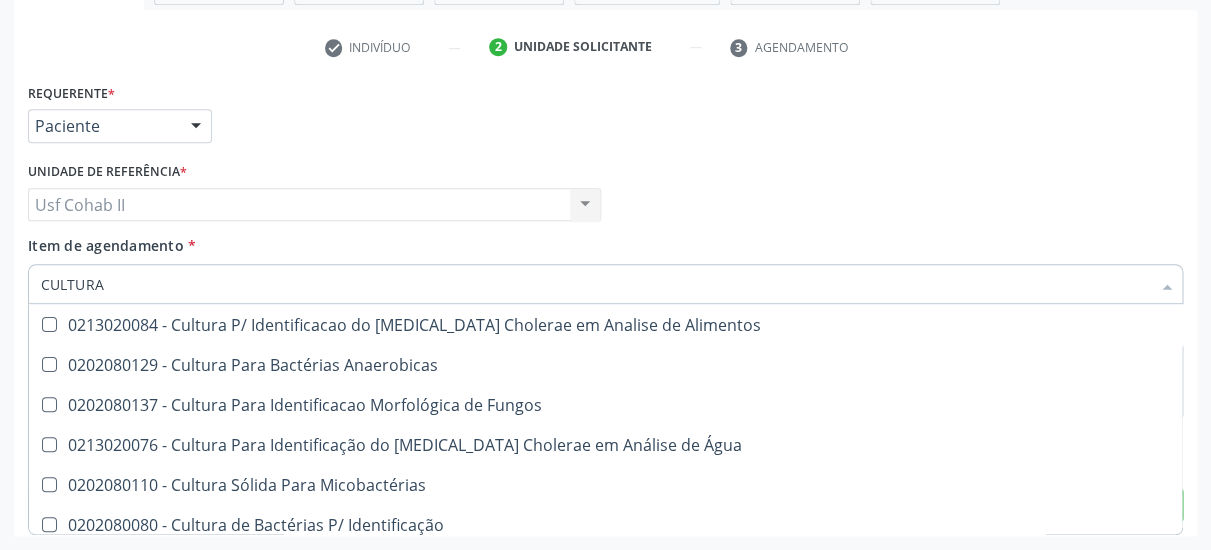 scroll, scrollTop: 259, scrollLeft: 0, axis: vertical 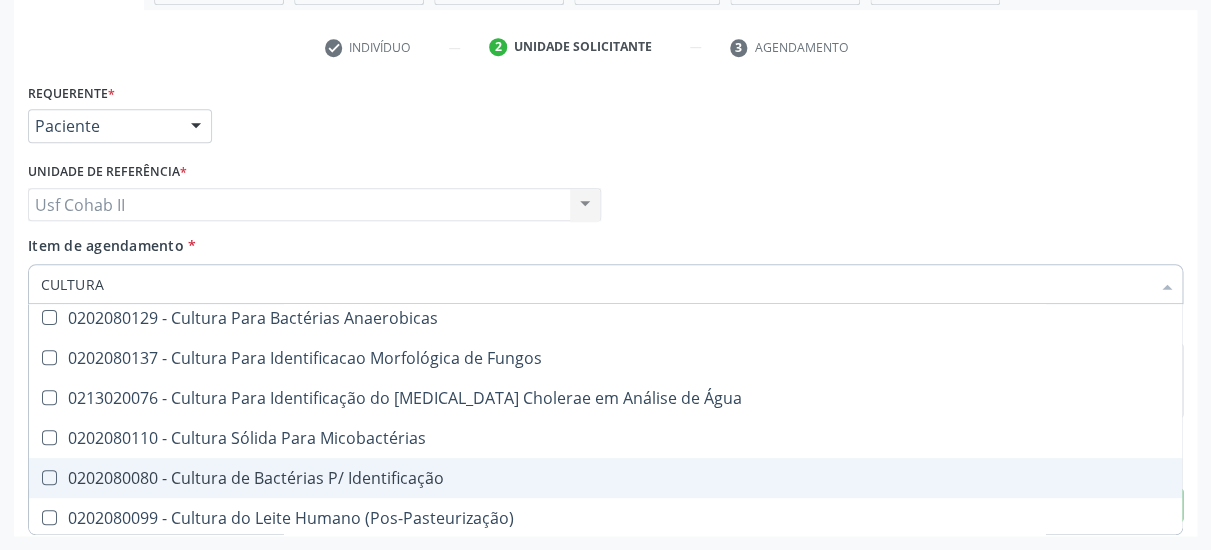click on "0202080080 - Cultura de Bactérias P/ Identificação" at bounding box center [605, 478] 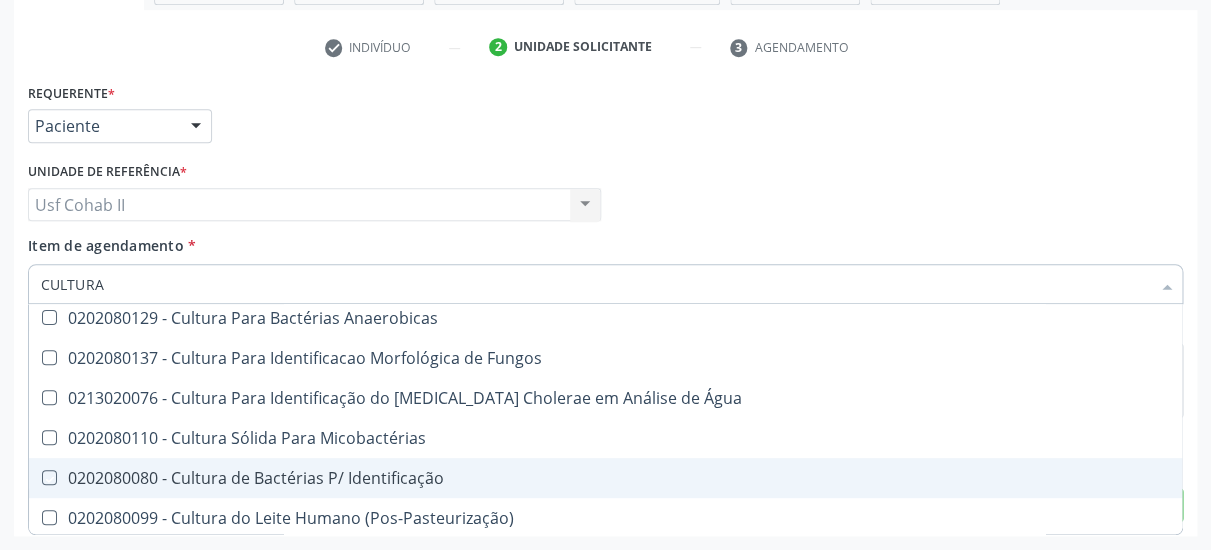 checkbox on "true" 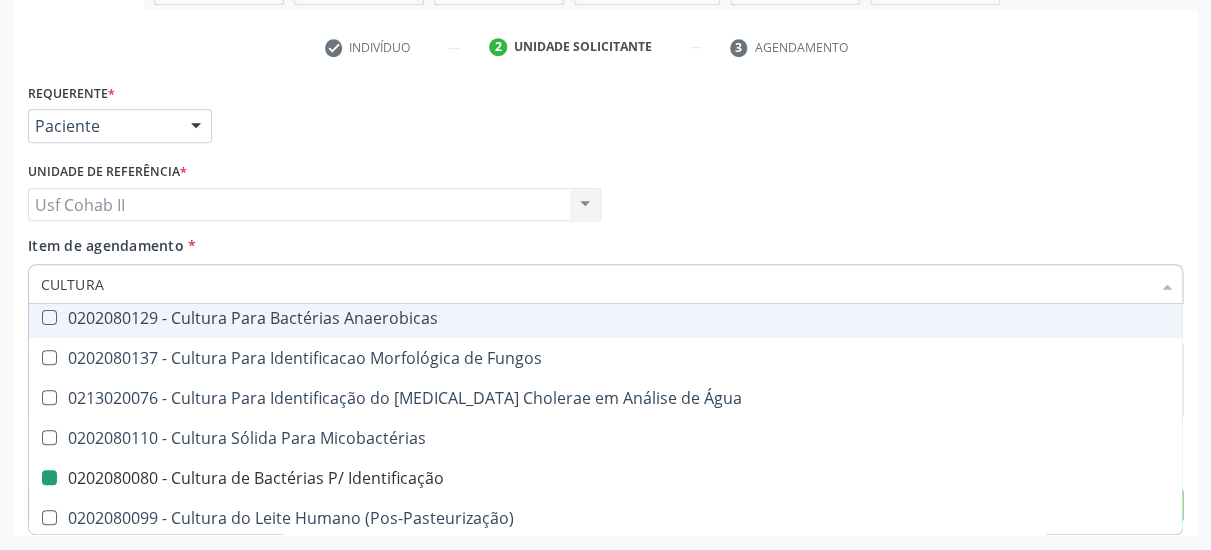 click on "Unidade de referência
*
Usf Cohab II         Usf Cohab II
Nenhum resultado encontrado para: "   "
Não há nenhuma opção para ser exibida." at bounding box center (314, 196) 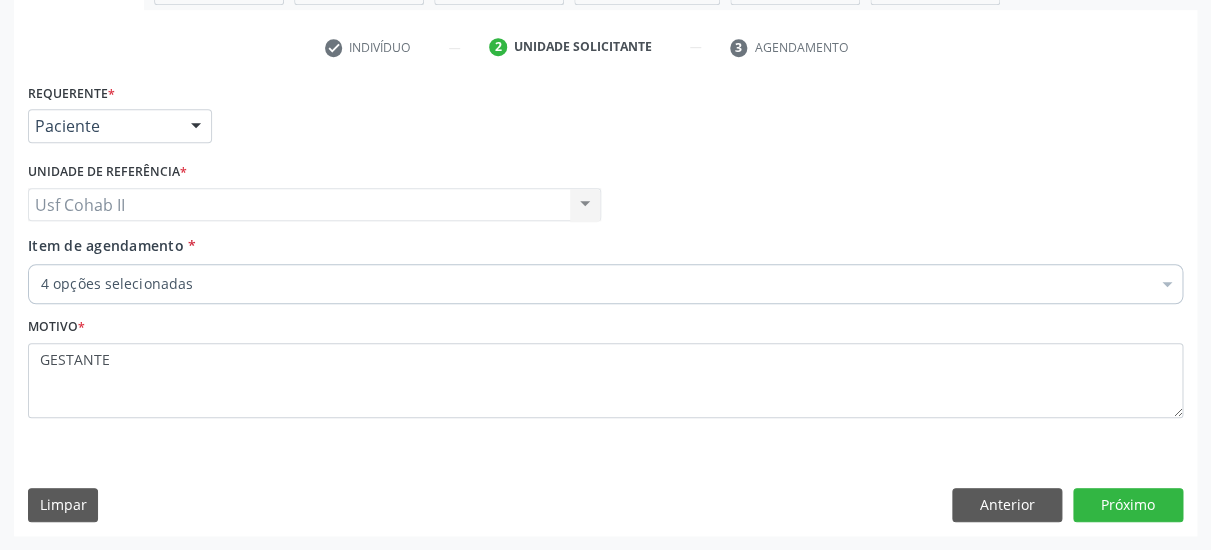 type 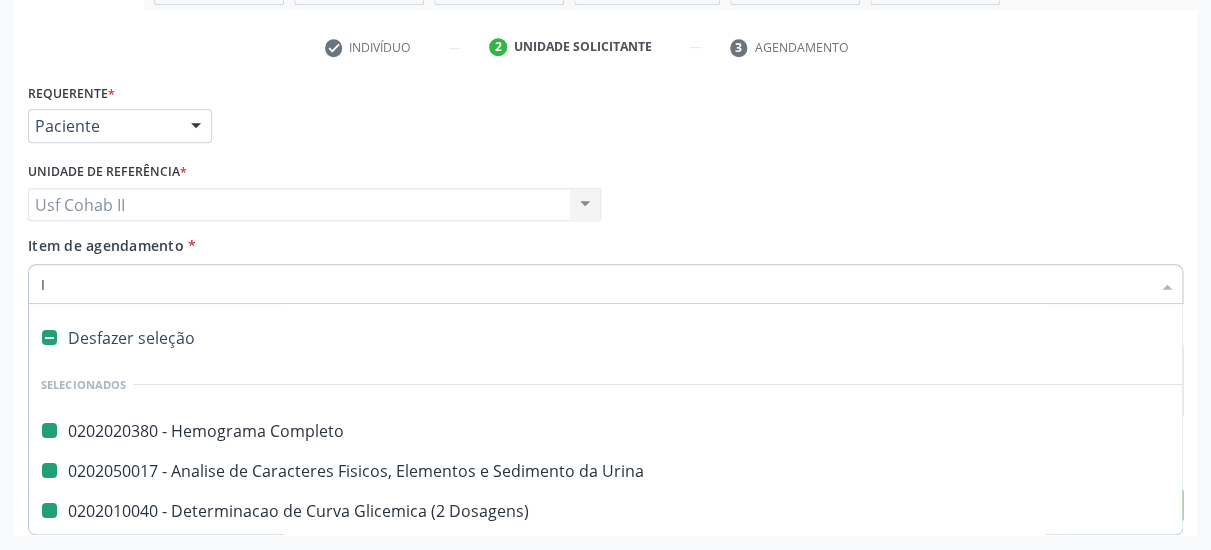 type on "IG" 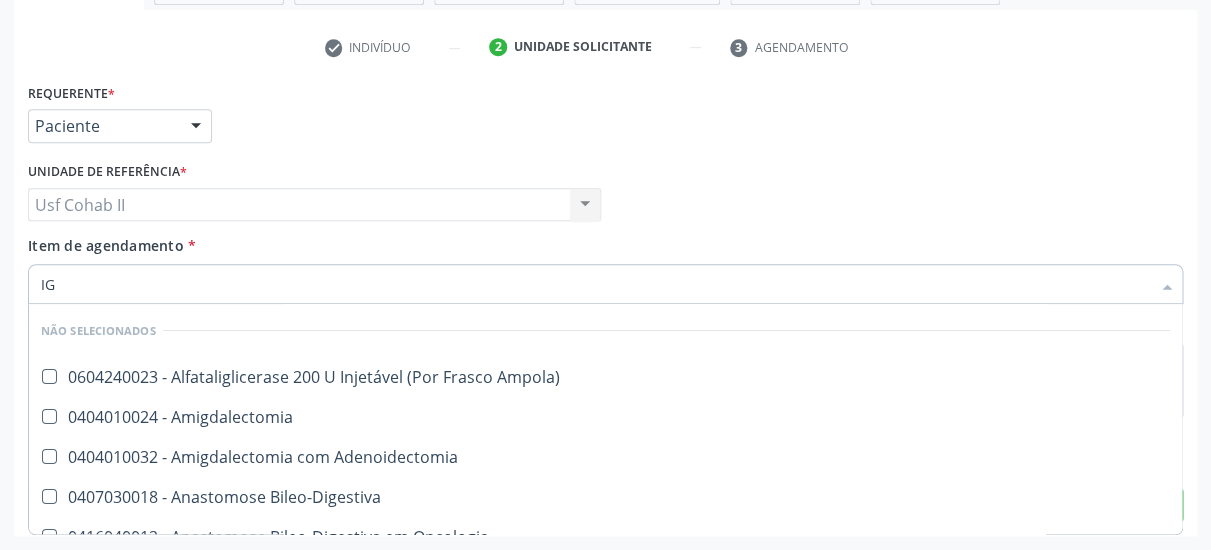 checkbox on "false" 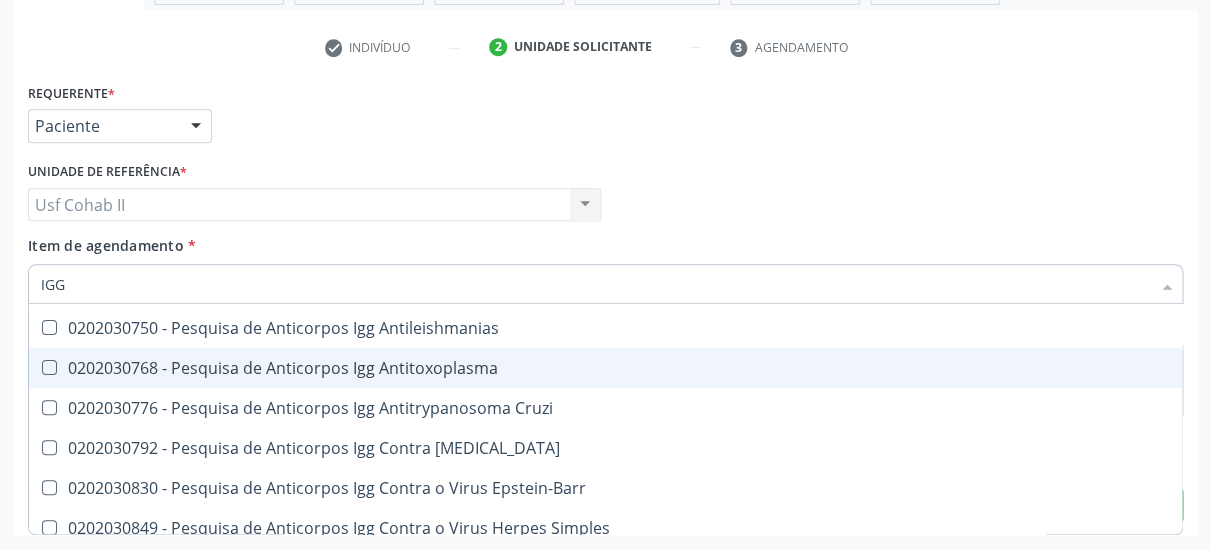 scroll, scrollTop: 259, scrollLeft: 0, axis: vertical 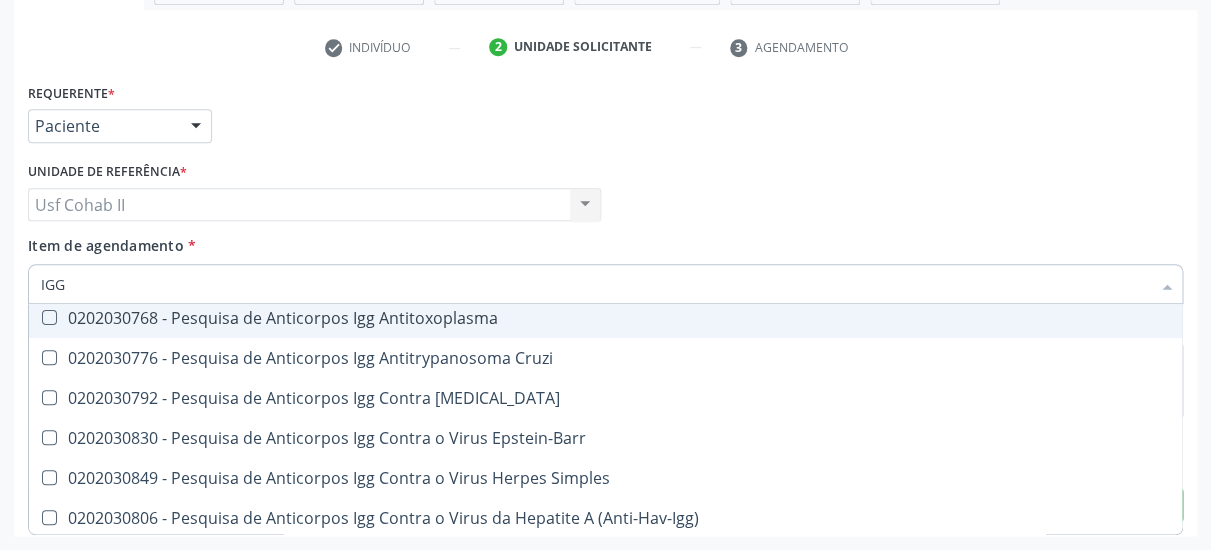 click on "0202030768 - Pesquisa de Anticorpos Igg Antitoxoplasma" at bounding box center (605, 318) 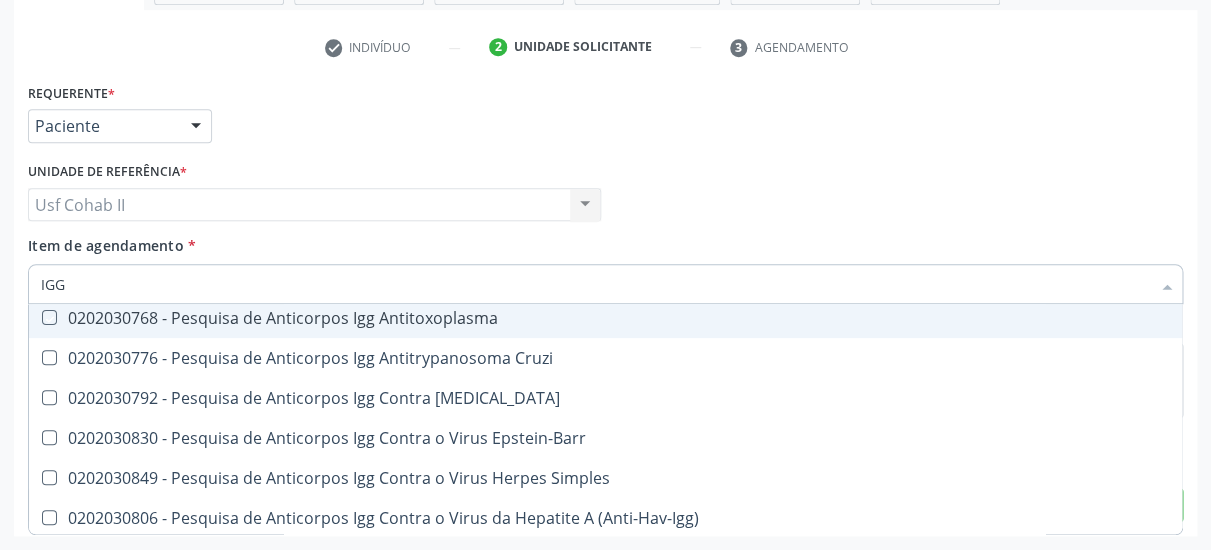 checkbox on "true" 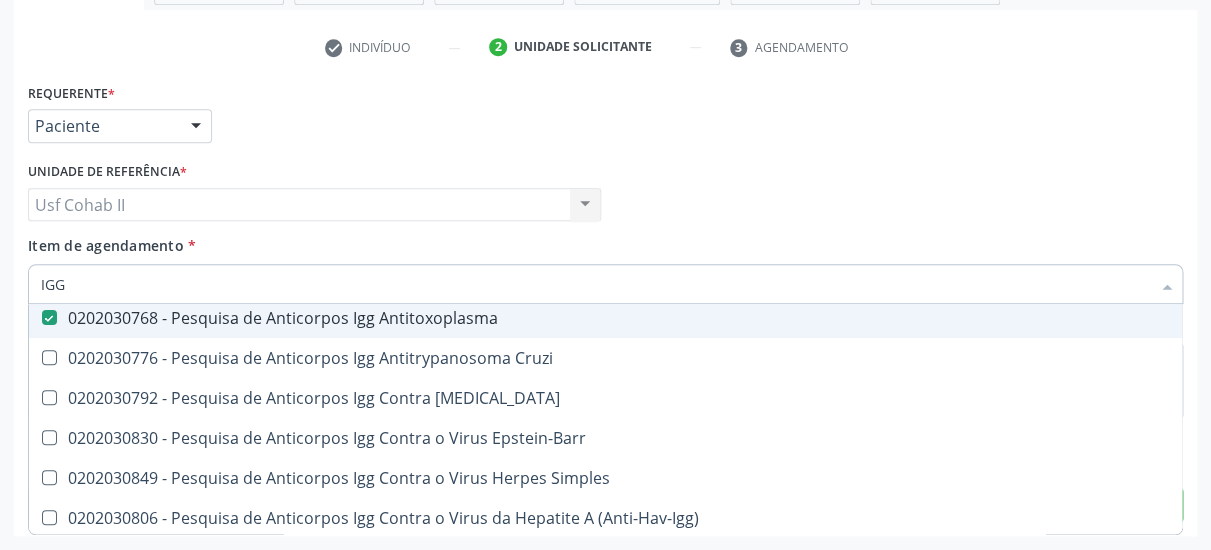 type on "IGG" 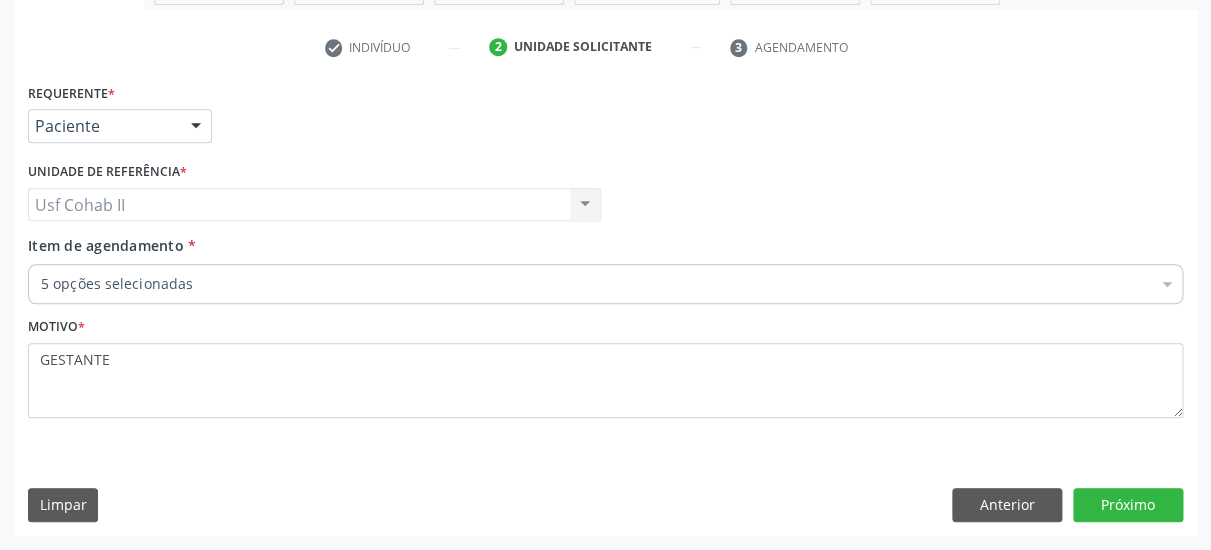 type 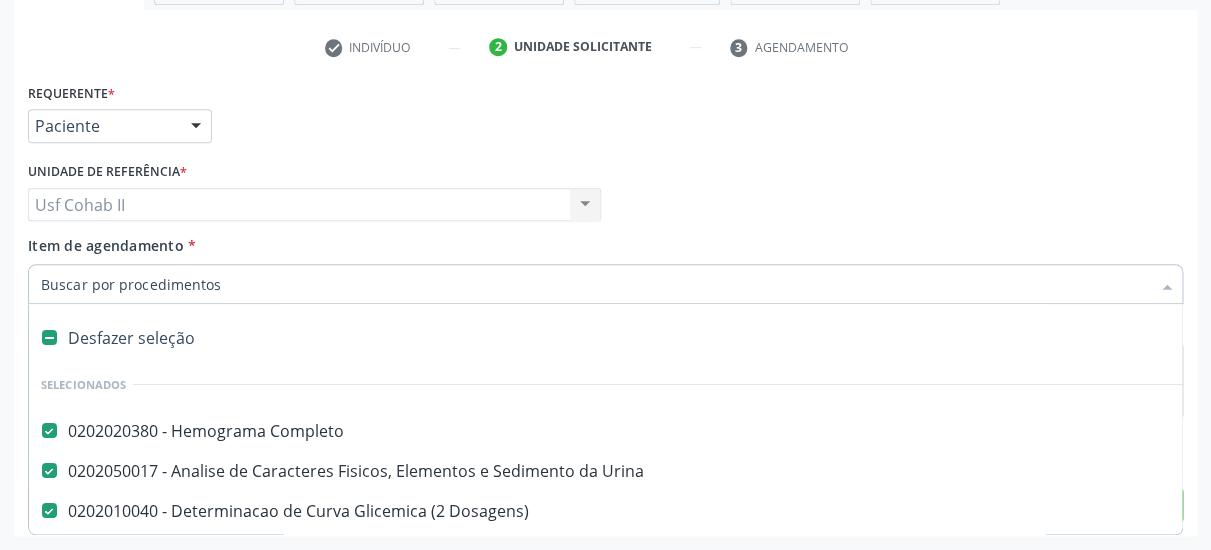 scroll, scrollTop: 143, scrollLeft: 0, axis: vertical 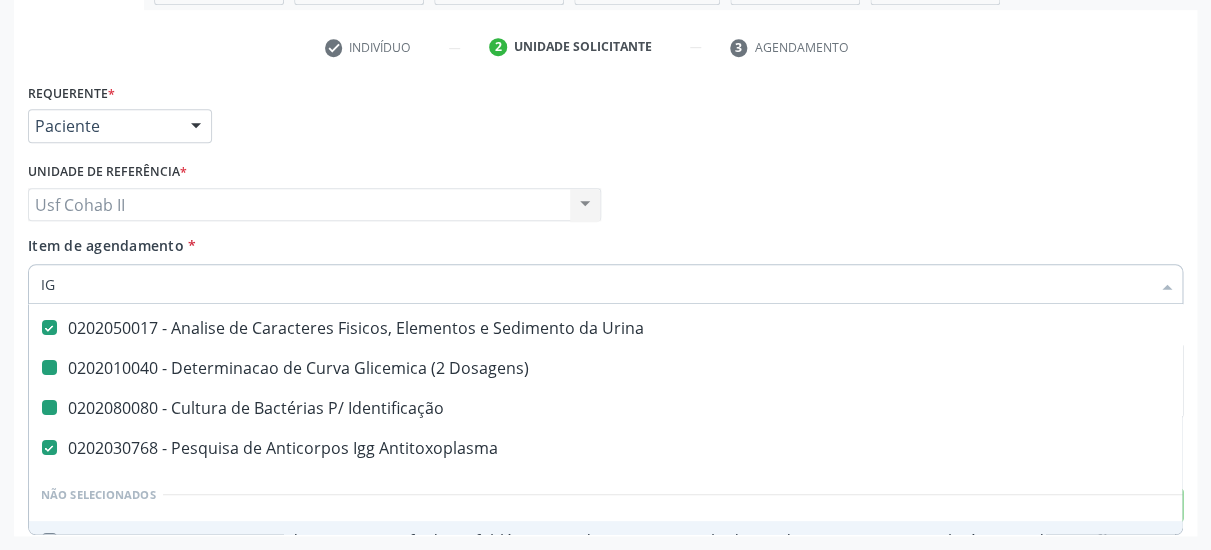 type on "IGM" 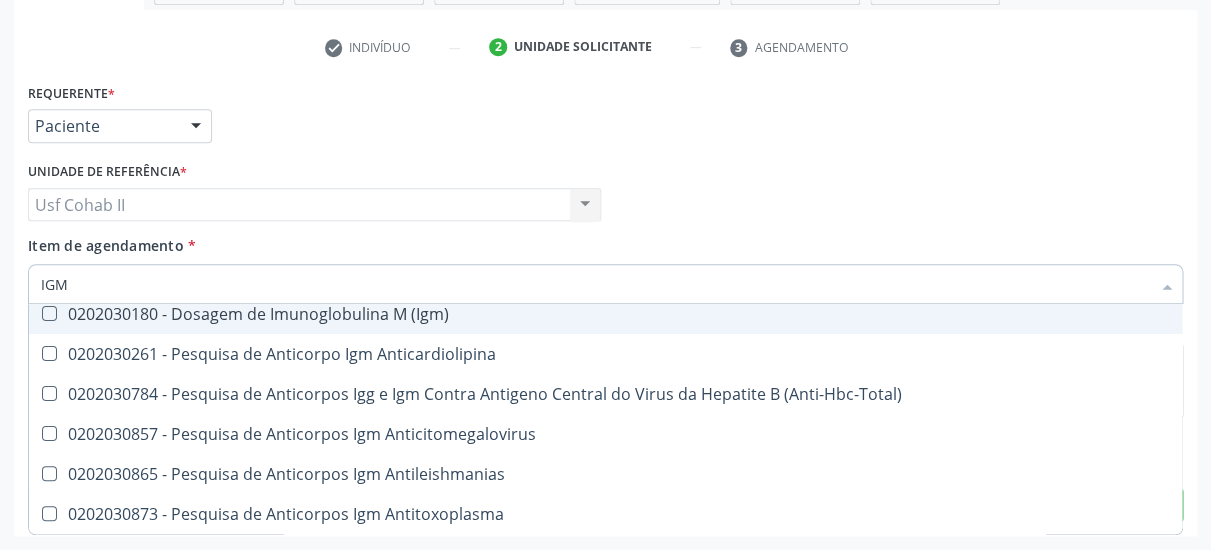 checkbox on "false" 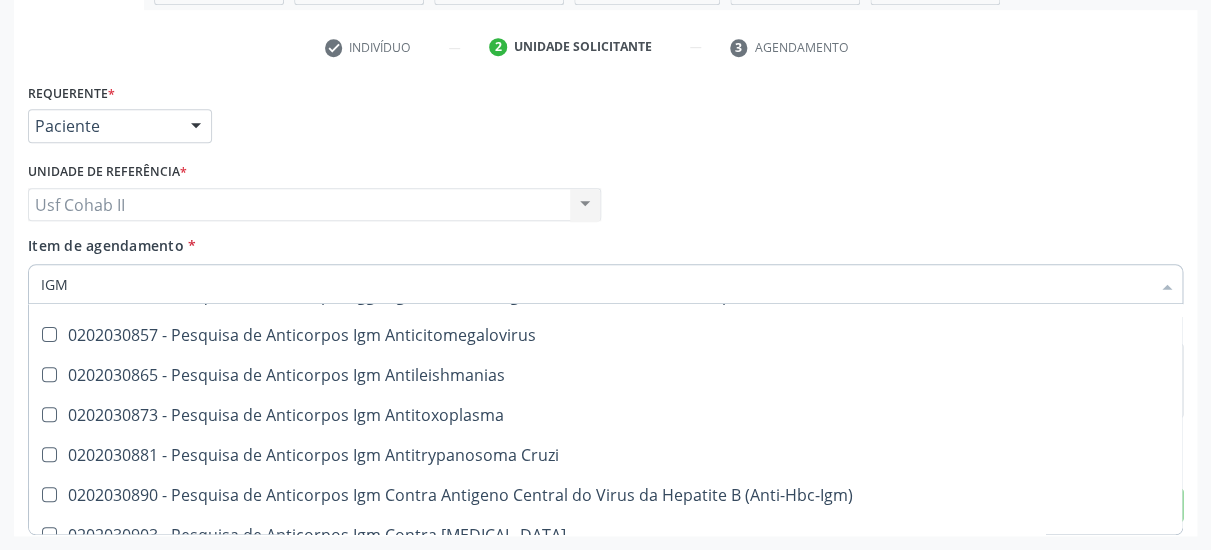 scroll, scrollTop: 273, scrollLeft: 0, axis: vertical 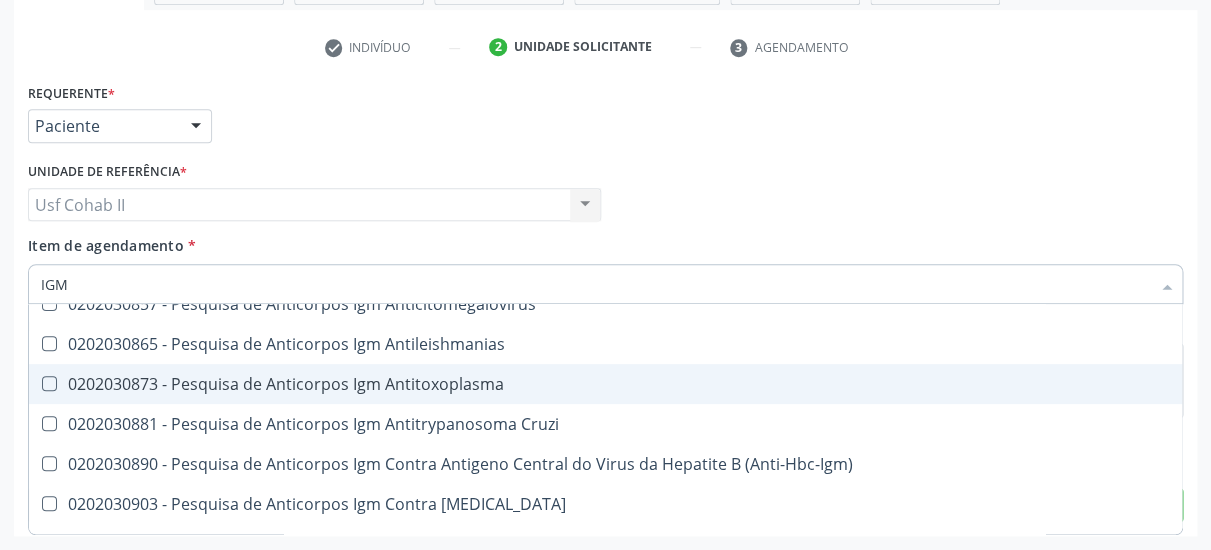 click on "0202030873 - Pesquisa de Anticorpos Igm Antitoxoplasma" at bounding box center [605, 384] 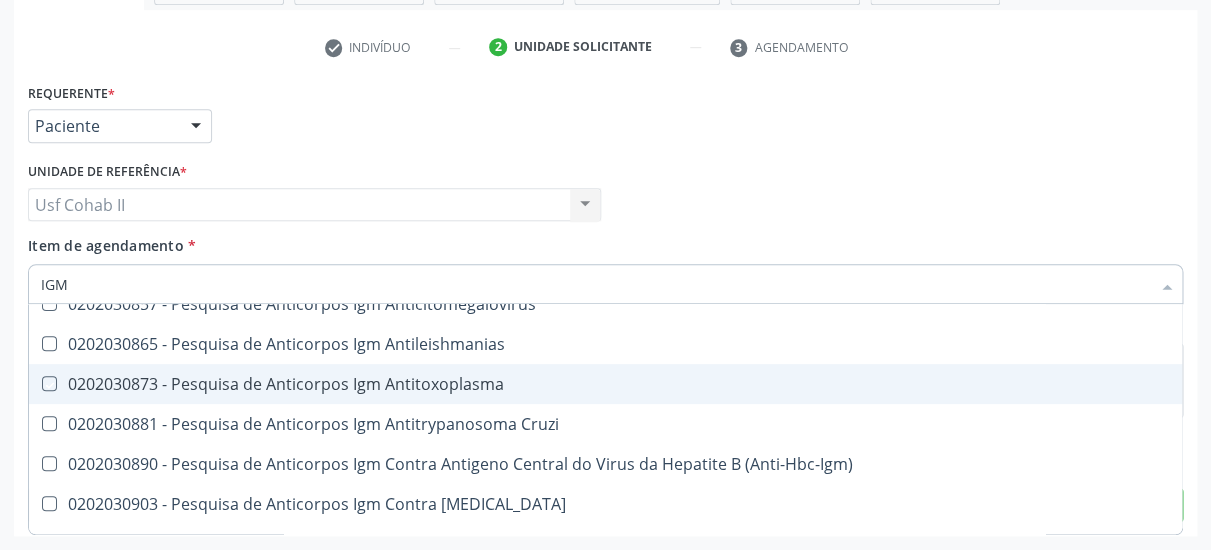 checkbox on "true" 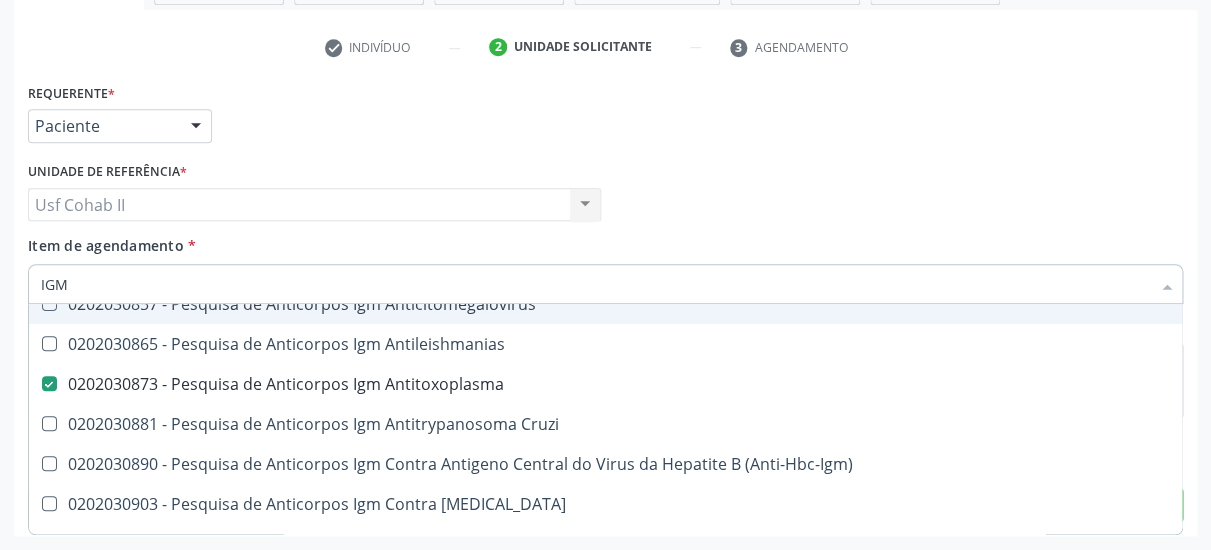 type on "IGM" 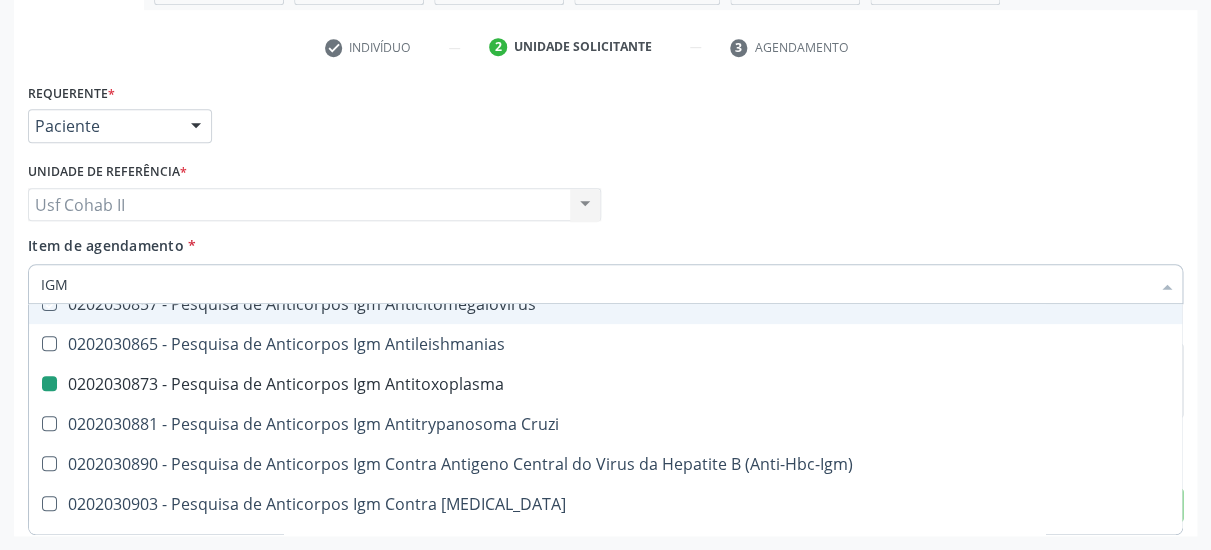 click on "Unidade de referência
*
Usf Cohab II         Usf Cohab II
Nenhum resultado encontrado para: "   "
Não há nenhuma opção para ser exibida." at bounding box center [314, 196] 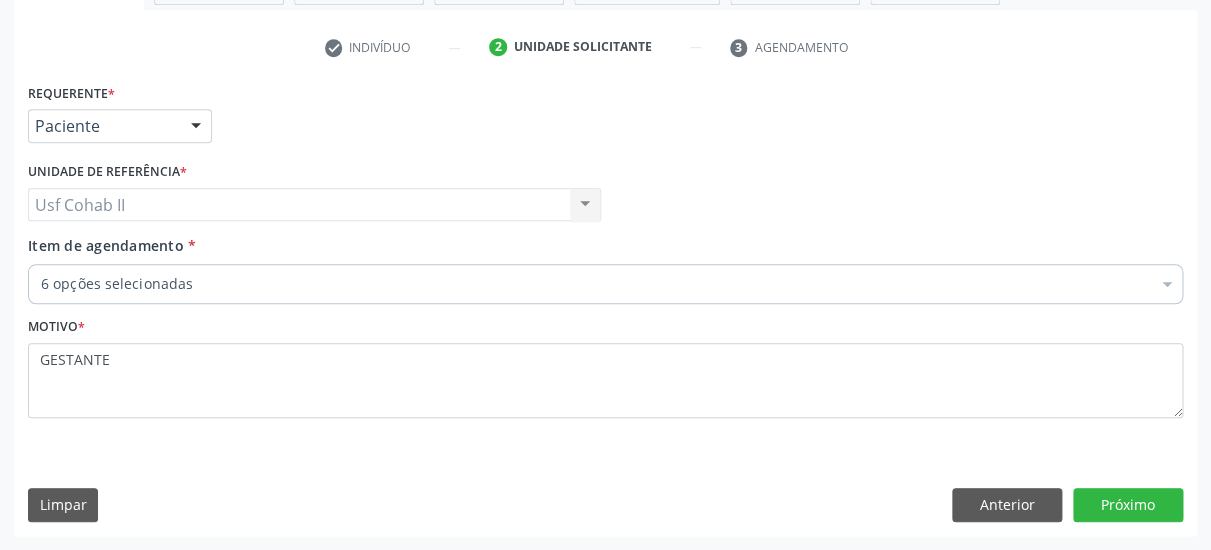 type 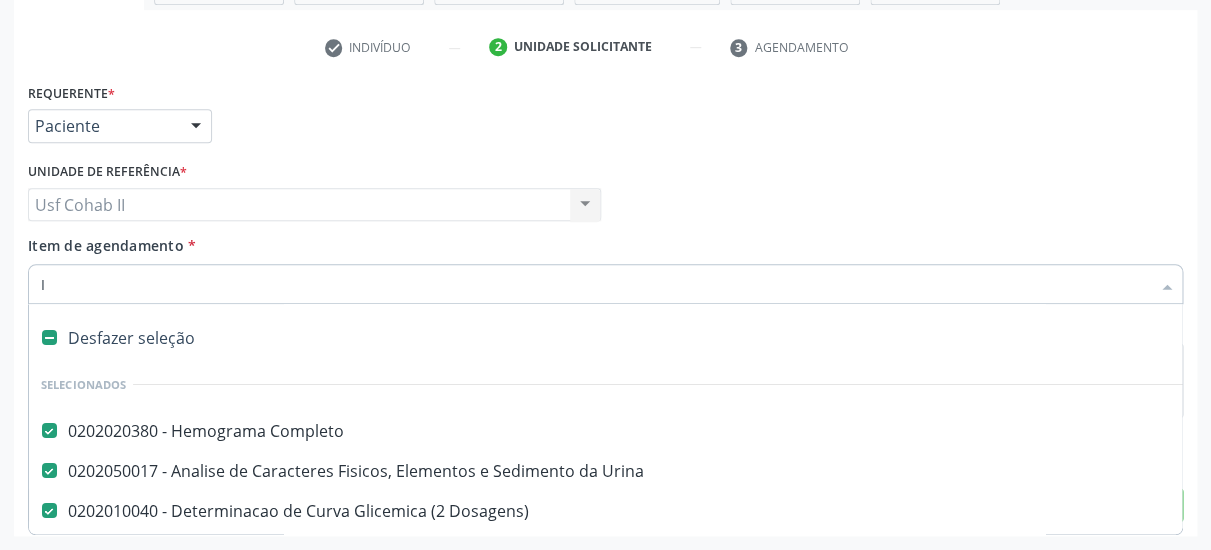type on "IG" 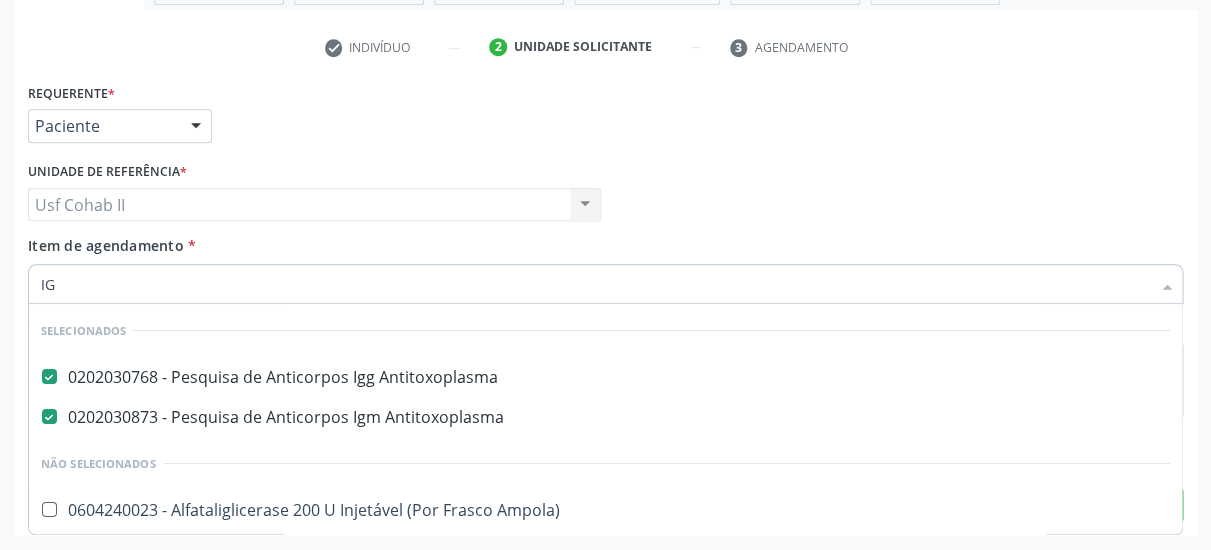 checkbox on "false" 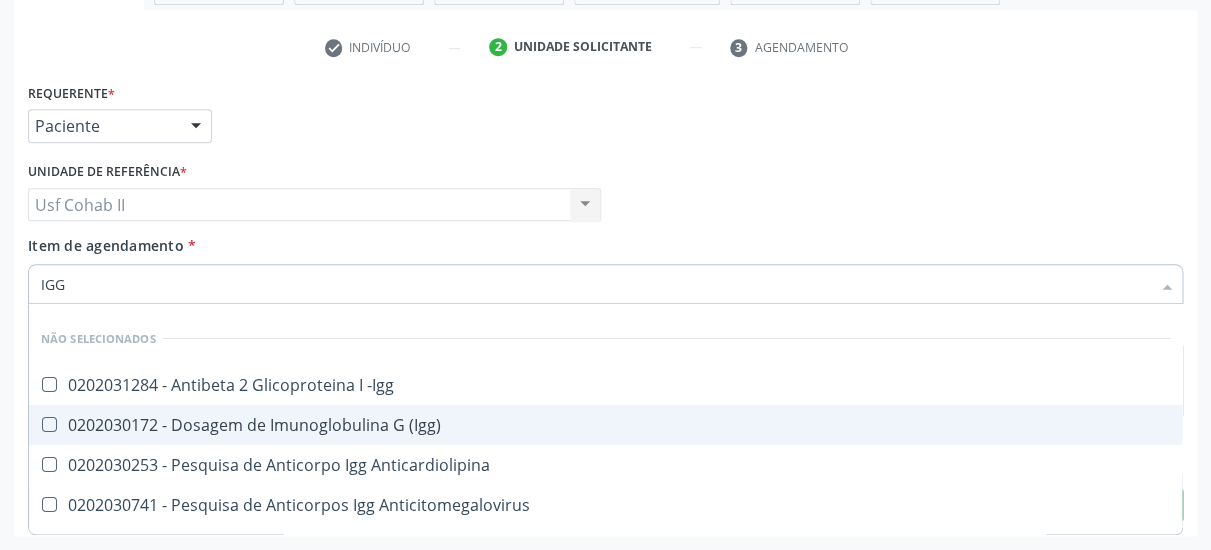 scroll, scrollTop: 165, scrollLeft: 0, axis: vertical 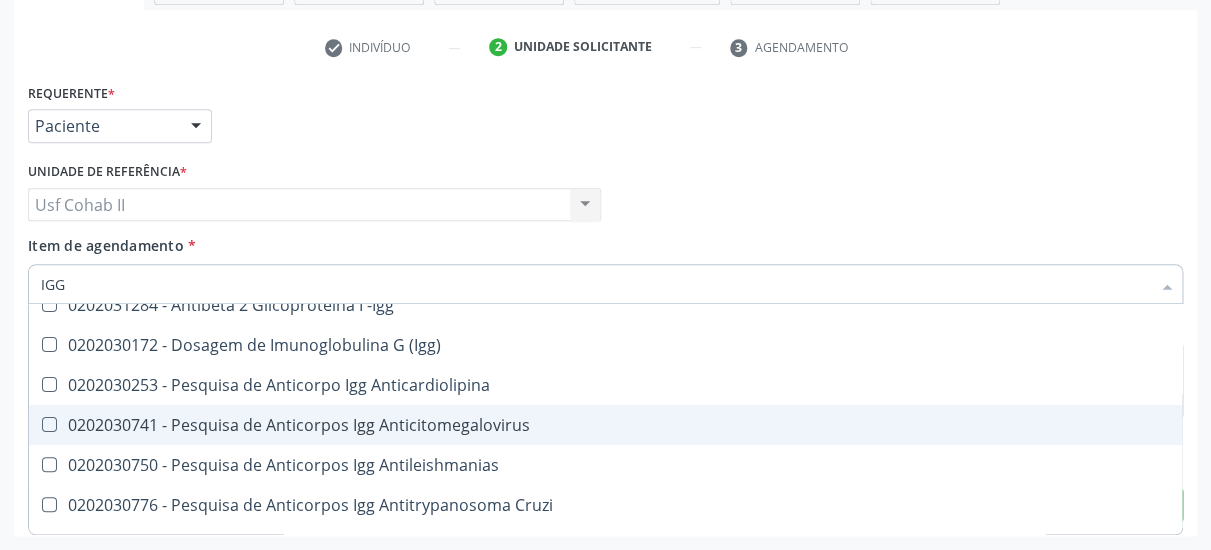click on "0202030741 - Pesquisa de Anticorpos Igg Anticitomegalovirus" at bounding box center [605, 425] 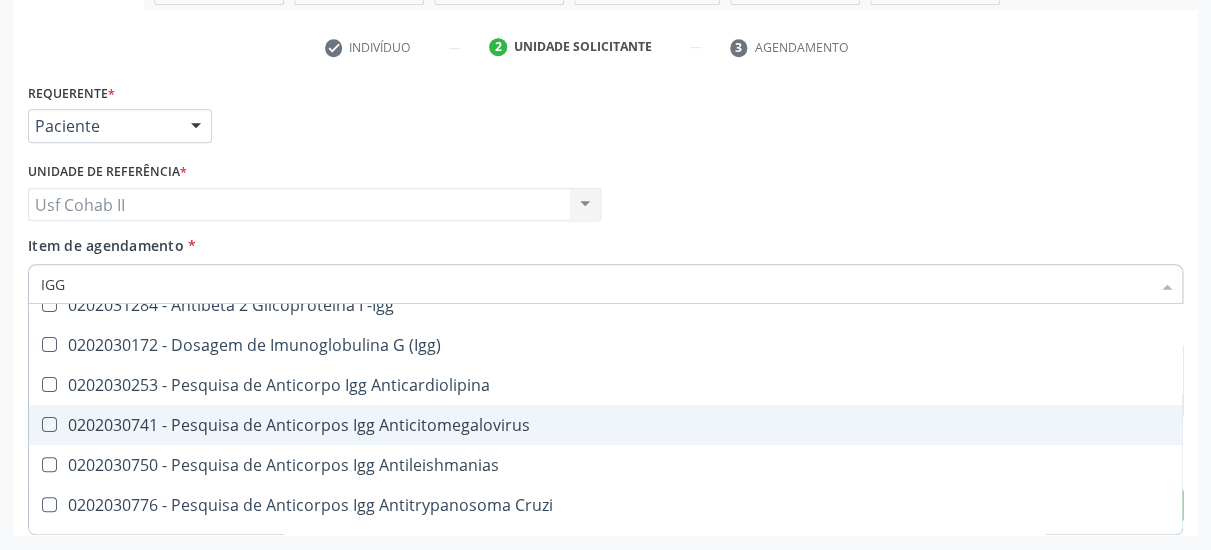 checkbox on "true" 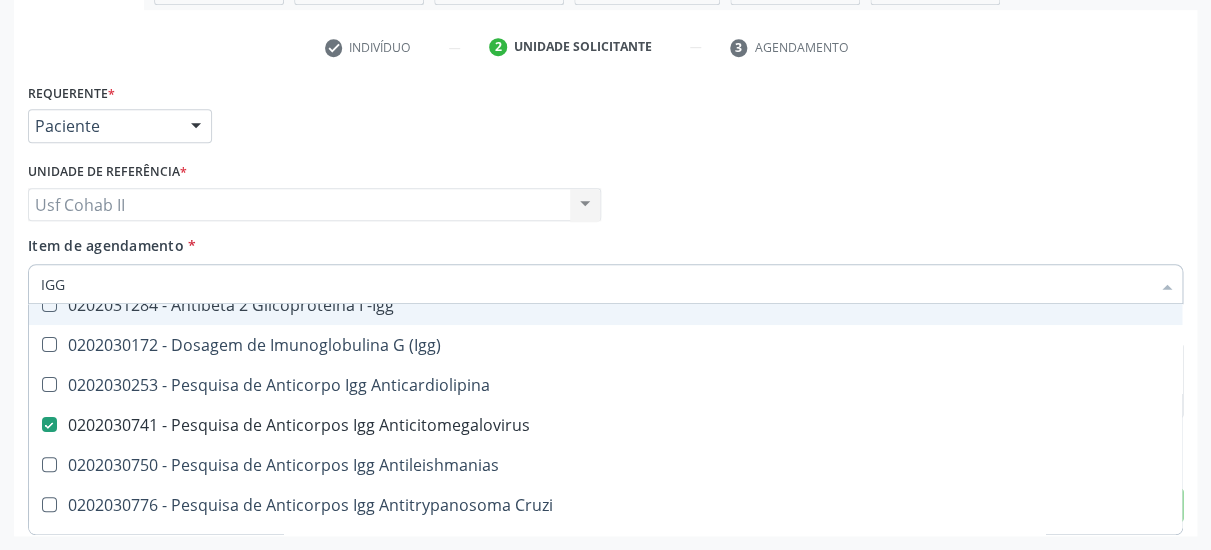 type on "IGG" 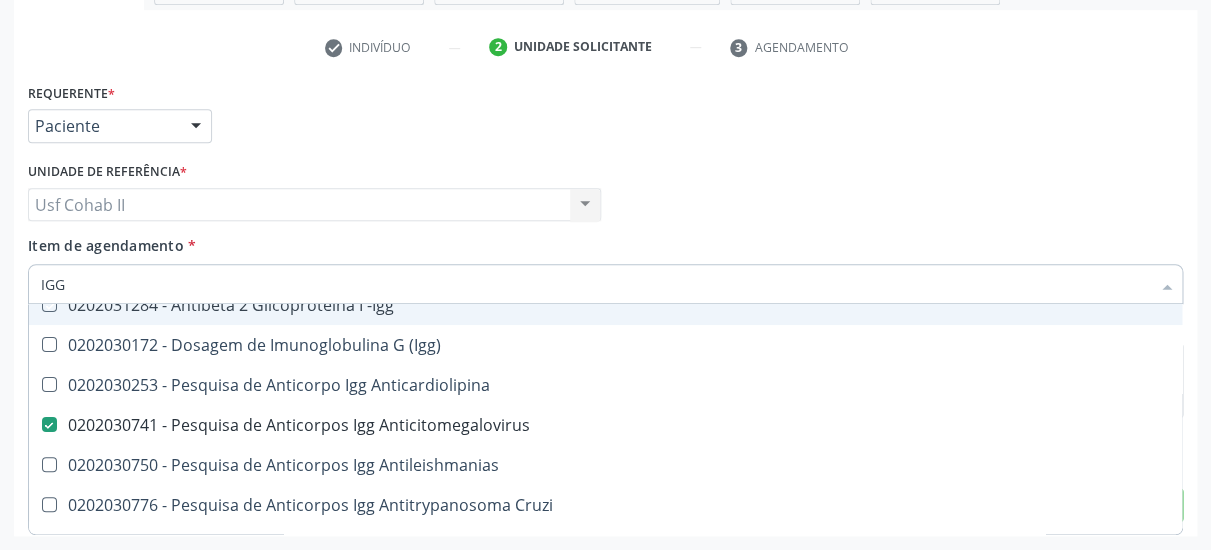 click on "Unidade de referência
*
Usf Cohab II         Usf Cohab II
Nenhum resultado encontrado para: "   "
Não há nenhuma opção para ser exibida." at bounding box center [314, 196] 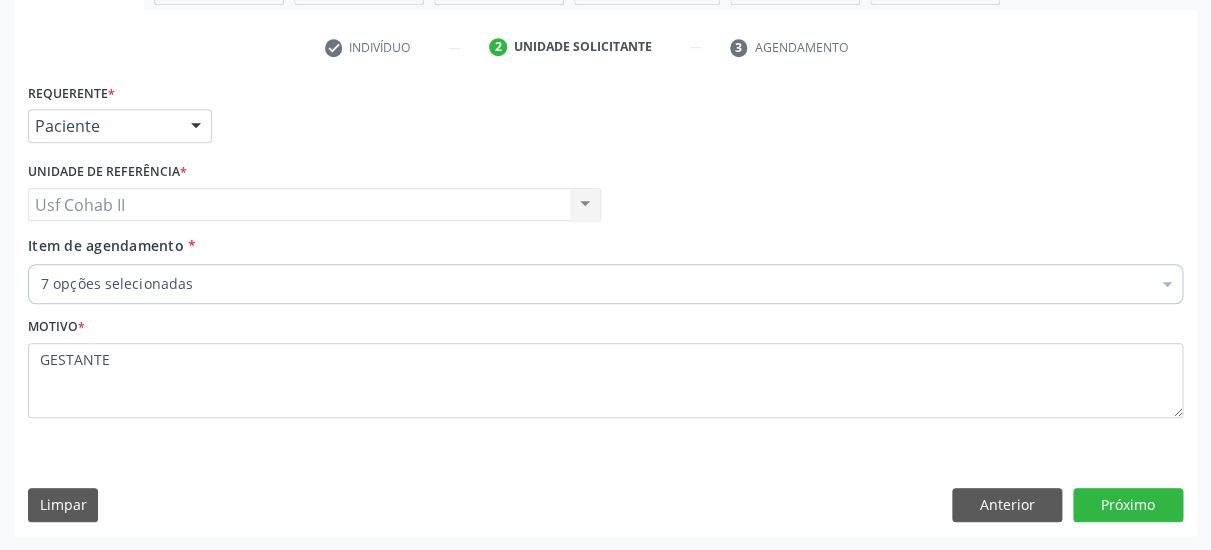 scroll, scrollTop: 0, scrollLeft: 0, axis: both 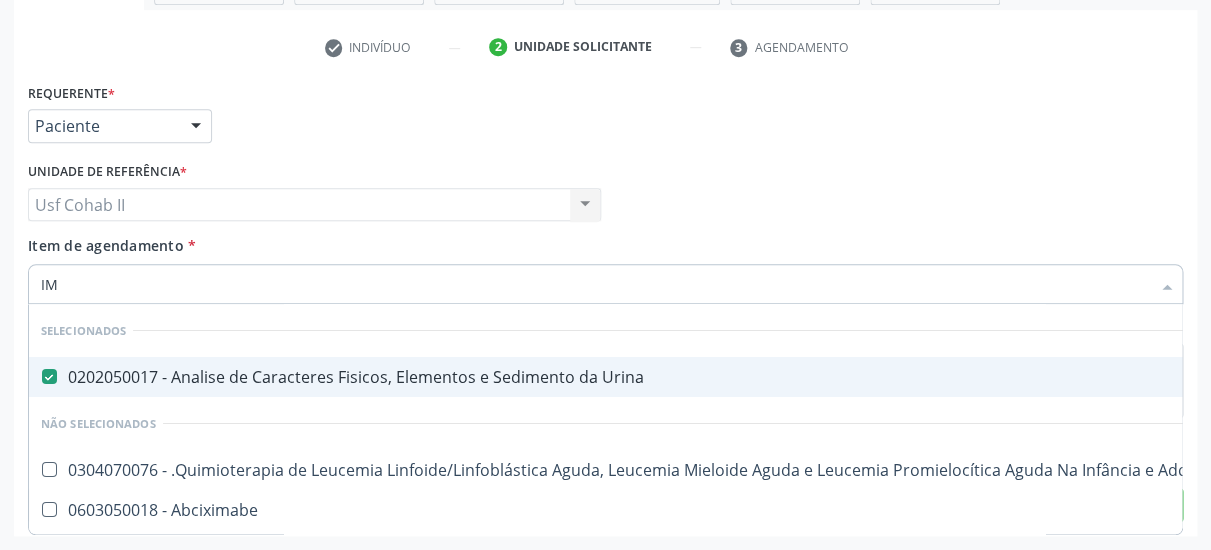 type on "I" 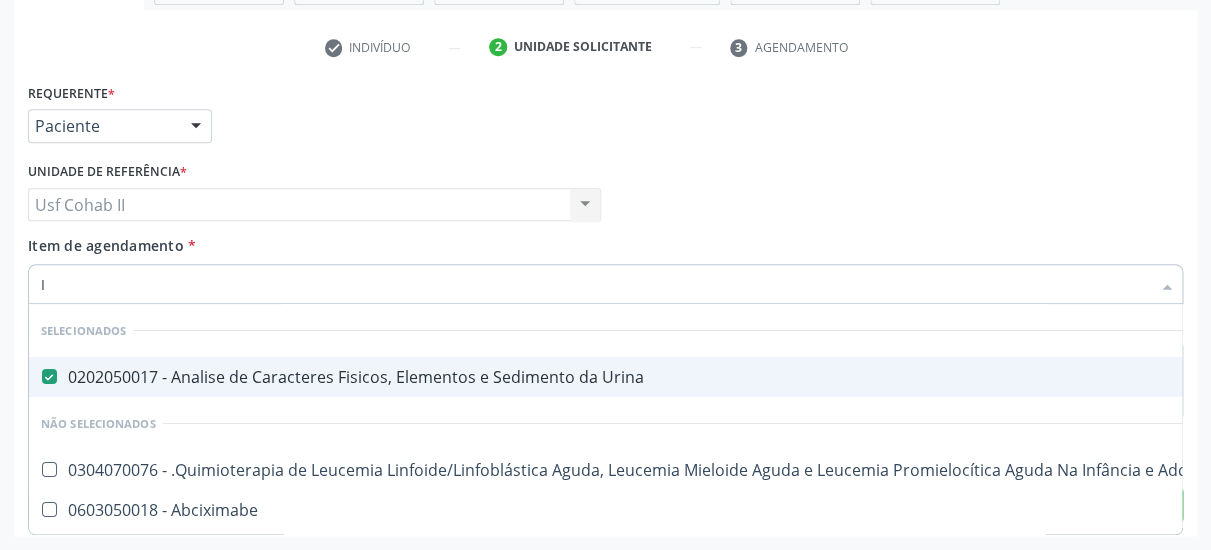 checkbox on "true" 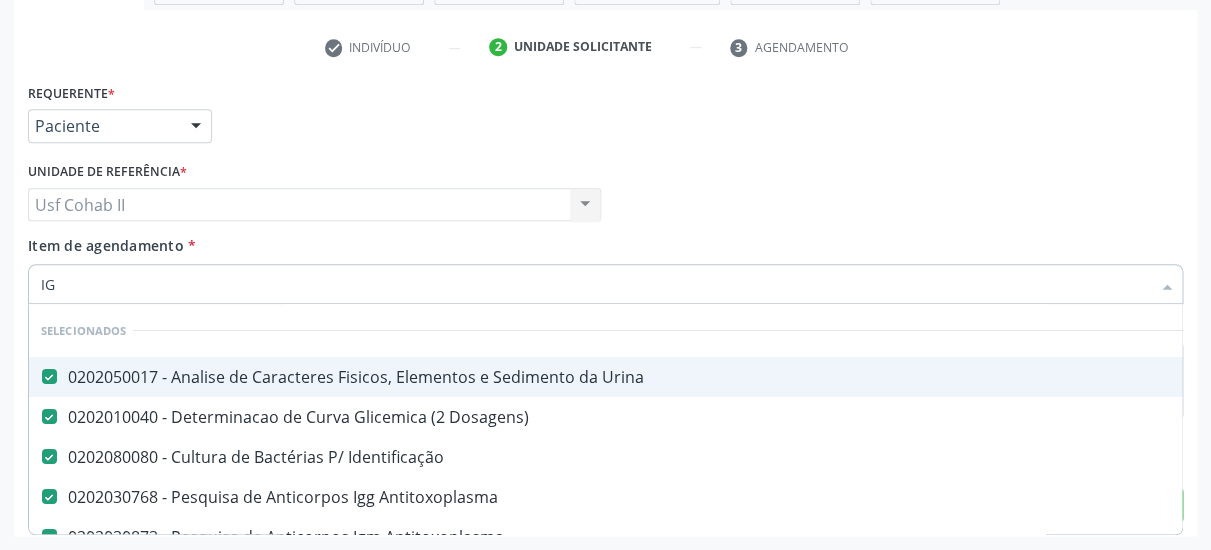 type on "IGM" 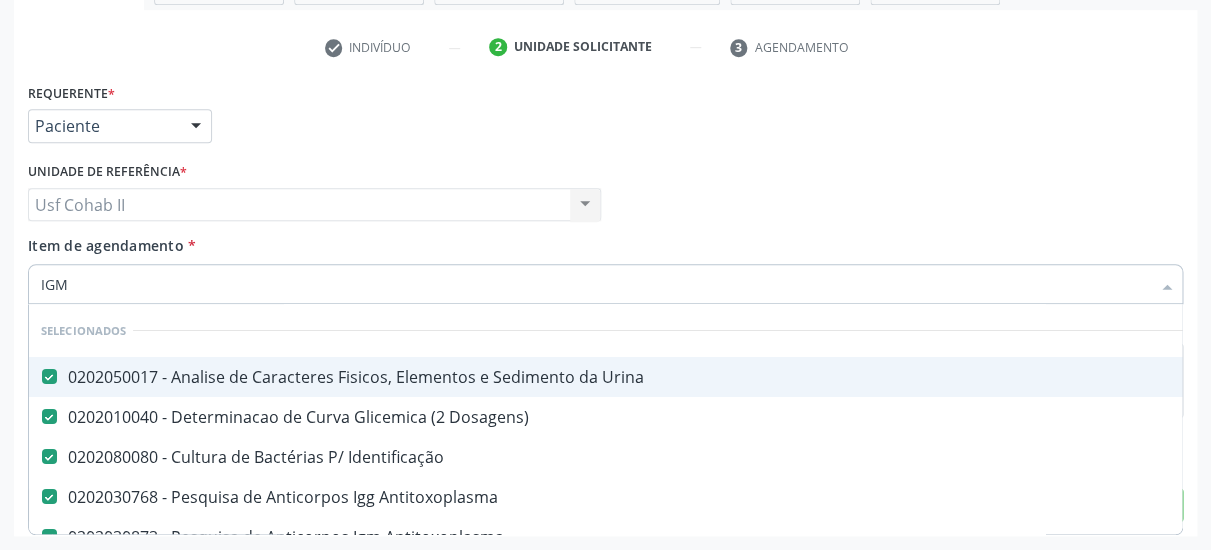 checkbox on "false" 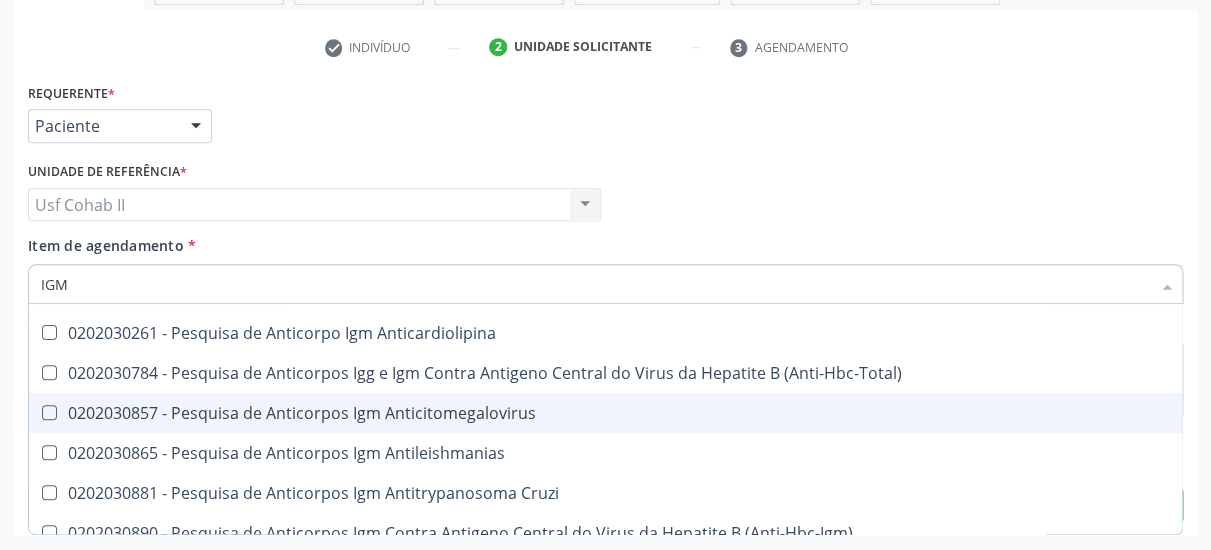 scroll, scrollTop: 259, scrollLeft: 0, axis: vertical 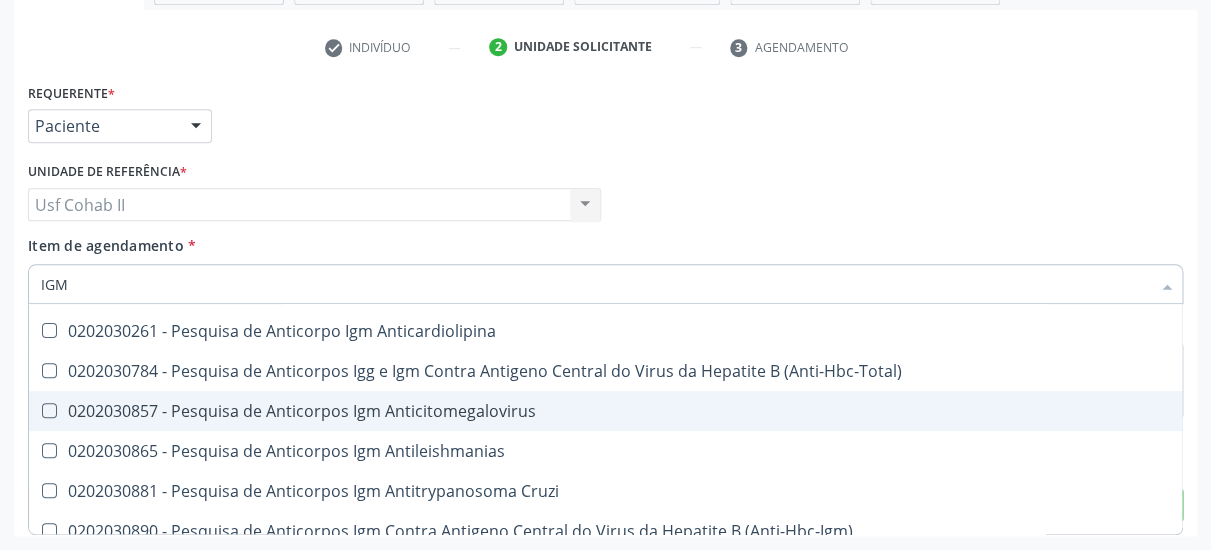 click on "0202030857 - Pesquisa de Anticorpos Igm Anticitomegalovirus" at bounding box center (605, 411) 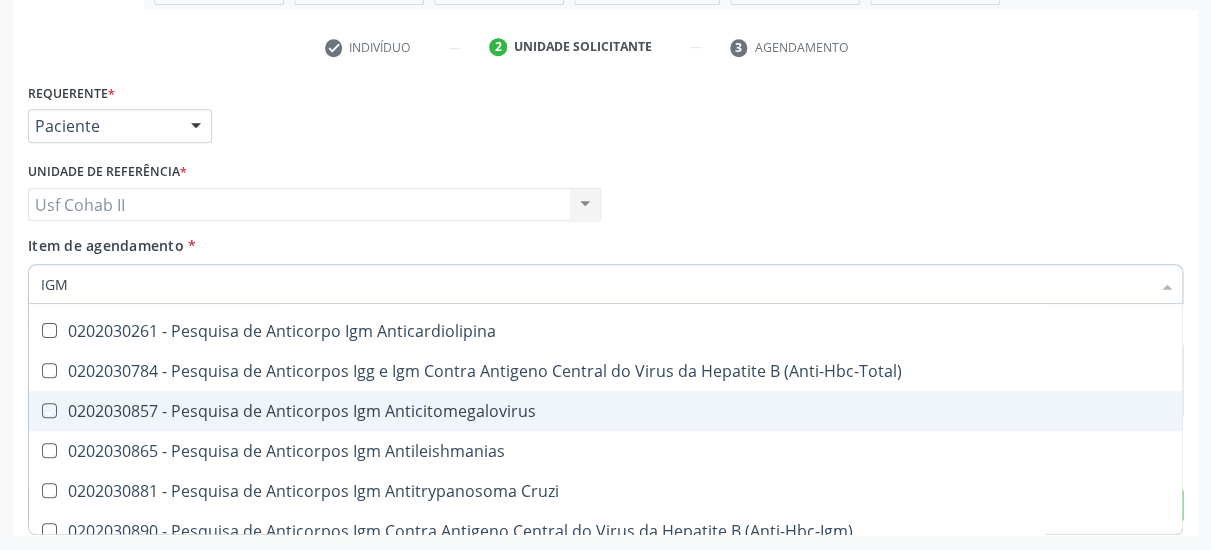 checkbox on "true" 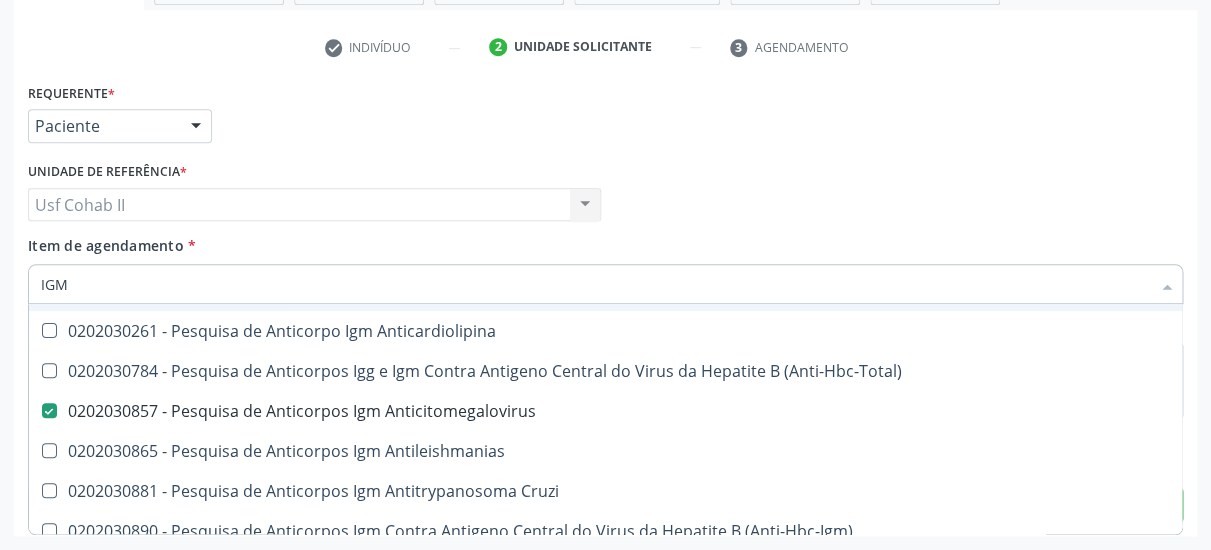 click on "Item de agendamento
*
IGM
Desfazer seleção
Selecionados
0202030873 - Pesquisa de Anticorpos Igm Antitoxoplasma
Não selecionados
0405050062 - Correcao de Astigmatismo Secundario
0202031292 - Dosagem de Anti-Beta-2-Glicoproteína I - Igm
0202030180 - Dosagem de Imunoglobulina M (Igm)
0202030261 - Pesquisa de Anticorpo Igm Anticardiolipina
0202030784 - Pesquisa de Anticorpos Igg e Igm Contra Antigeno Central do Virus da Hepatite B (Anti-Hbc-Total)
0202030857 - Pesquisa de Anticorpos Igm Anticitomegalovirus
0202030865 - Pesquisa de Anticorpos Igm Antileishmanias
0202030881 - Pesquisa de Anticorpos Igm Antitrypanosoma Cruzi
0202030890 - Pesquisa de Anticorpos Igm Contra Antigeno Central do Virus da Hepatite B (Anti-Hbc-Igm)
0202030903 - Pesquisa de Anticorpos Igm Contra [MEDICAL_DATA]" at bounding box center [605, 266] 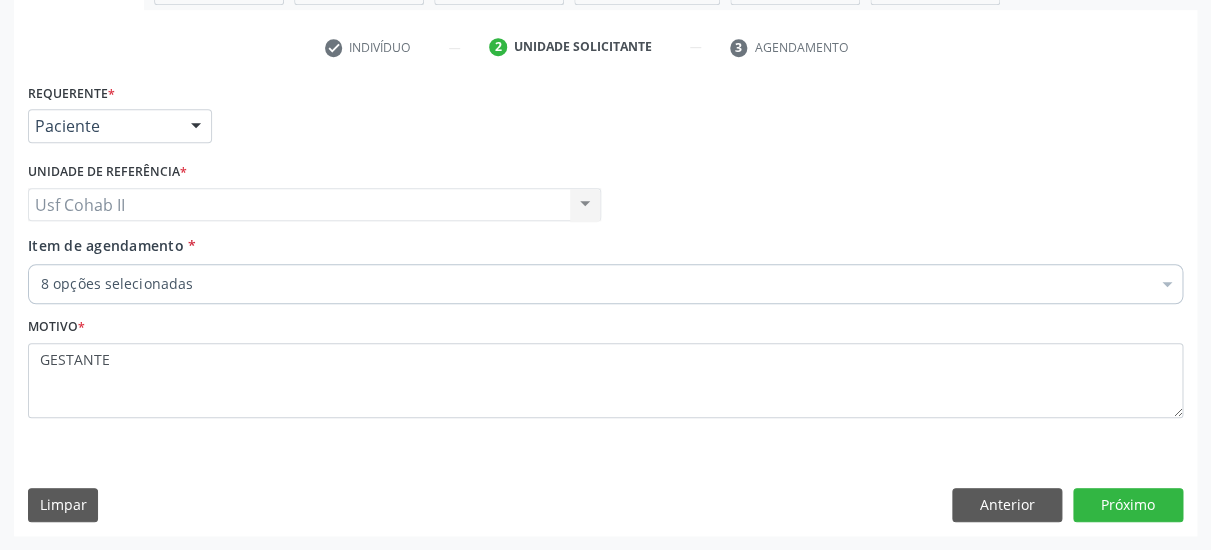 scroll, scrollTop: 0, scrollLeft: 0, axis: both 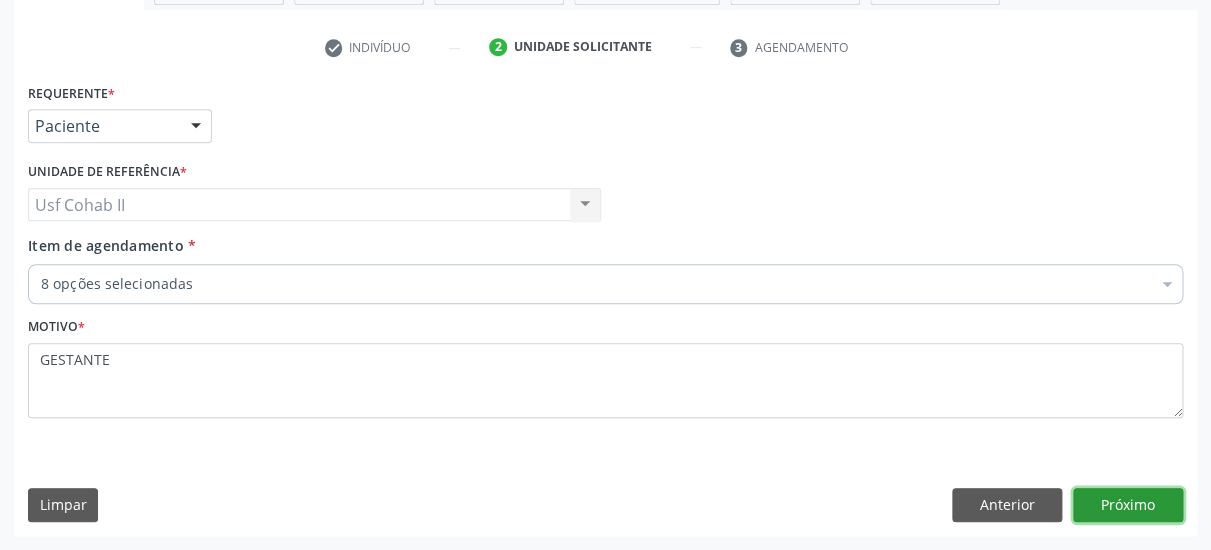 click on "Próximo" at bounding box center [1128, 505] 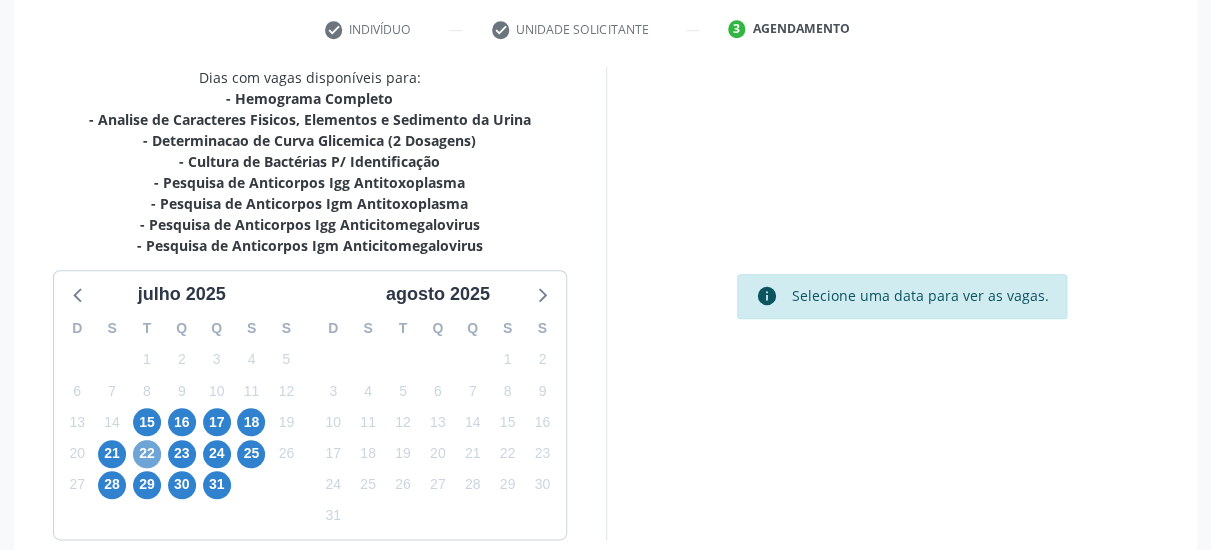 click on "22" at bounding box center [147, 454] 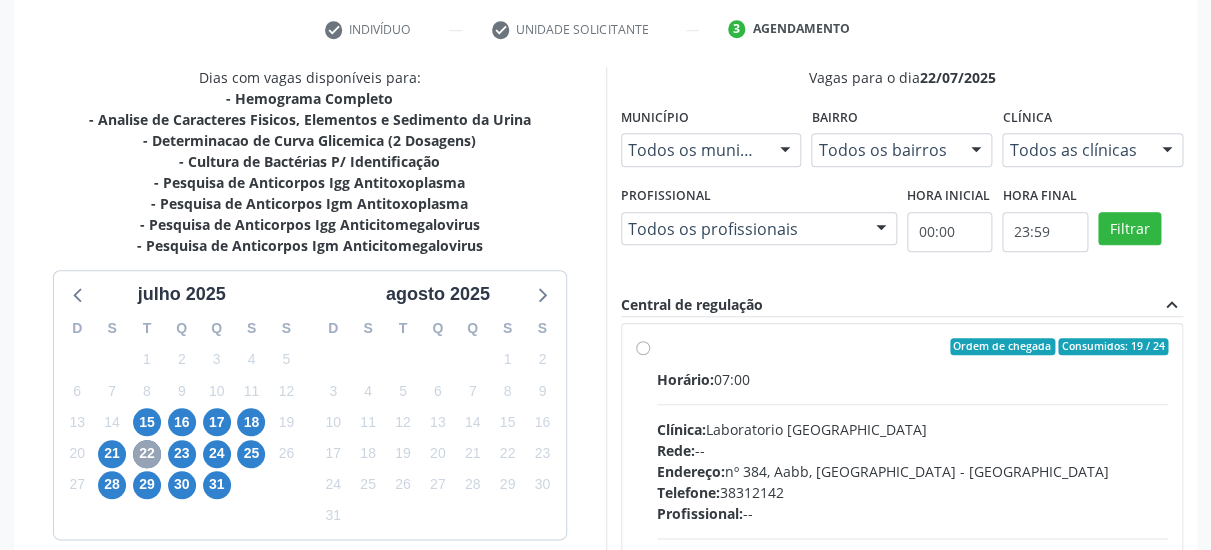 scroll, scrollTop: 356, scrollLeft: 0, axis: vertical 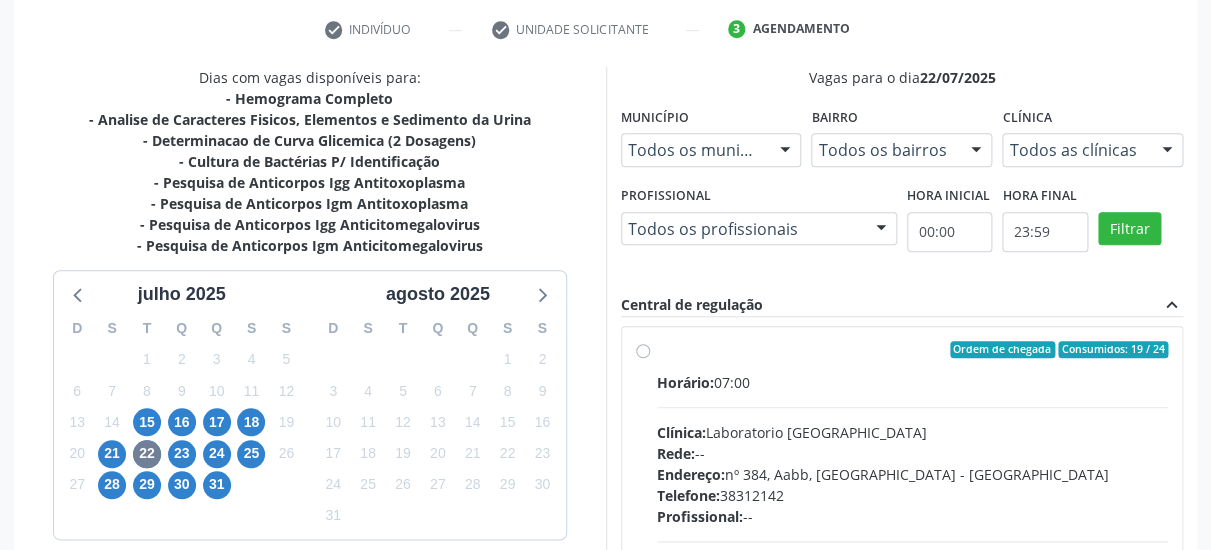click on "Ordem de chegada
Consumidos: 19 / 24
Horário:   07:00
Clínica:  Laboratorio [GEOGRAPHIC_DATA]
Rede:
--
Endereço:   [STREET_ADDRESS]
Telefone:   [PHONE_NUMBER]
Profissional:
--
Informações adicionais sobre o atendimento
Idade de atendimento:
Sem restrição
Gênero(s) atendido(s):
Sem restrição
Informações adicionais:
--" at bounding box center (913, 494) 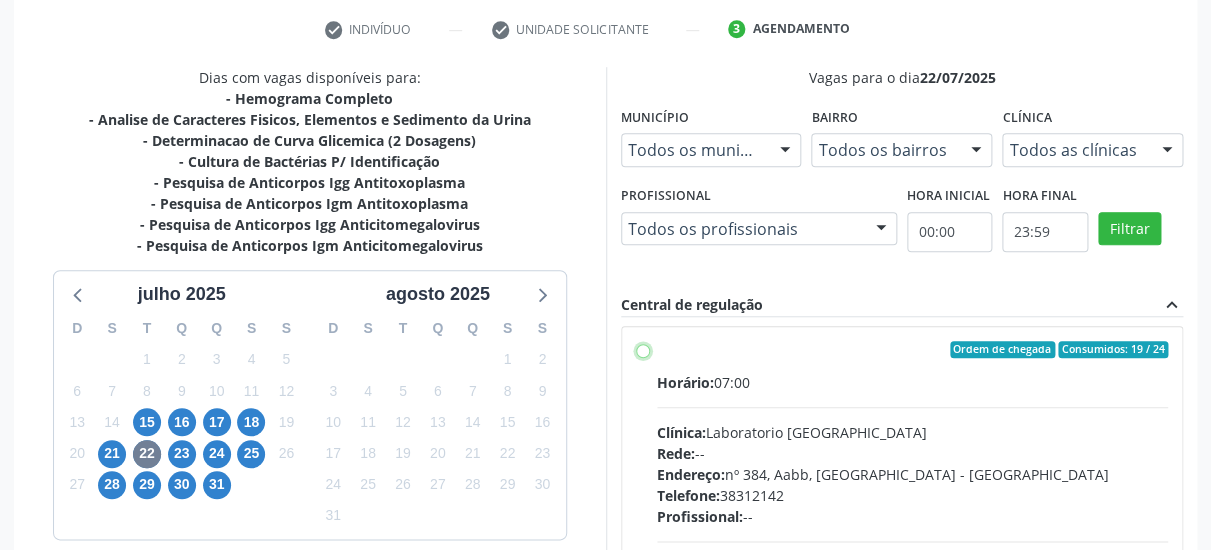 click on "Ordem de chegada
Consumidos: 19 / 24
Horário:   07:00
Clínica:  Laboratorio [GEOGRAPHIC_DATA]
Rede:
--
Endereço:   [STREET_ADDRESS]
Telefone:   [PHONE_NUMBER]
Profissional:
--
Informações adicionais sobre o atendimento
Idade de atendimento:
Sem restrição
Gênero(s) atendido(s):
Sem restrição
Informações adicionais:
--" at bounding box center [643, 350] 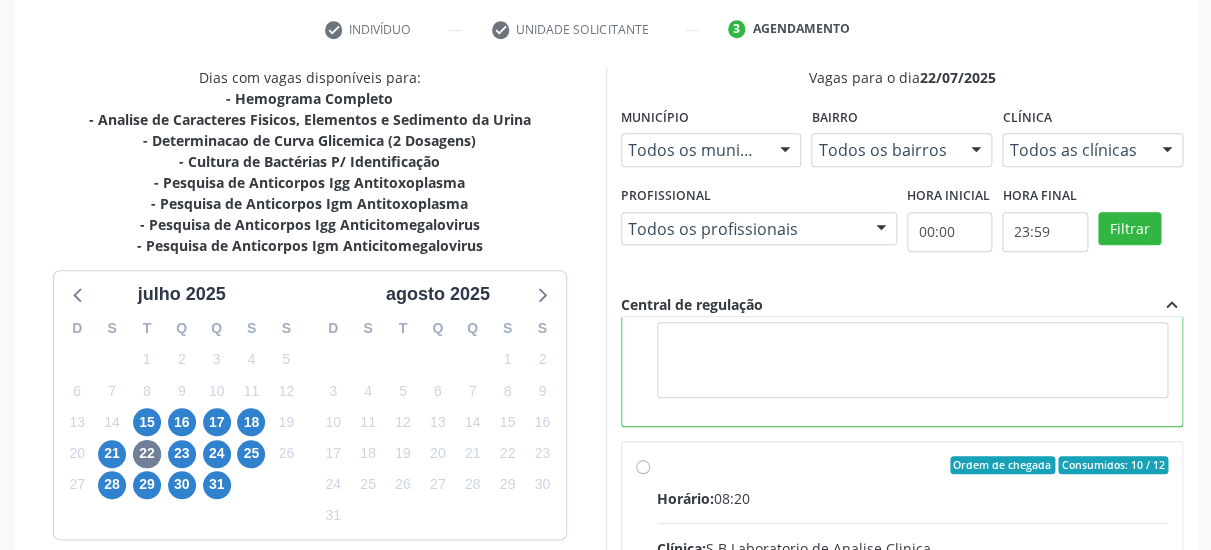 scroll, scrollTop: 799, scrollLeft: 0, axis: vertical 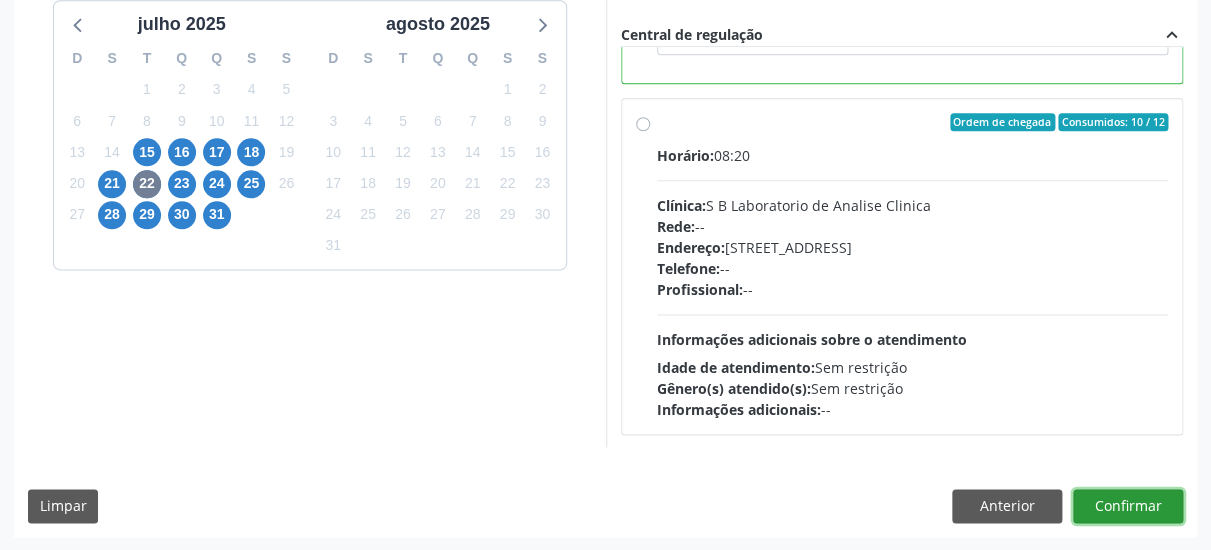 click on "Confirmar" at bounding box center [1128, 506] 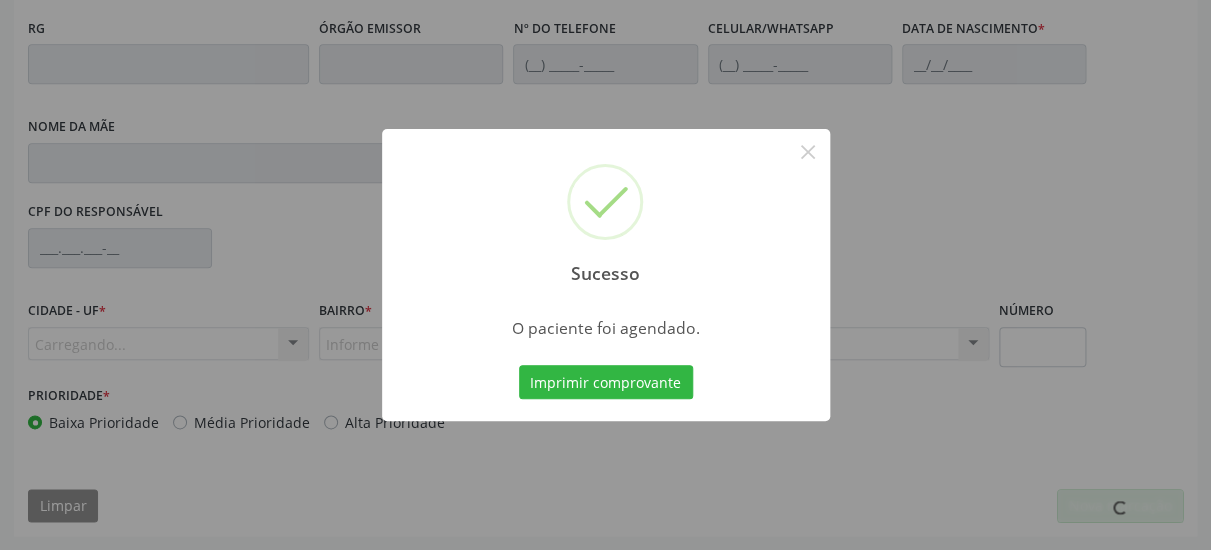 scroll, scrollTop: 519, scrollLeft: 0, axis: vertical 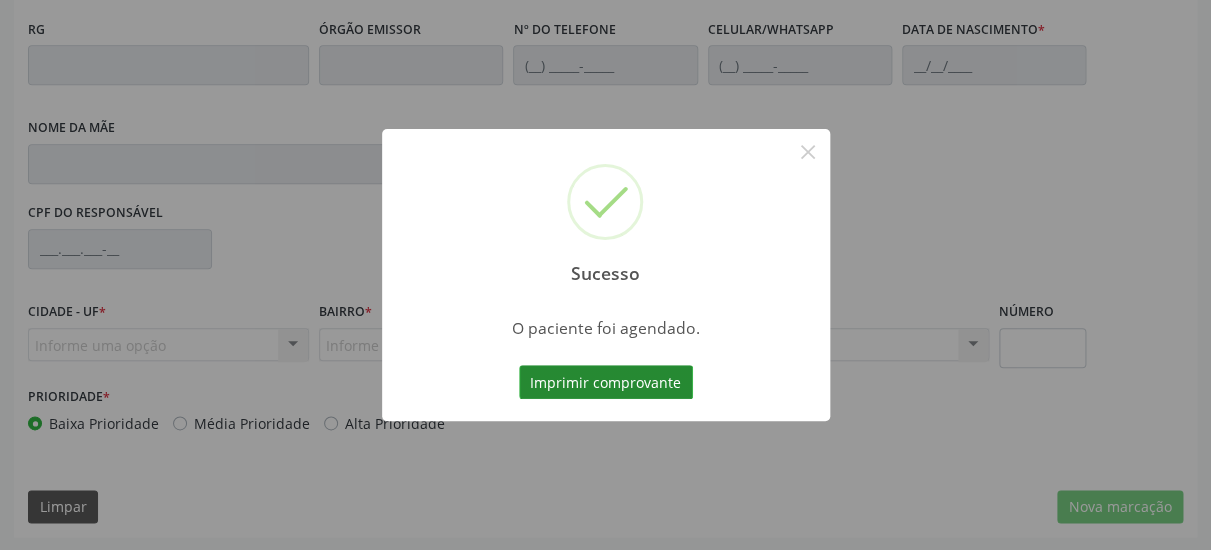 click on "Imprimir comprovante" at bounding box center [606, 382] 